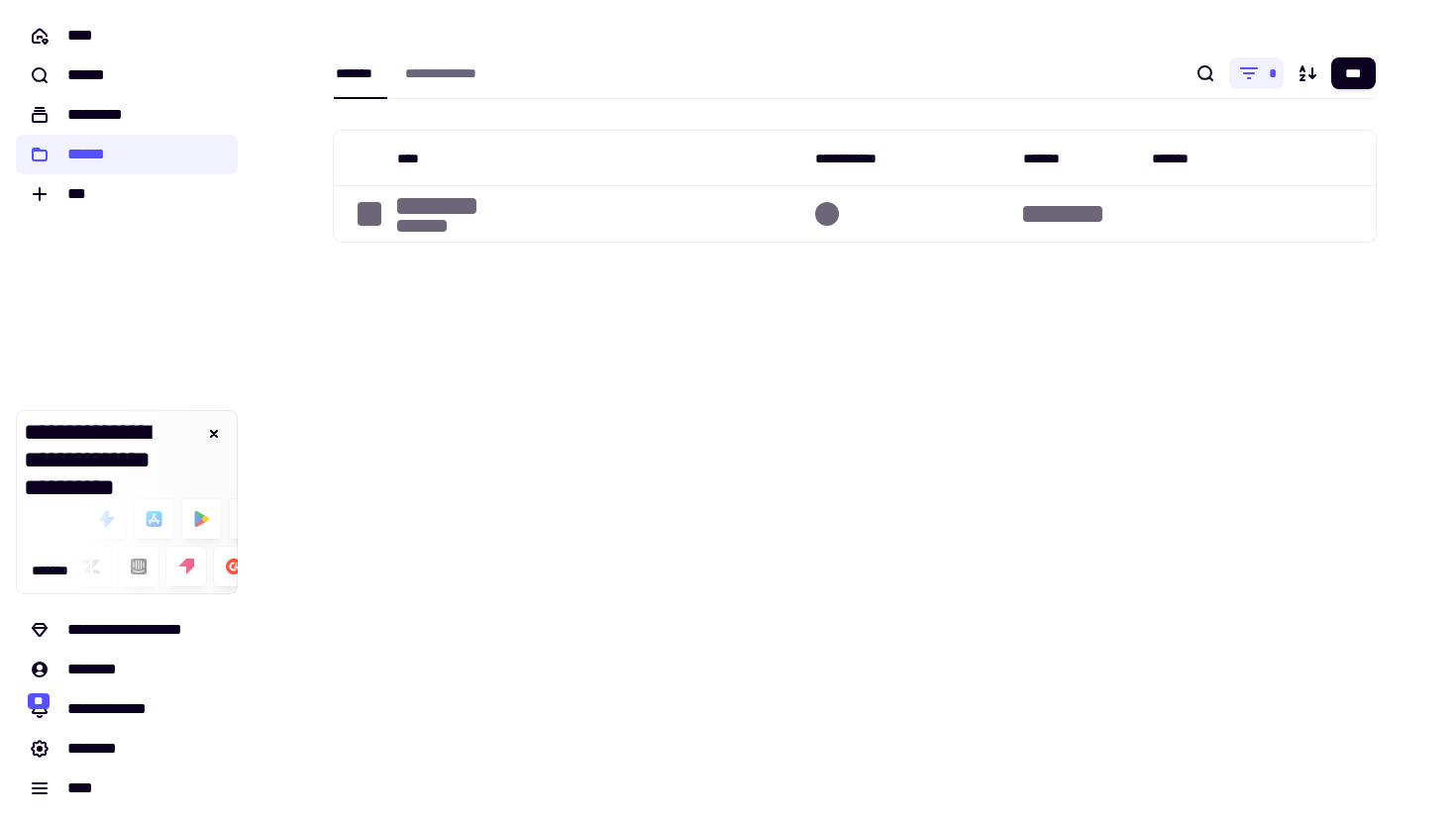 scroll, scrollTop: 0, scrollLeft: 0, axis: both 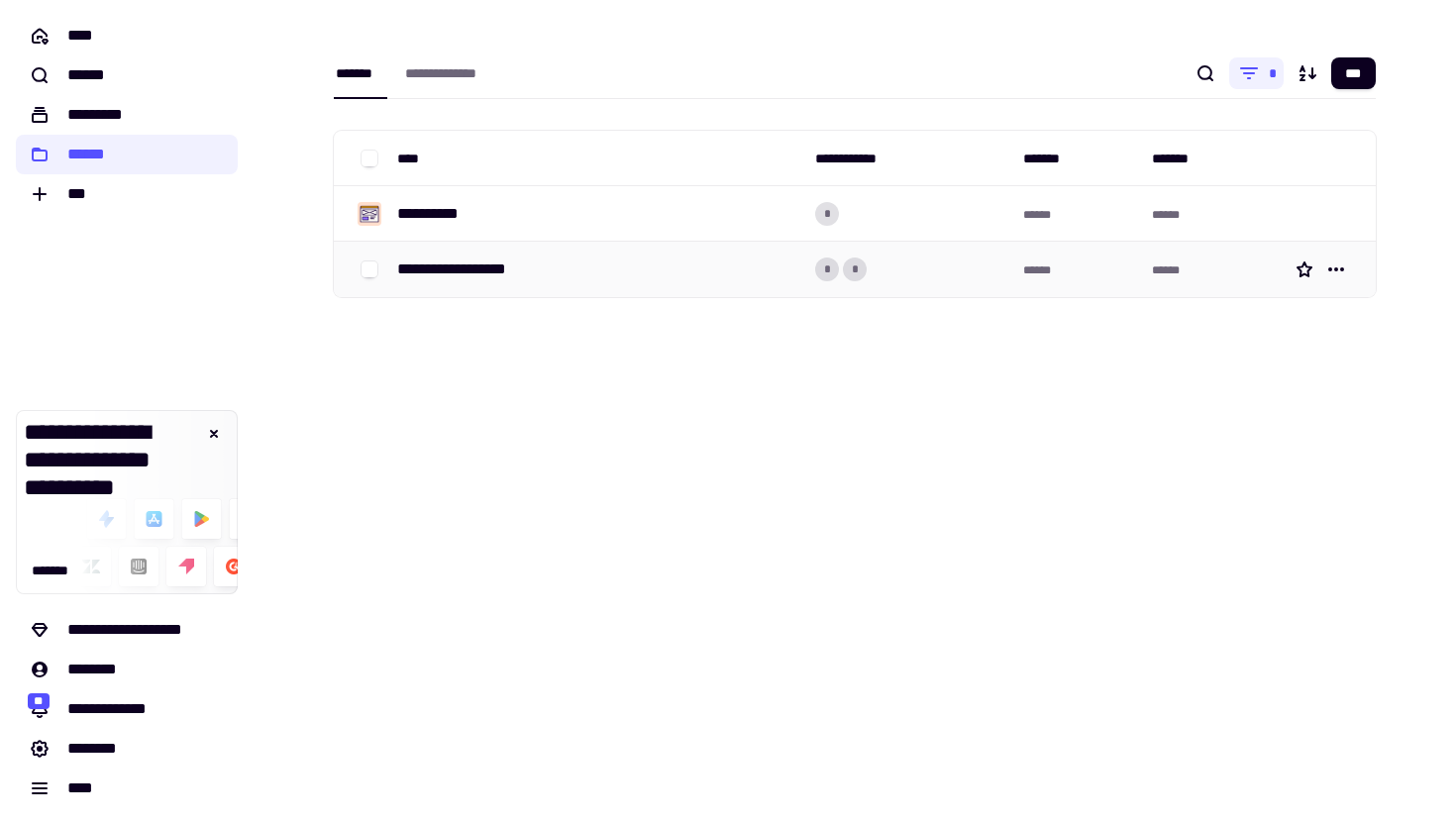click on "**********" at bounding box center [598, 269] 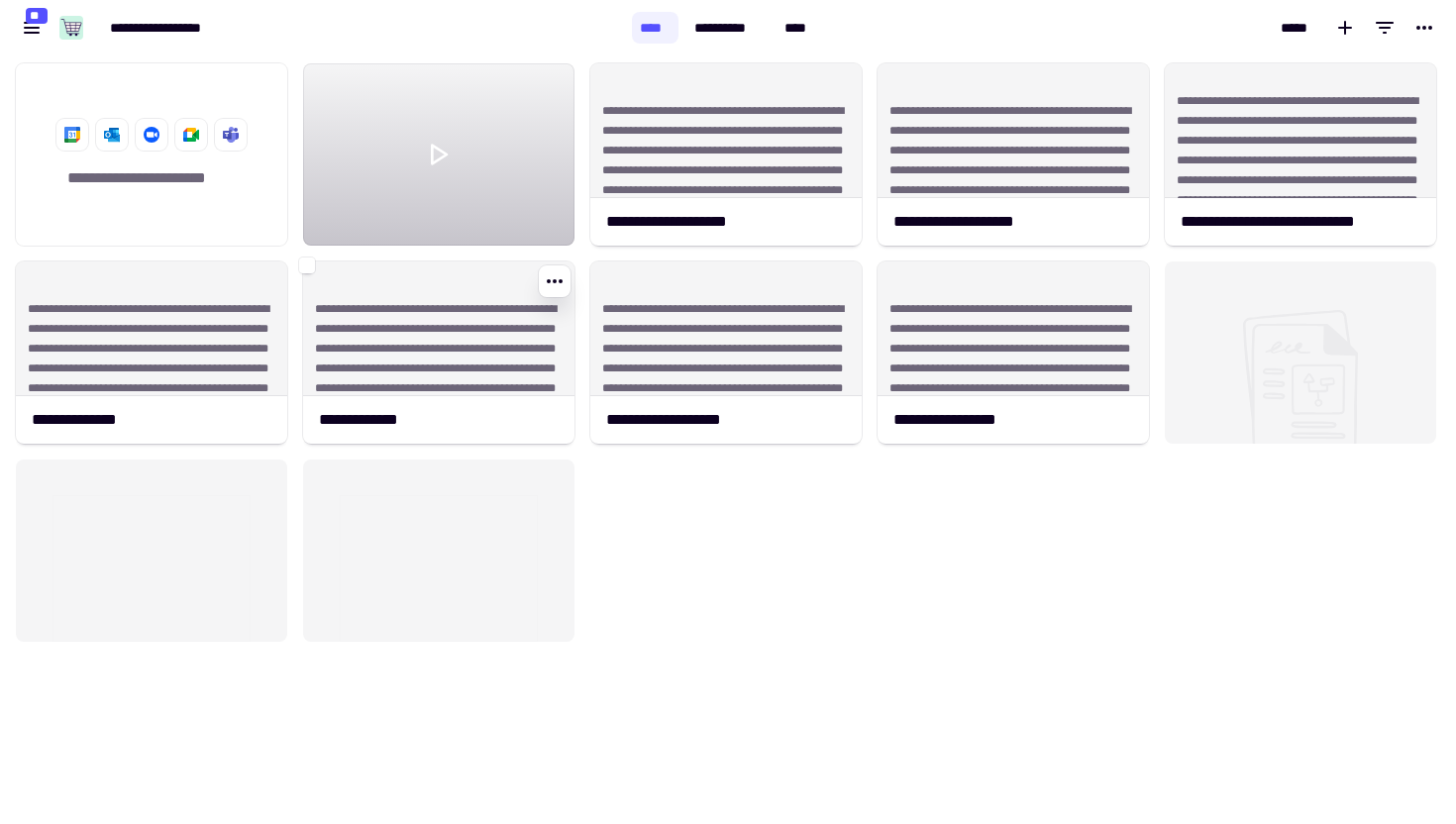 scroll, scrollTop: 1, scrollLeft: 1, axis: both 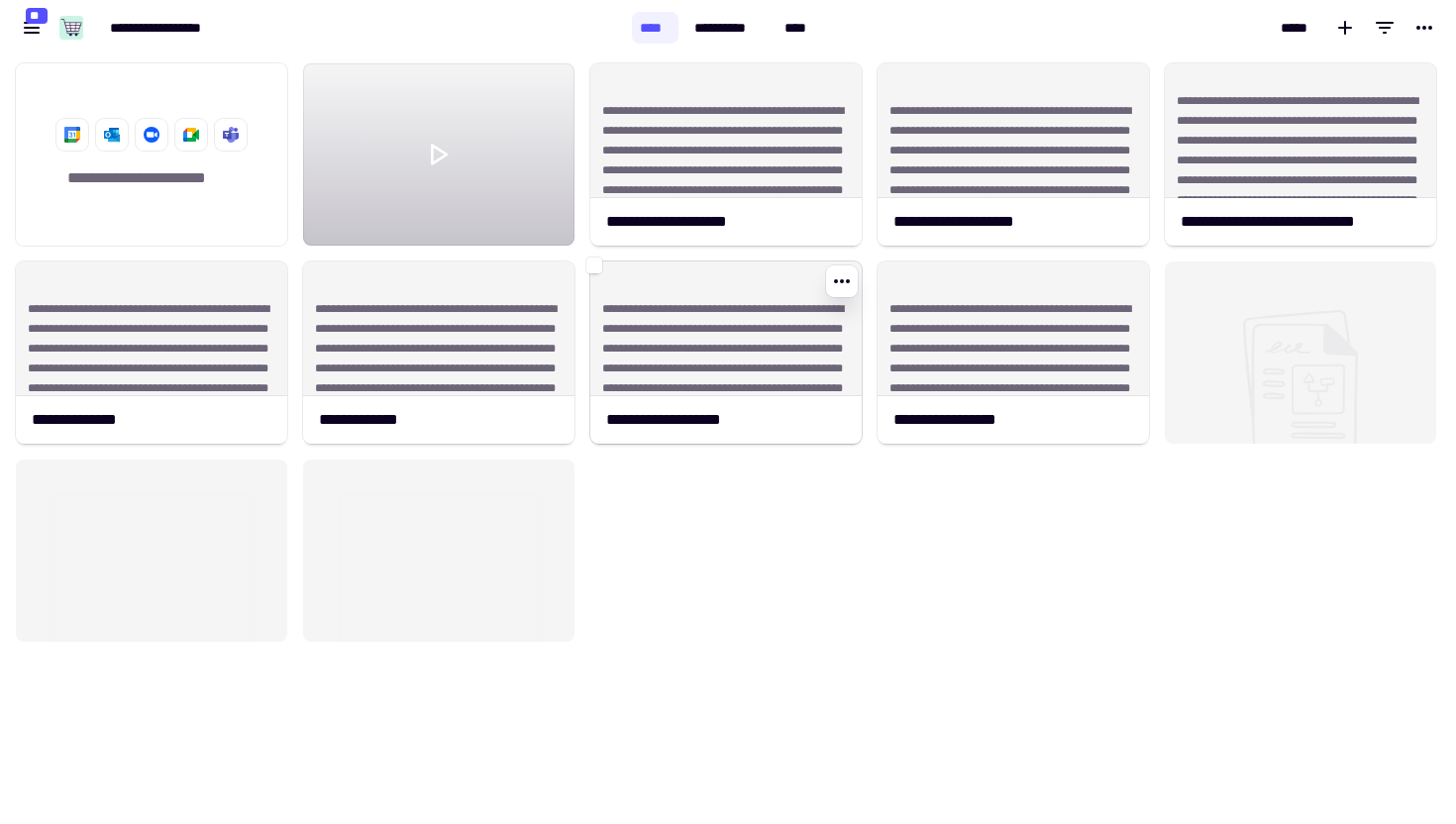 click on "**********" 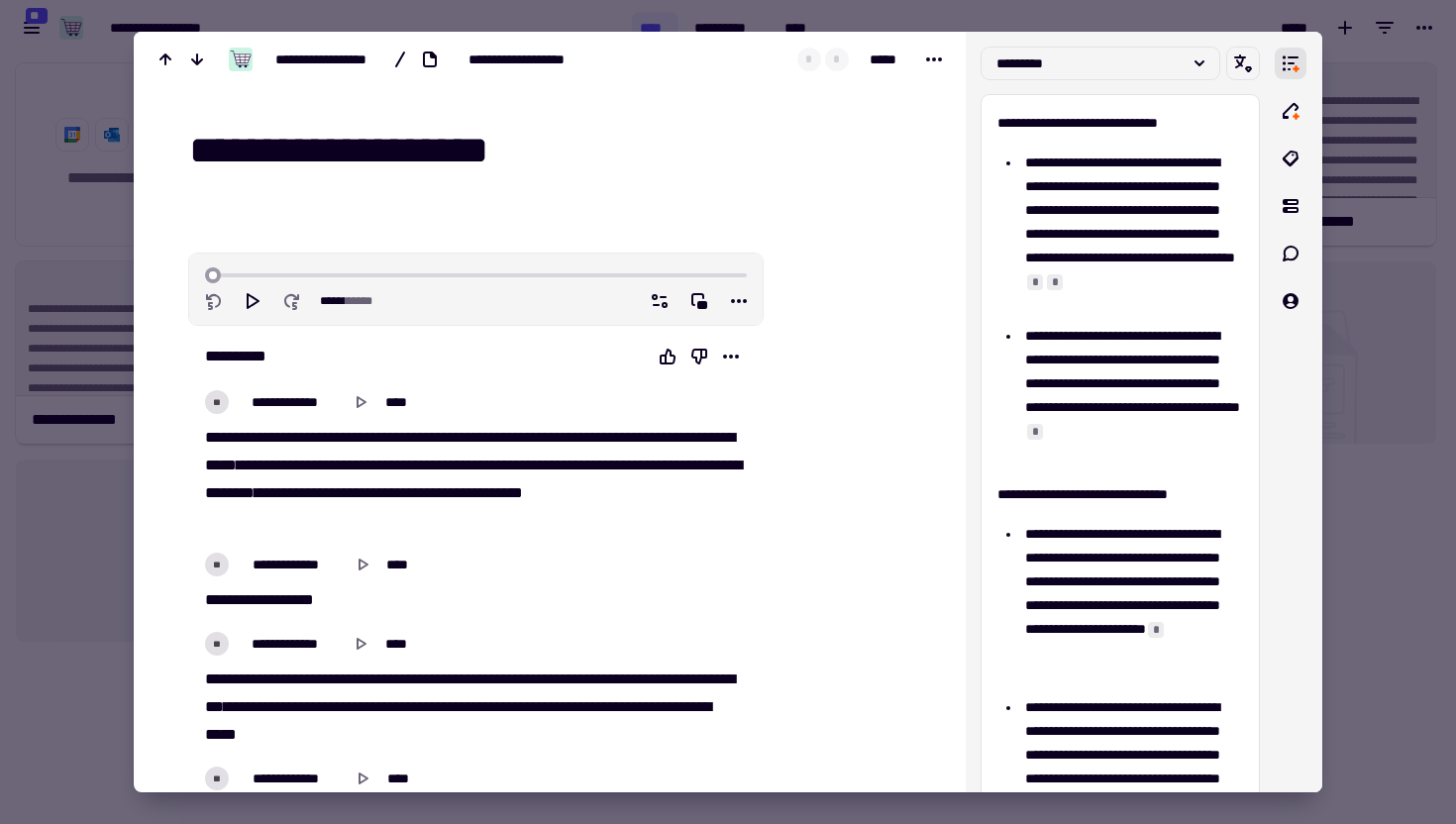 click on "**********" at bounding box center (562, 151) 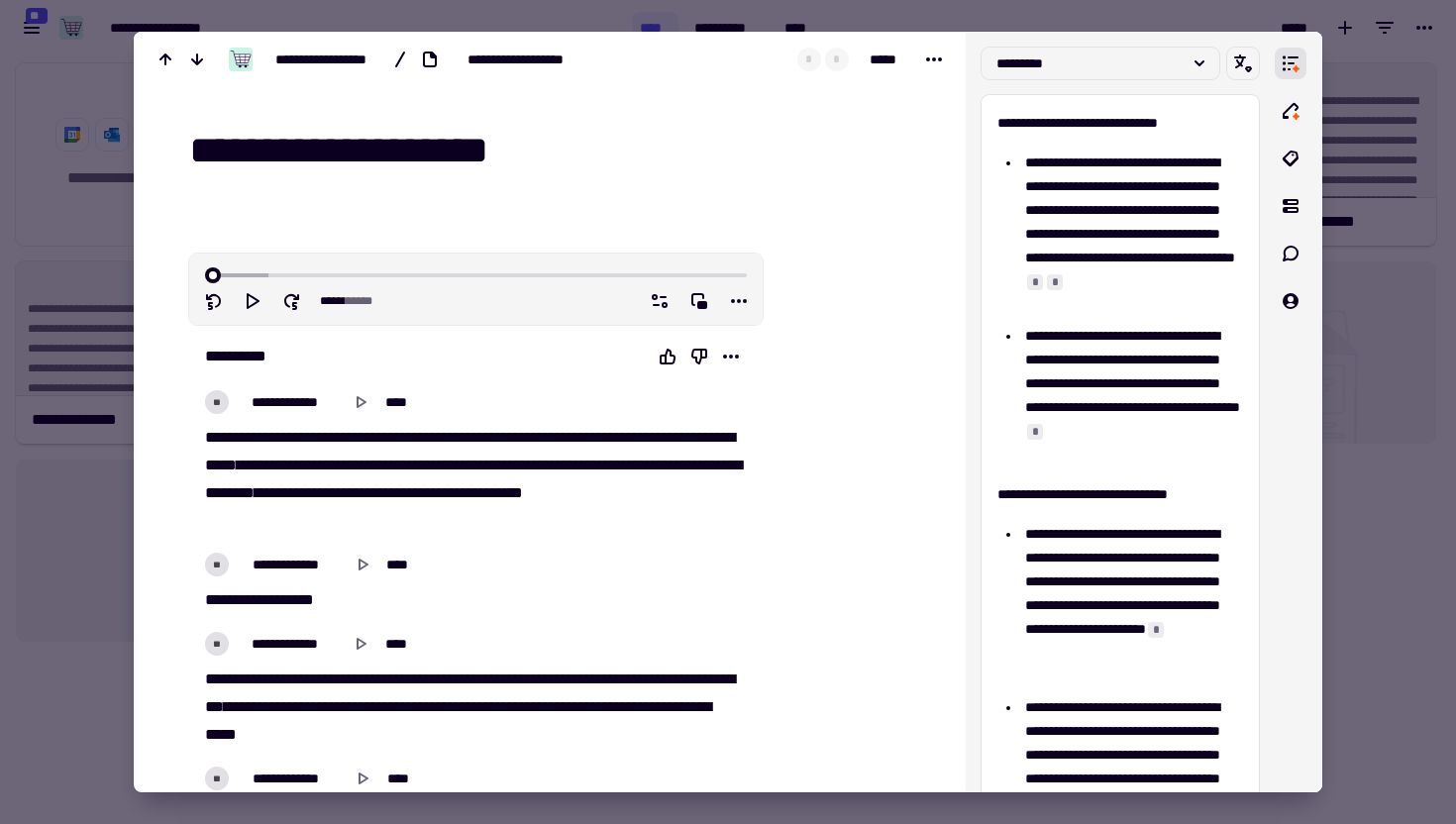 type on "**********" 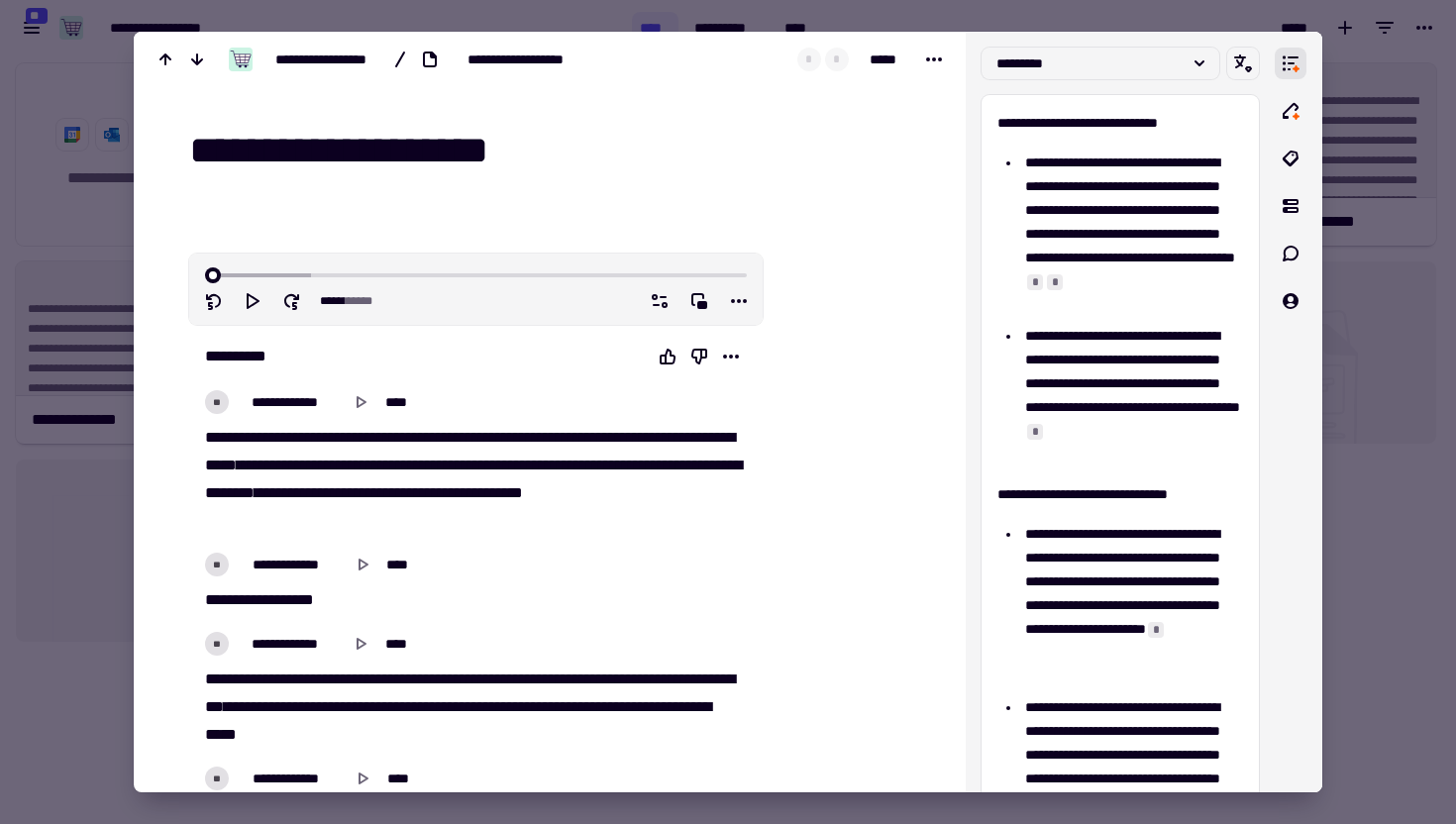 click at bounding box center (728, 412) 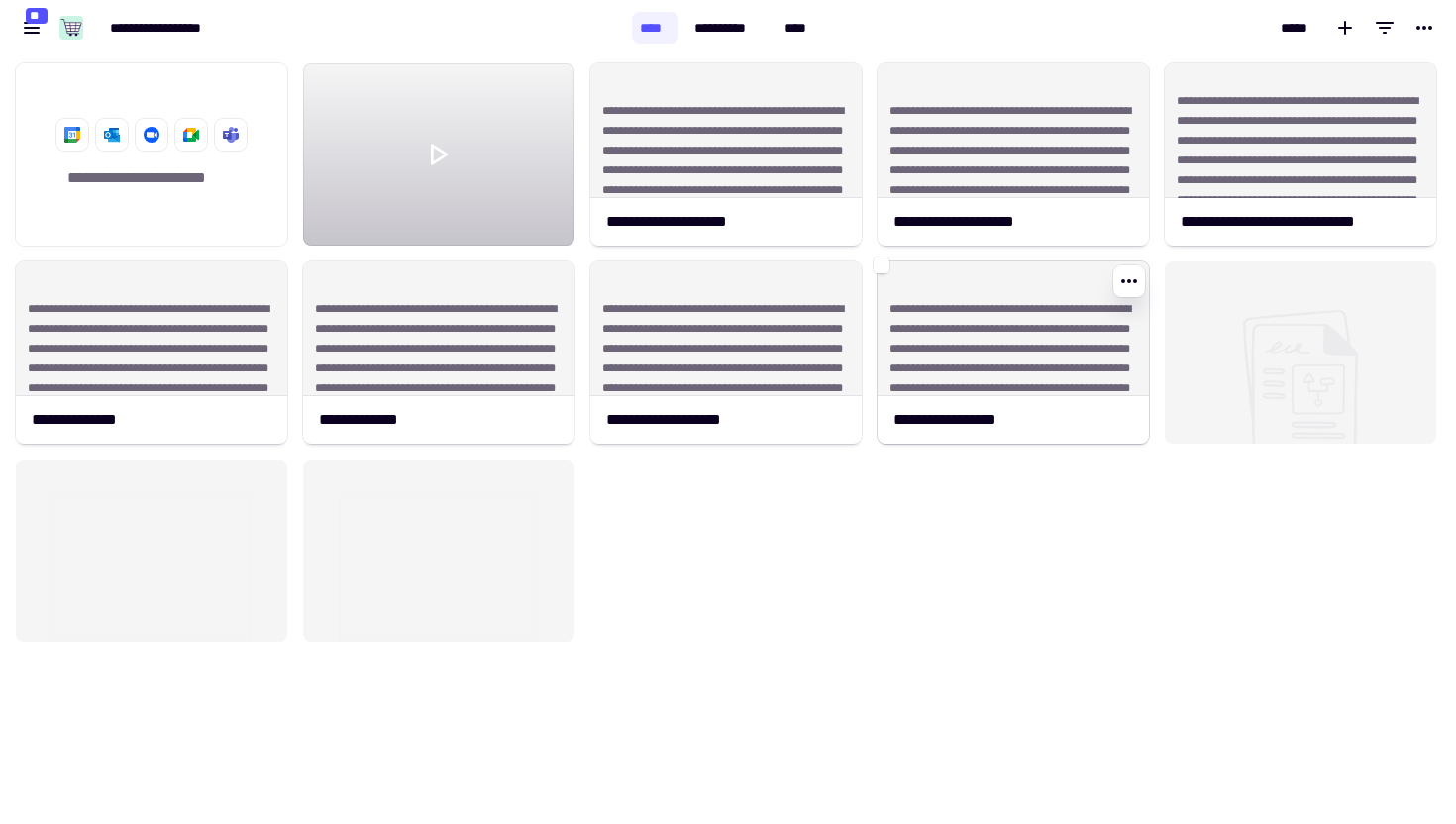 click on "**********" 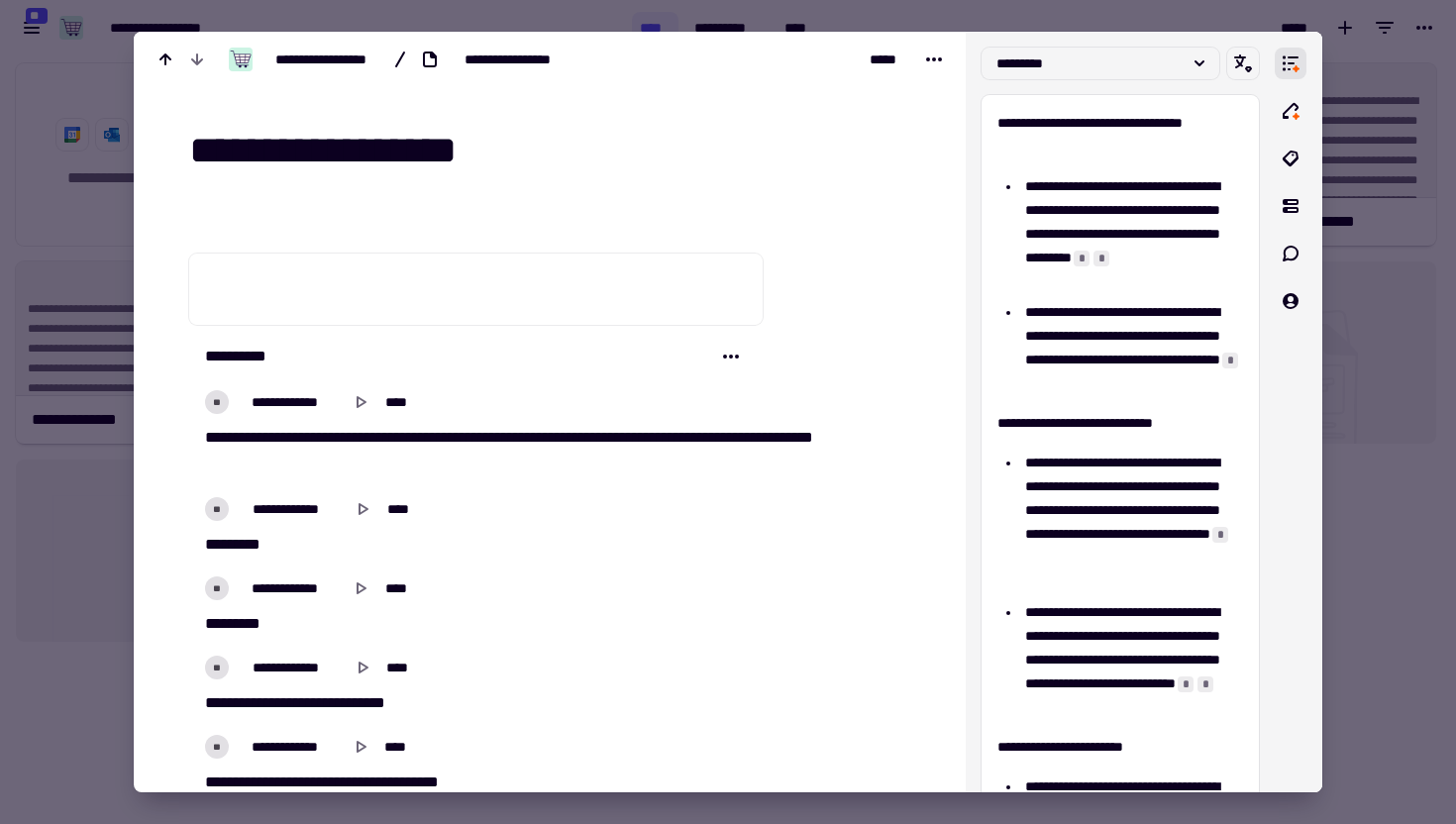 click on "**********" at bounding box center (562, 151) 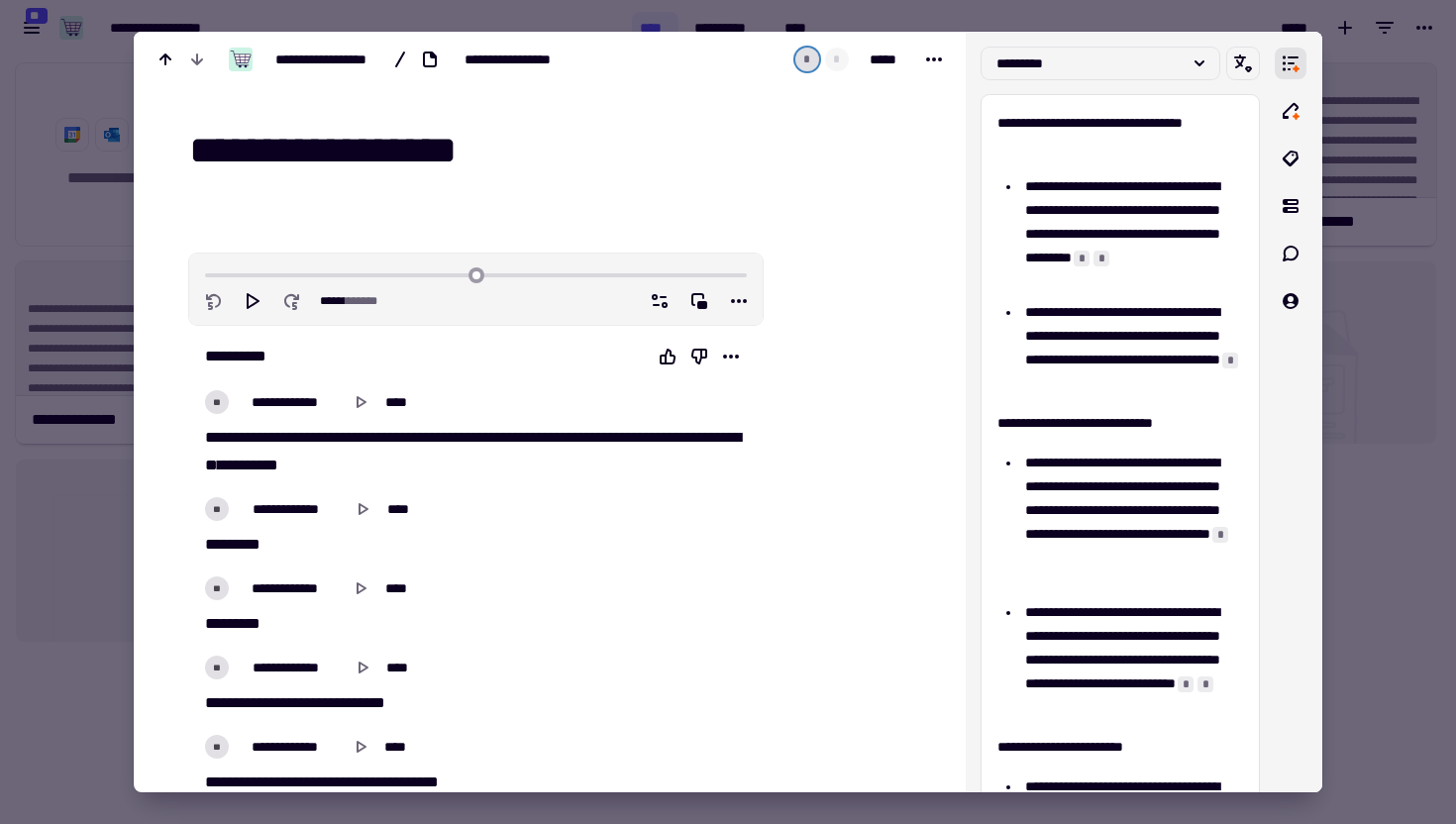 click on "**********" at bounding box center [562, 151] 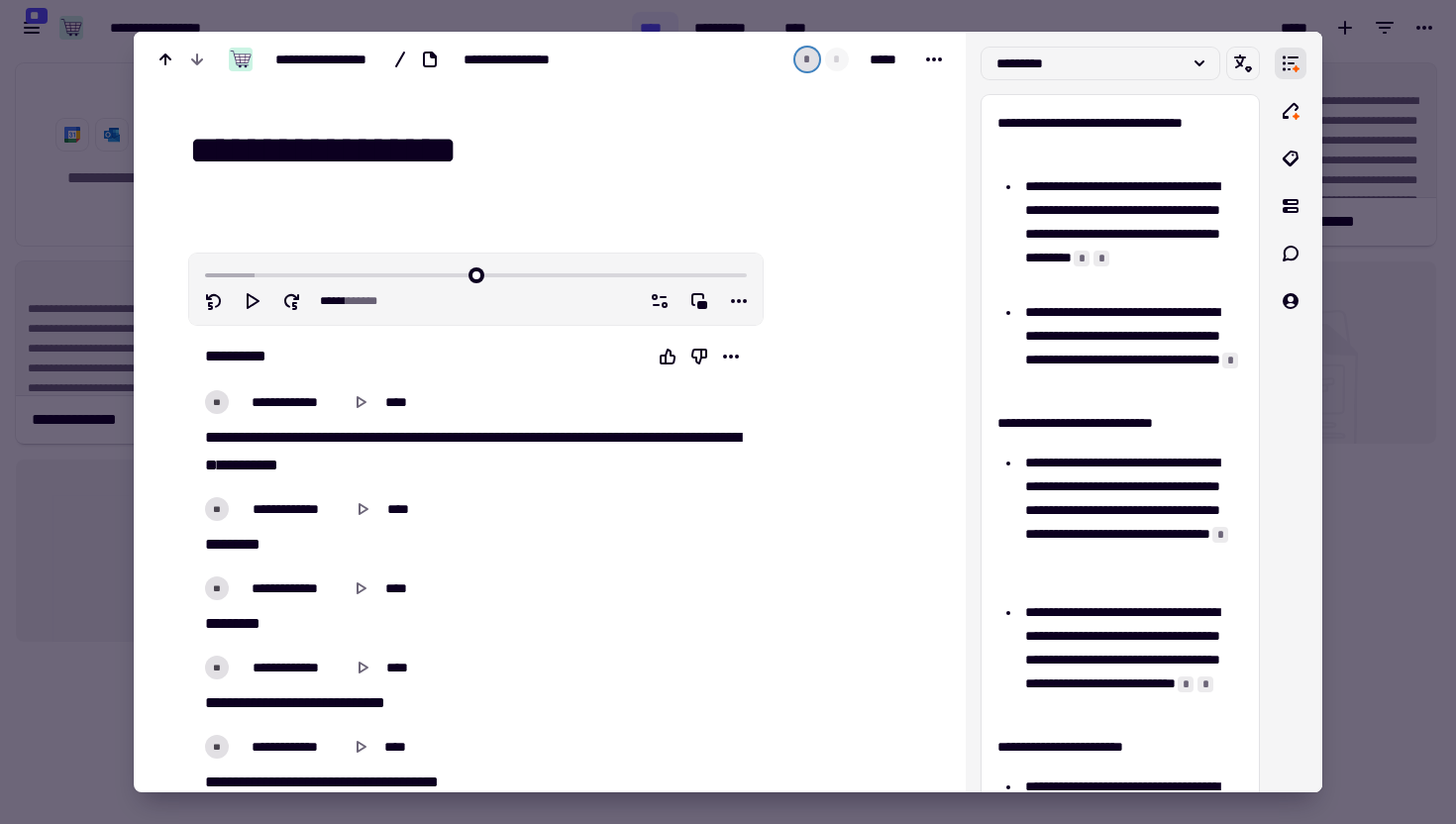 type on "**********" 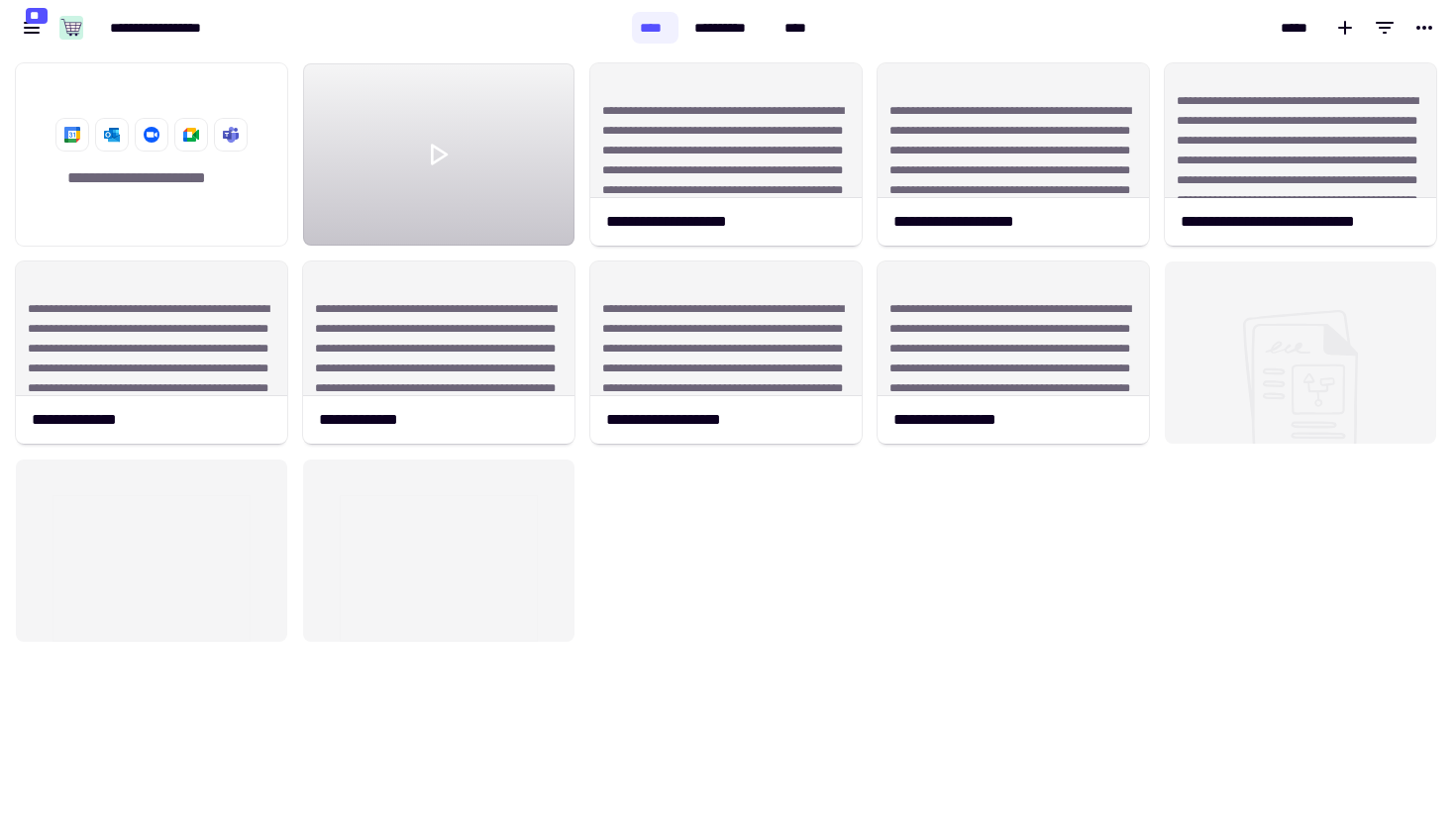 click on "[FIRST] [LAST] [CITY] [STATE] [POSTAL_CODE] [COUNTRY] [PHONE] [EMAIL]" 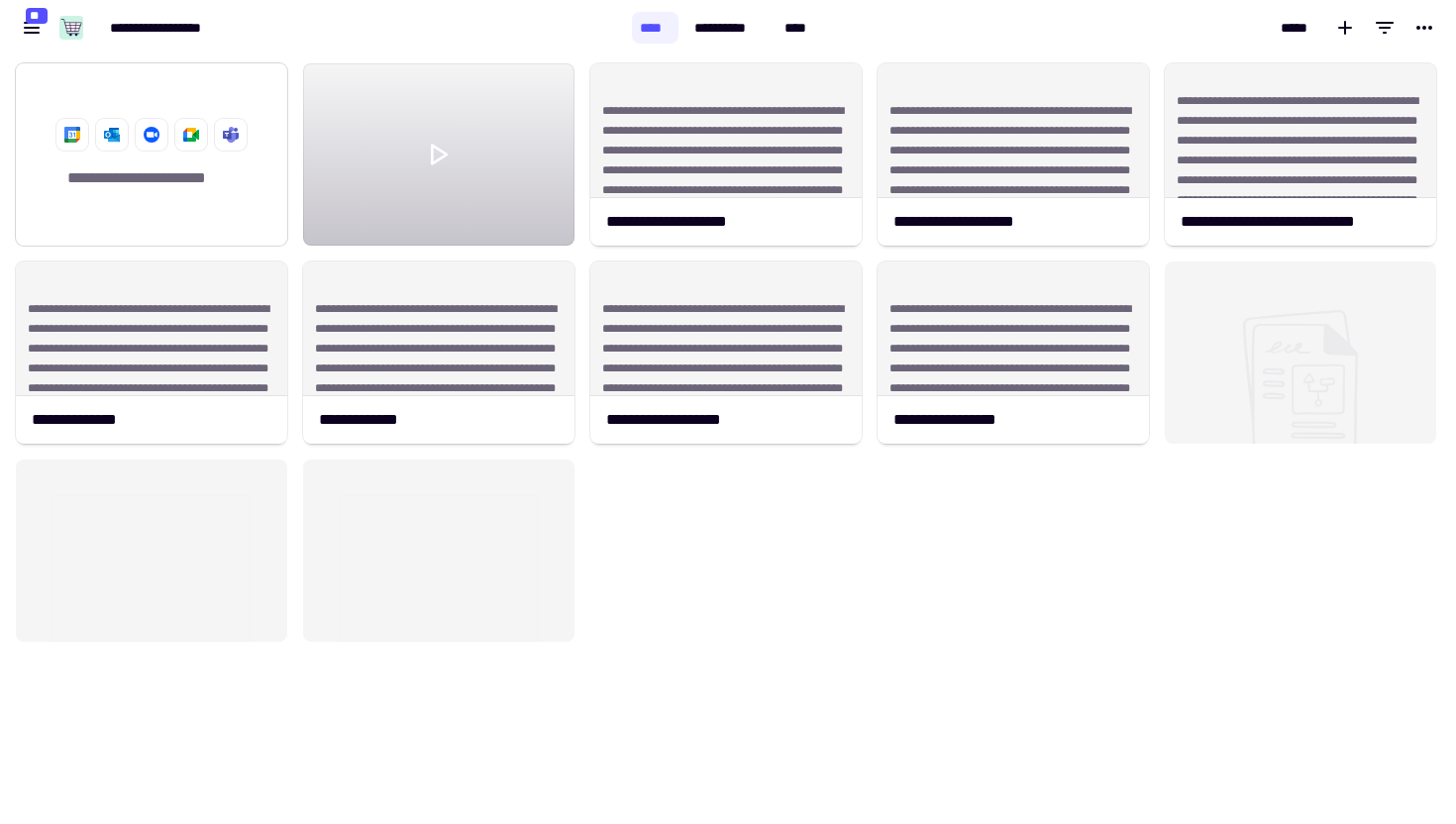 click on "**********" 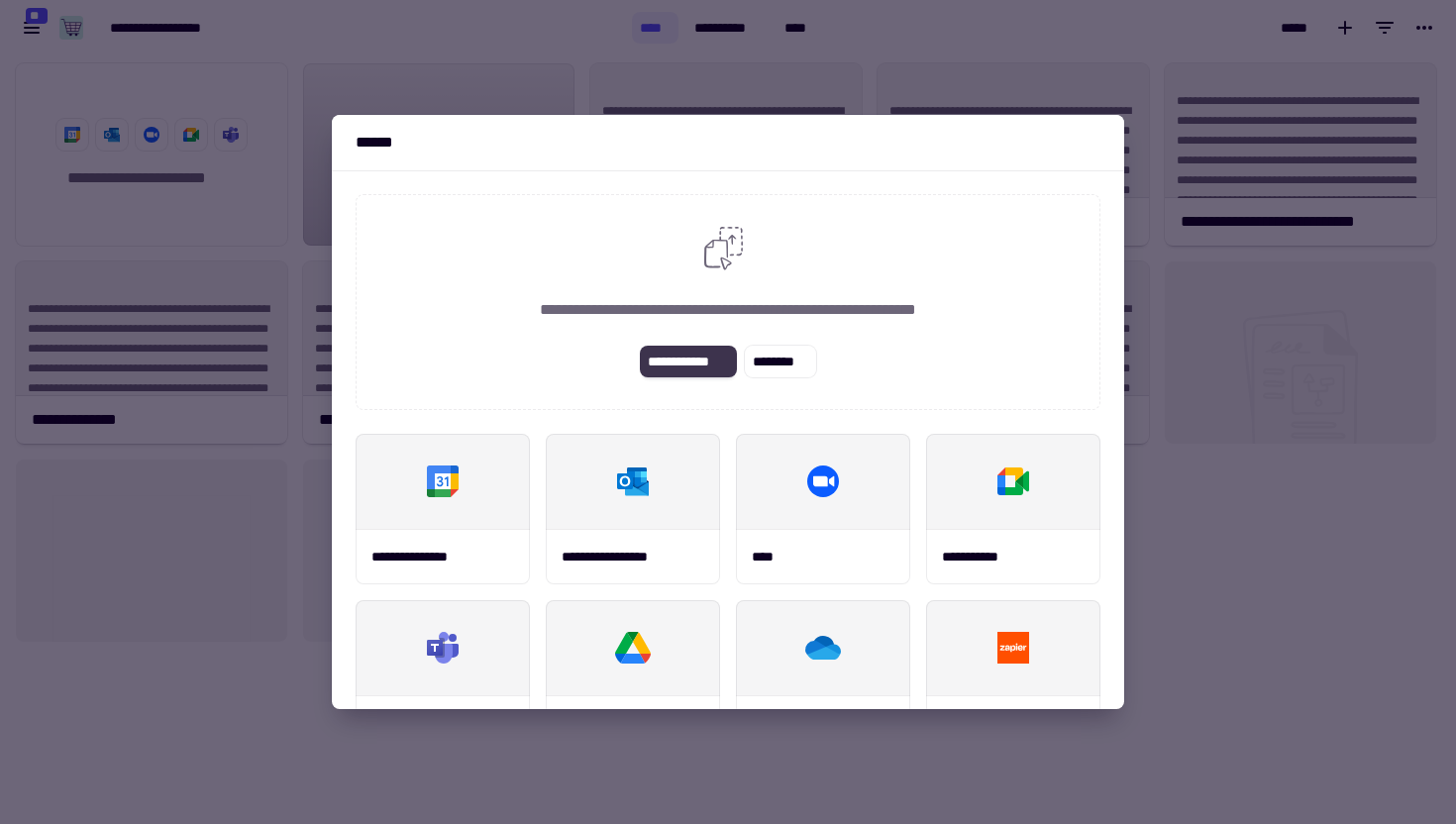 click on "**********" 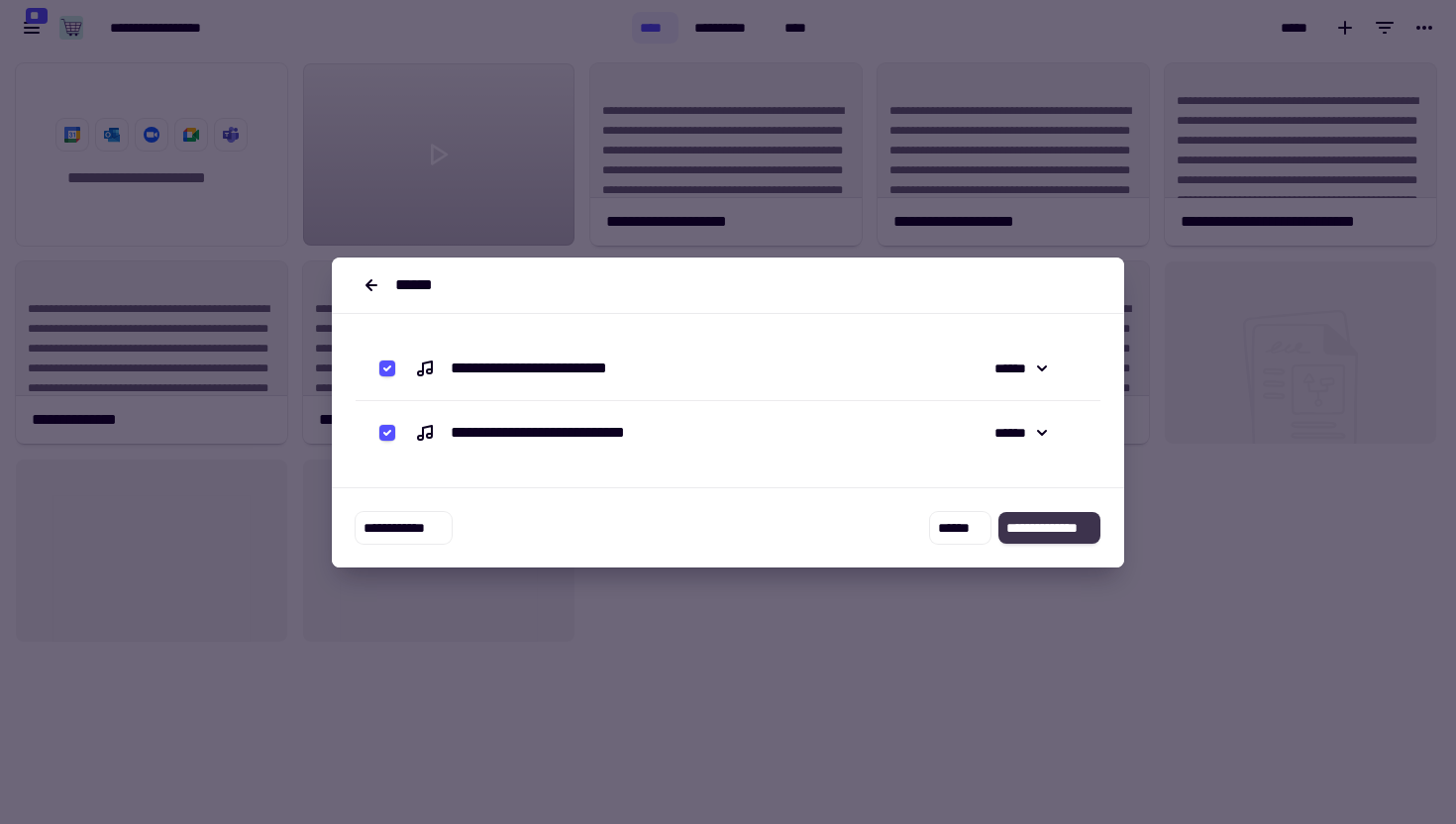 click on "**********" 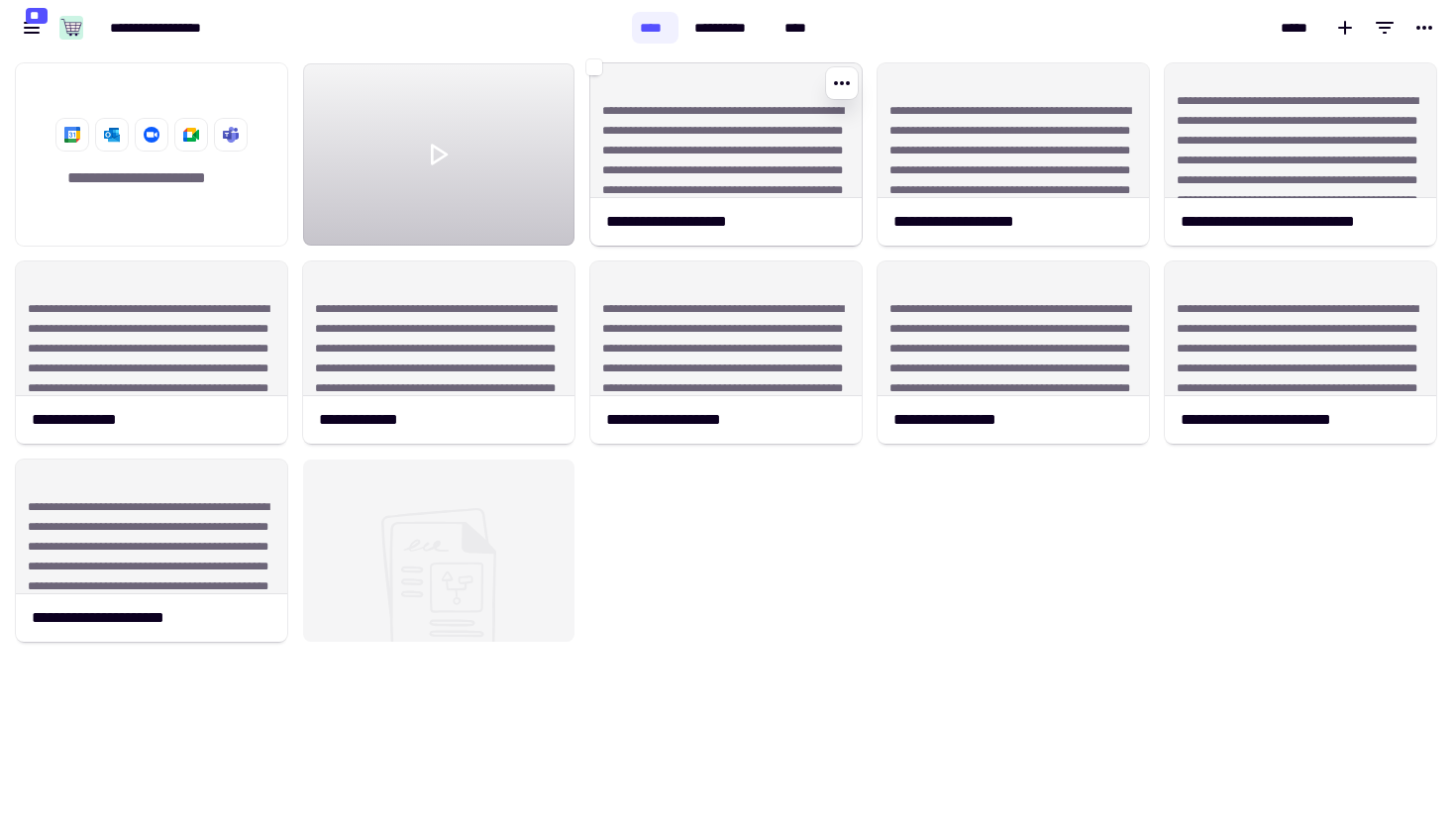 click on "**********" 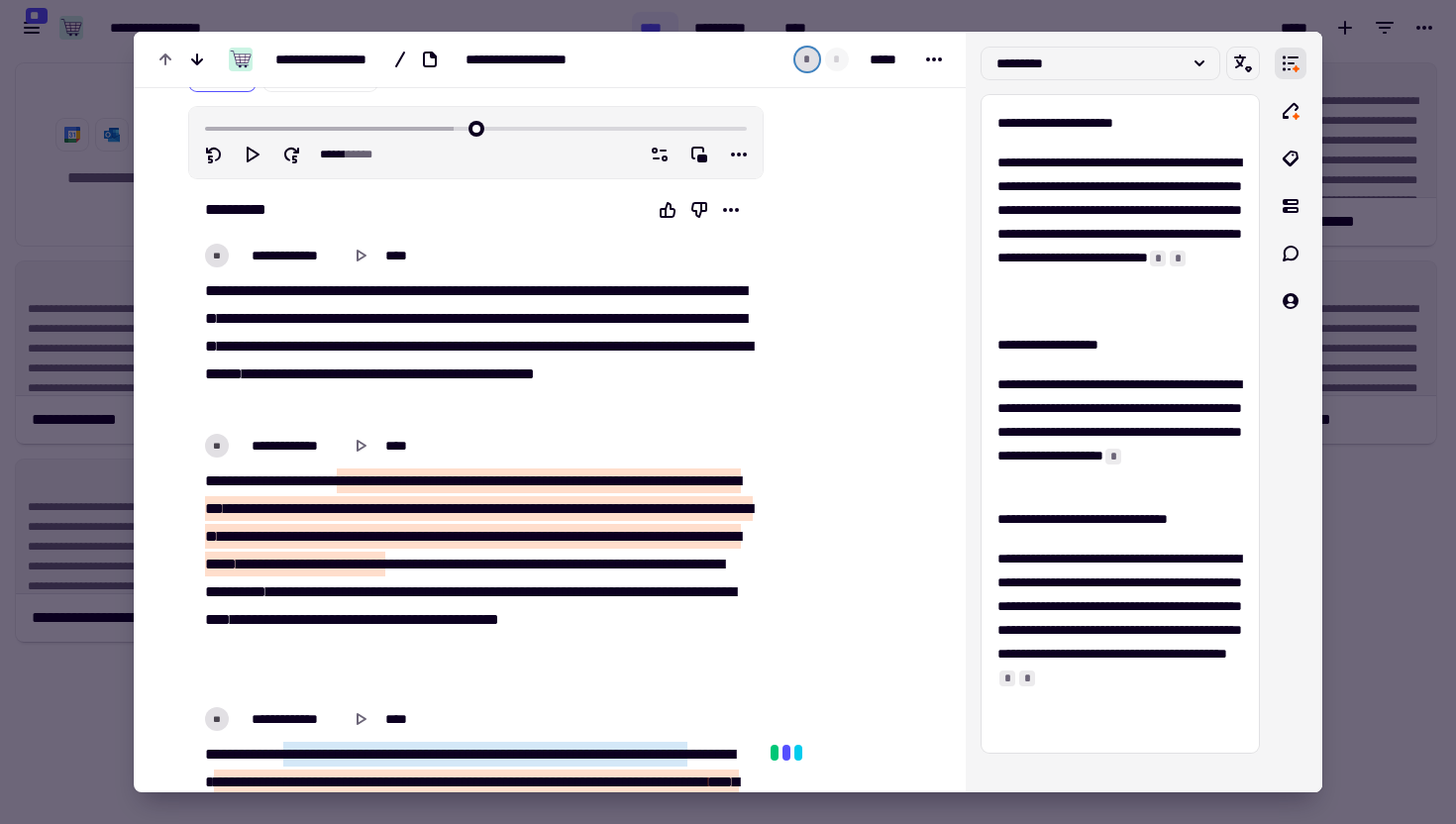 scroll, scrollTop: 178, scrollLeft: 0, axis: vertical 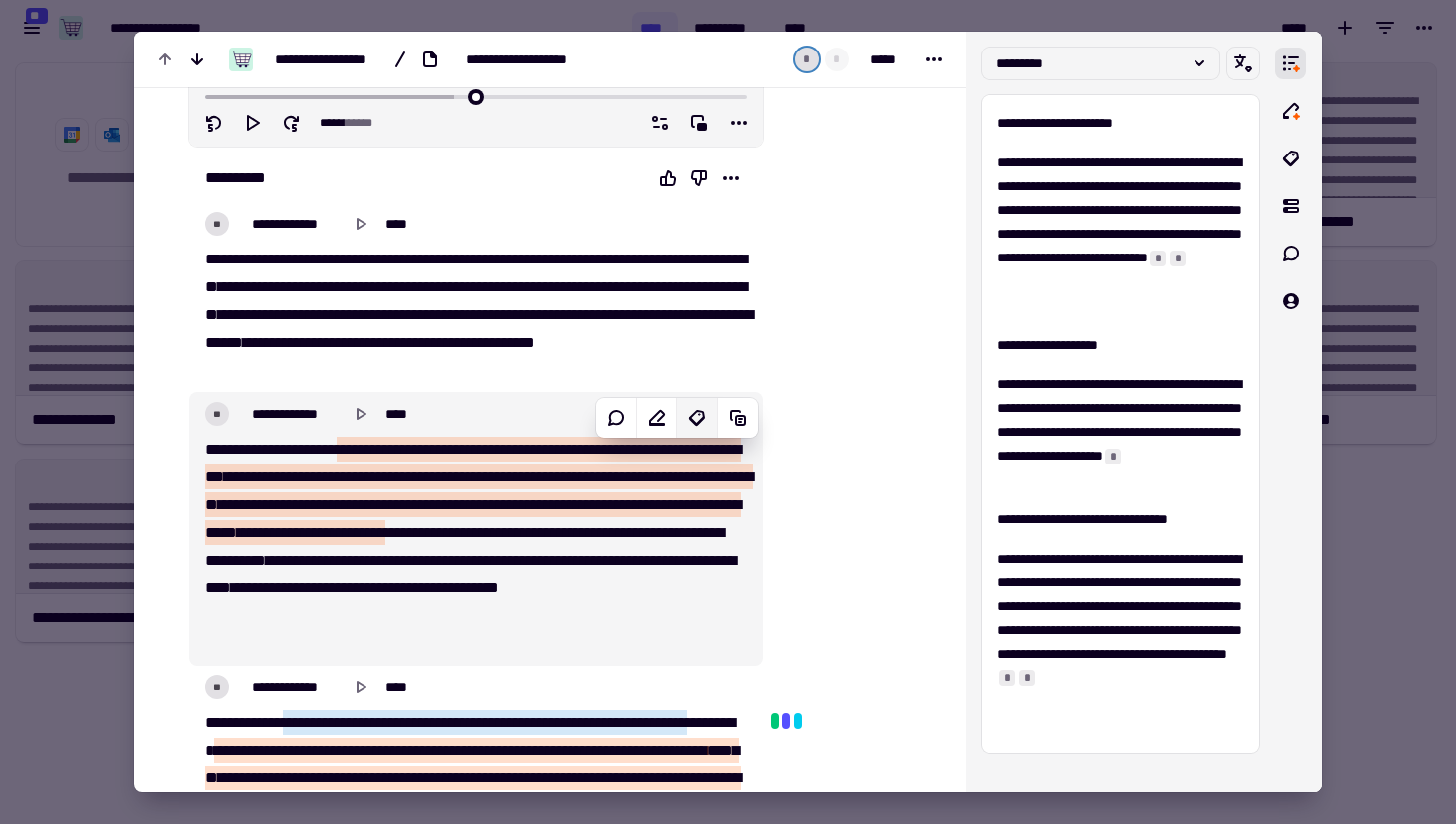 click 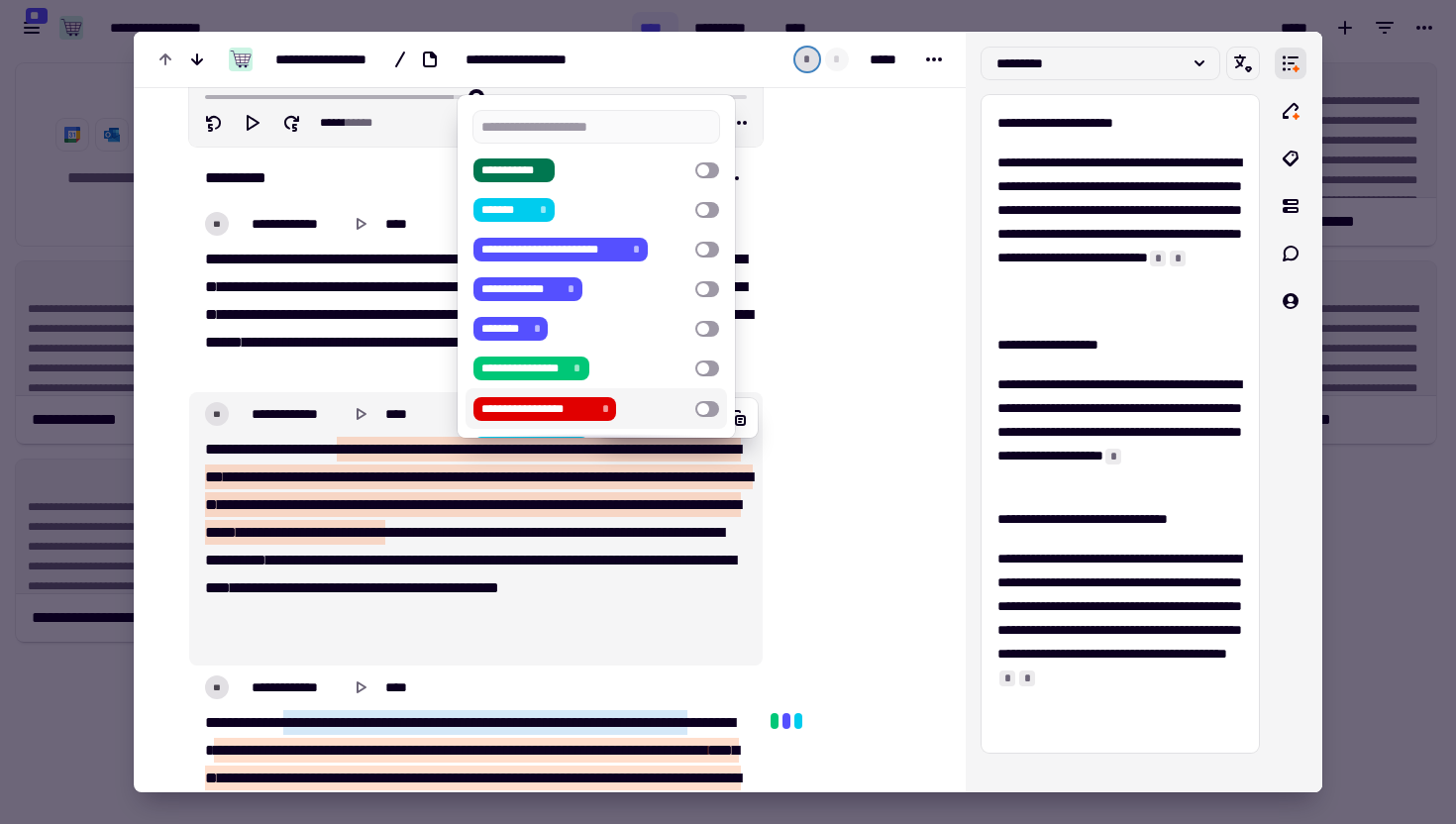 click at bounding box center (852, 356) 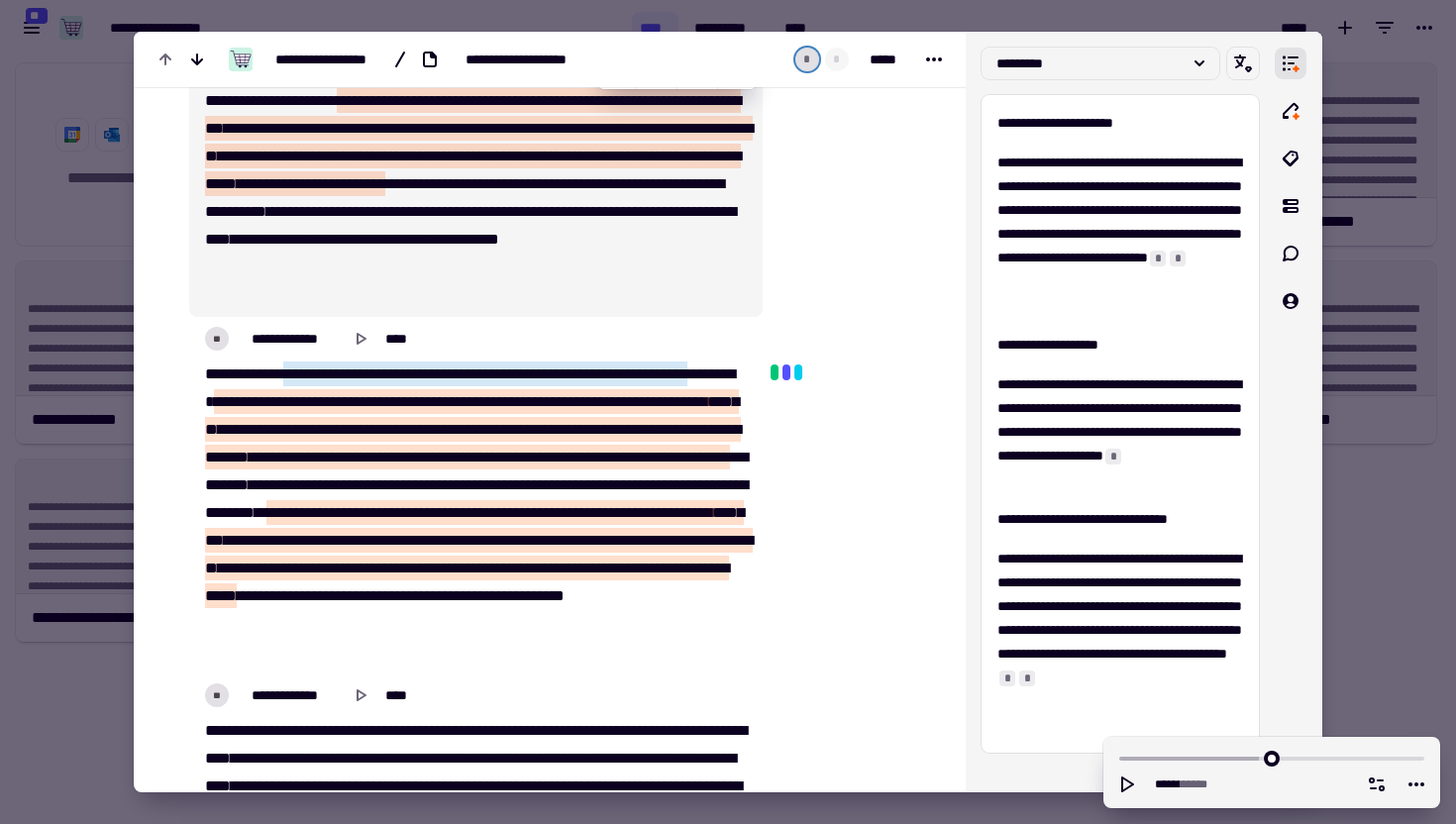 scroll, scrollTop: 0, scrollLeft: 0, axis: both 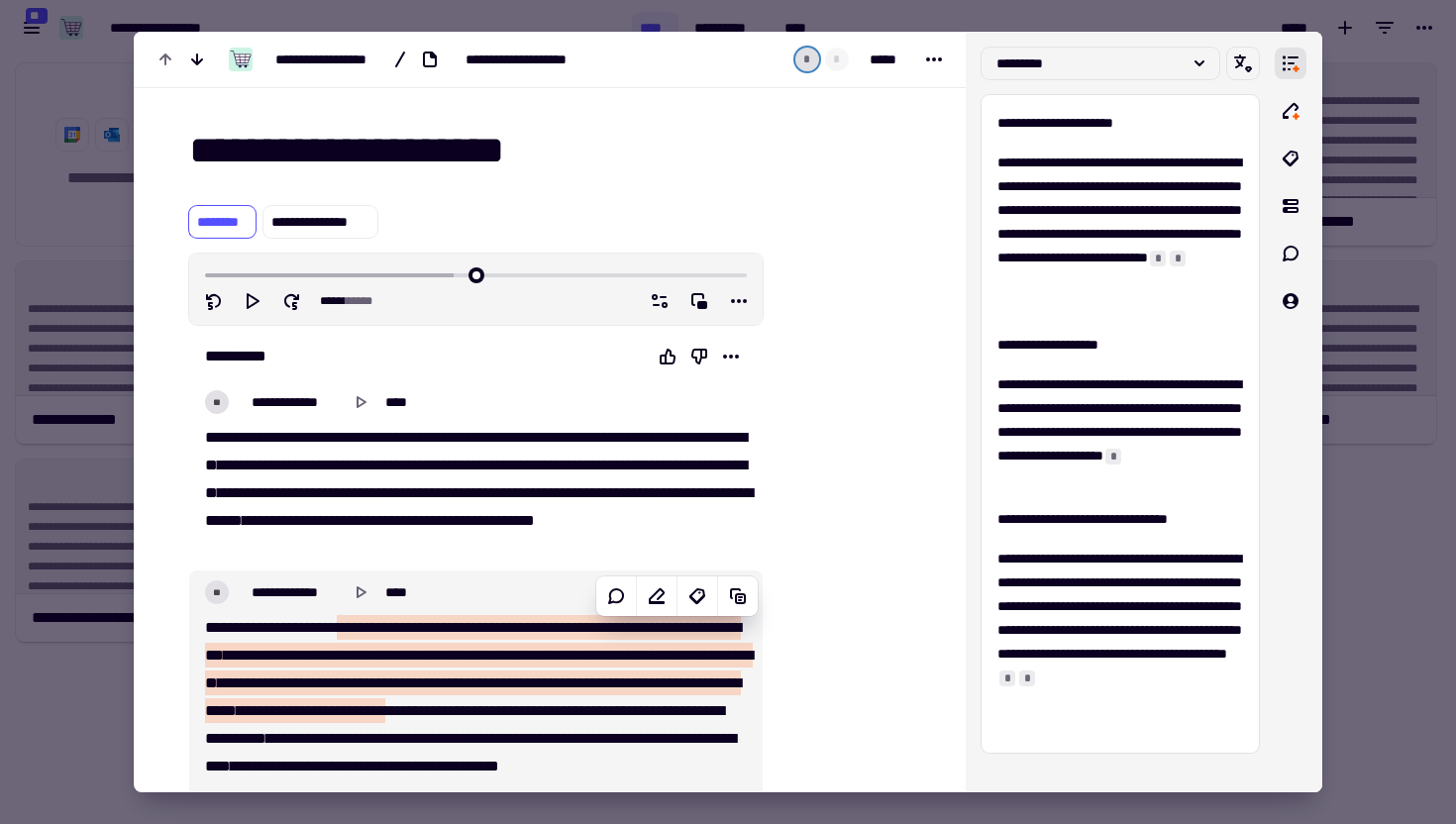click at bounding box center [728, 412] 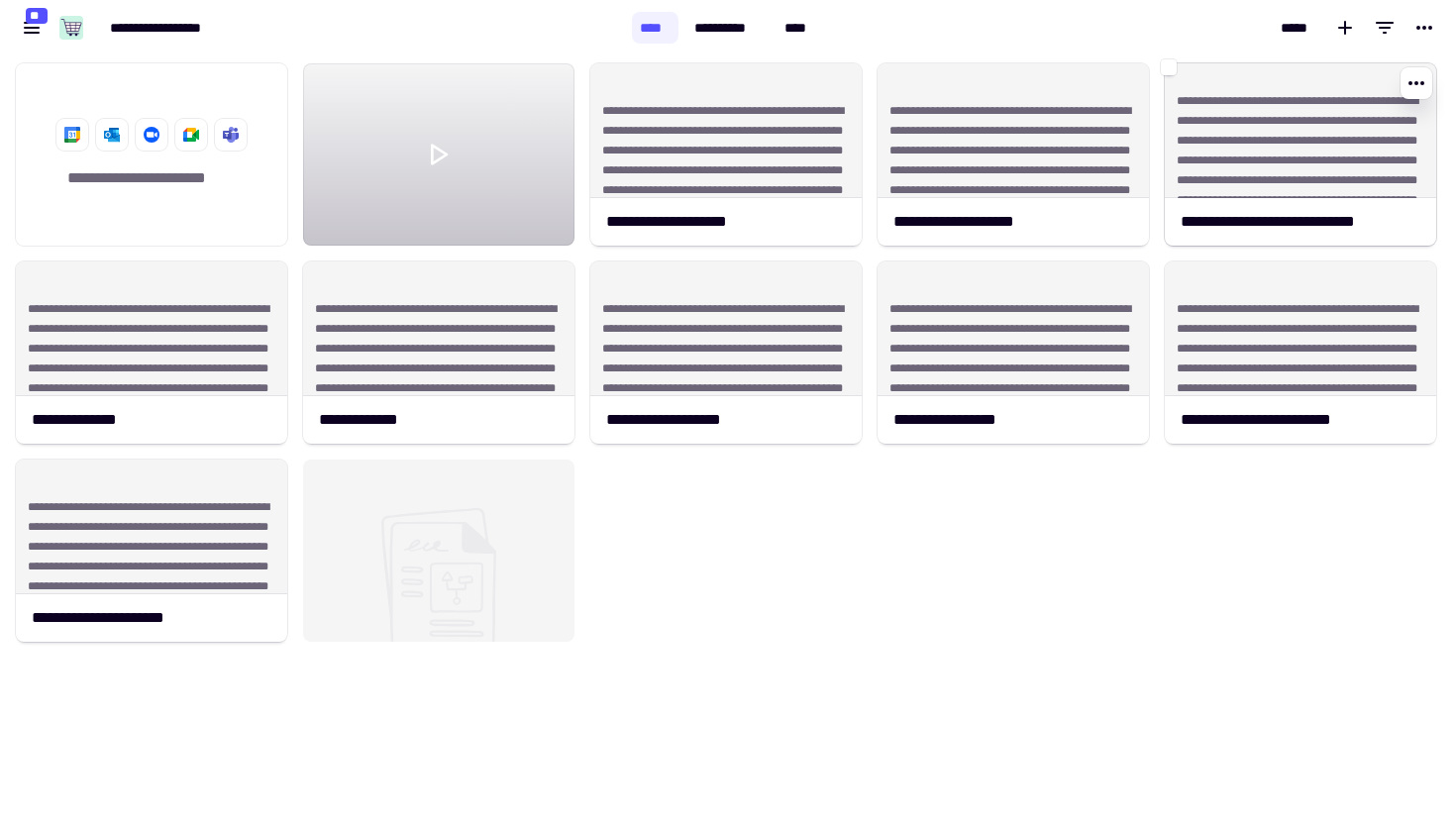click on "**********" 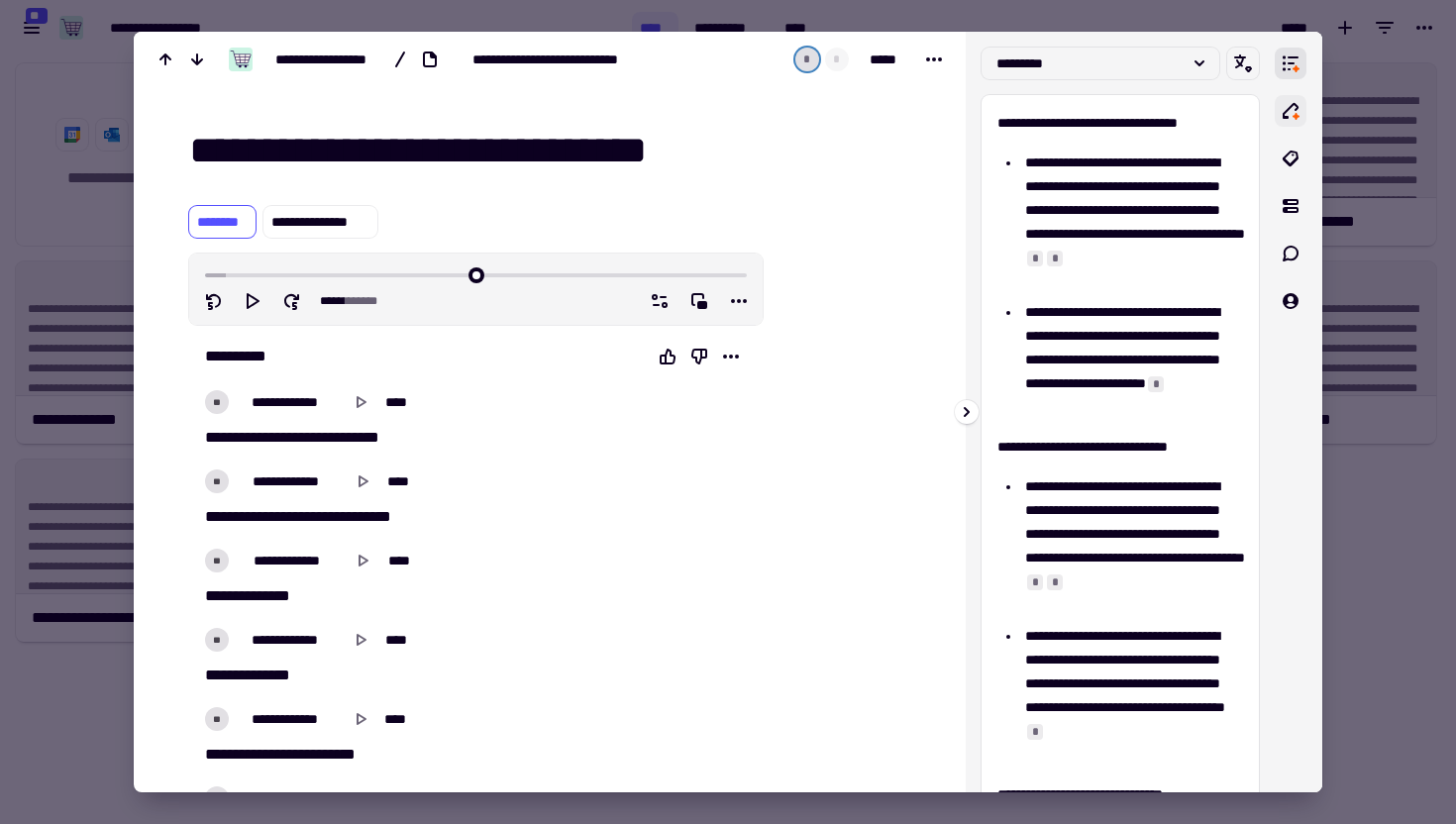 click 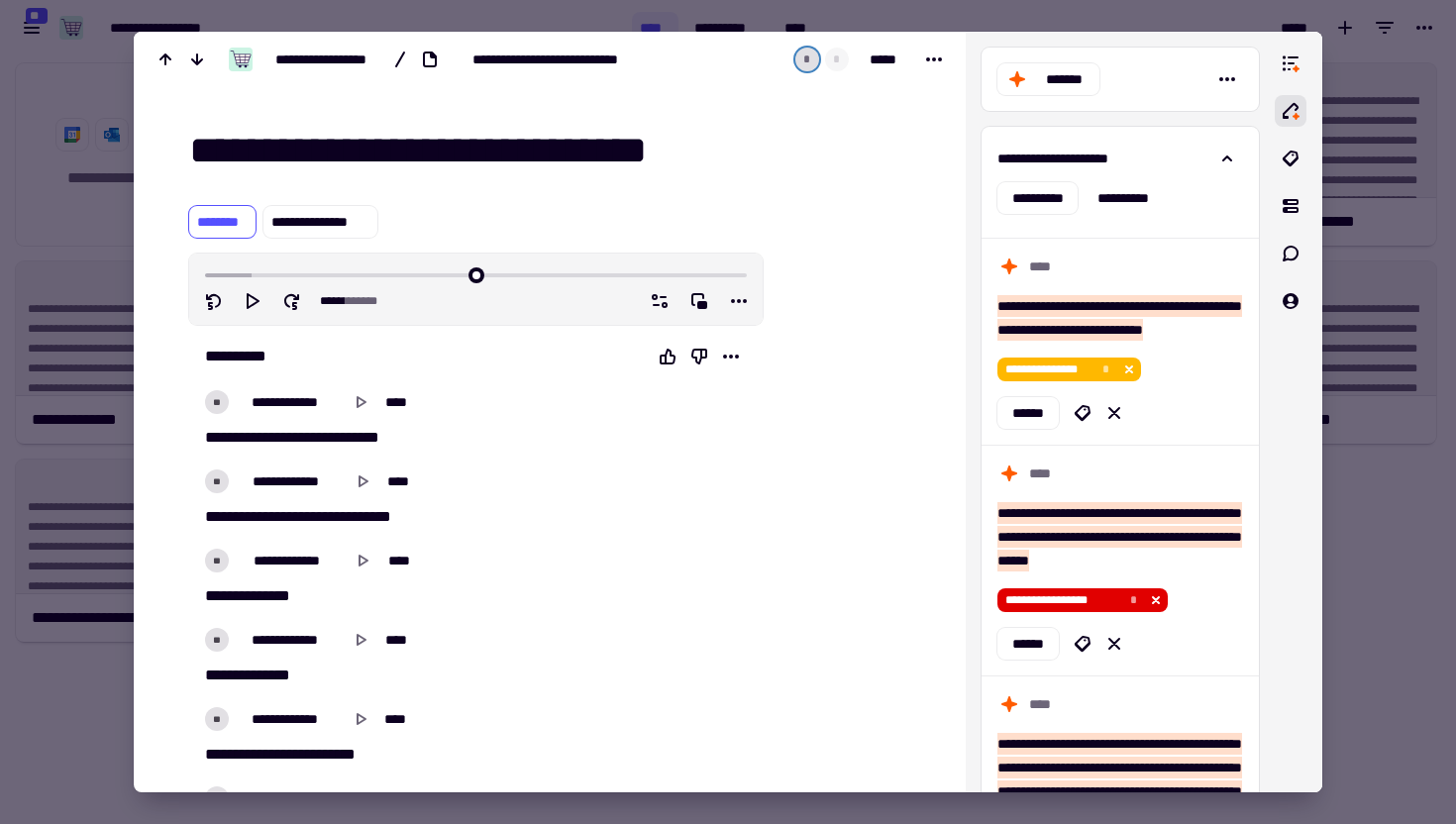 click at bounding box center (728, 412) 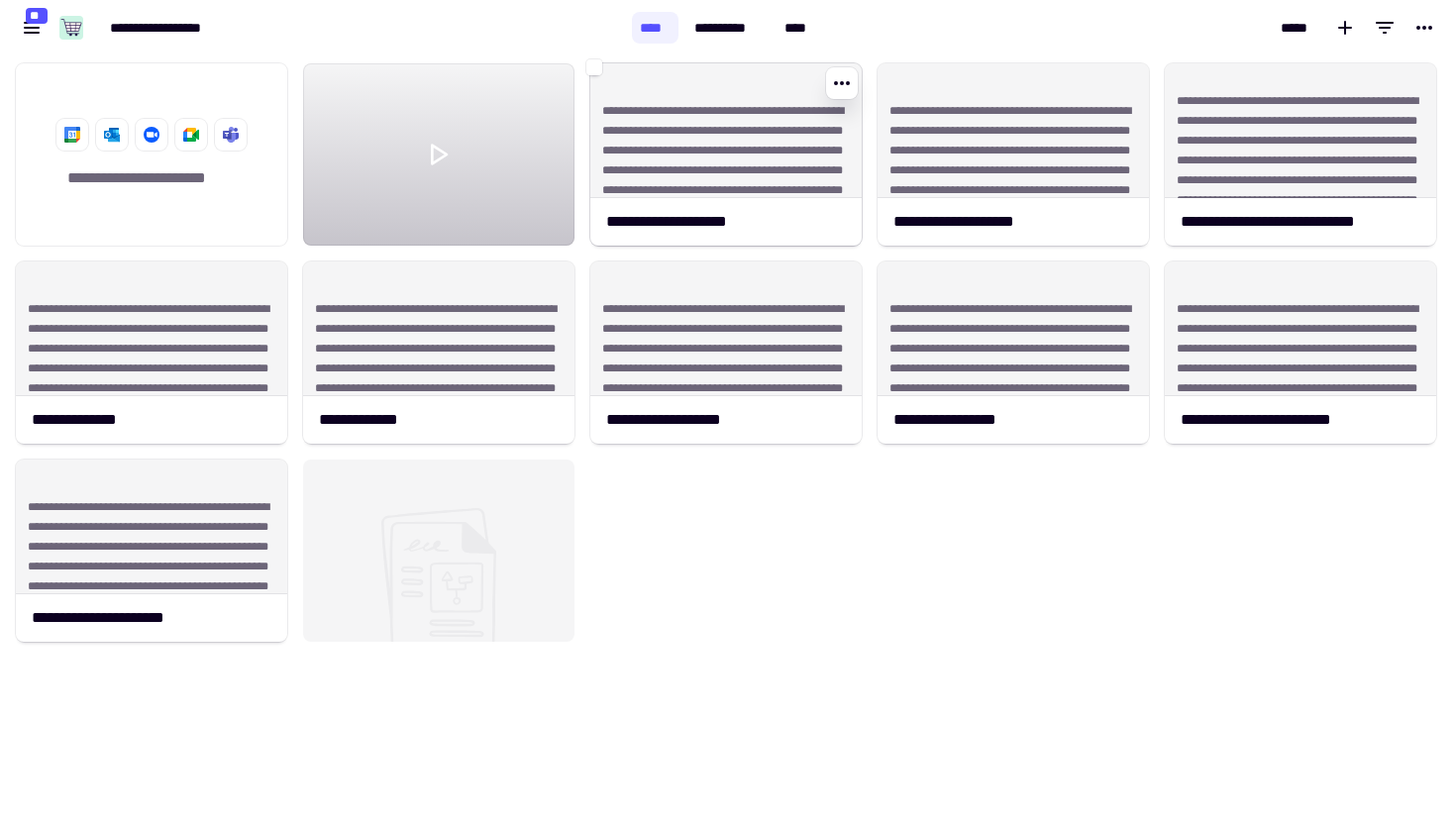 click on "**********" 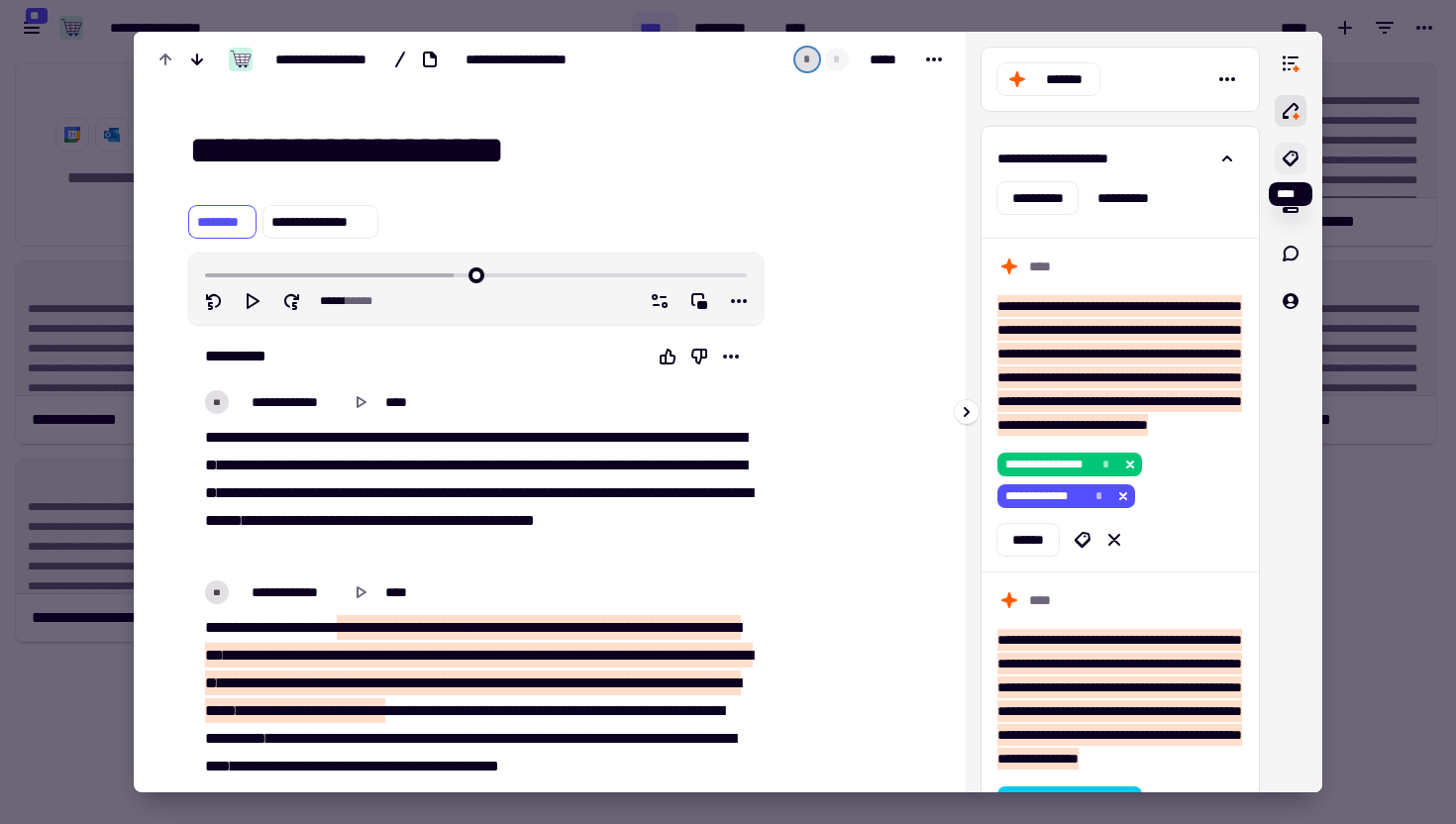 click 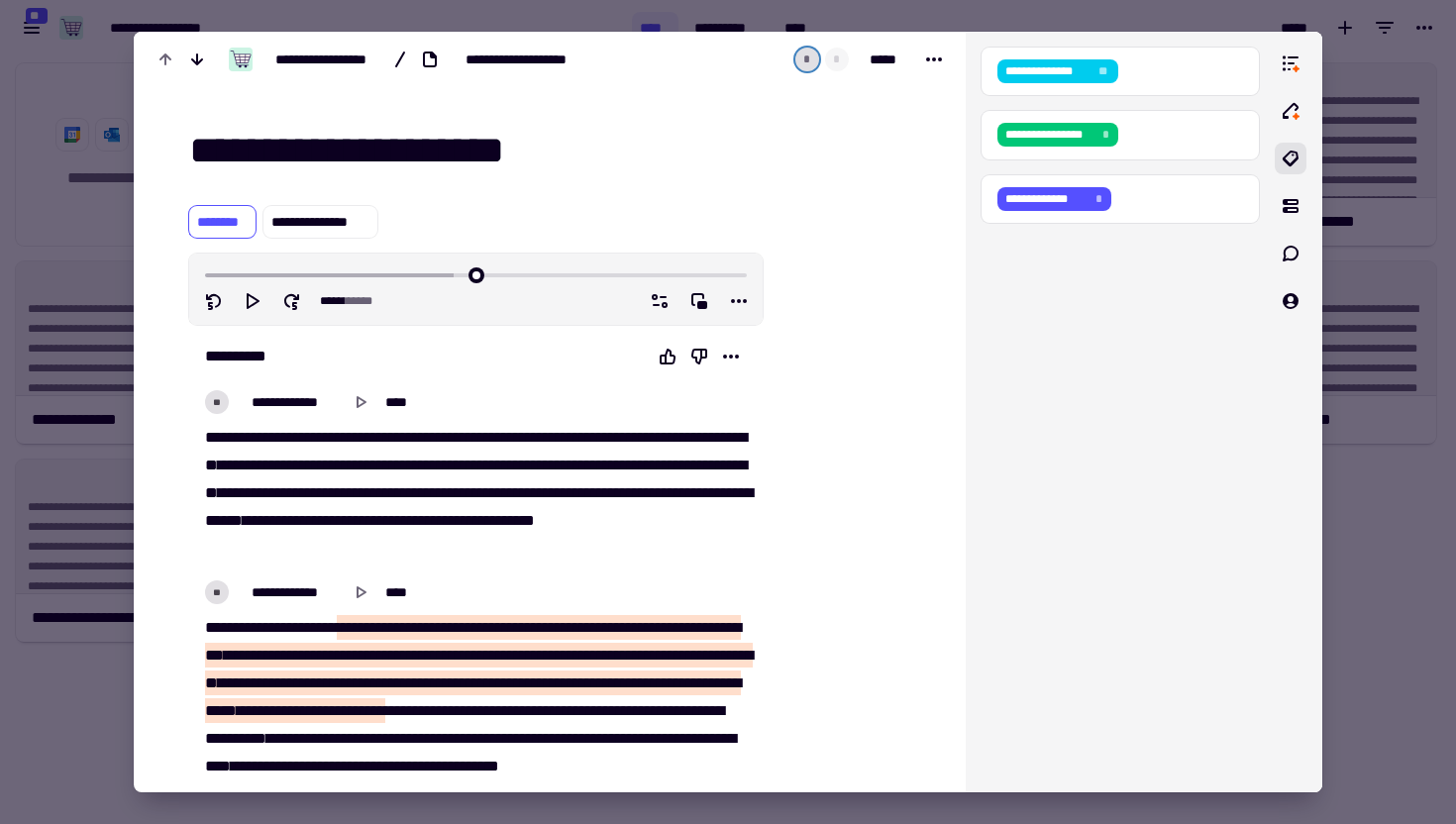 click at bounding box center (728, 412) 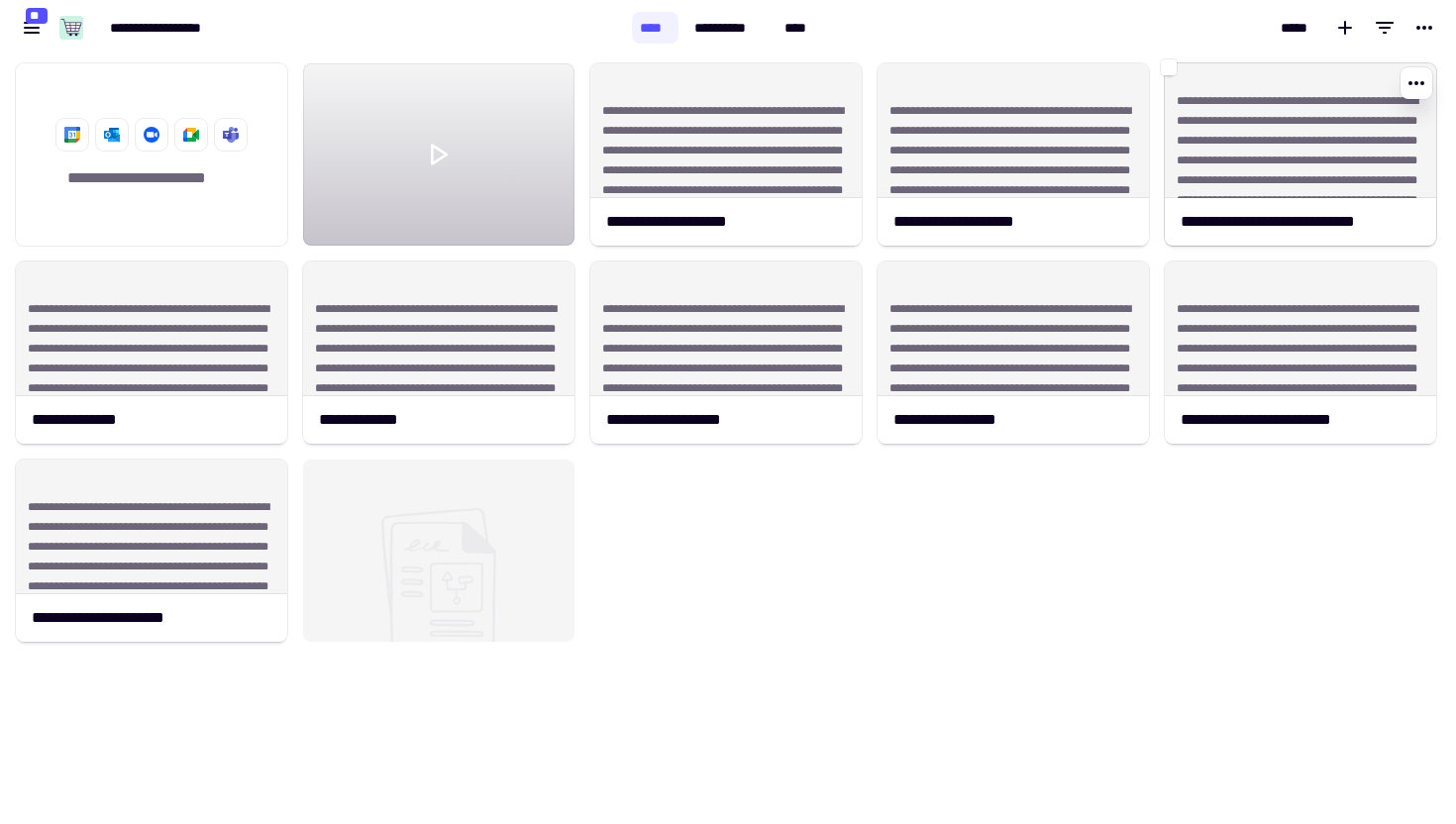 click on "**********" 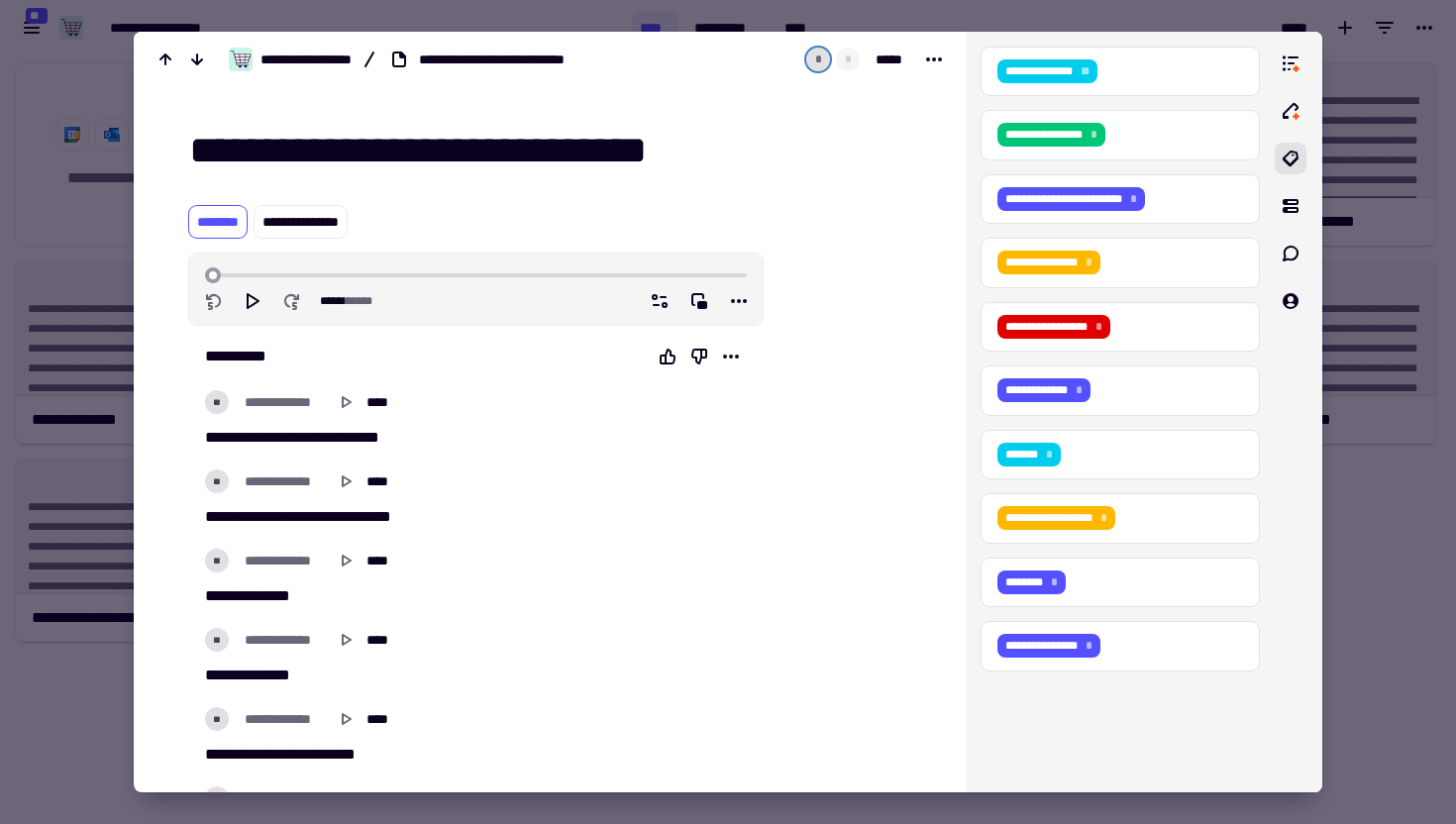 click on "[FIRST] [LAST] [CITY] [STATE] [POSTAL_CODE] [COUNTRY] [PHONE] [EMAIL]" at bounding box center (728, 824) 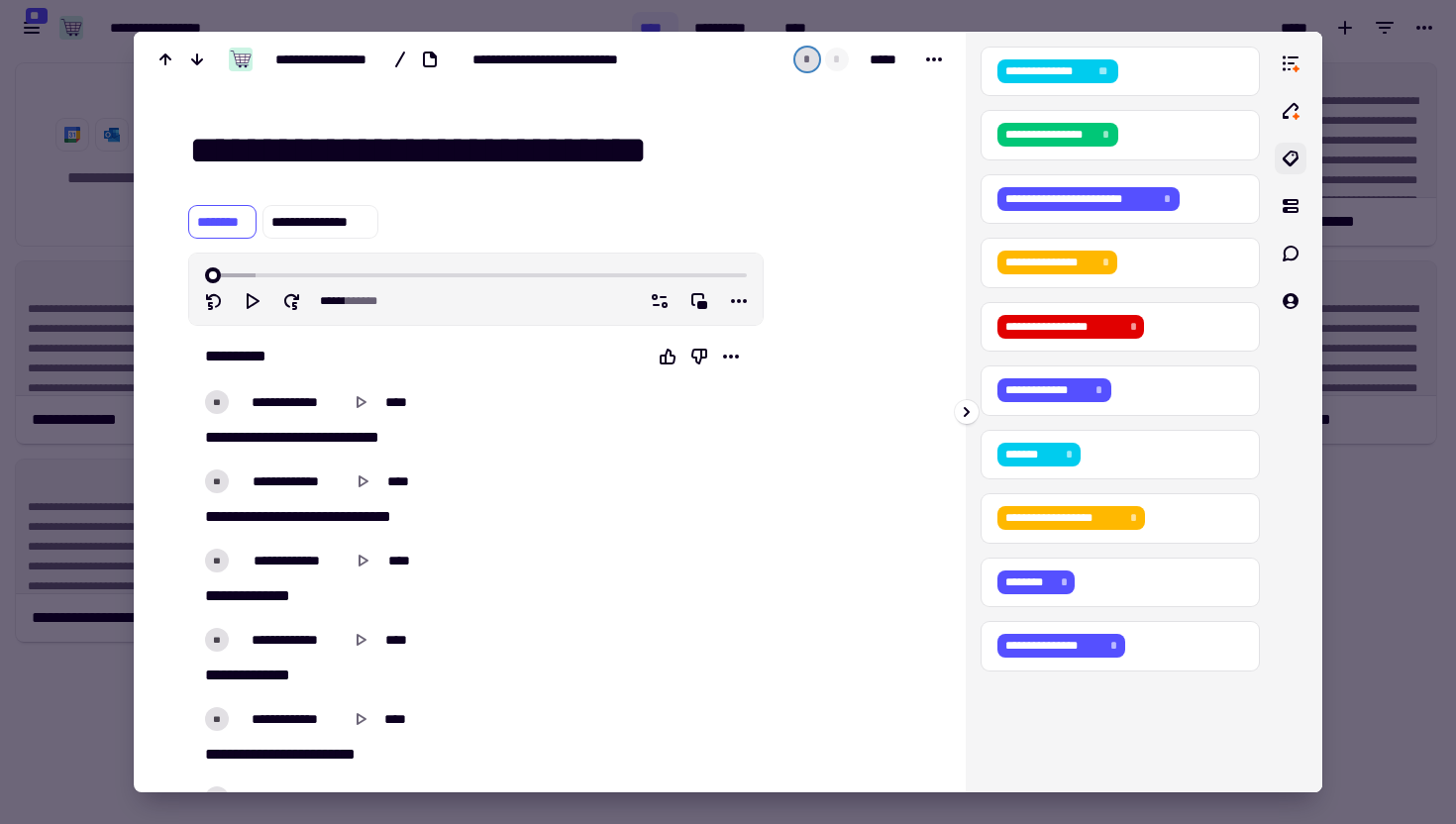 click 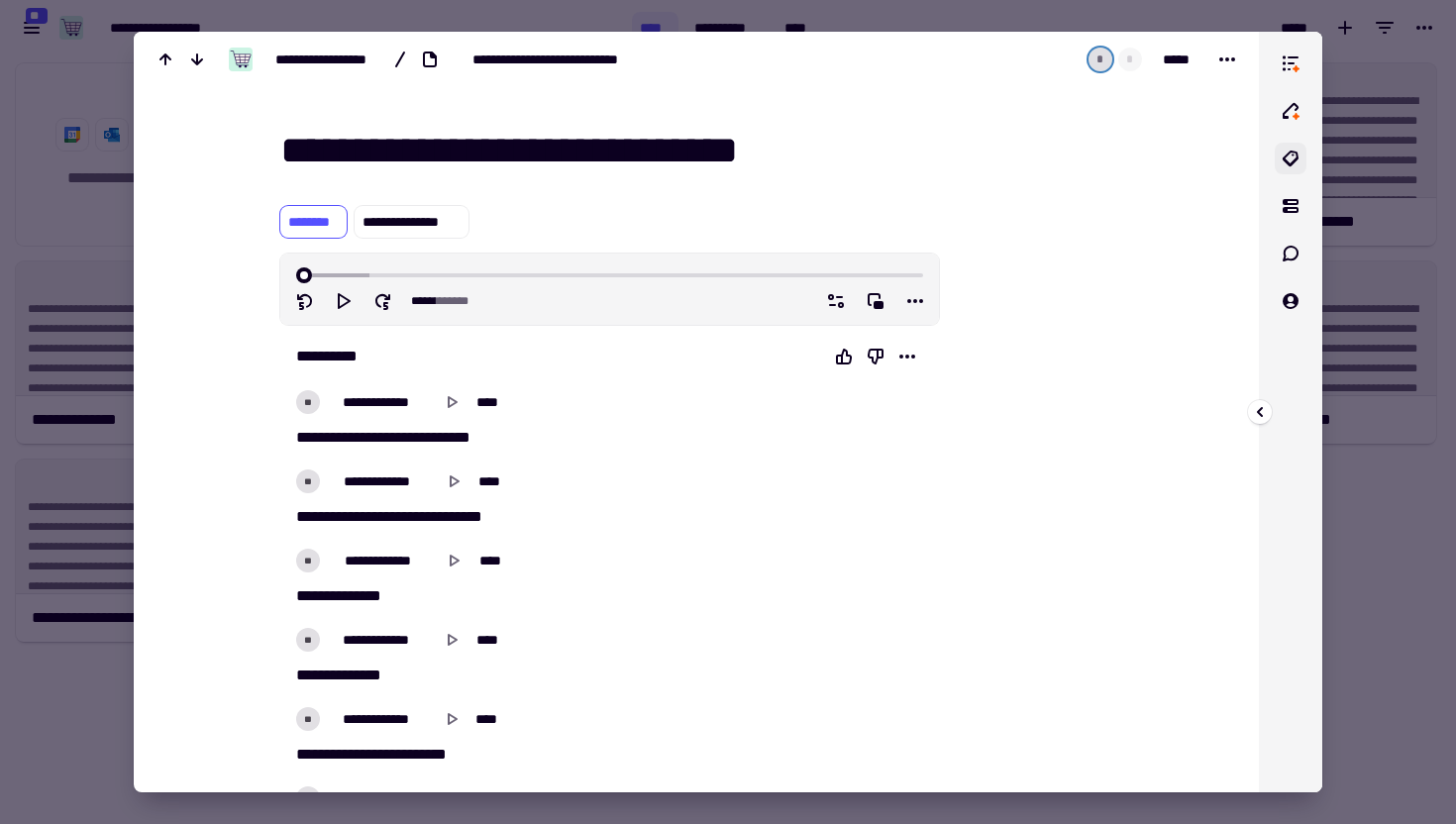 click 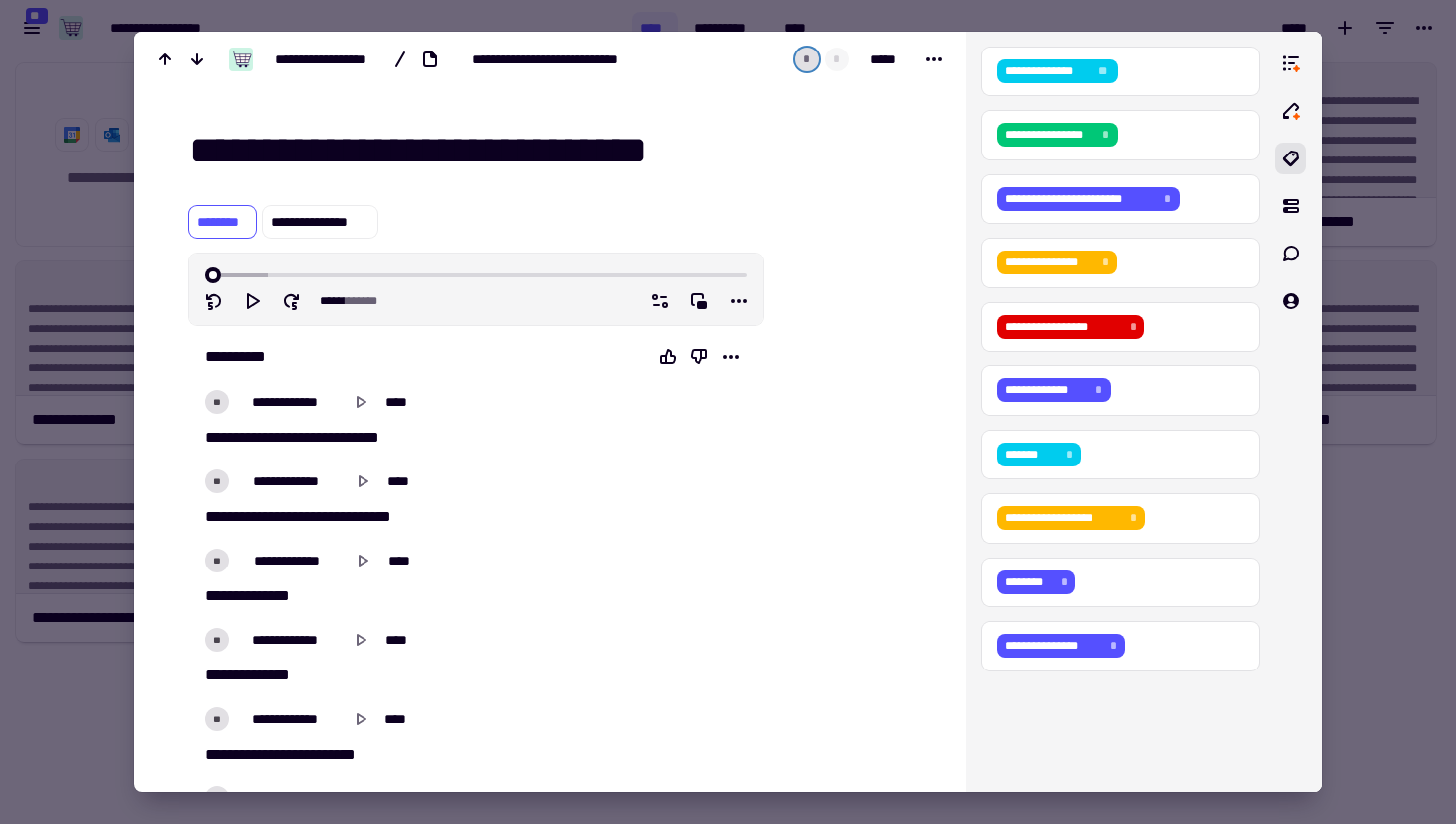 click at bounding box center (728, 412) 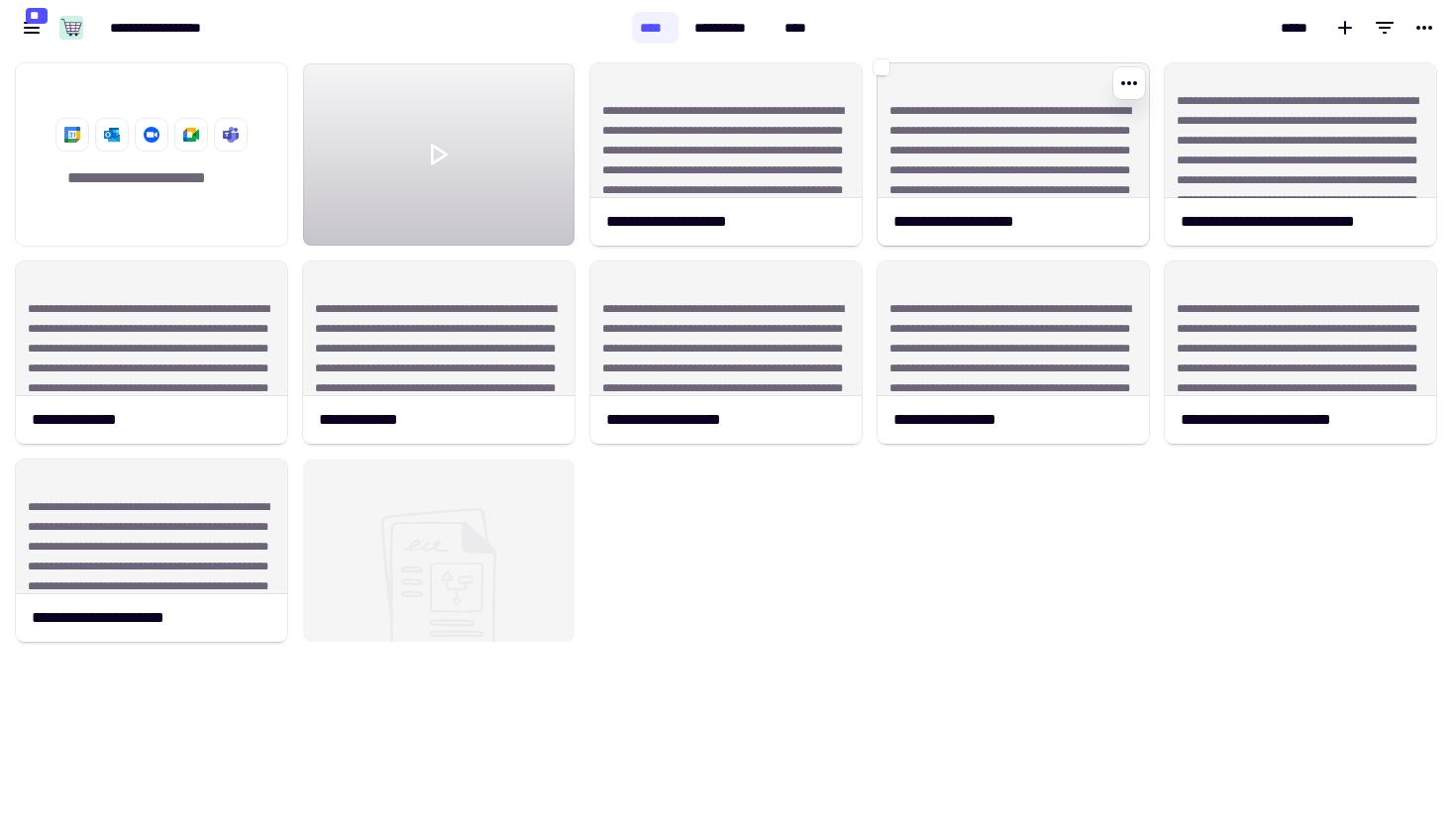 click on "**********" 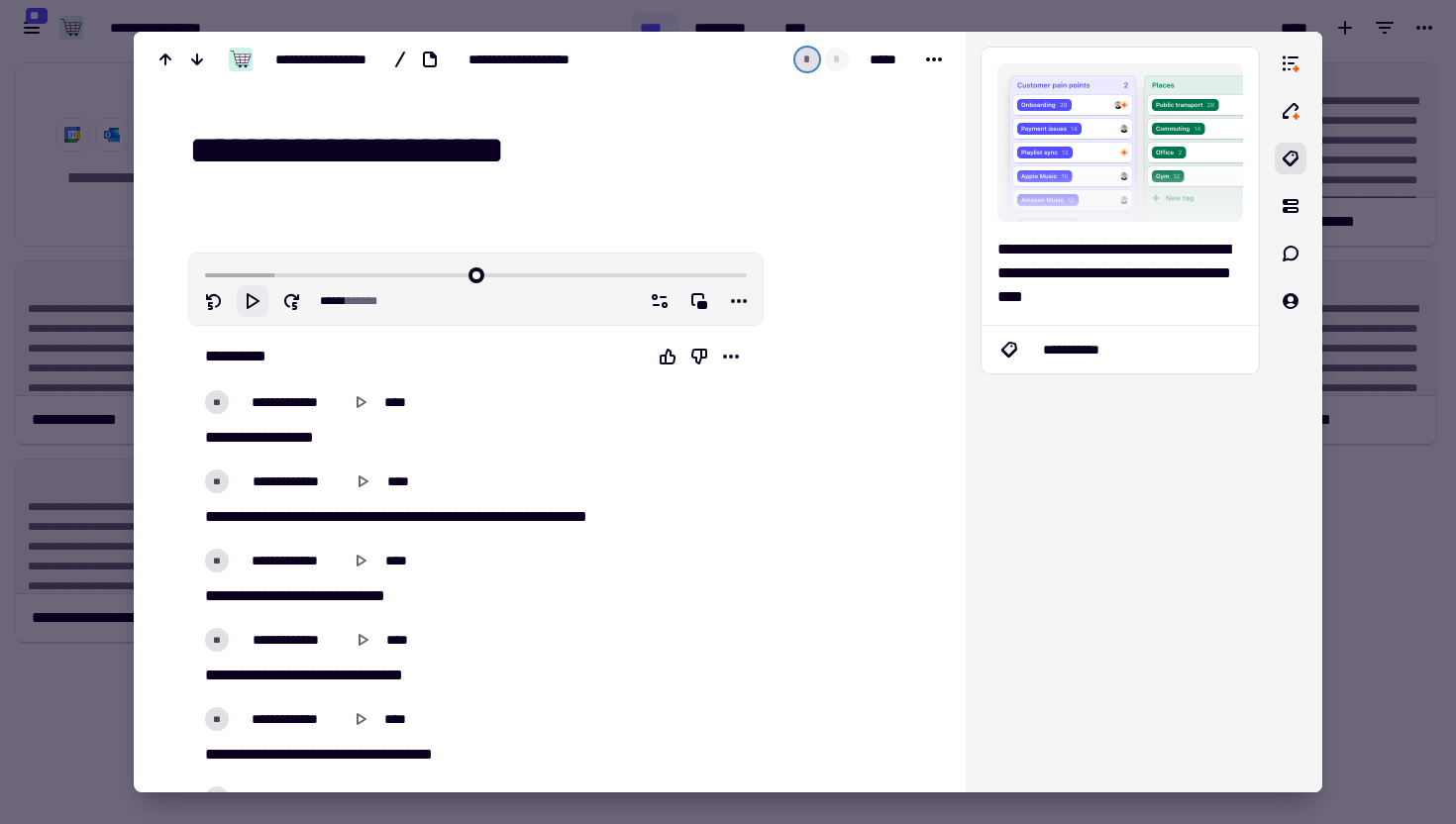 click 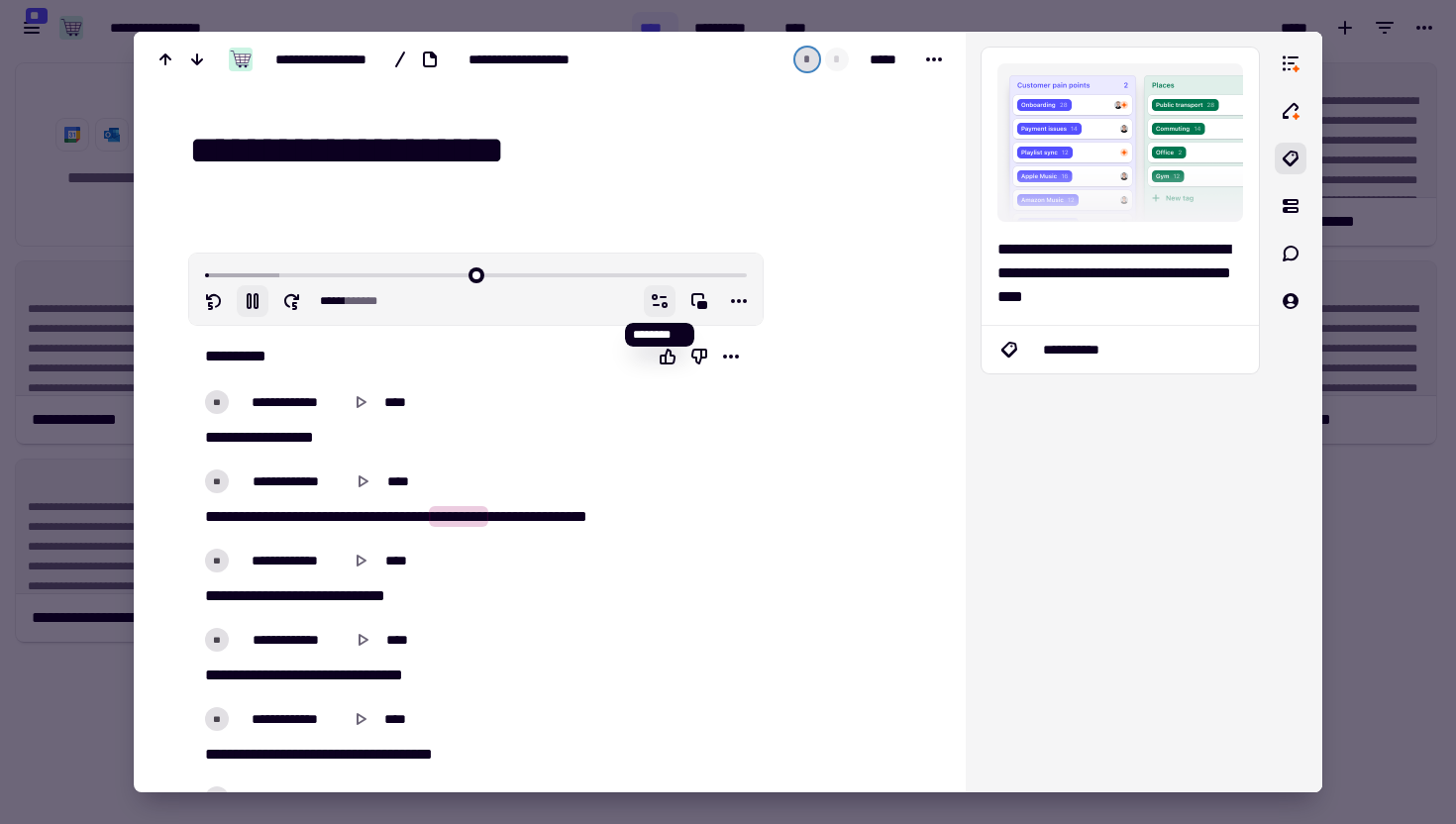 click 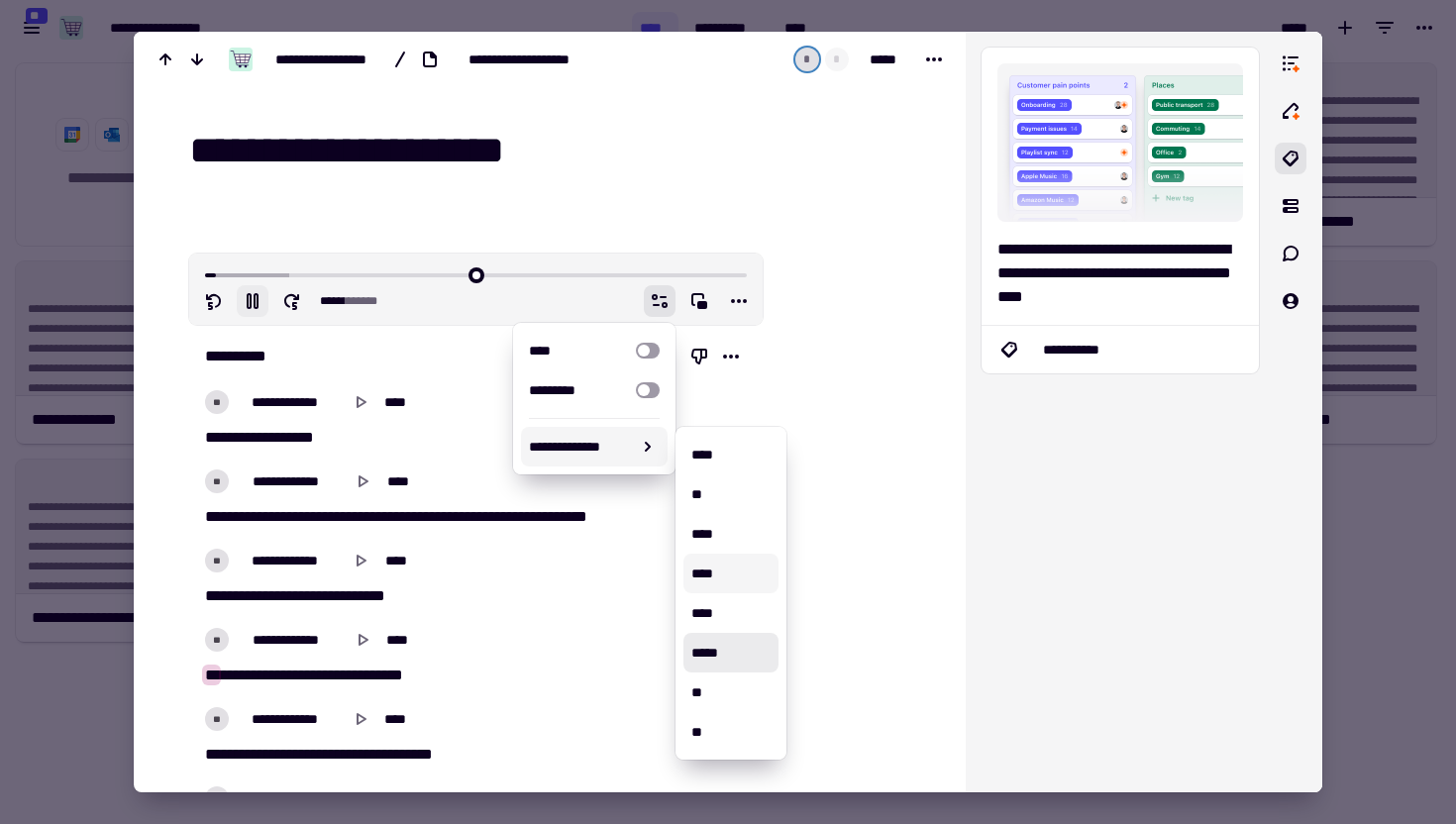 click at bounding box center [850, 6032] 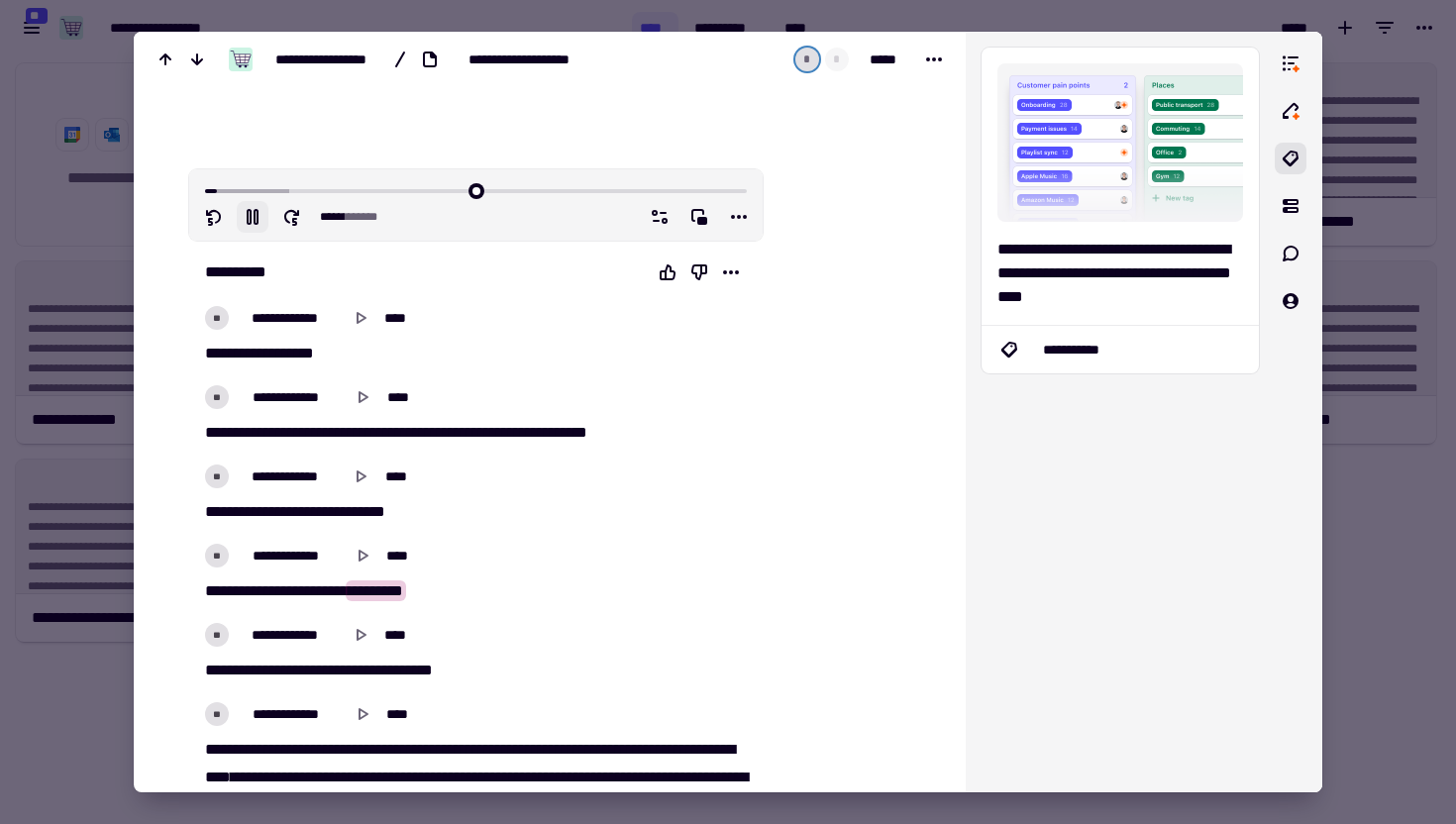 type on "*****" 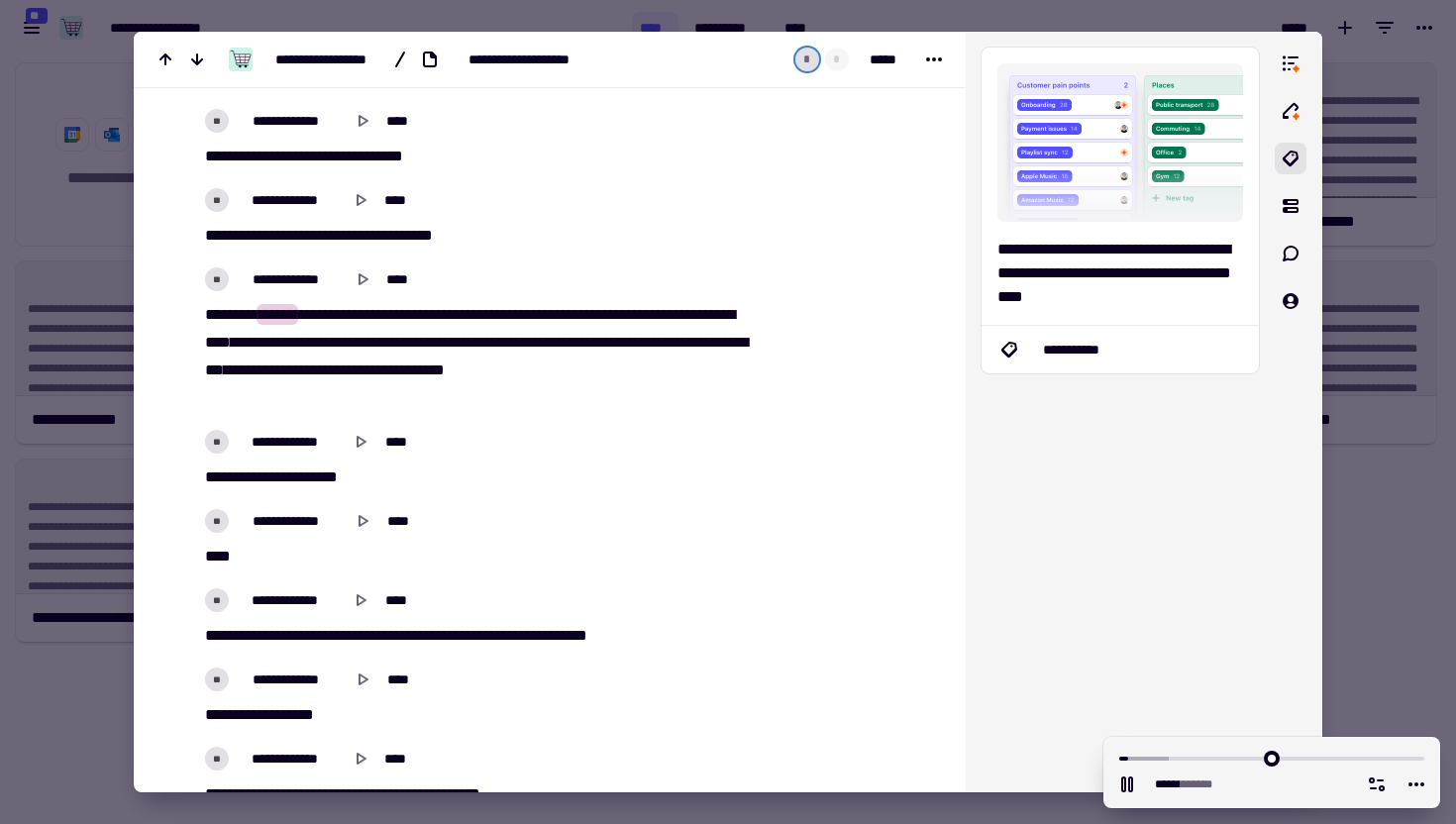 scroll, scrollTop: 528, scrollLeft: 0, axis: vertical 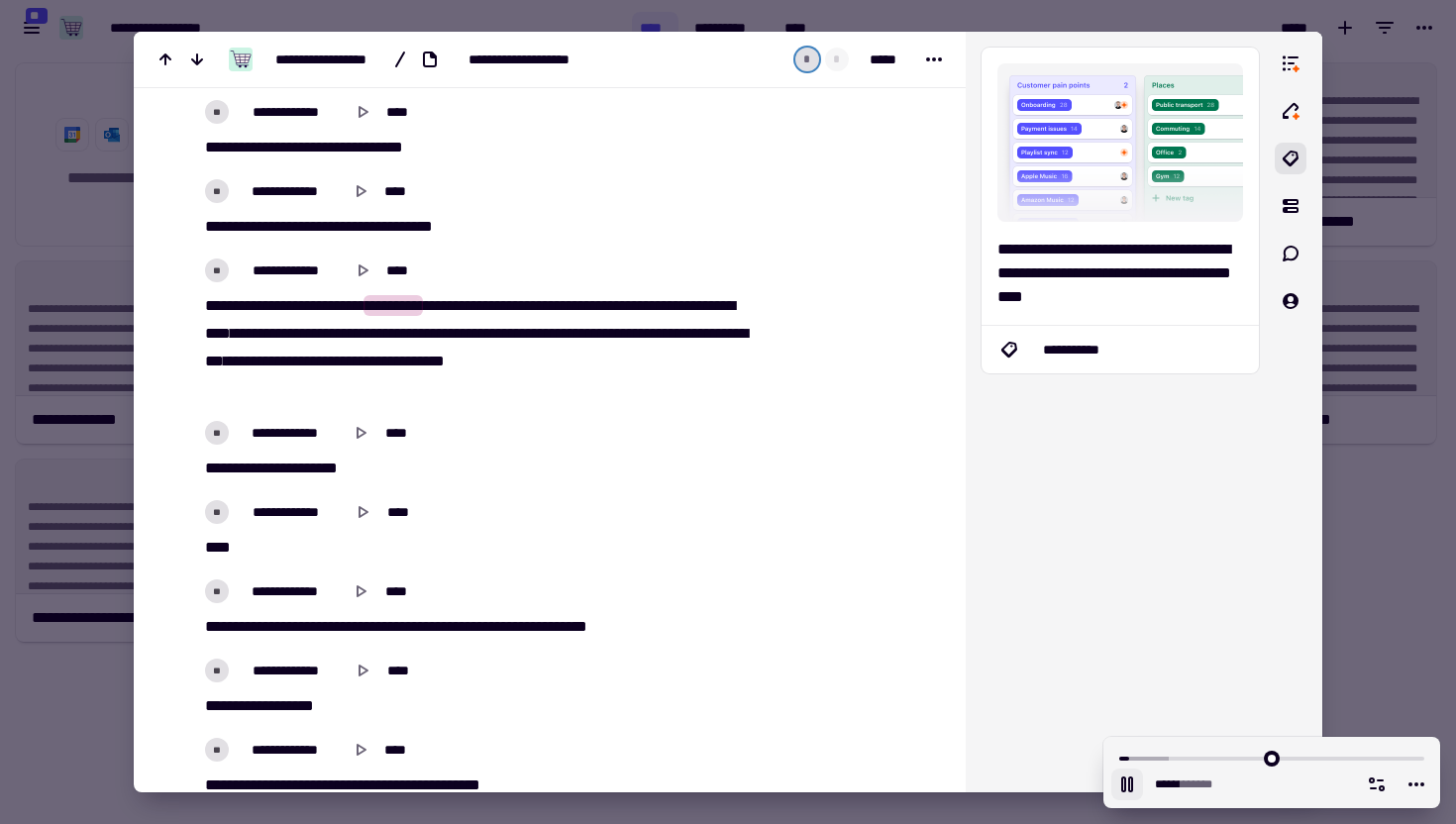 click 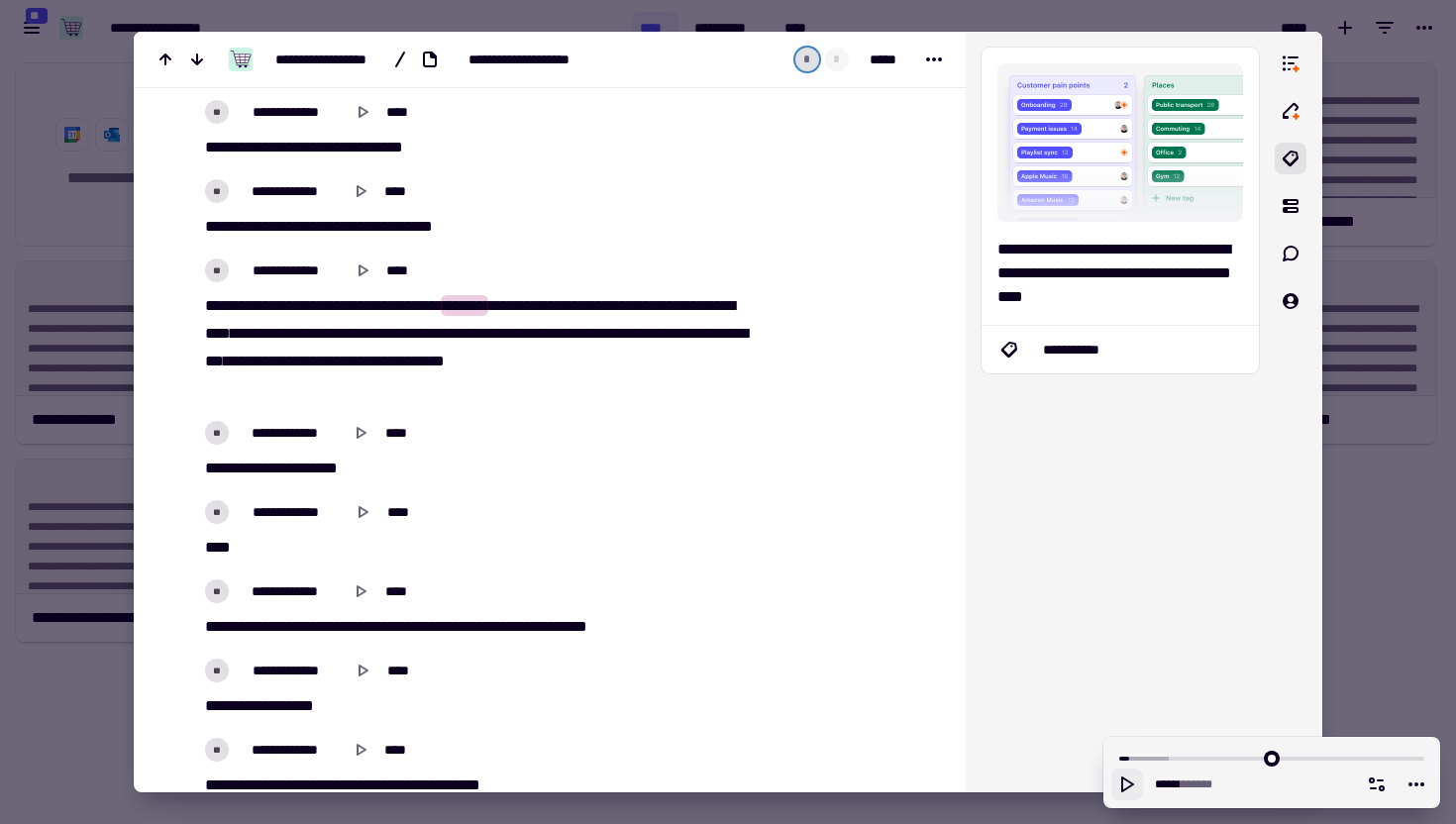 click 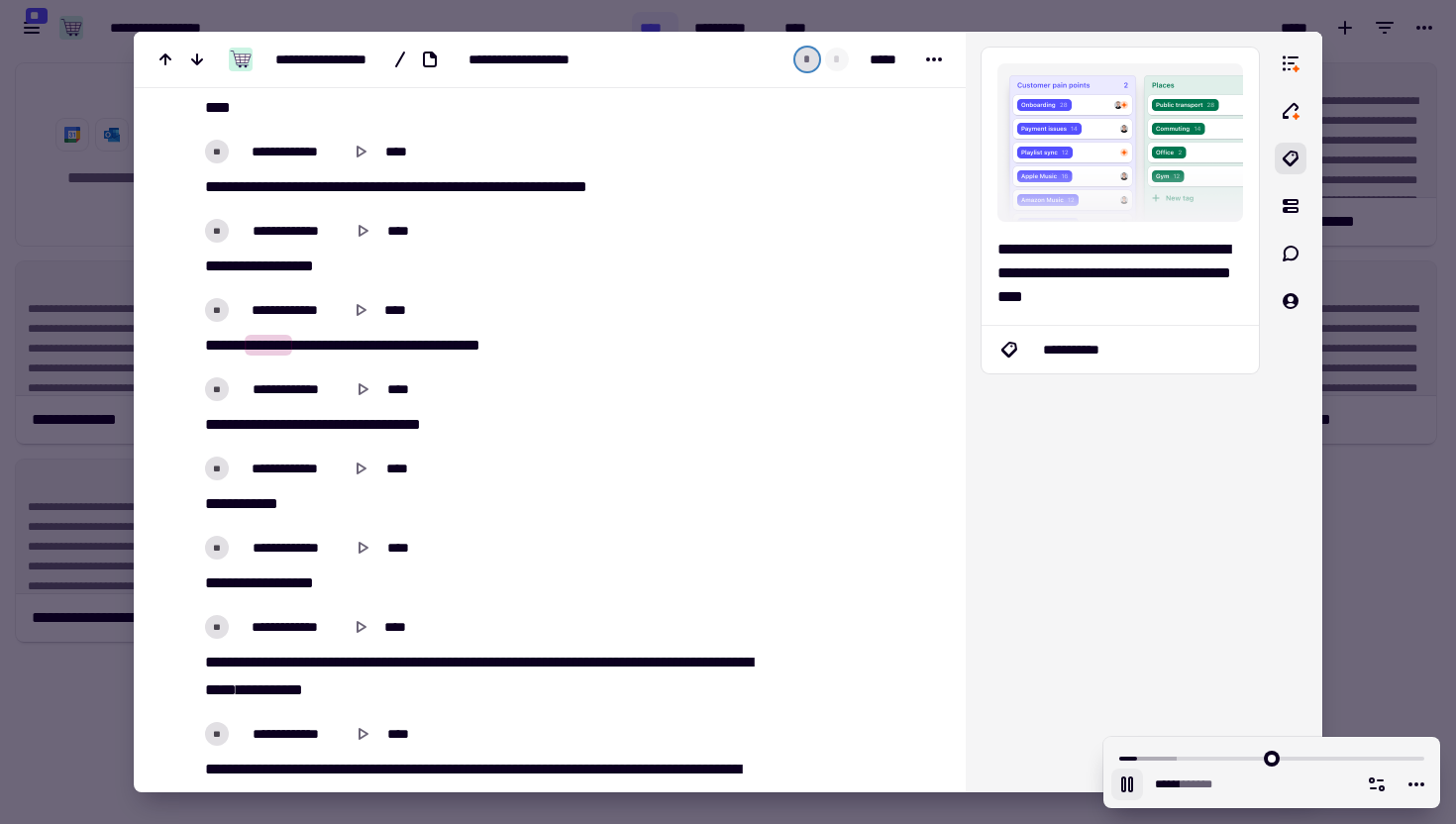 scroll, scrollTop: 986, scrollLeft: 0, axis: vertical 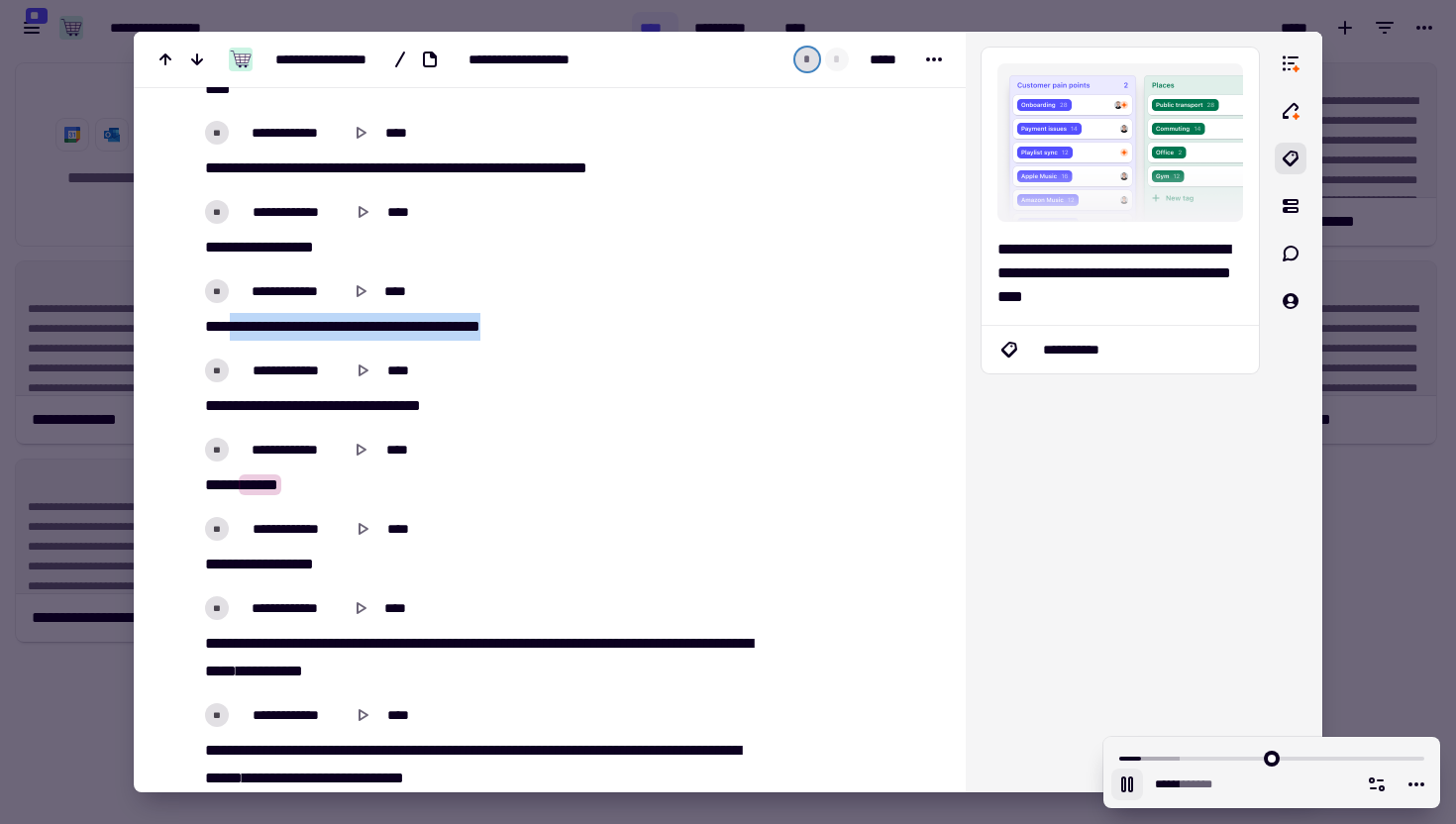 drag, startPoint x: 241, startPoint y: 323, endPoint x: 531, endPoint y: 333, distance: 290.1724 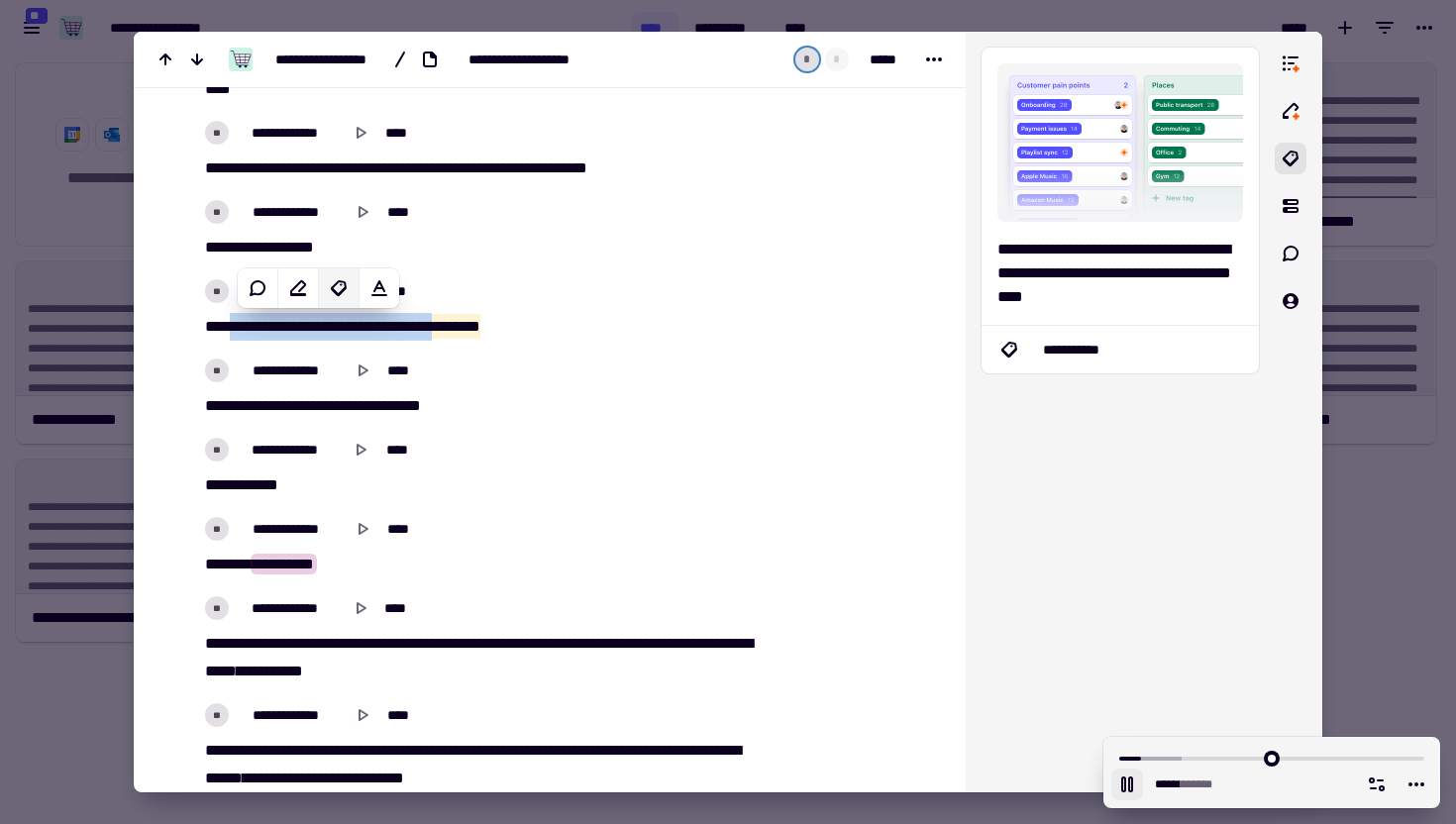 click 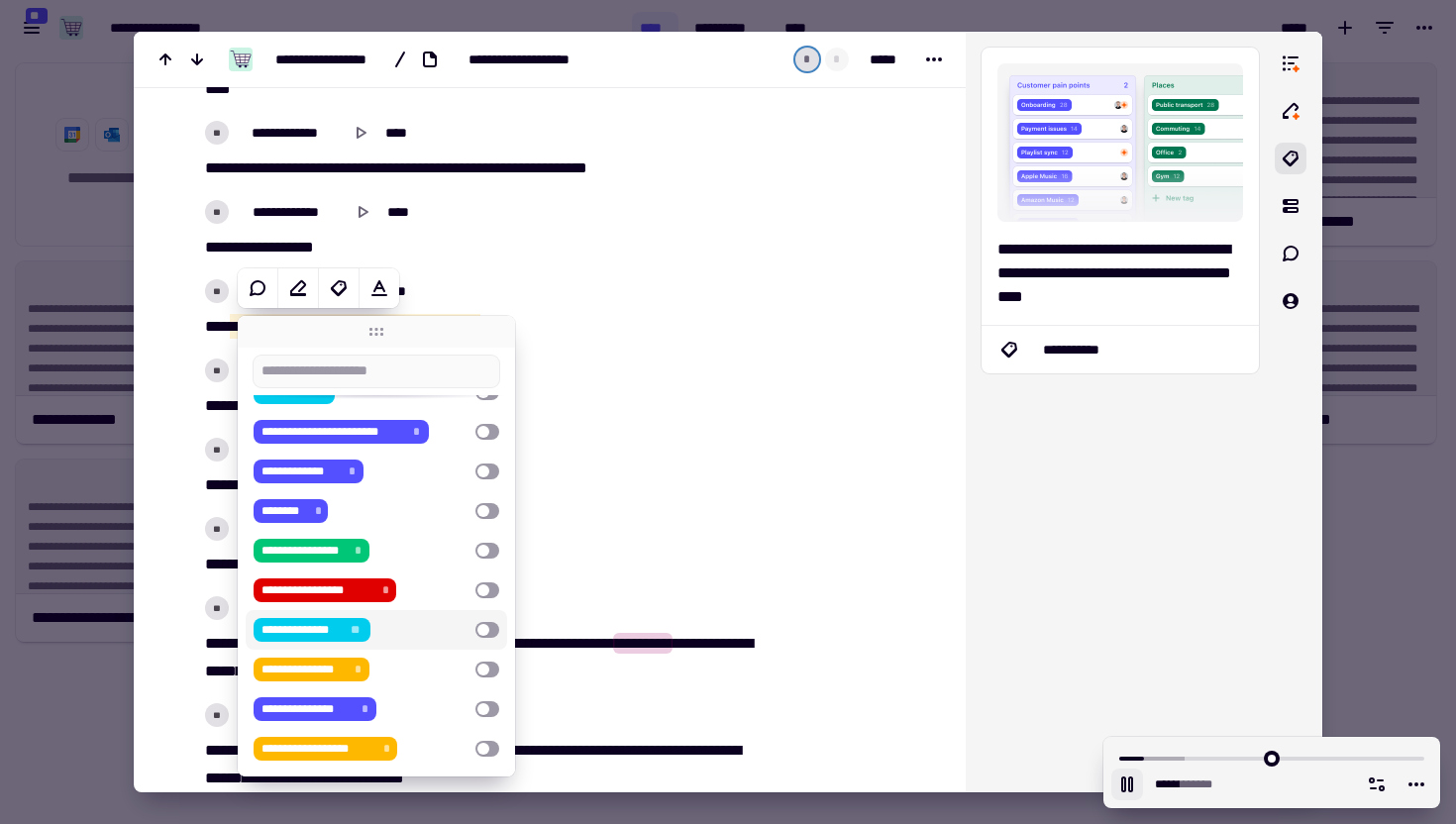 scroll, scrollTop: 83, scrollLeft: 0, axis: vertical 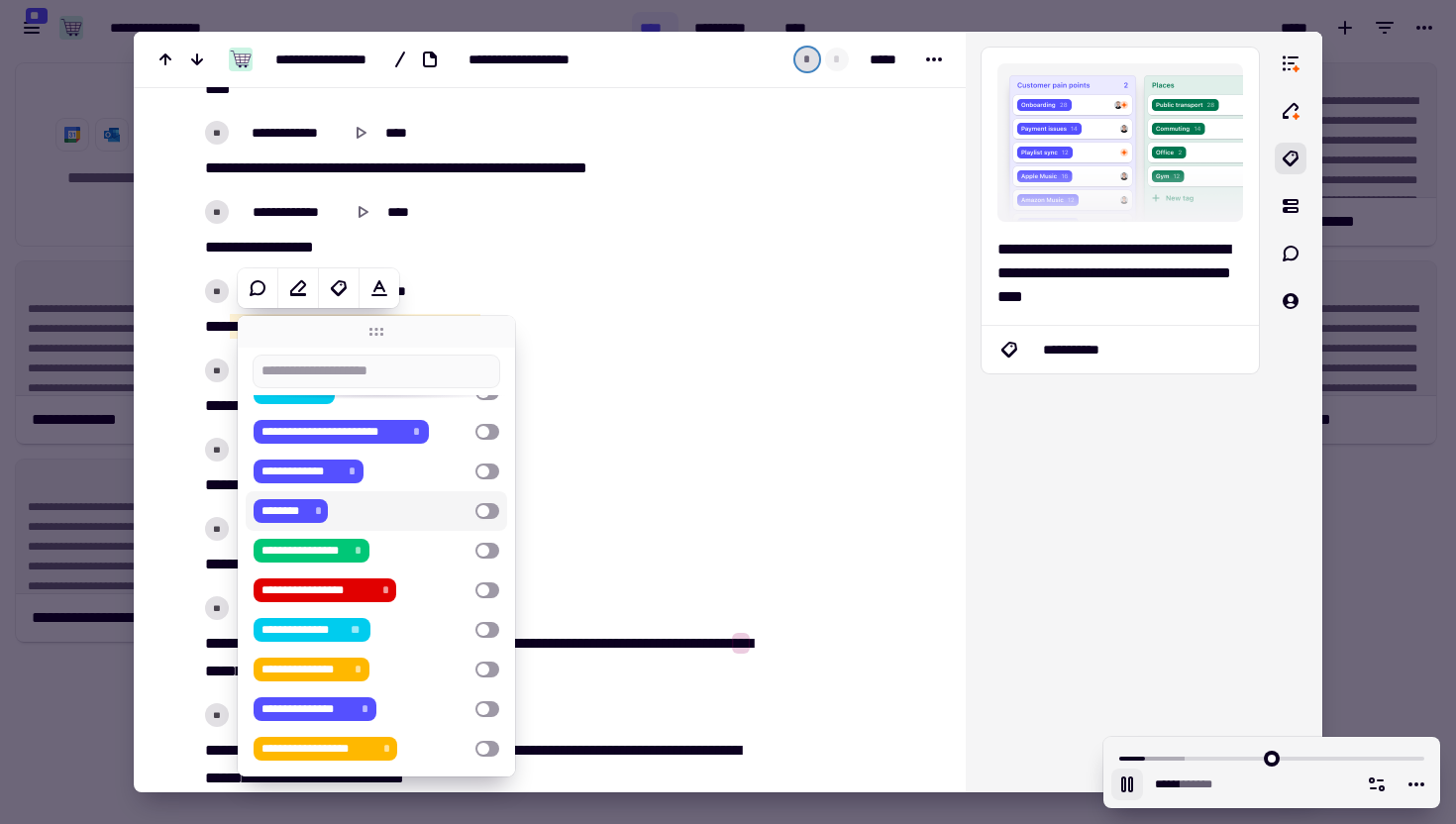 click on "******** *" at bounding box center (361, 511) 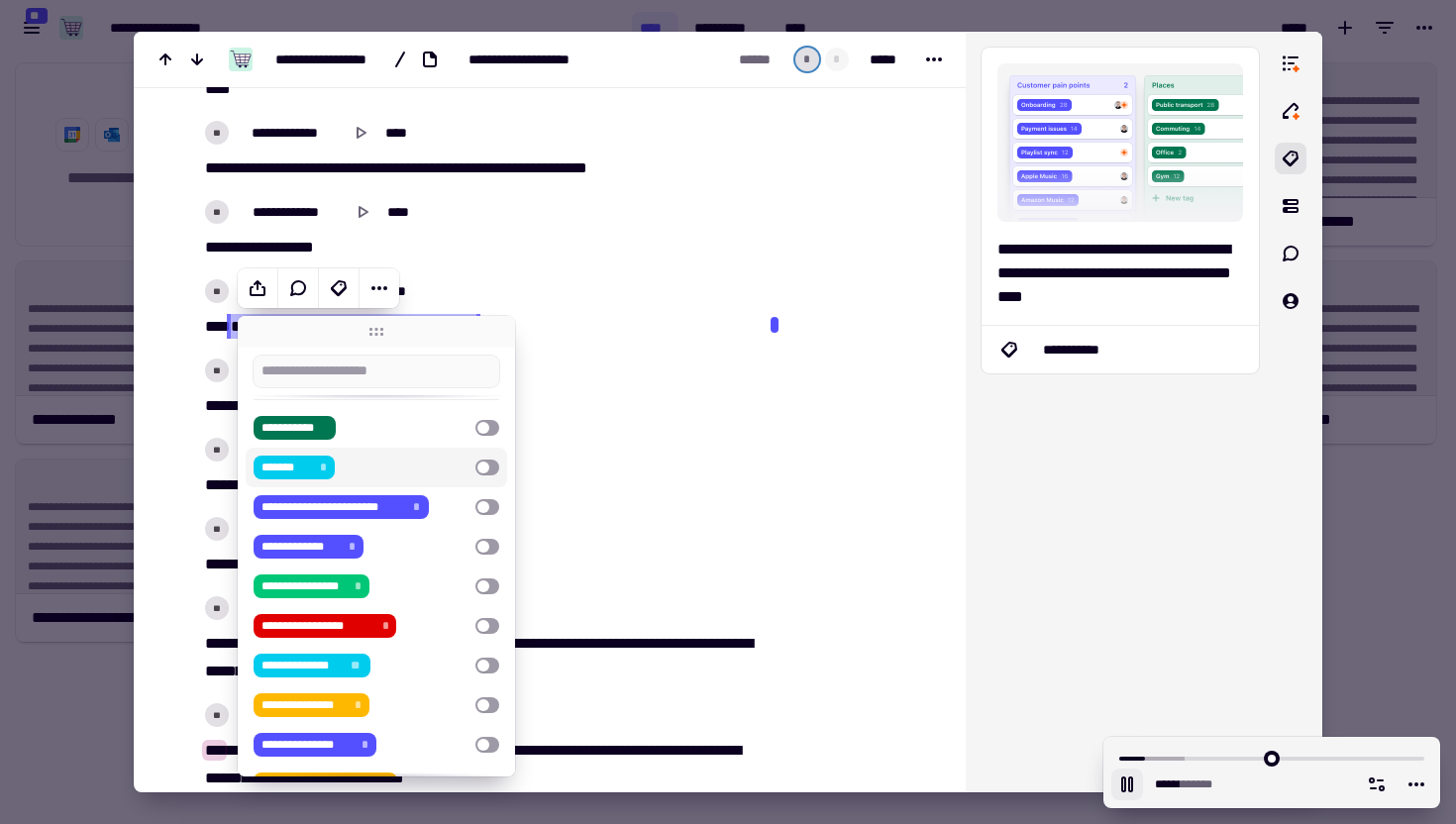 click at bounding box center [850, 5046] 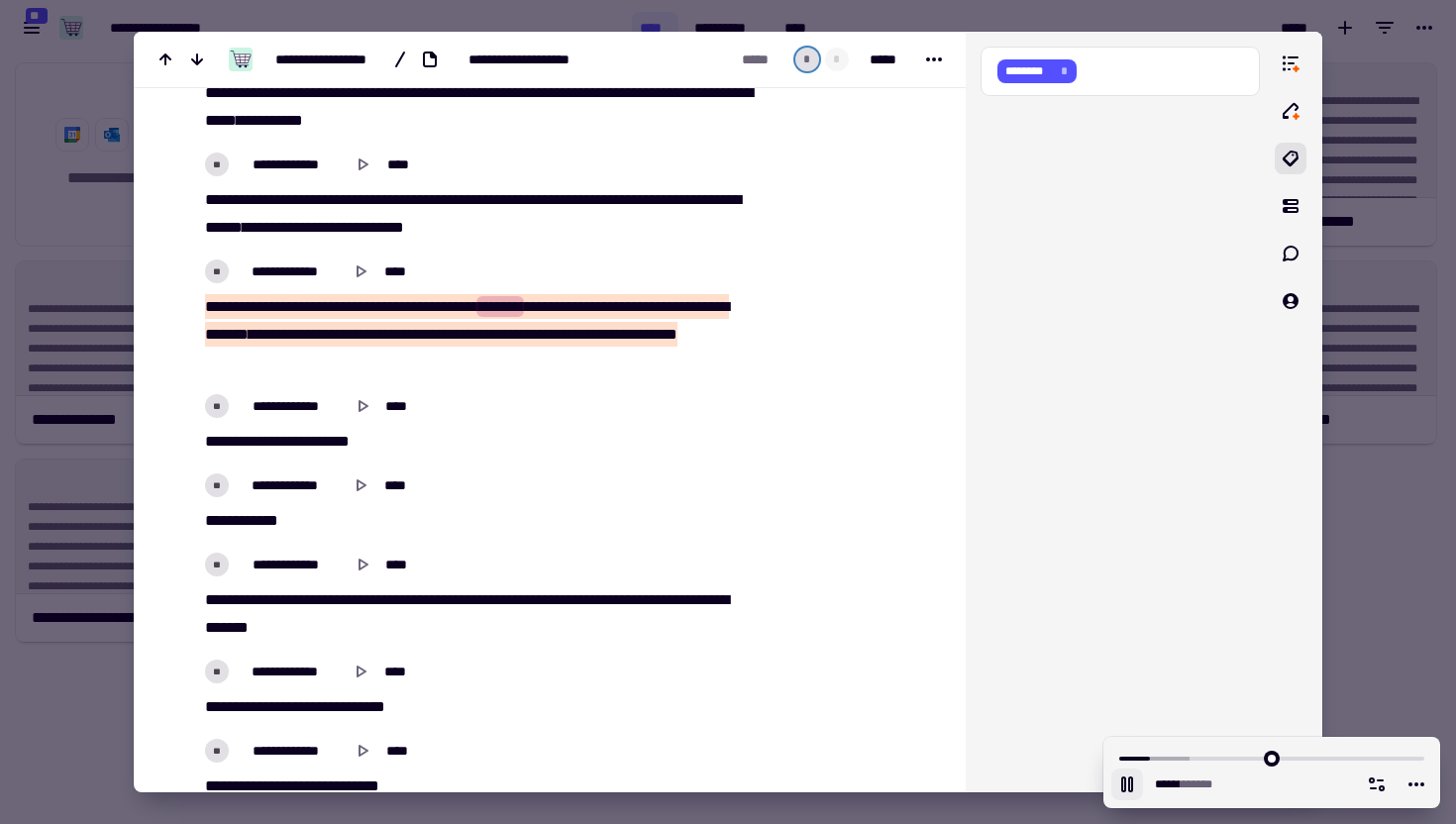 scroll, scrollTop: 1538, scrollLeft: 0, axis: vertical 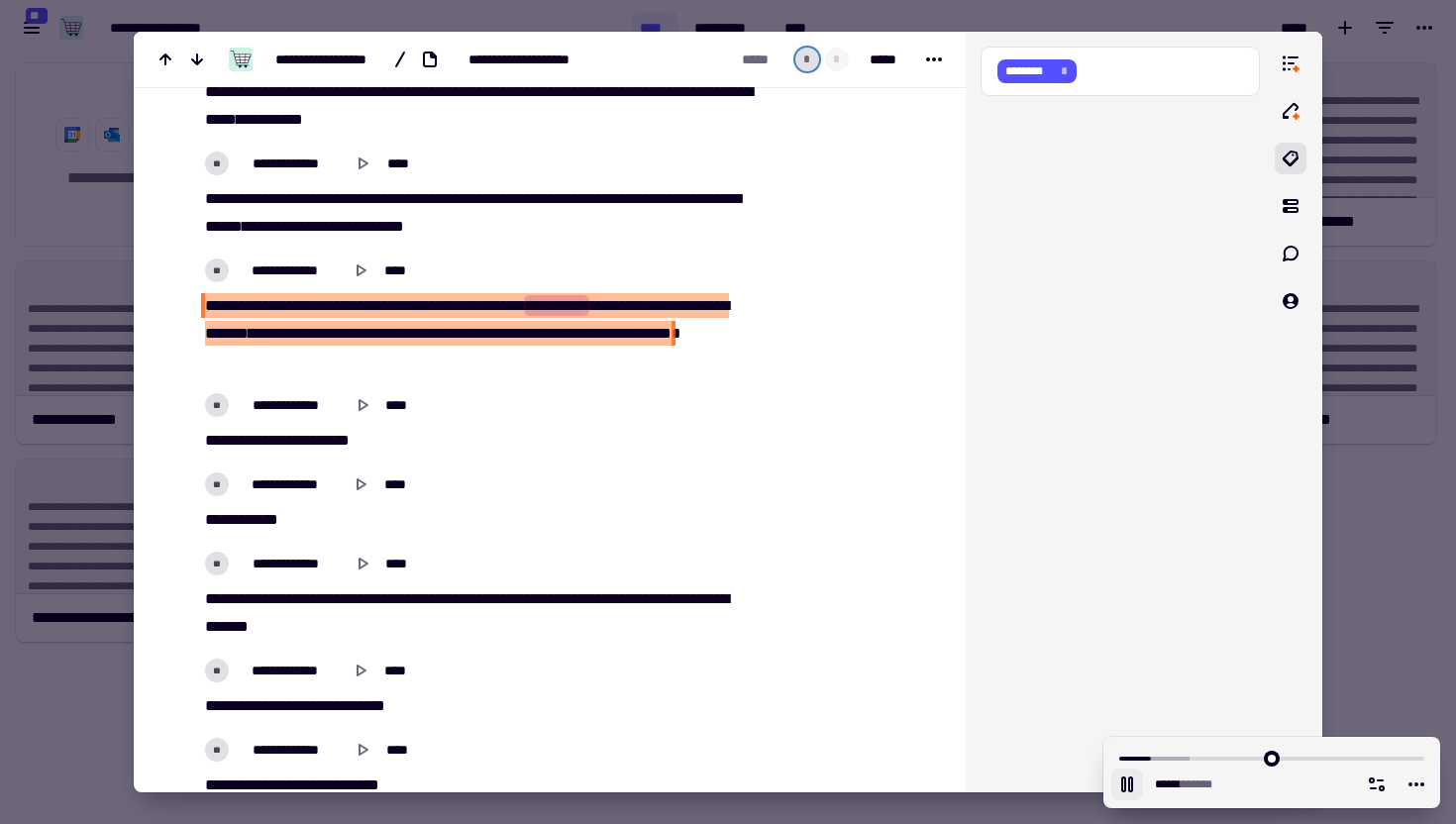 click on "**********" at bounding box center (557, 305) 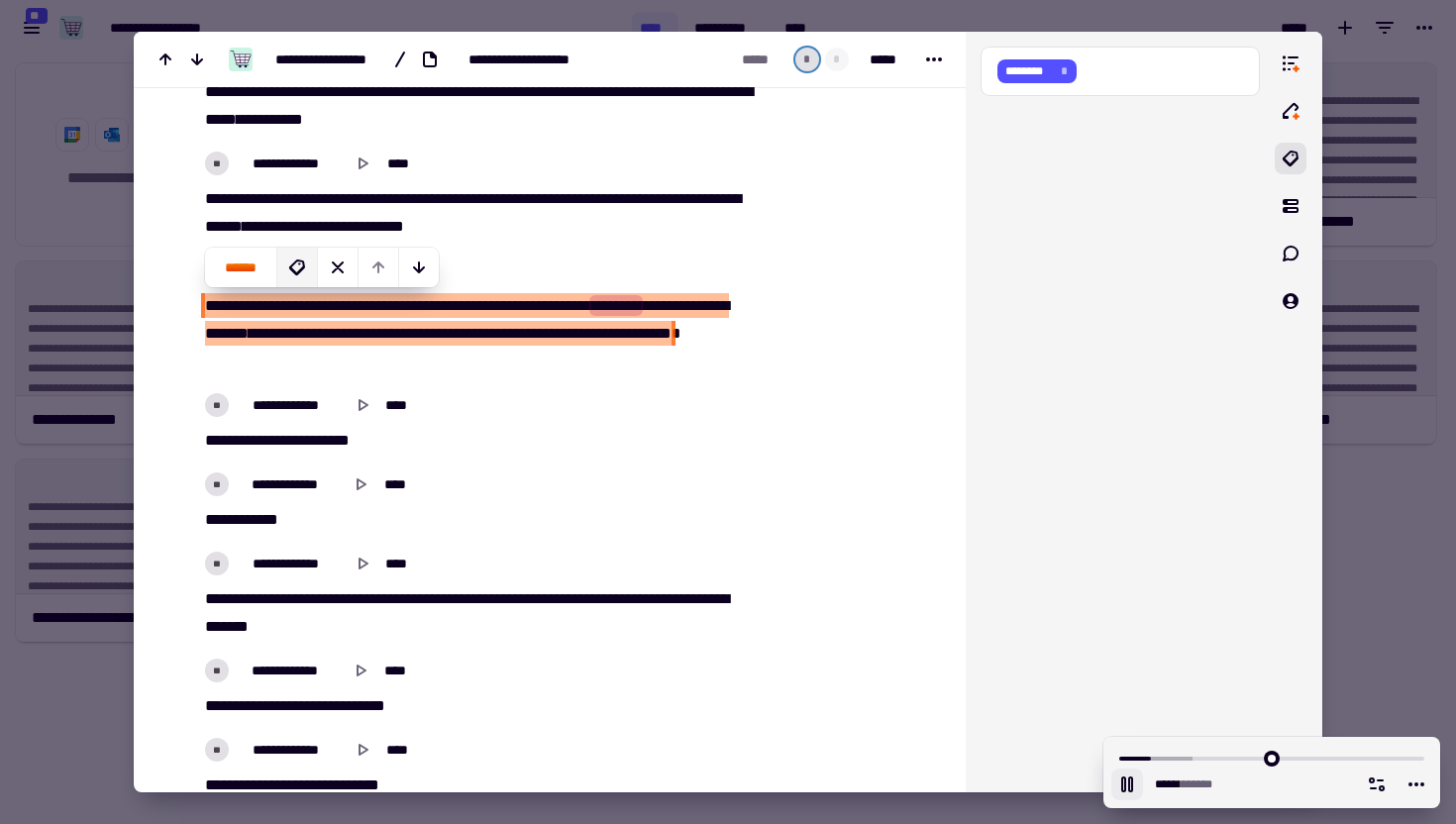 click 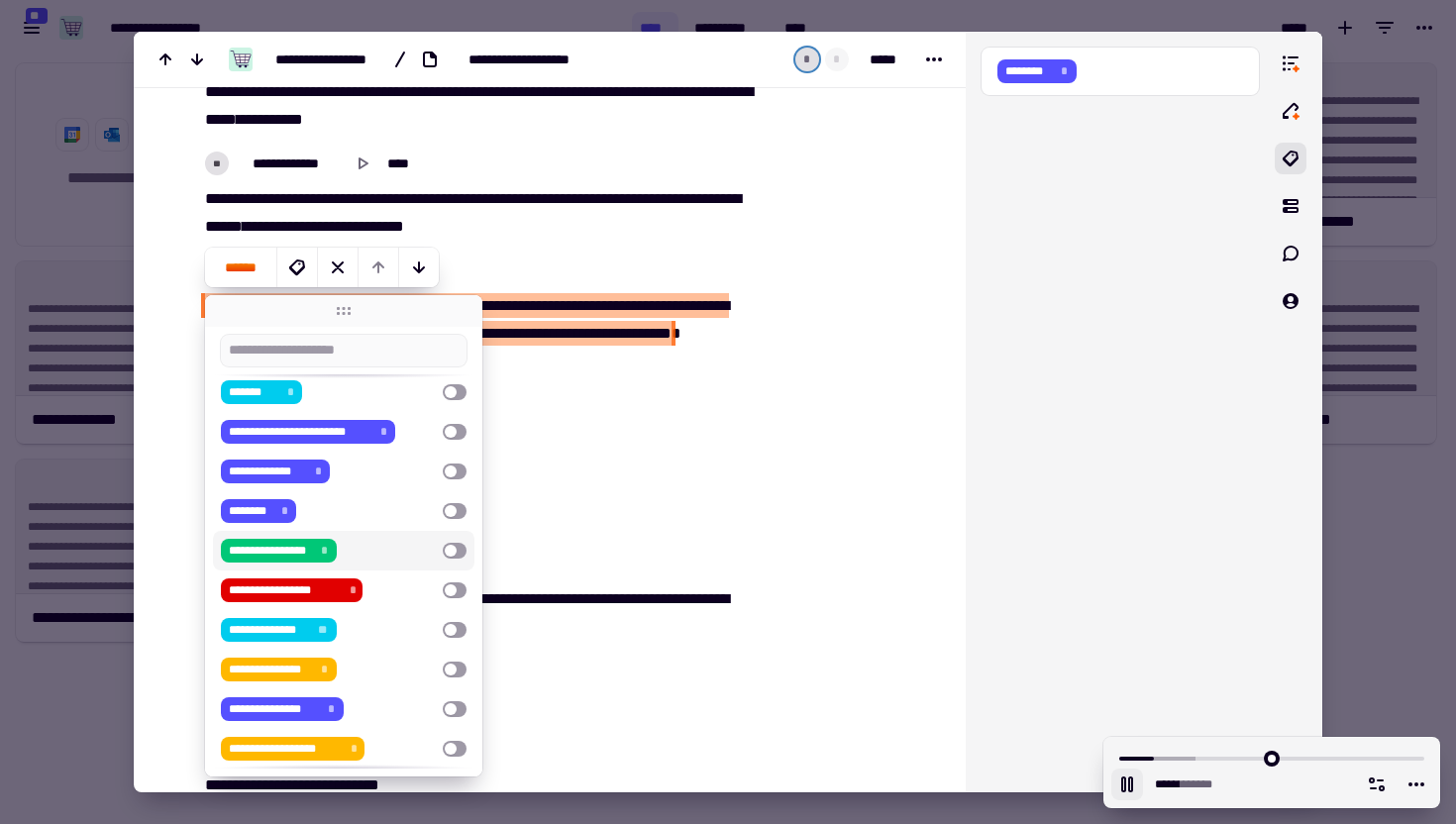 scroll, scrollTop: 62, scrollLeft: 0, axis: vertical 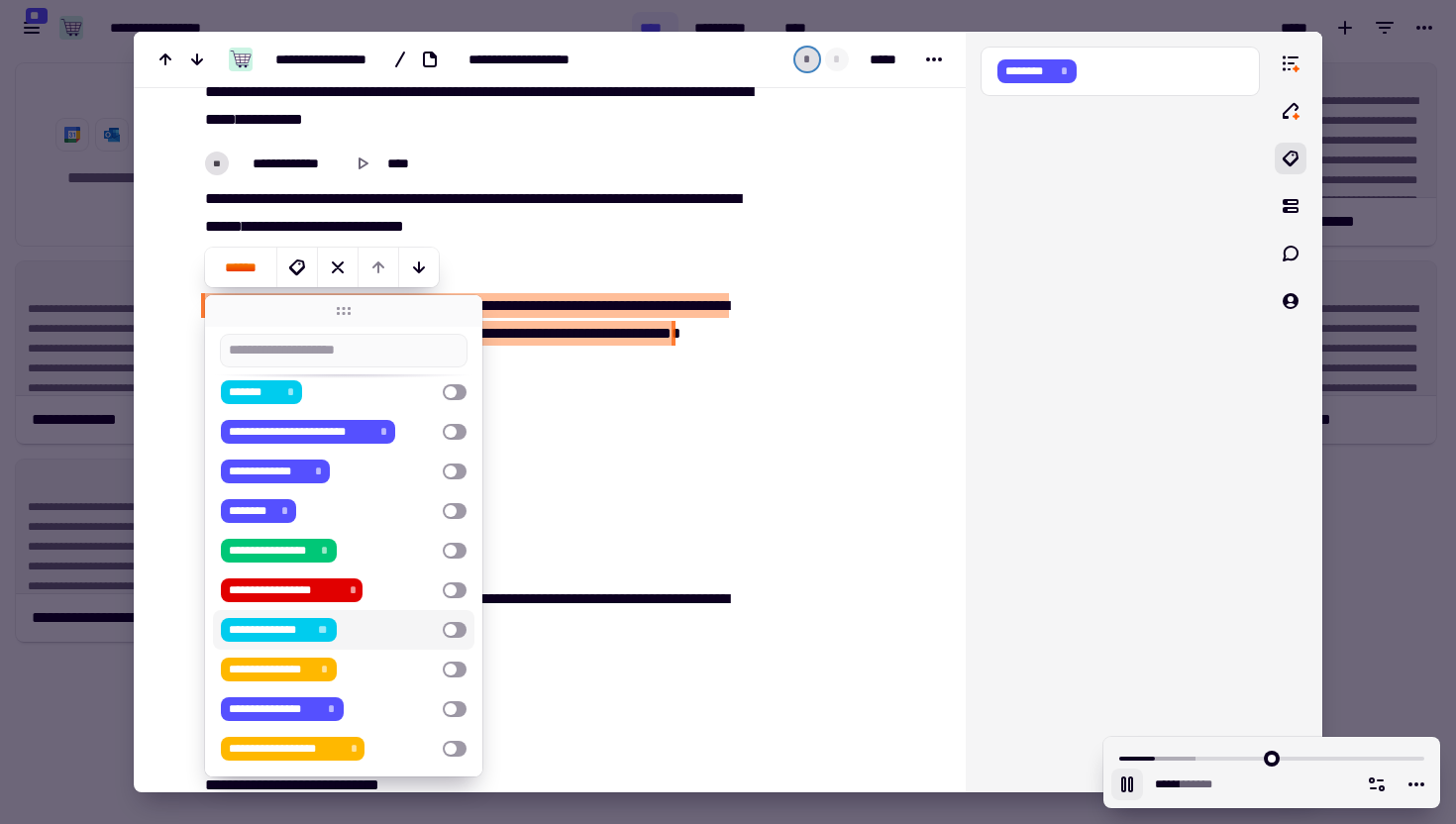click on "**********" at bounding box center (328, 630) 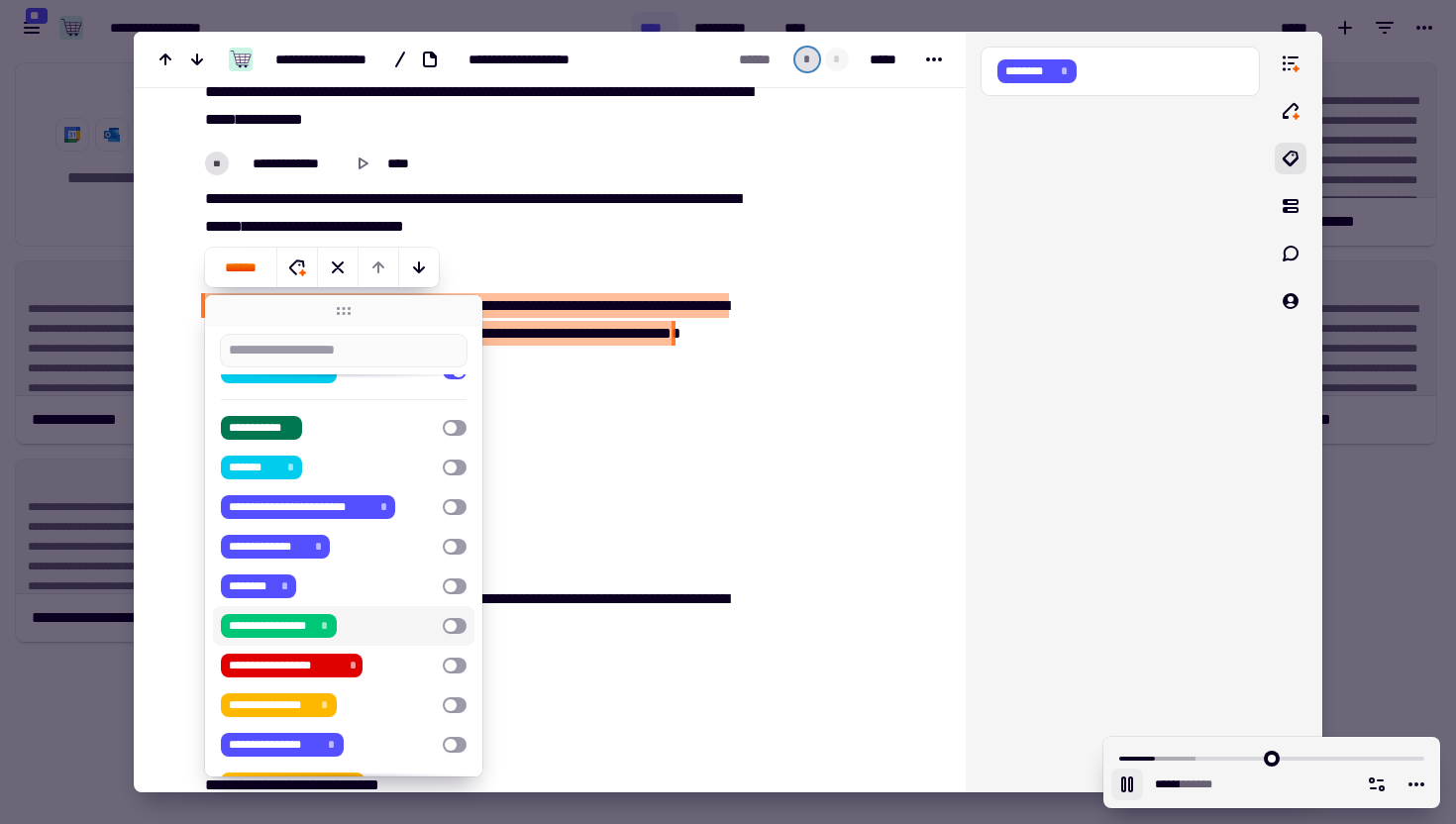 scroll, scrollTop: 111, scrollLeft: 0, axis: vertical 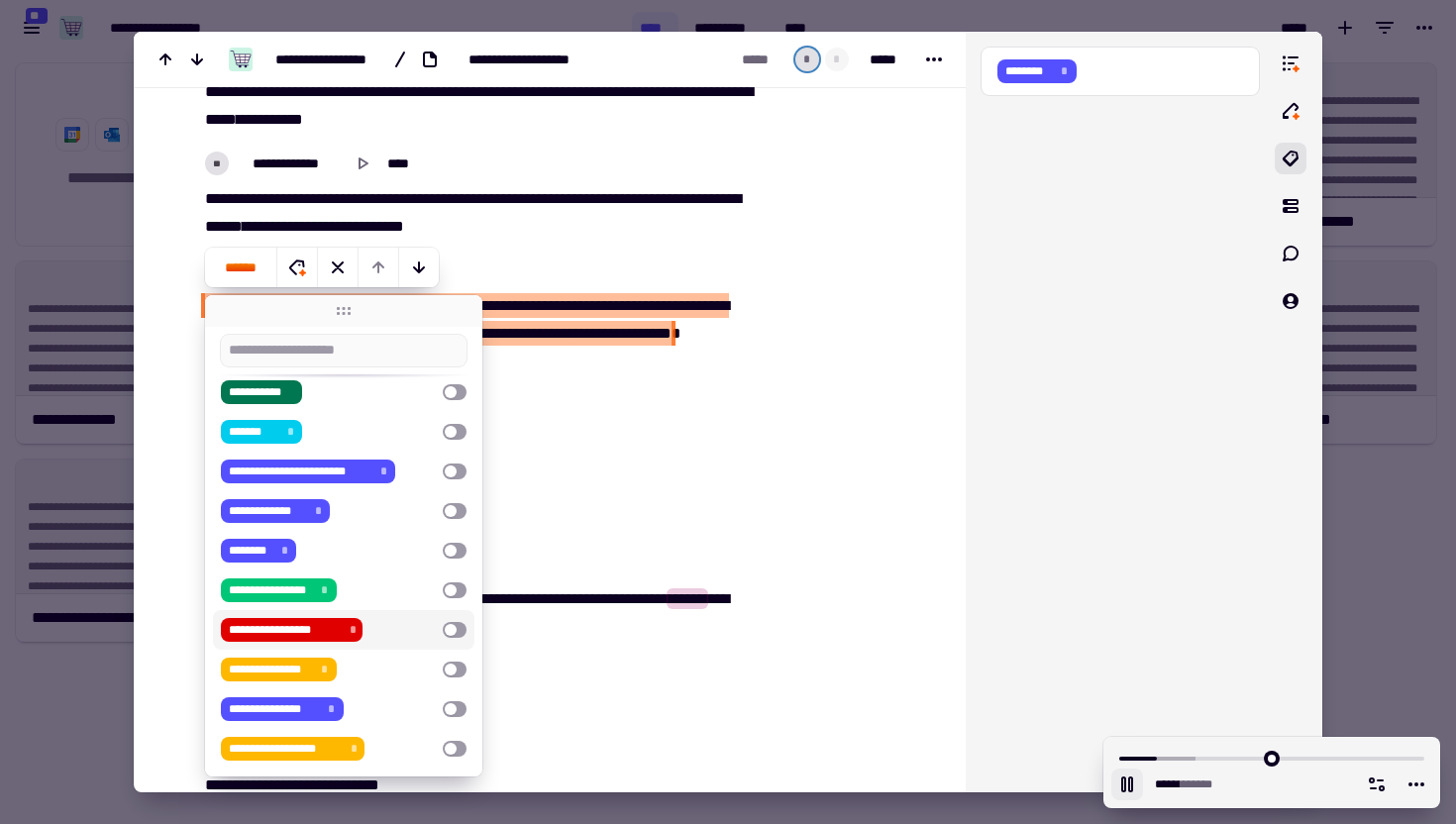 click at bounding box center (850, 4494) 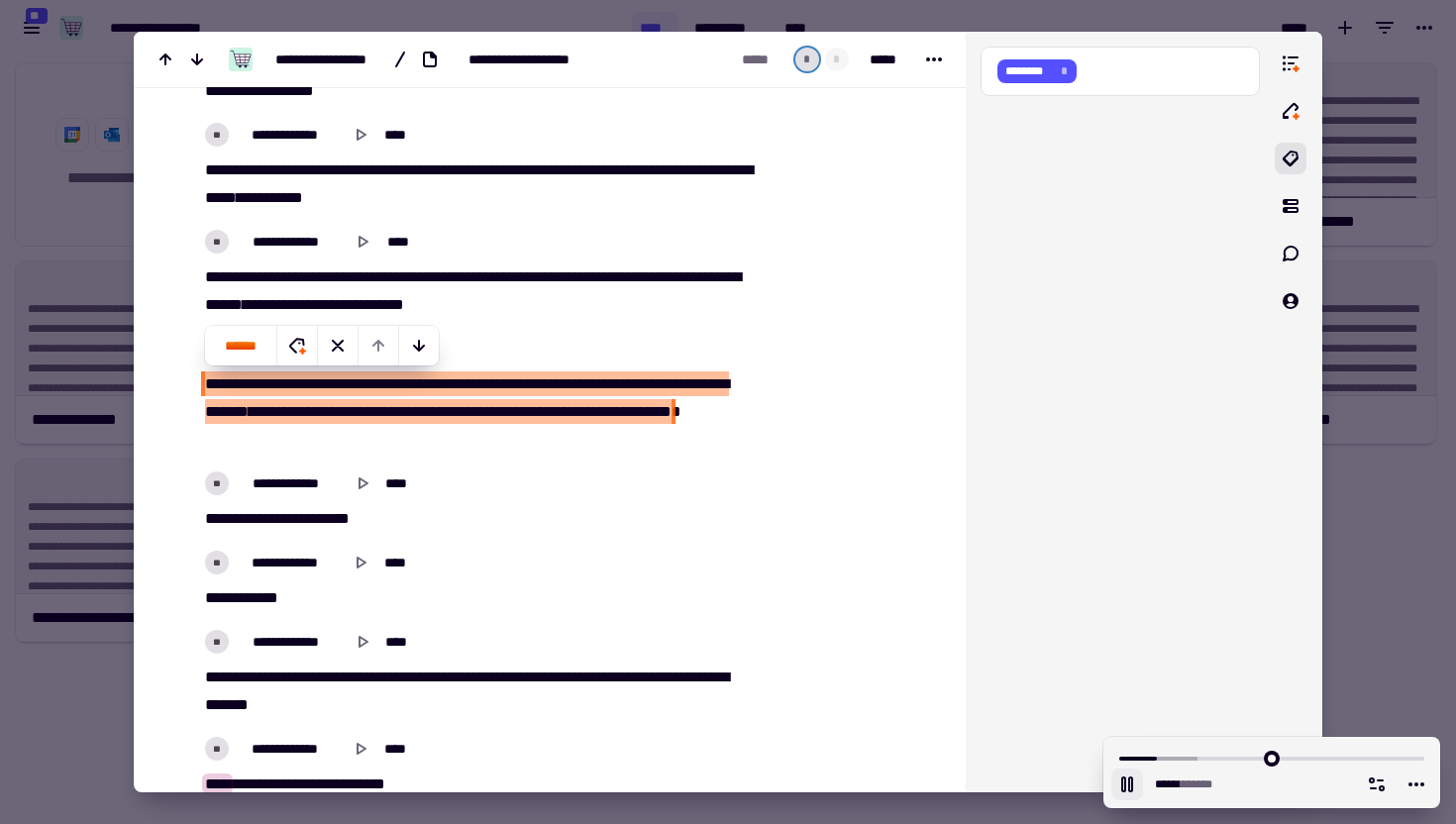 scroll, scrollTop: 1458, scrollLeft: 0, axis: vertical 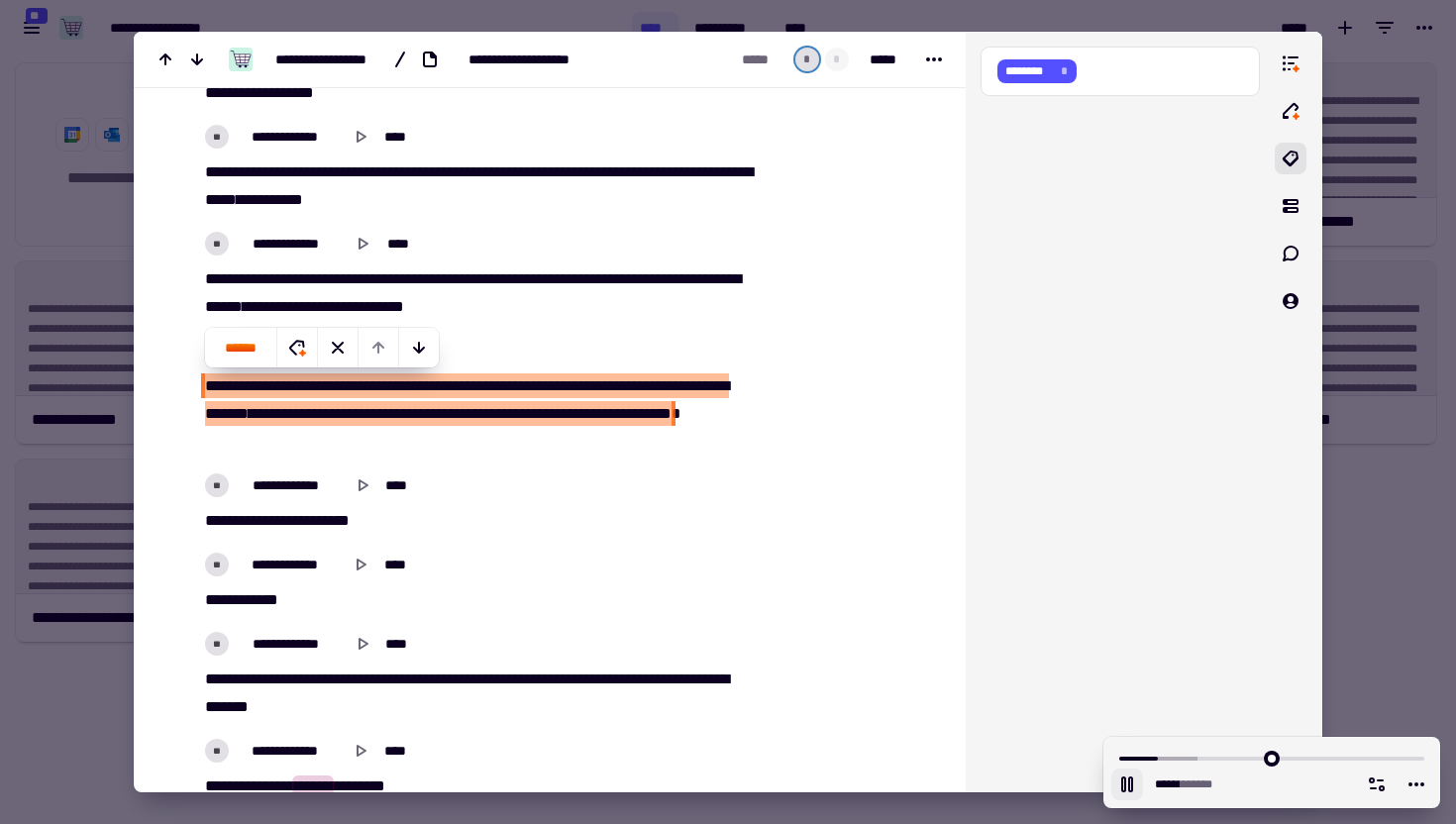 click 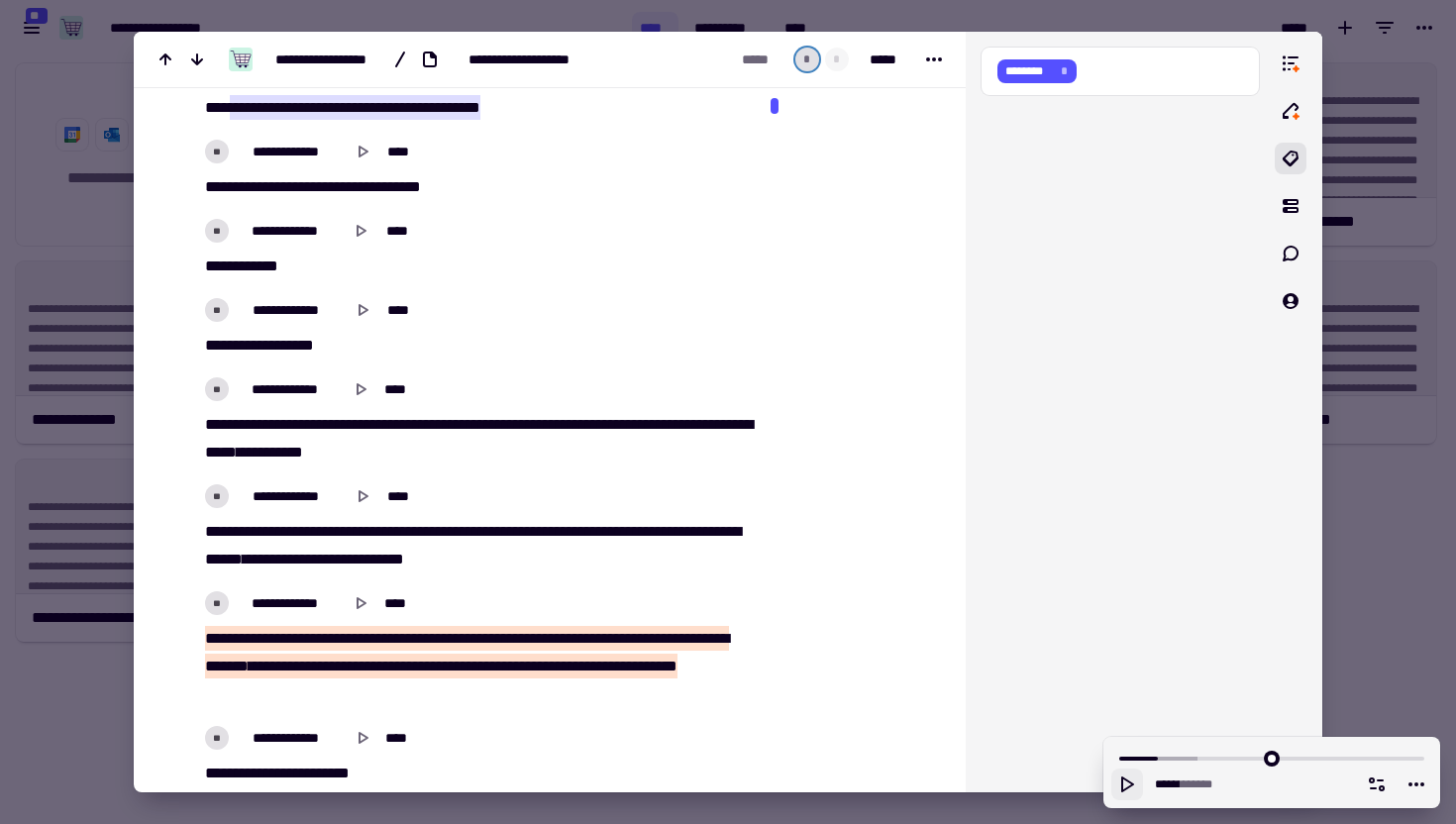 scroll, scrollTop: 1206, scrollLeft: 0, axis: vertical 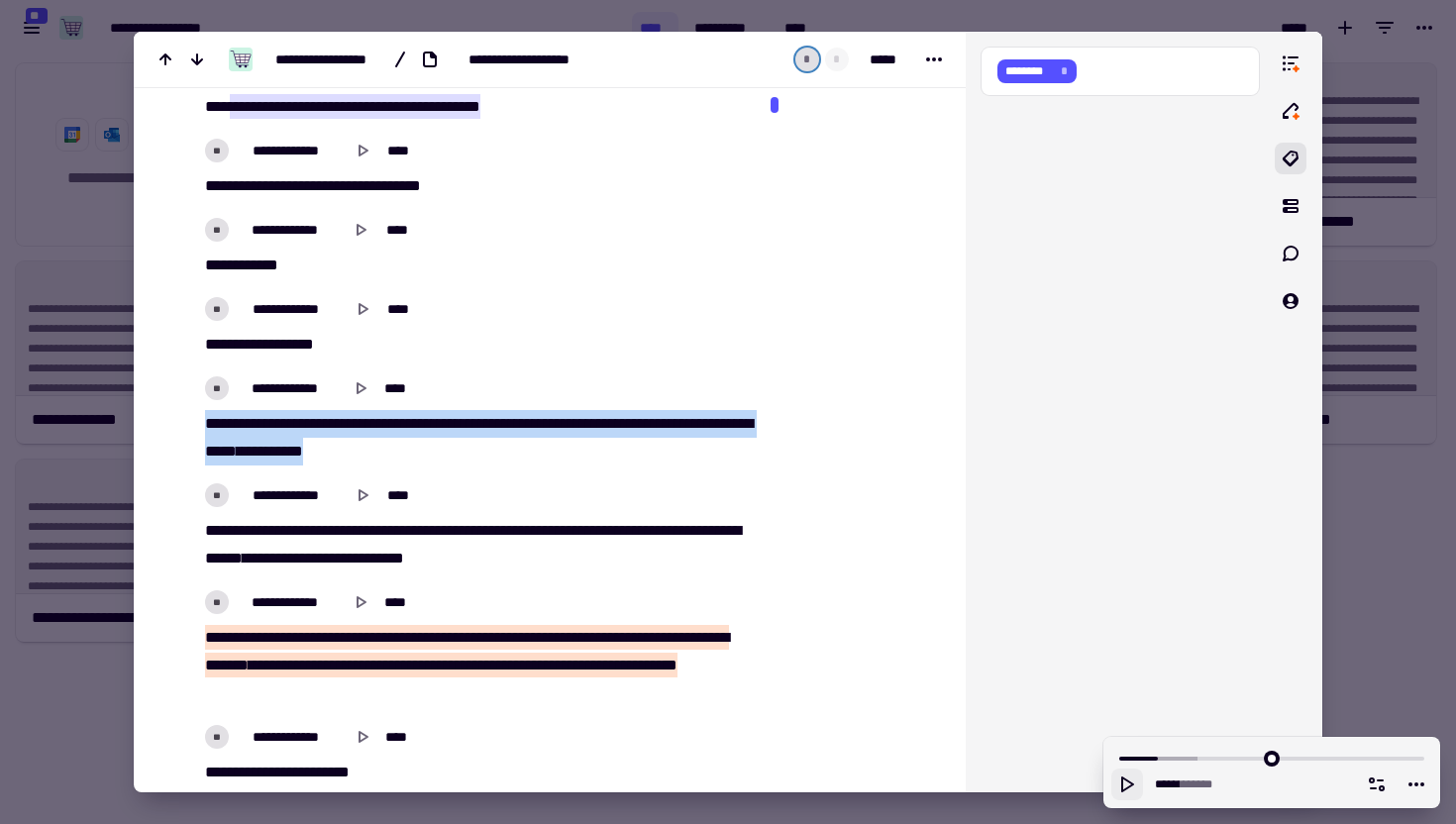 drag, startPoint x: 207, startPoint y: 421, endPoint x: 486, endPoint y: 450, distance: 280.5031 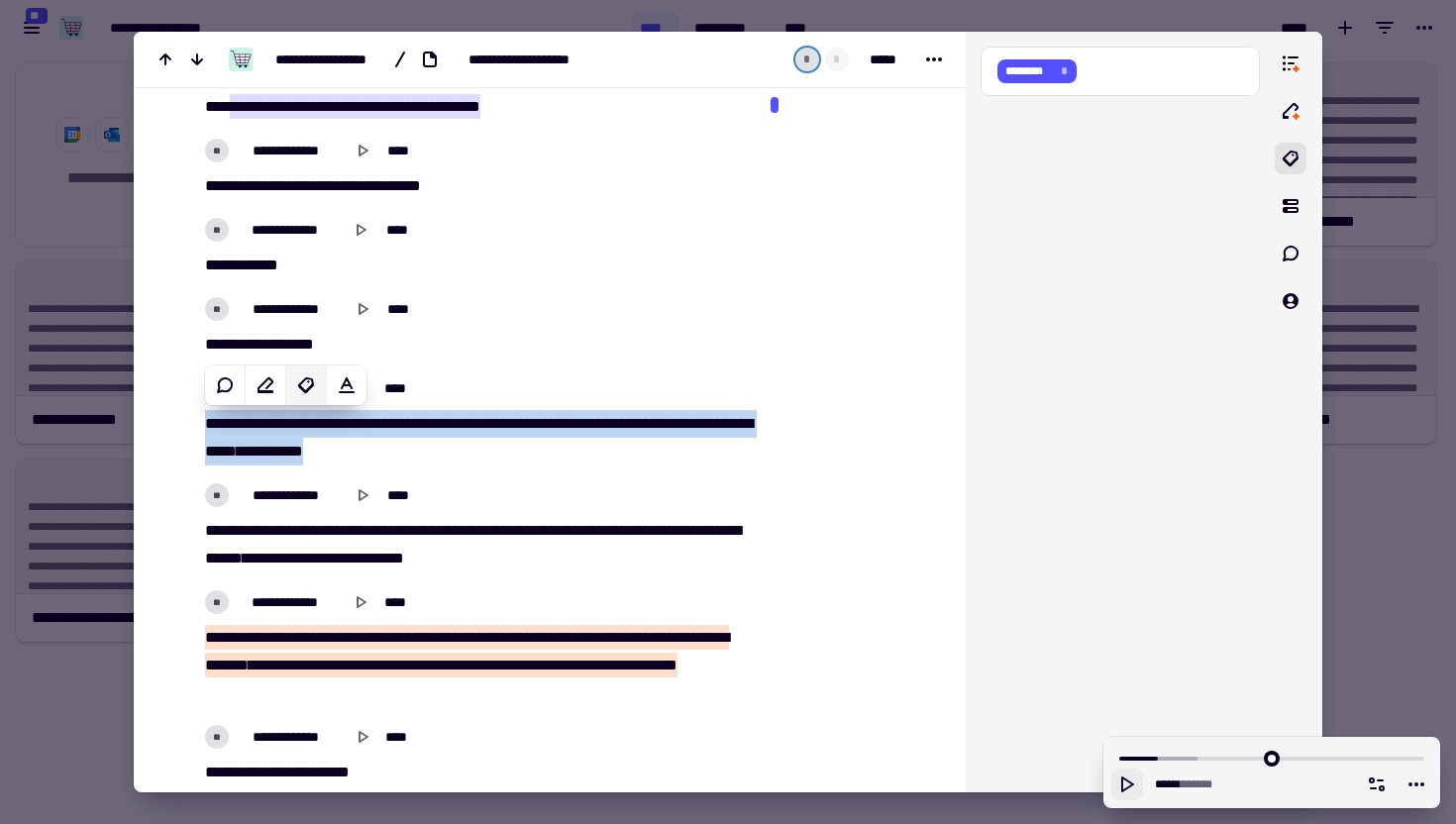click 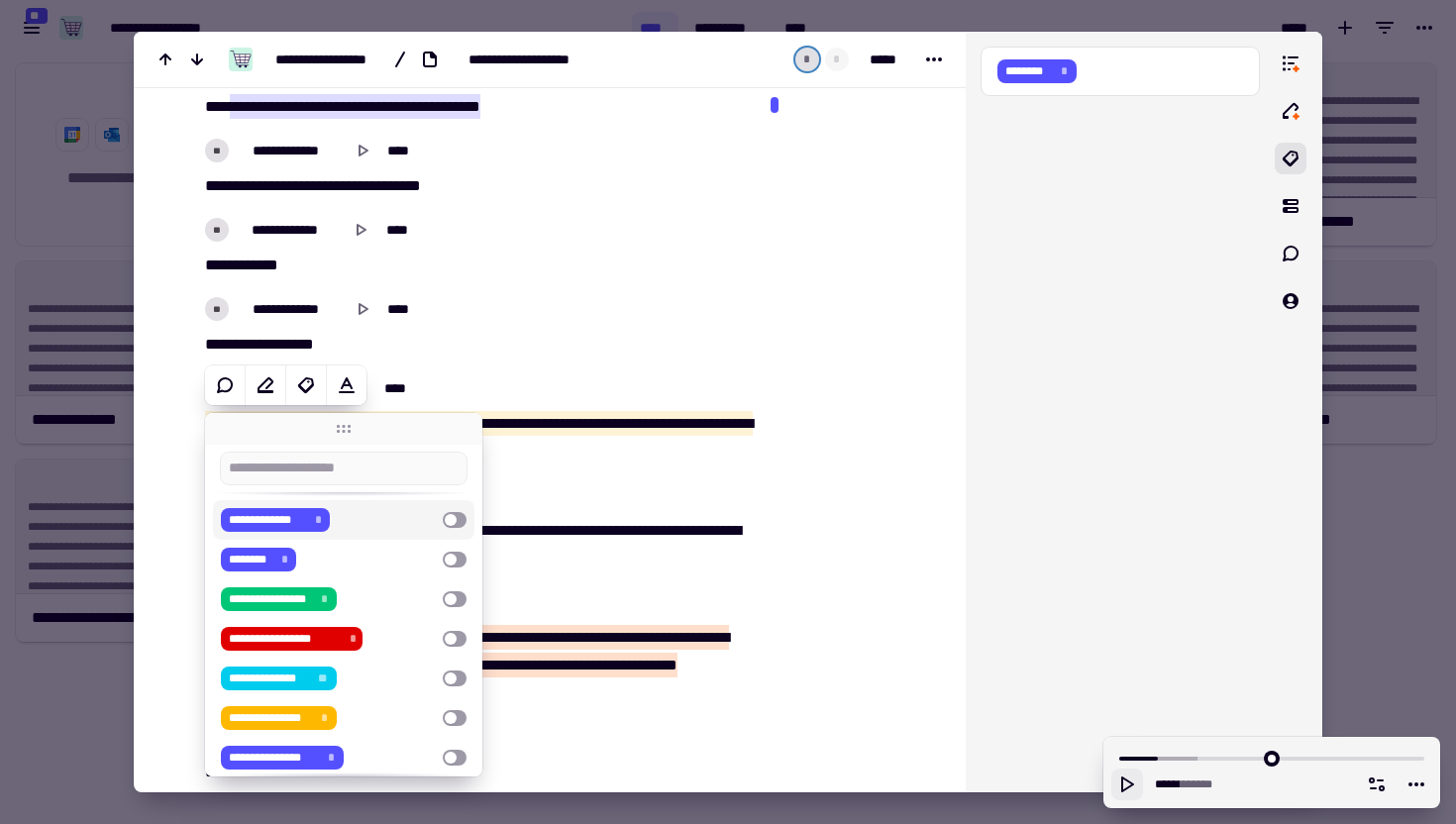 scroll, scrollTop: 180, scrollLeft: 0, axis: vertical 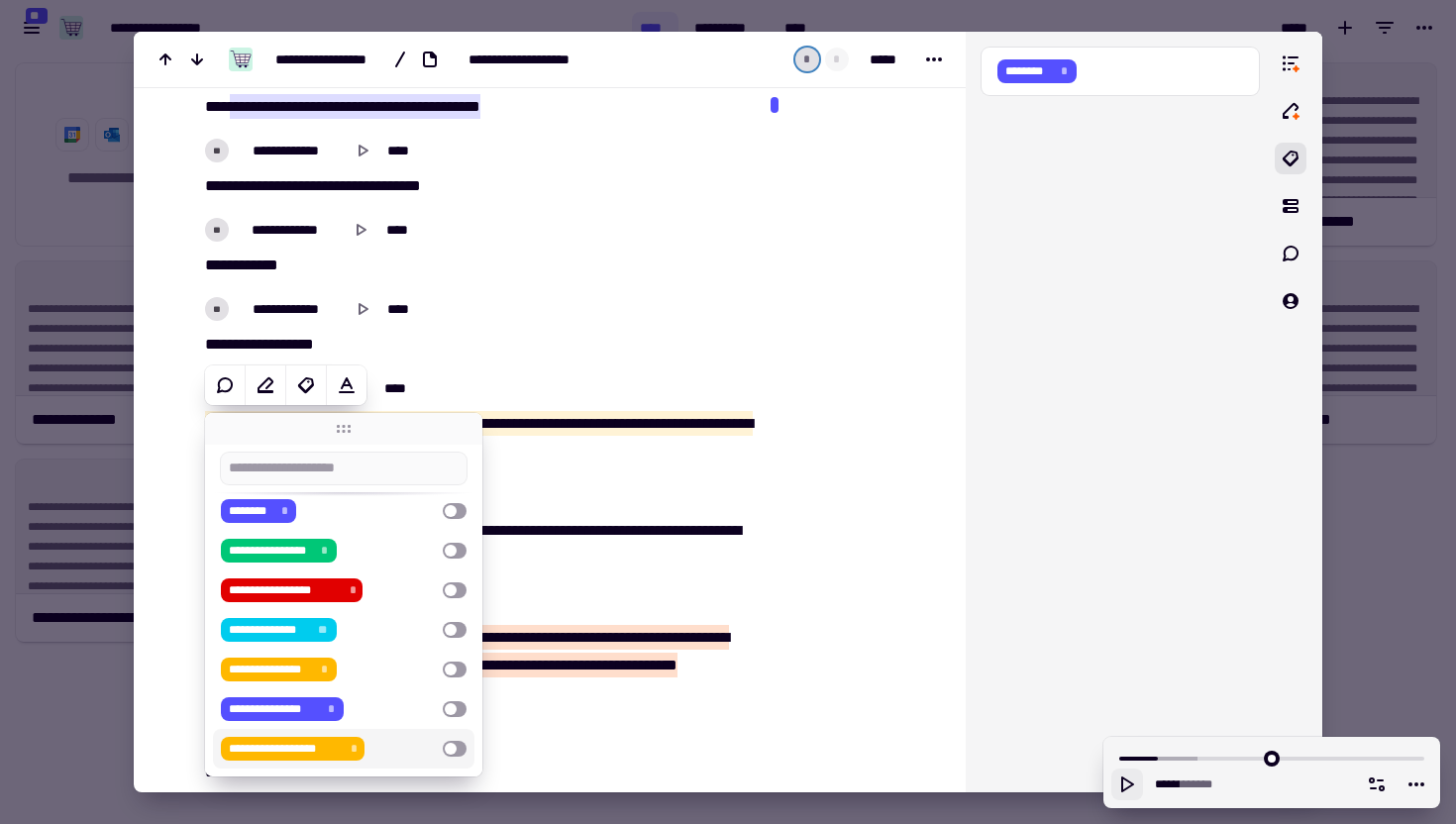 click on "**********" at bounding box center [292, 749] 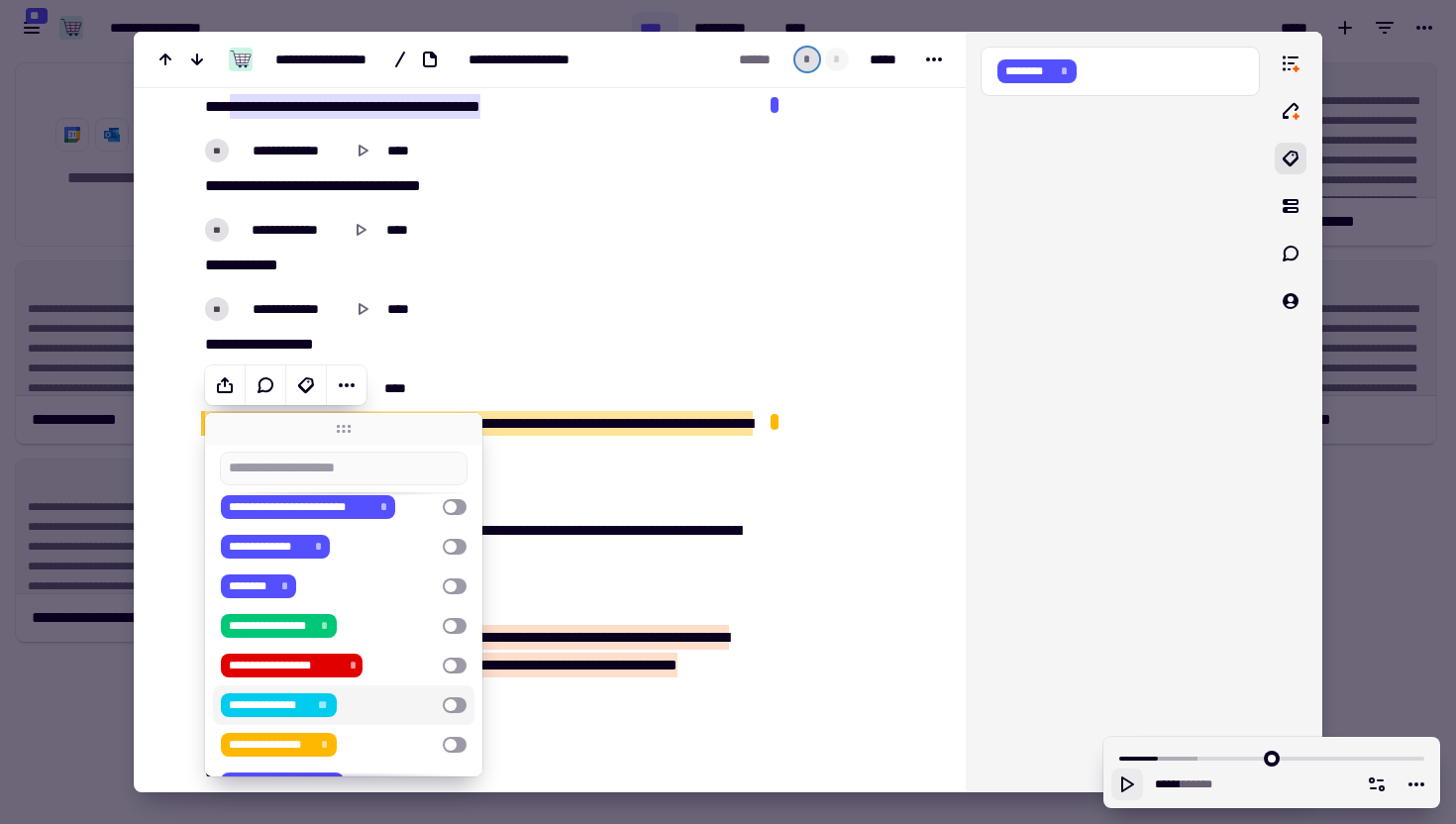 click at bounding box center (850, 4826) 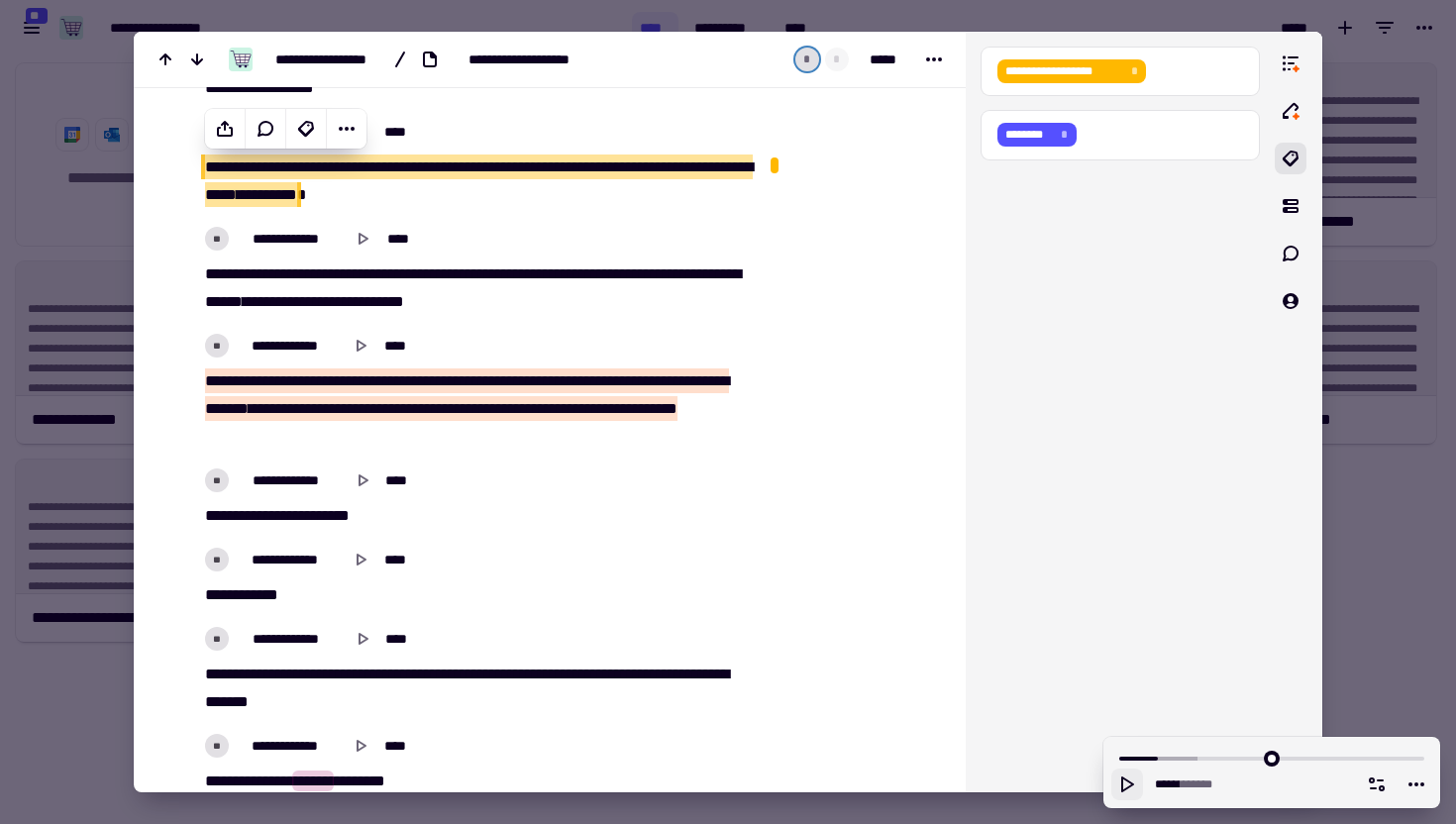 scroll, scrollTop: 1475, scrollLeft: 0, axis: vertical 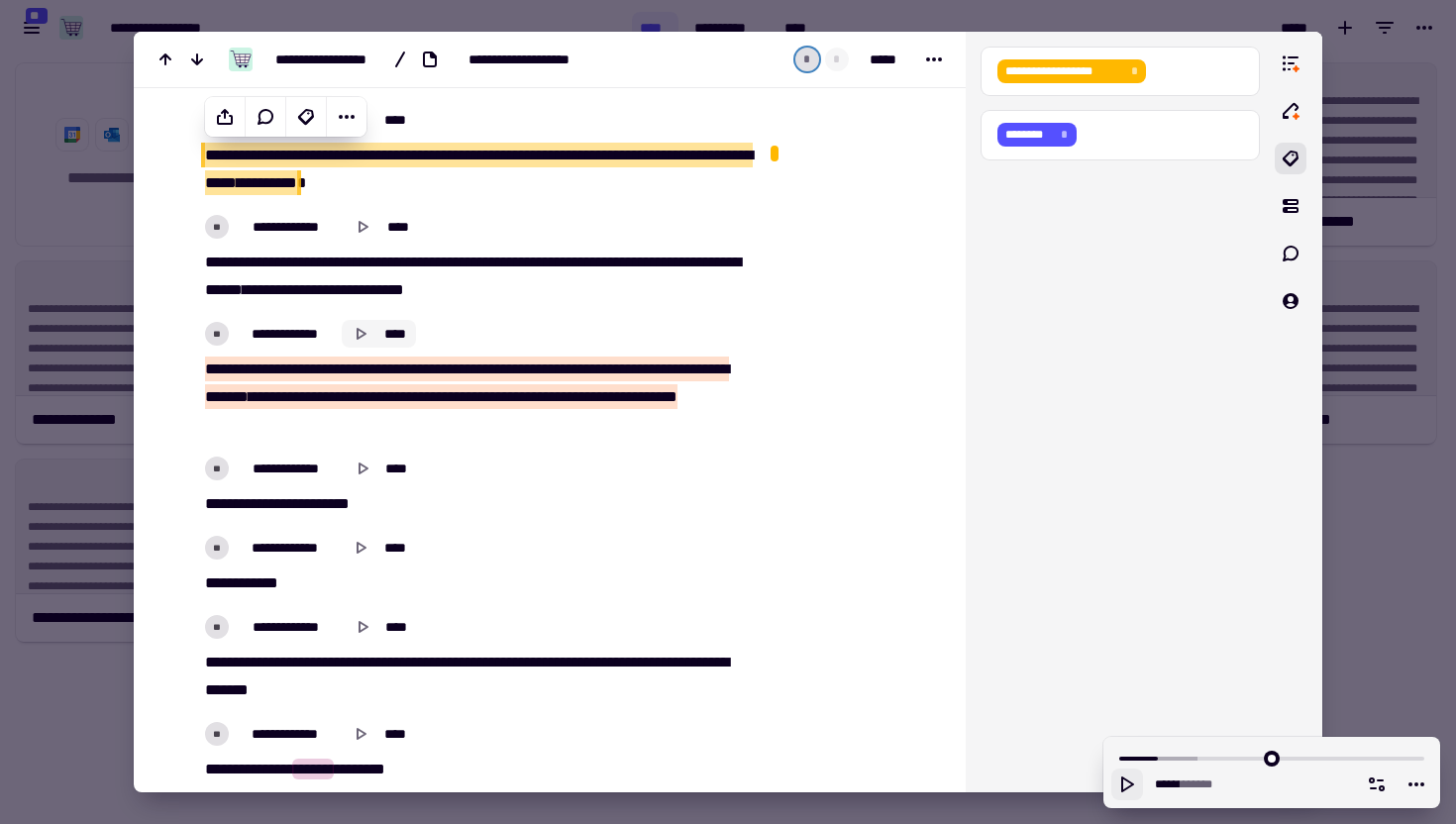click 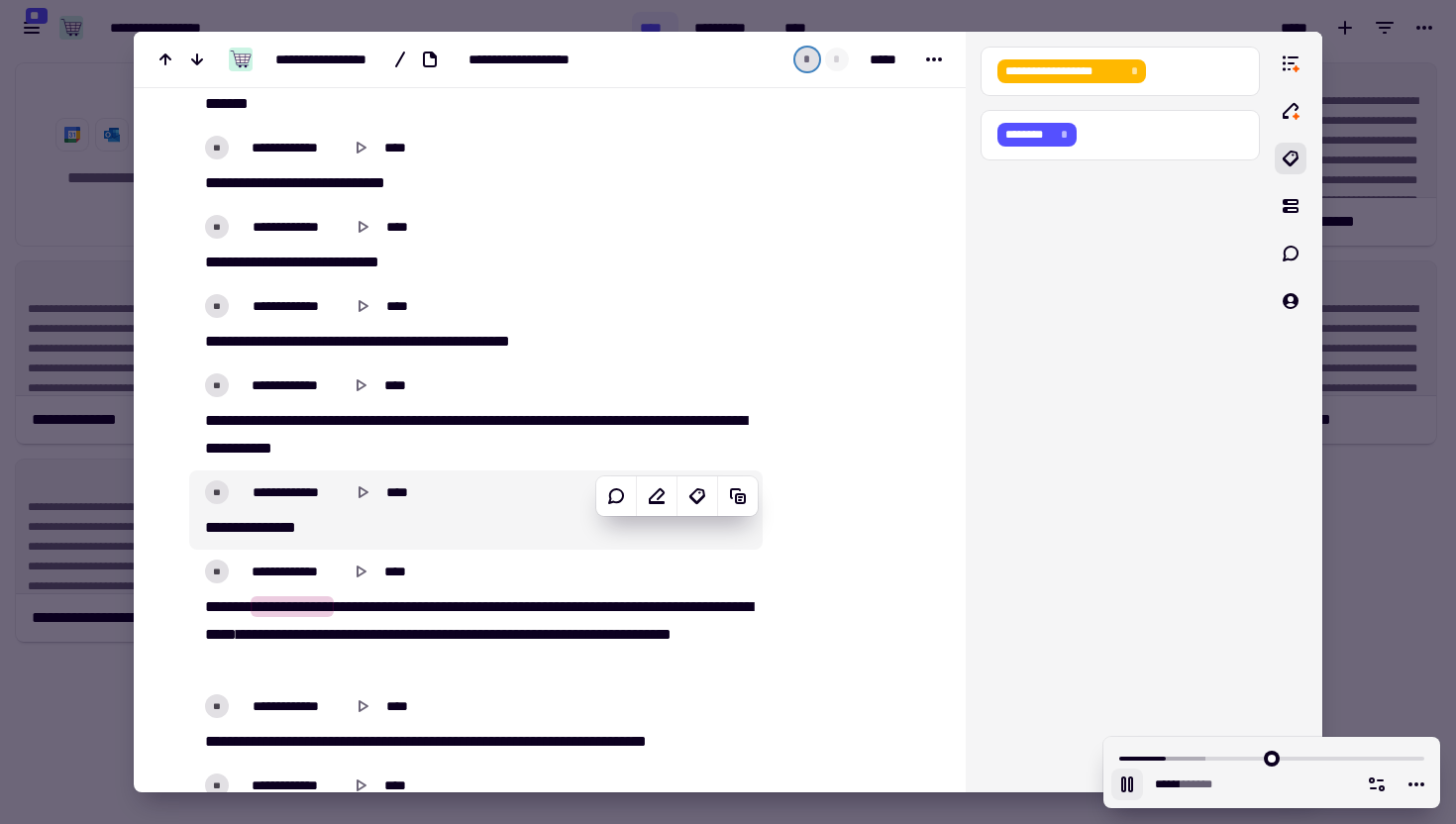 scroll, scrollTop: 2063, scrollLeft: 0, axis: vertical 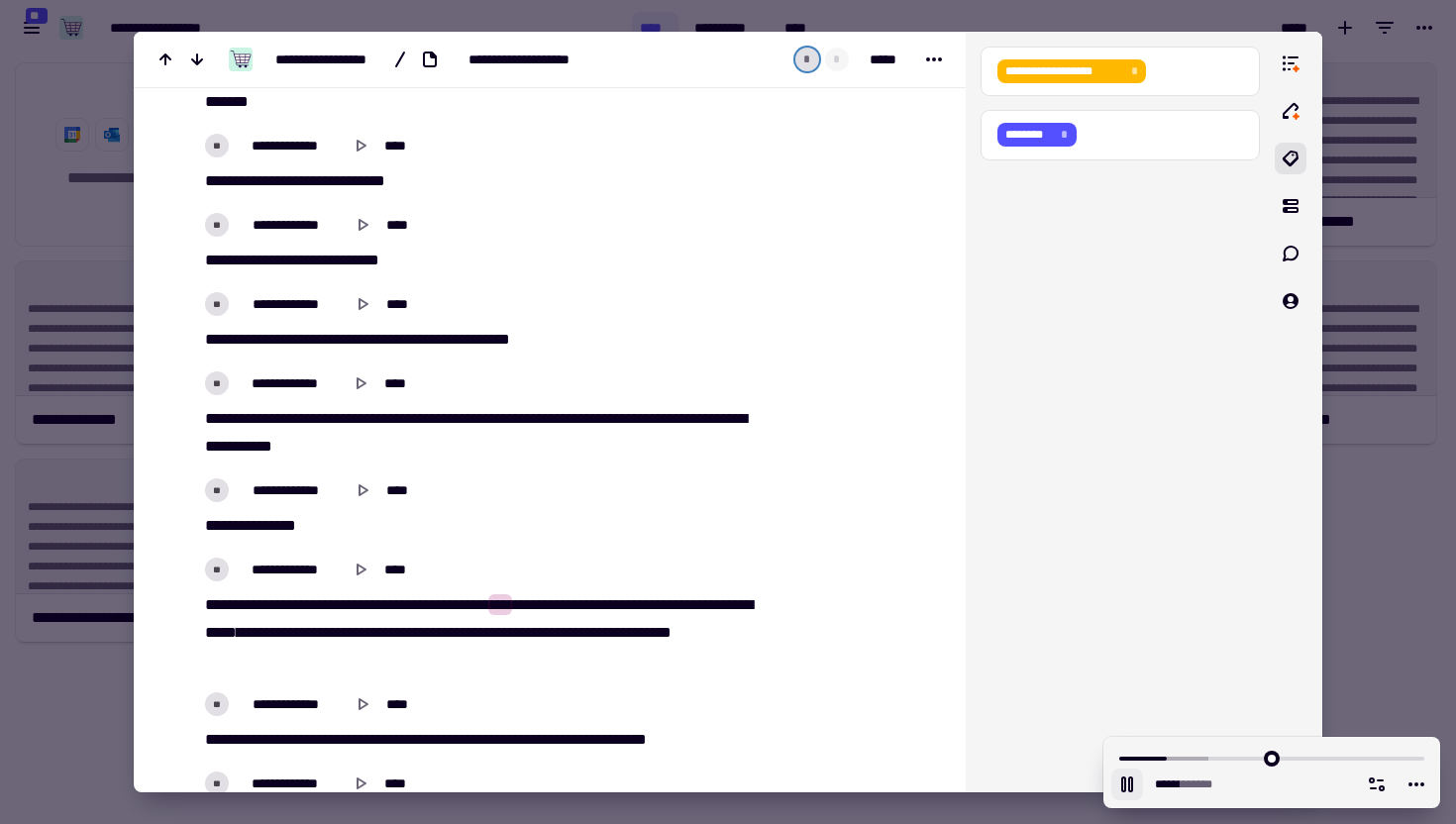 click 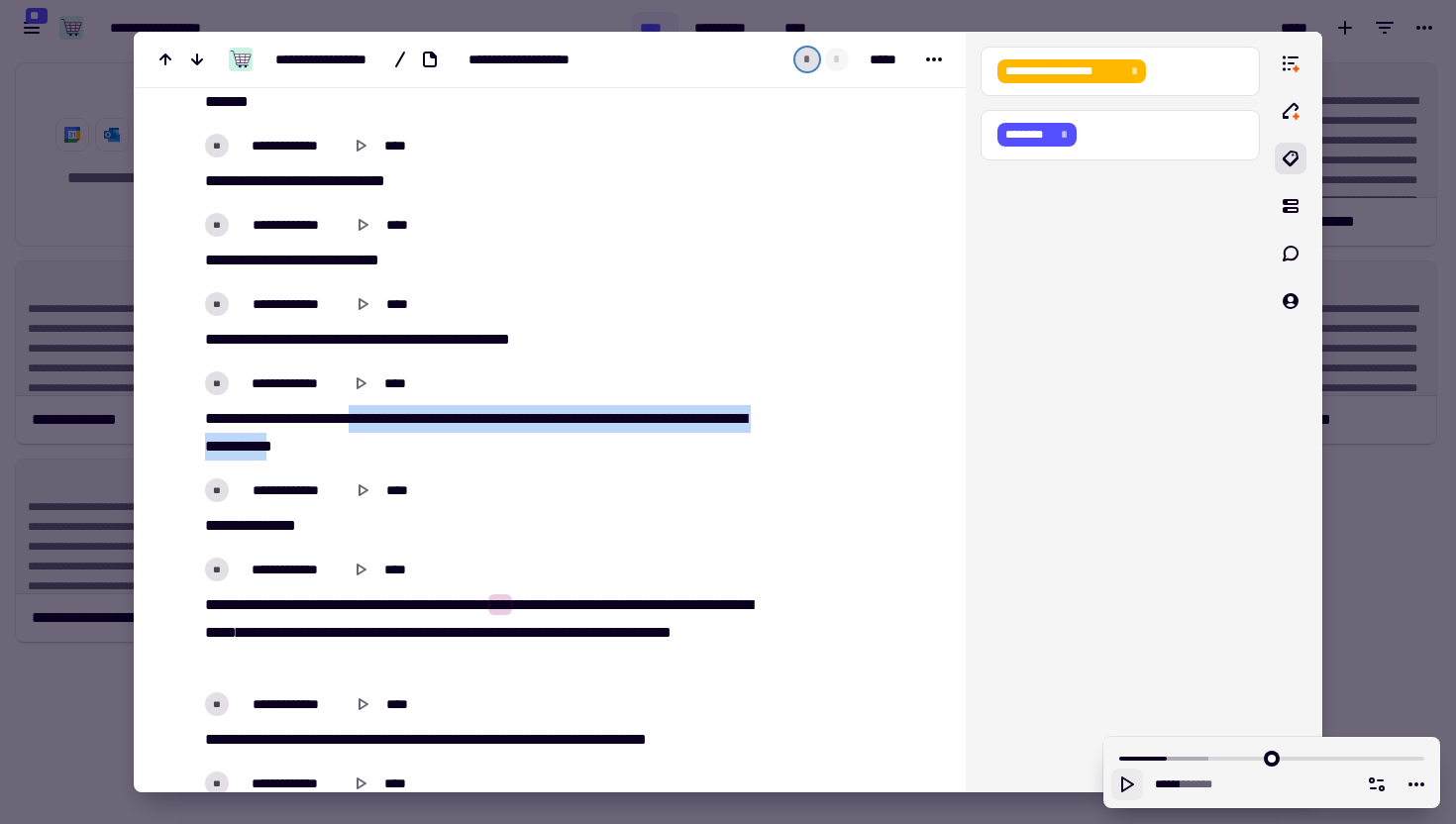 drag, startPoint x: 372, startPoint y: 419, endPoint x: 393, endPoint y: 443, distance: 31.890437 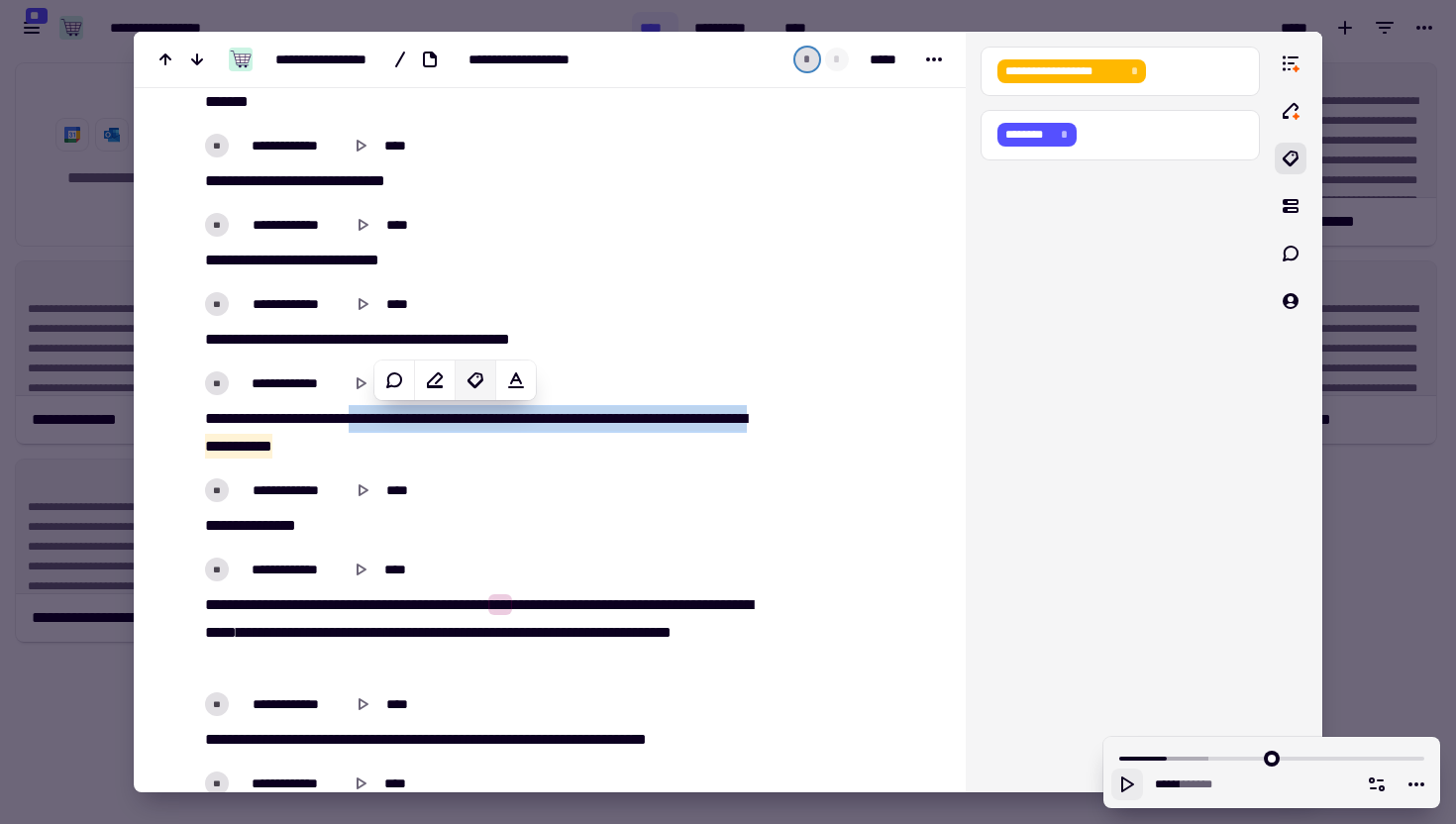click 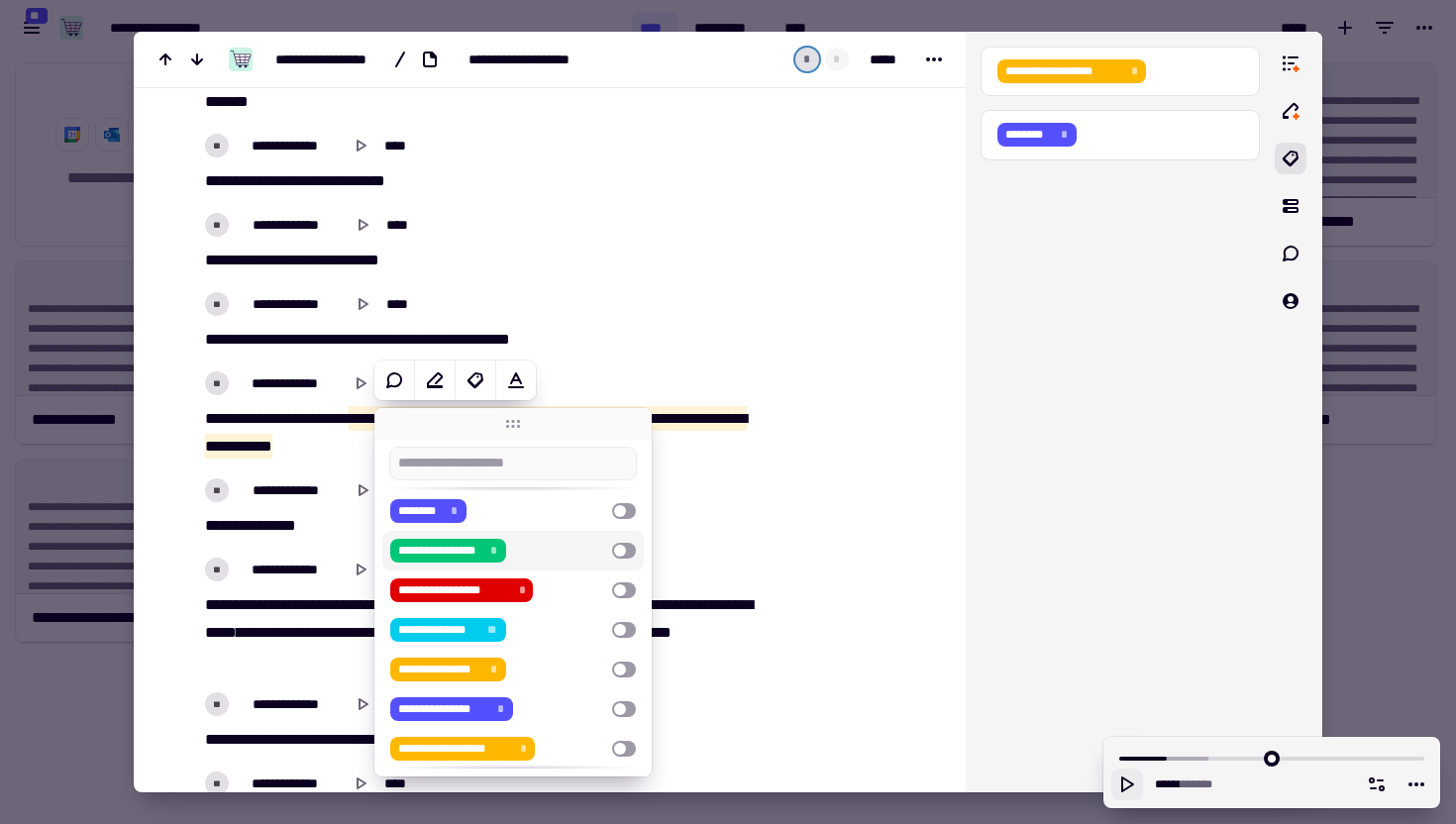 scroll, scrollTop: 175, scrollLeft: 0, axis: vertical 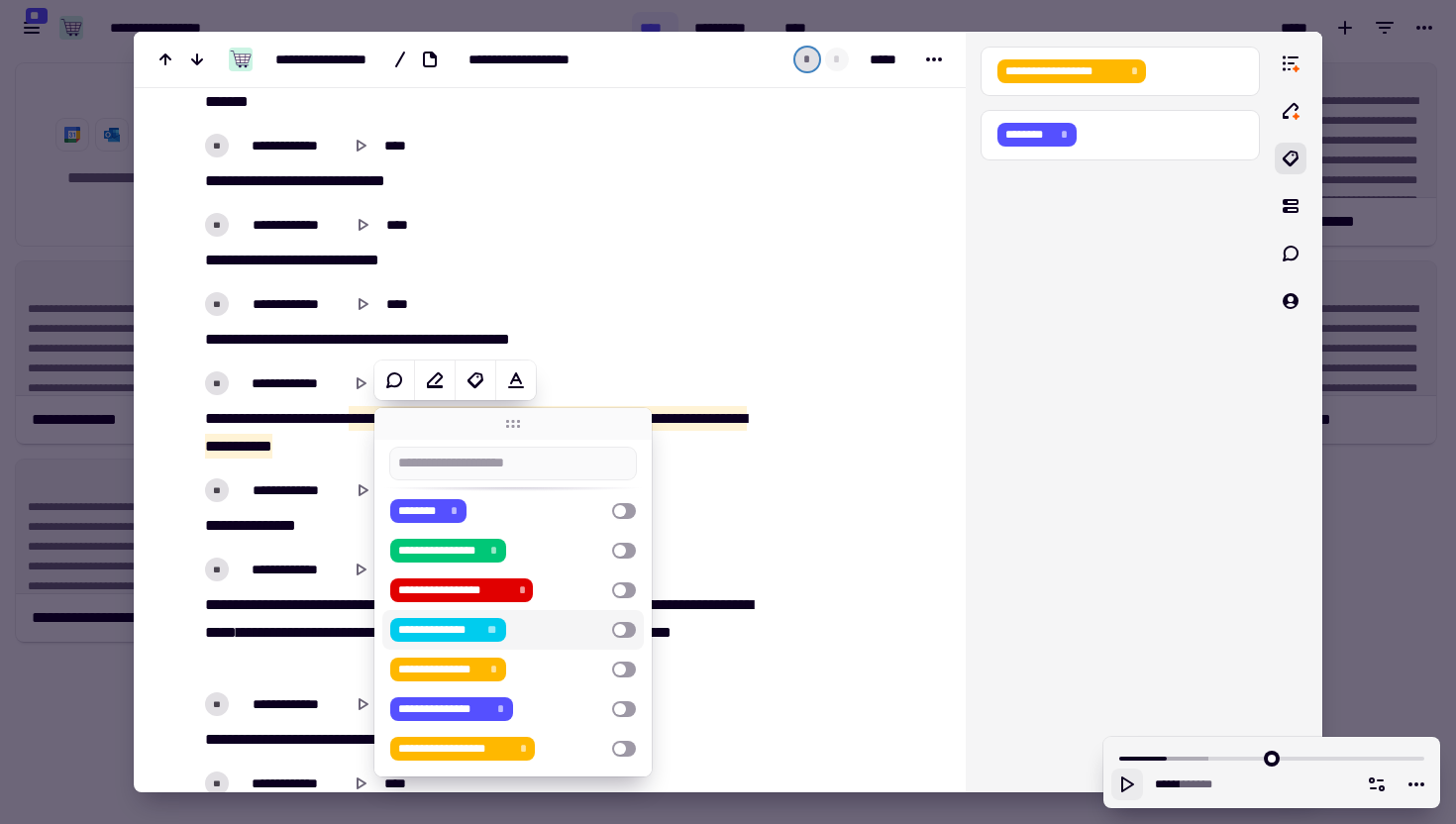 click on "**********" at bounding box center [497, 630] 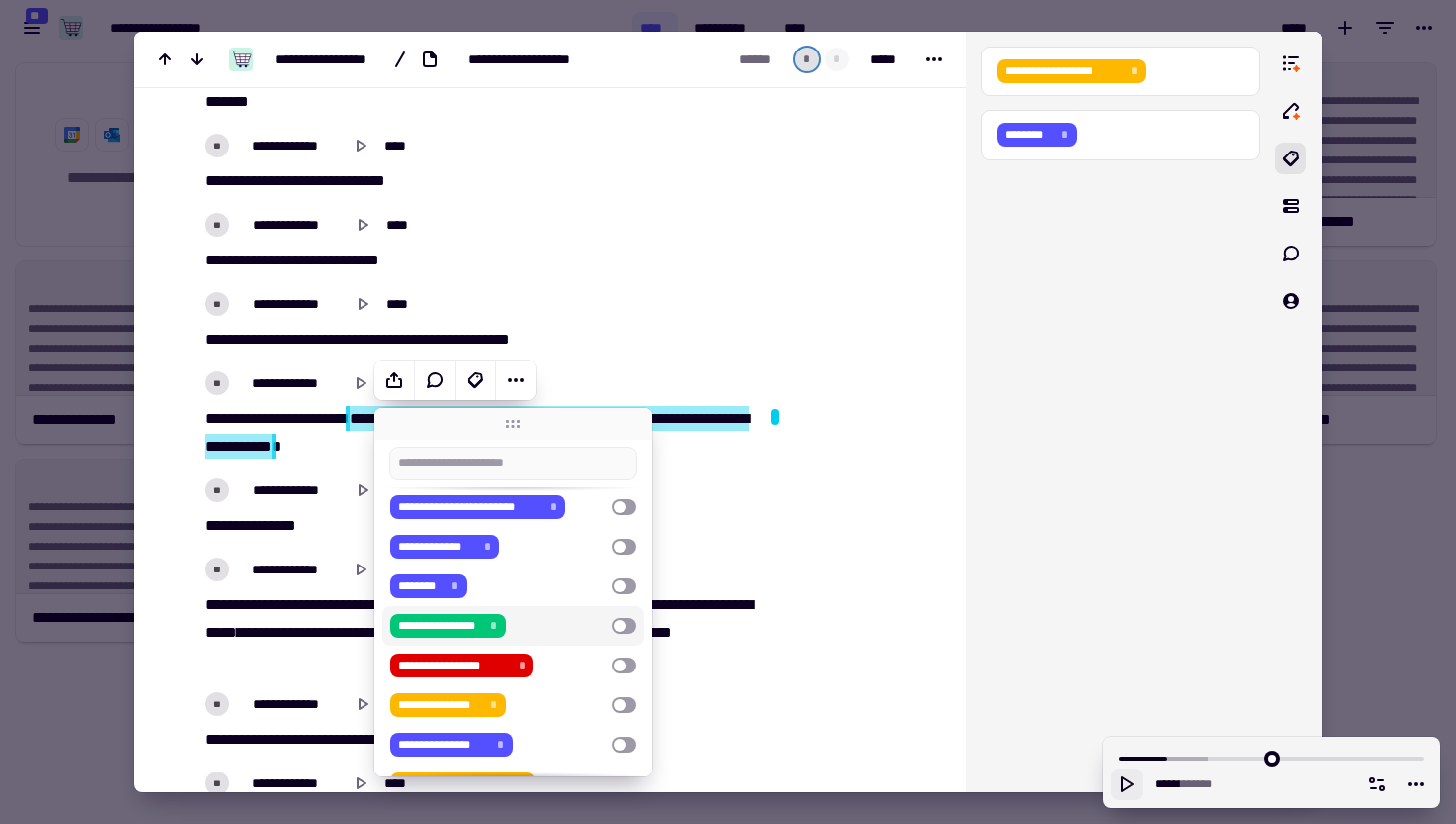 click at bounding box center [850, 3969] 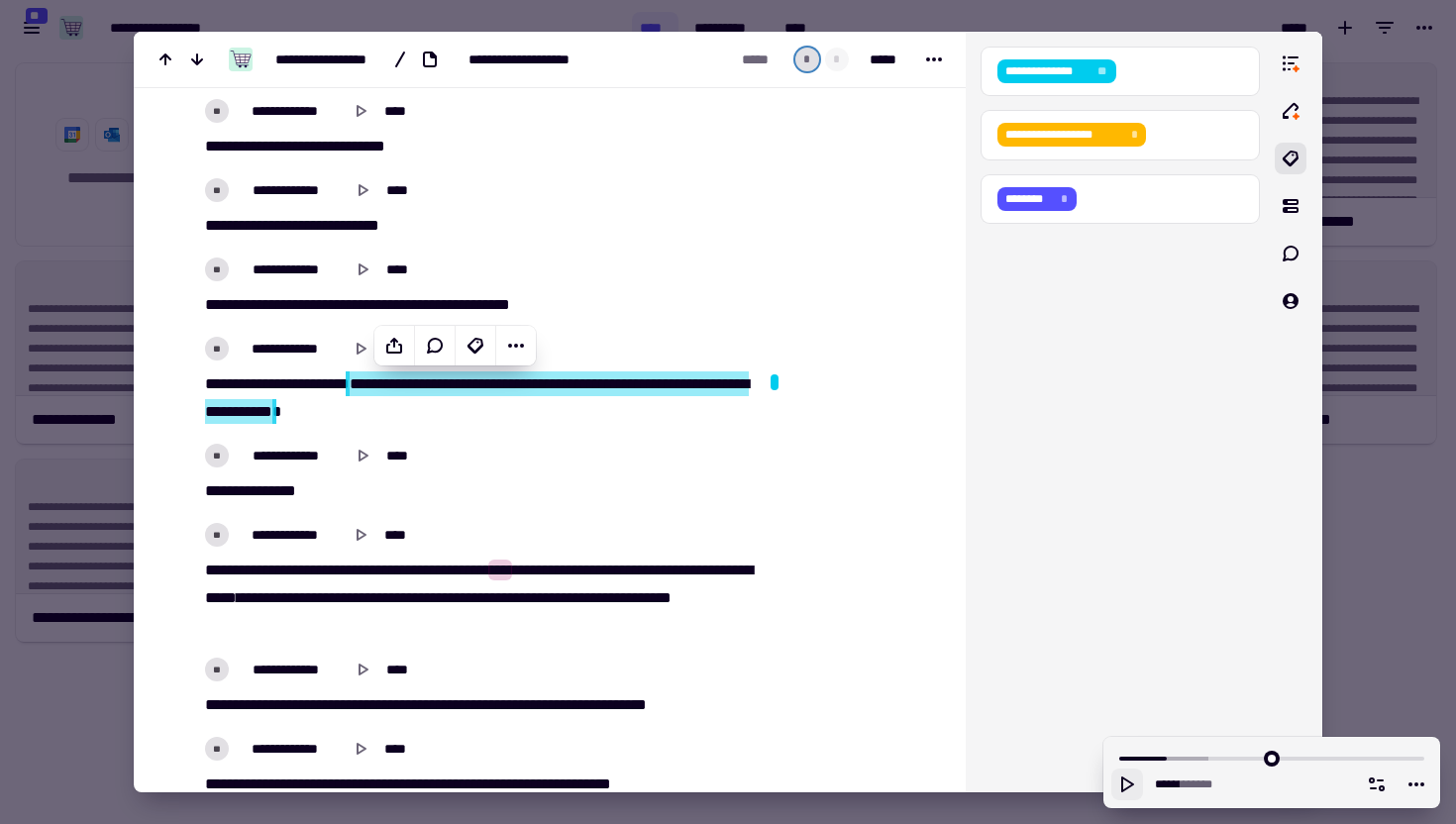 scroll, scrollTop: 2128, scrollLeft: 0, axis: vertical 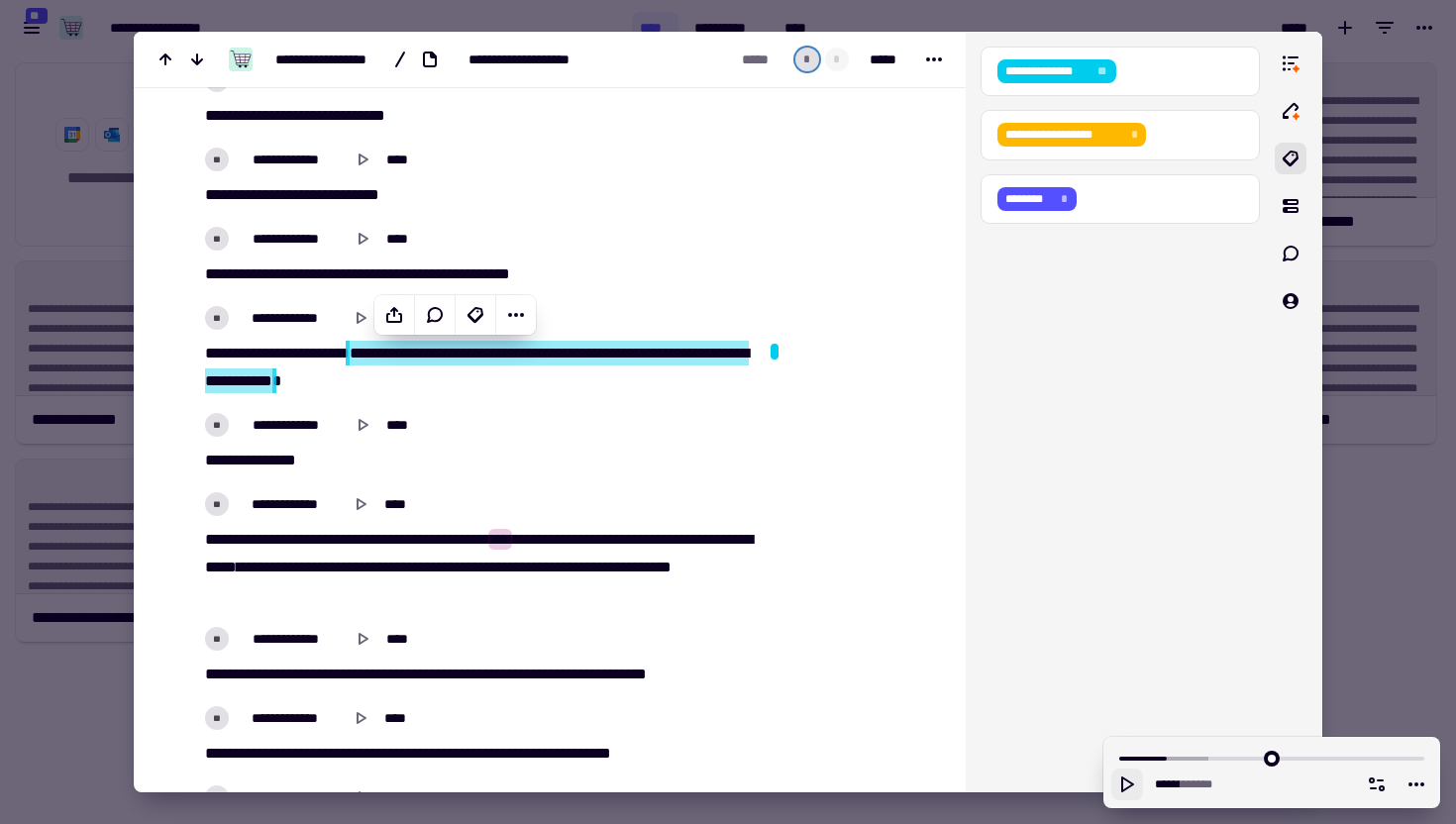 click 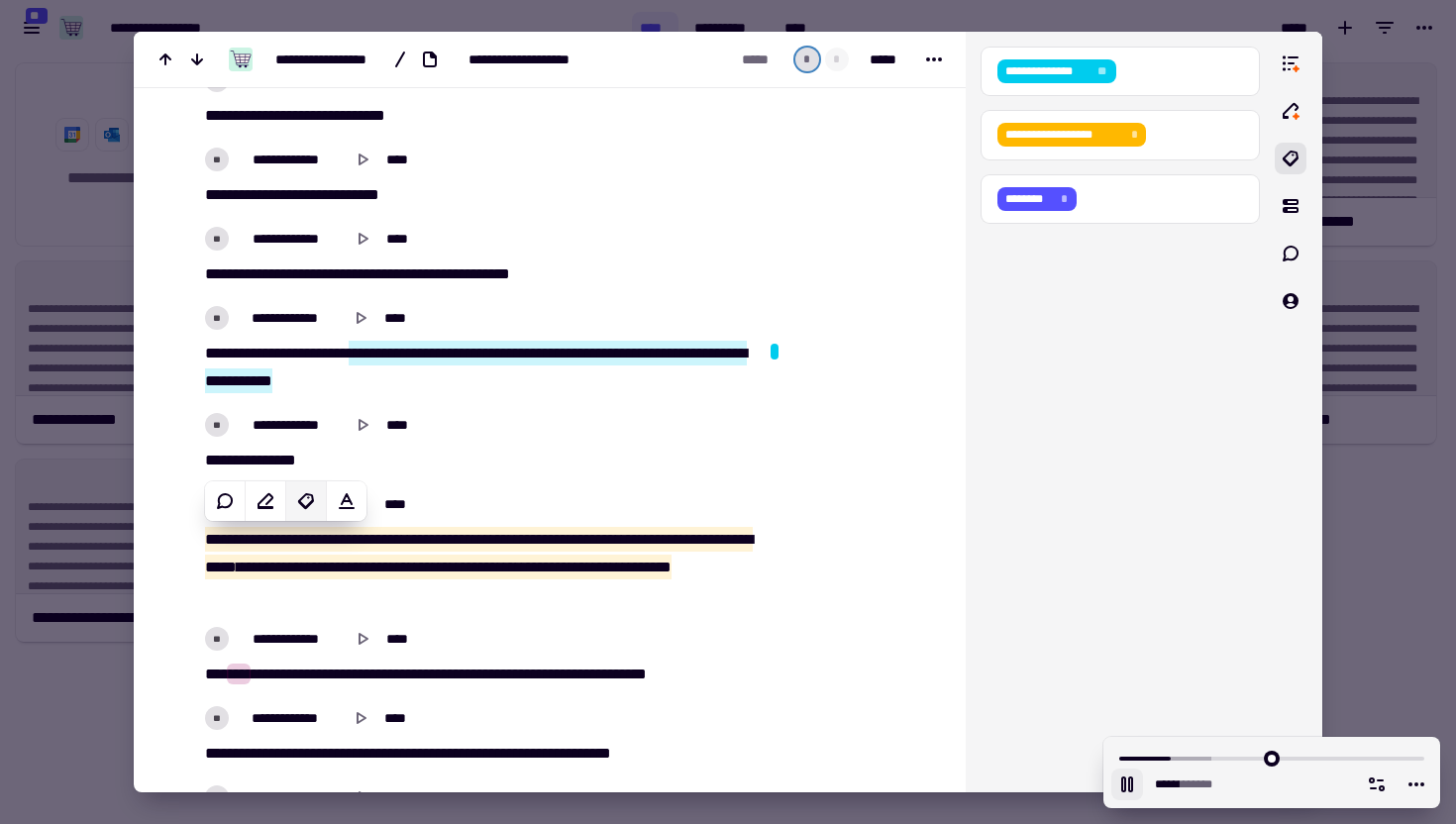 click 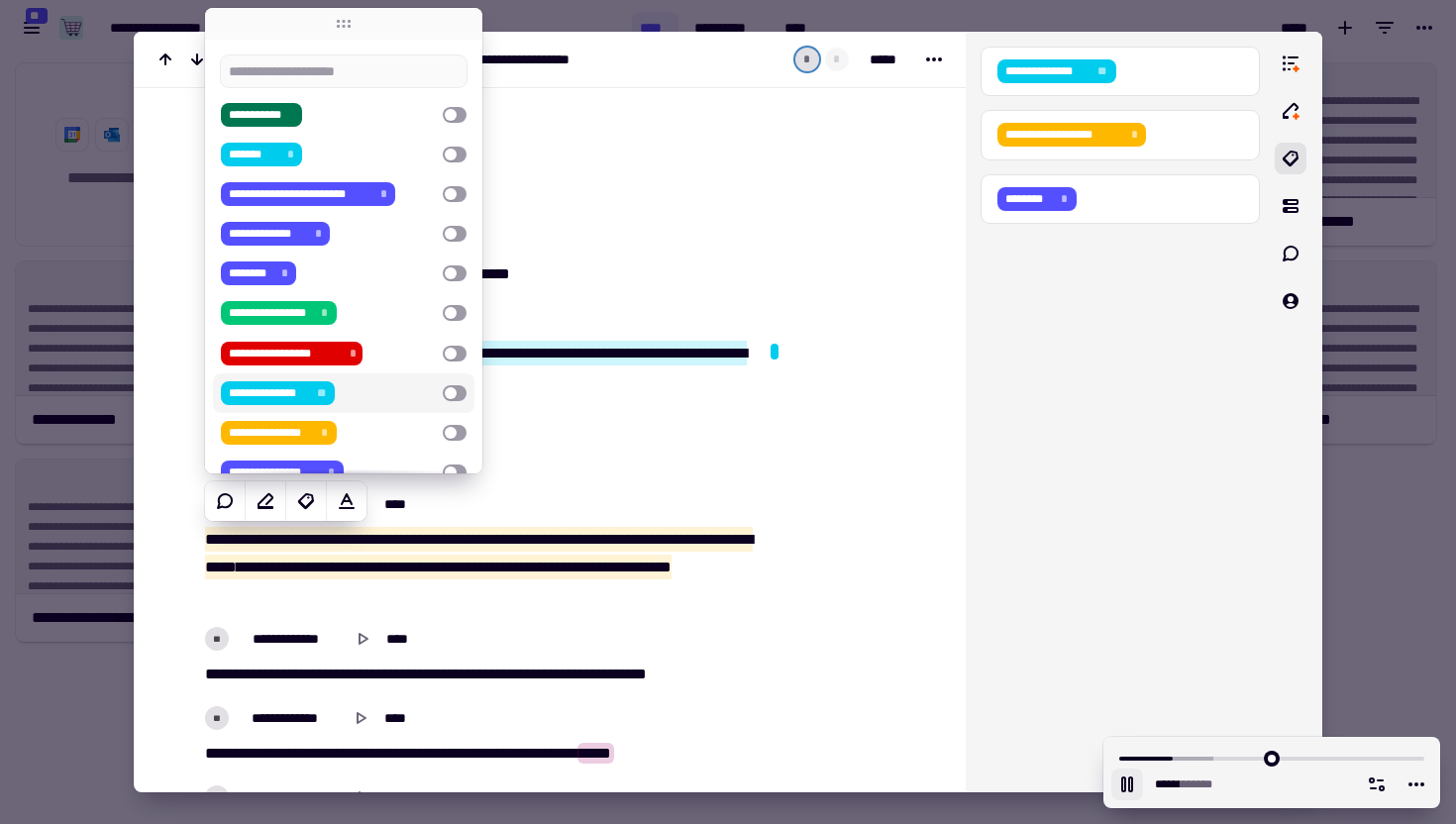 click on "**********" at bounding box center (328, 393) 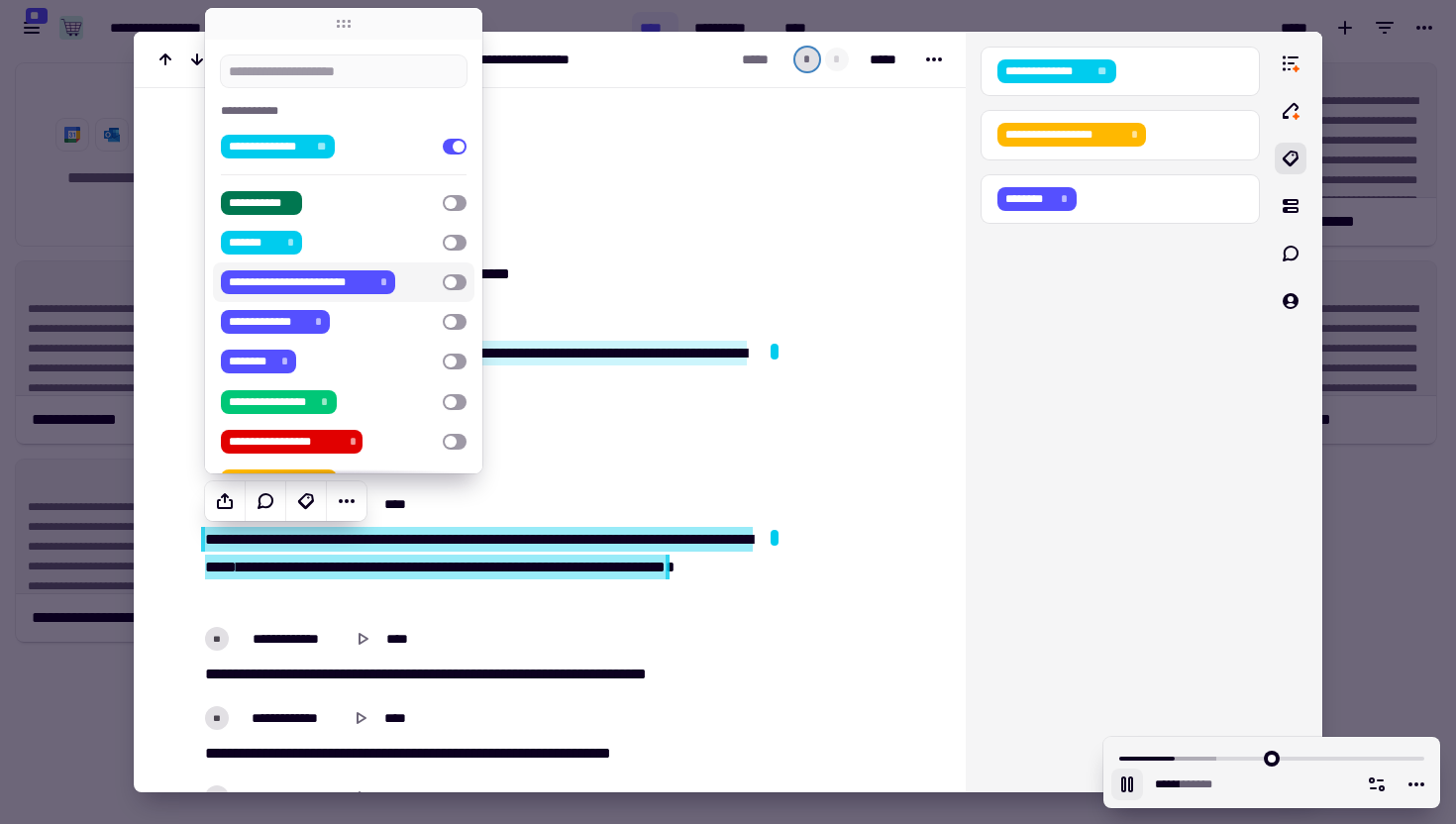 click on "**********" at bounding box center [328, 282] 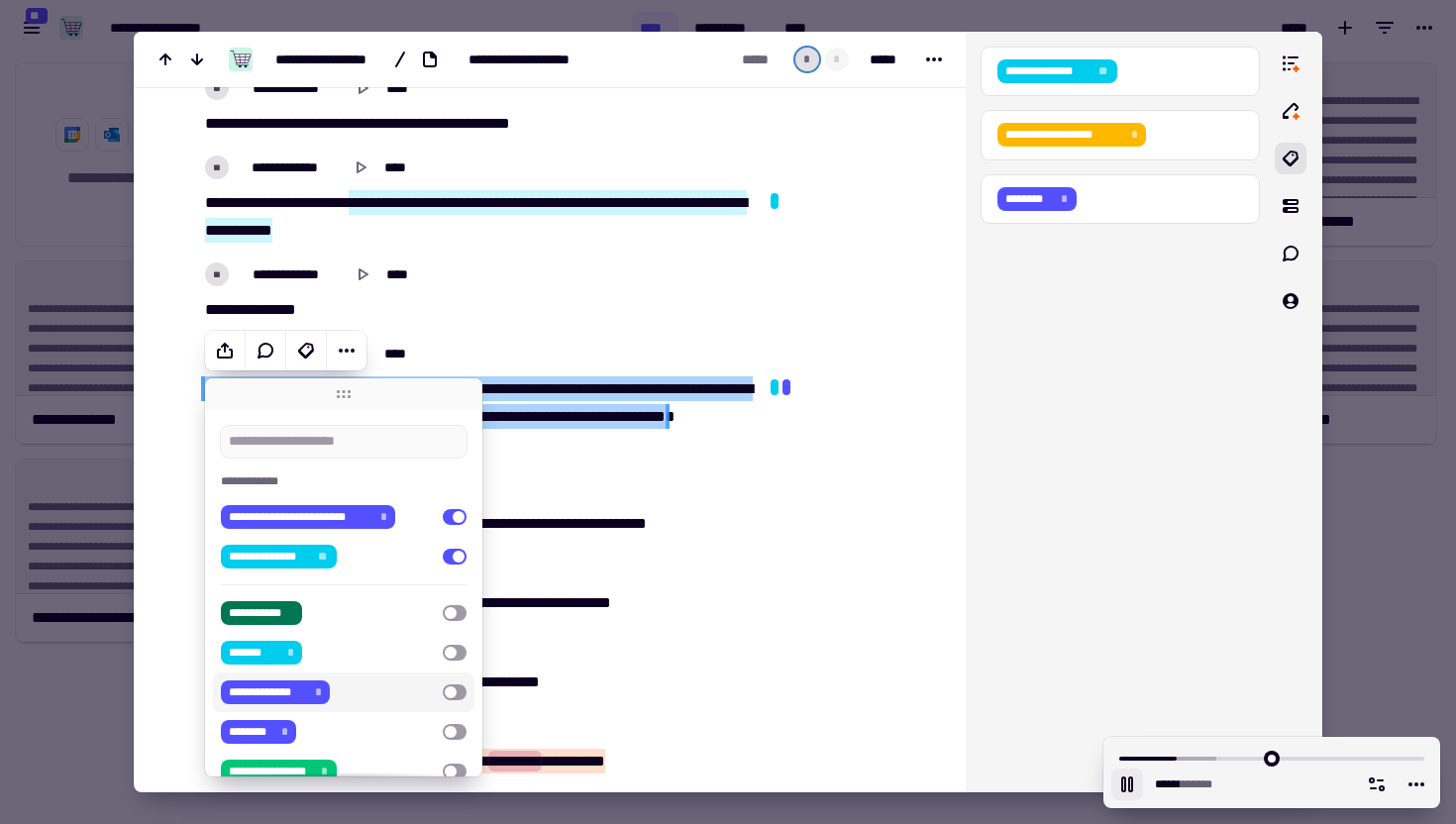 click at bounding box center (850, 3754) 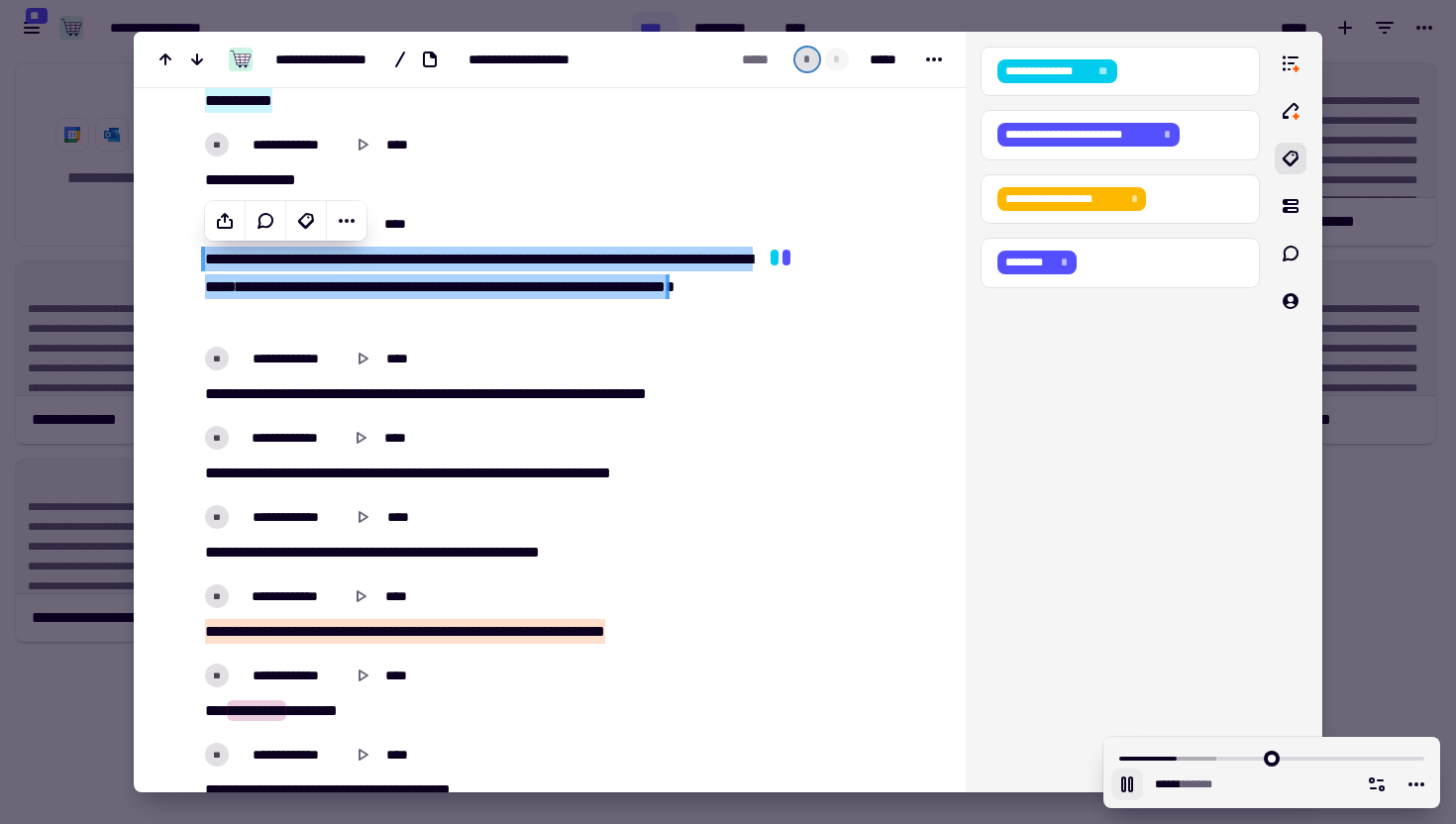 scroll, scrollTop: 2419, scrollLeft: 0, axis: vertical 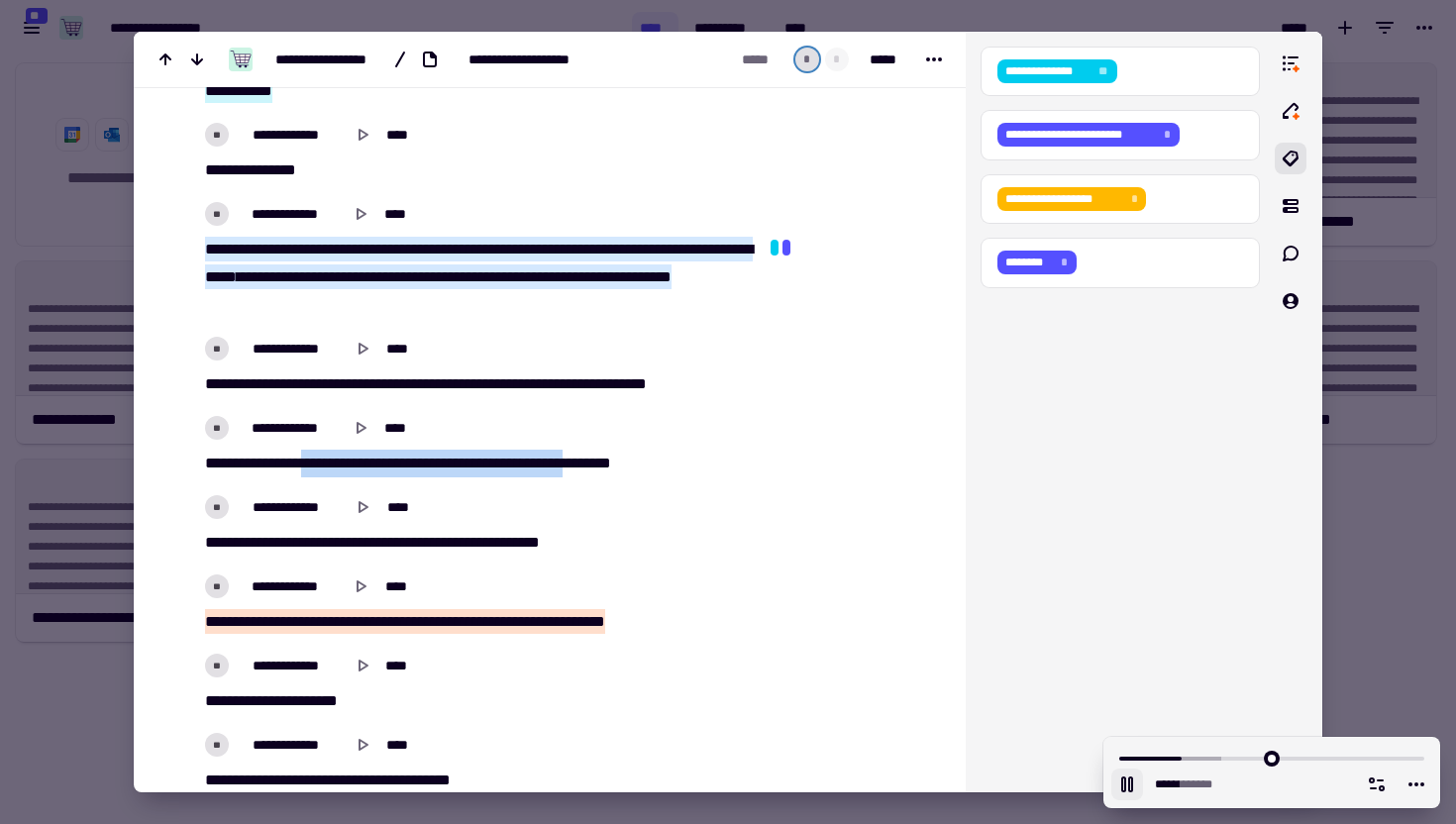 drag, startPoint x: 308, startPoint y: 463, endPoint x: 636, endPoint y: 461, distance: 328.0061 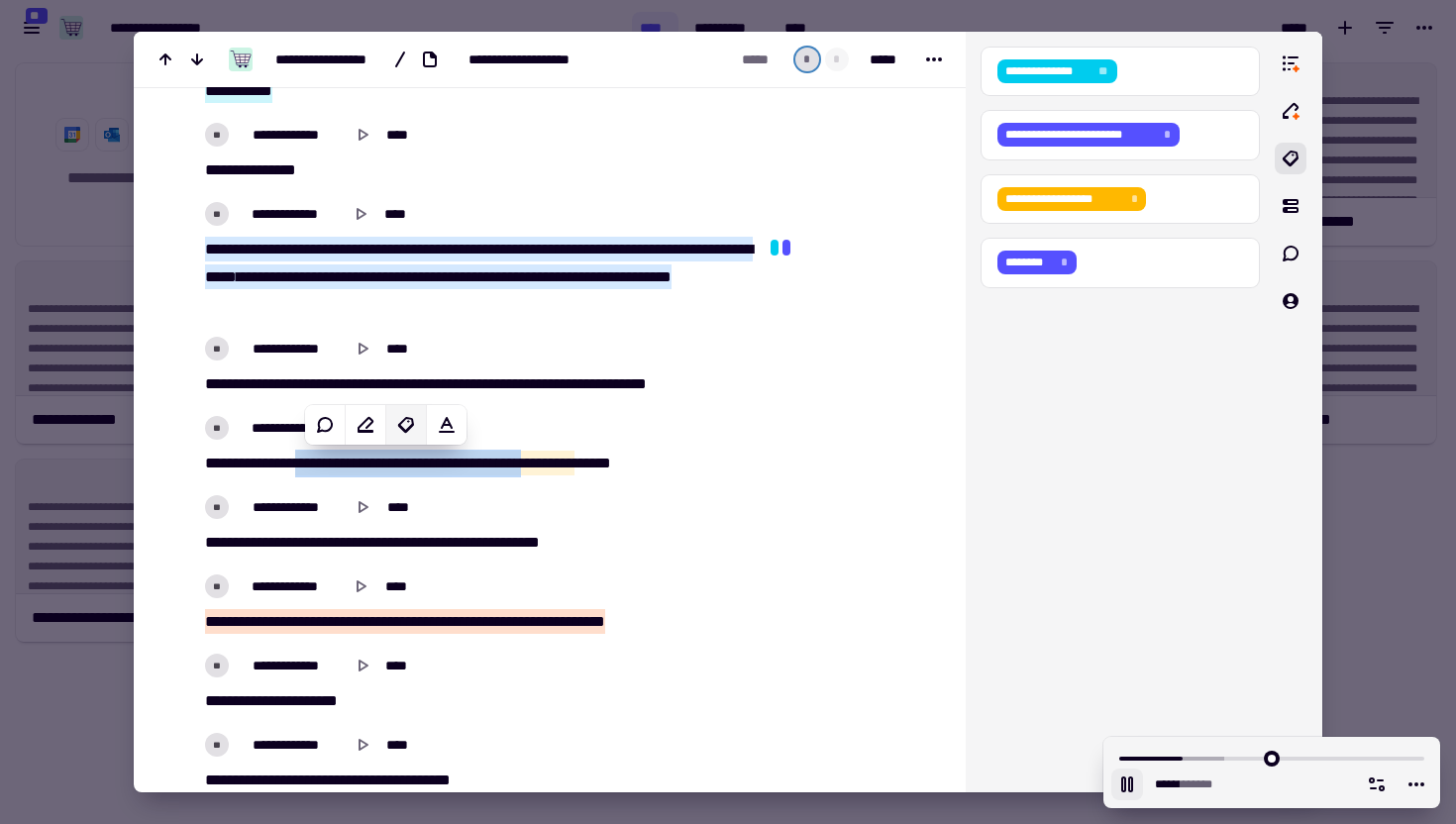 click 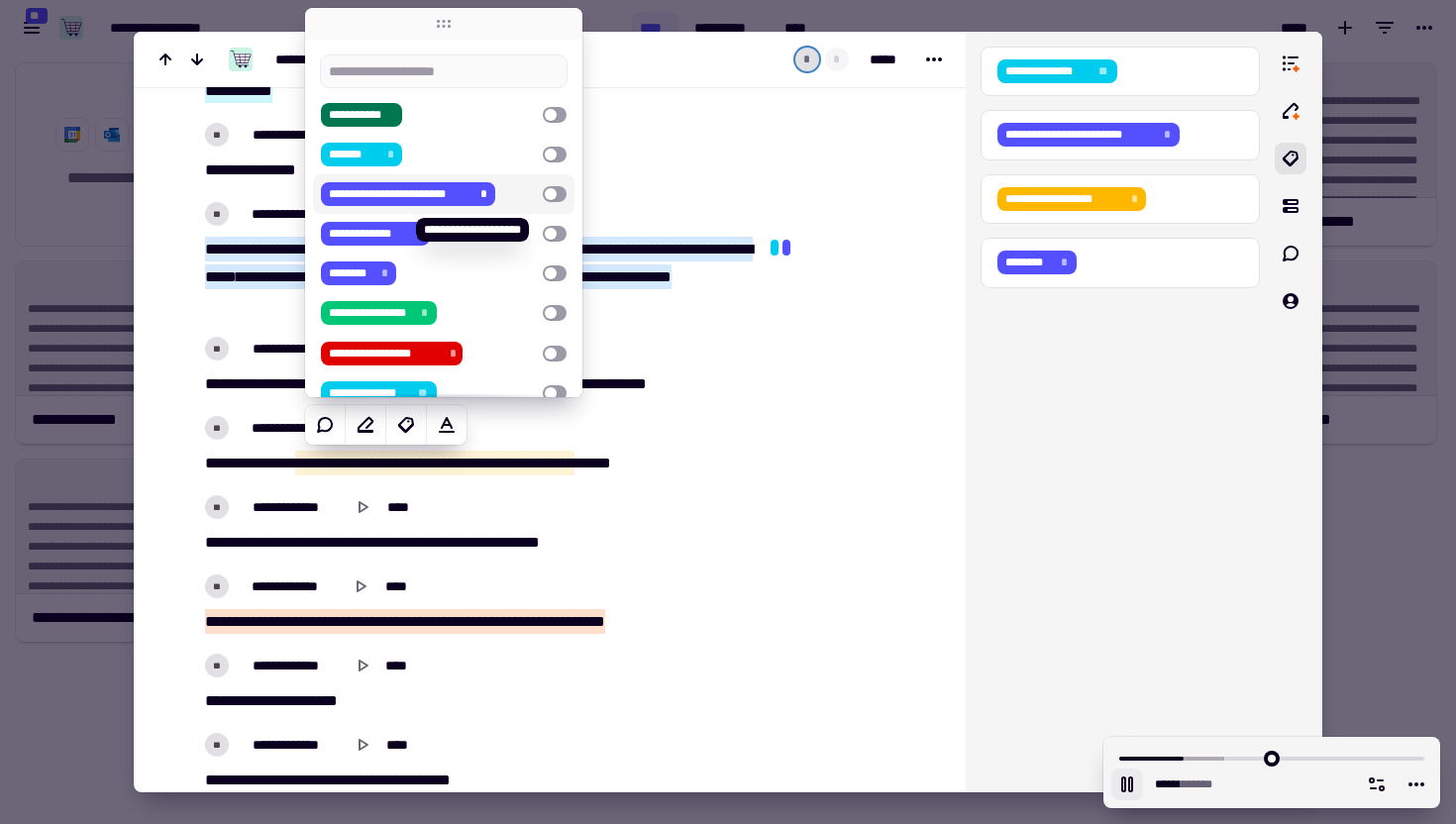 click on "*" at bounding box center (483, 194) 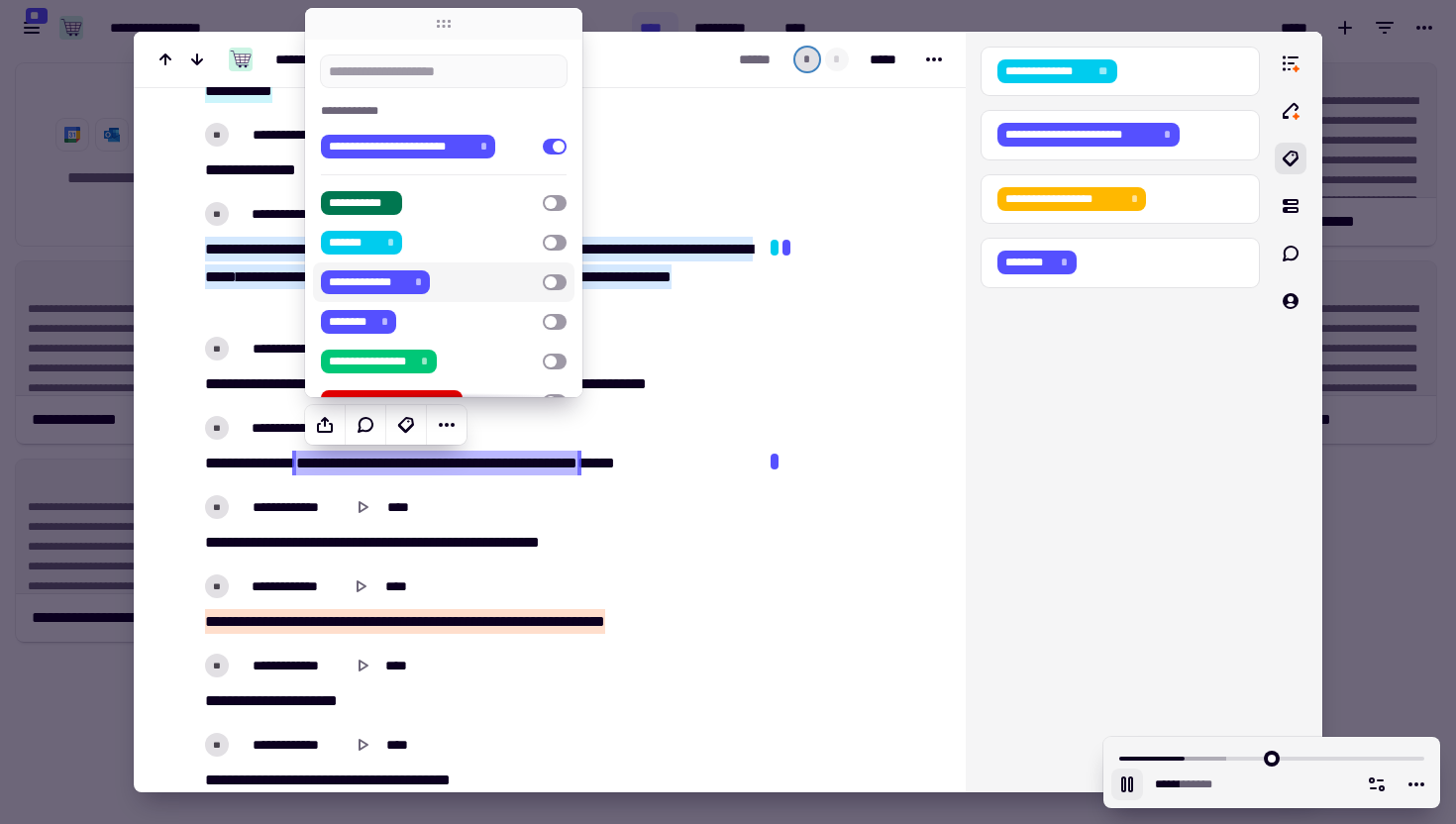 click at bounding box center [850, 3614] 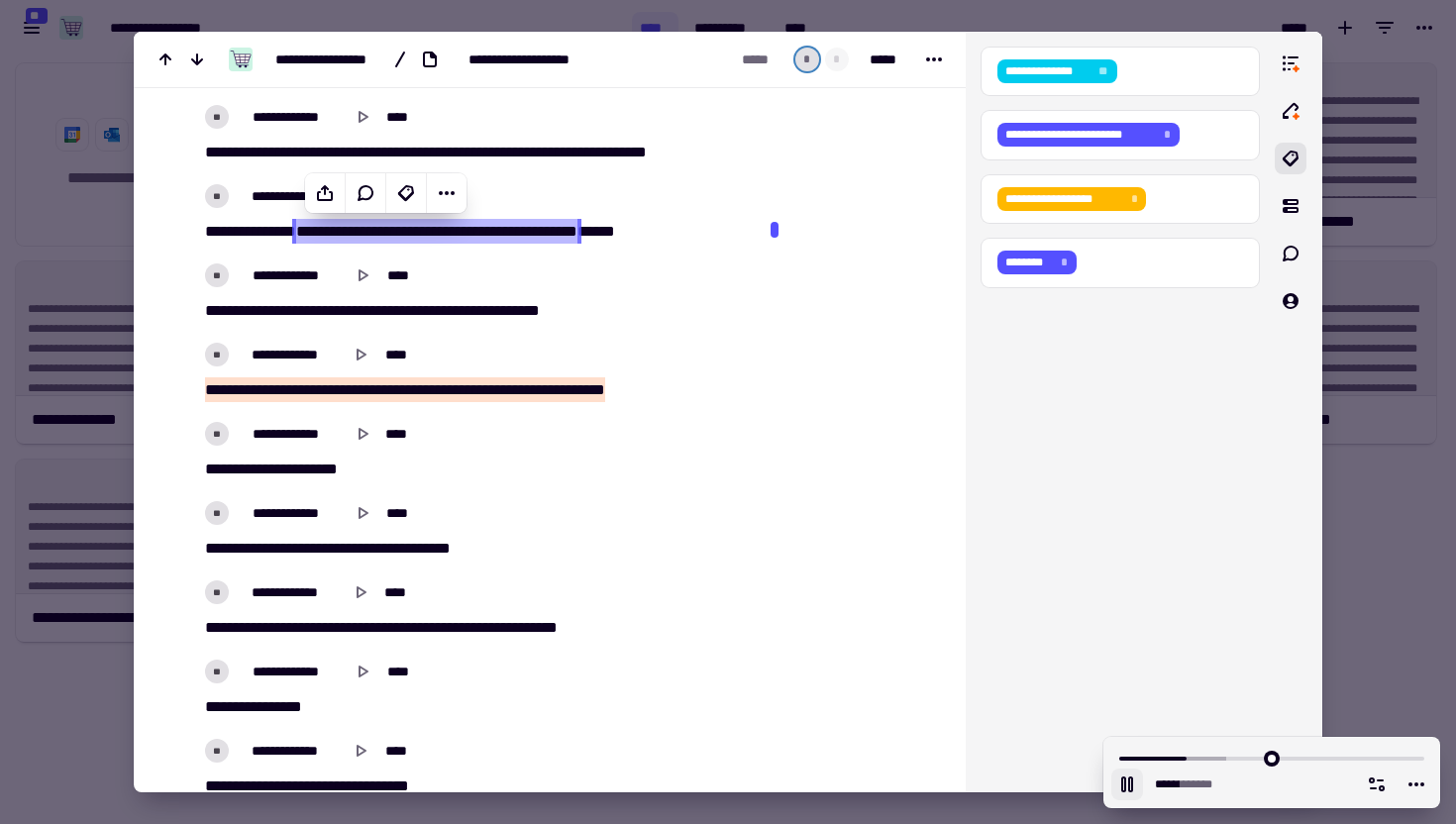 scroll, scrollTop: 2651, scrollLeft: 0, axis: vertical 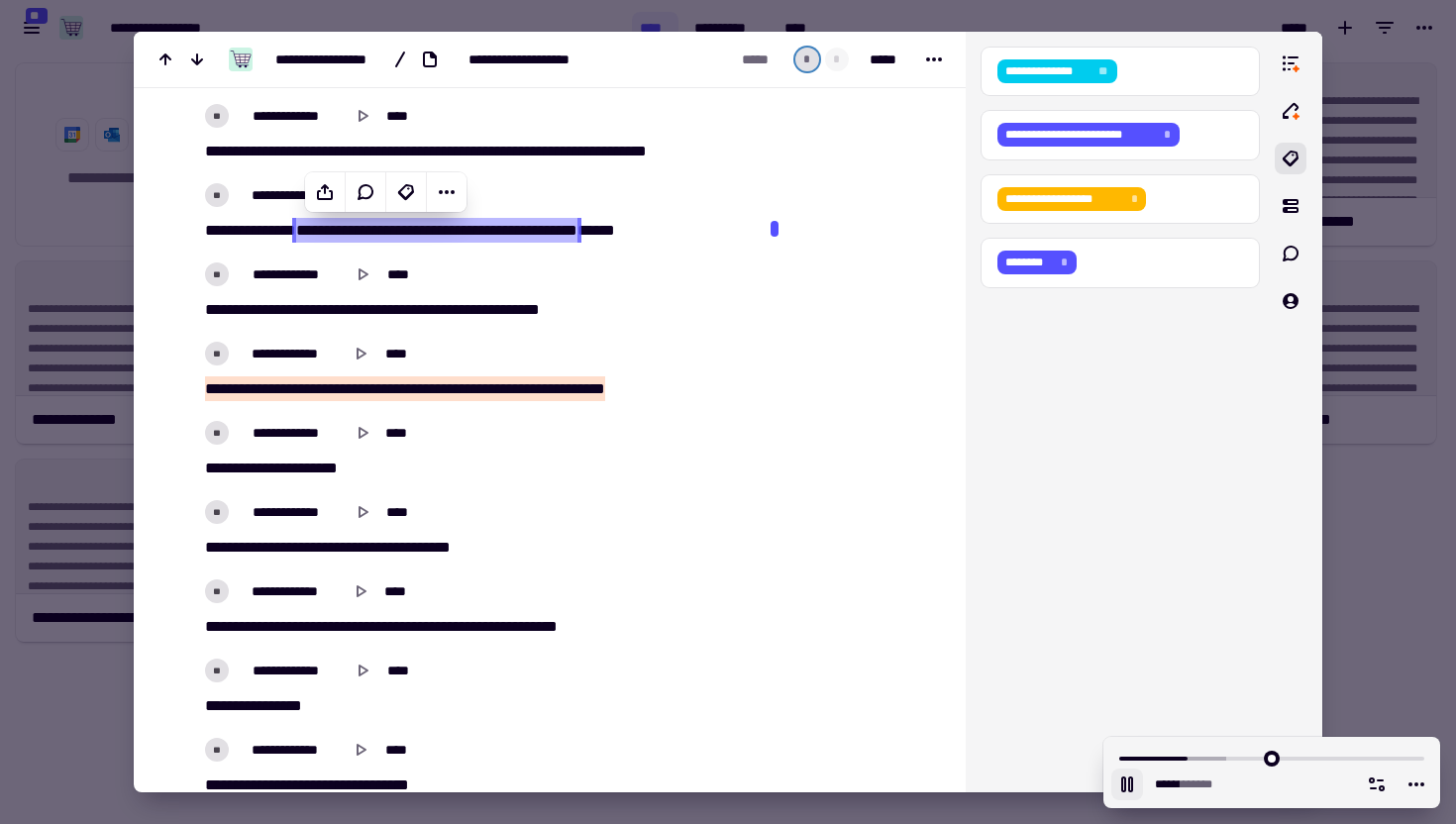 click on "*******" at bounding box center (405, 388) 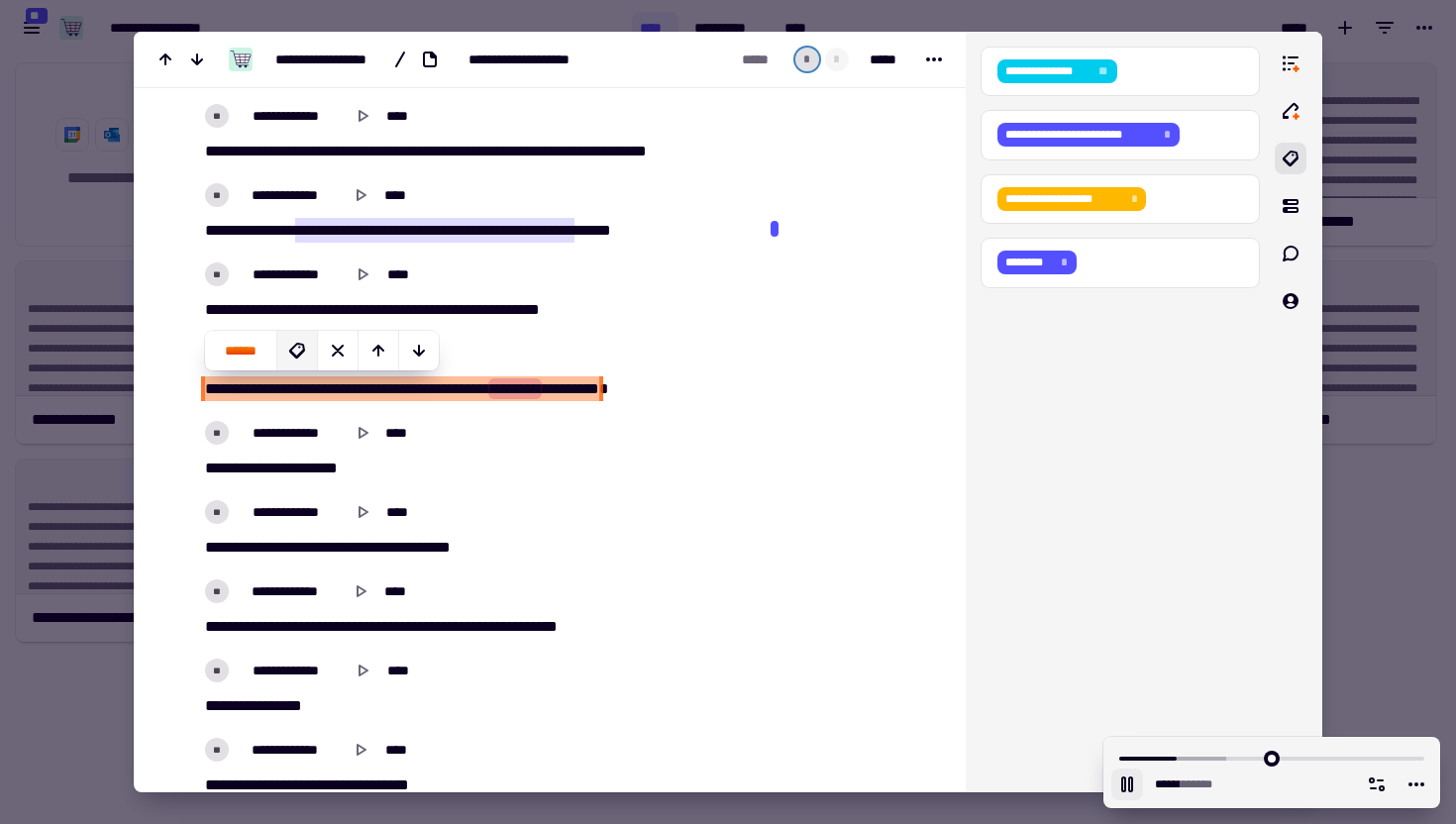 click 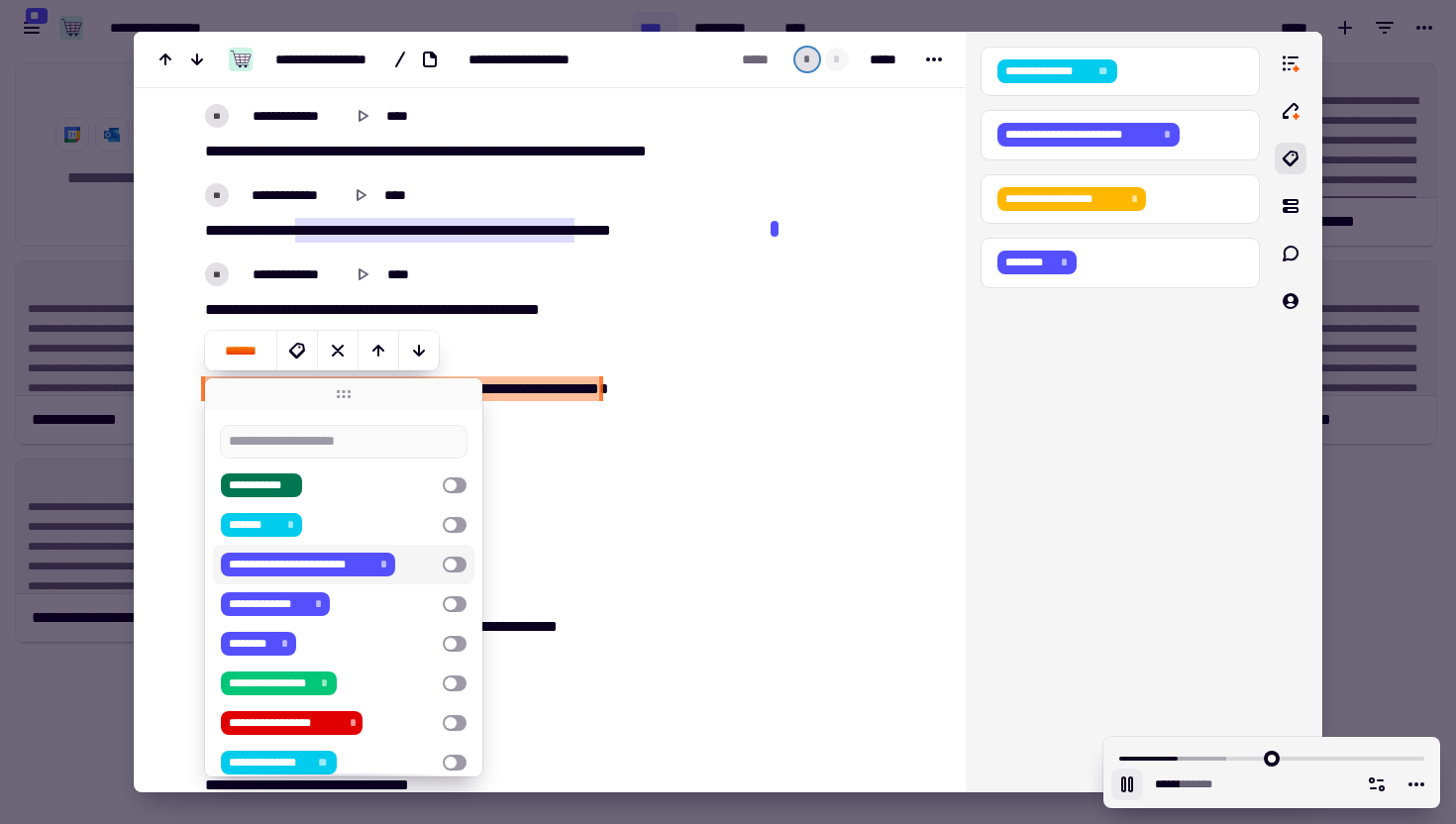click on "**********" at bounding box center (328, 565) 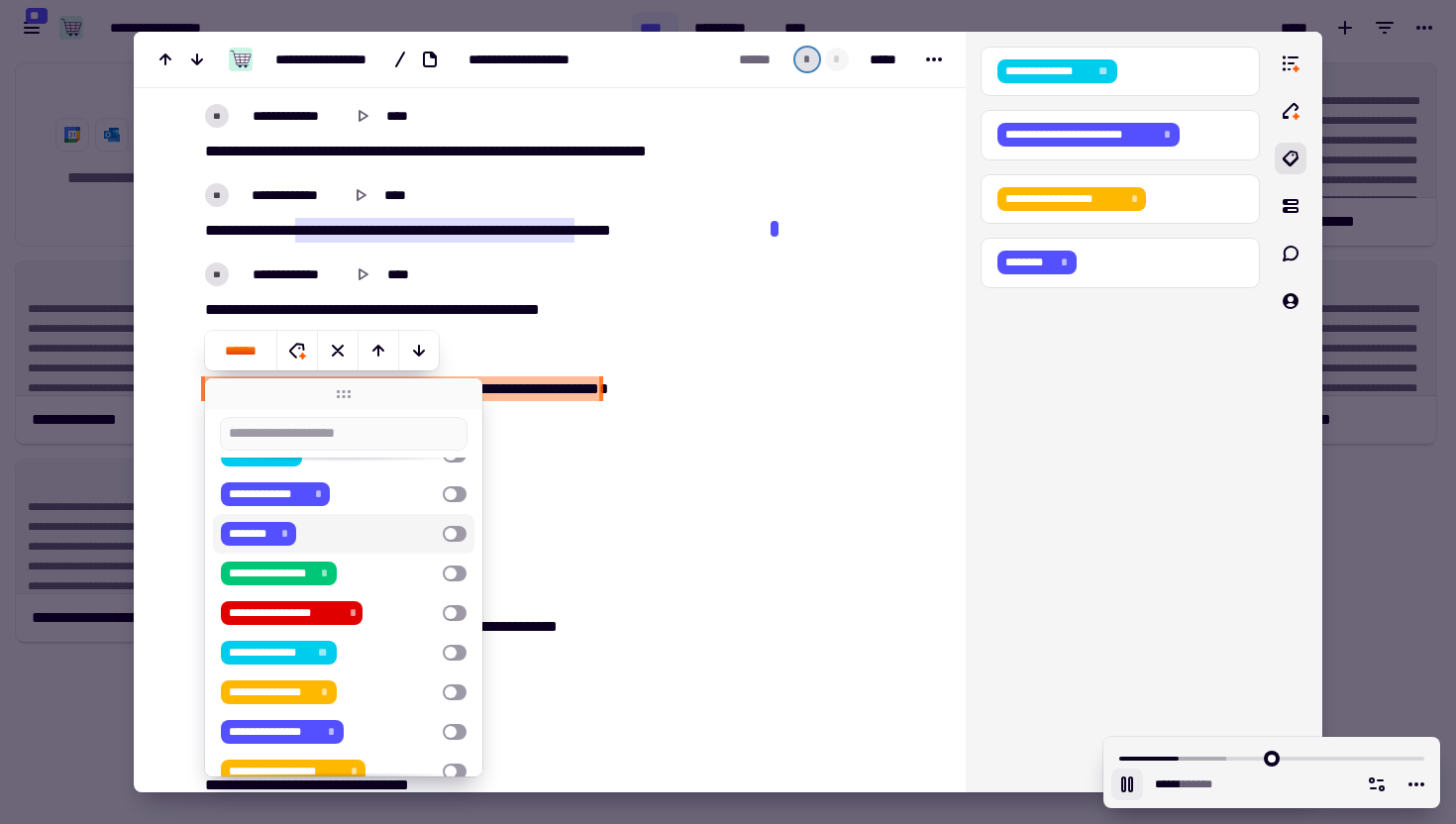 scroll, scrollTop: 194, scrollLeft: 0, axis: vertical 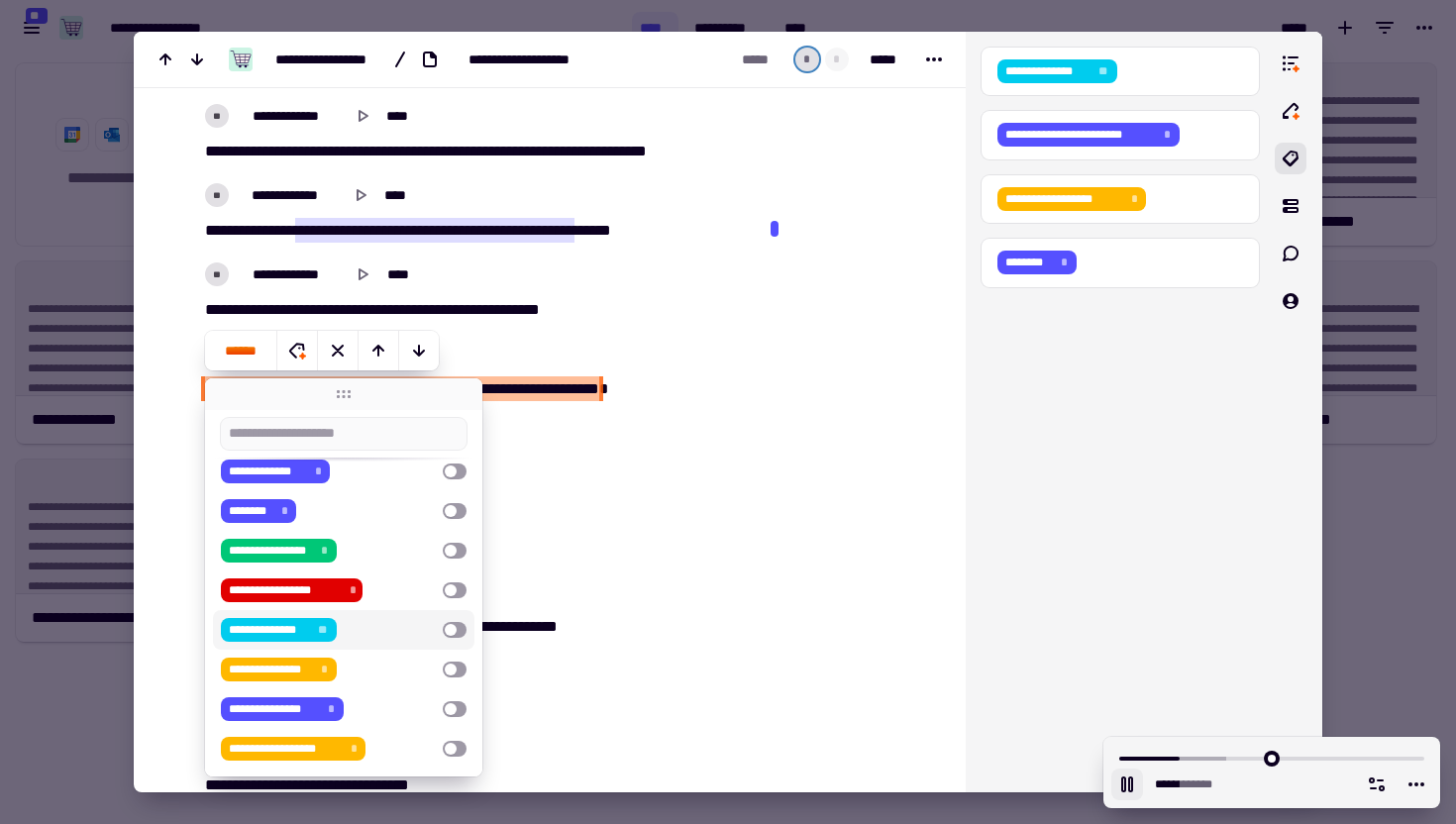 click on "**********" at bounding box center (344, 630) 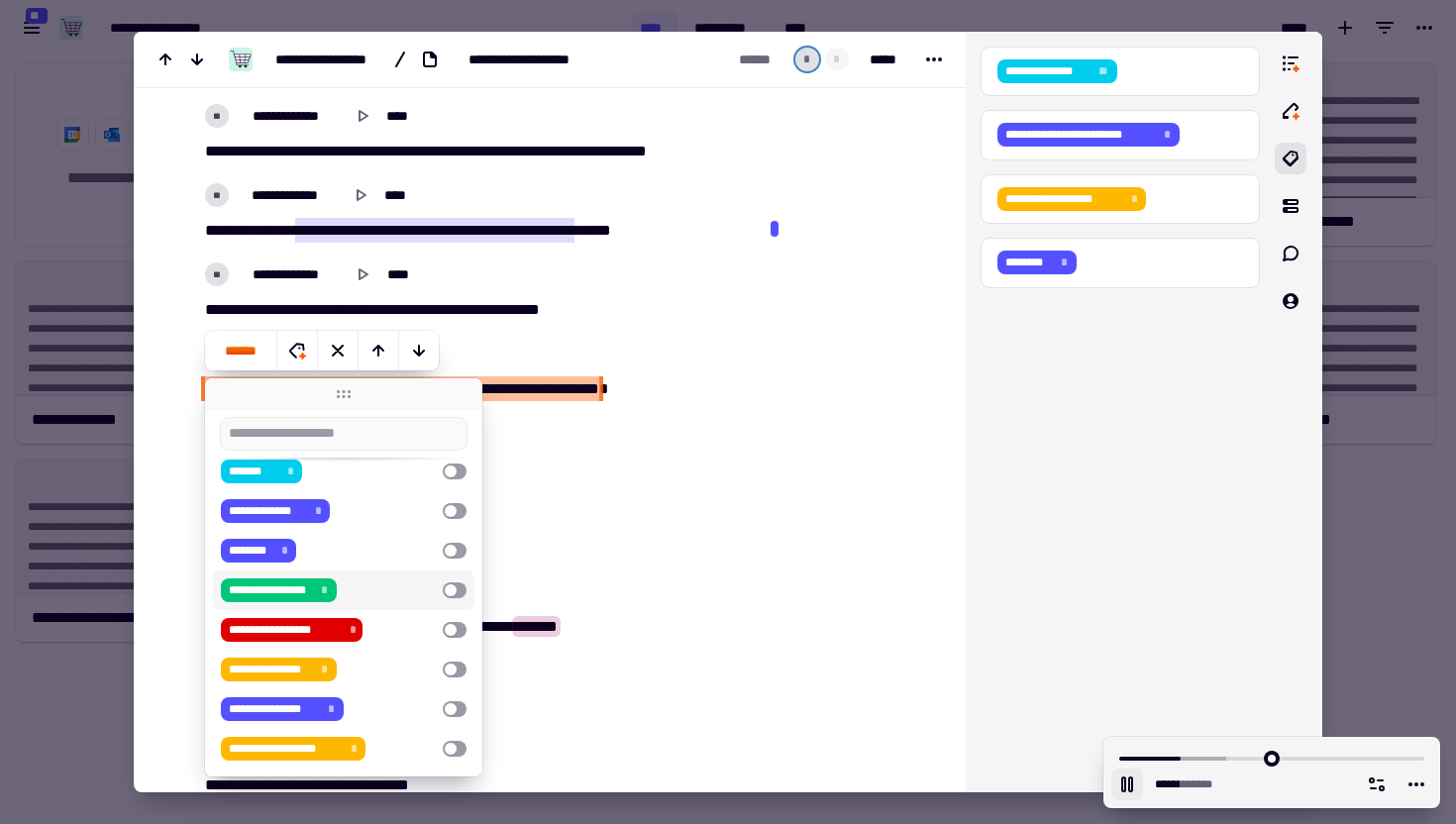 click at bounding box center [850, 3381] 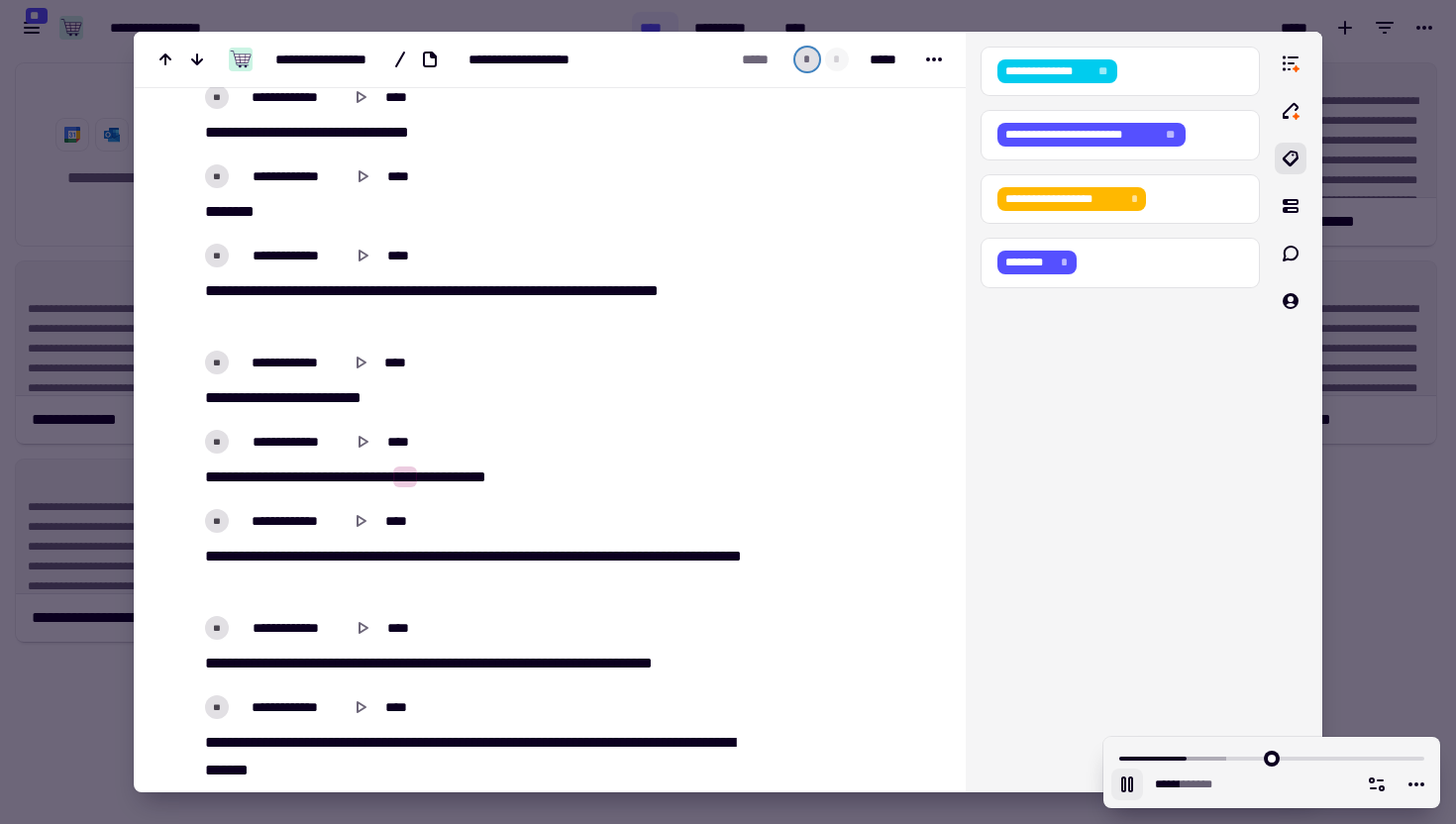 scroll, scrollTop: 3314, scrollLeft: 0, axis: vertical 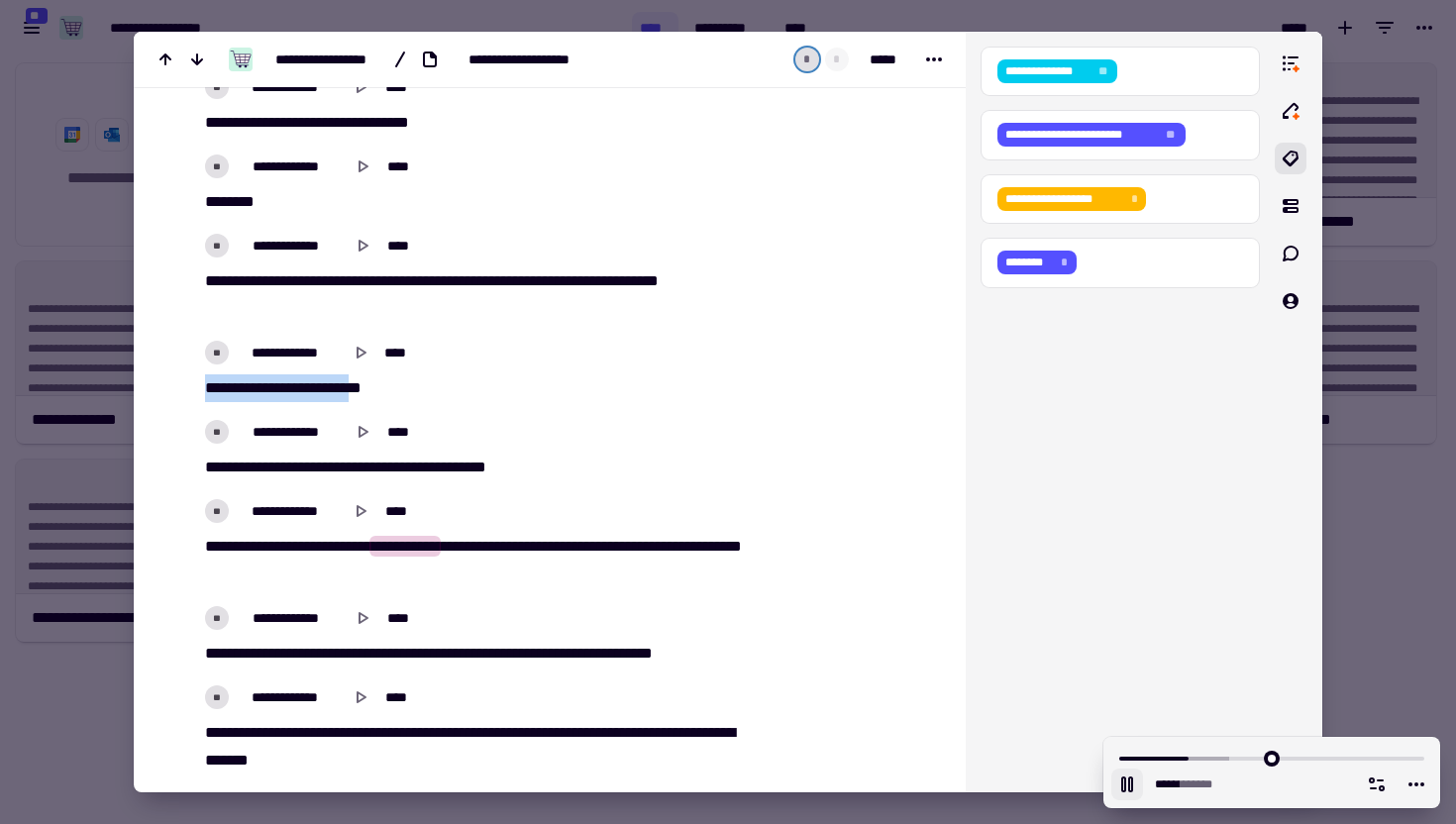 drag, startPoint x: 205, startPoint y: 388, endPoint x: 386, endPoint y: 397, distance: 181.22362 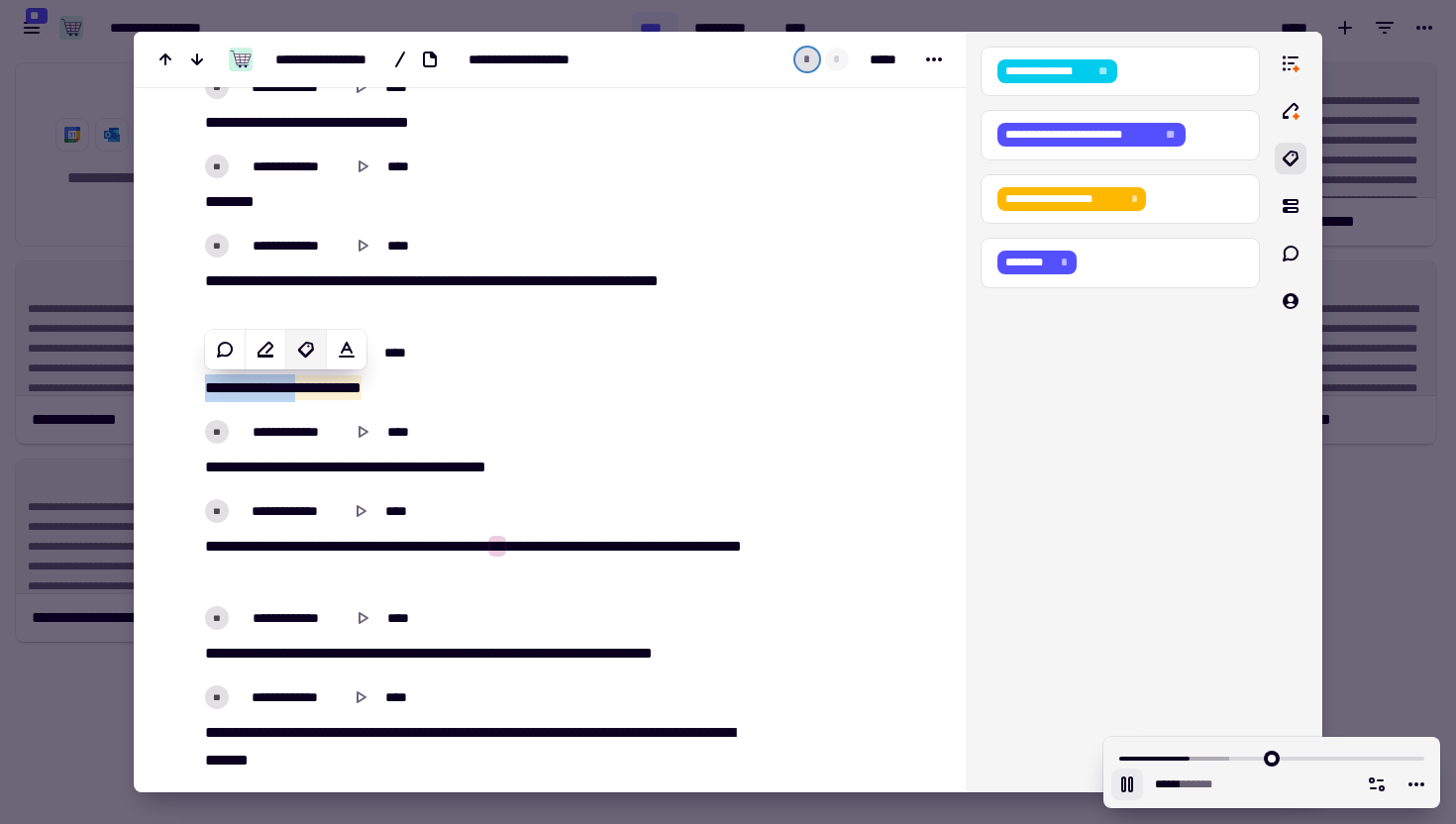 click 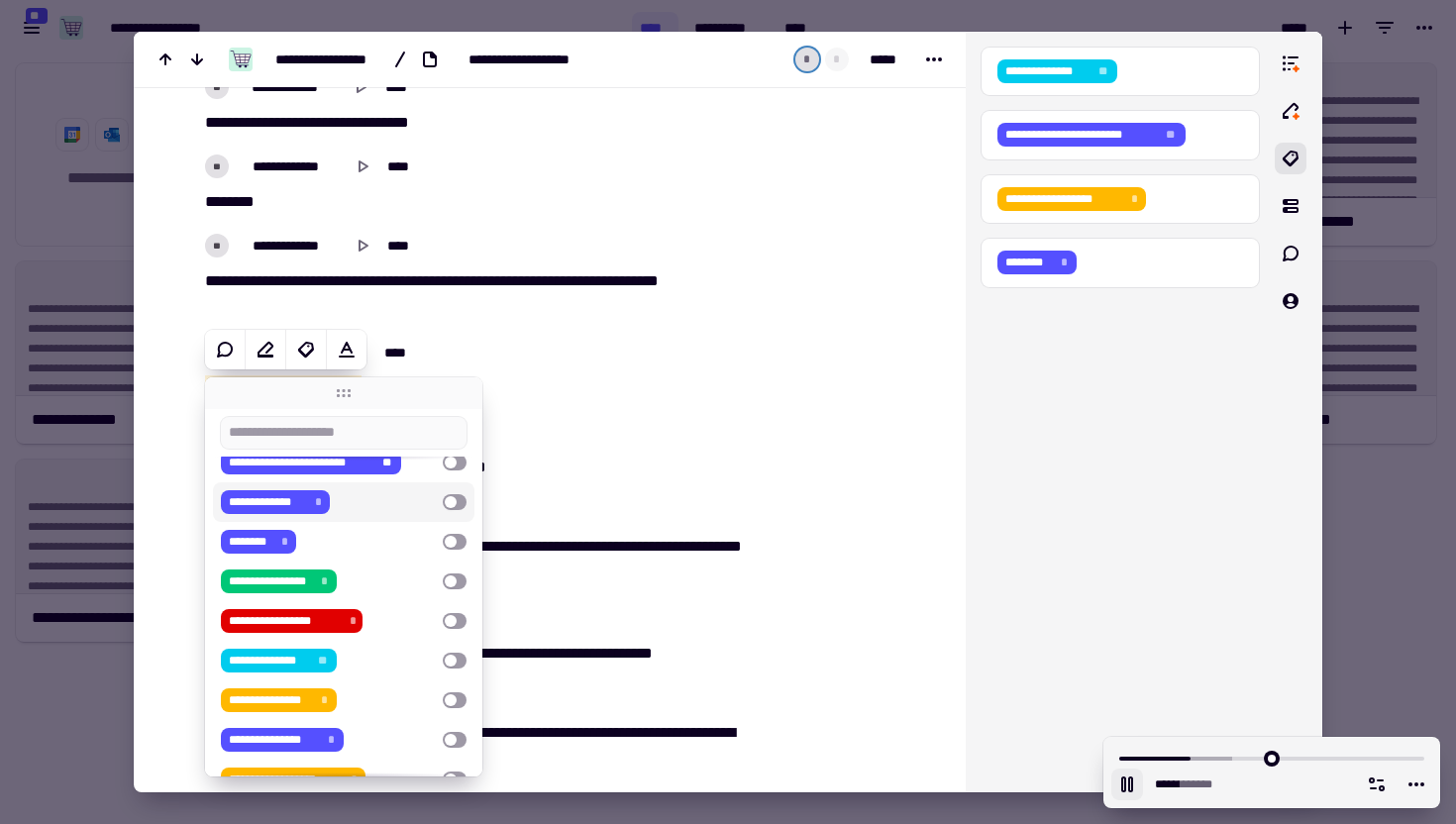 scroll, scrollTop: 145, scrollLeft: 0, axis: vertical 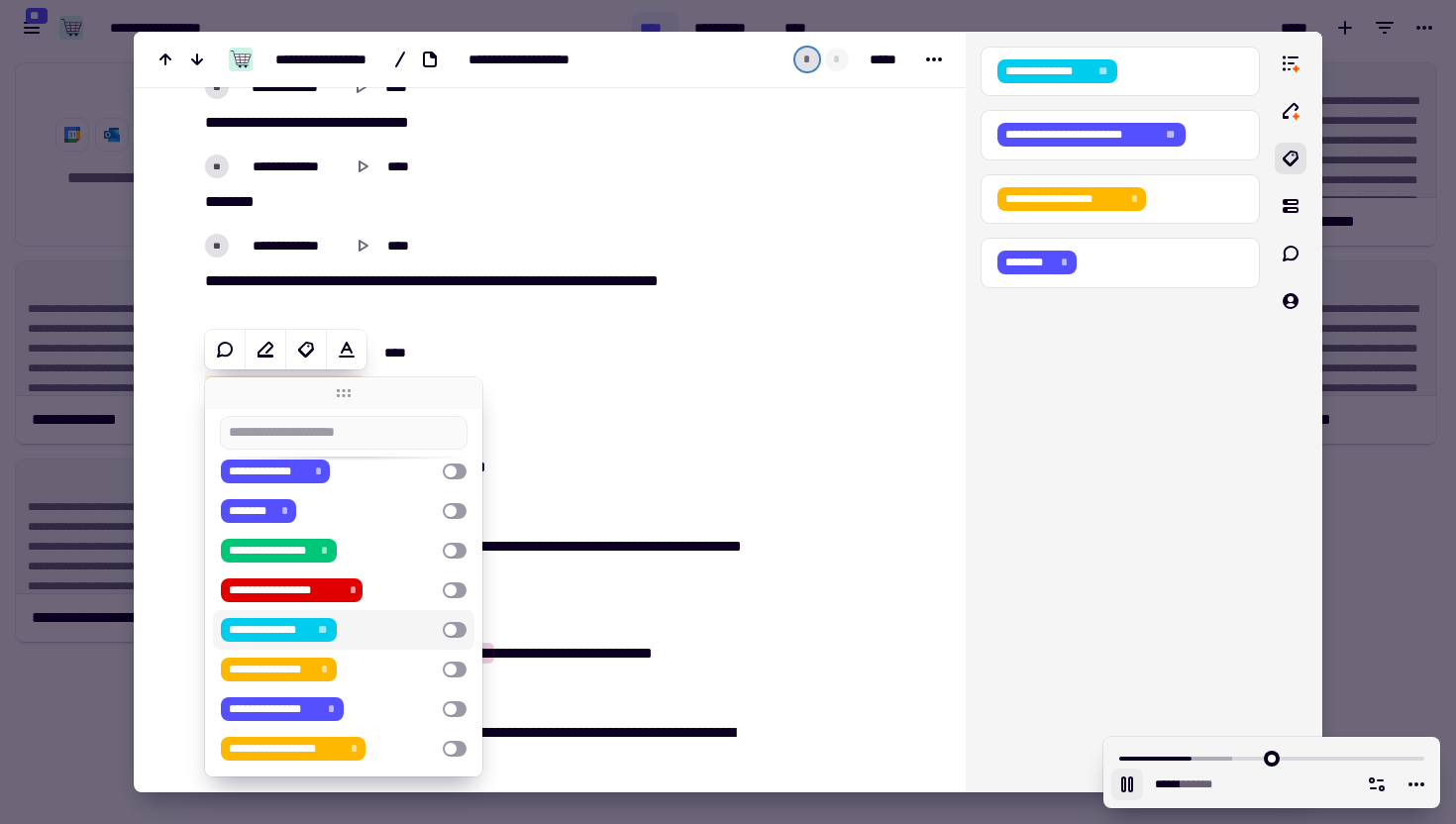 click on "**********" at bounding box center [328, 630] 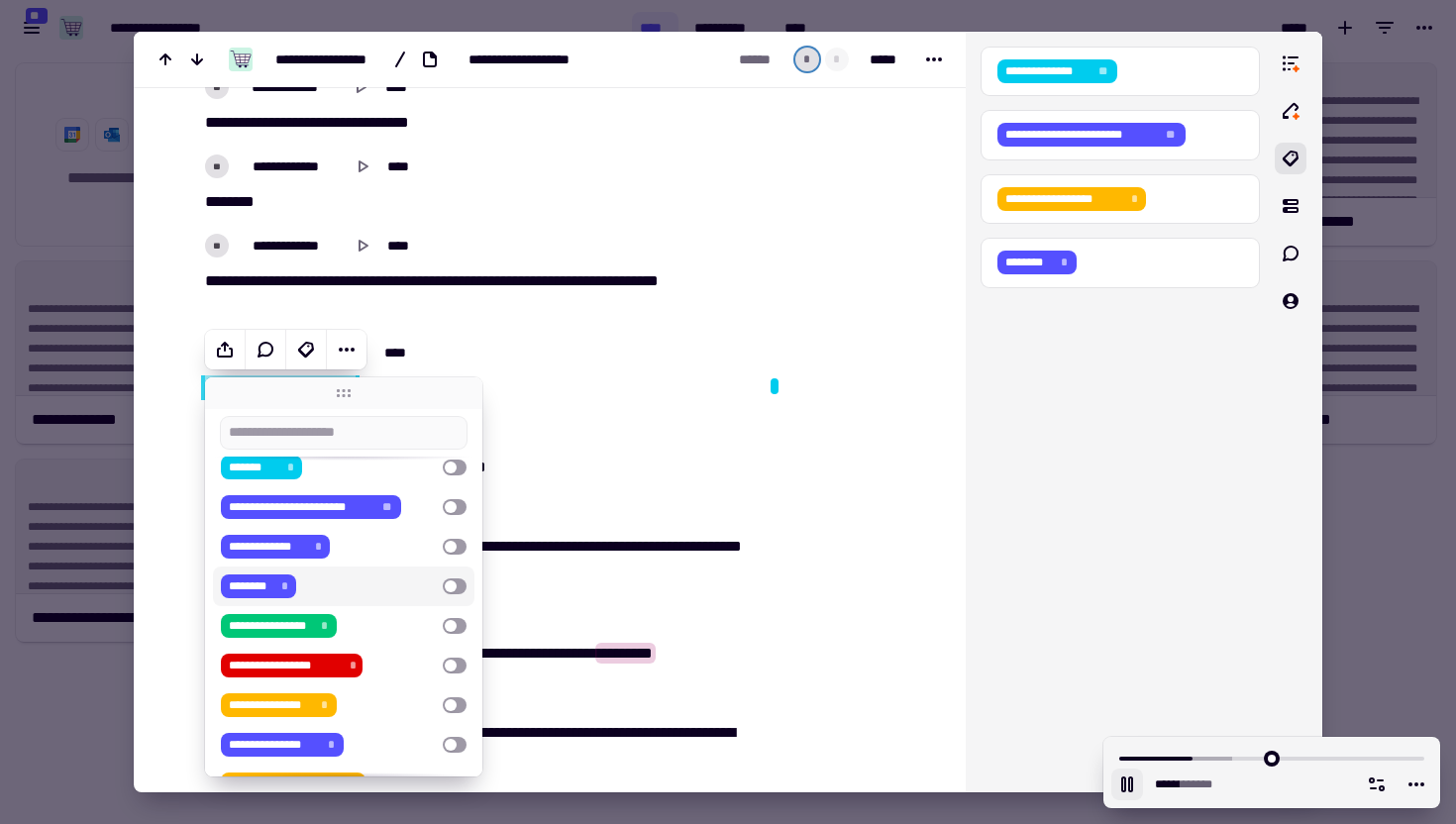 click at bounding box center [850, 2719] 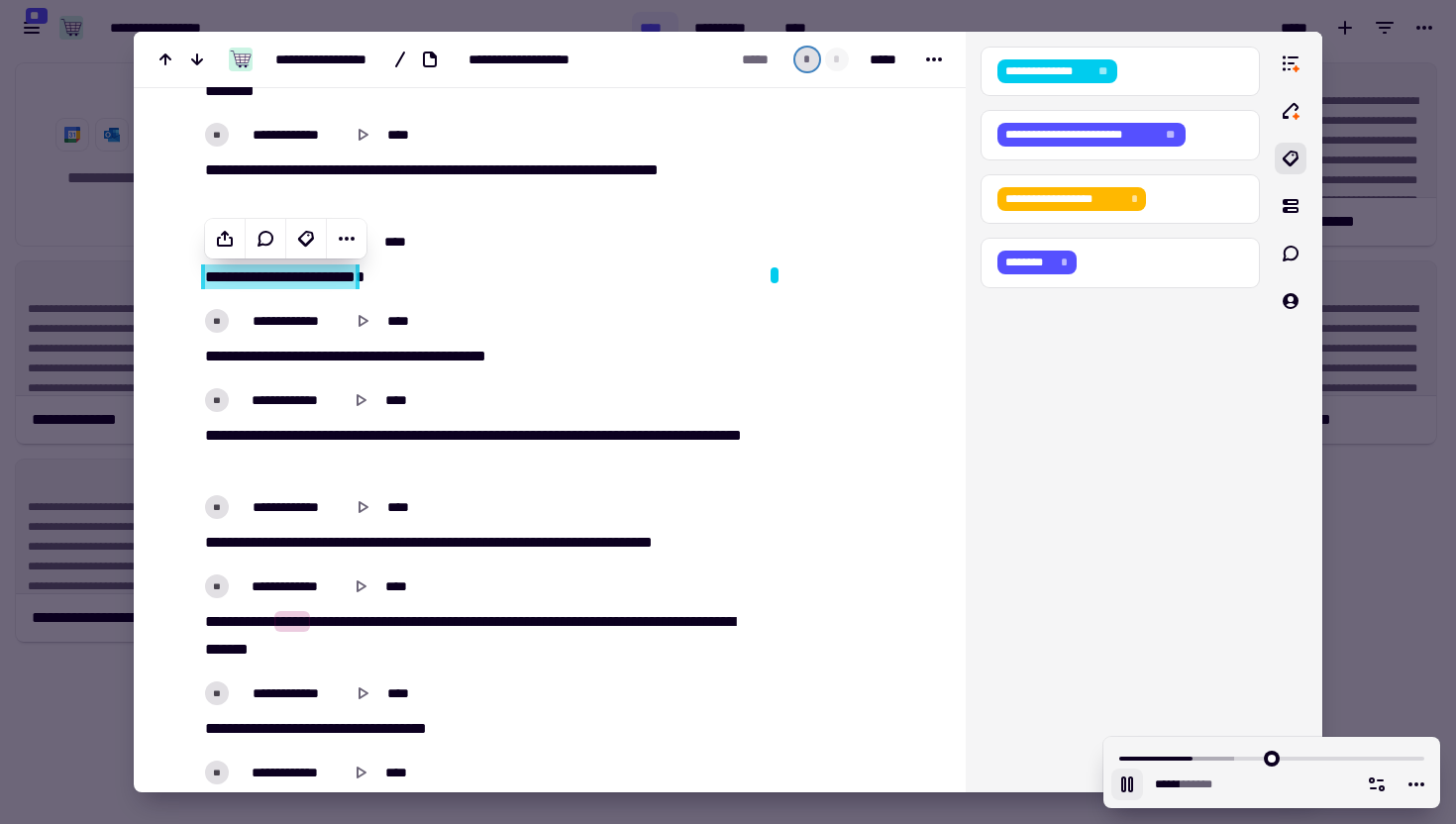 scroll, scrollTop: 3428, scrollLeft: 0, axis: vertical 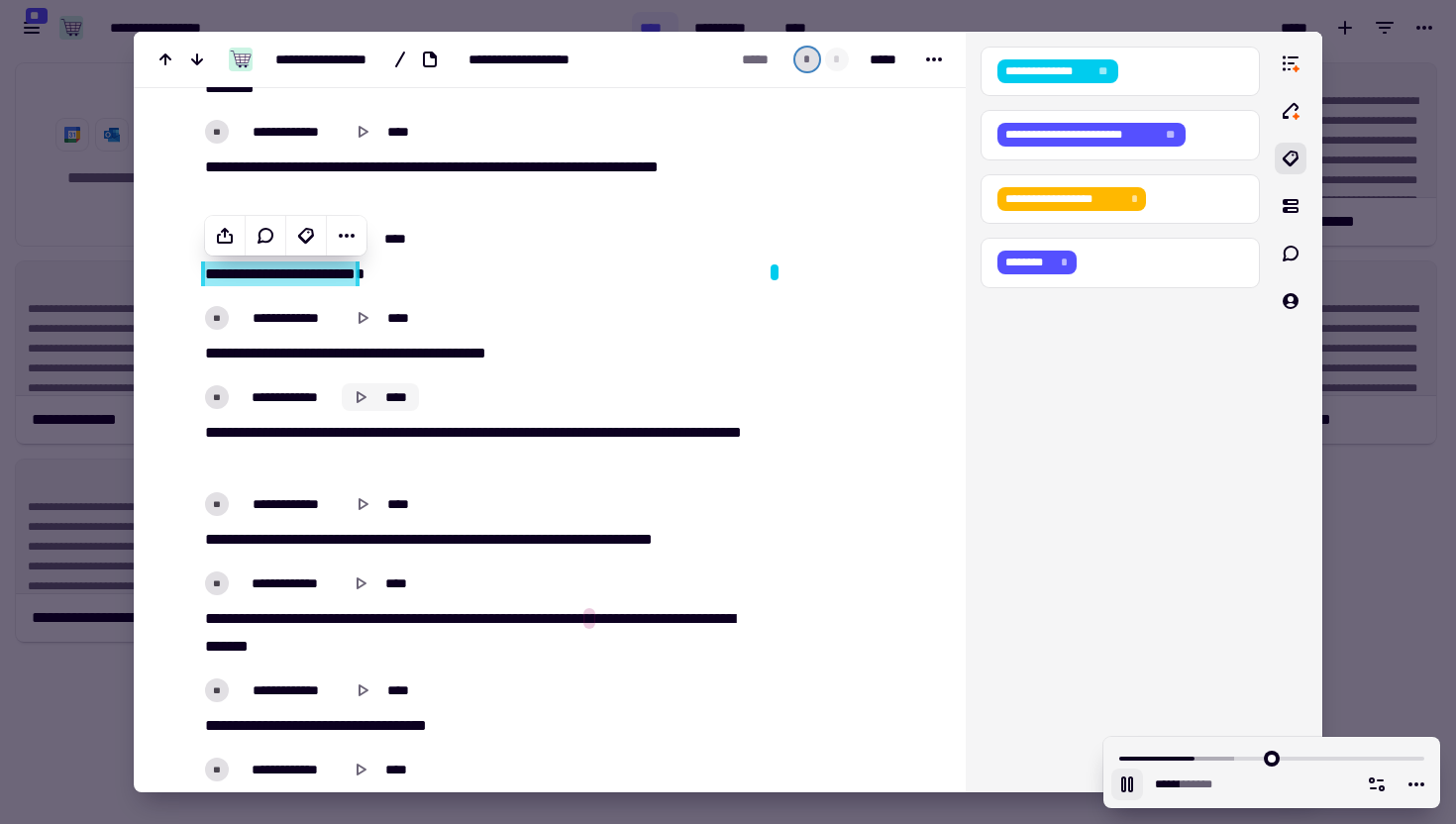 click 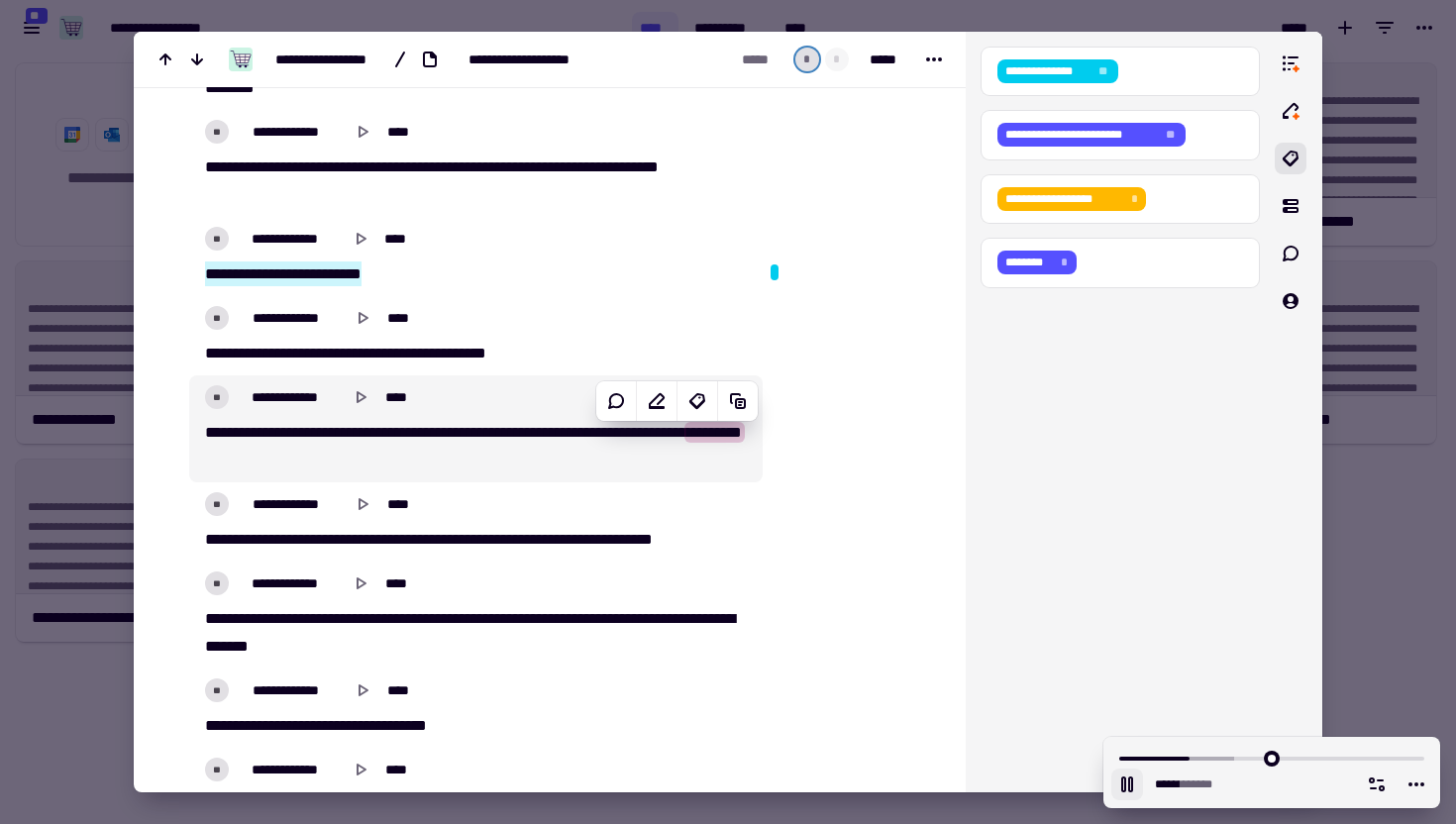 click on "[FIRST] [LAST] [CITY] [STATE] [POSTAL_CODE] [COUNTRY] [PHONE] [EMAIL]" at bounding box center (475, 447) 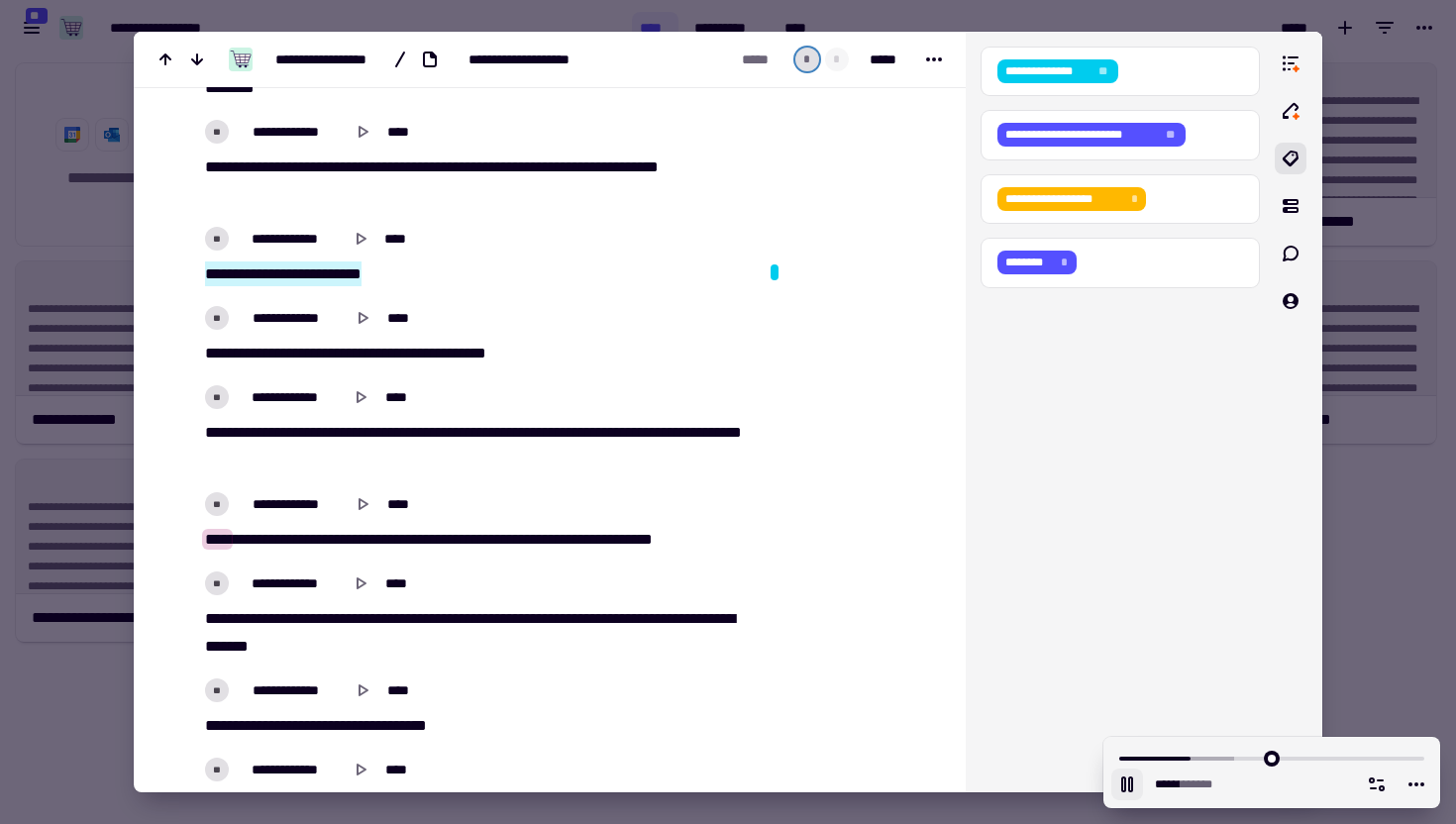 type on "******" 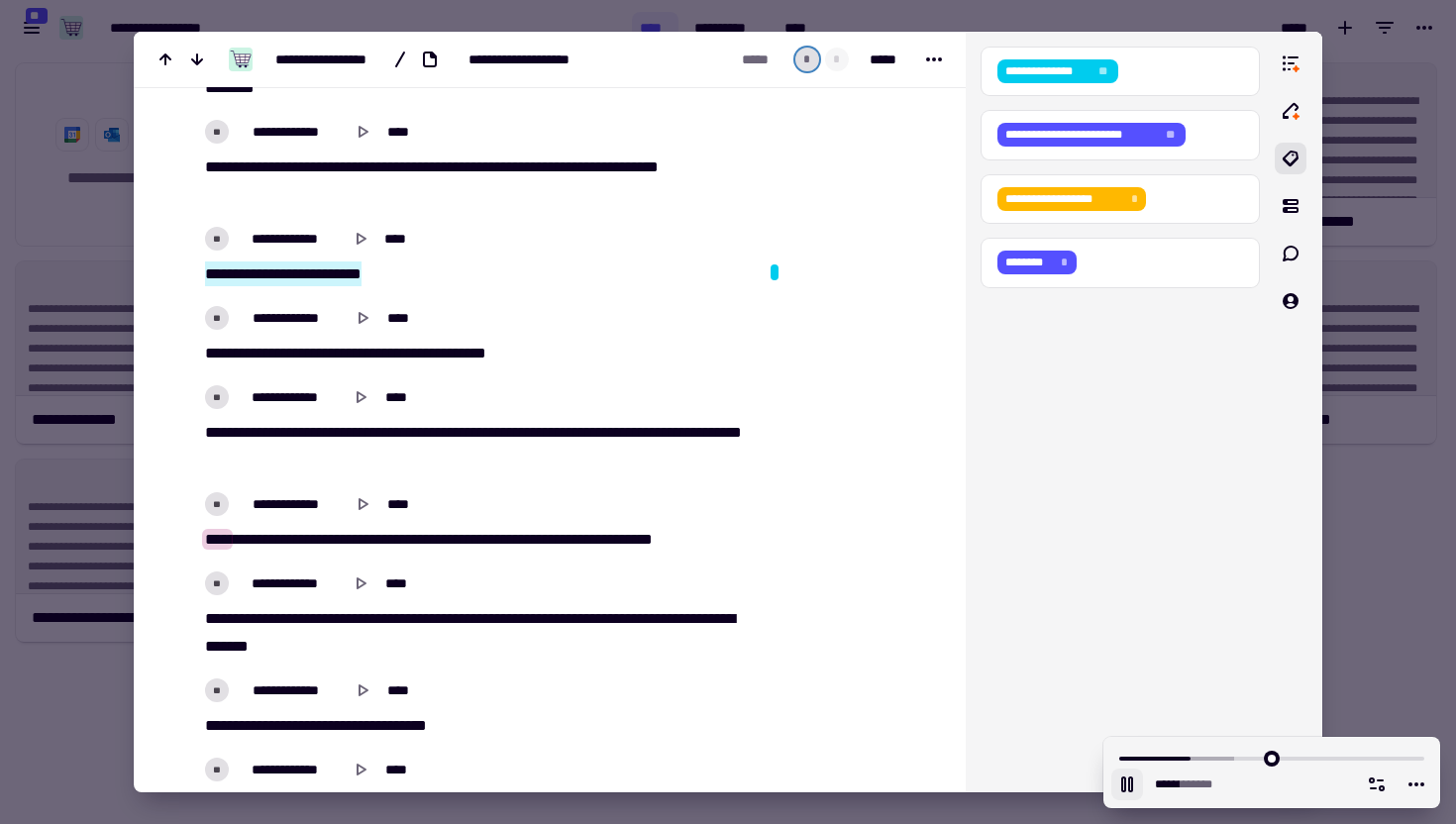 type 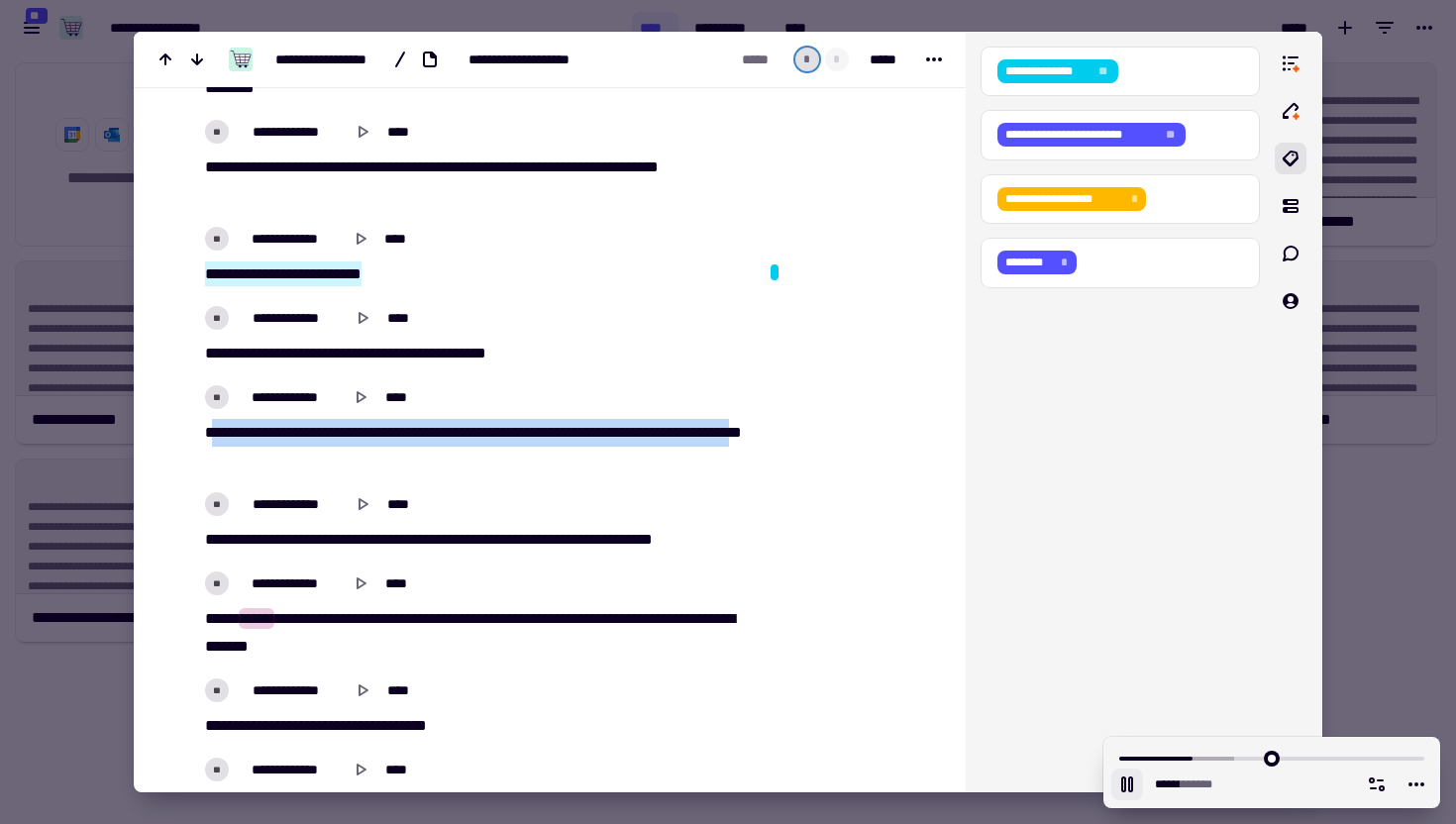 drag, startPoint x: 213, startPoint y: 431, endPoint x: 317, endPoint y: 464, distance: 109.11004 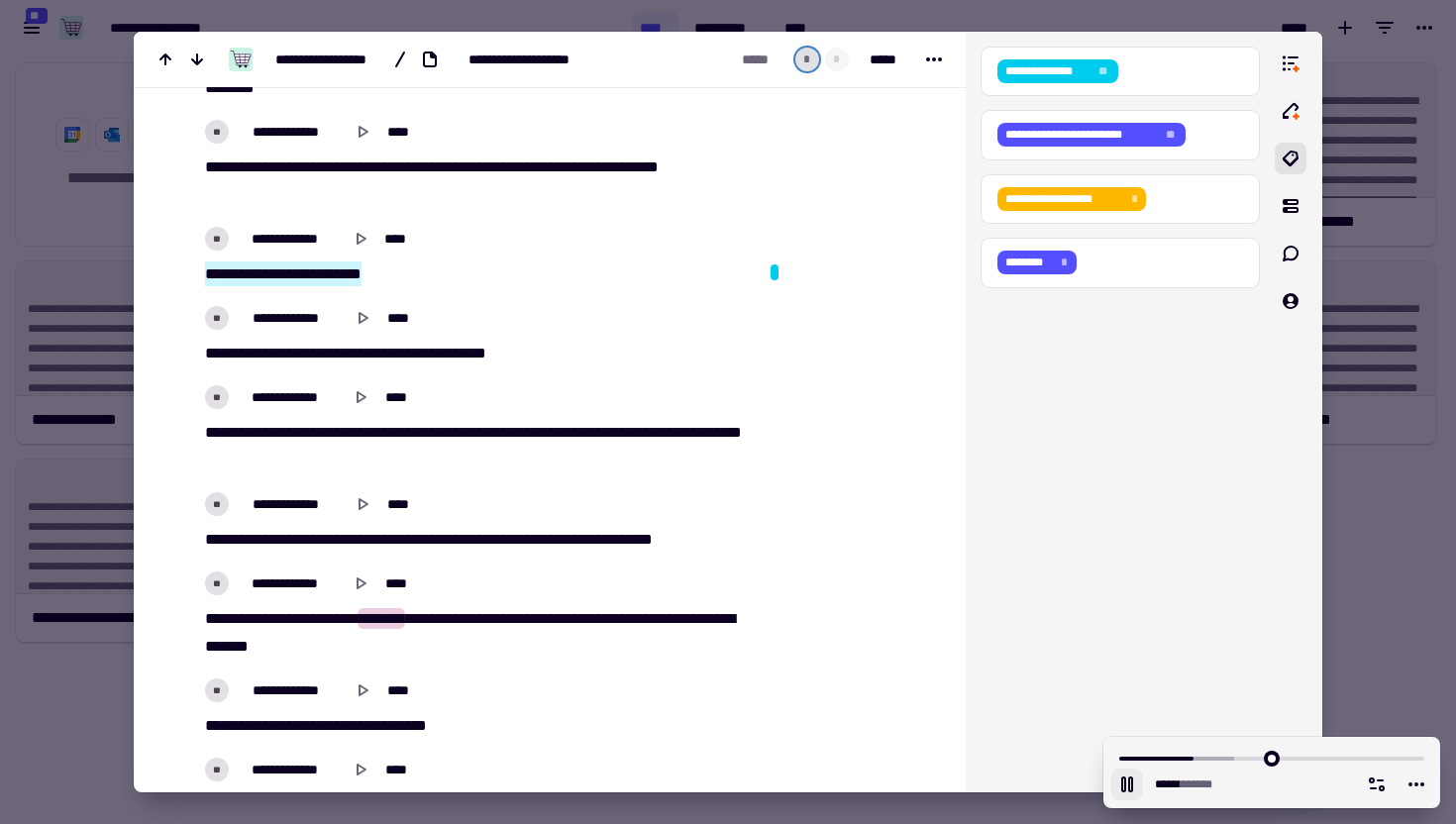 click on "[FIRST] [LAST] [CITY] [STATE] [POSTAL_CODE] [COUNTRY] [PHONE] [EMAIL]" at bounding box center (475, 336) 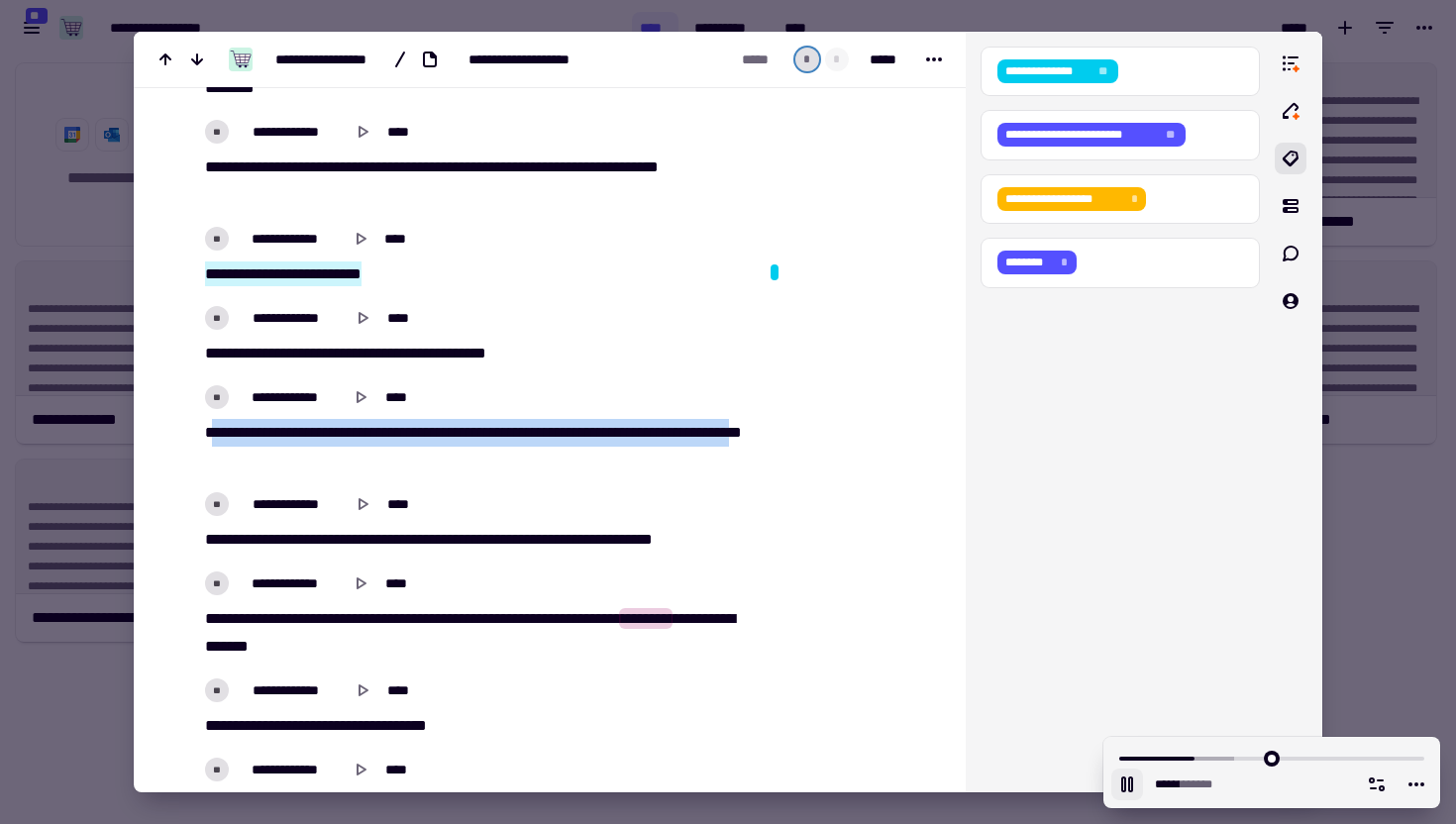 drag, startPoint x: 214, startPoint y: 425, endPoint x: 317, endPoint y: 463, distance: 109.786156 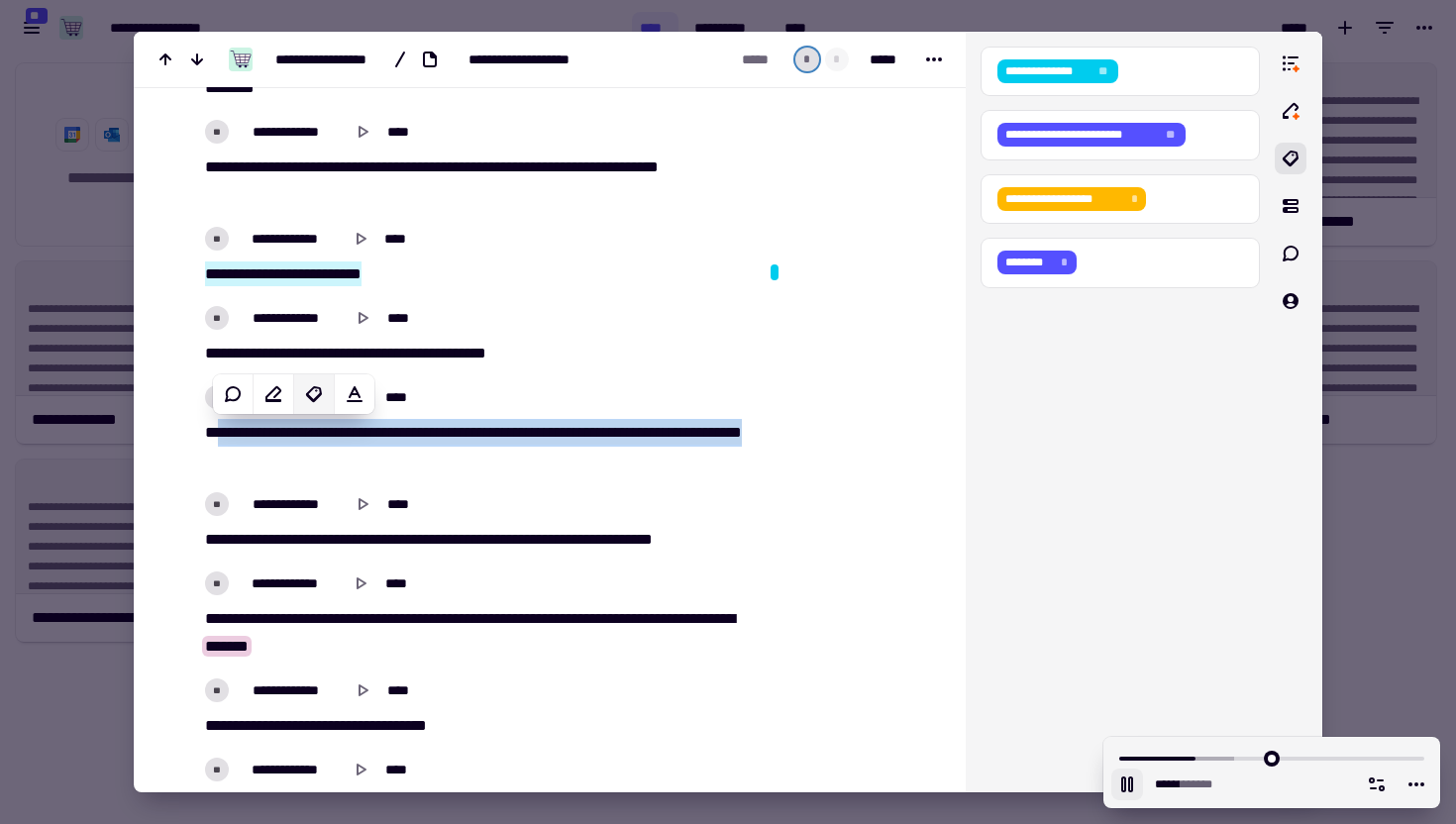 click 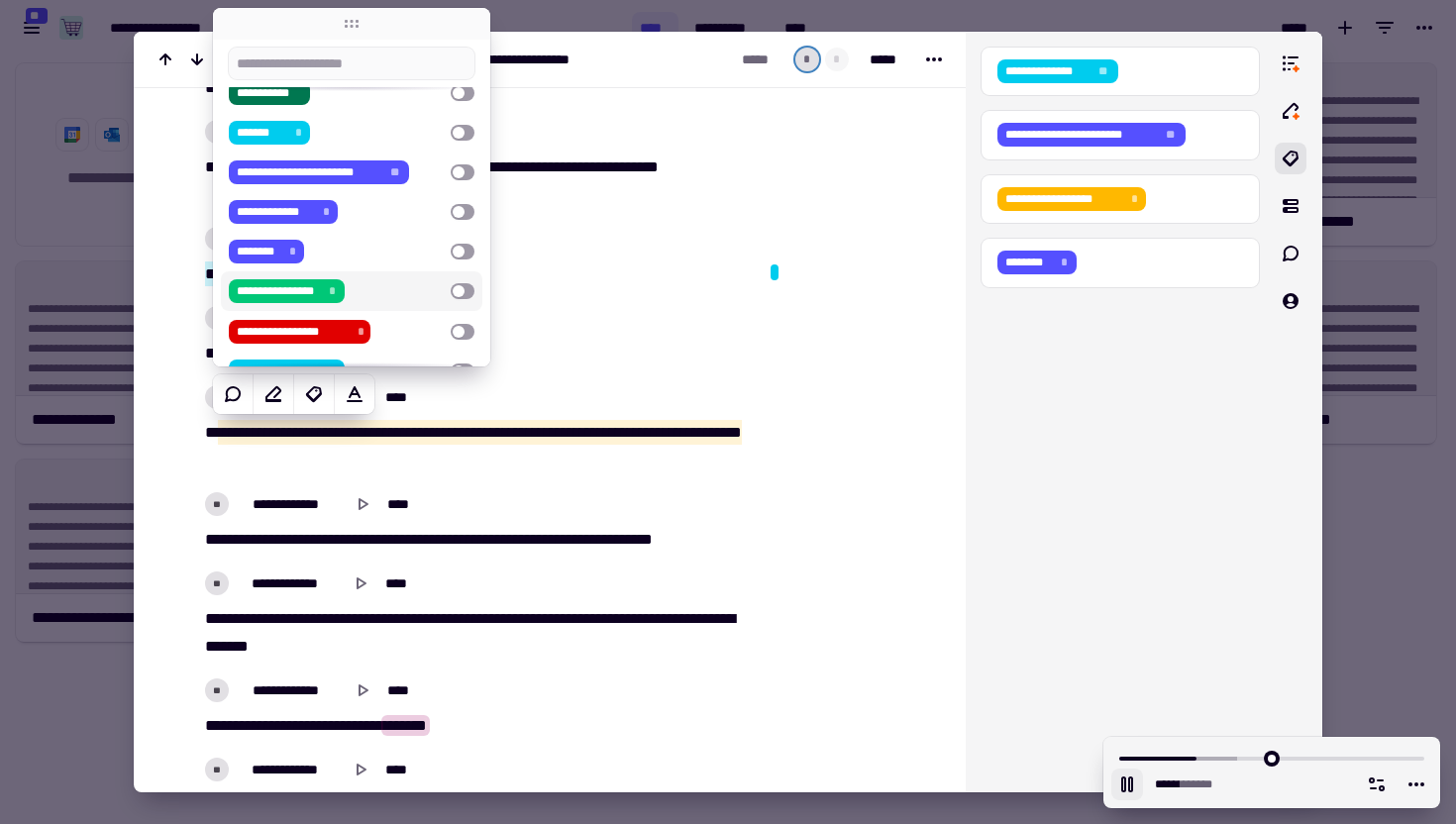 scroll, scrollTop: 31, scrollLeft: 0, axis: vertical 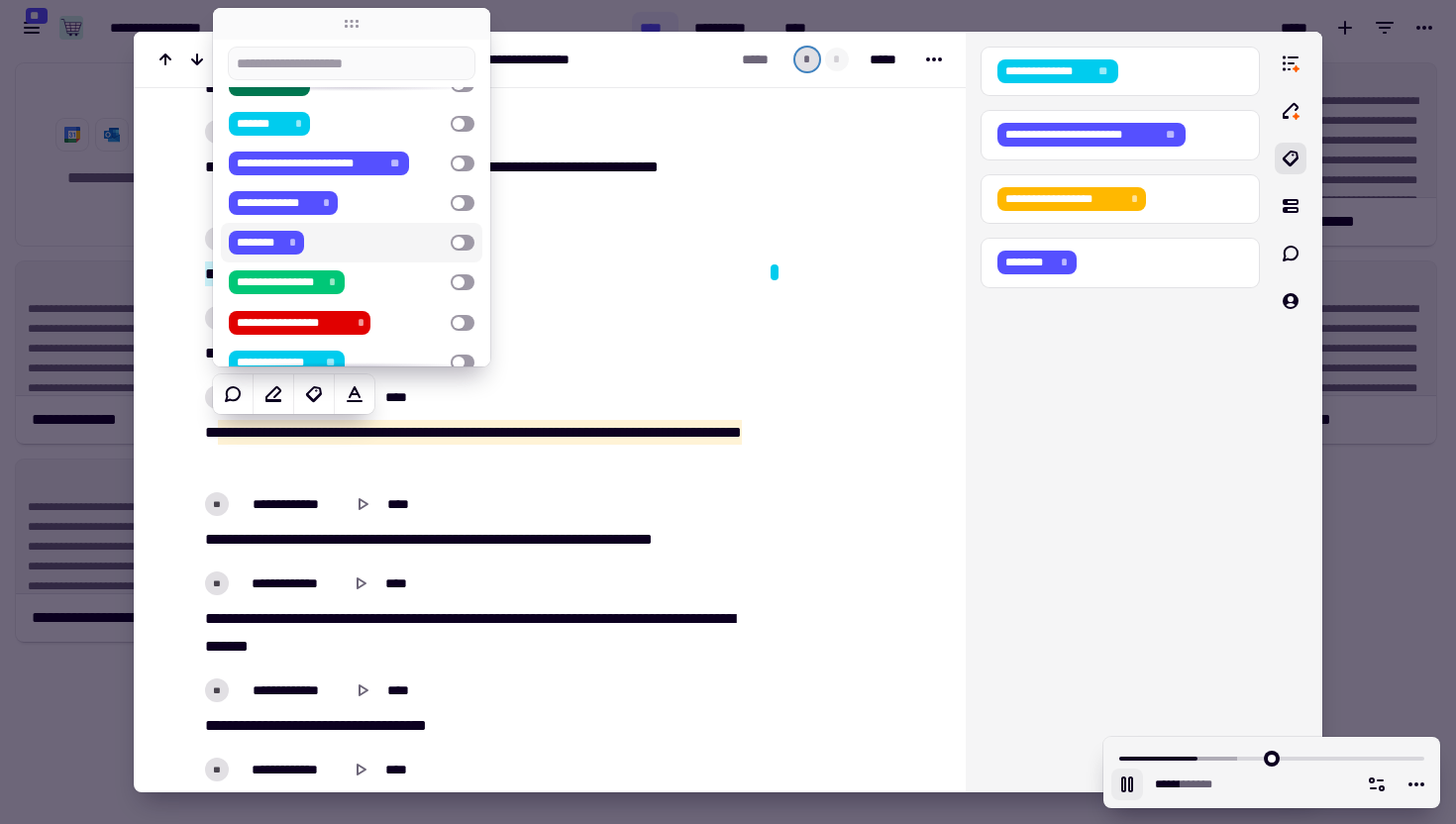 click on "******** *" at bounding box center (336, 243) 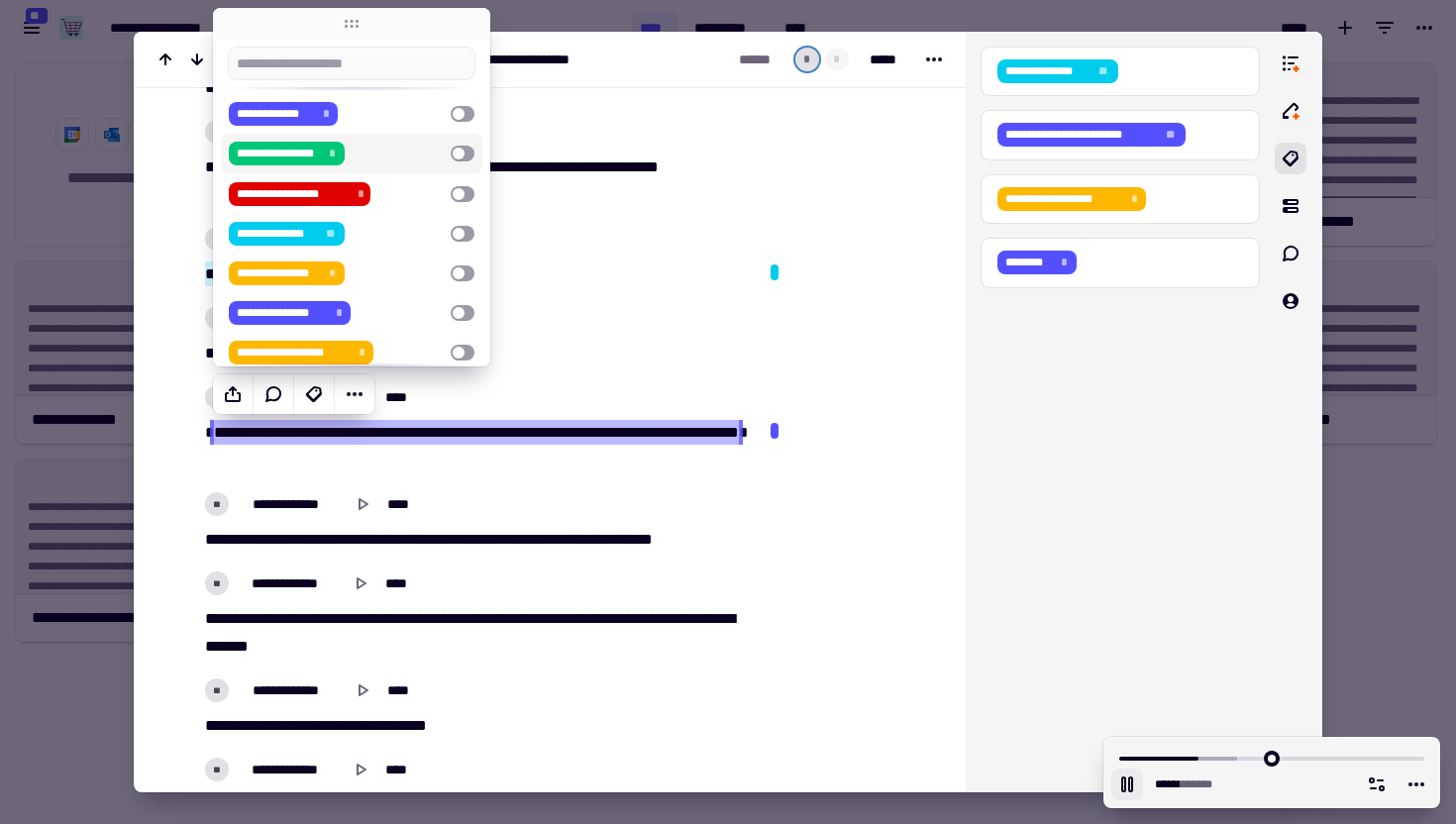 scroll, scrollTop: 235, scrollLeft: 0, axis: vertical 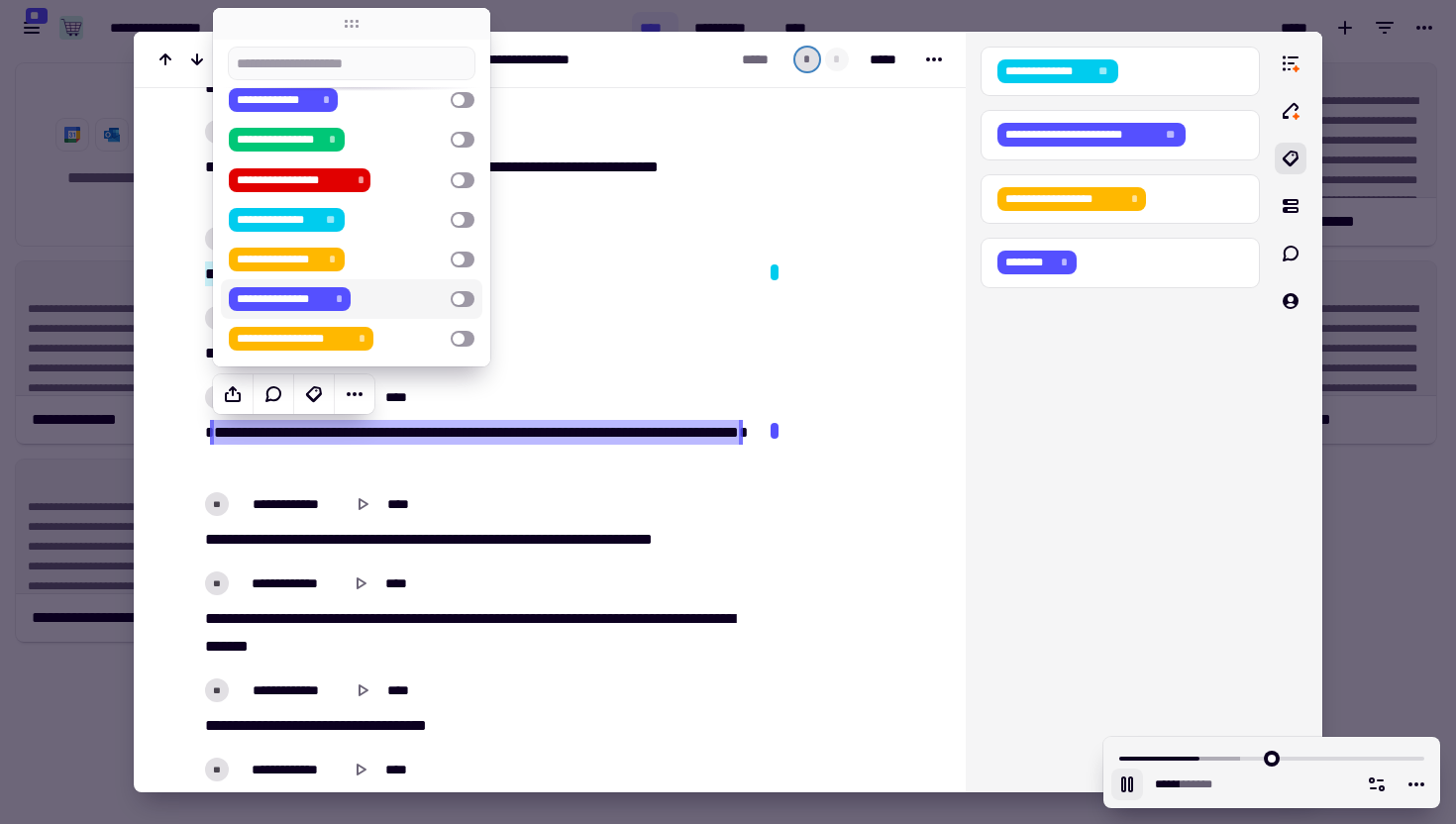 click at bounding box center (850, 2605) 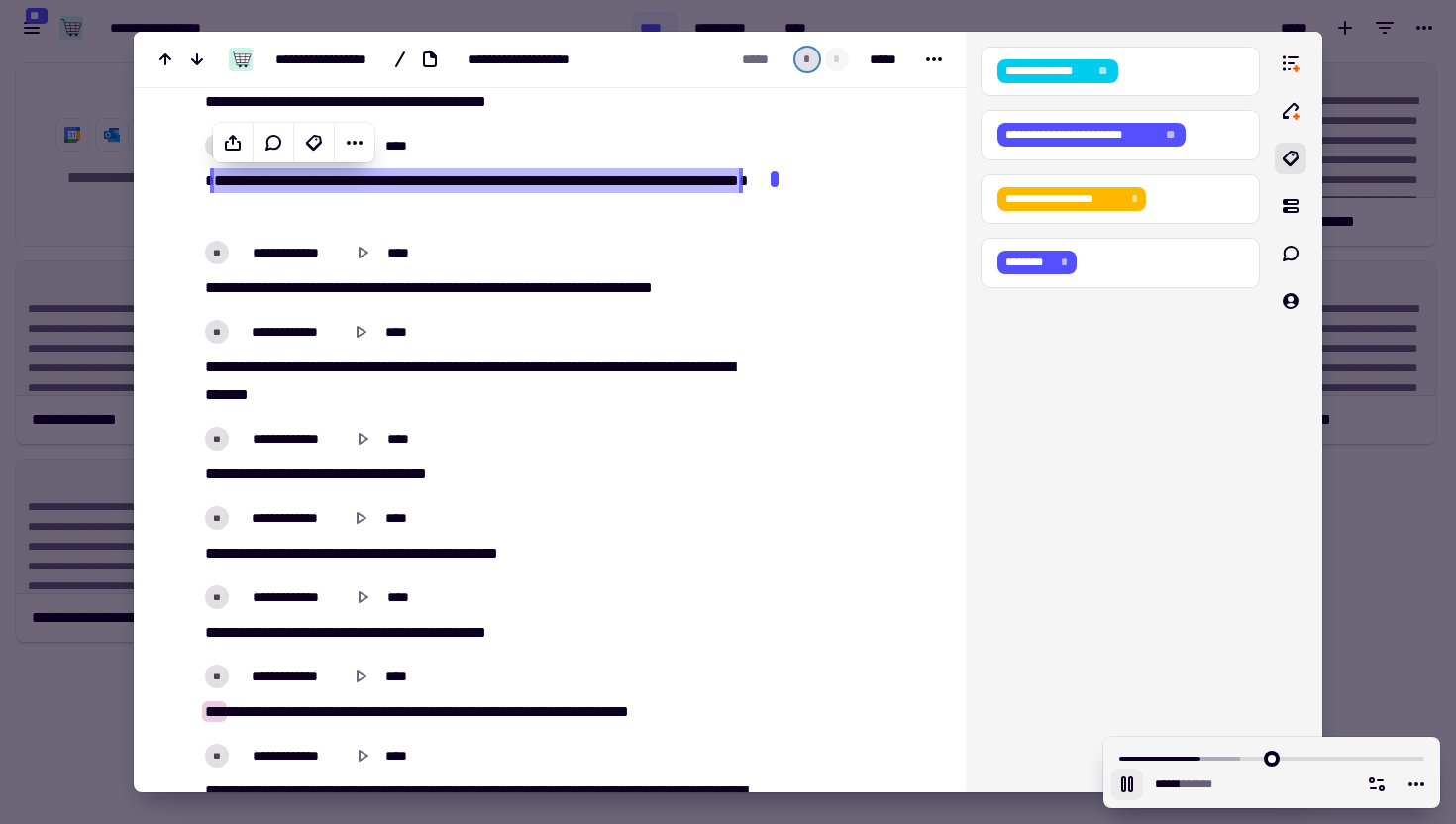 scroll, scrollTop: 3685, scrollLeft: 0, axis: vertical 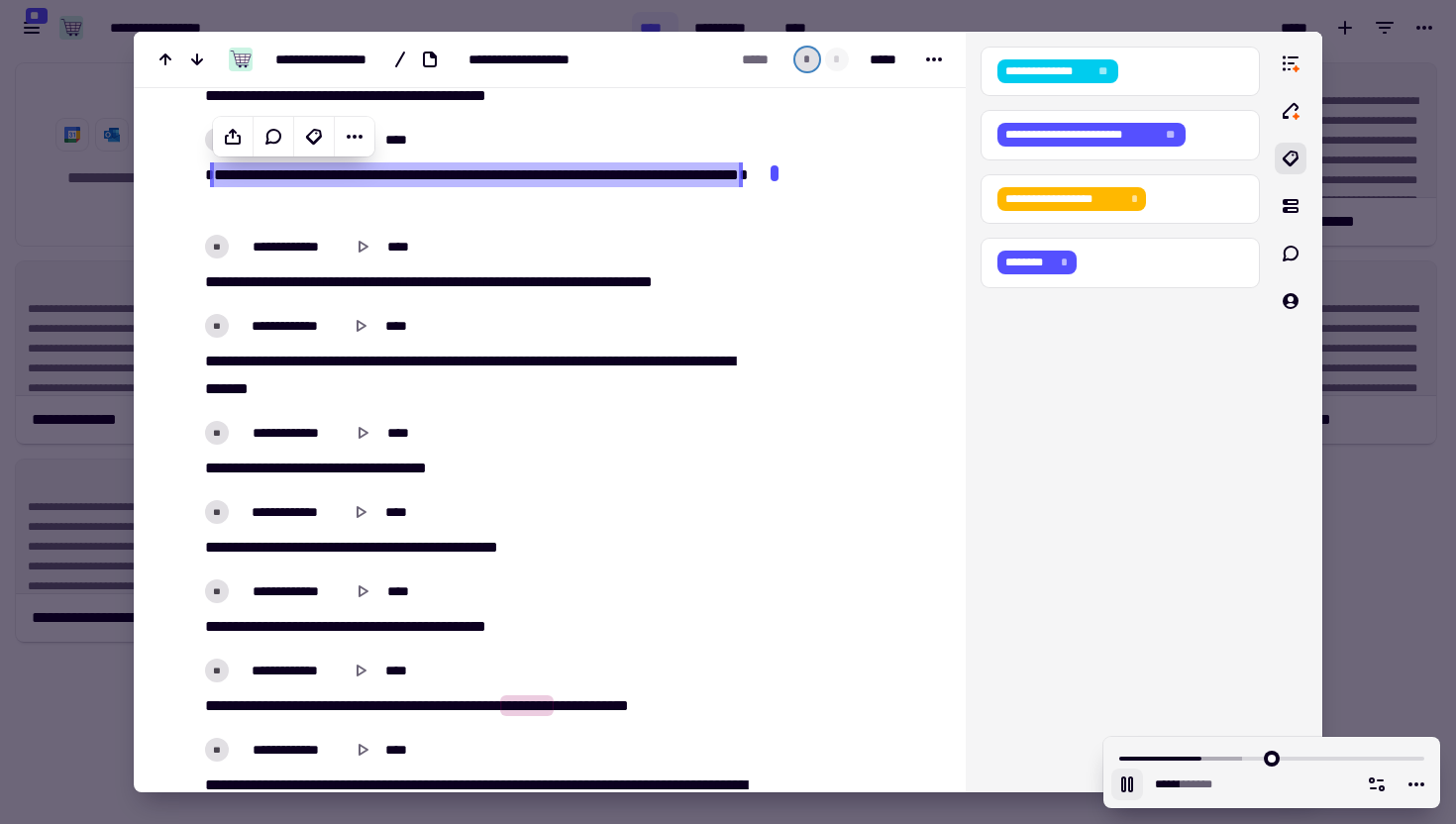 click 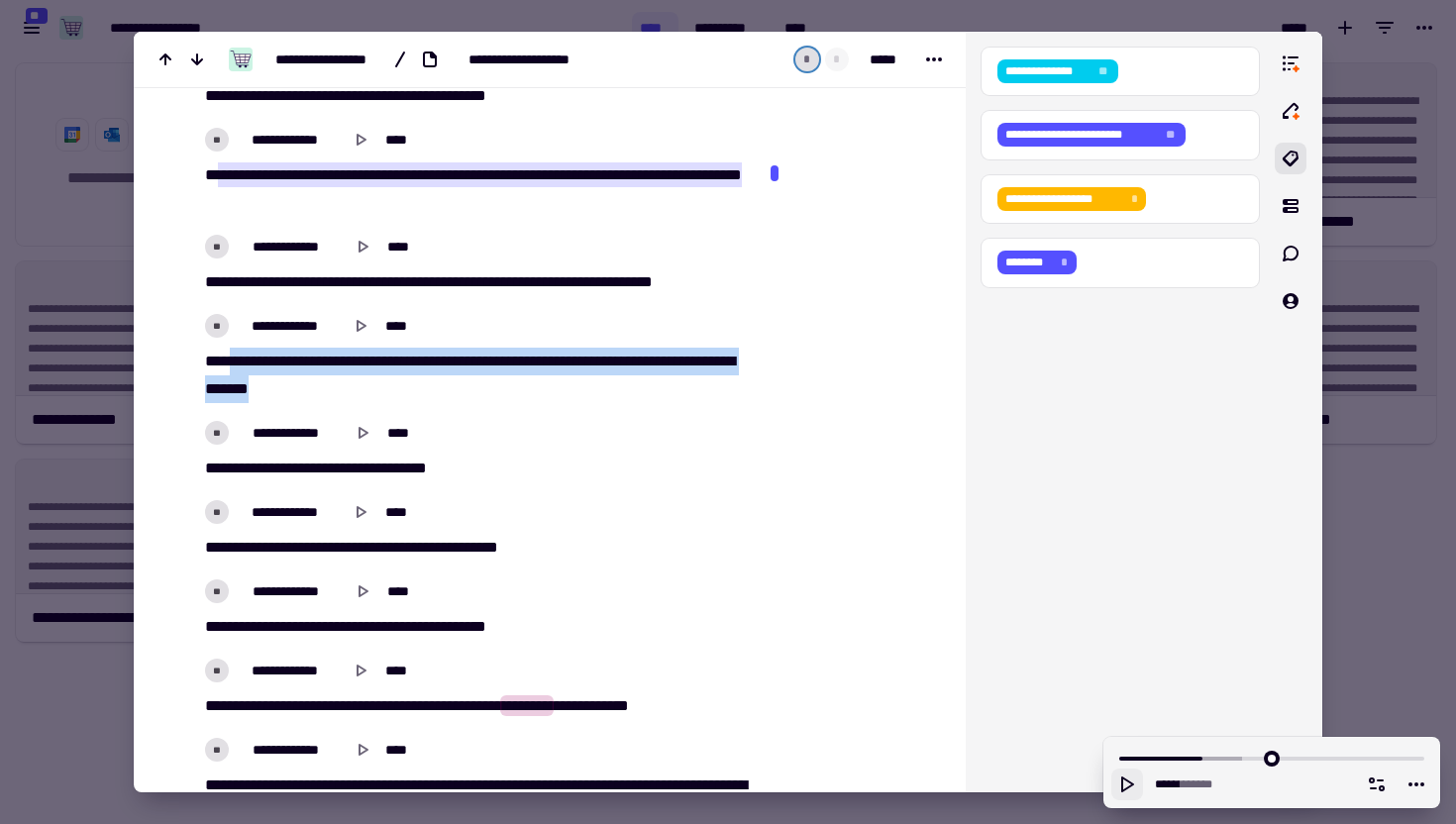 drag, startPoint x: 404, startPoint y: 388, endPoint x: 237, endPoint y: 364, distance: 168.71574 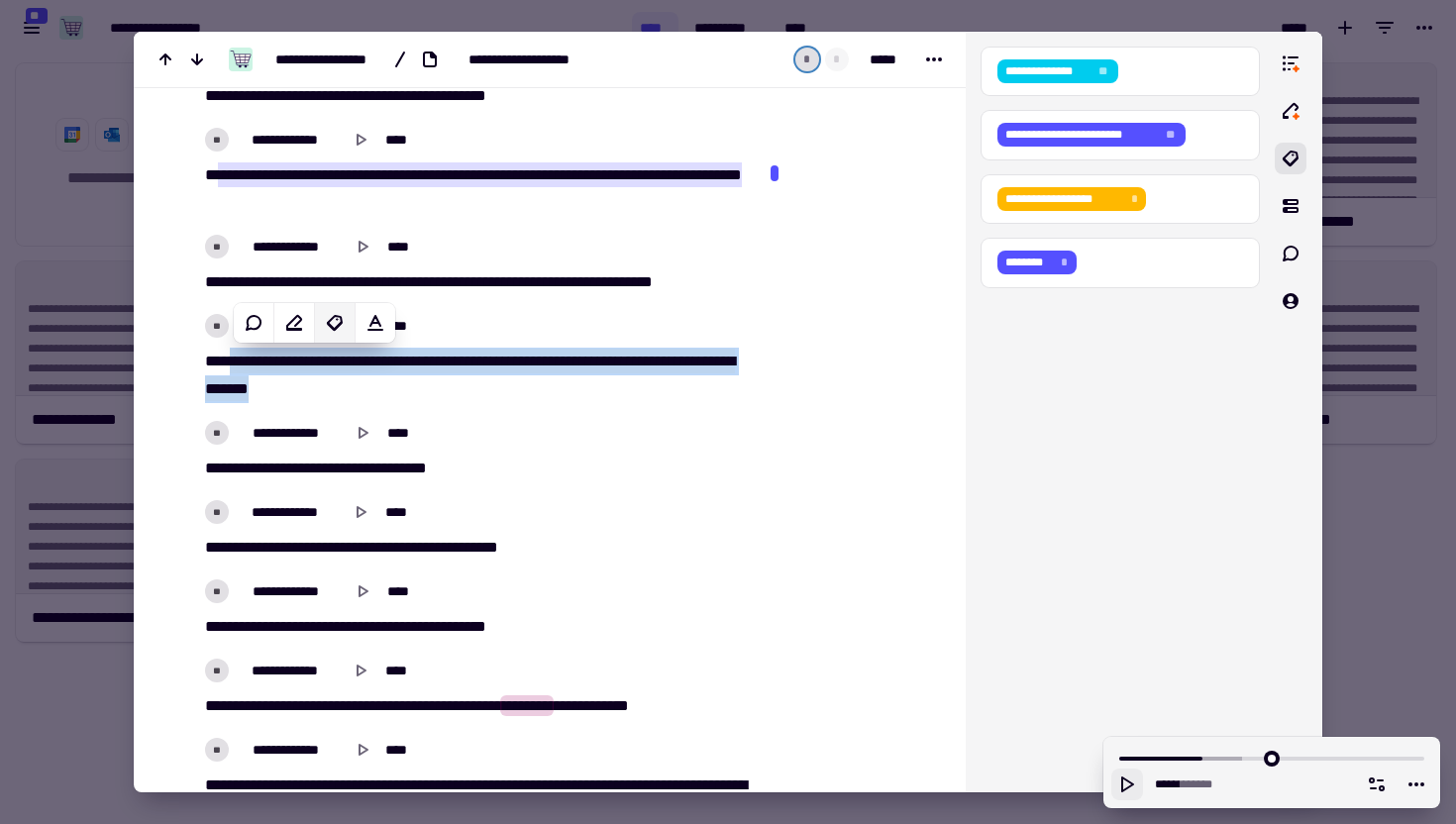 click 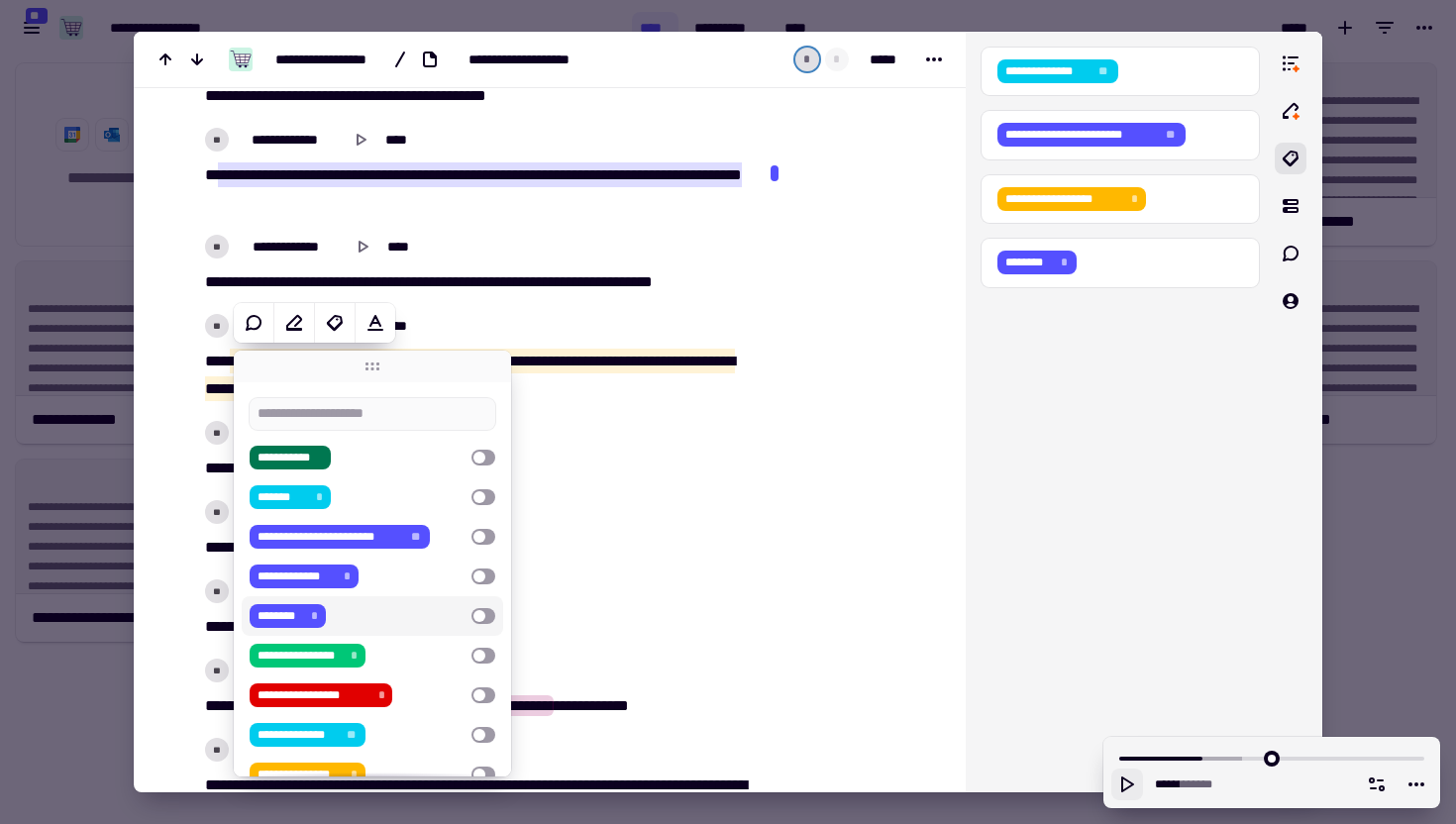 click on "******** *" at bounding box center (357, 616) 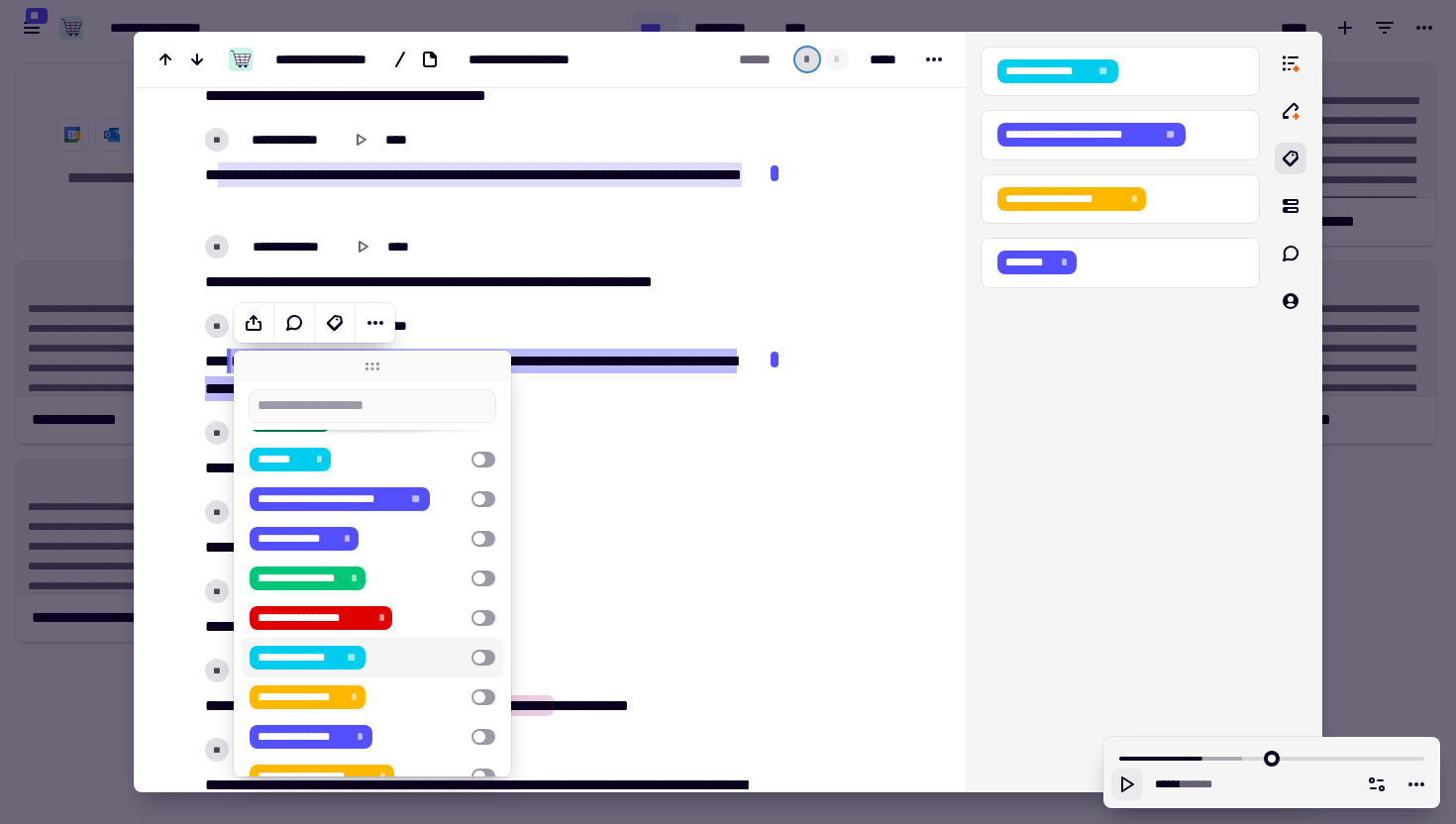 scroll, scrollTop: 166, scrollLeft: 0, axis: vertical 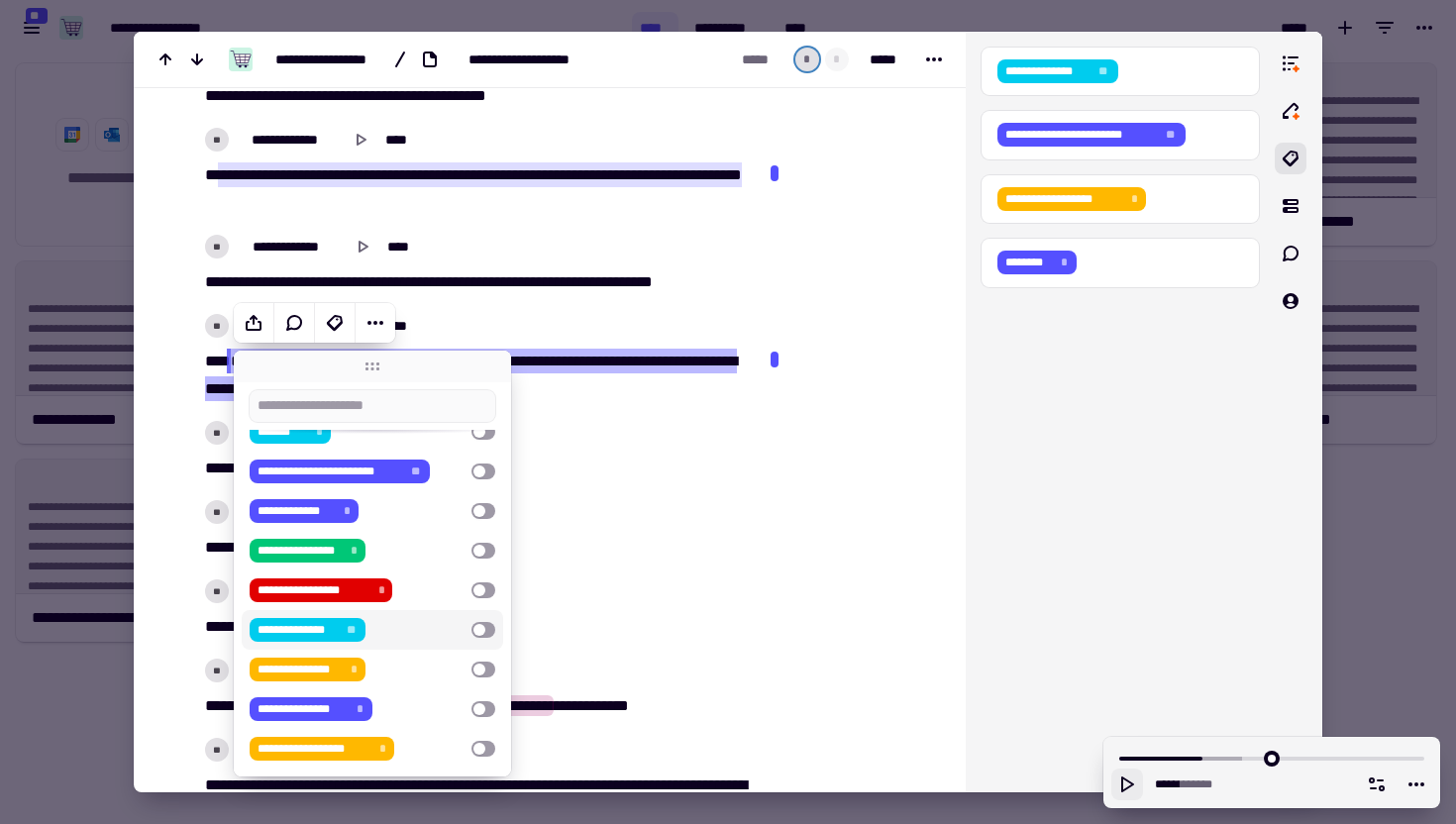 click at bounding box center (850, 2347) 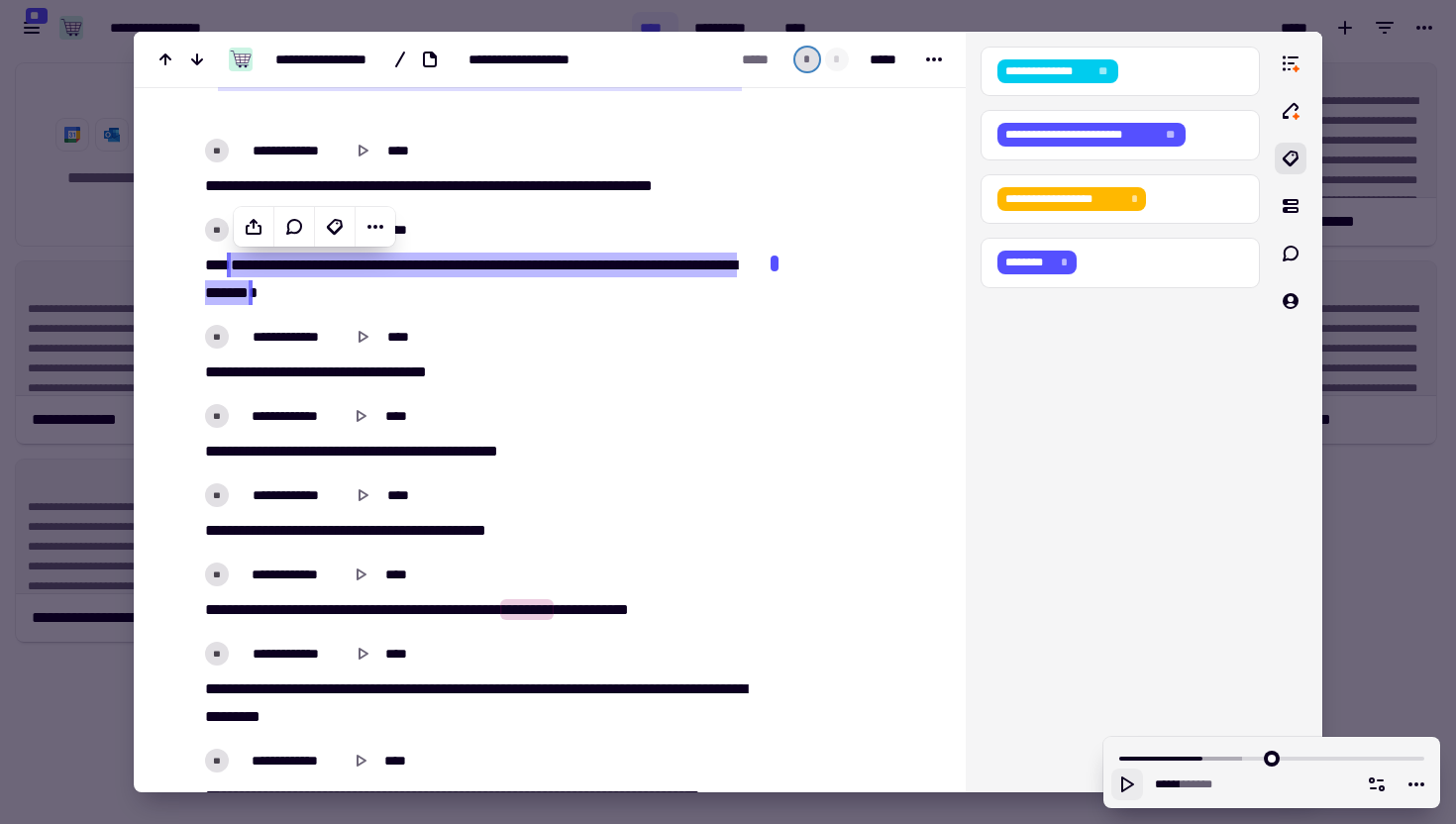 scroll, scrollTop: 3787, scrollLeft: 0, axis: vertical 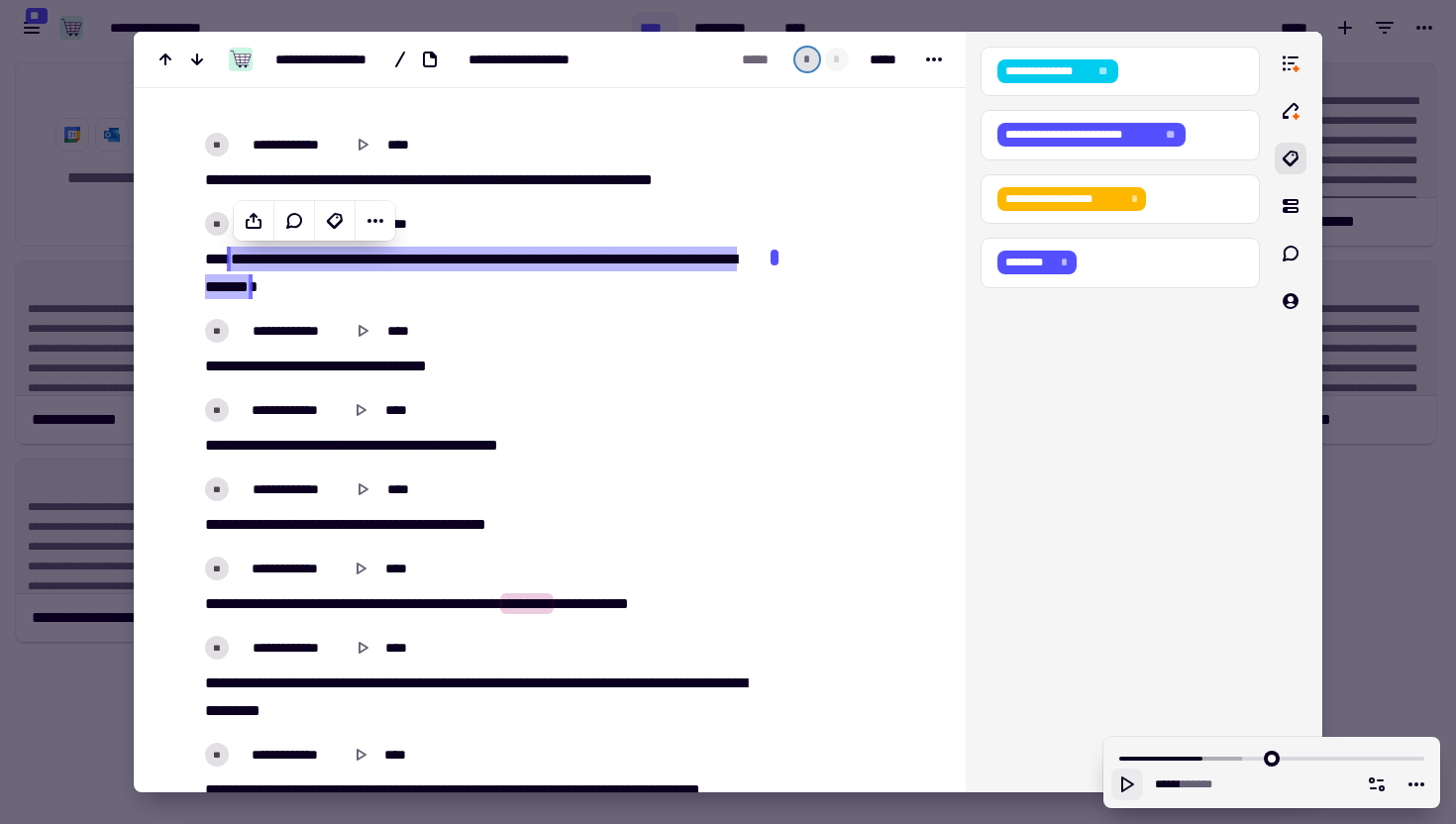 click 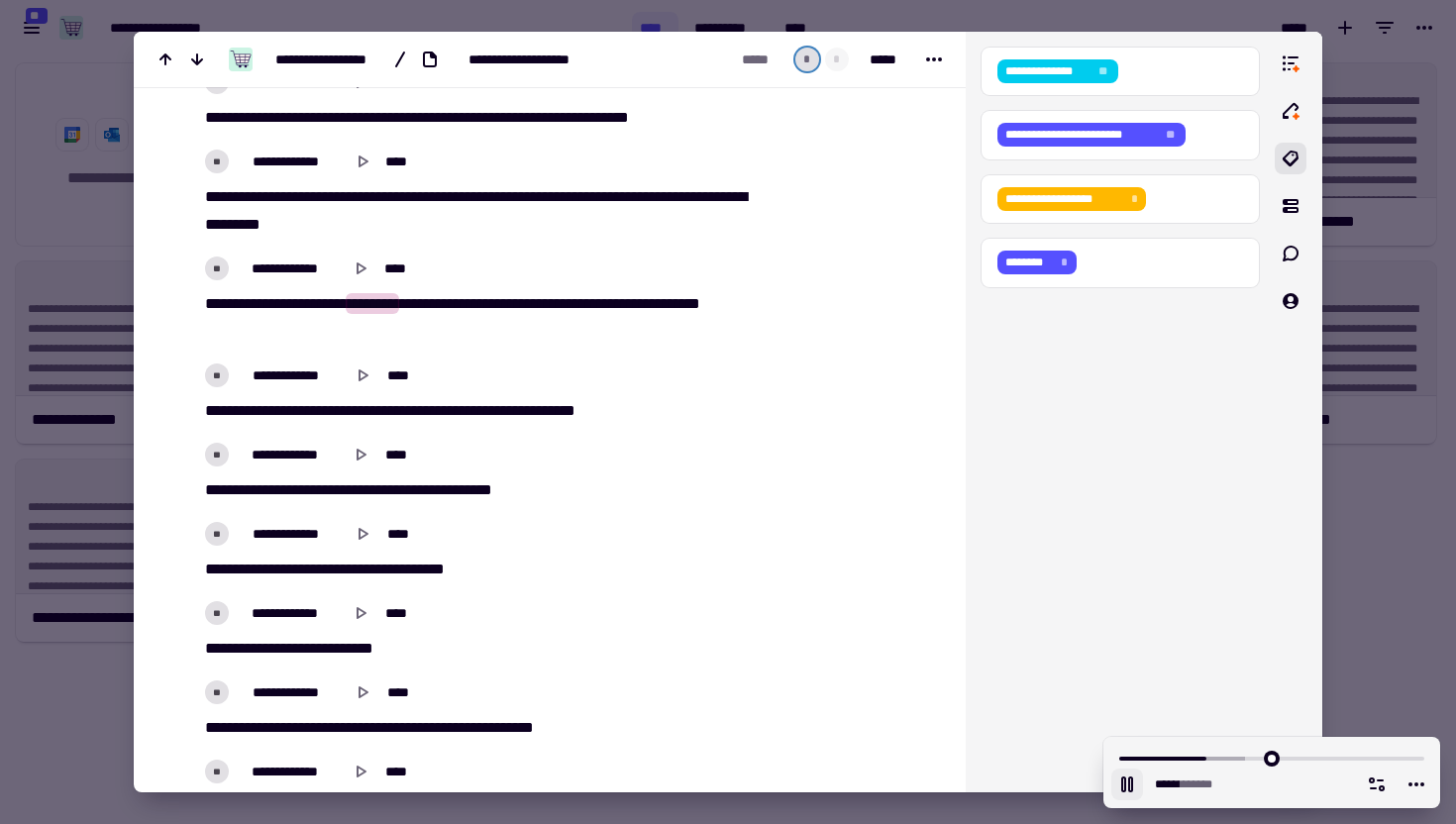 scroll, scrollTop: 4274, scrollLeft: 0, axis: vertical 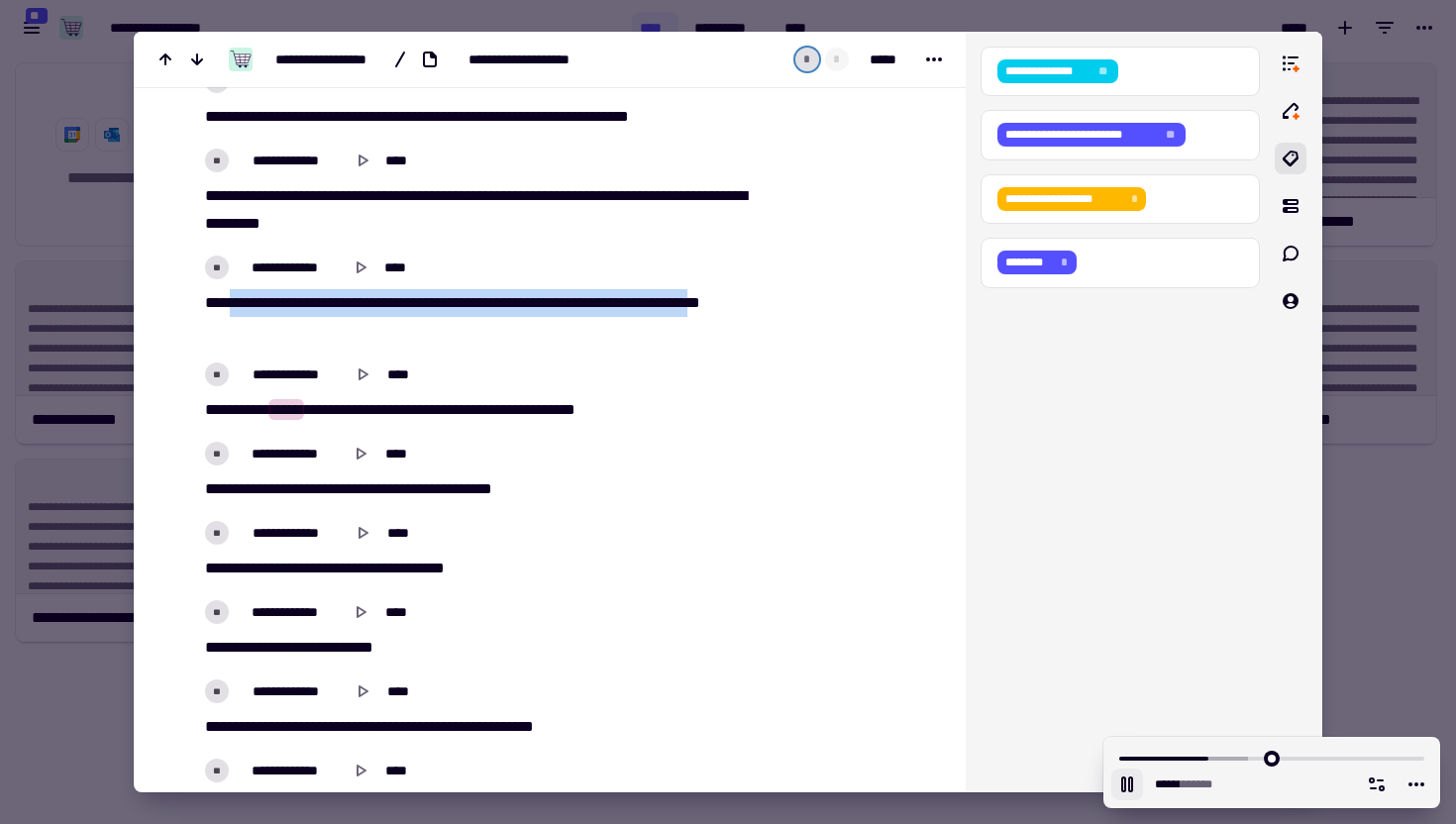 drag, startPoint x: 237, startPoint y: 302, endPoint x: 256, endPoint y: 327, distance: 31.400637 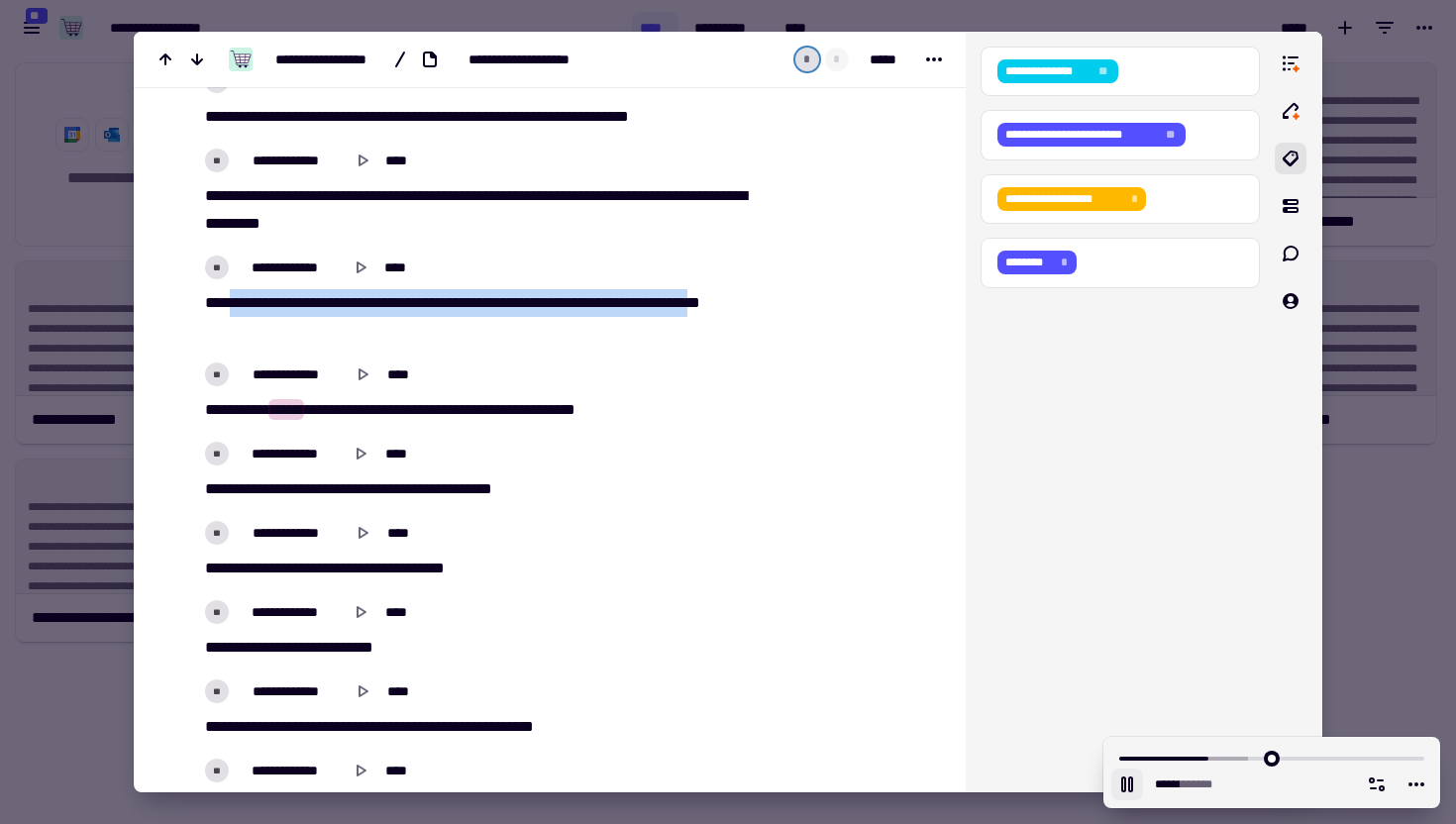 click on "[FIRST] [LAST] [CITY] [STATE] [POSTAL_CODE] [COUNTRY] [PHONE] [EMAIL]" at bounding box center [475, 317] 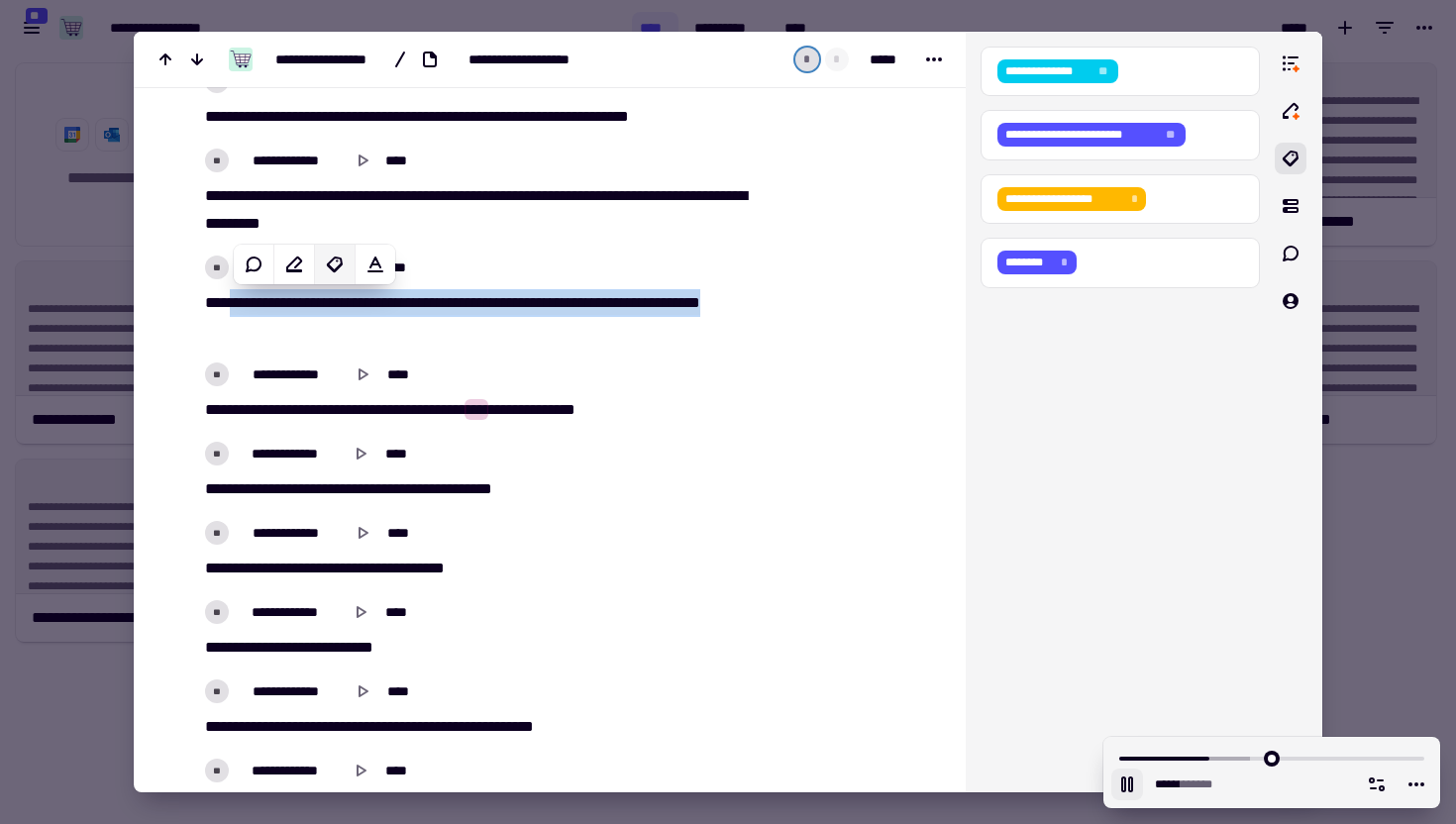 click 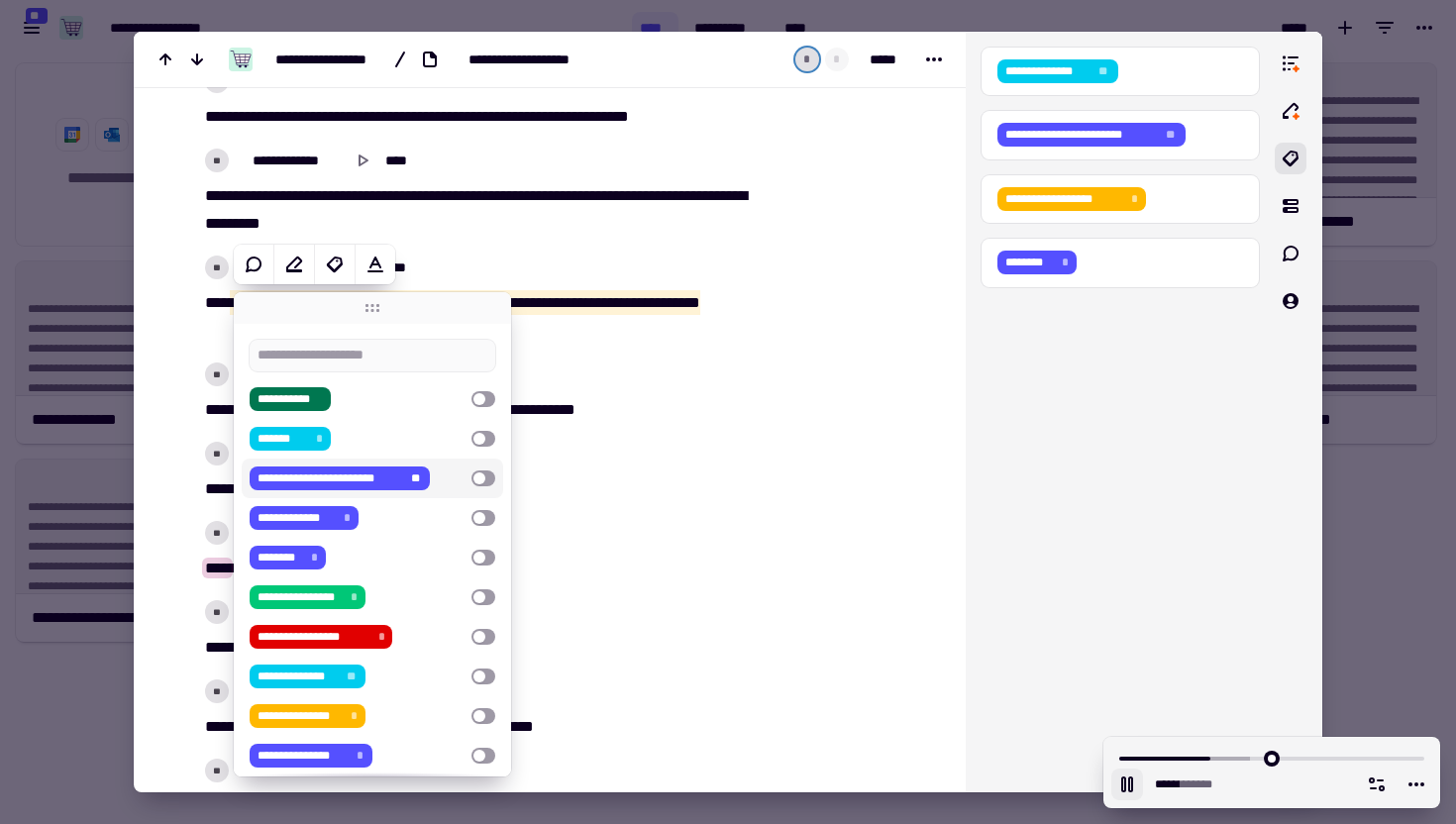 click on "**" at bounding box center [416, 478] 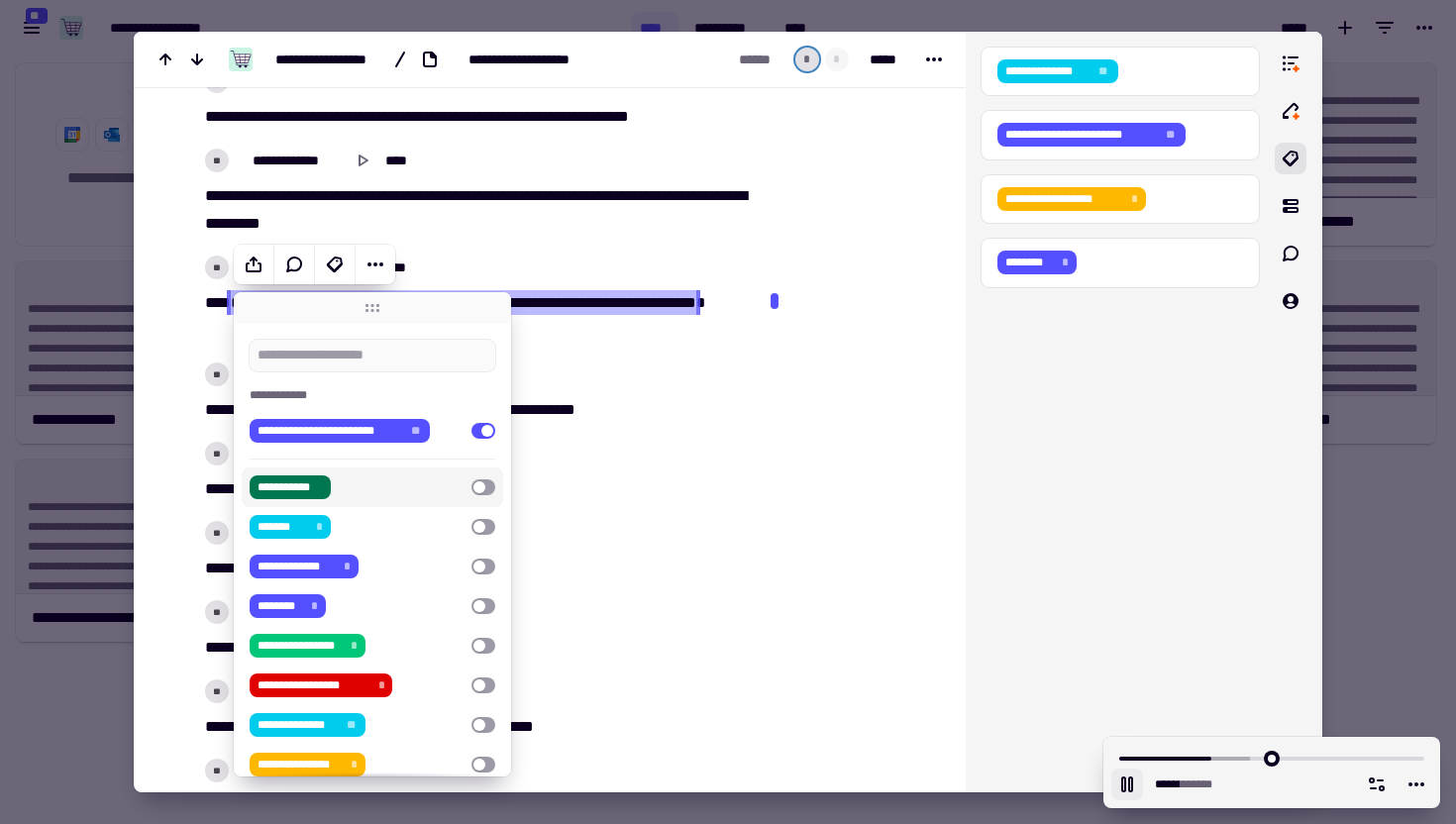 scroll, scrollTop: 108, scrollLeft: 0, axis: vertical 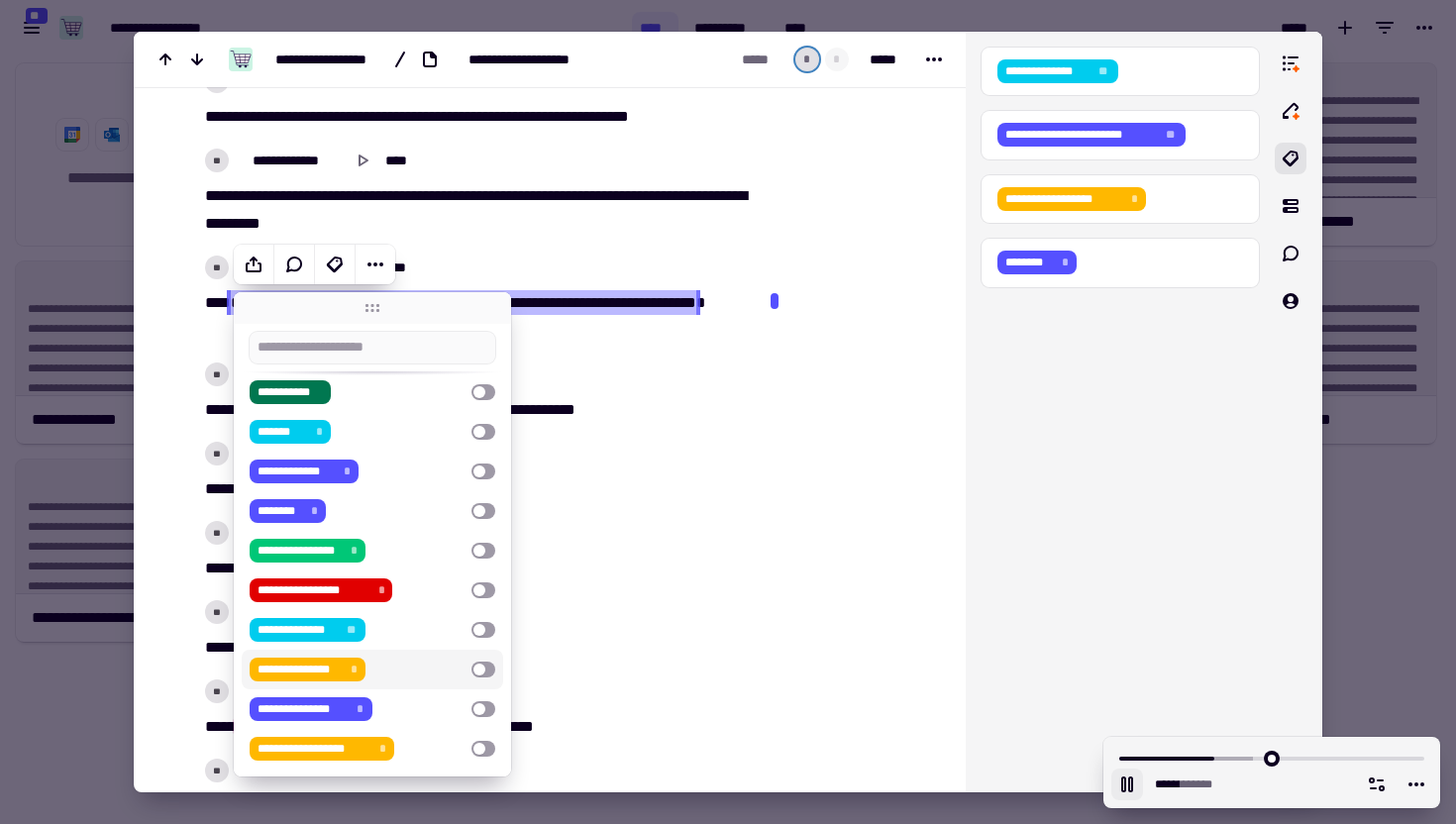 click on "[FIRST] [LAST] [CITY] [STATE] [POSTAL_CODE] [COUNTRY] [PHONE] [EMAIL]" at bounding box center (357, 670) 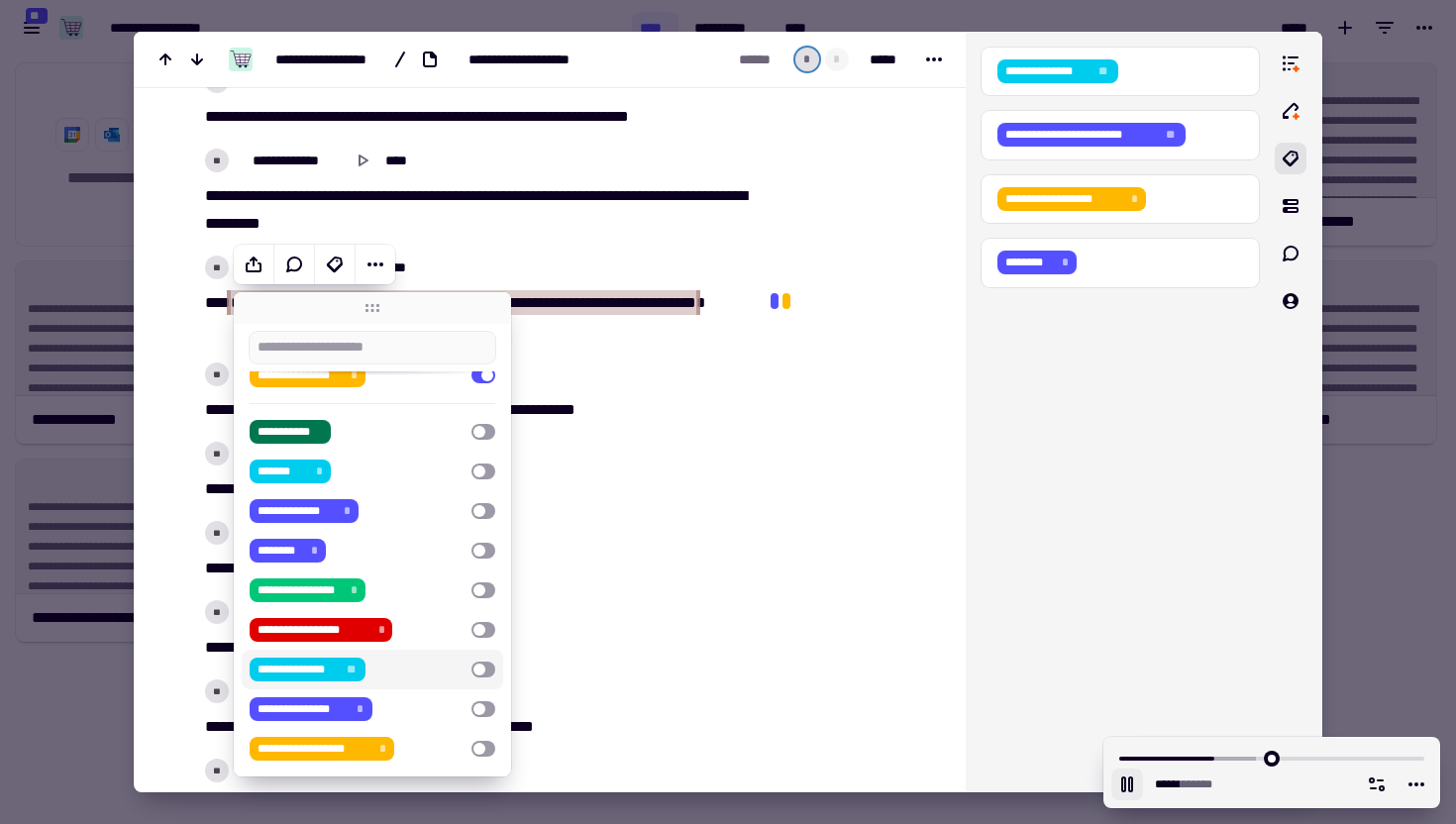 click on "[FIRST] [LAST] [CITY] [STATE] [POSTAL_CODE] [COUNTRY] [PHONE] [EMAIL]" at bounding box center [475, 630] 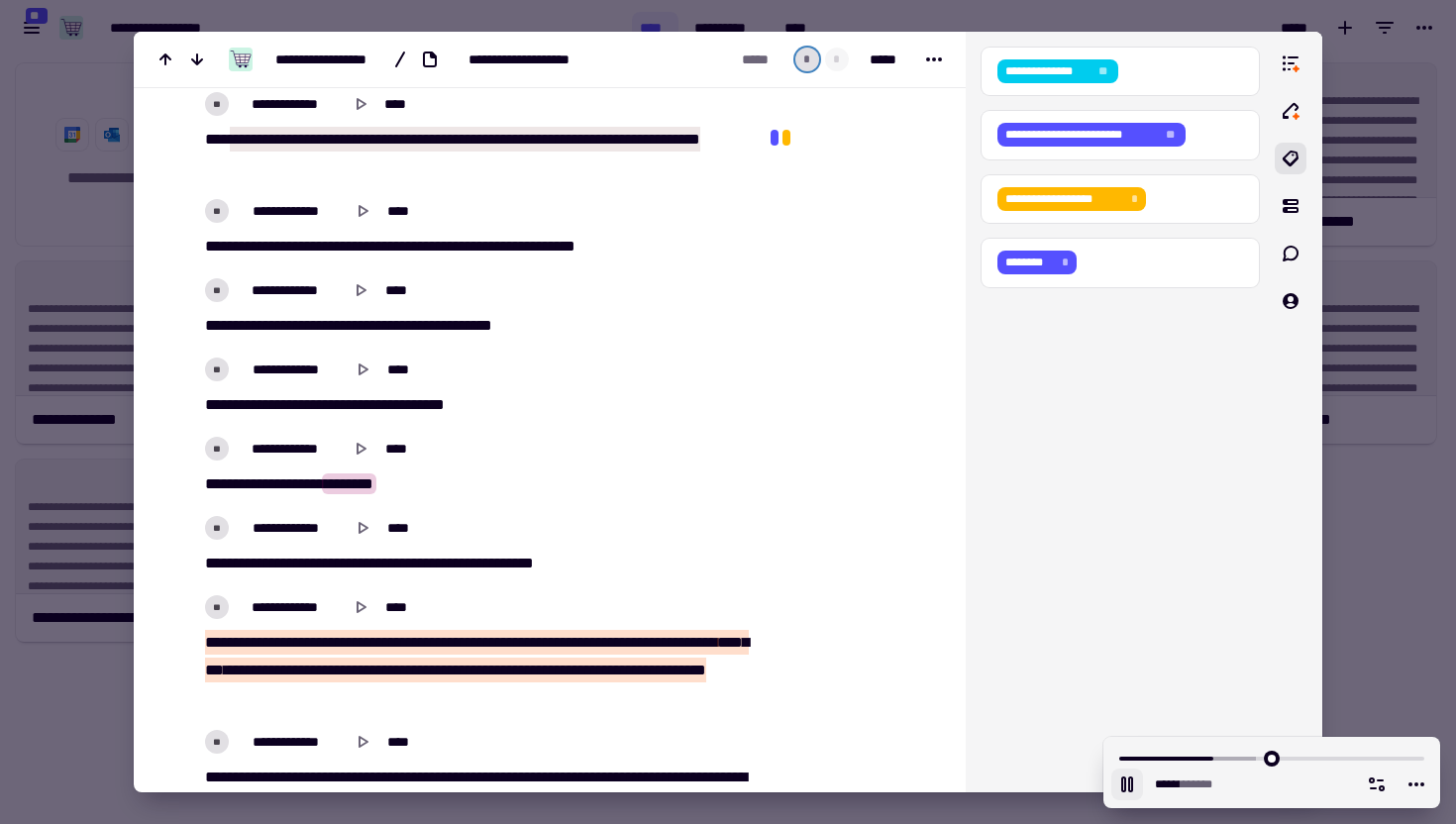 scroll, scrollTop: 4451, scrollLeft: 0, axis: vertical 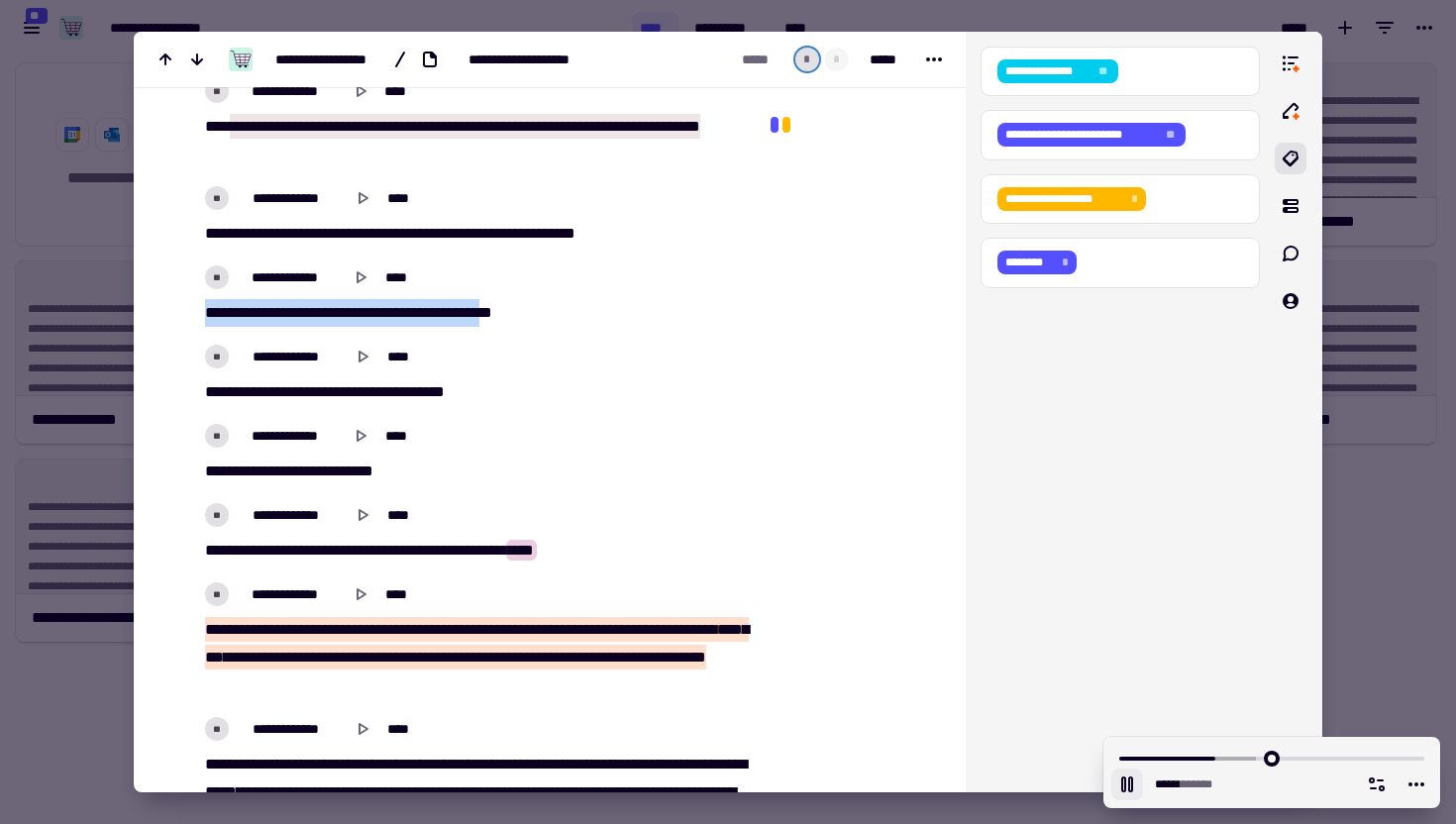 drag, startPoint x: 207, startPoint y: 312, endPoint x: 531, endPoint y: 315, distance: 324.01389 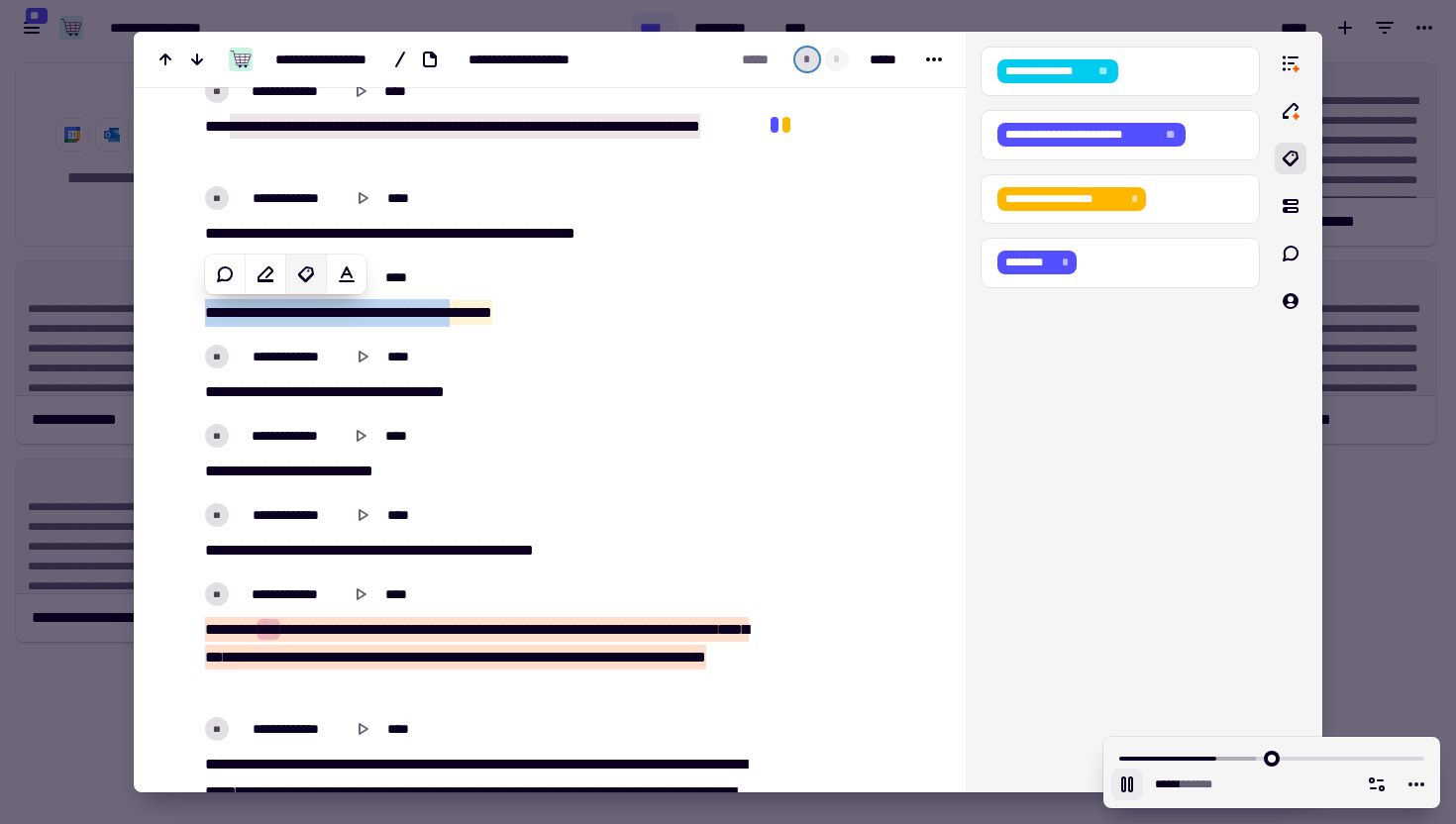 click 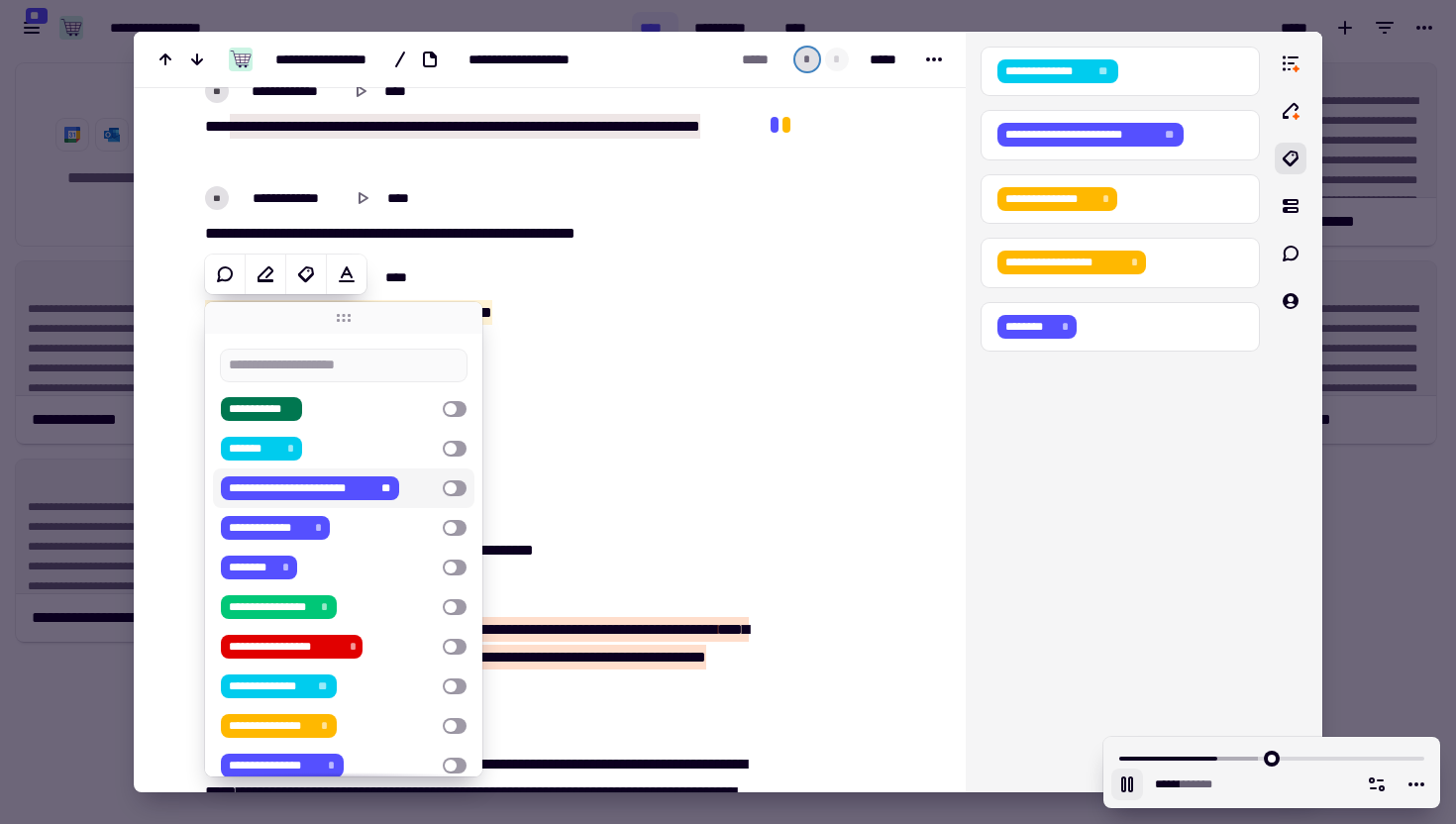 click on "**" at bounding box center (385, 488) 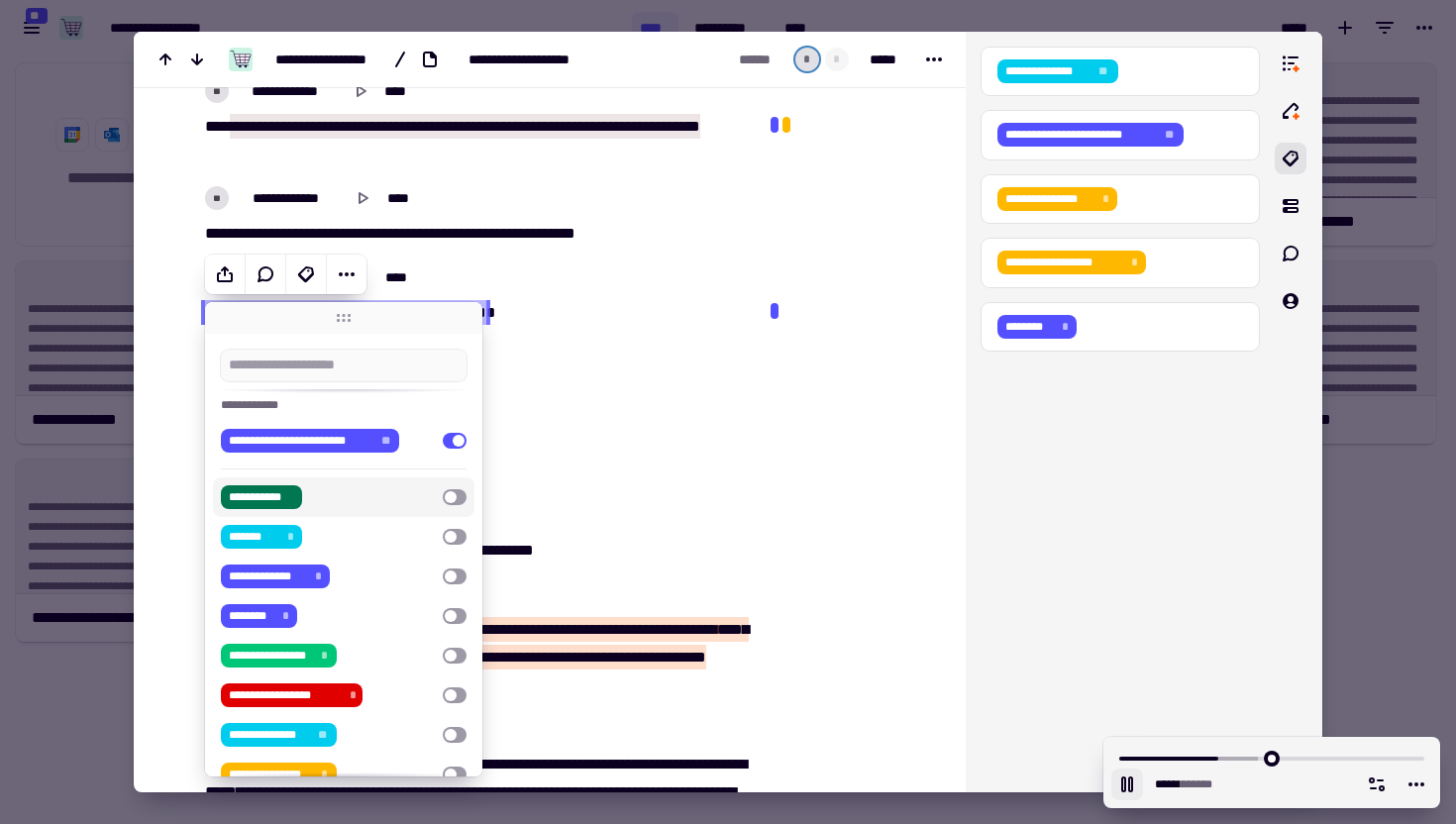 scroll, scrollTop: 118, scrollLeft: 0, axis: vertical 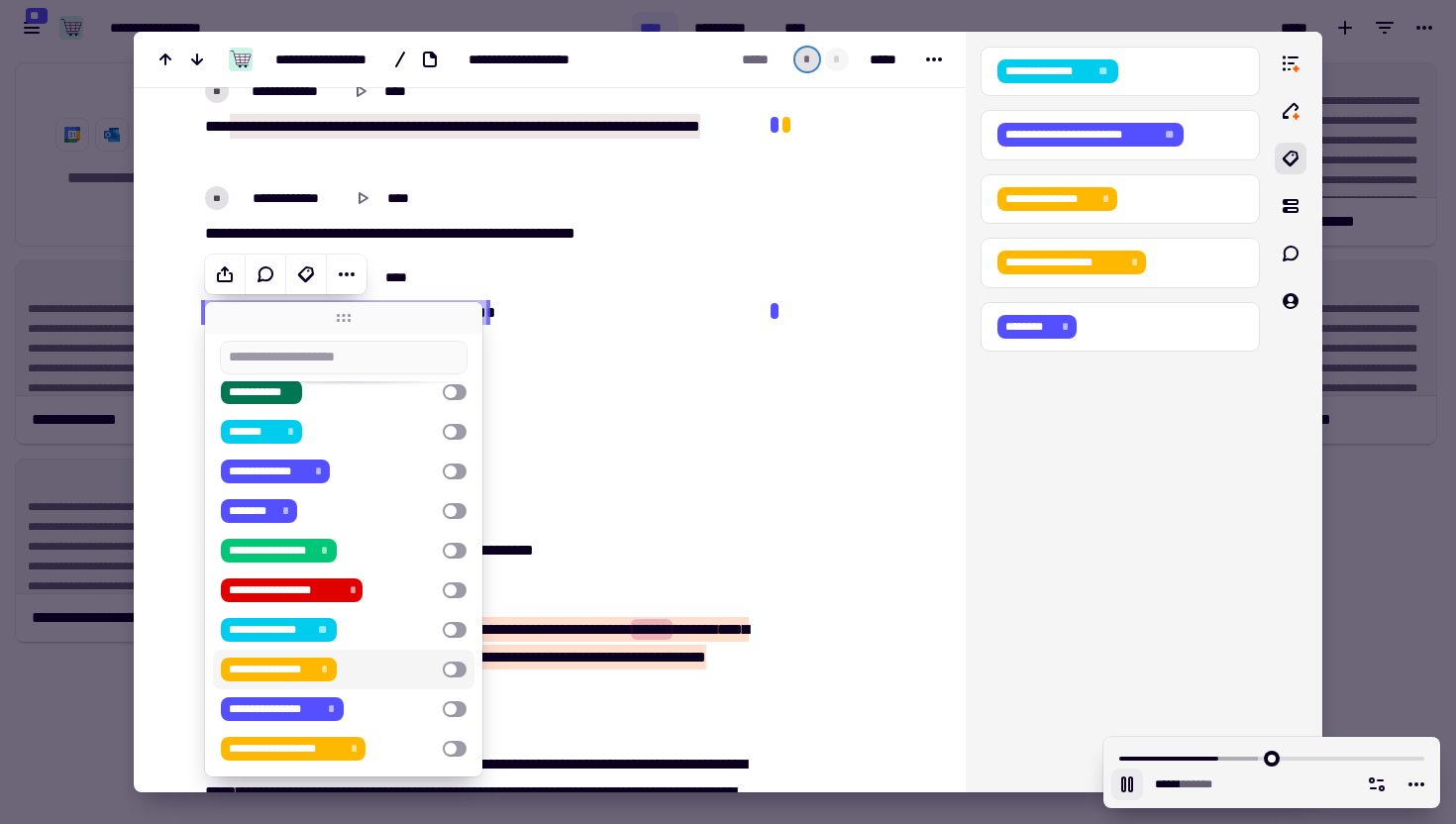 click on "[FIRST] [LAST] [CITY] [STATE] [POSTAL_CODE] [COUNTRY] [PHONE] [EMAIL]" at bounding box center (328, 670) 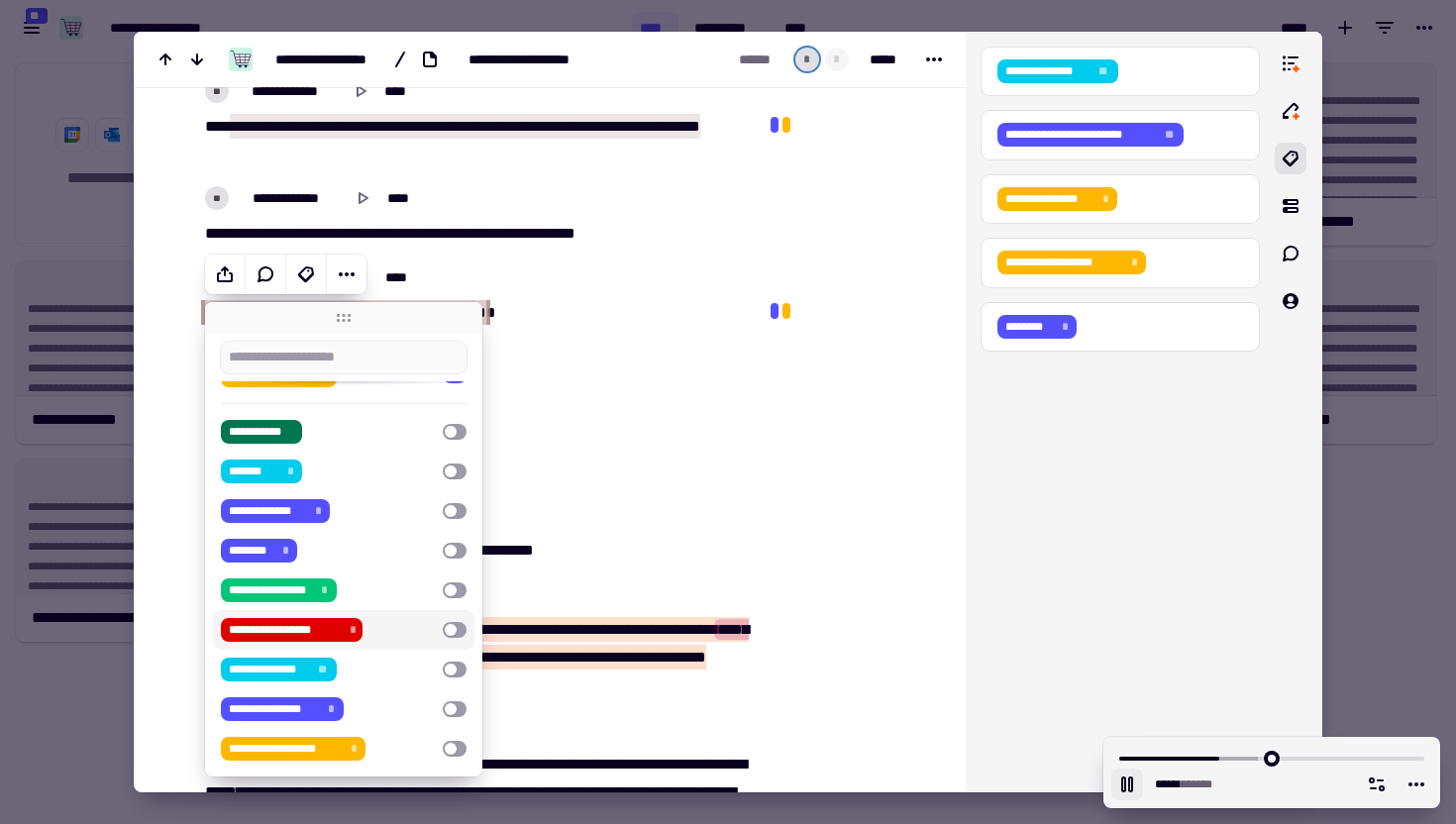 click at bounding box center (850, 1582) 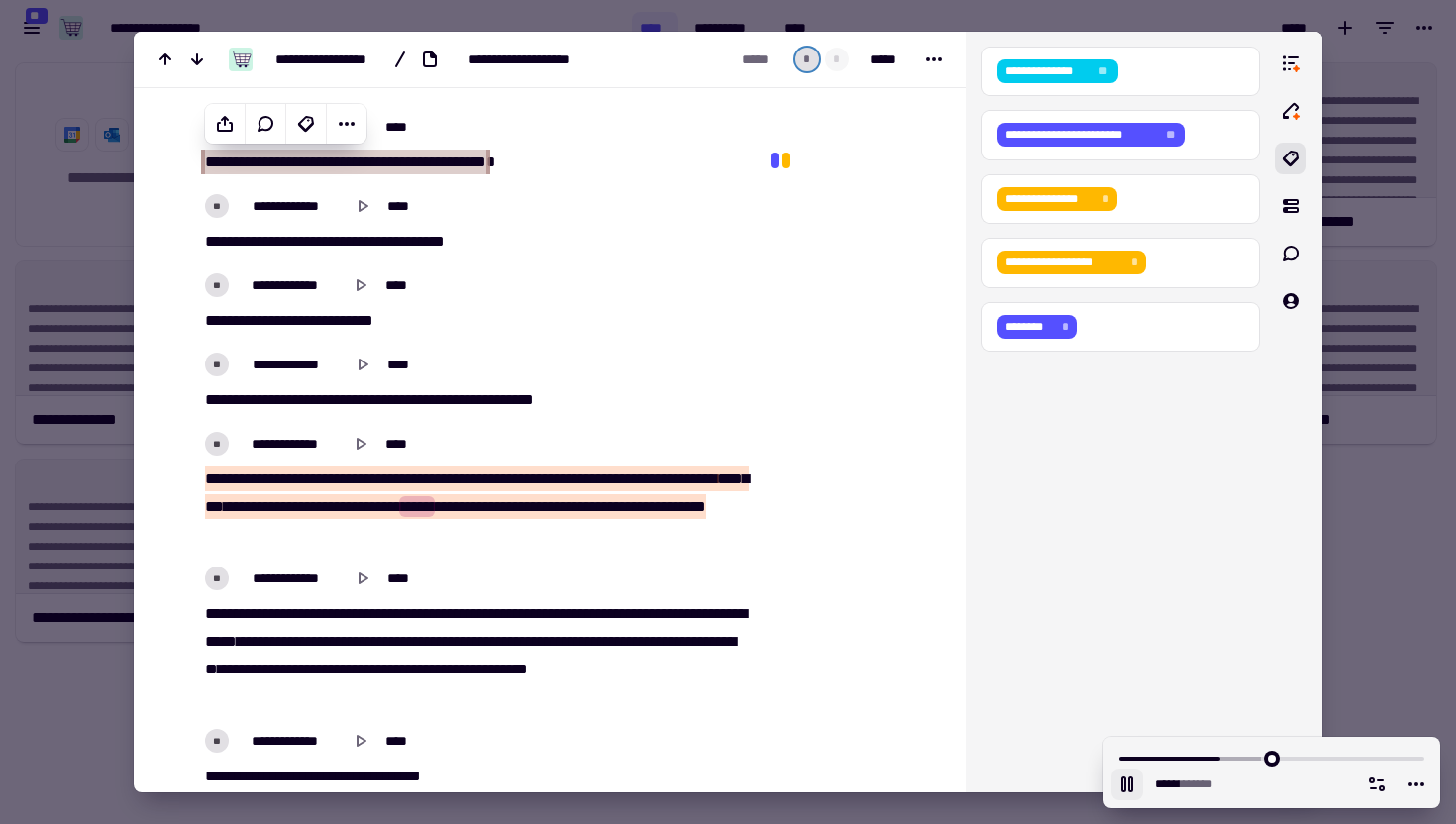 scroll, scrollTop: 4623, scrollLeft: 0, axis: vertical 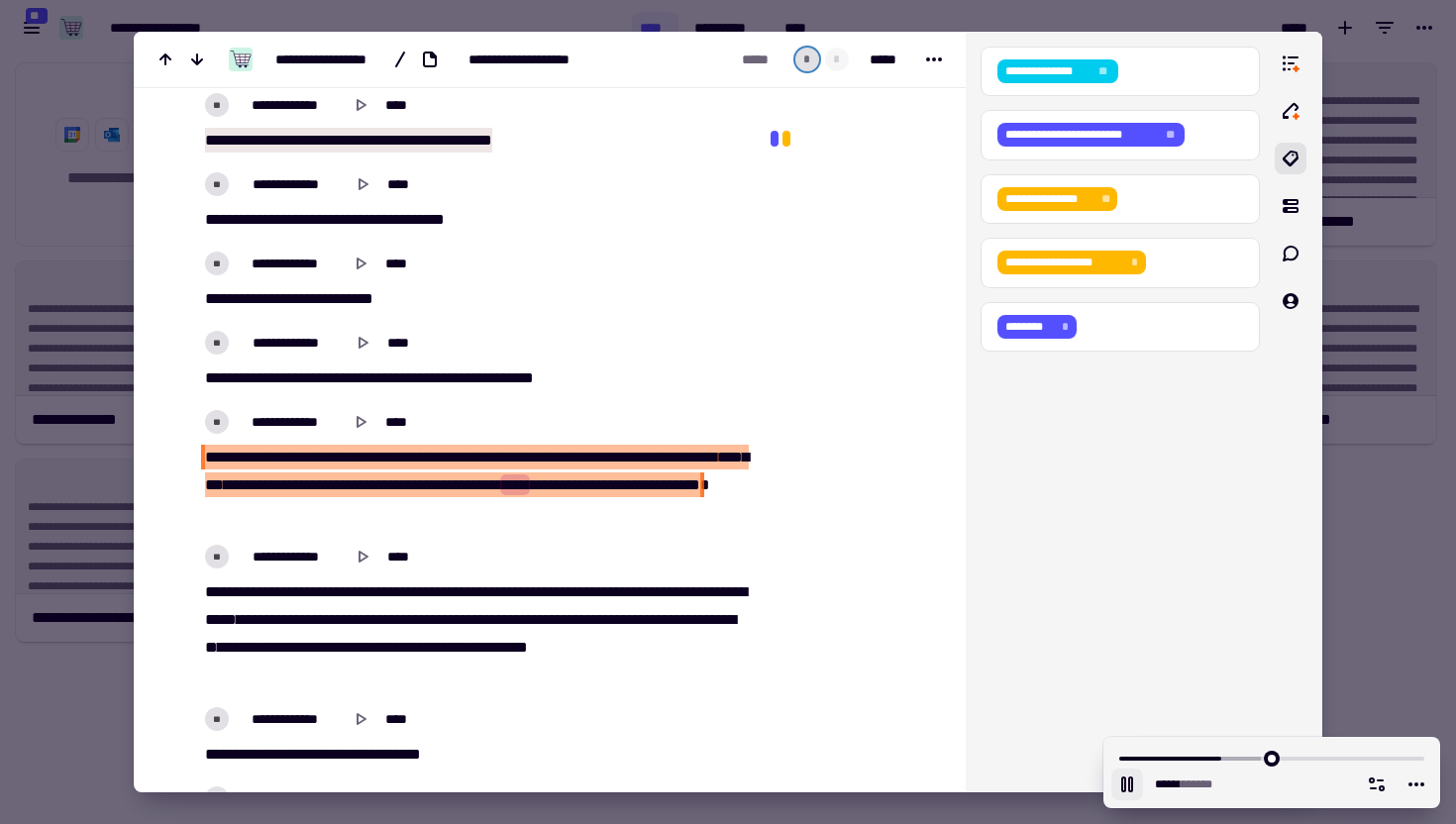 click on "***" at bounding box center [702, 457] 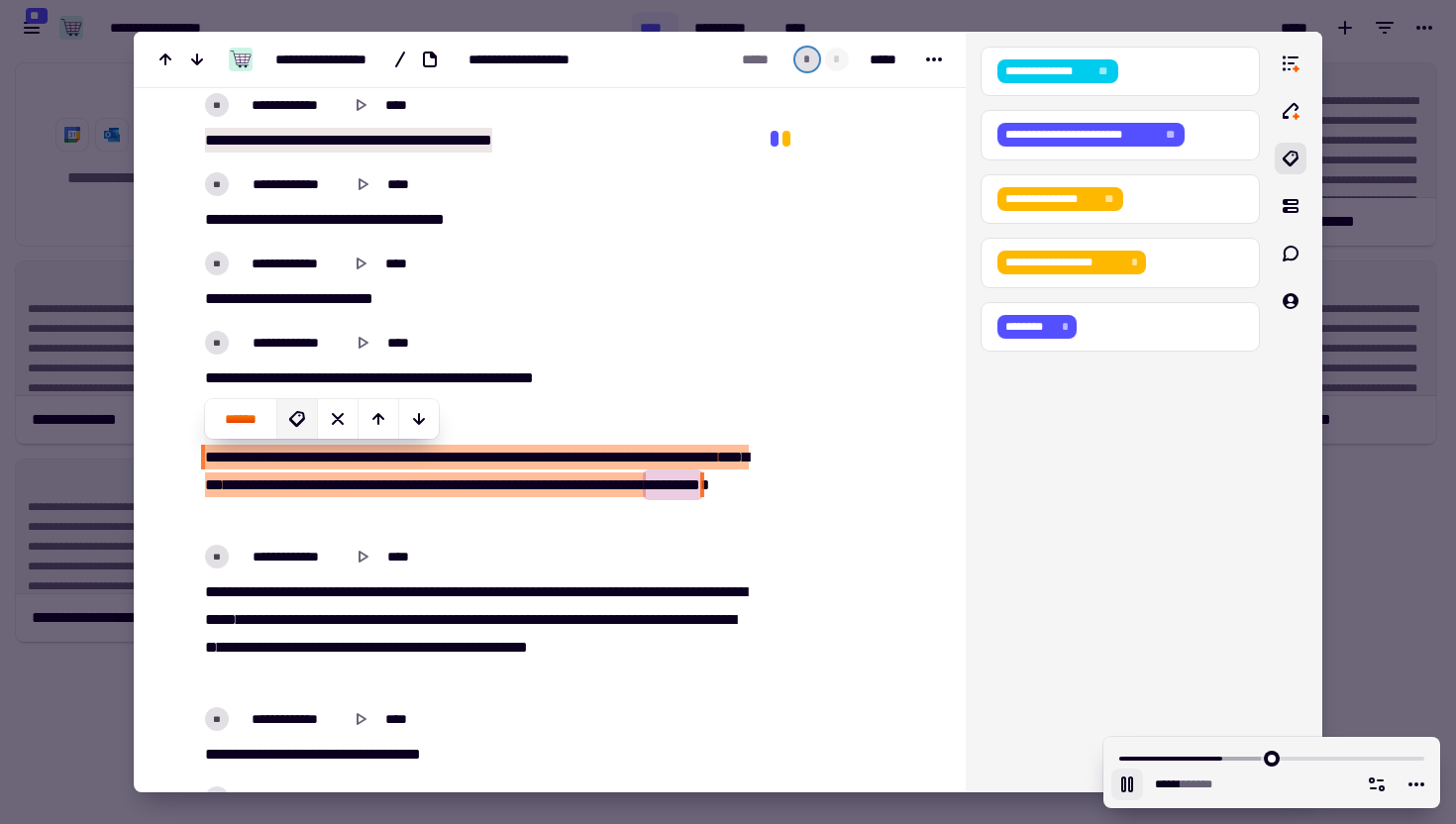 click 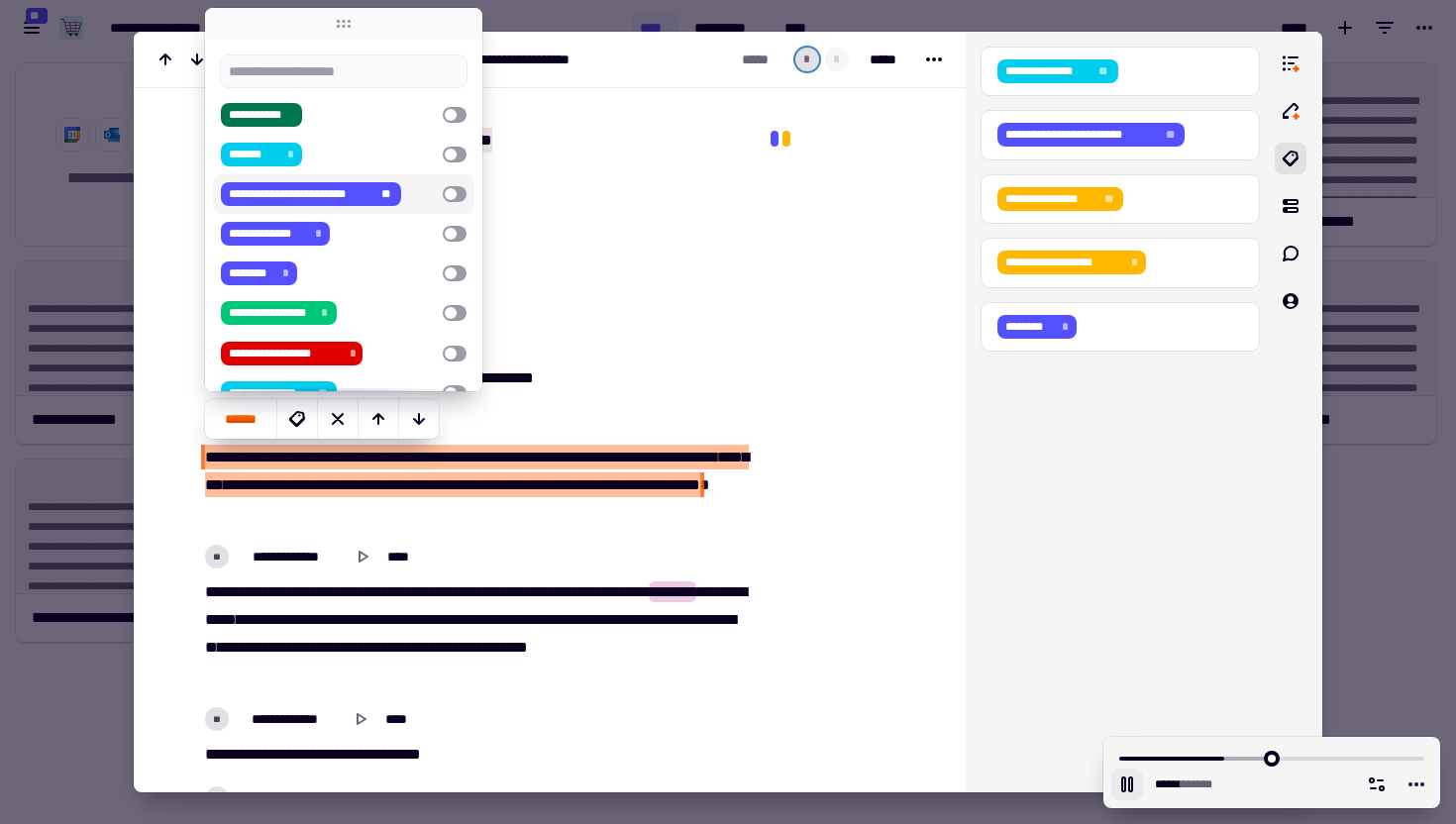 click on "**" at bounding box center (385, 194) 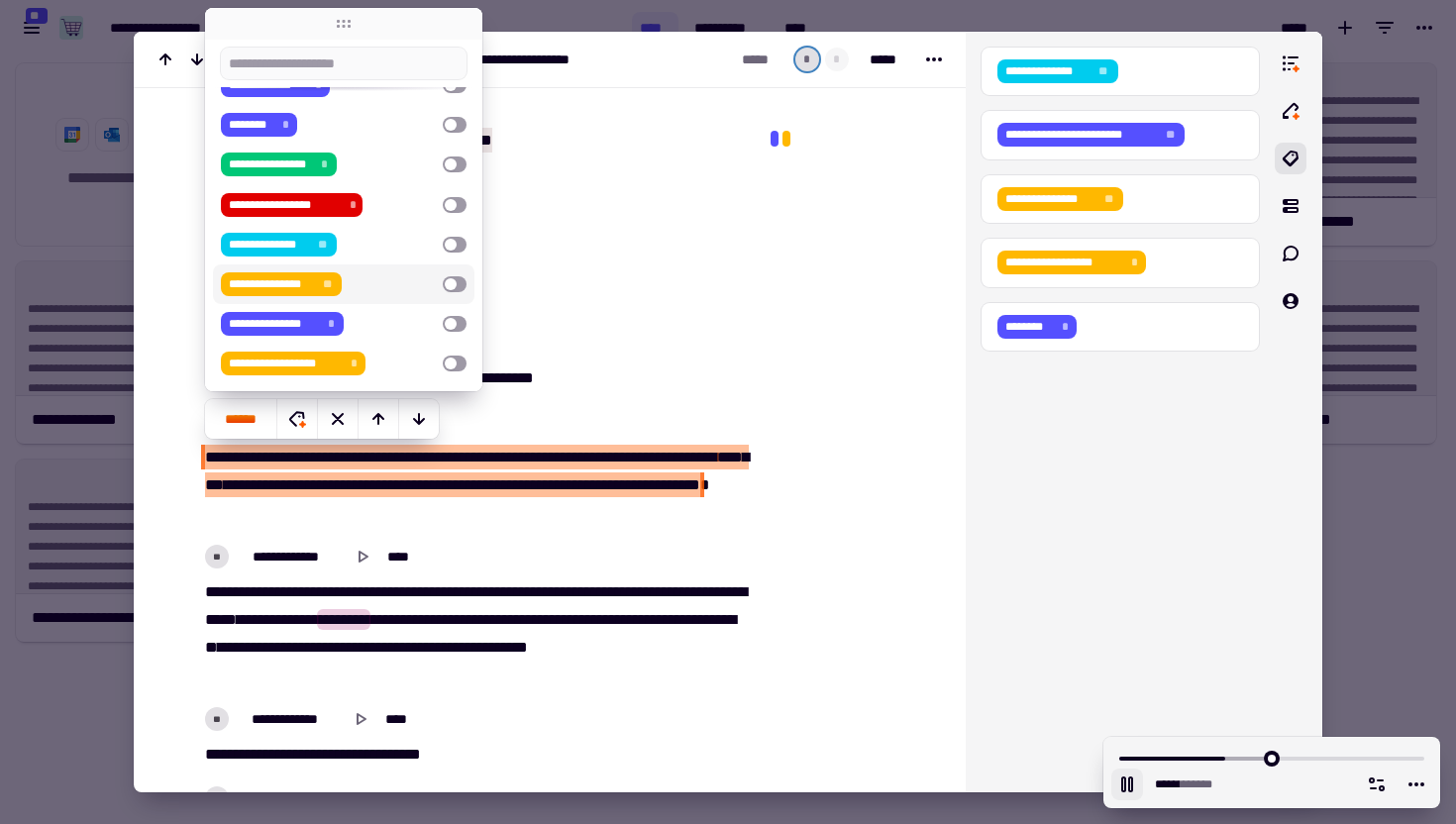 scroll, scrollTop: 210, scrollLeft: 0, axis: vertical 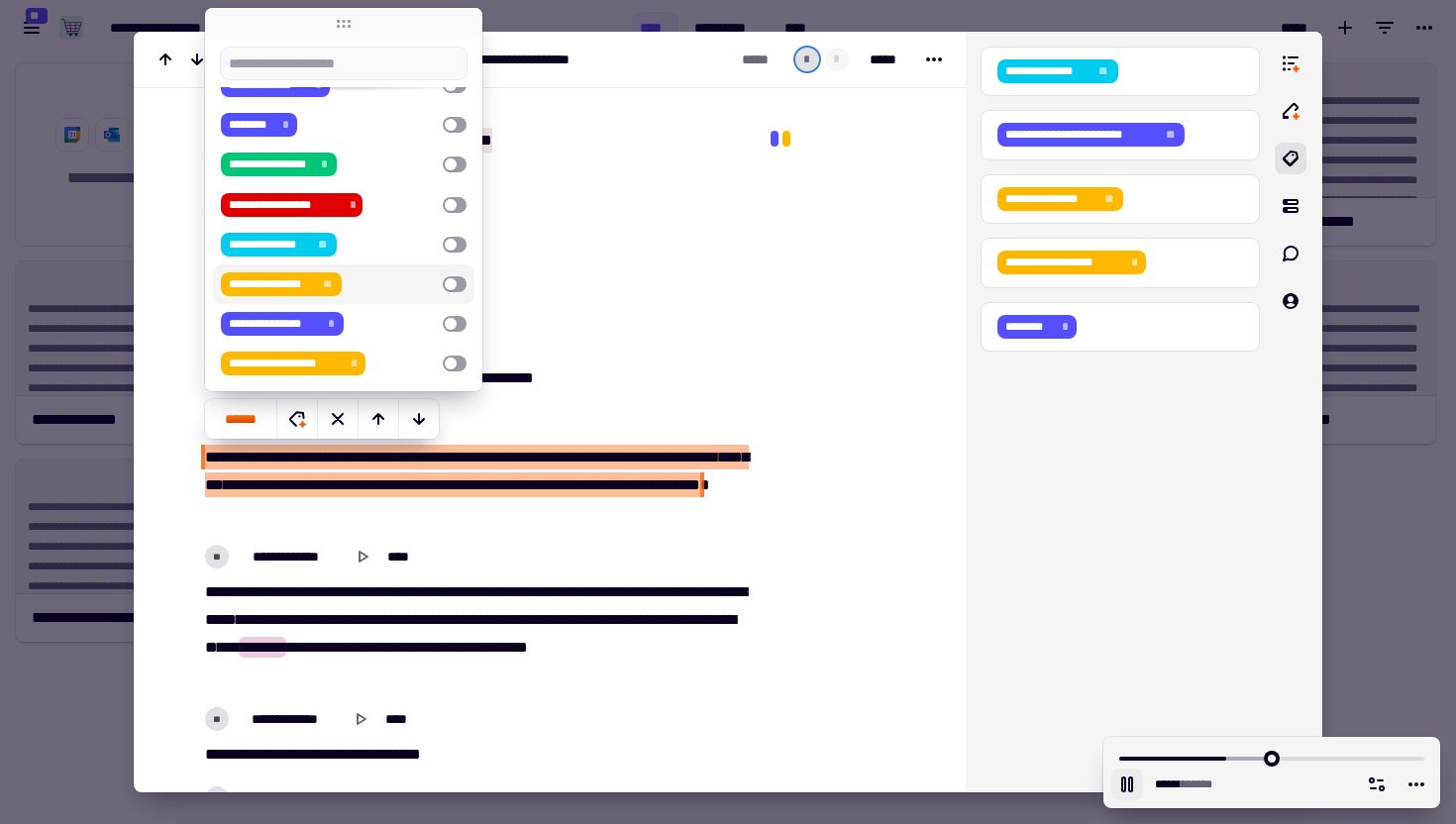 click on "**********" at bounding box center [328, 284] 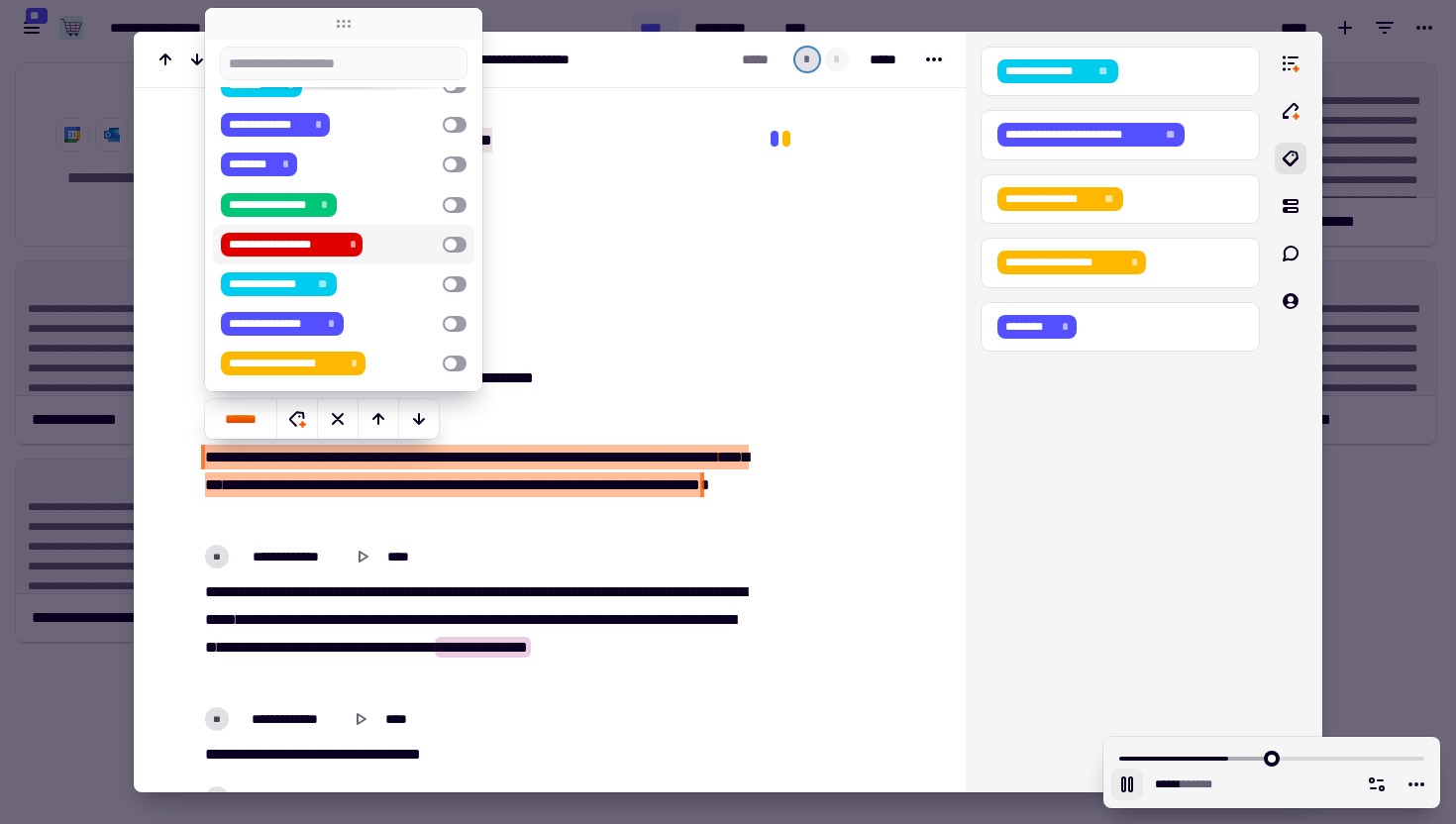 click on "**********" at bounding box center [328, 284] 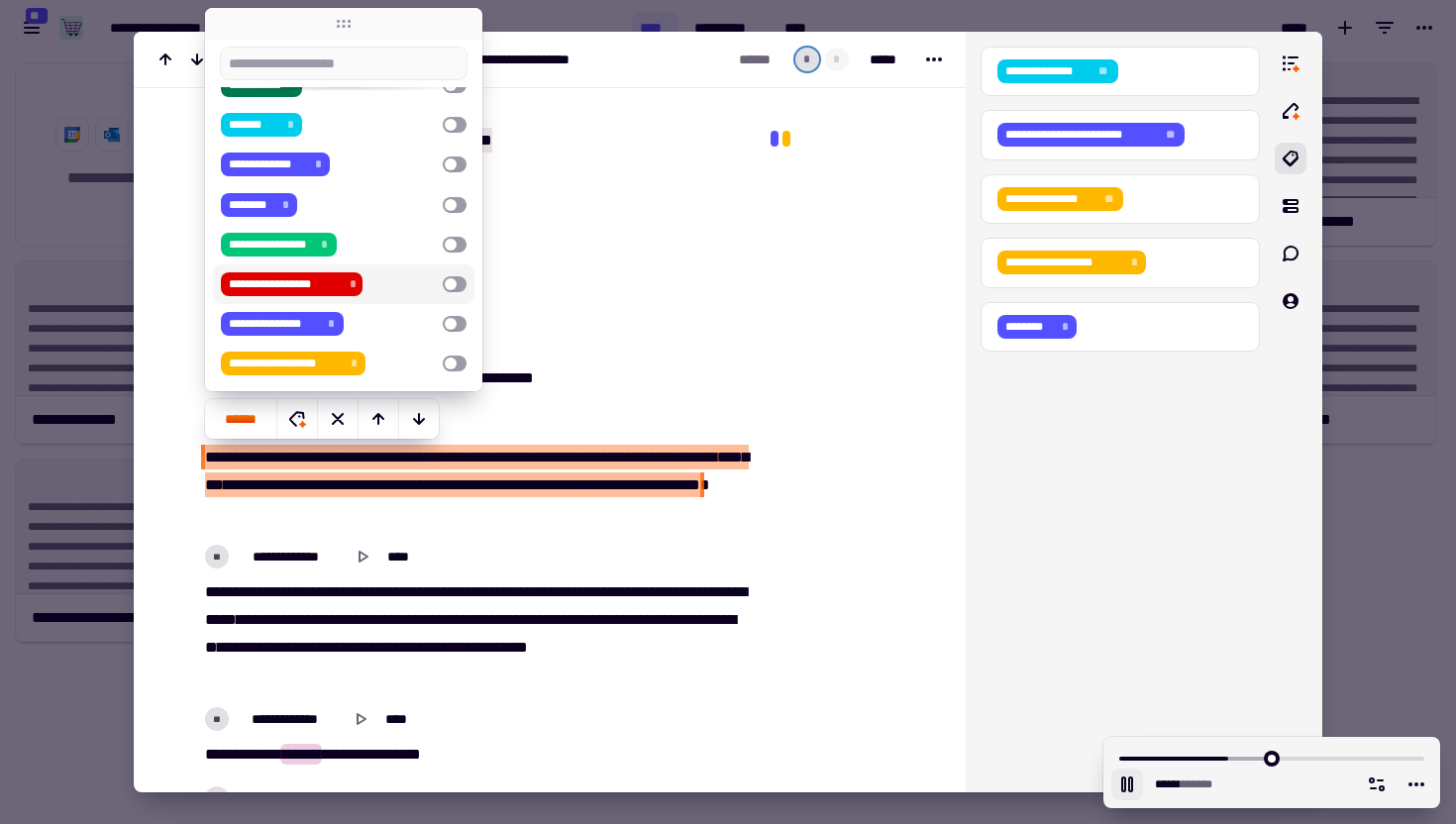 click at bounding box center [850, 1409] 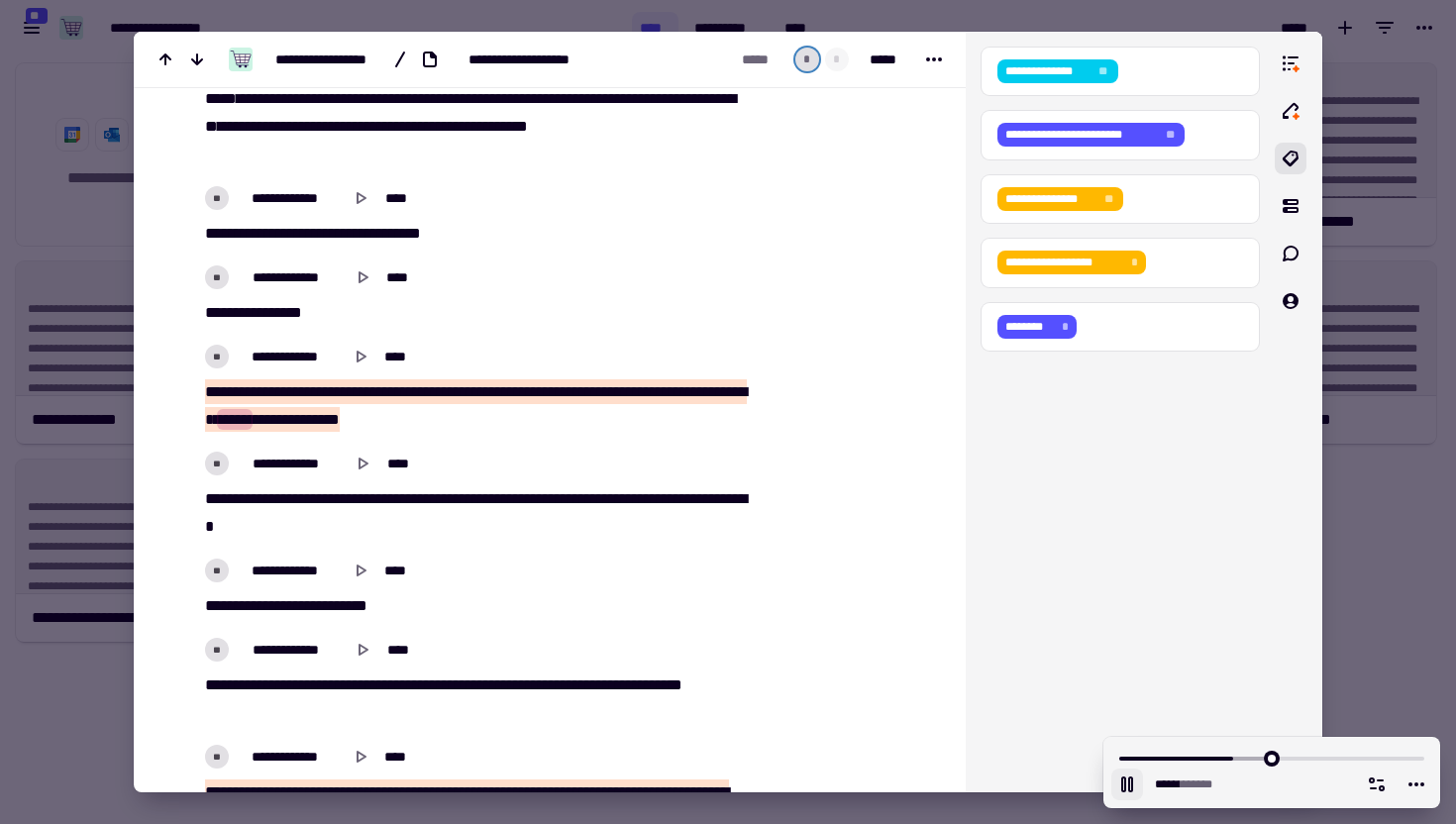 scroll, scrollTop: 5145, scrollLeft: 0, axis: vertical 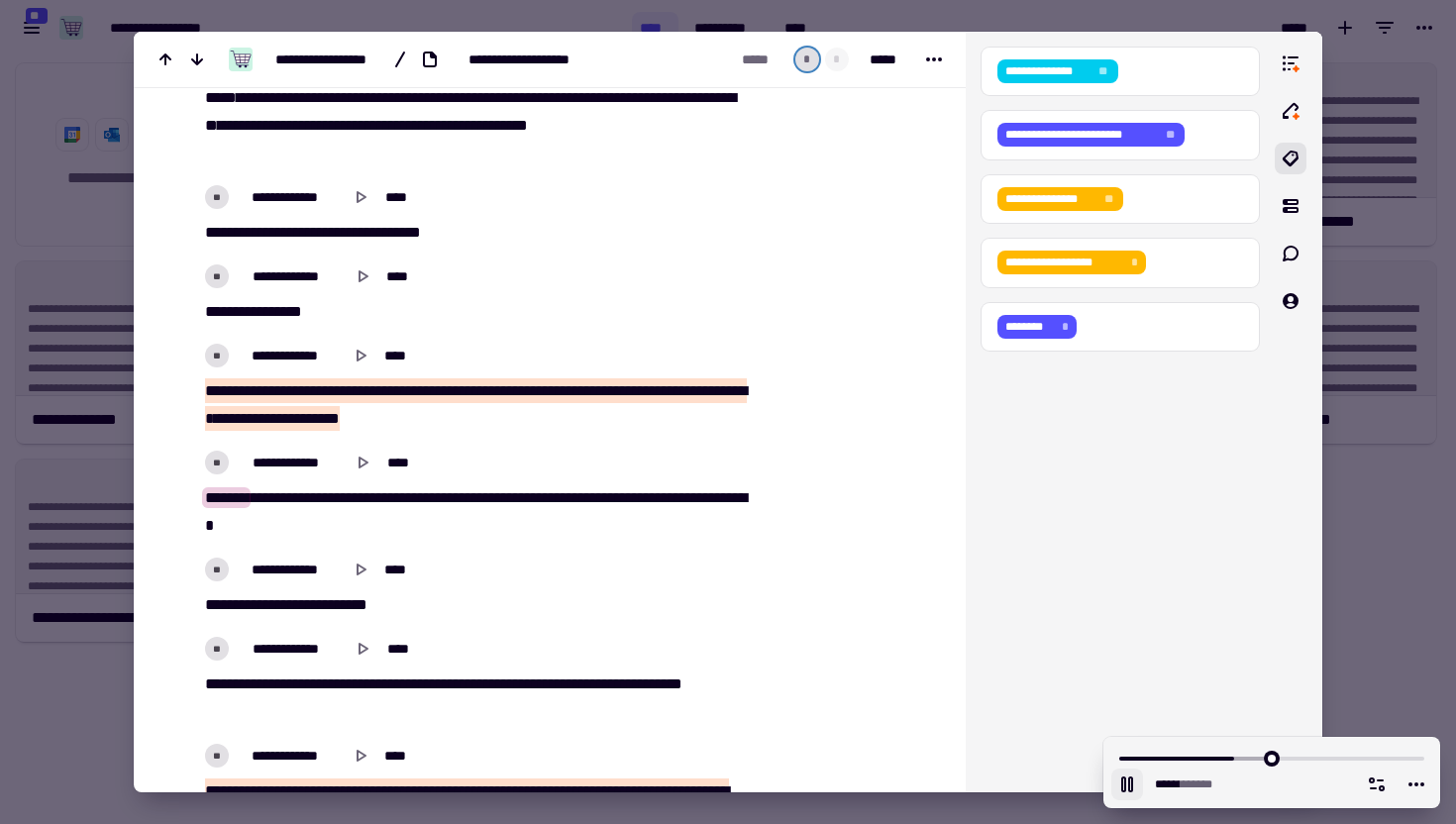 click on "***" at bounding box center [352, 390] 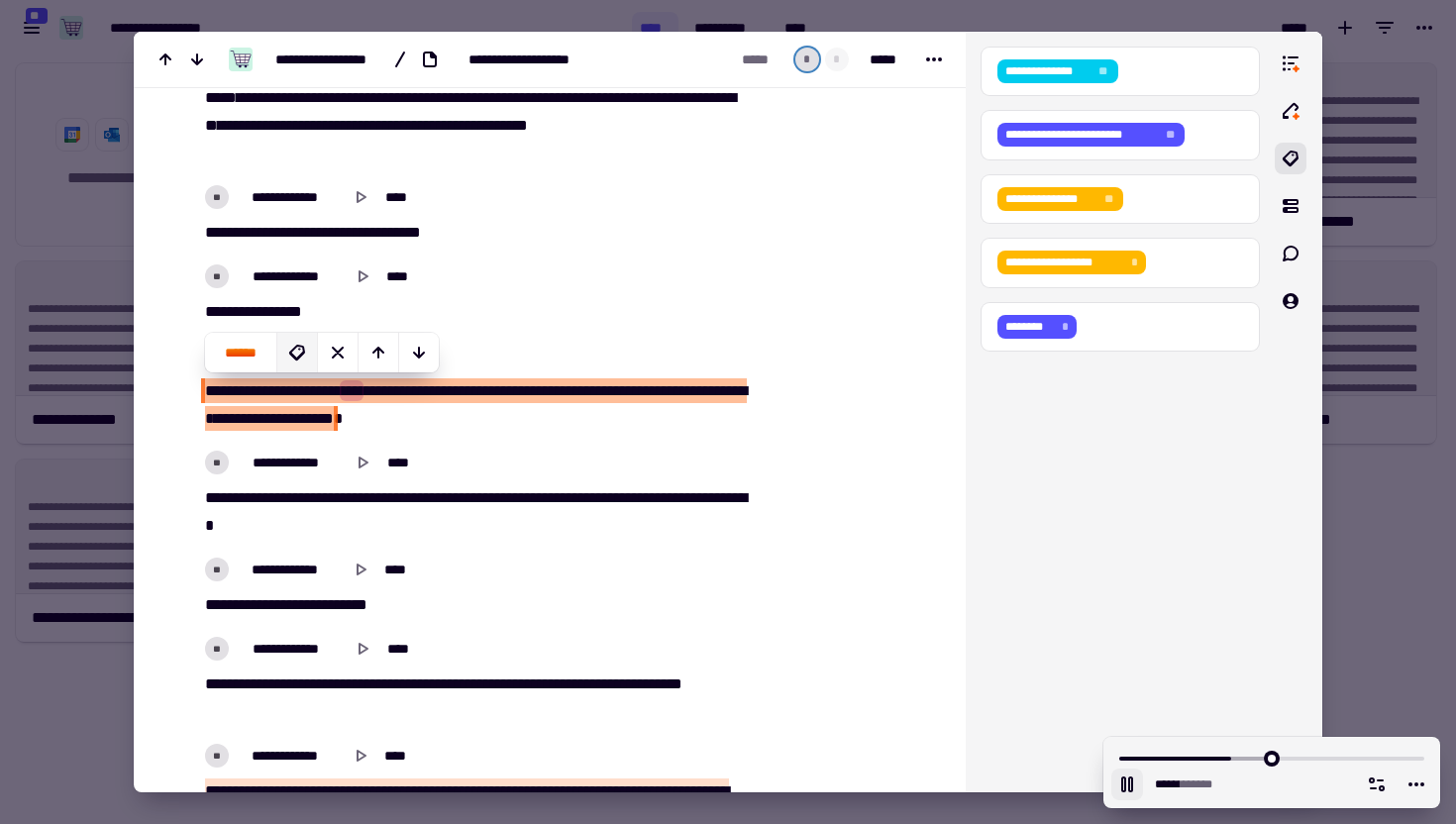 click 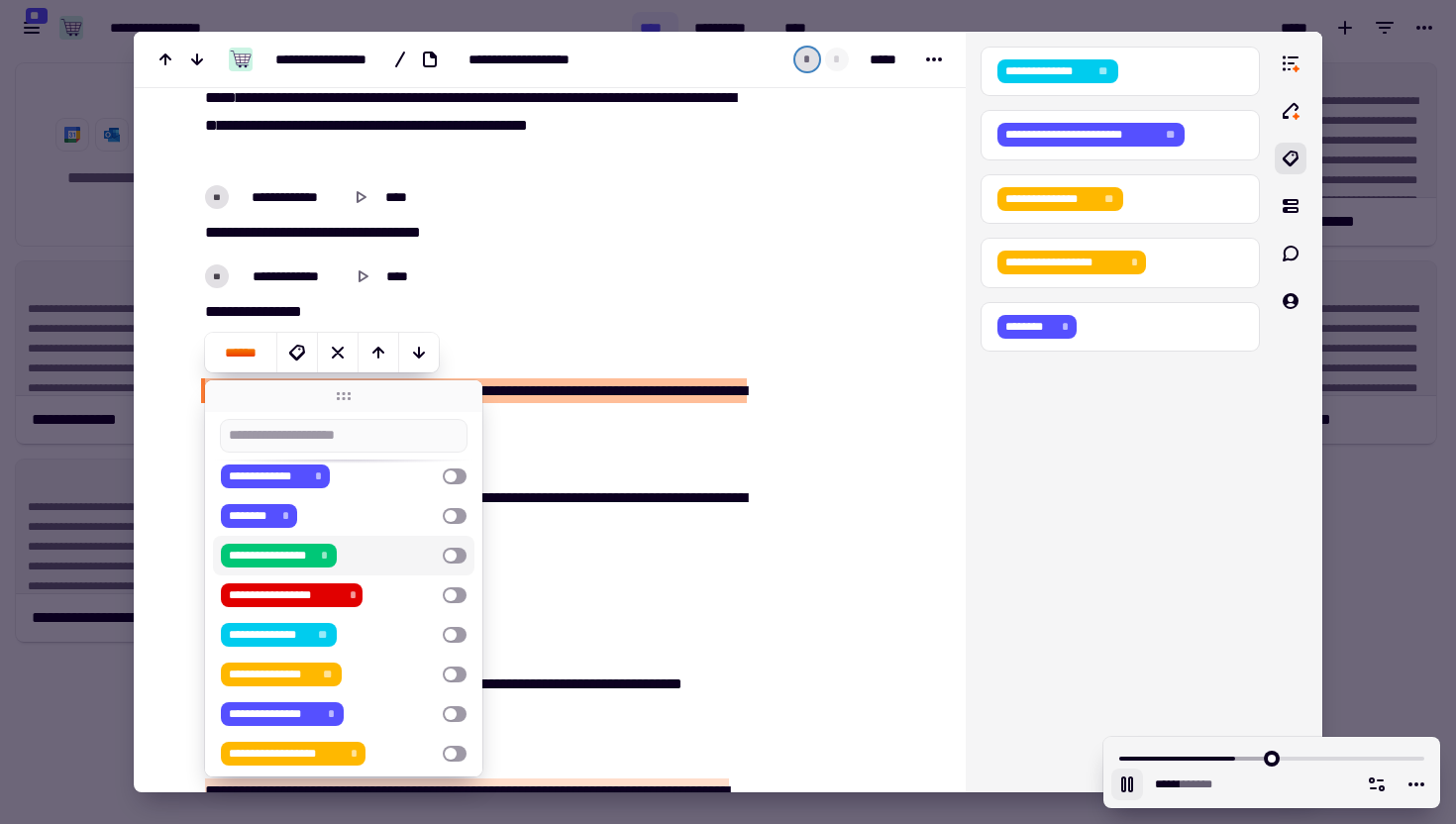 scroll, scrollTop: 148, scrollLeft: 0, axis: vertical 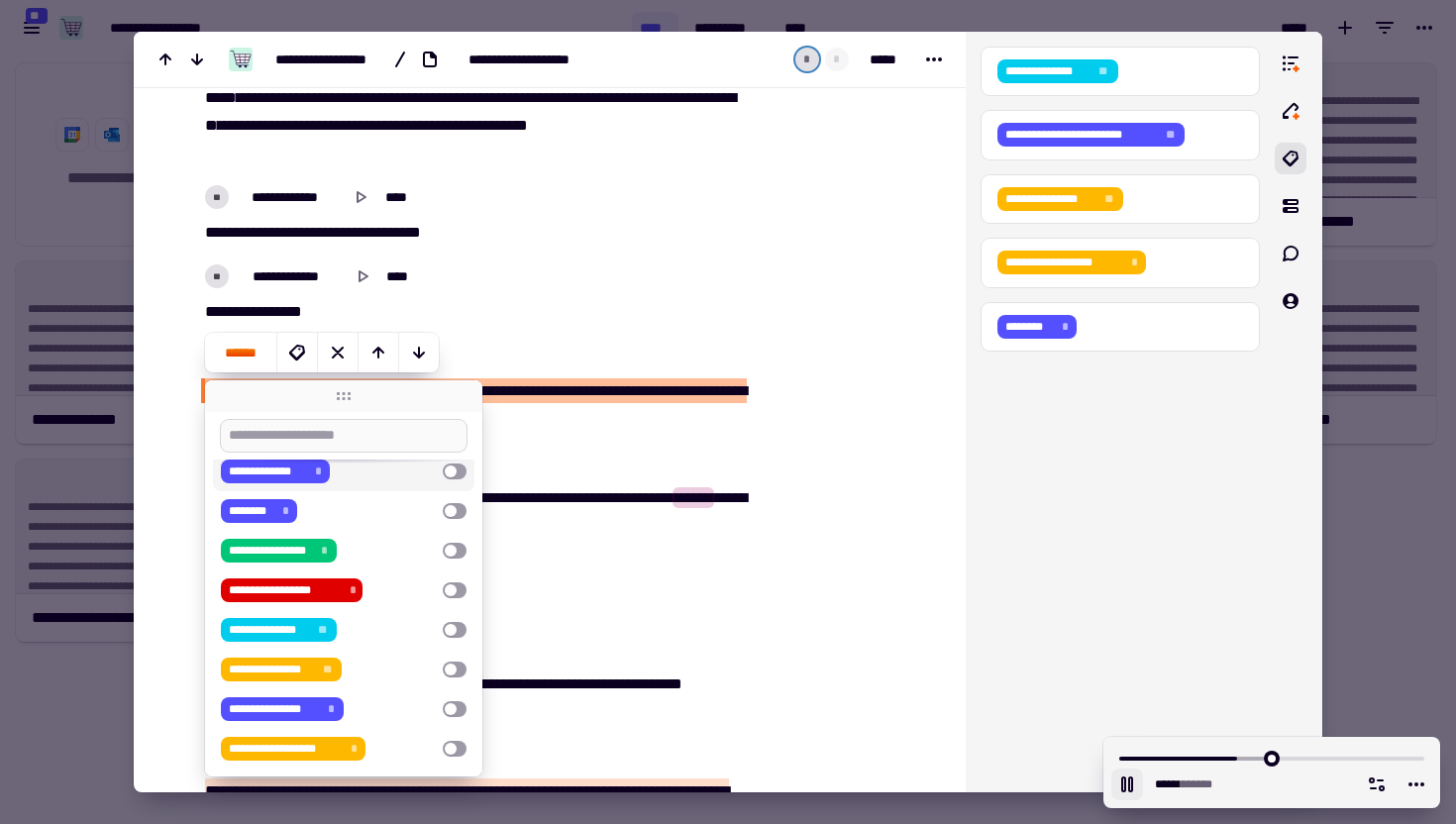click at bounding box center [344, 436] 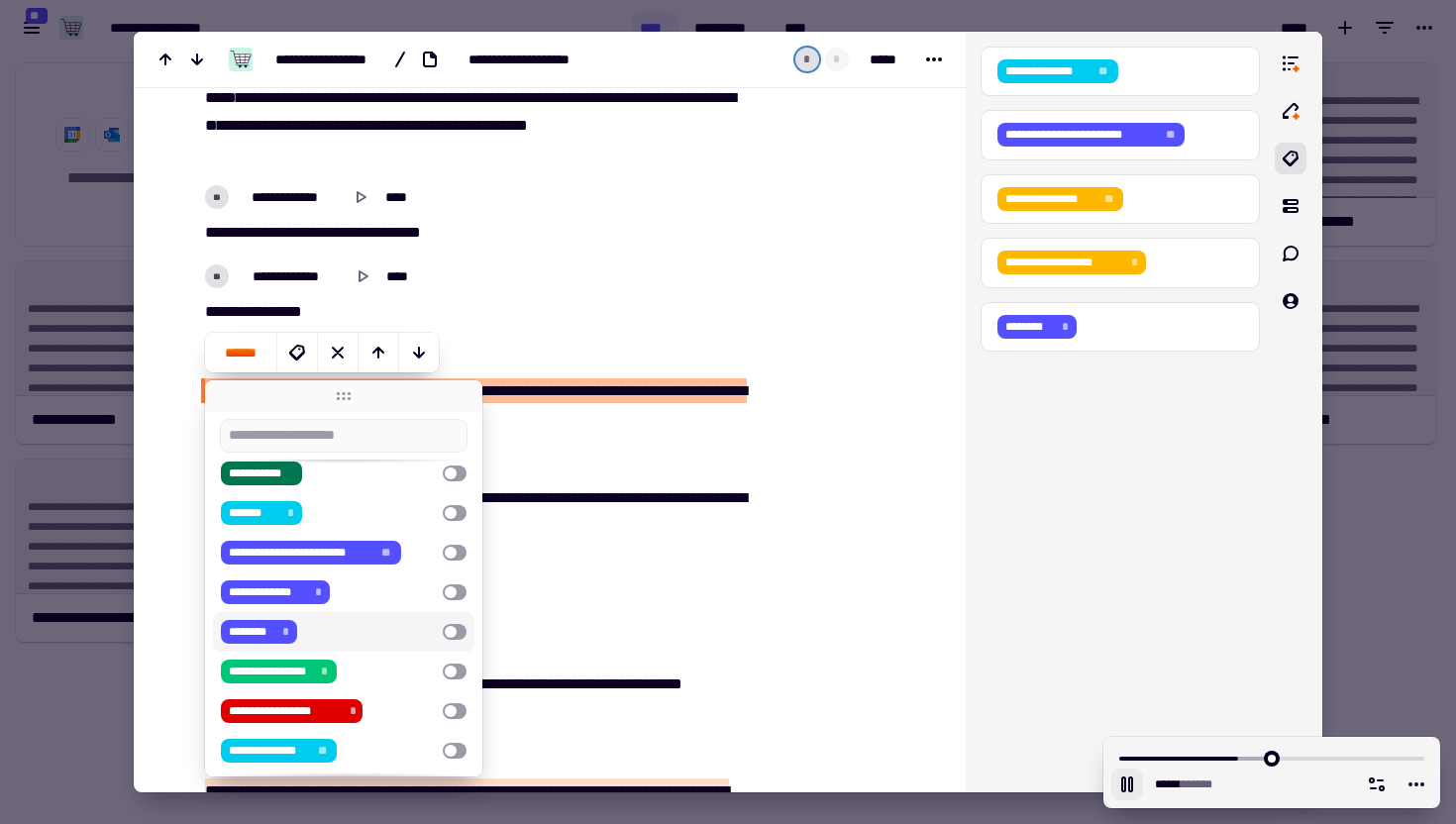 scroll, scrollTop: 0, scrollLeft: 0, axis: both 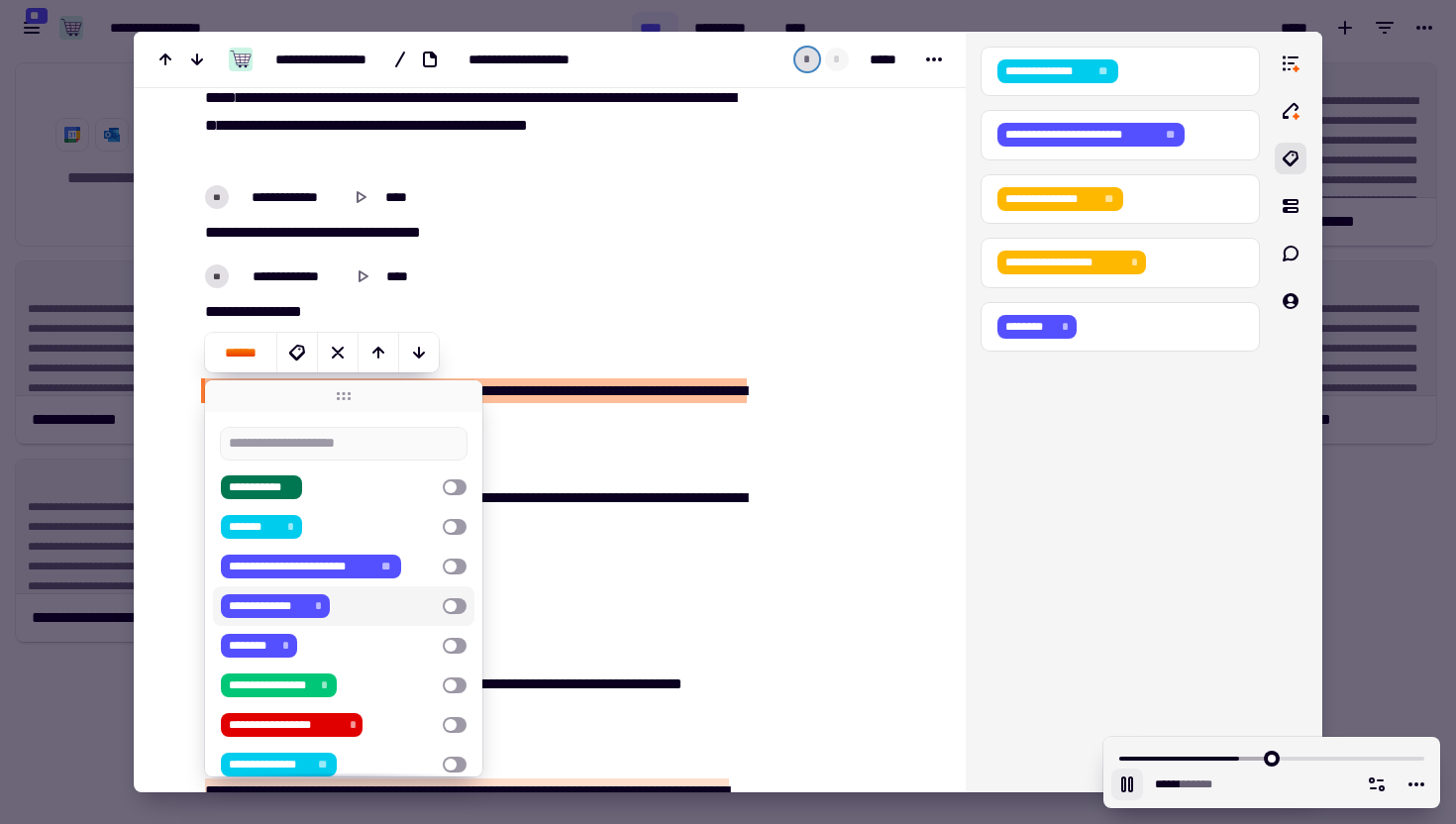 type on "******" 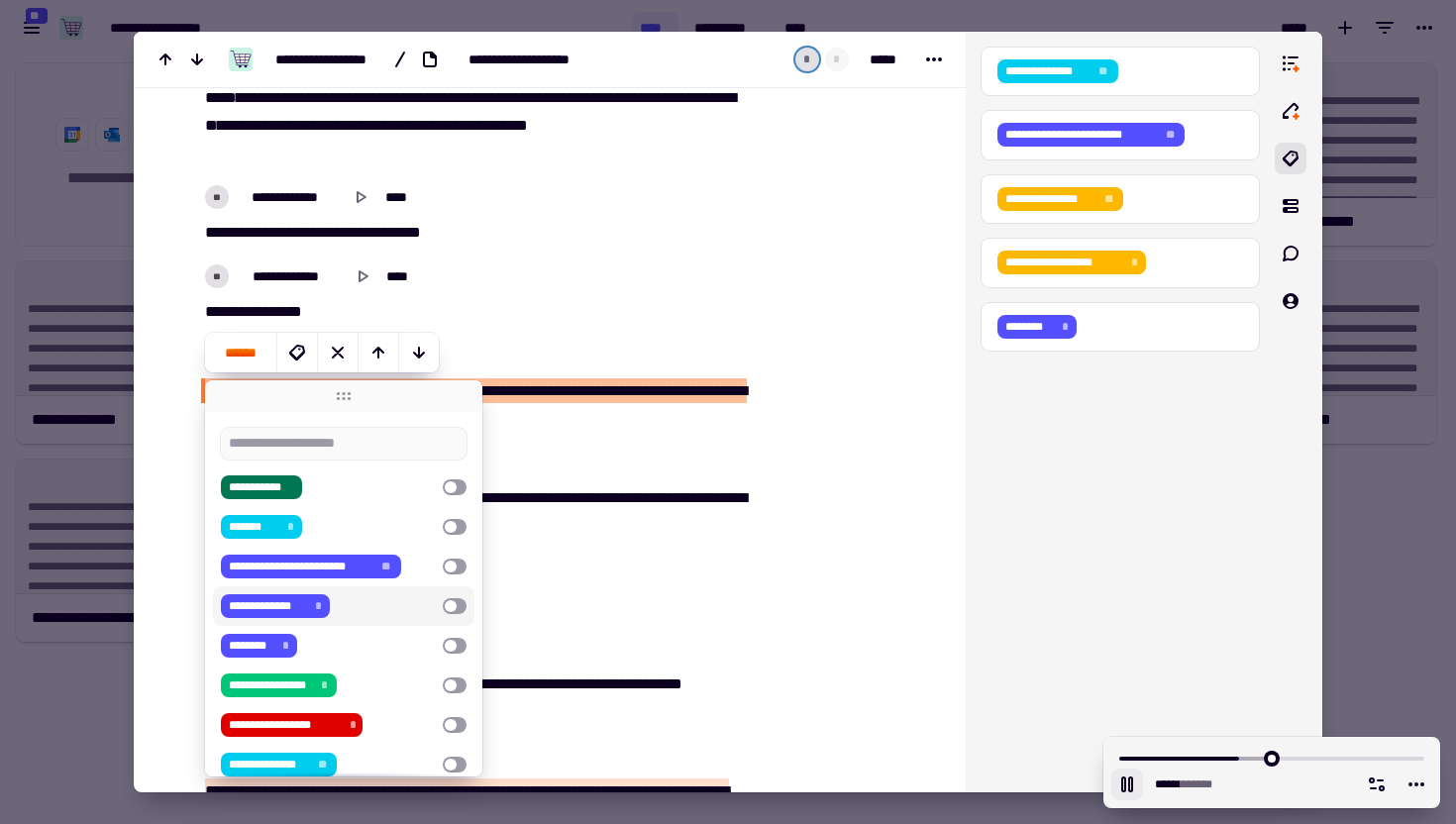 type on "*" 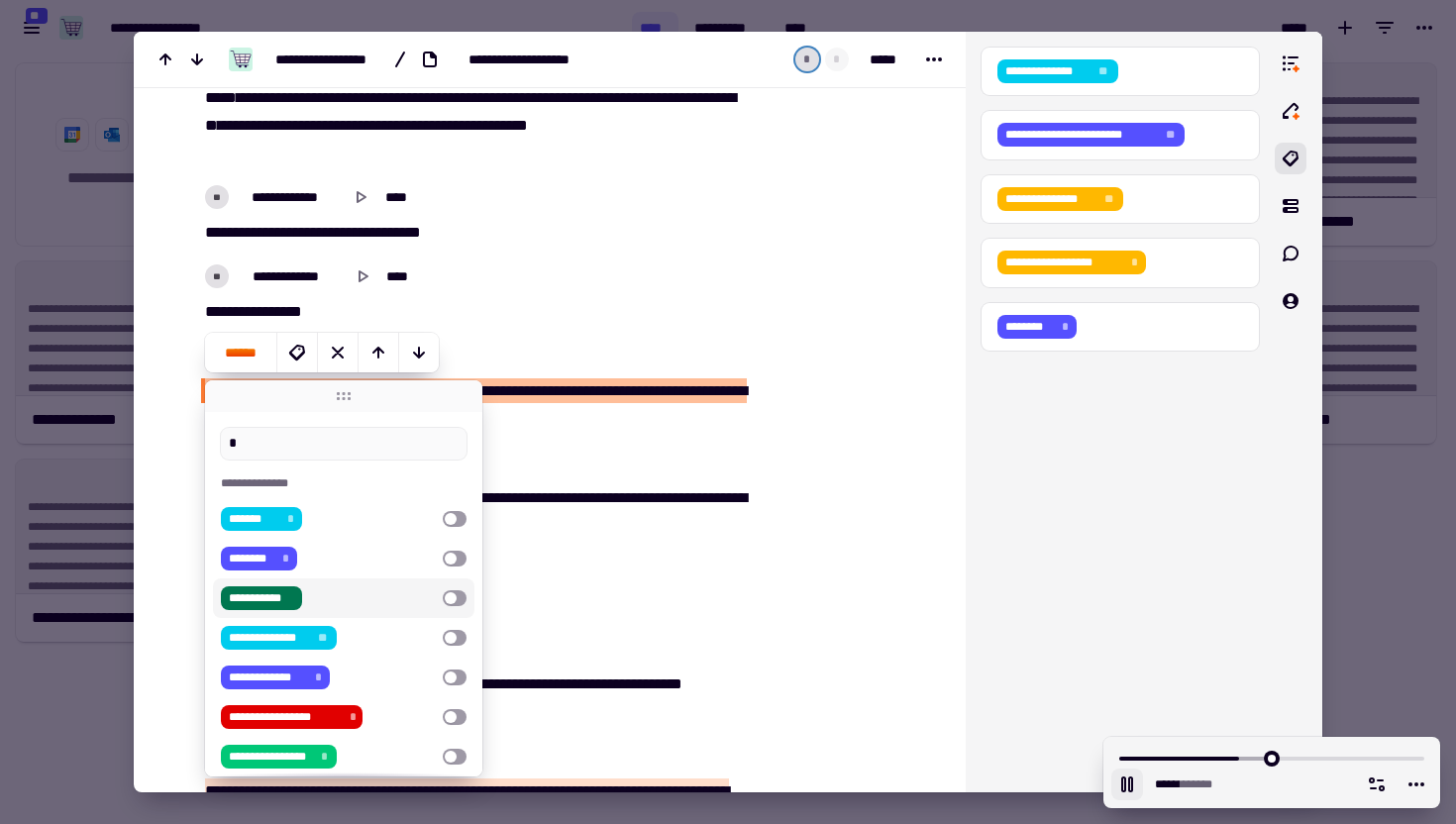 type on "******" 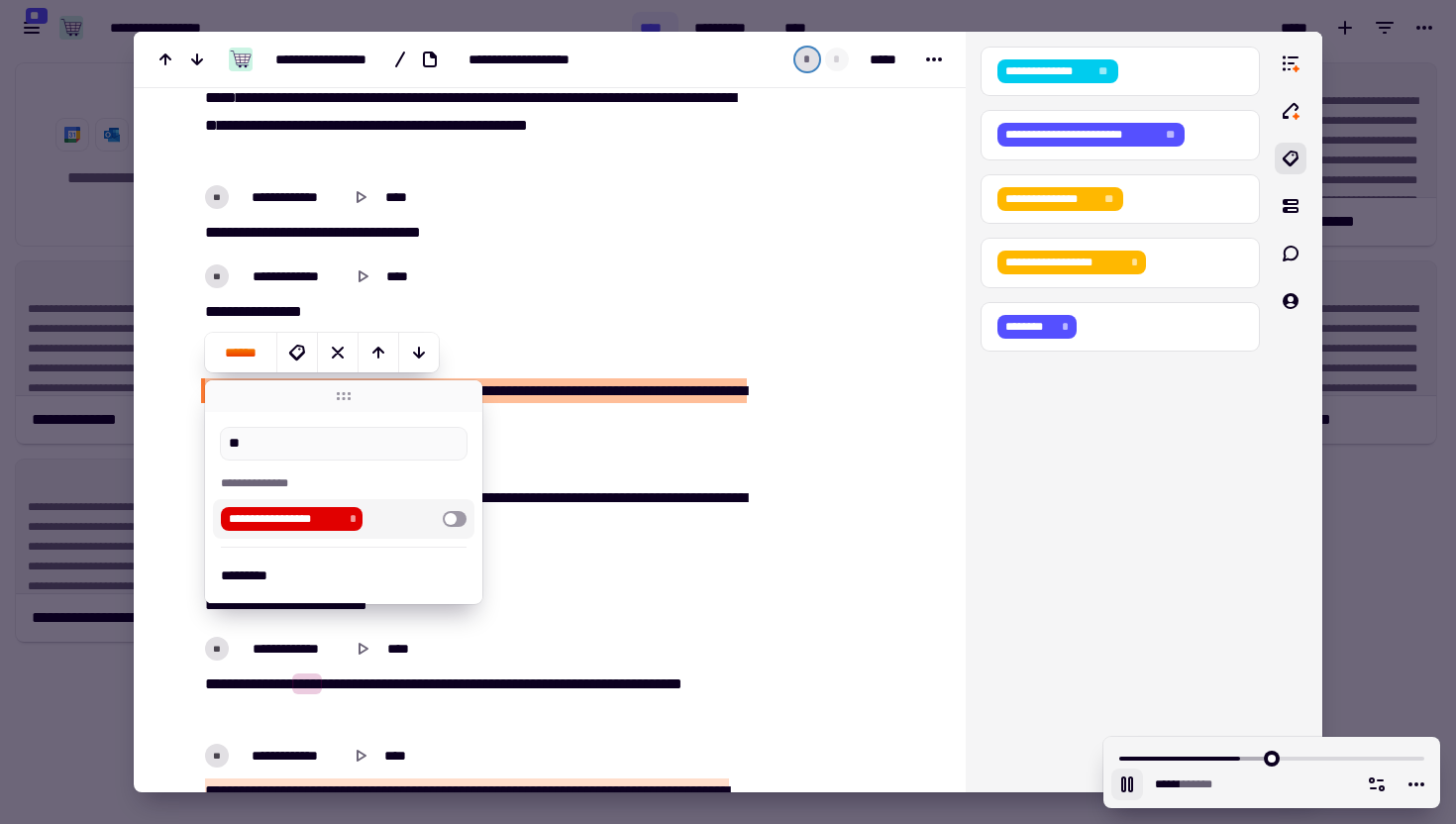 type on "***" 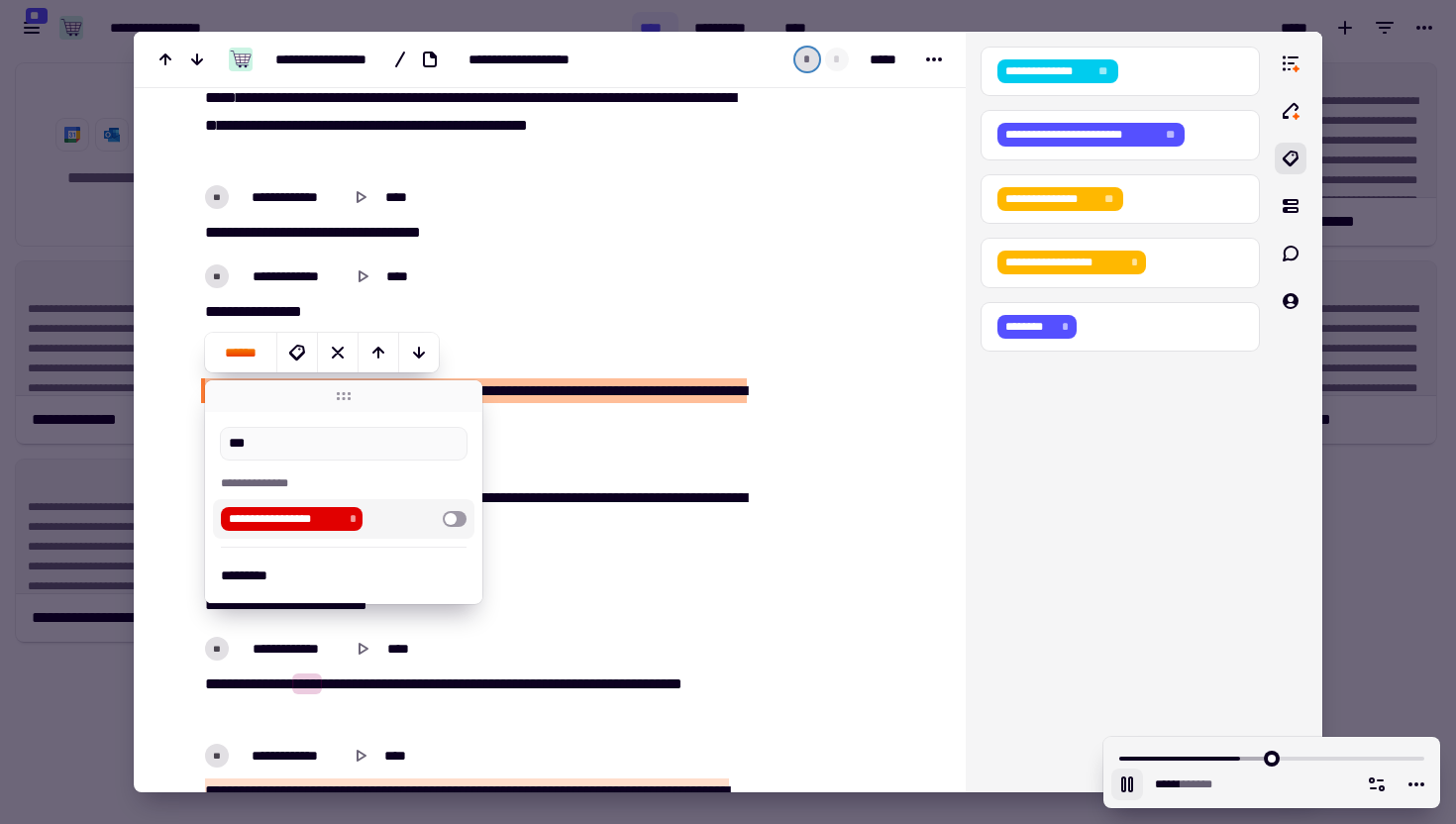 type on "******" 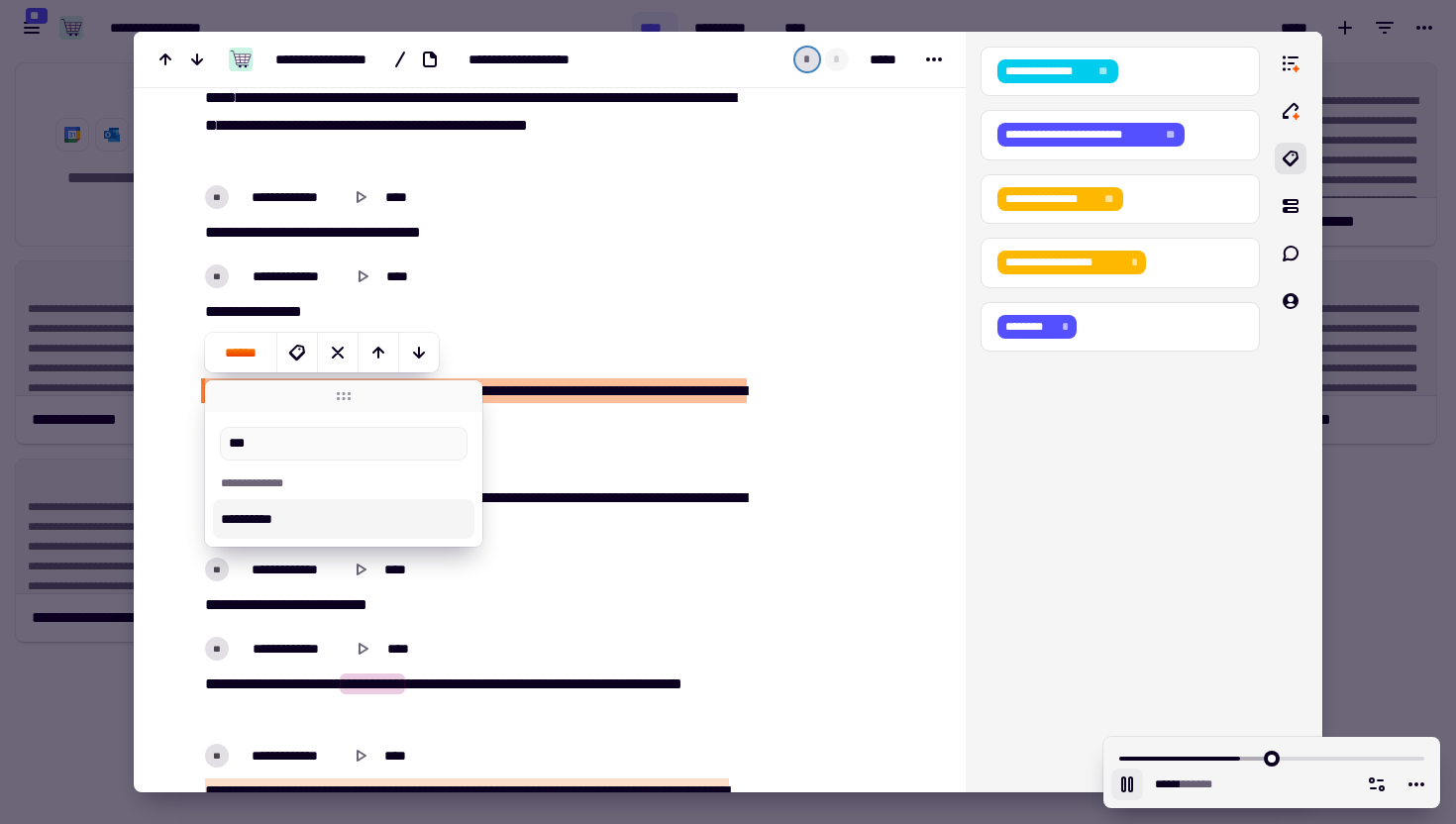 type on "**" 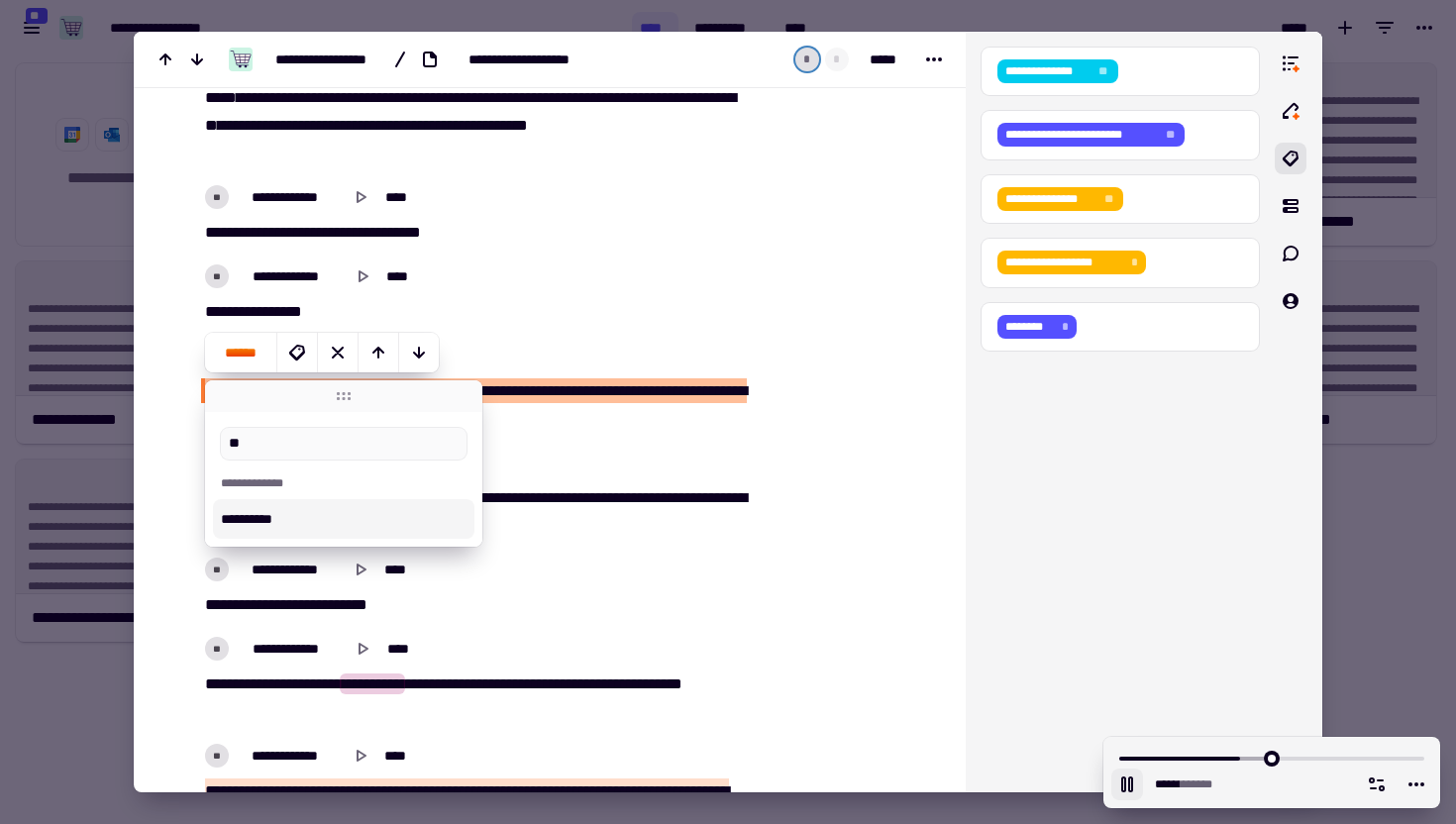 type on "*****" 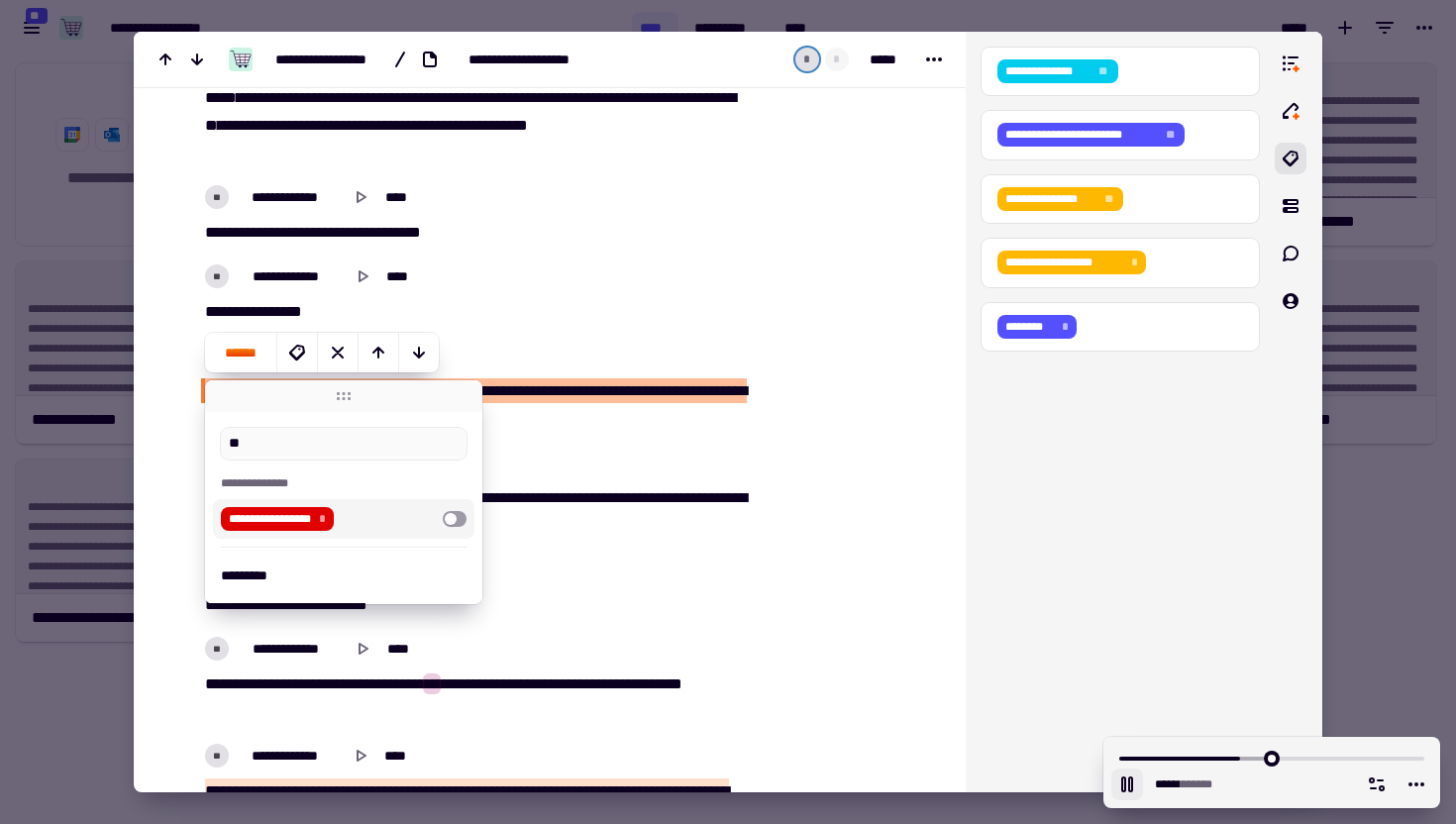 type on "*" 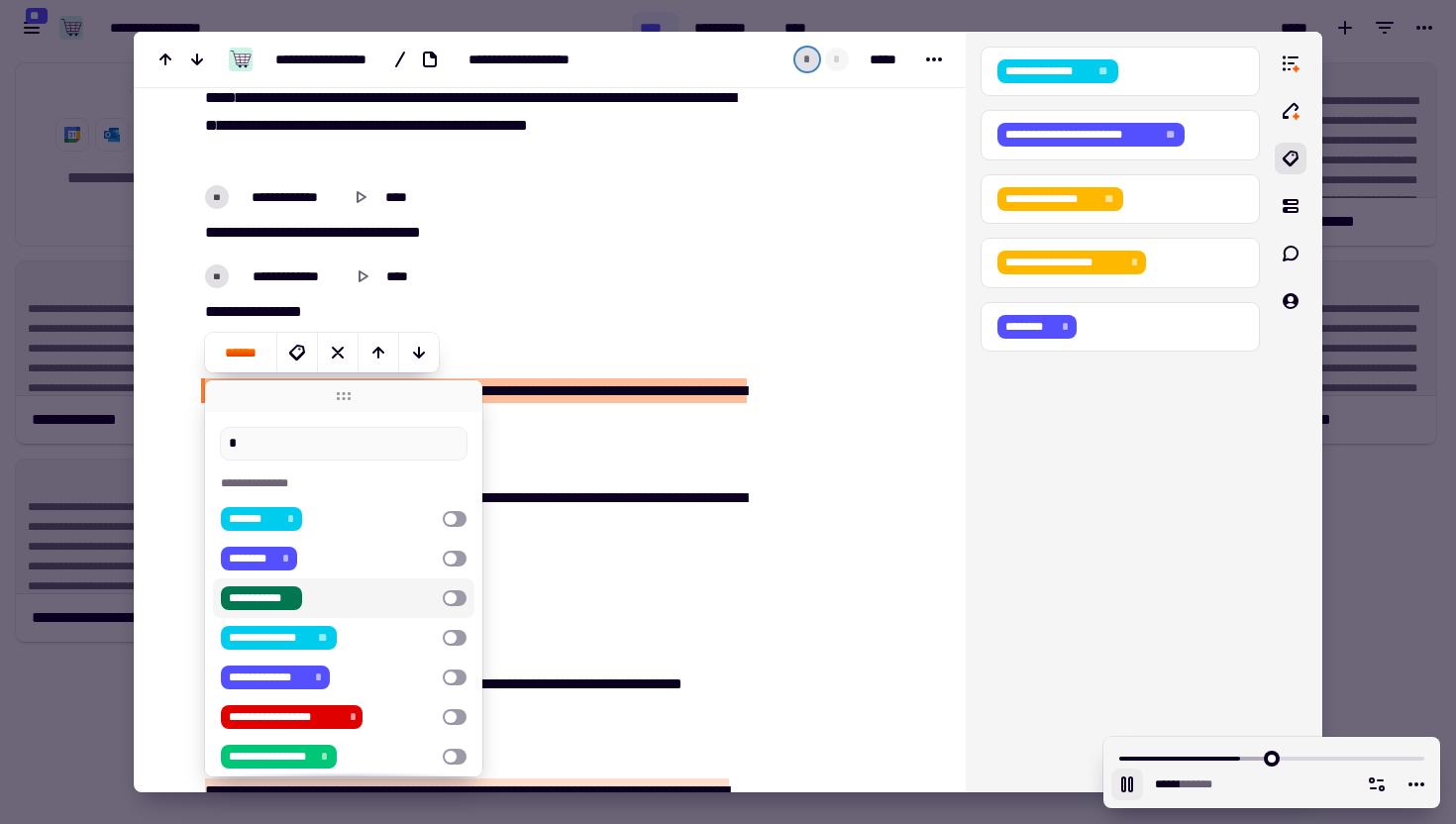 type on "******" 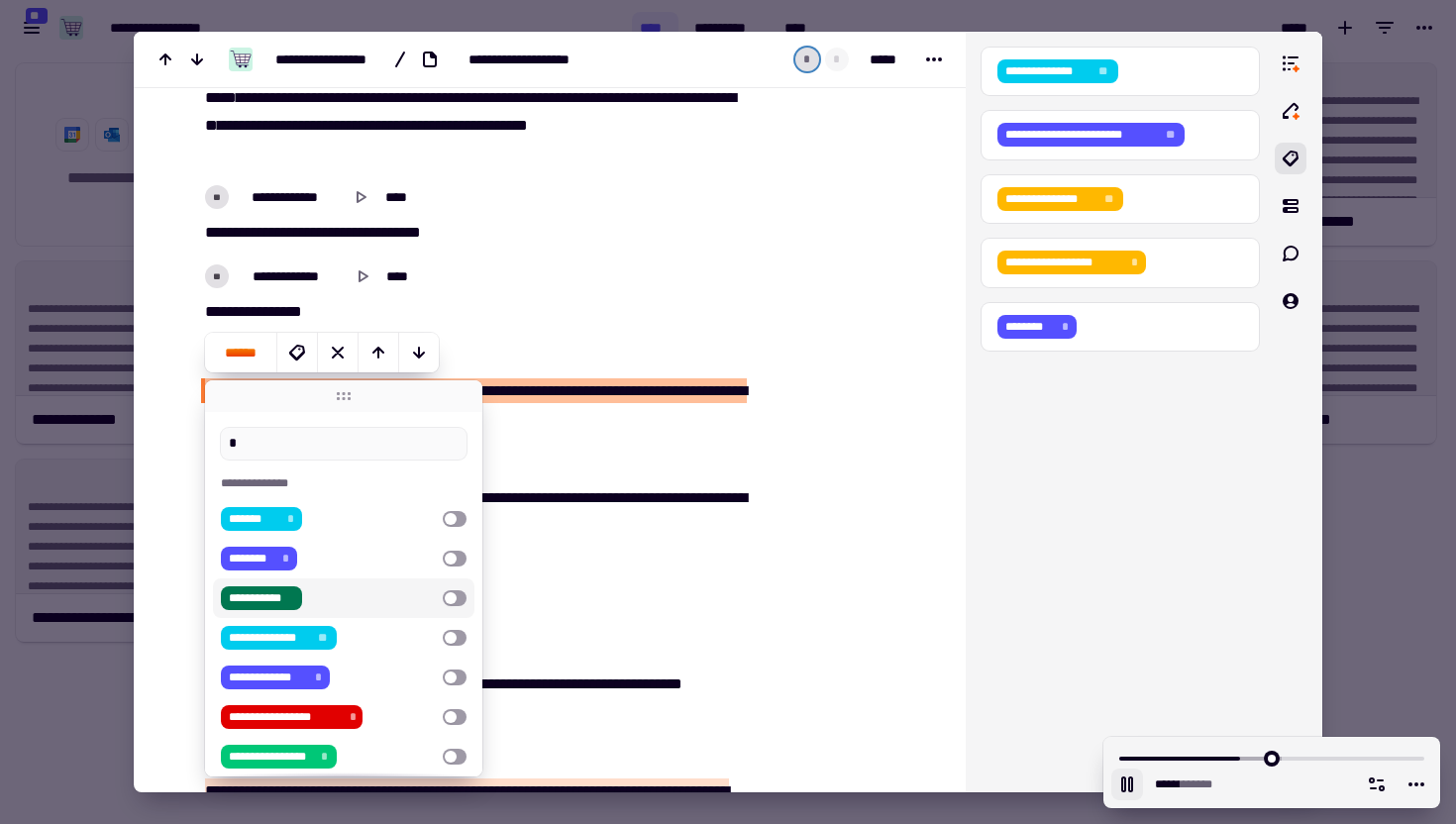 type on "**" 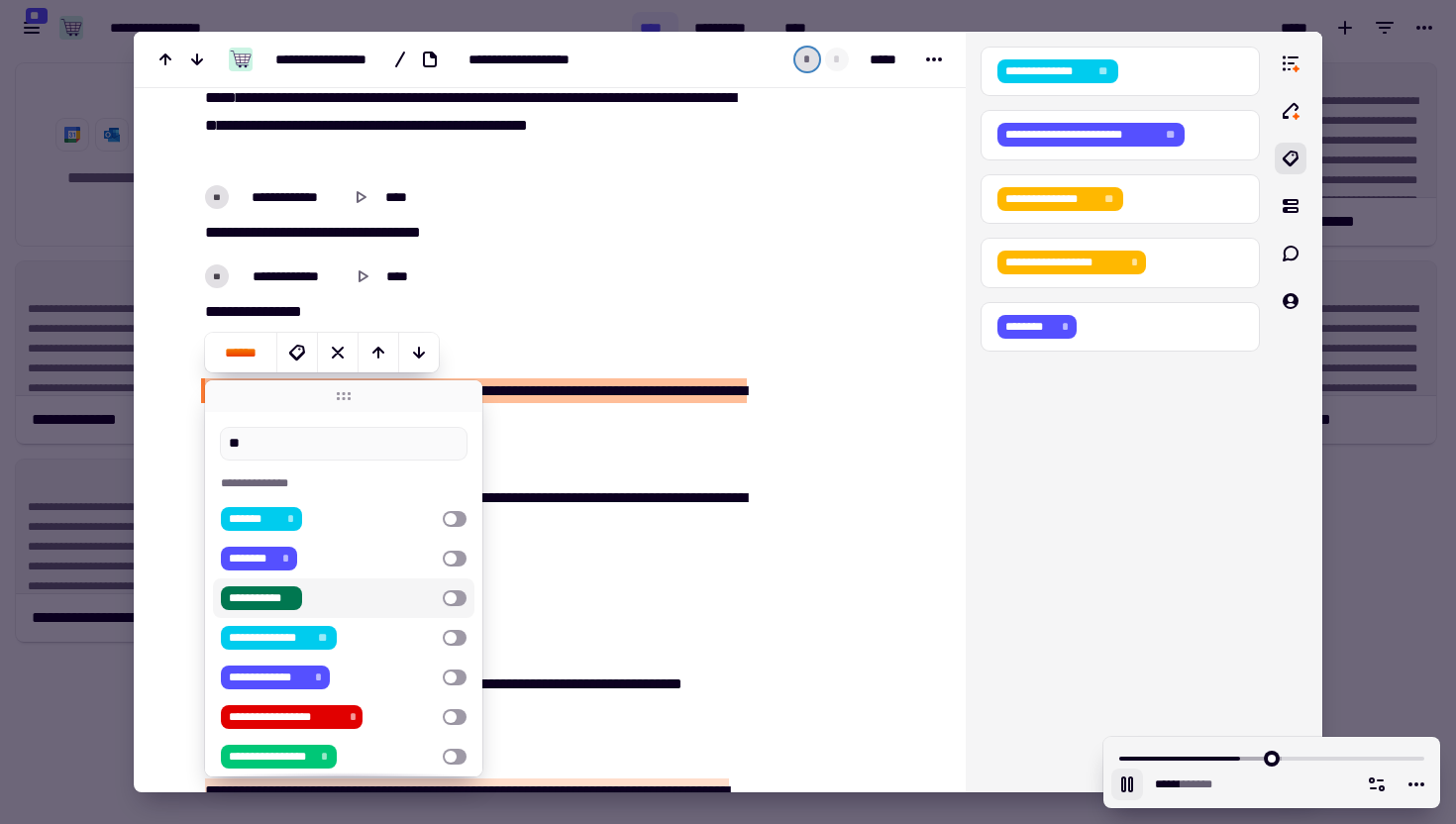 type on "******" 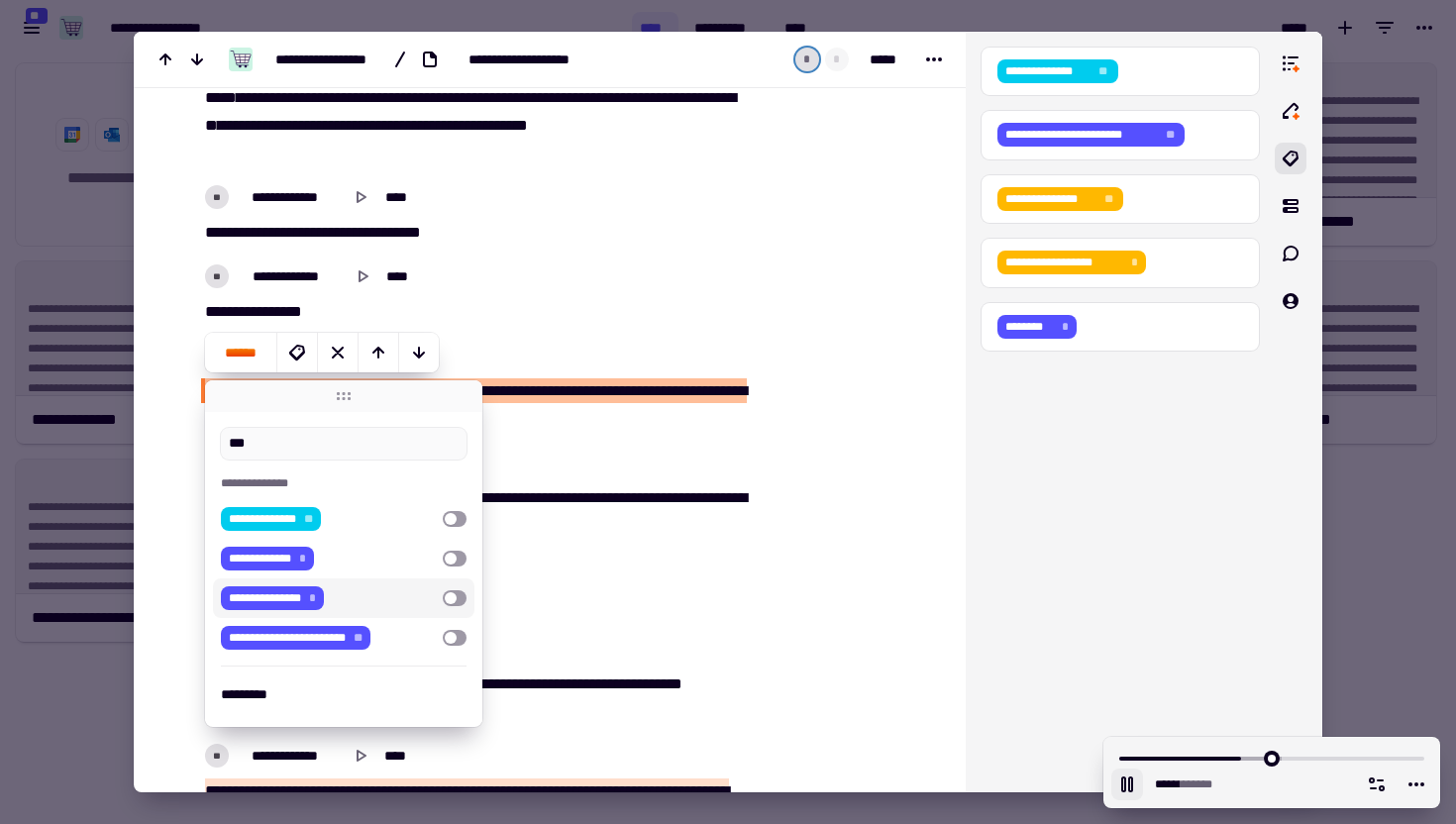 type on "****" 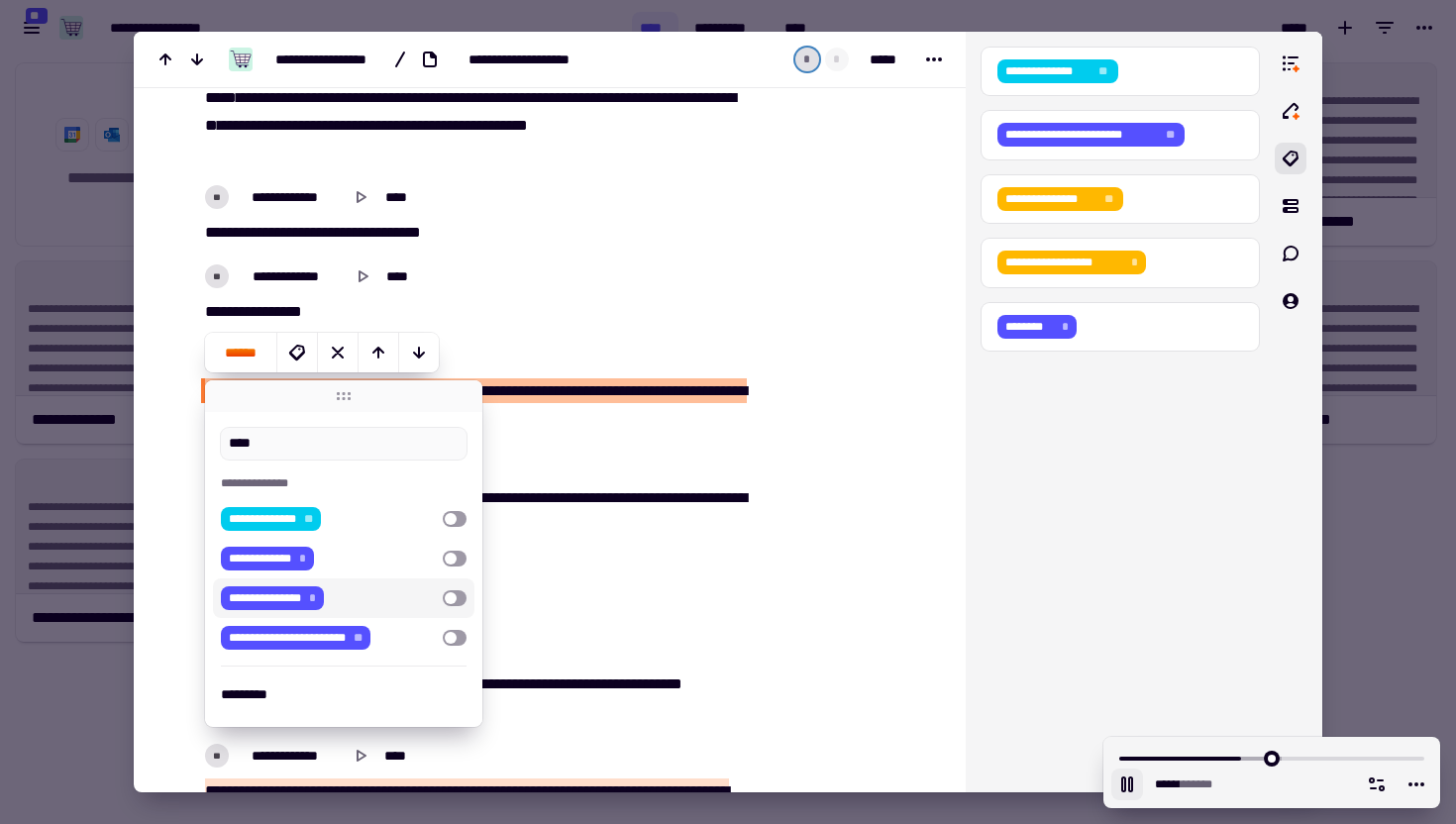 type on "******" 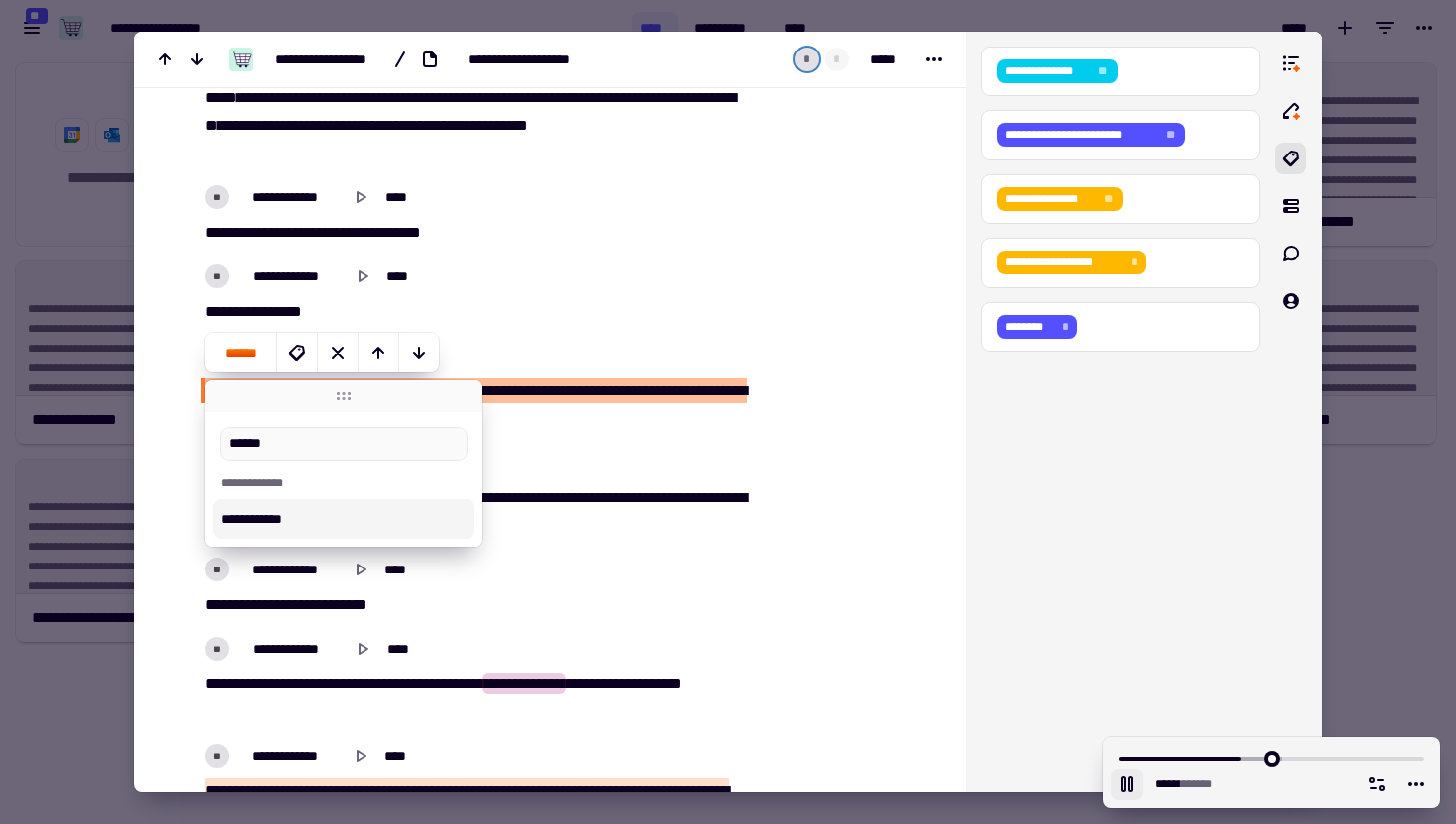 type on "*******" 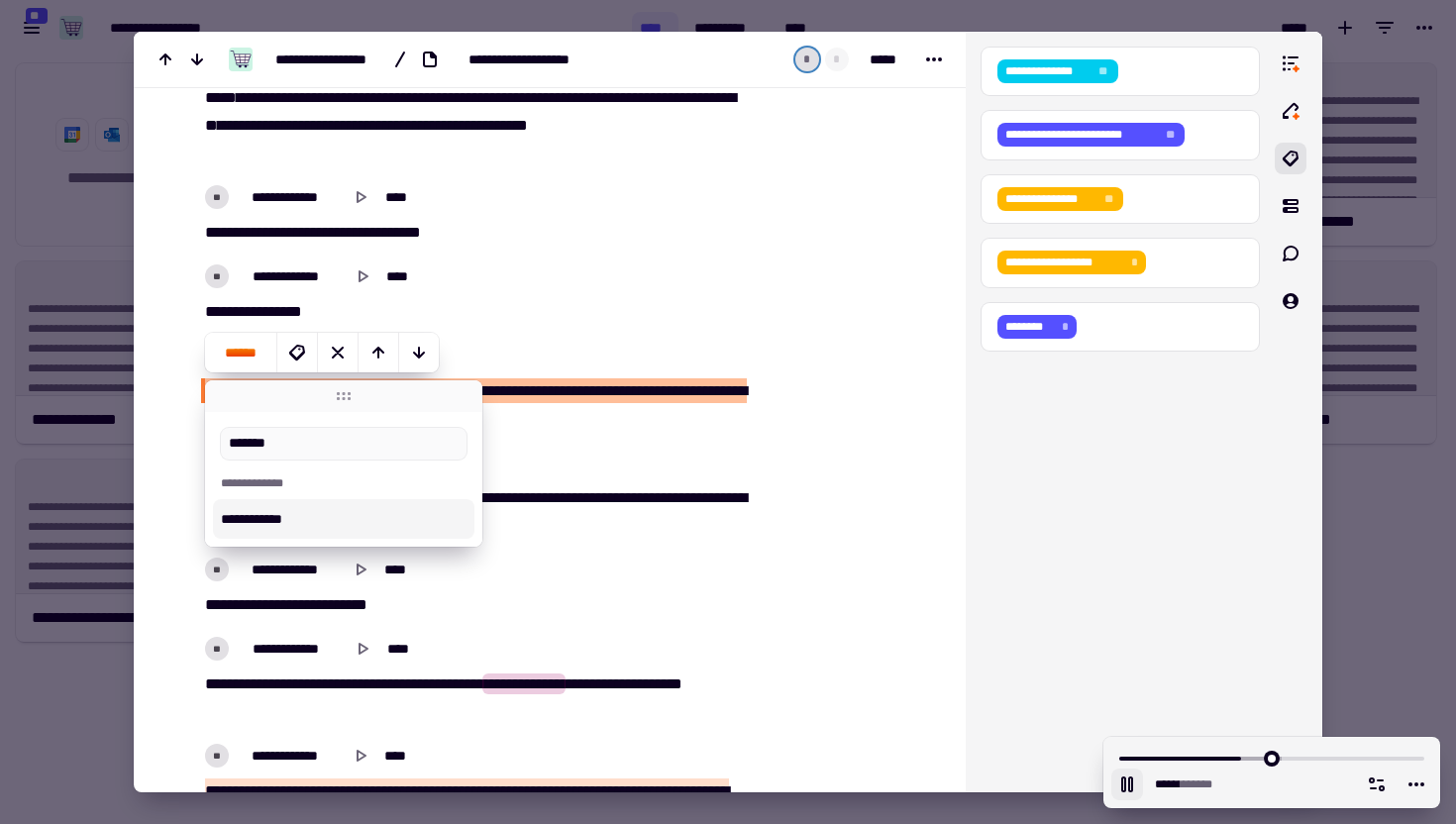 type on "*****" 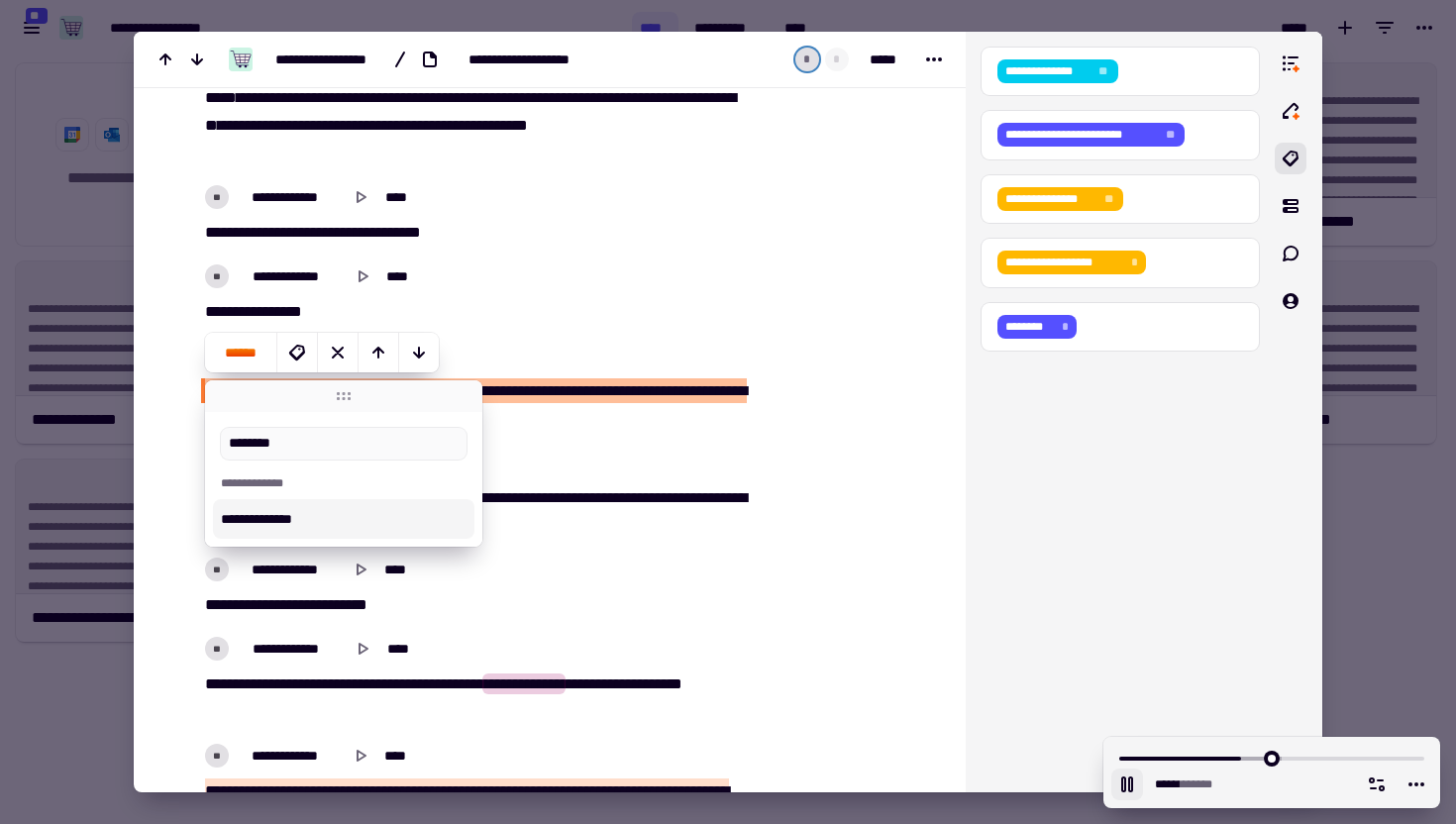 type on "*********" 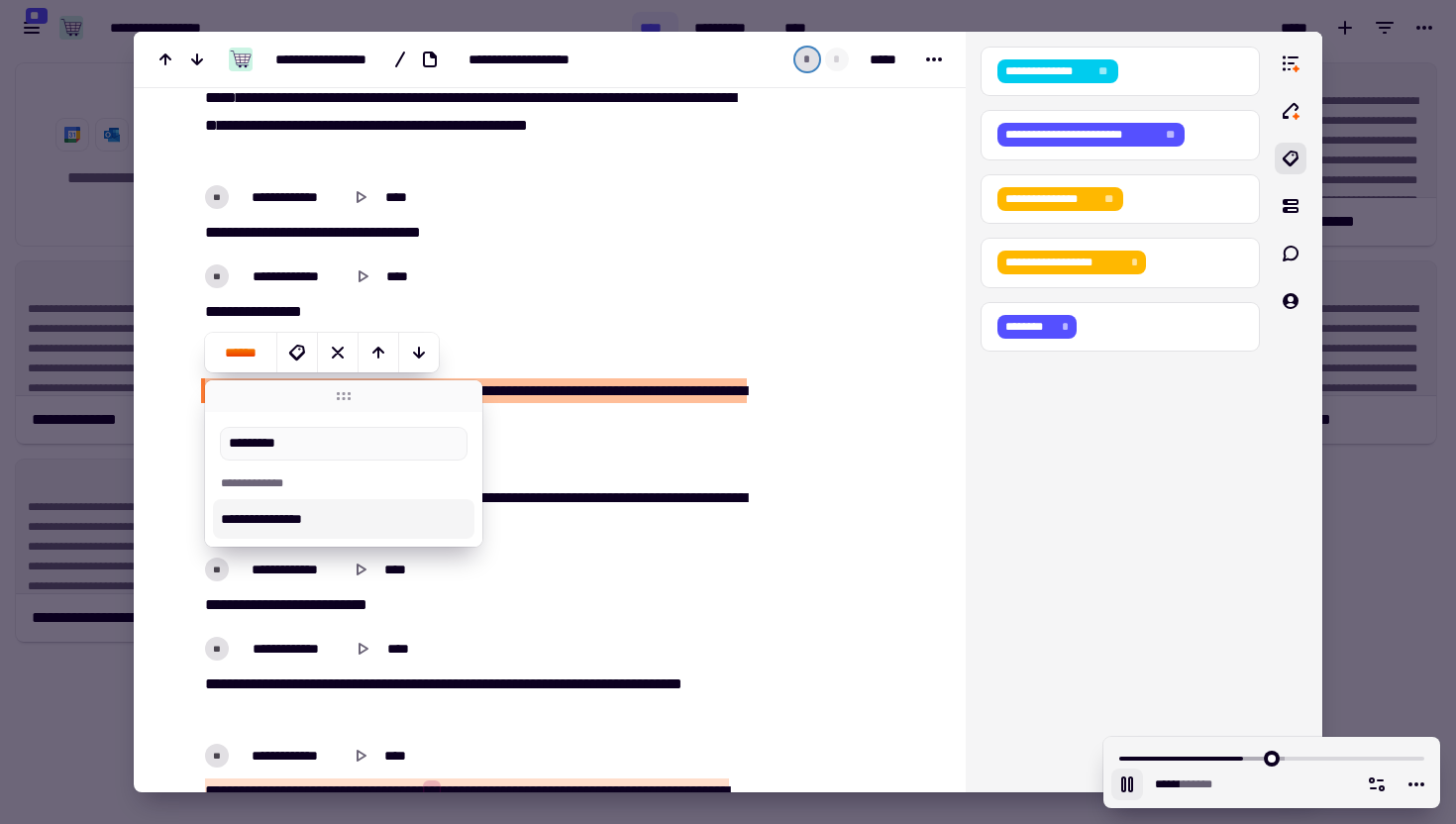 type on "******" 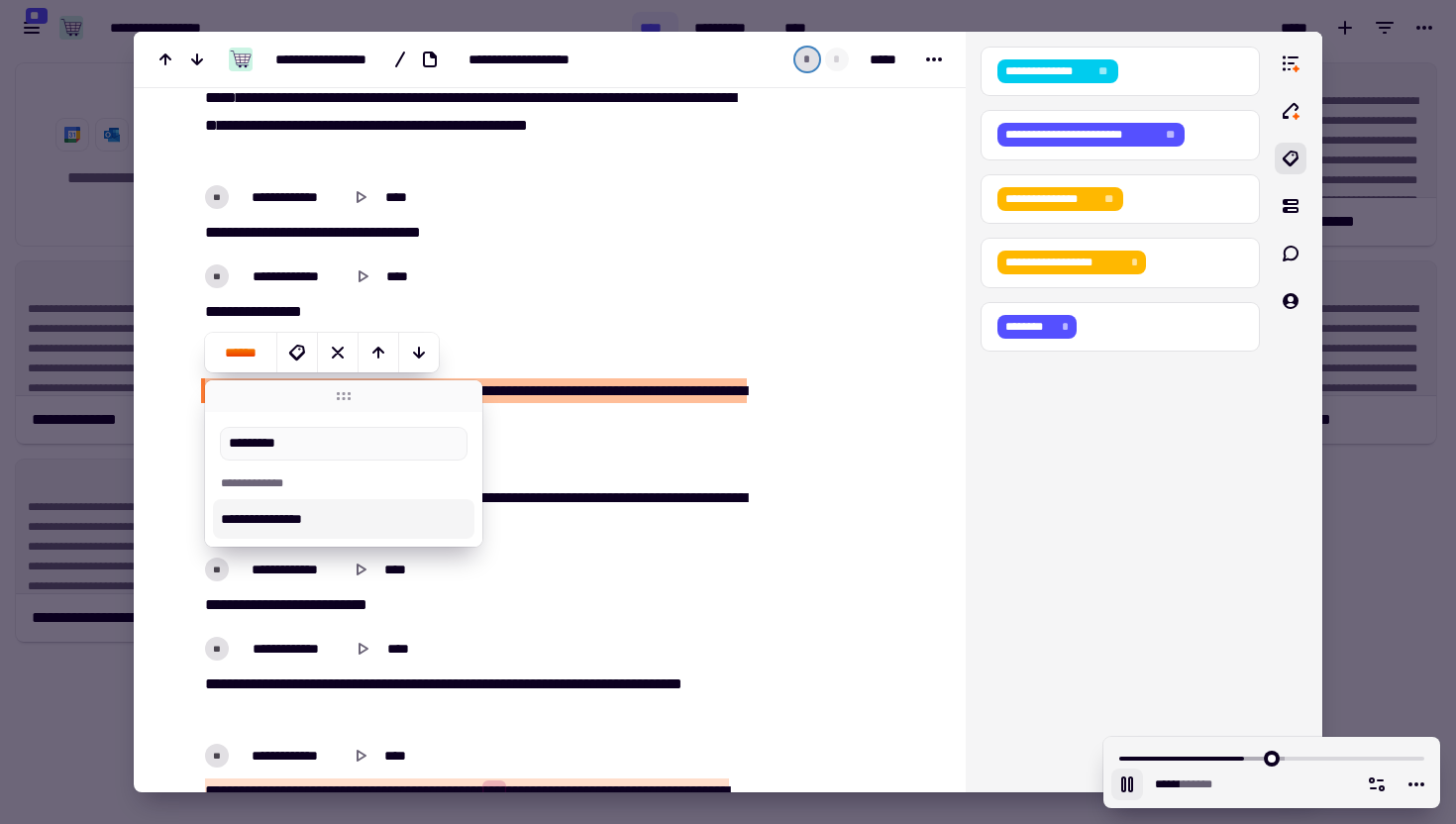 type 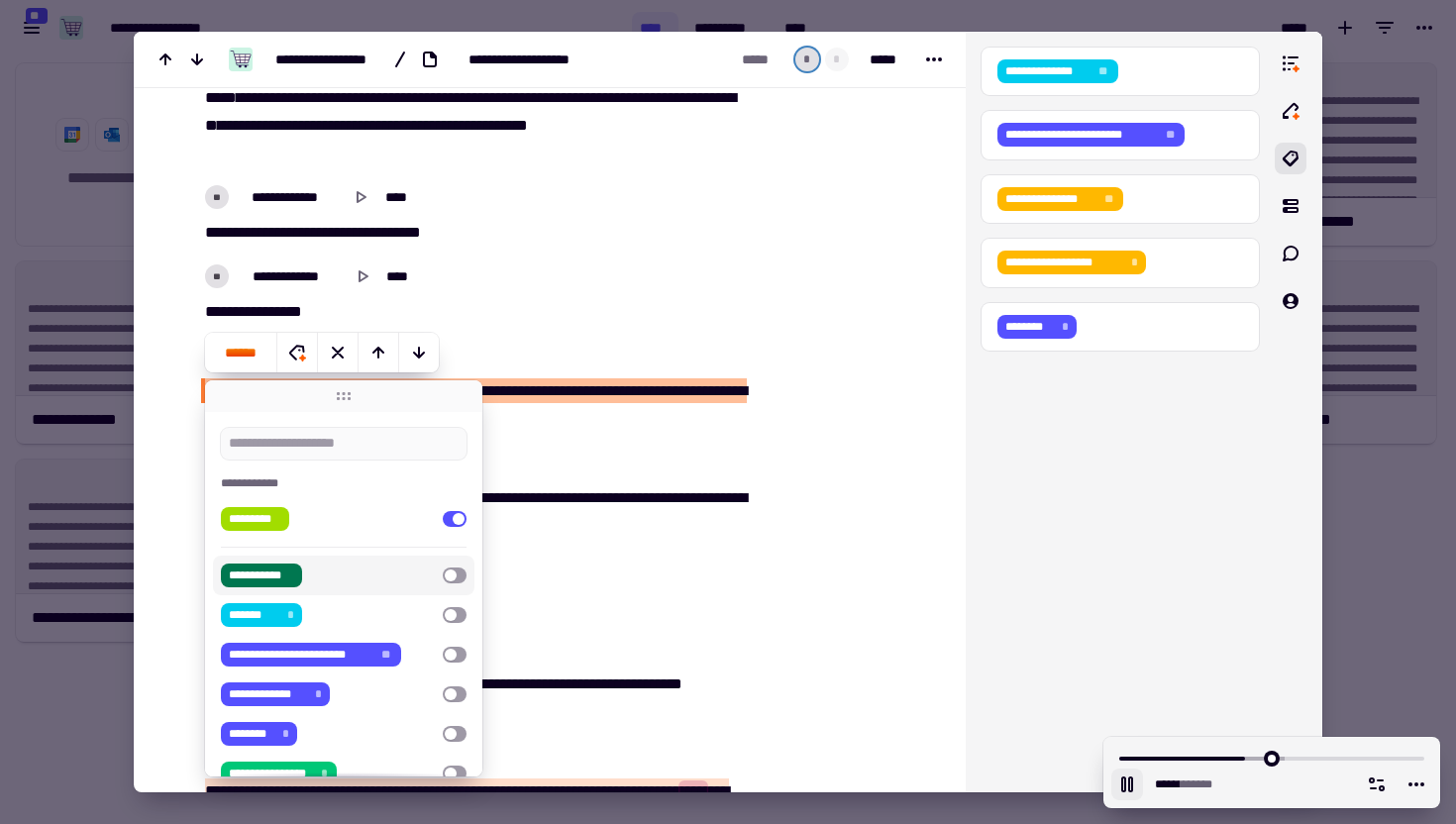 click at bounding box center [850, 887] 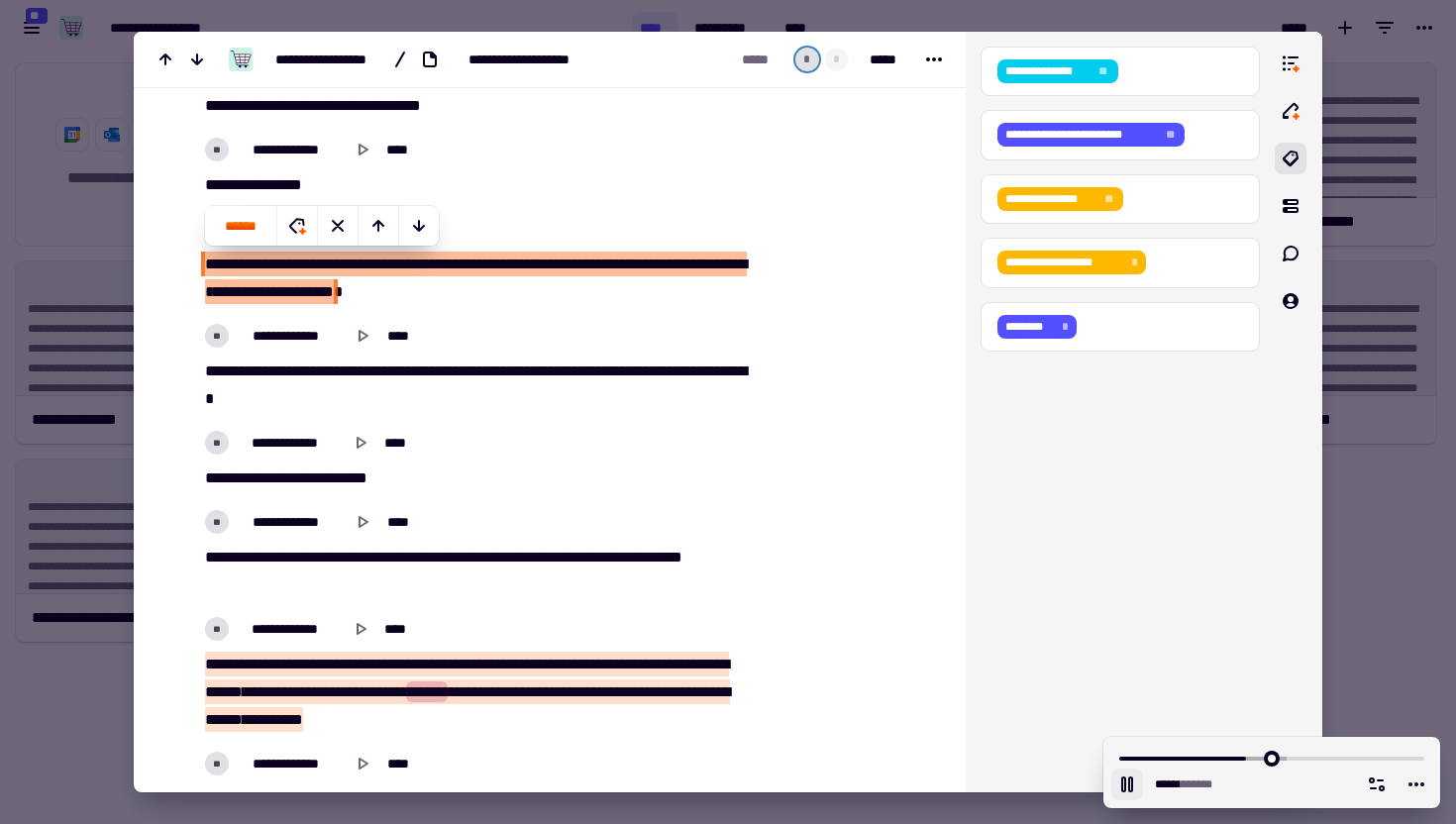 scroll, scrollTop: 5294, scrollLeft: 0, axis: vertical 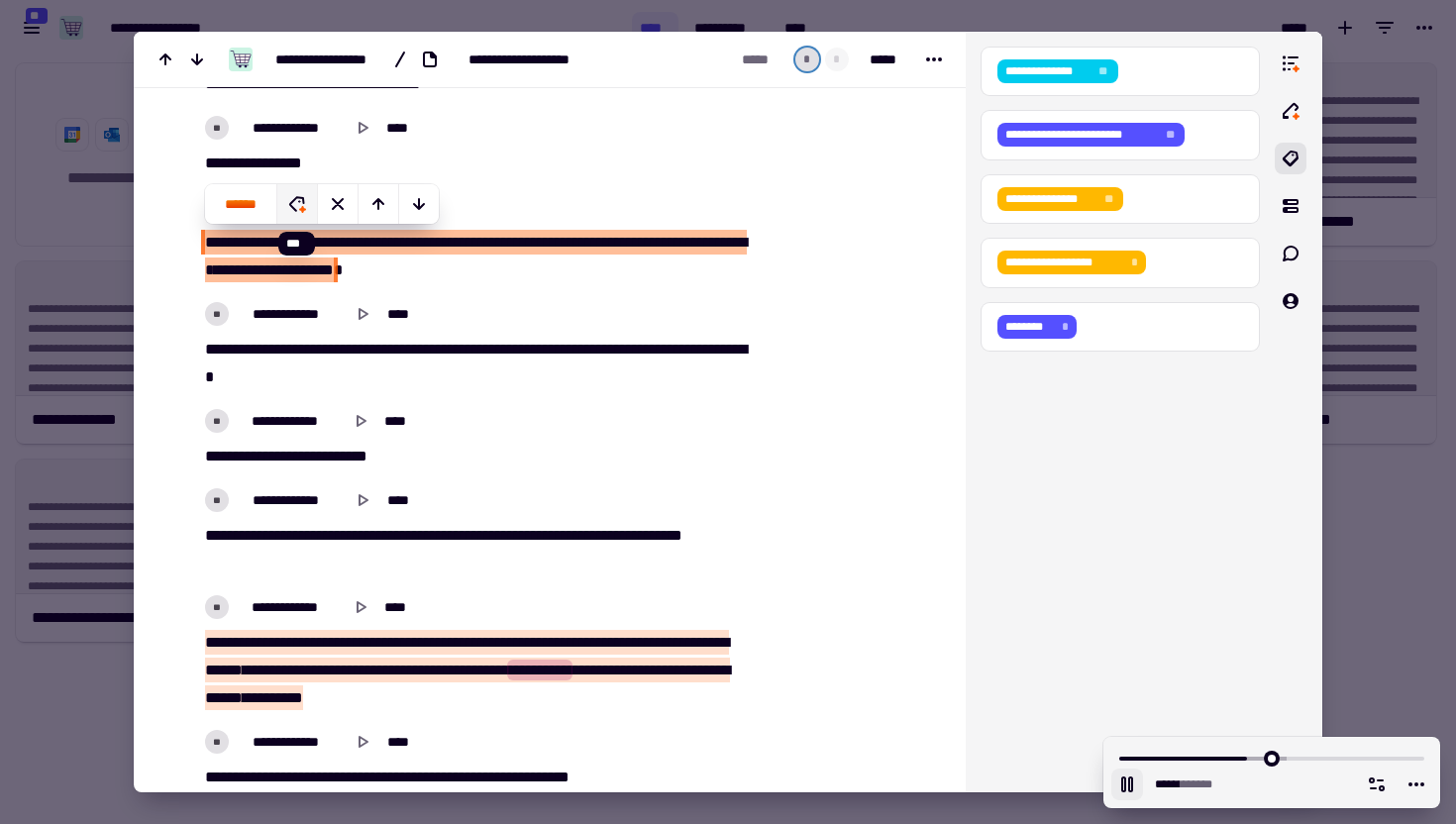 click 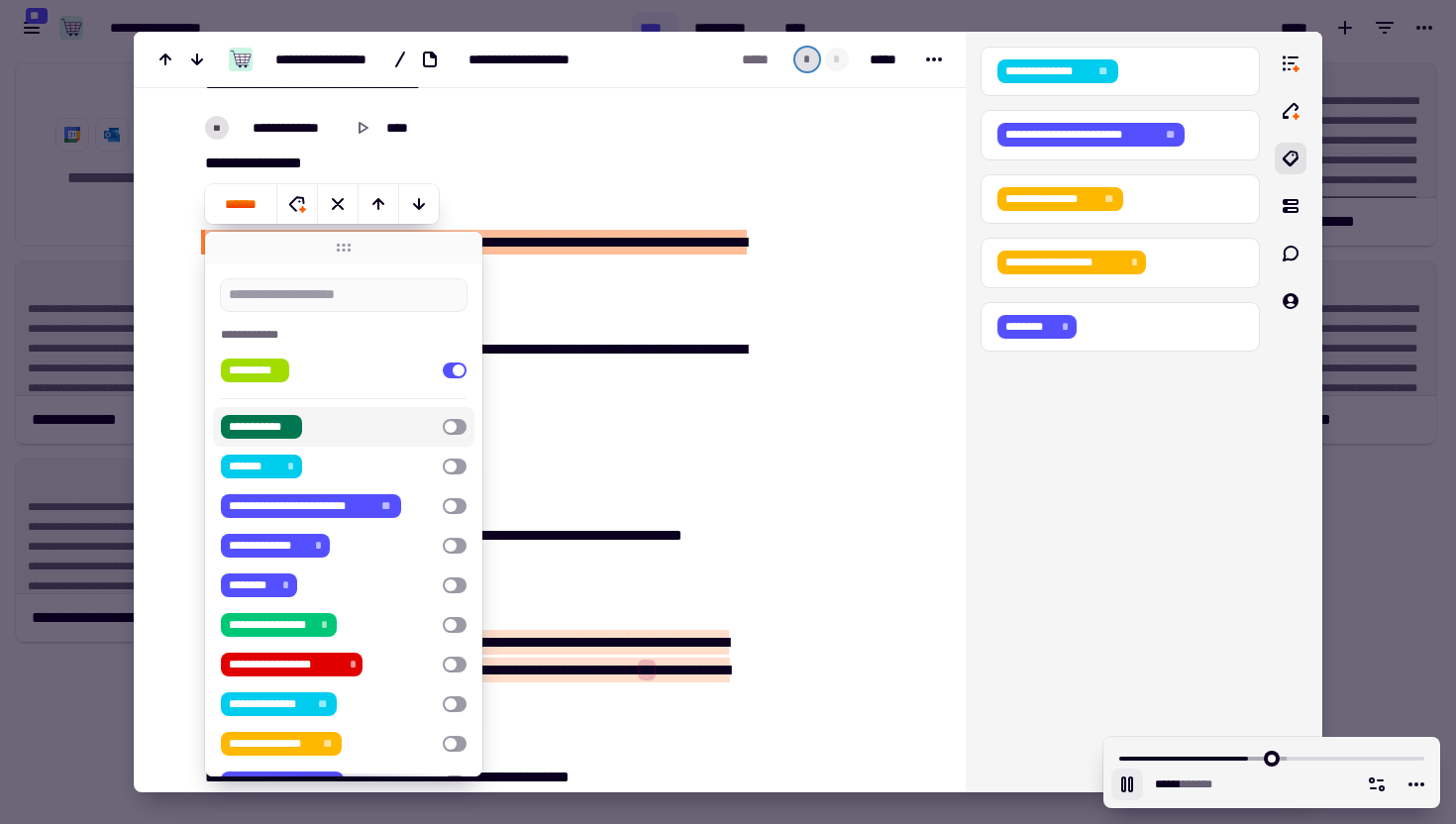 click on "**********" at bounding box center [344, 427] 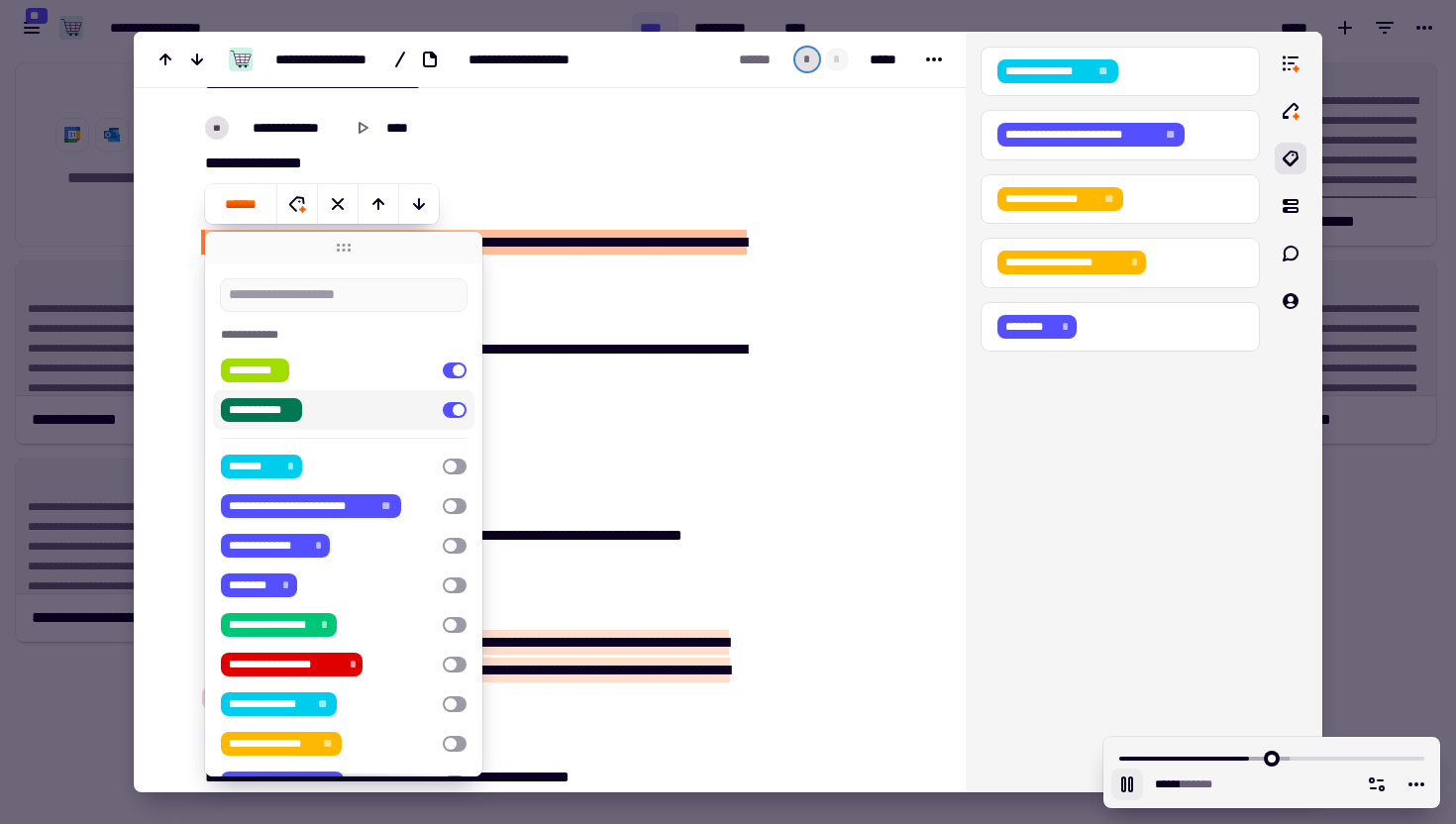 click at bounding box center (850, 739) 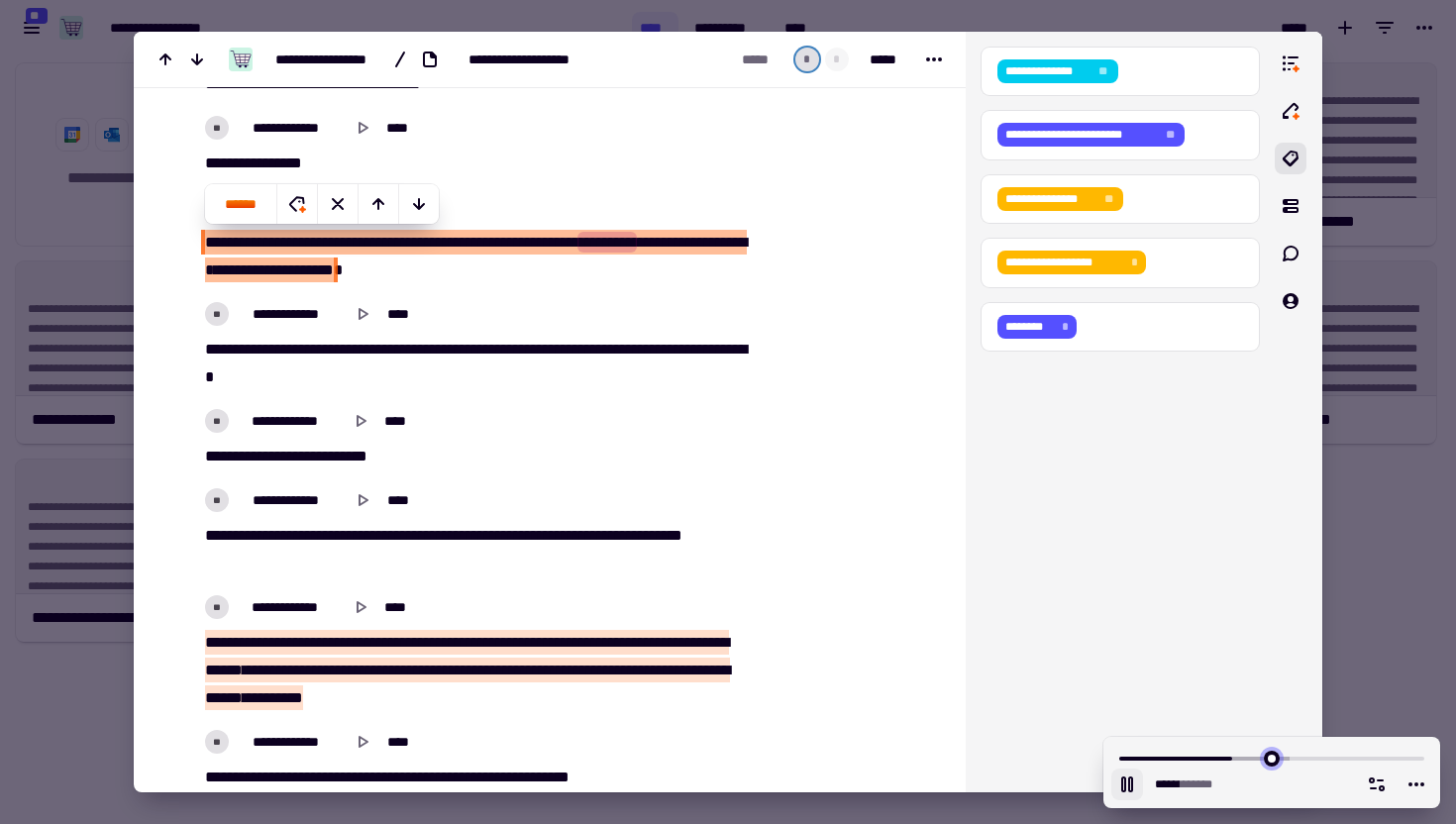 click at bounding box center [1272, 757] 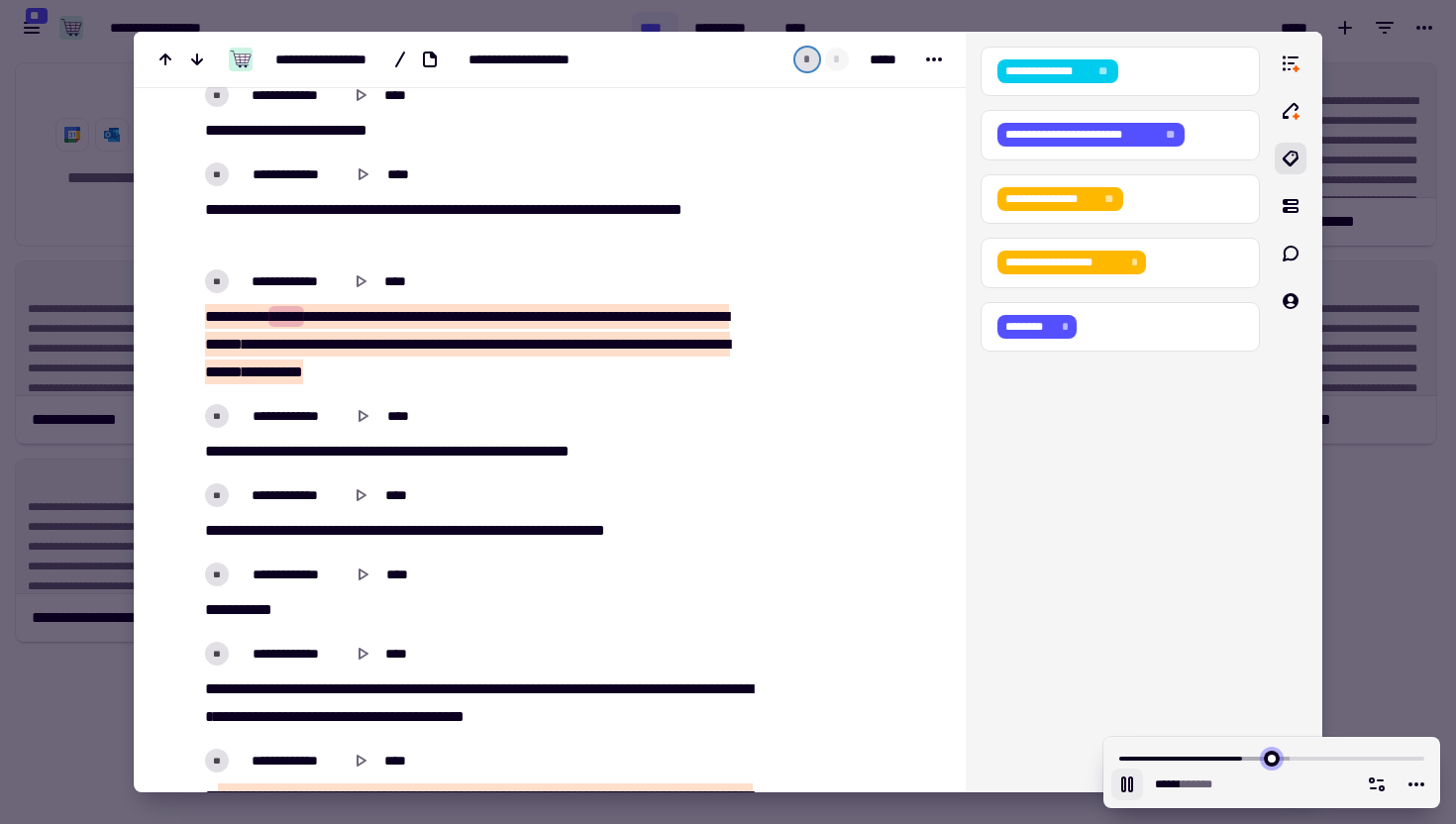 scroll, scrollTop: 5622, scrollLeft: 0, axis: vertical 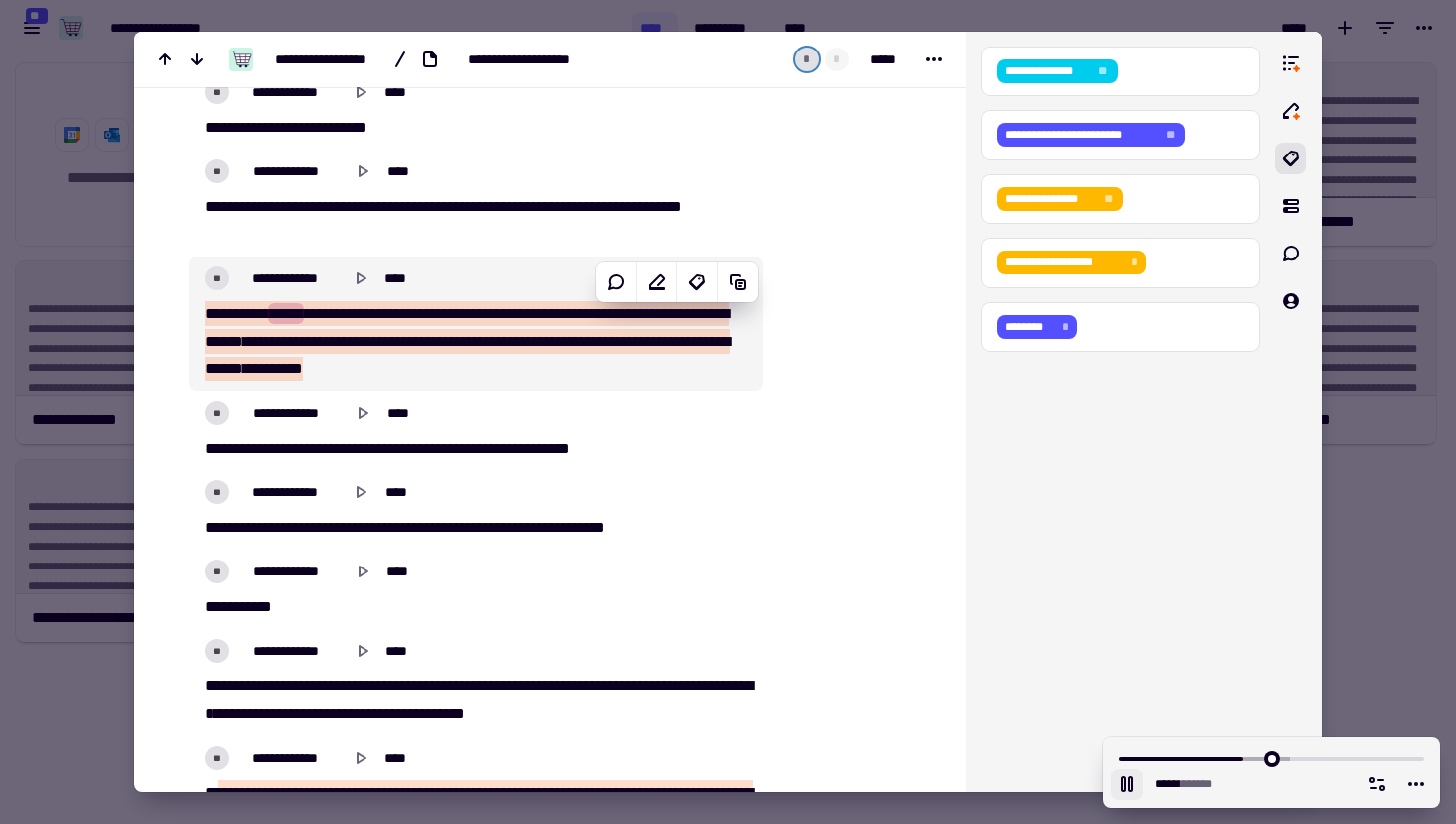 click on "********" at bounding box center (275, 368) 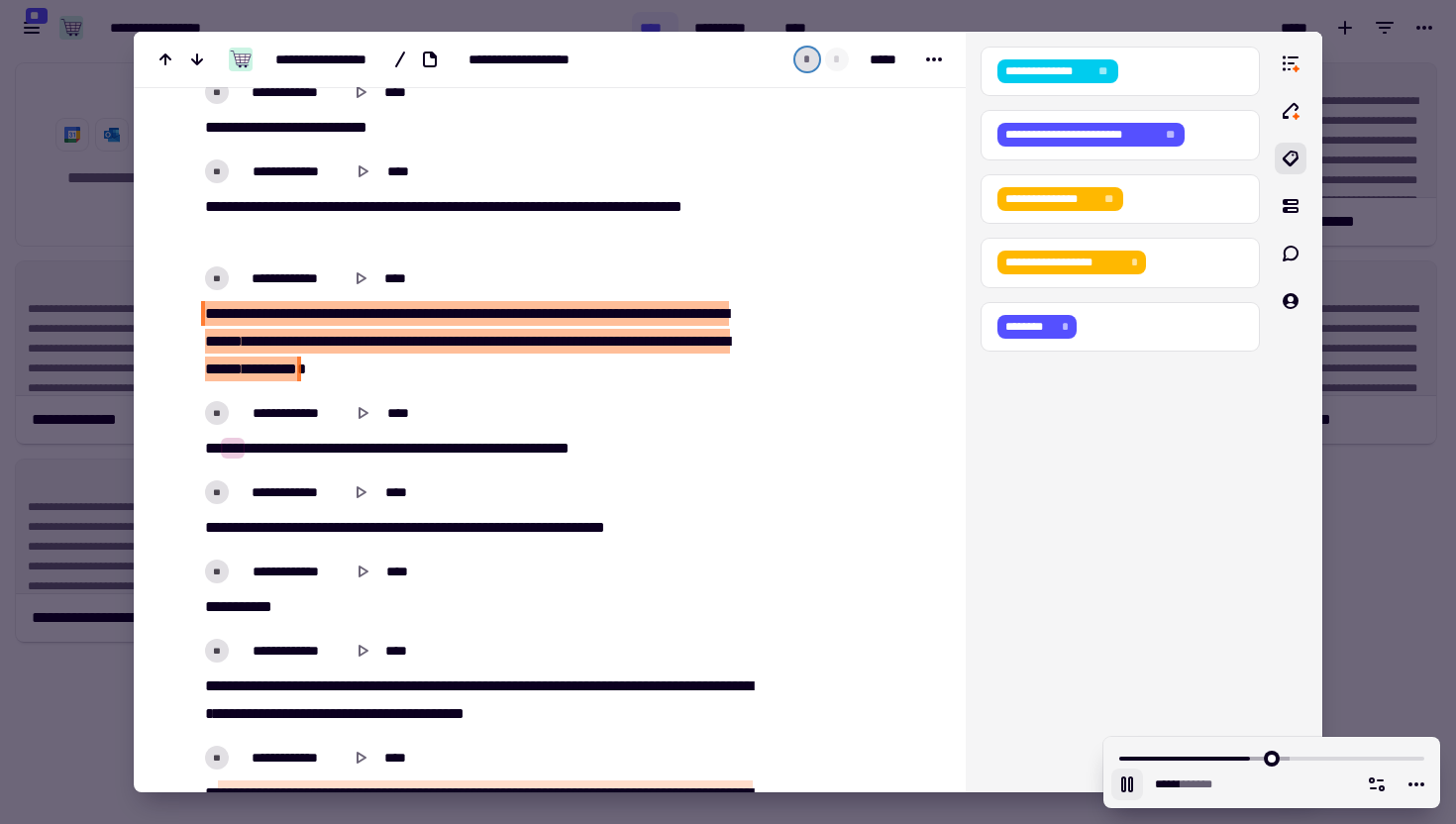 click on "****" at bounding box center (236, 313) 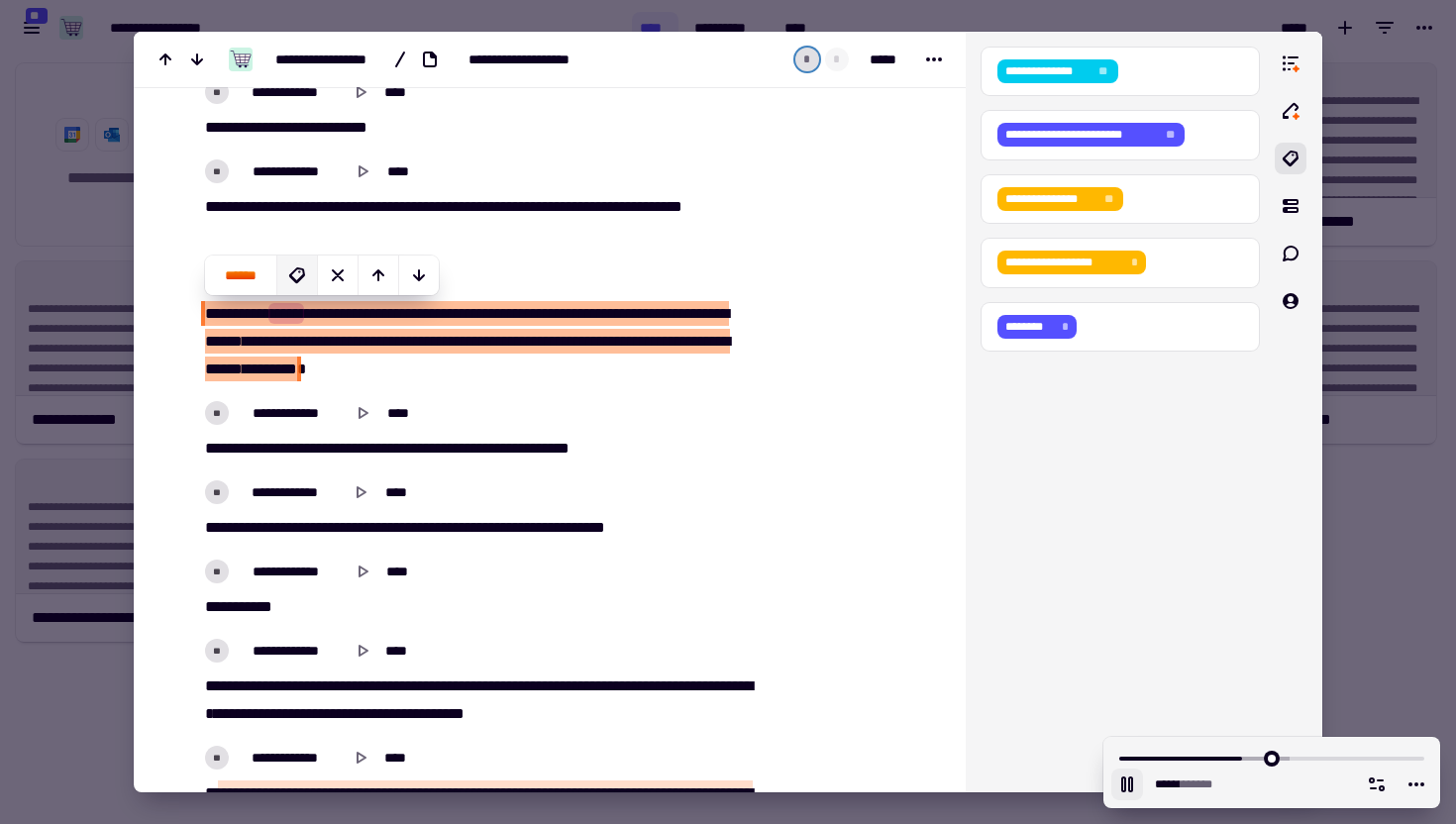 click 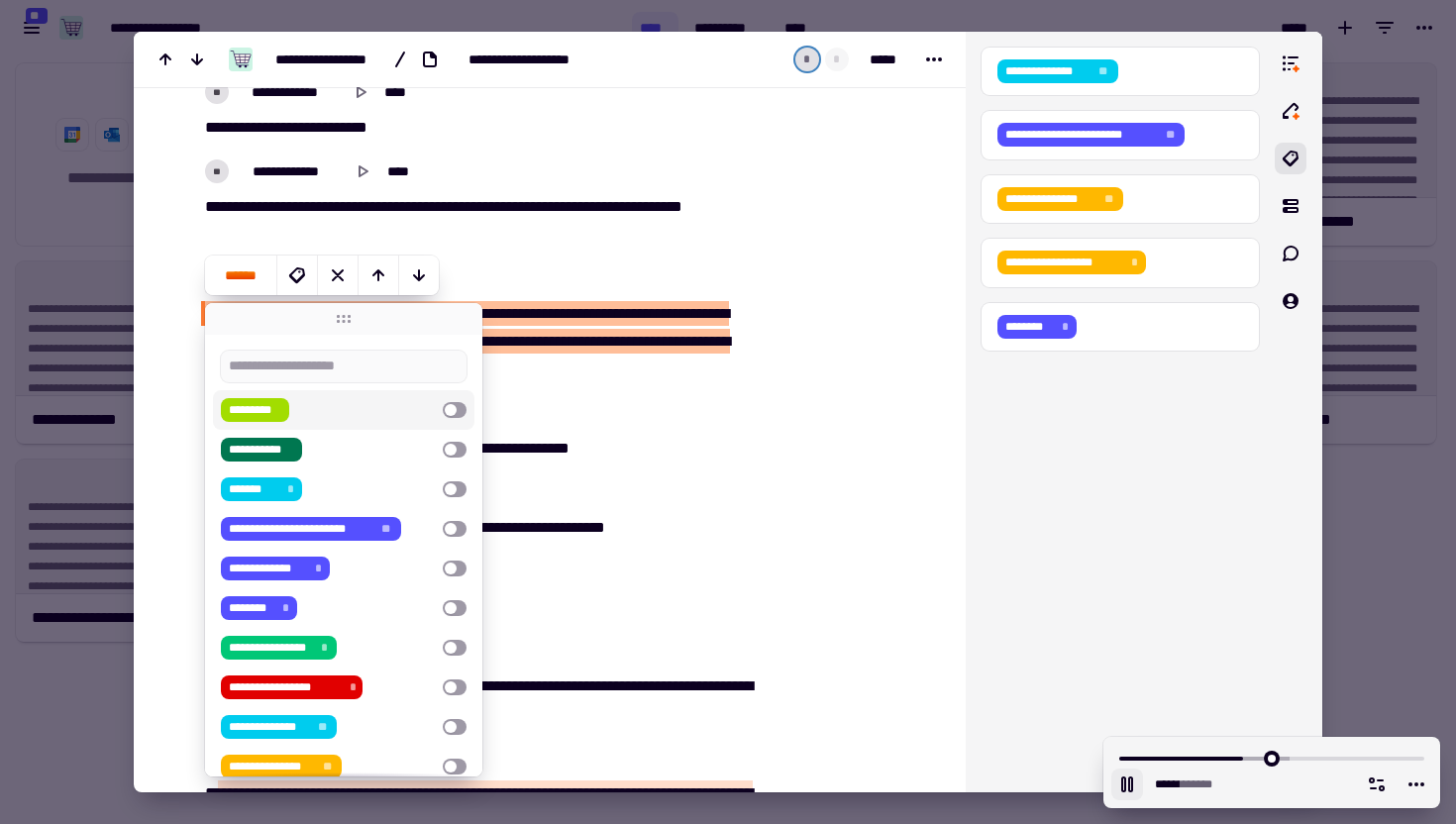 click on "*********" at bounding box center (328, 410) 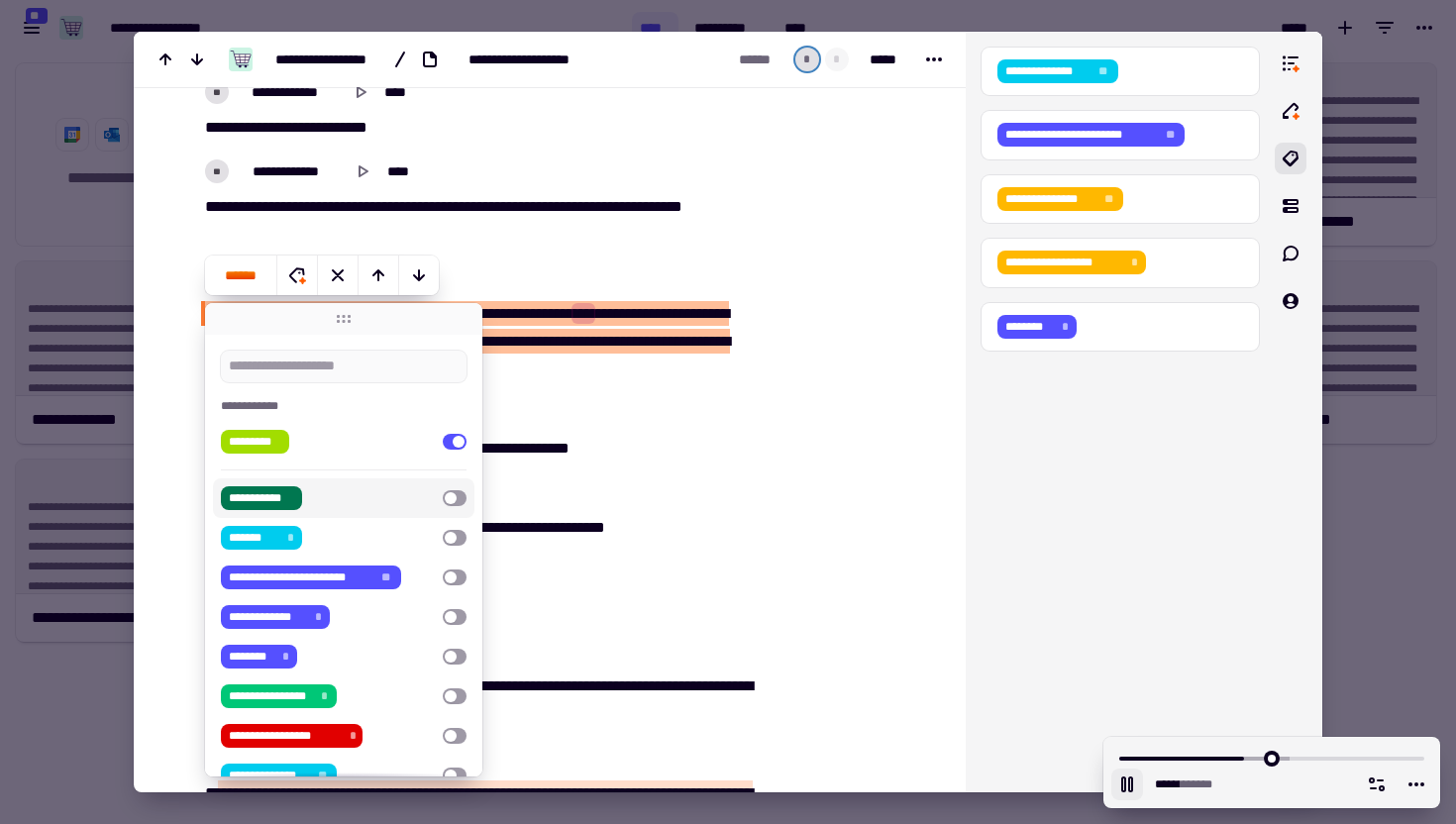 click on "**********" at bounding box center (328, 498) 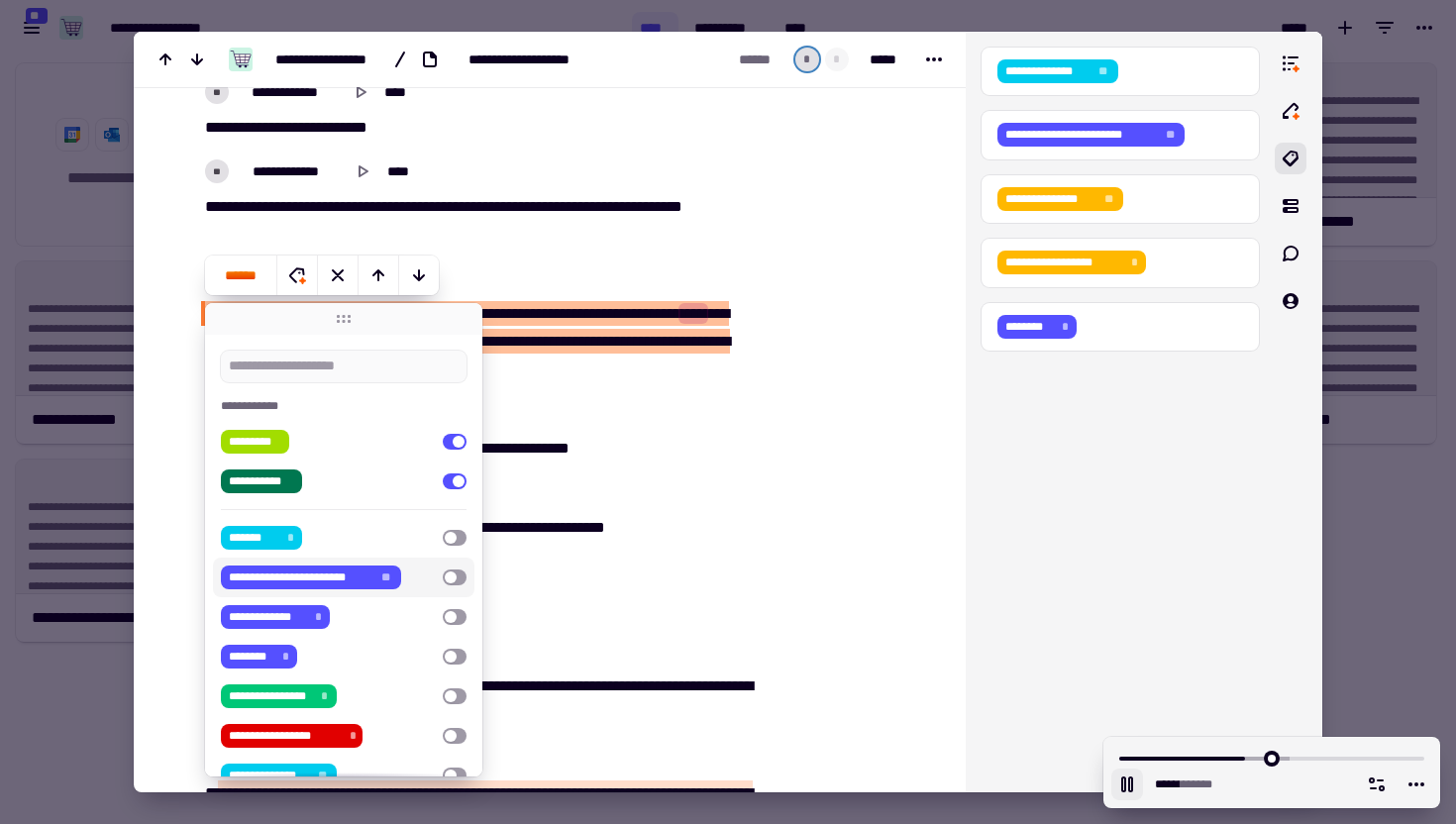 click on "**********" at bounding box center [300, 577] 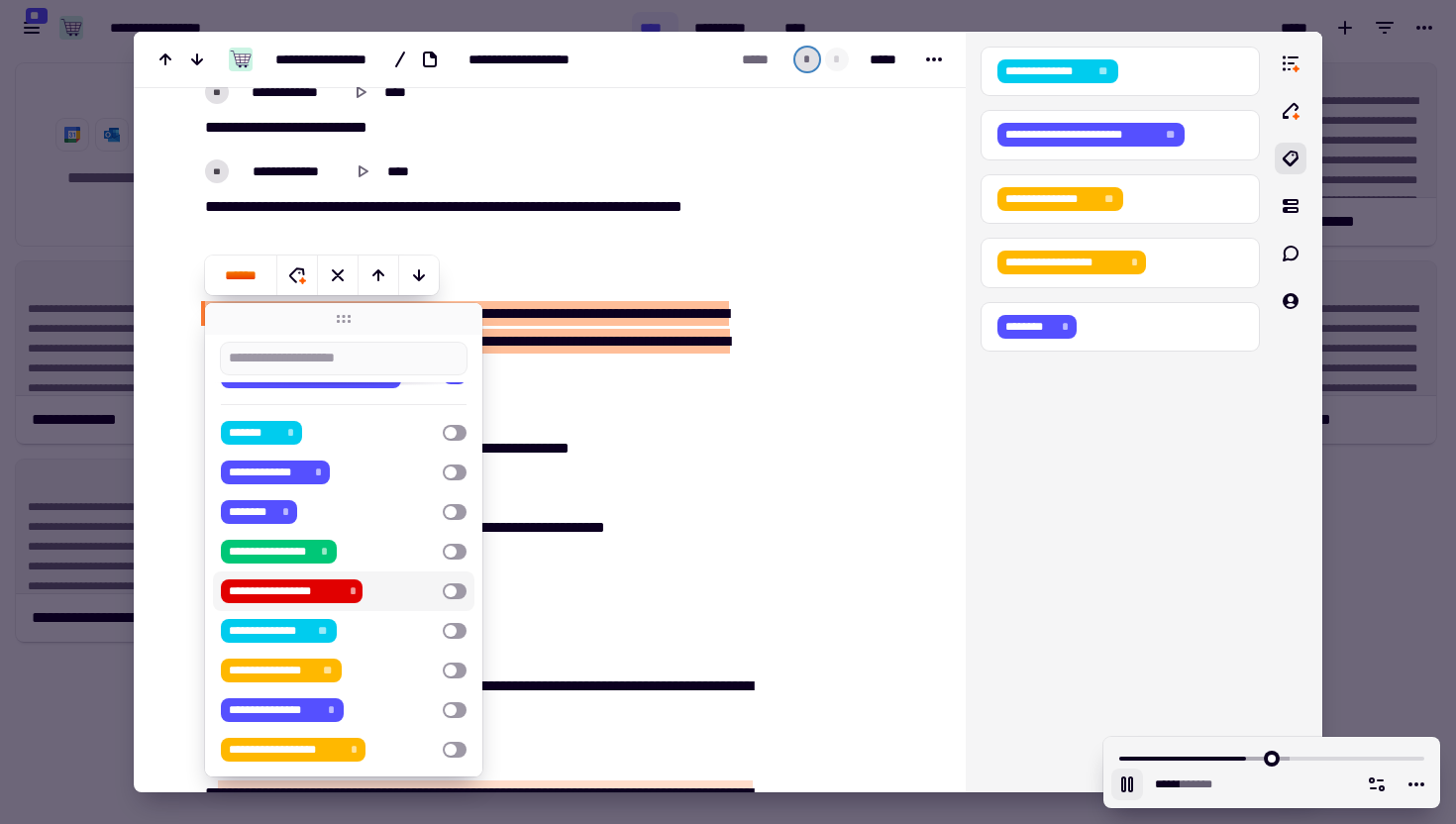 scroll, scrollTop: 160, scrollLeft: 0, axis: vertical 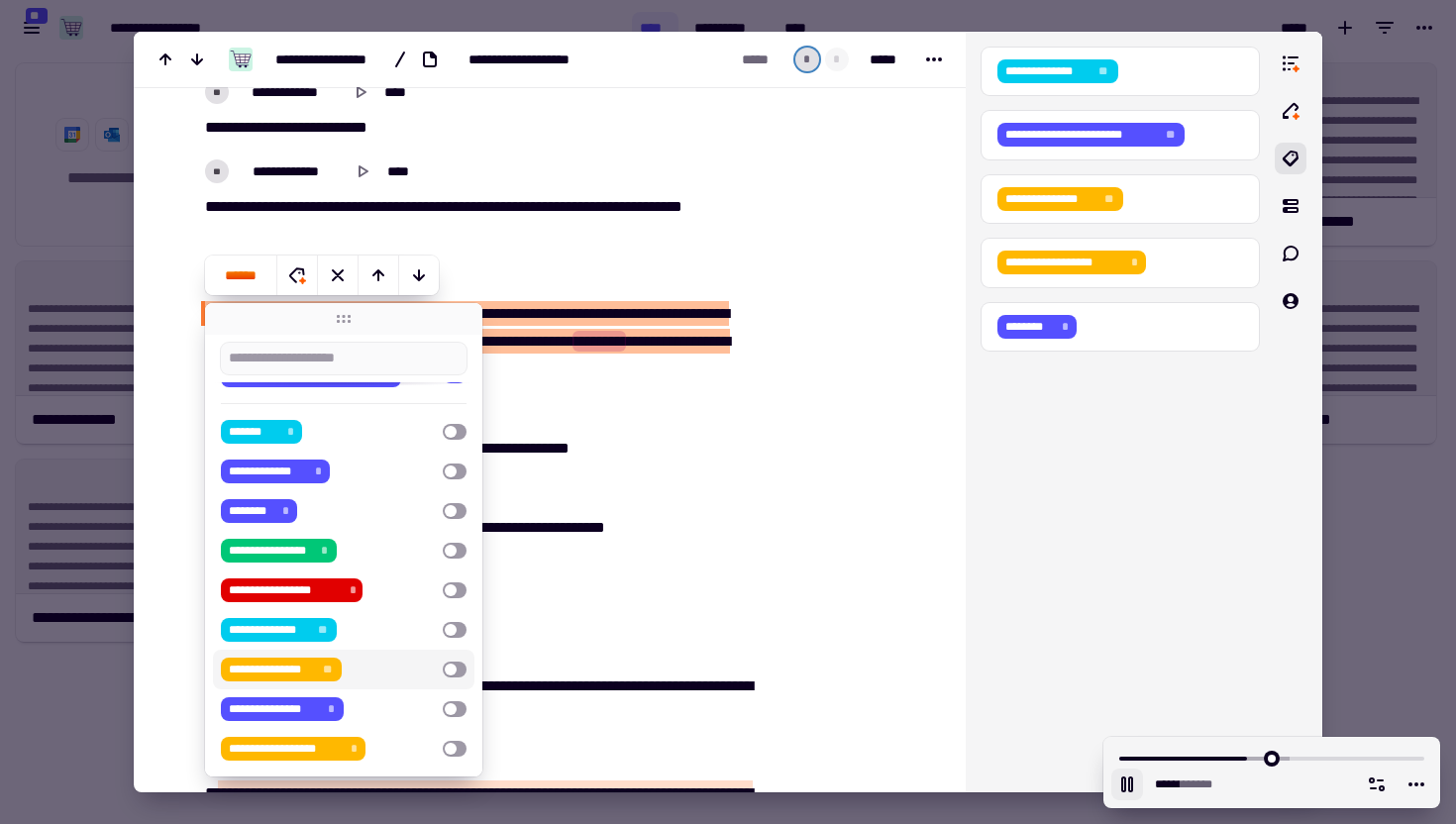 click on "**********" at bounding box center [328, 670] 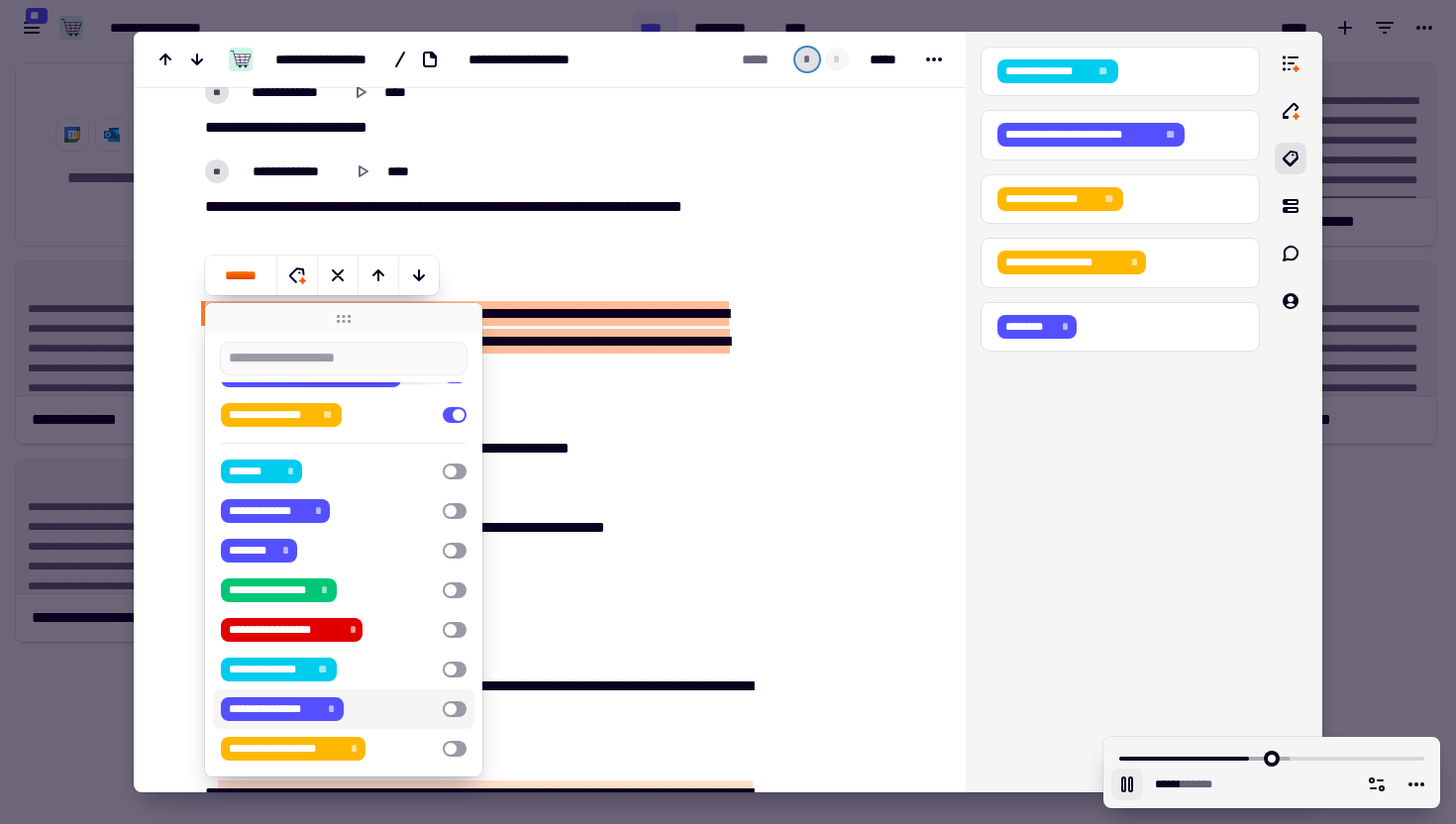 click at bounding box center [850, 410] 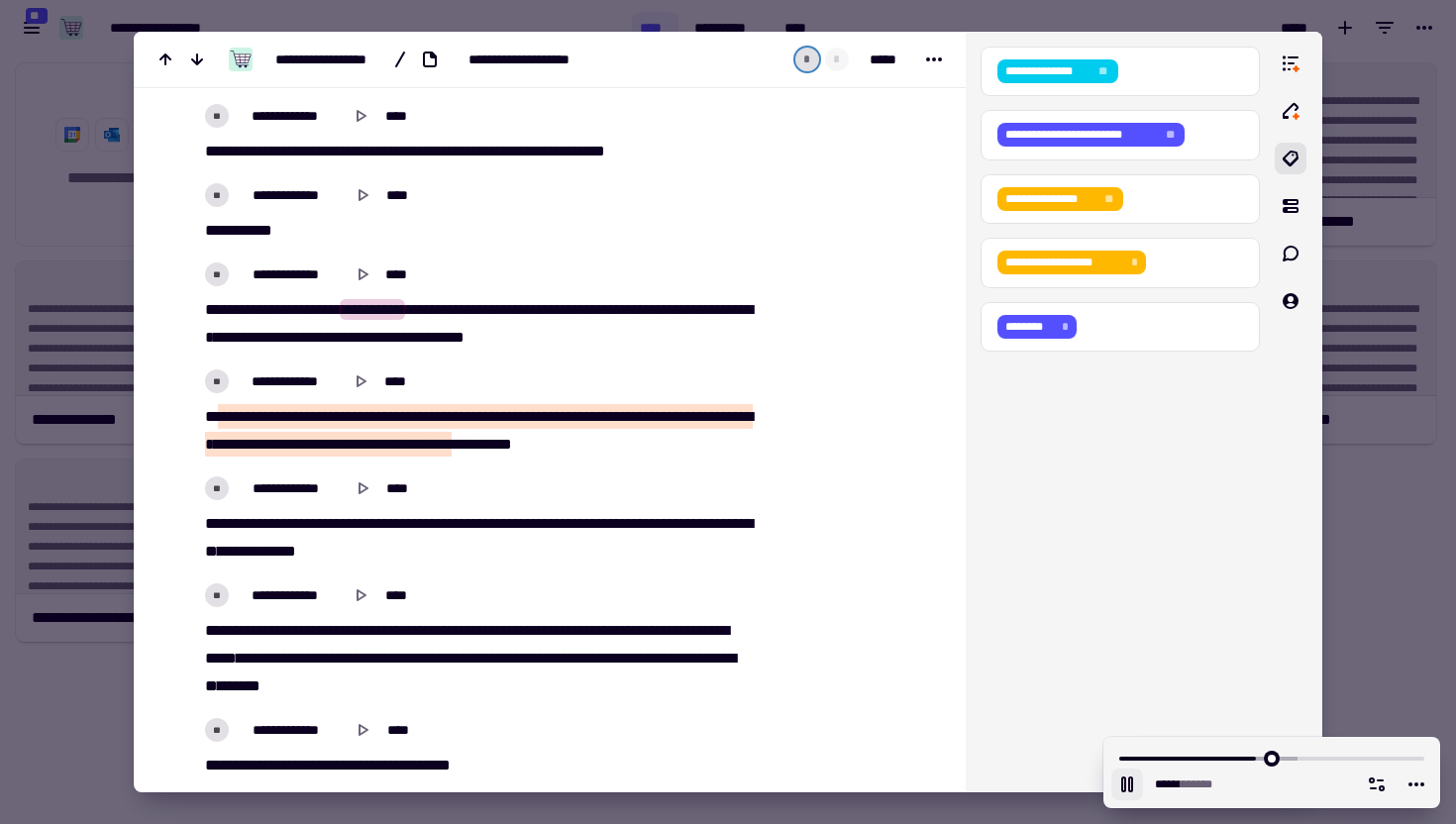scroll, scrollTop: 6001, scrollLeft: 0, axis: vertical 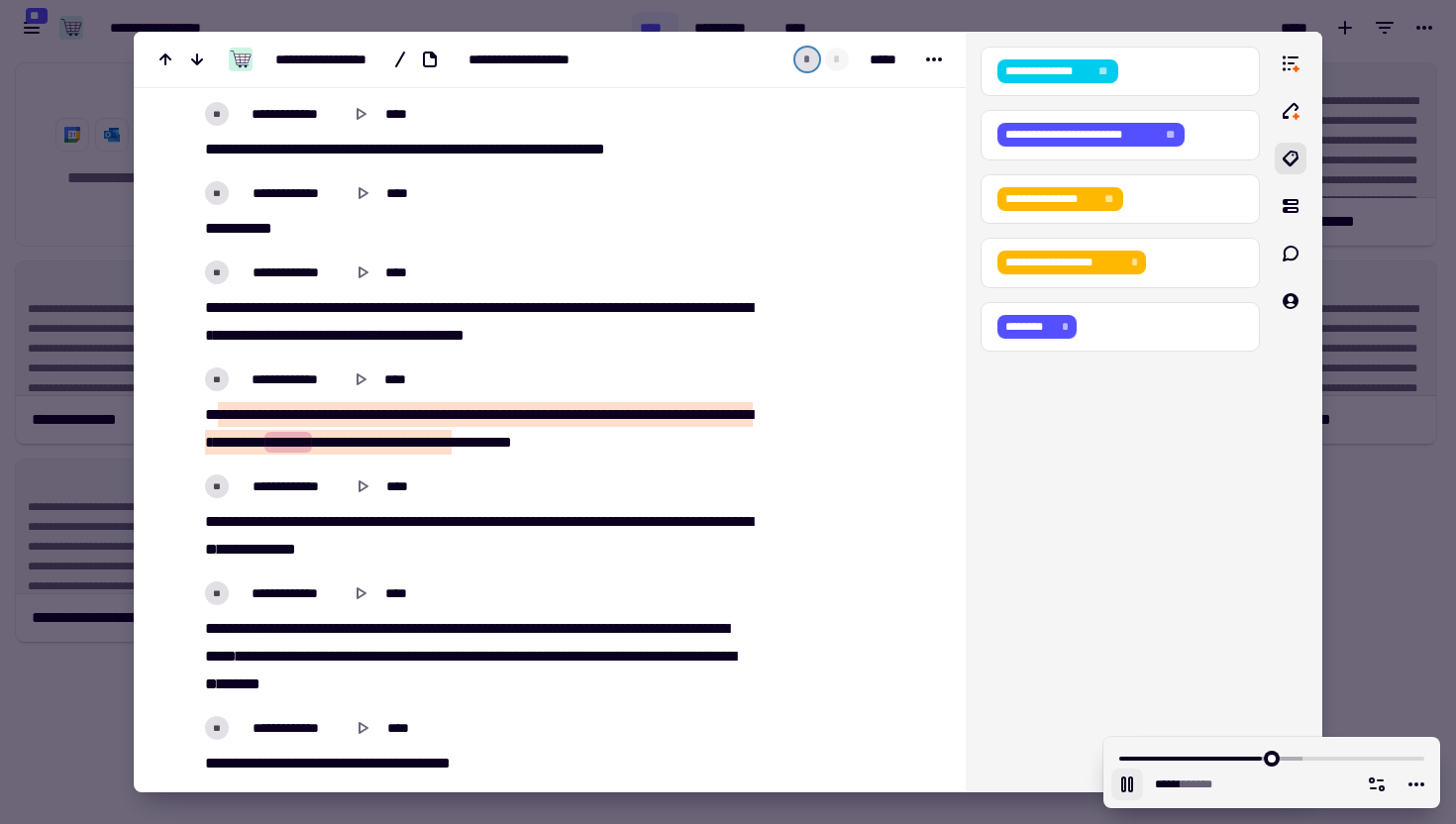 click on "***" at bounding box center (324, 442) 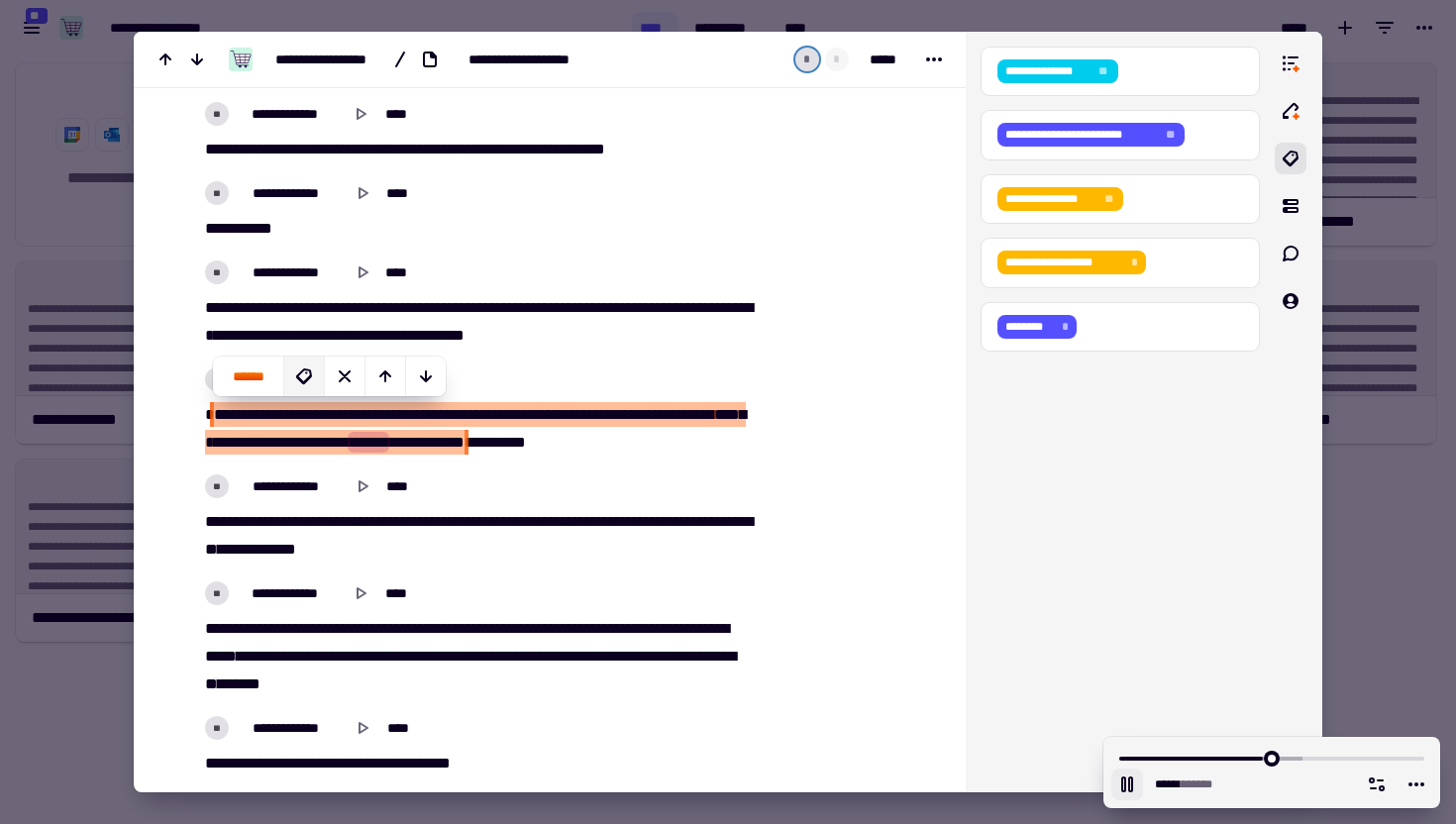 click 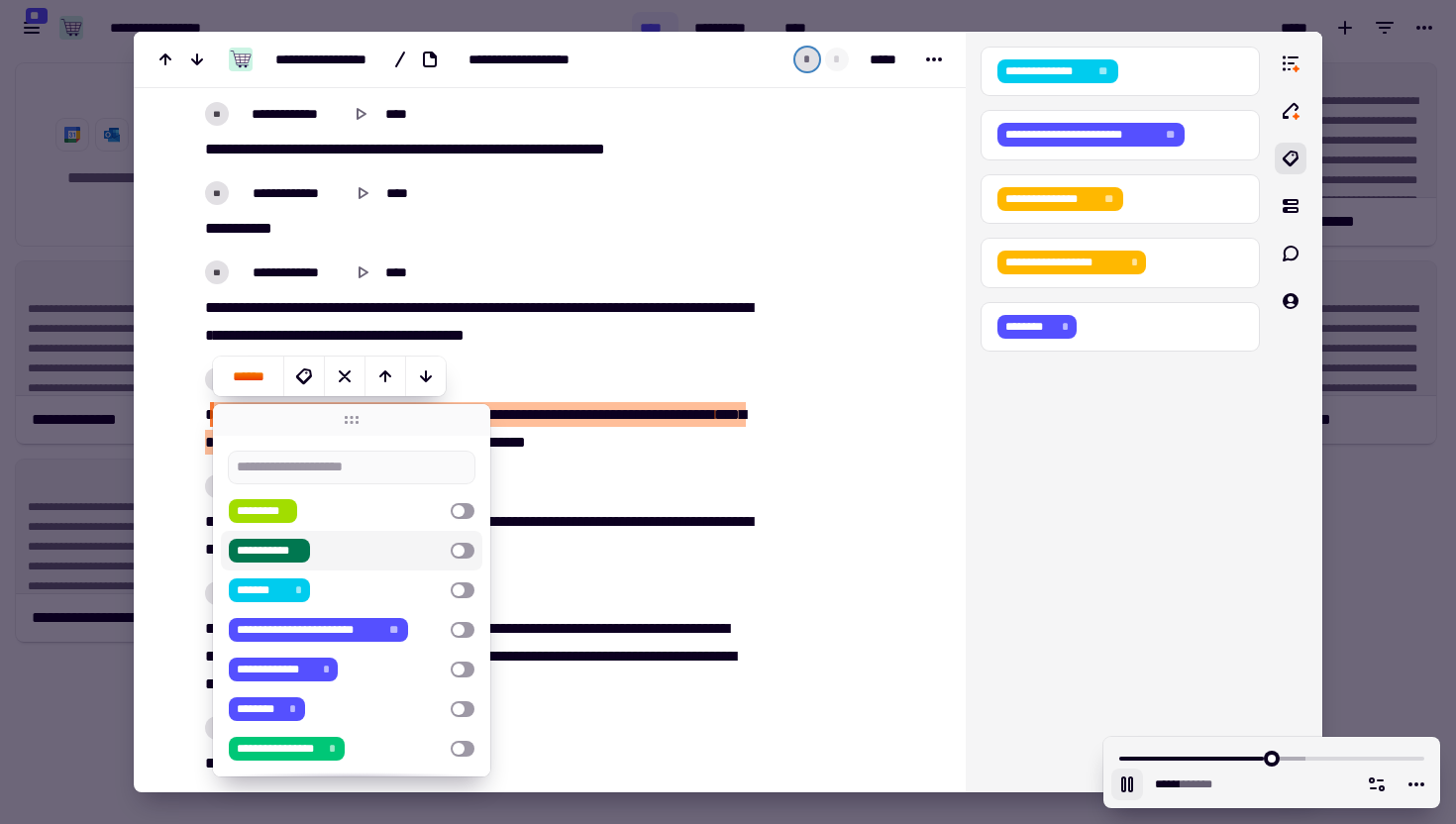 click on "**********" at bounding box center [336, 551] 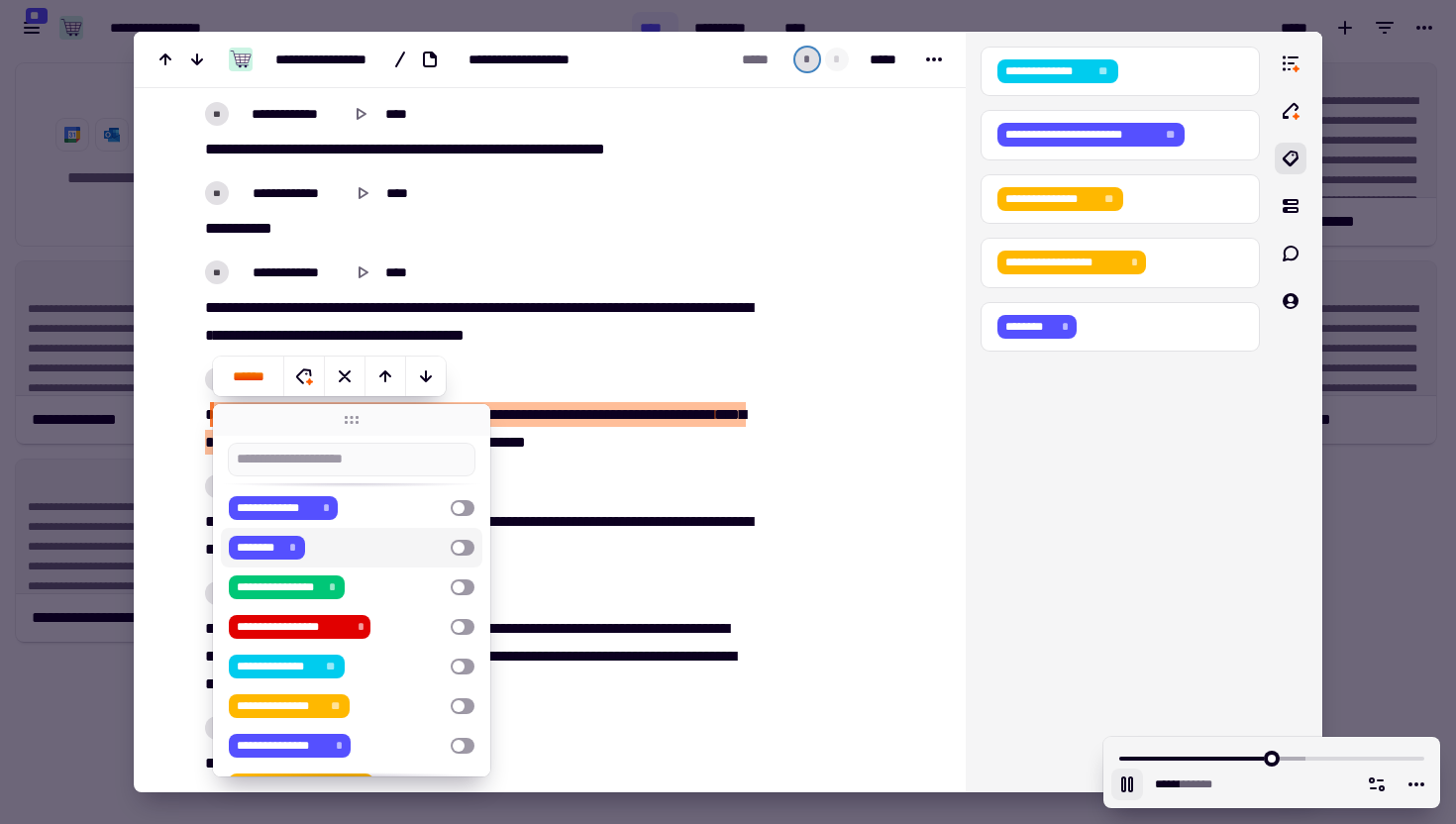 scroll, scrollTop: 213, scrollLeft: 0, axis: vertical 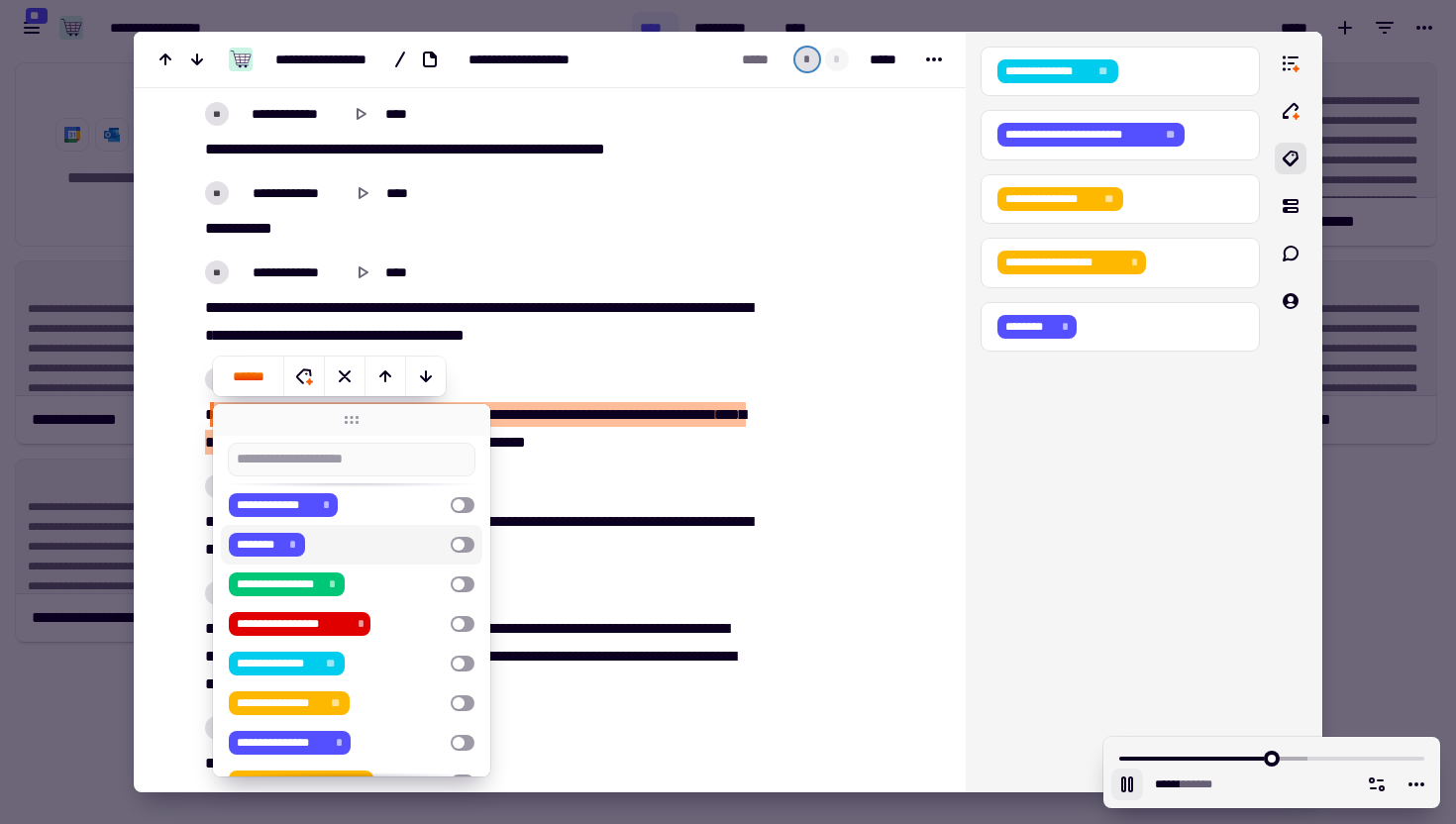 click at bounding box center [850, 32] 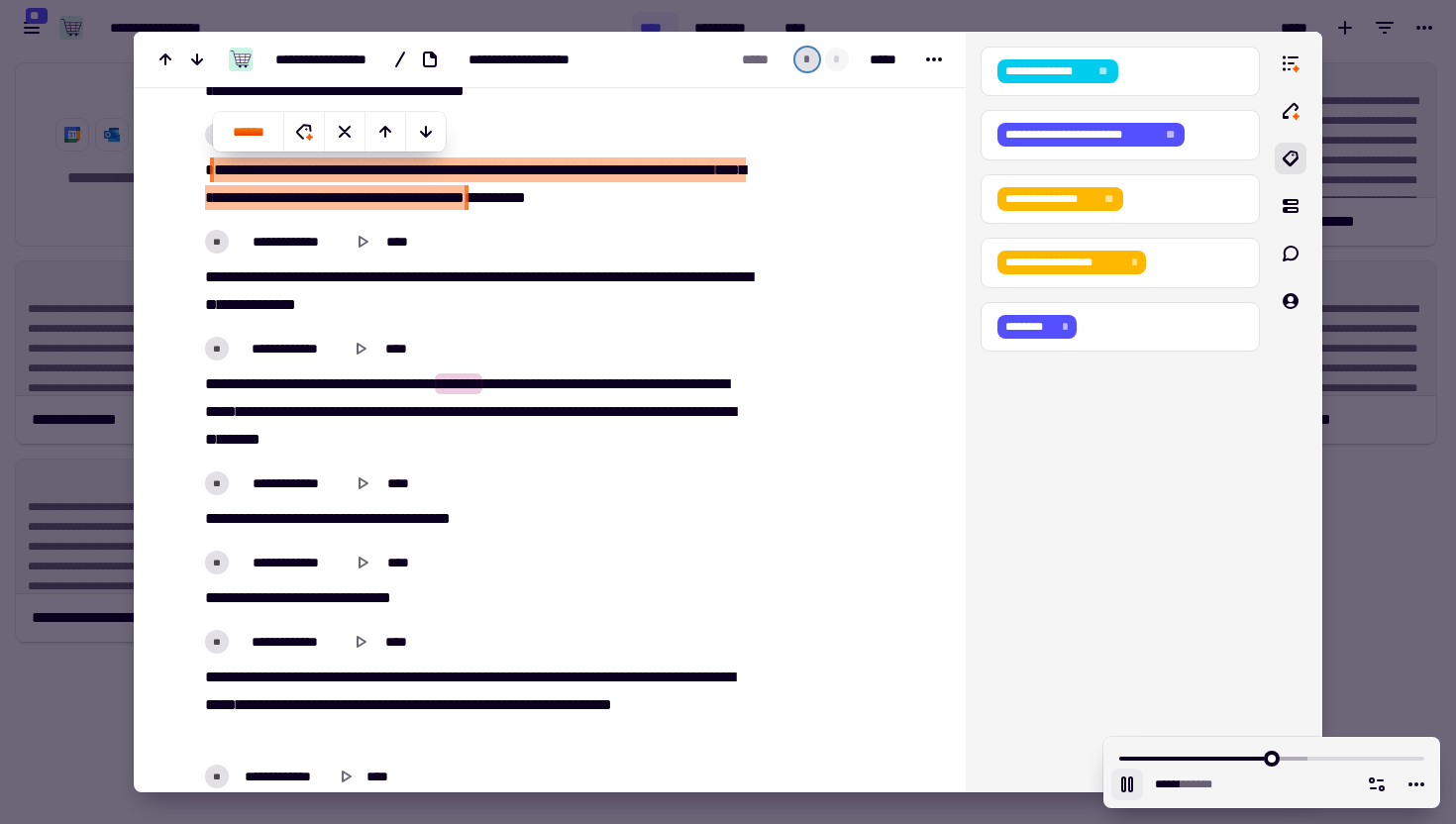 scroll, scrollTop: 6258, scrollLeft: 0, axis: vertical 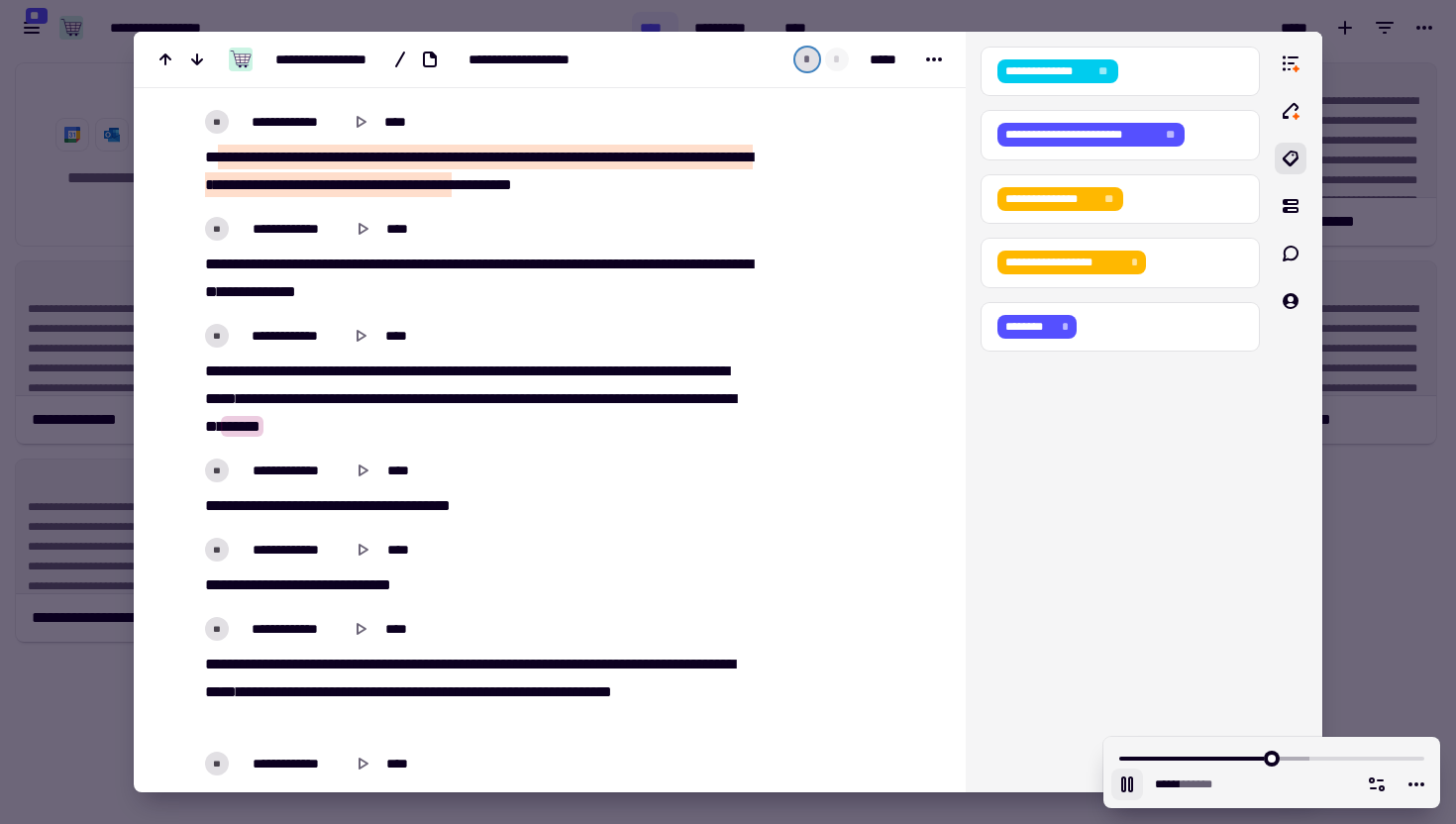 drag, startPoint x: 215, startPoint y: 370, endPoint x: 546, endPoint y: 429, distance: 336.21719 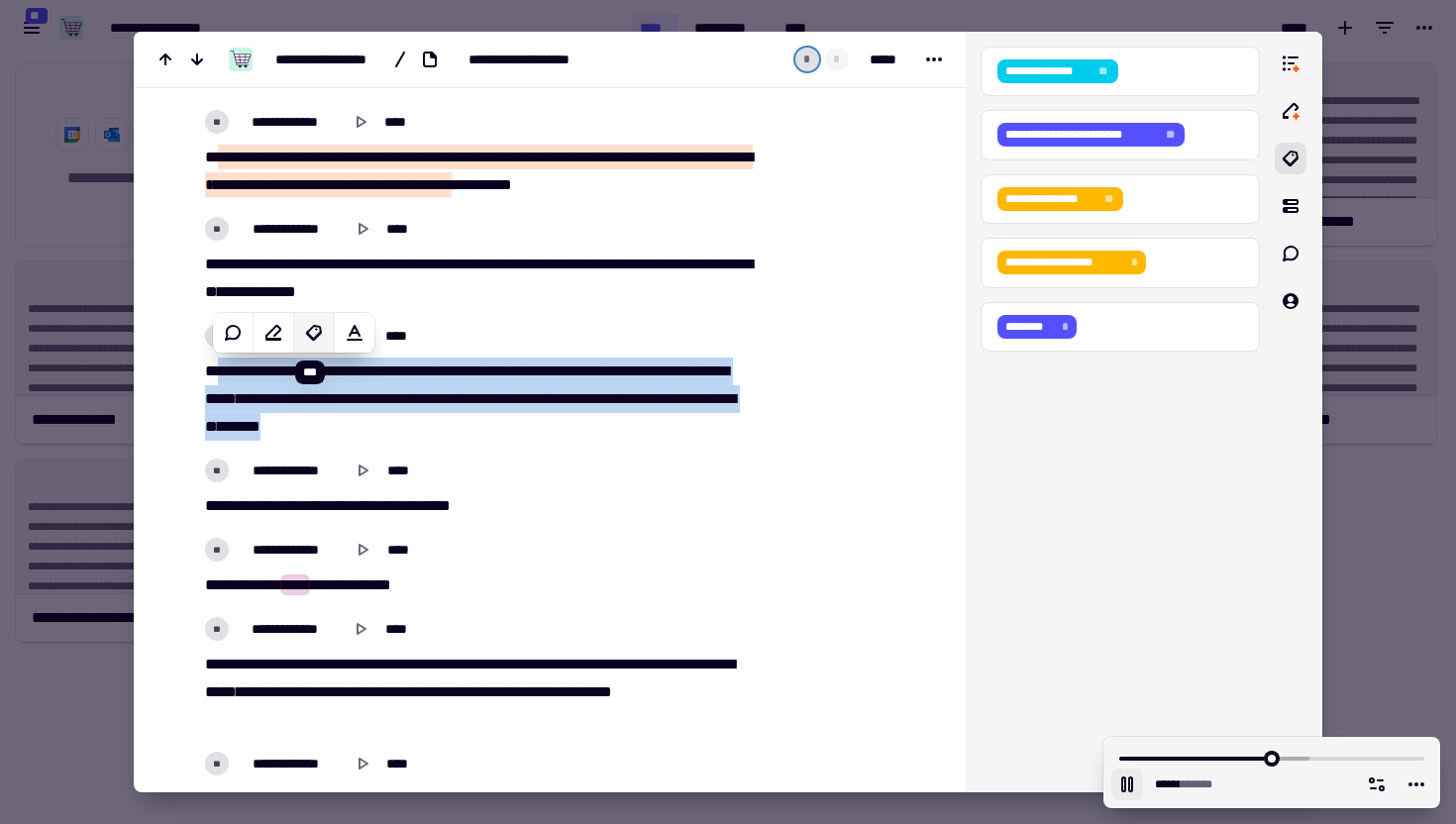 click 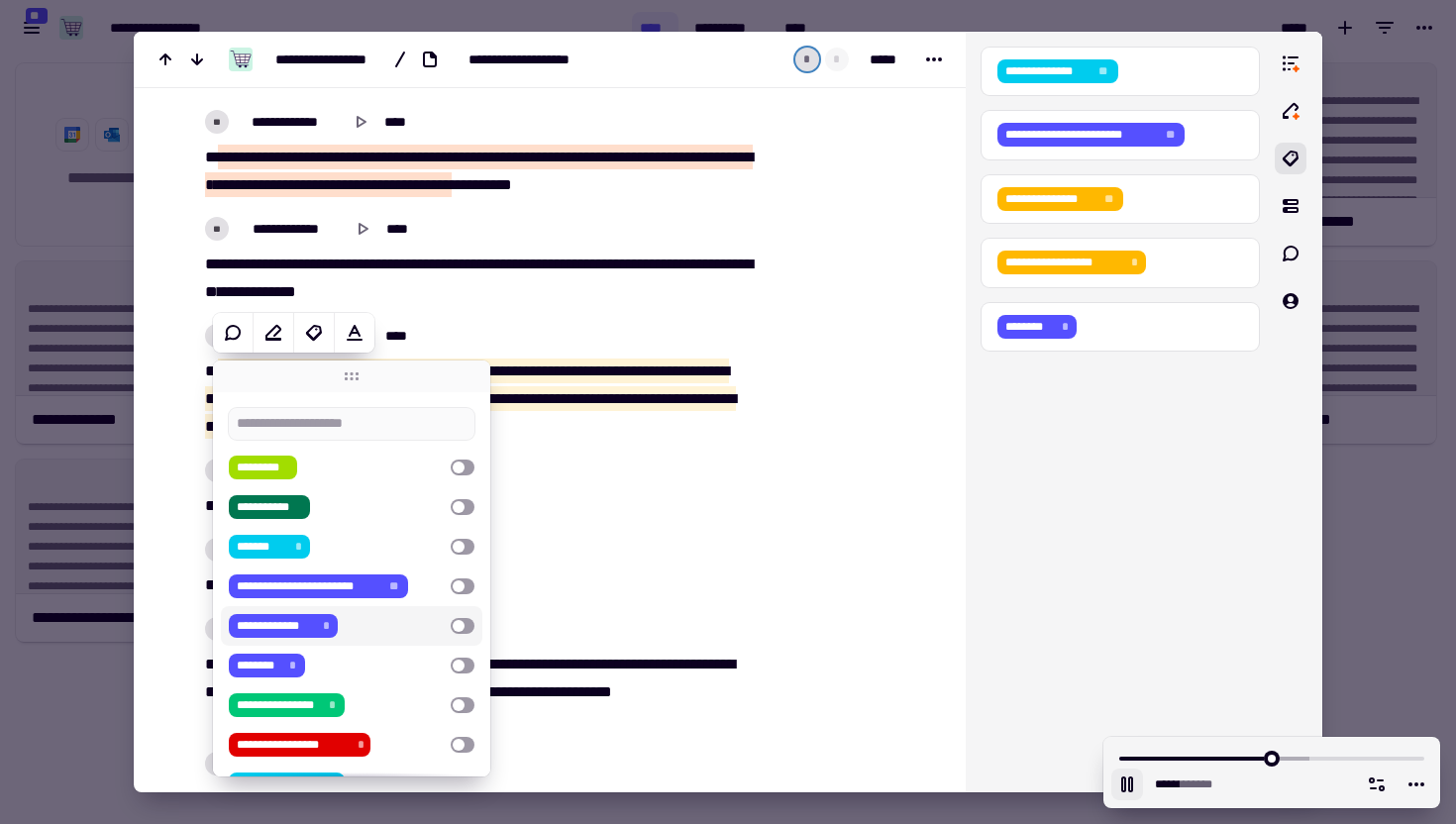 click on "**********" at bounding box center [336, 626] 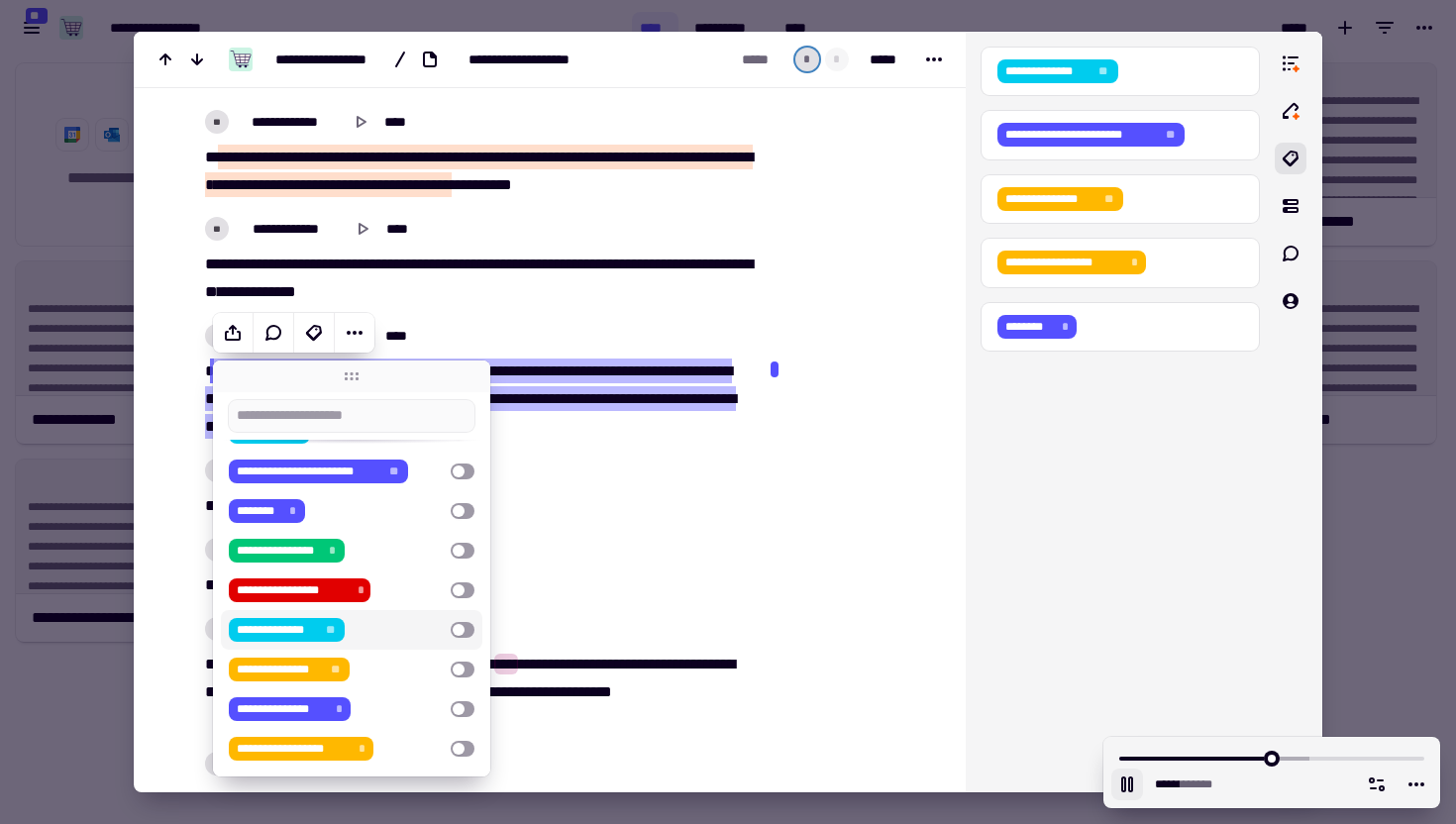 scroll, scrollTop: 218, scrollLeft: 0, axis: vertical 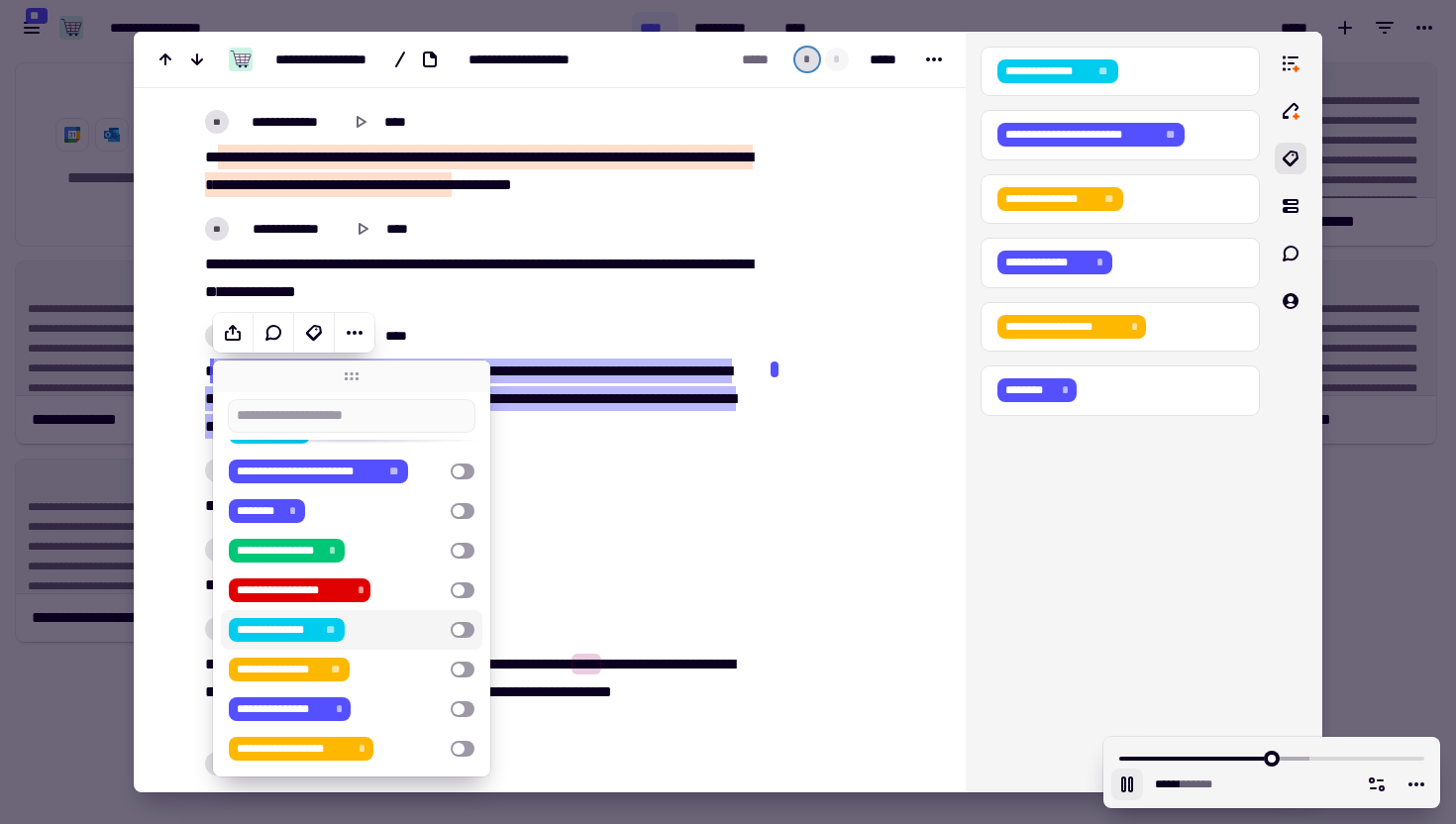 click at bounding box center [850, -226] 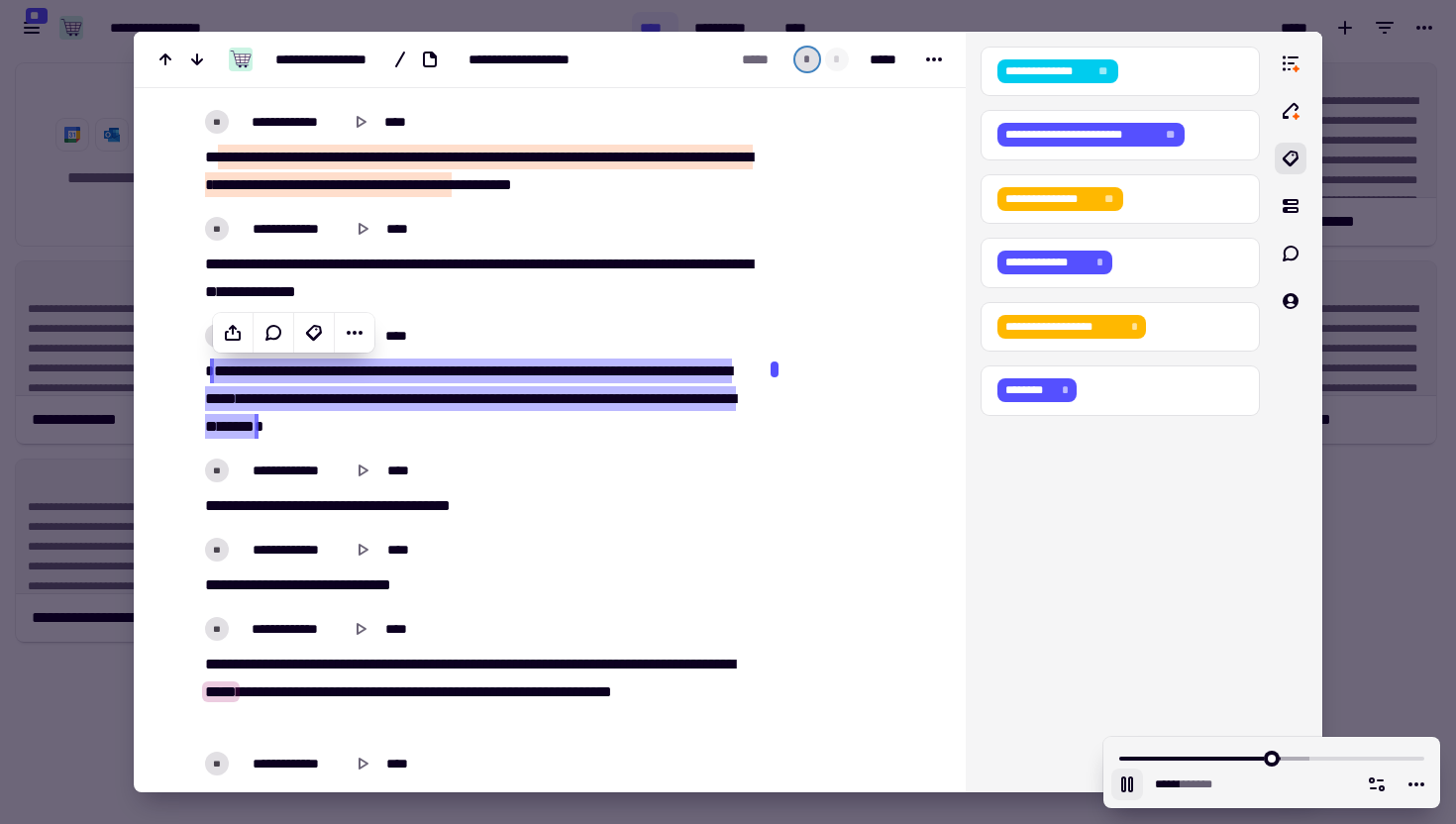 click 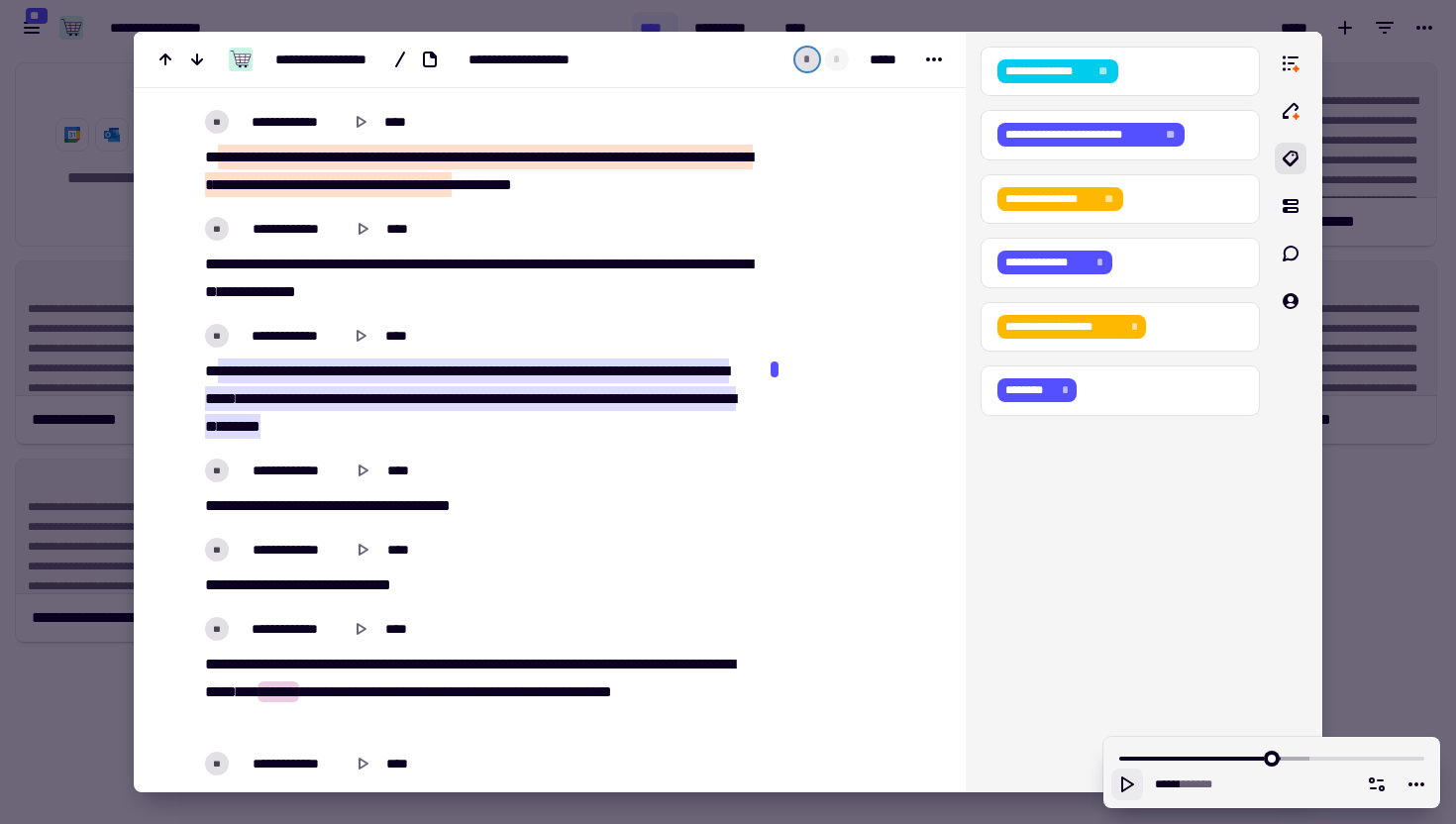 click 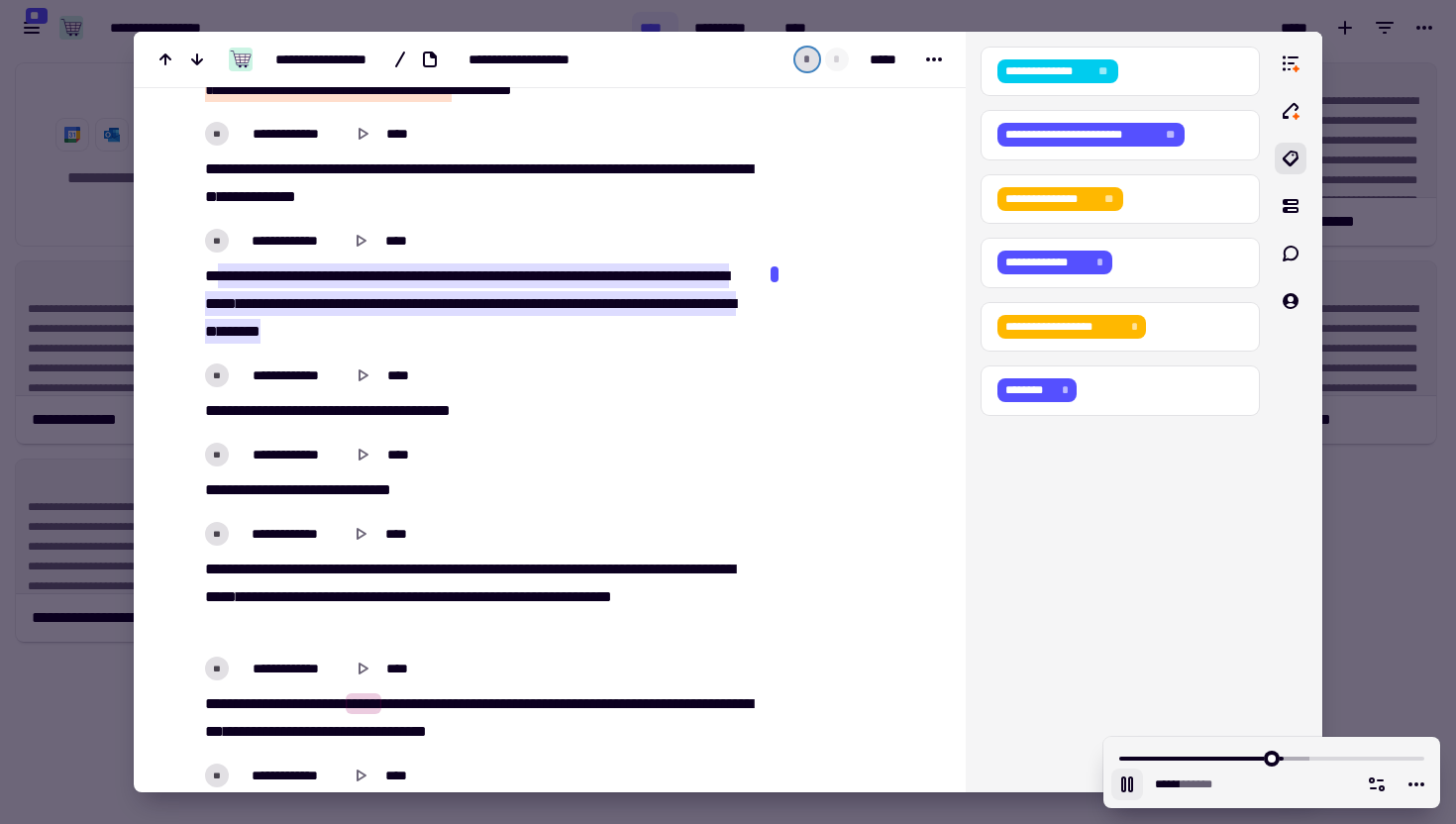 scroll, scrollTop: 6365, scrollLeft: 0, axis: vertical 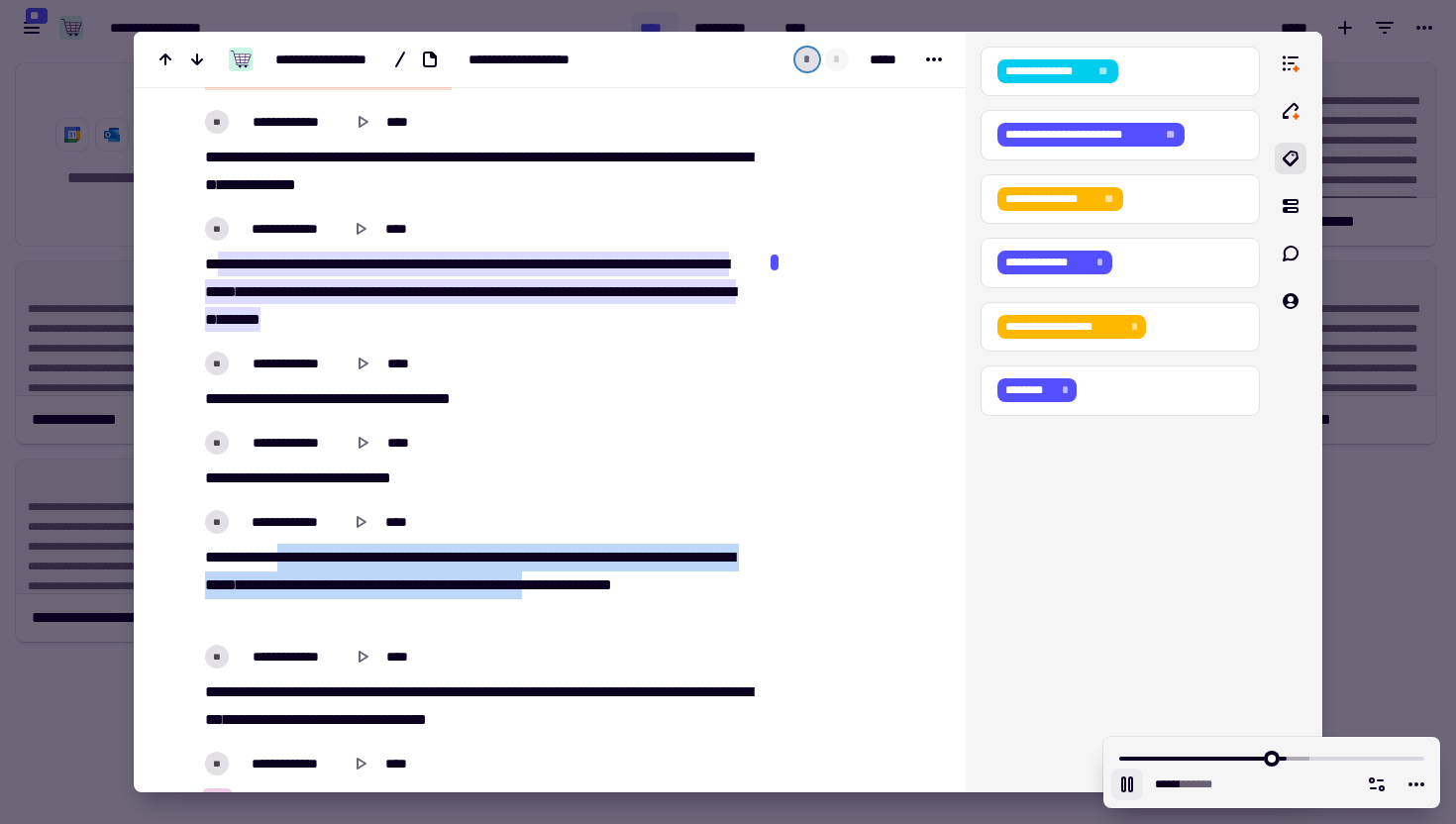 drag, startPoint x: 304, startPoint y: 555, endPoint x: 712, endPoint y: 590, distance: 409.49847 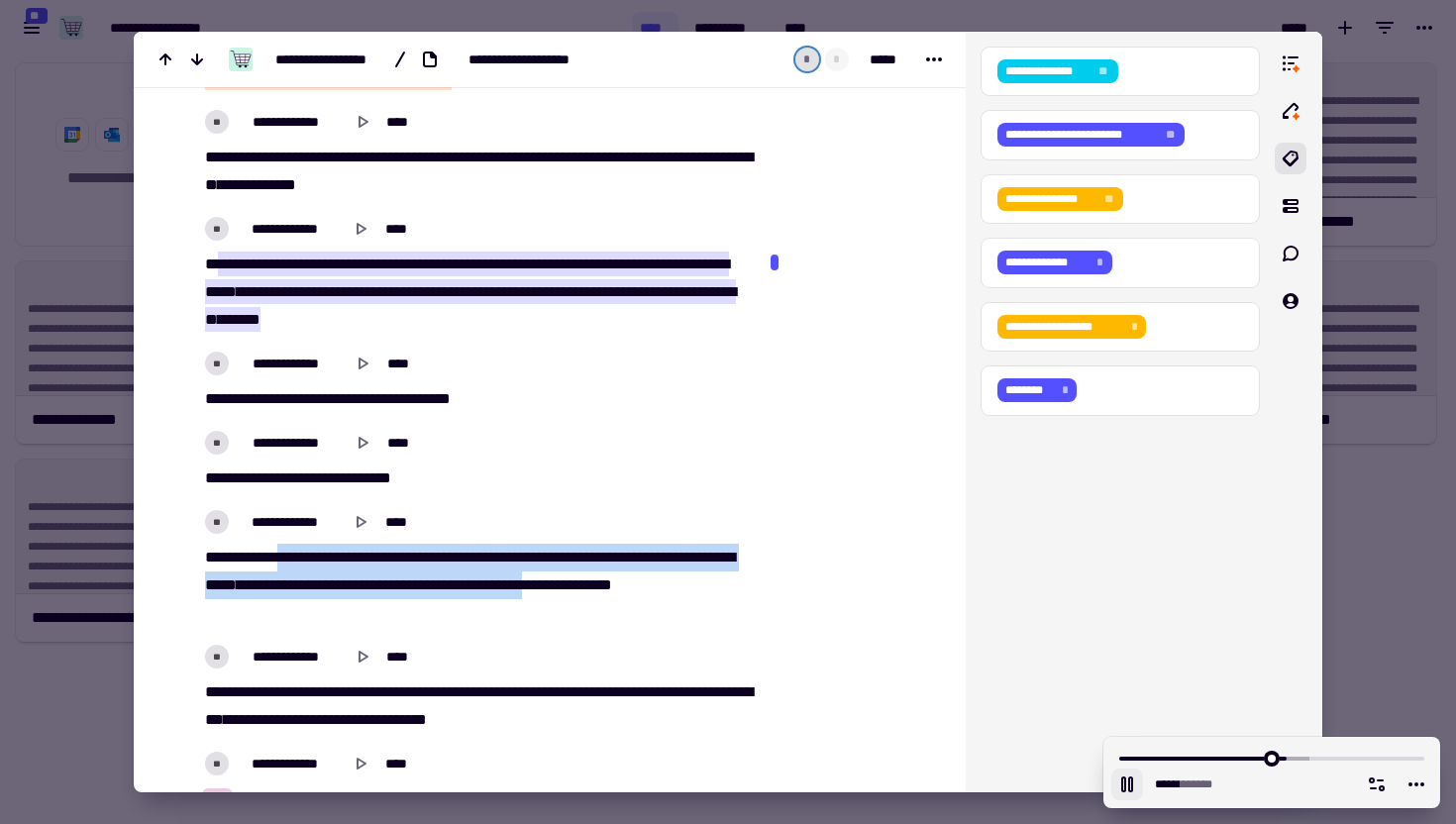 click on "[FIRST] [LAST] [CITY] [STATE] [POSTAL_CODE] [COUNTRY] [PHONE] [EMAIL]" at bounding box center [475, 585] 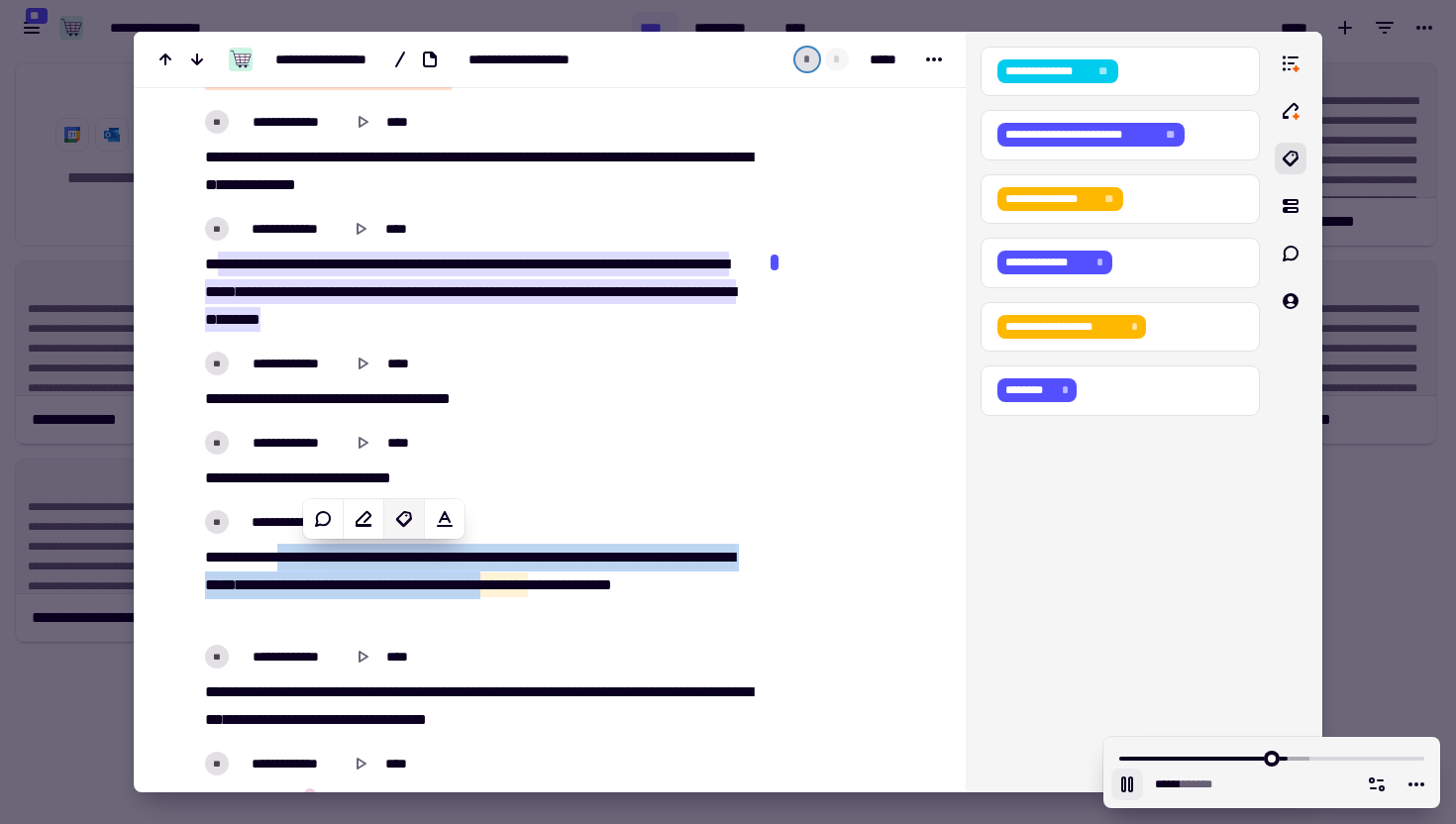 click 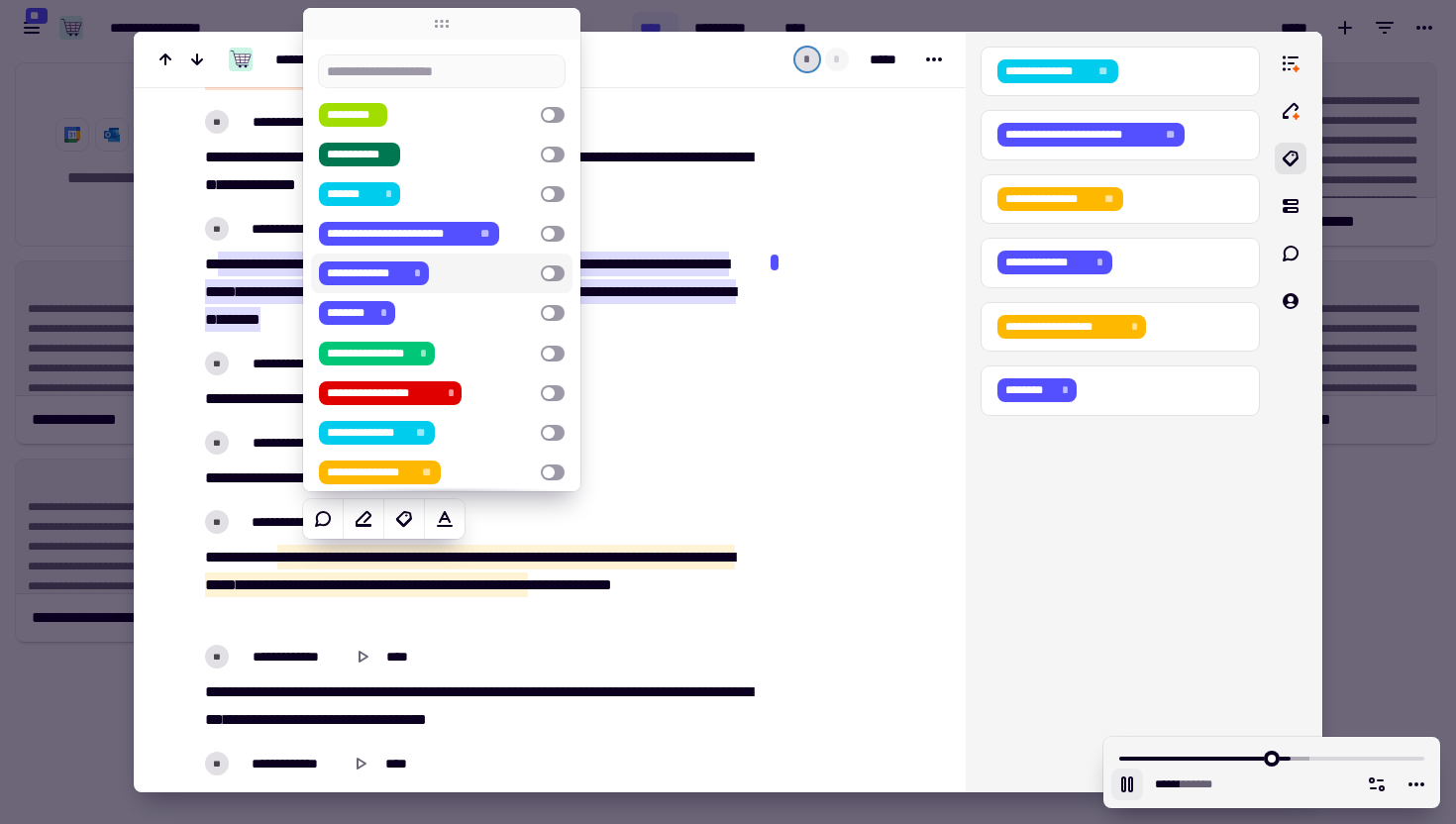 click on "**********" at bounding box center (426, 273) 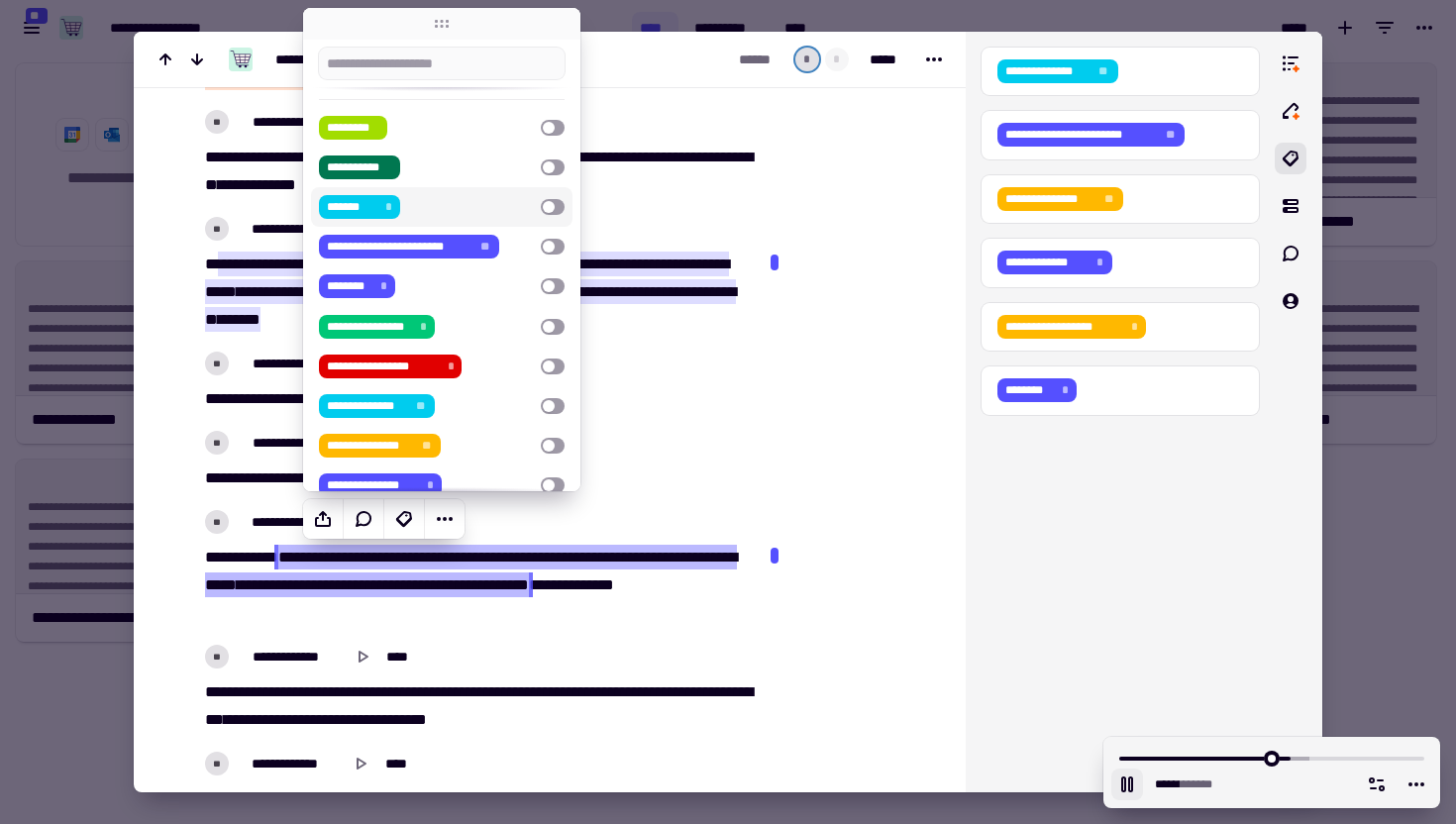 scroll, scrollTop: 152, scrollLeft: 0, axis: vertical 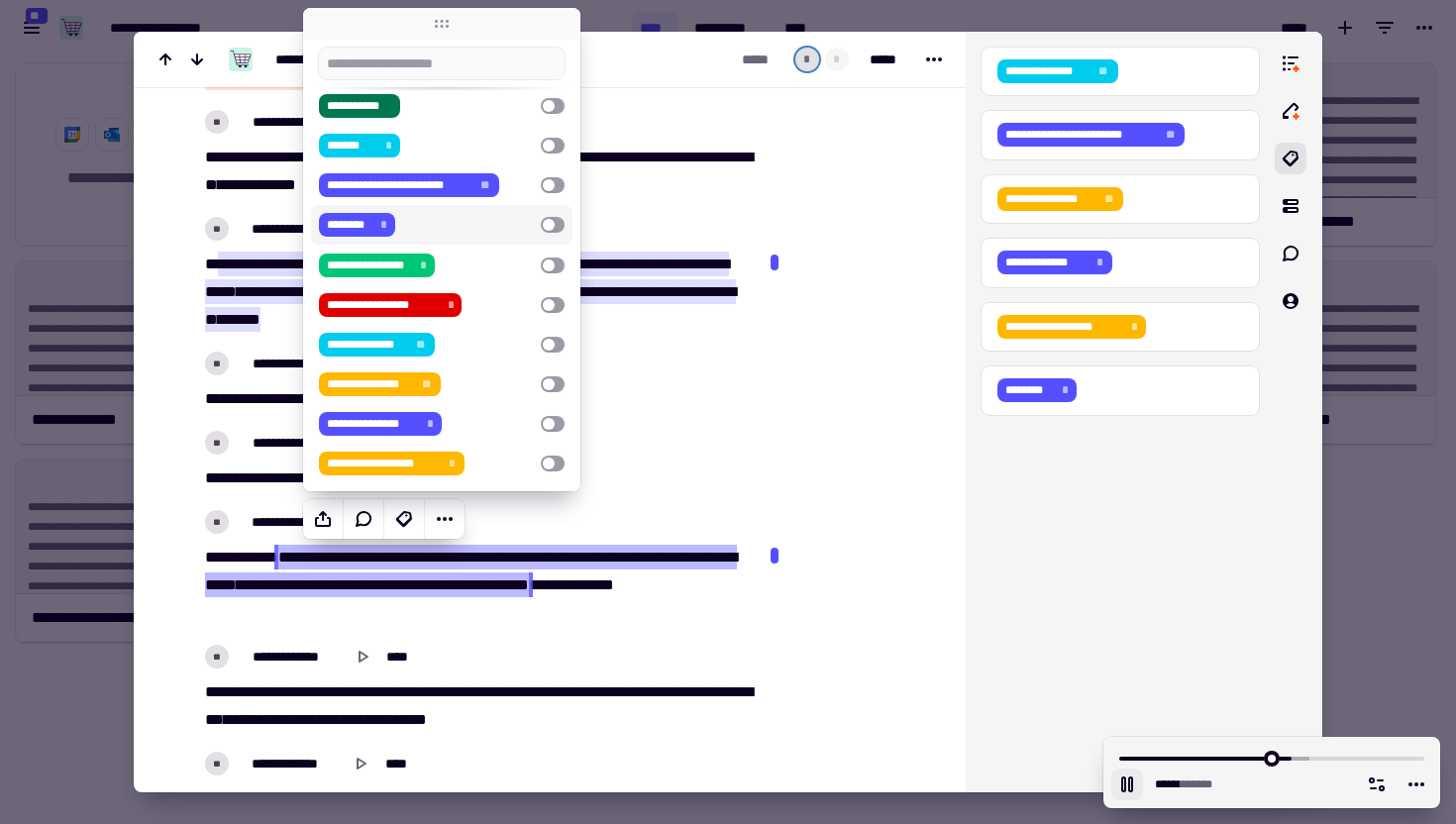 click on "******** *" at bounding box center (426, 225) 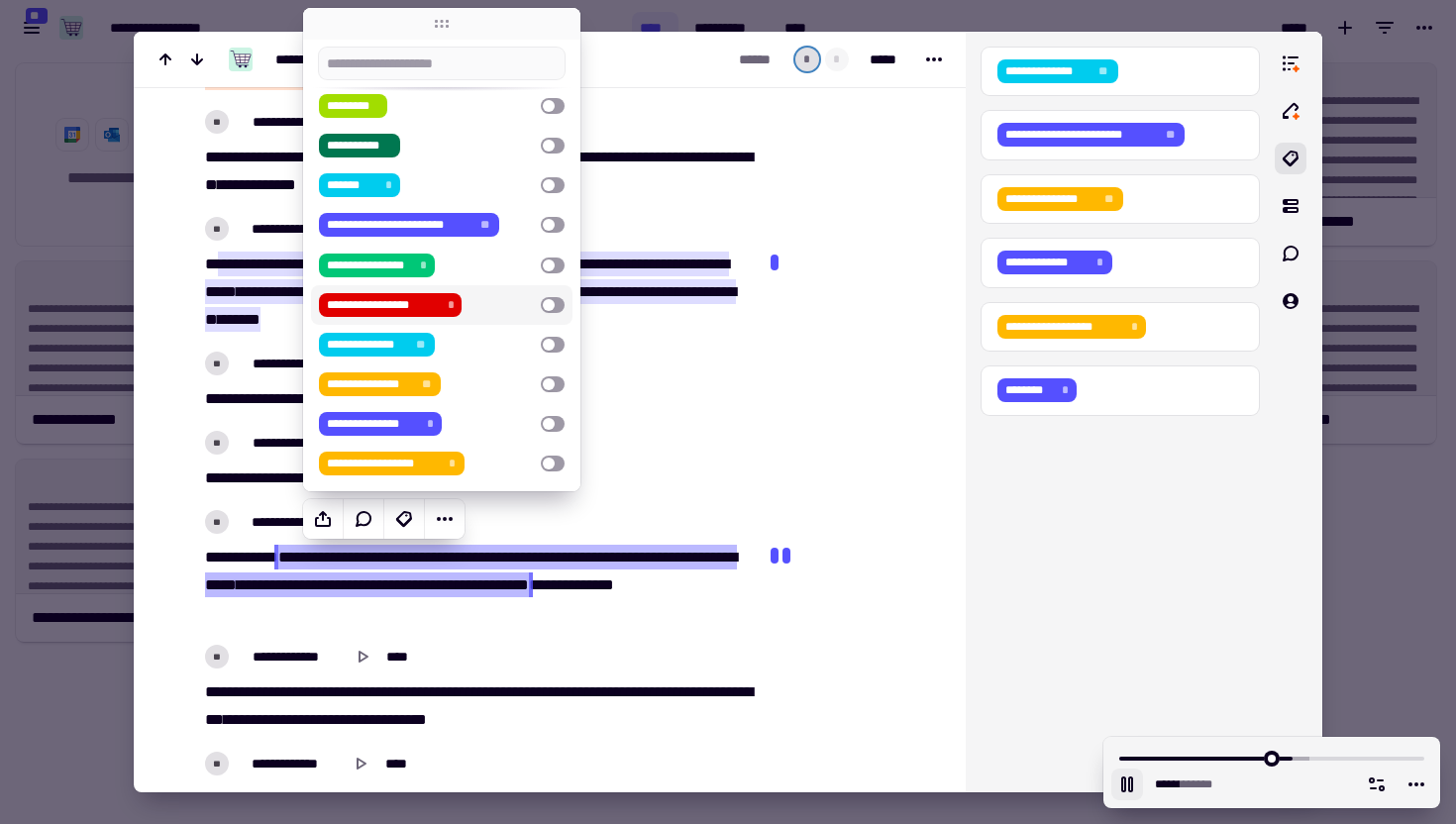 click at bounding box center (852, -2821) 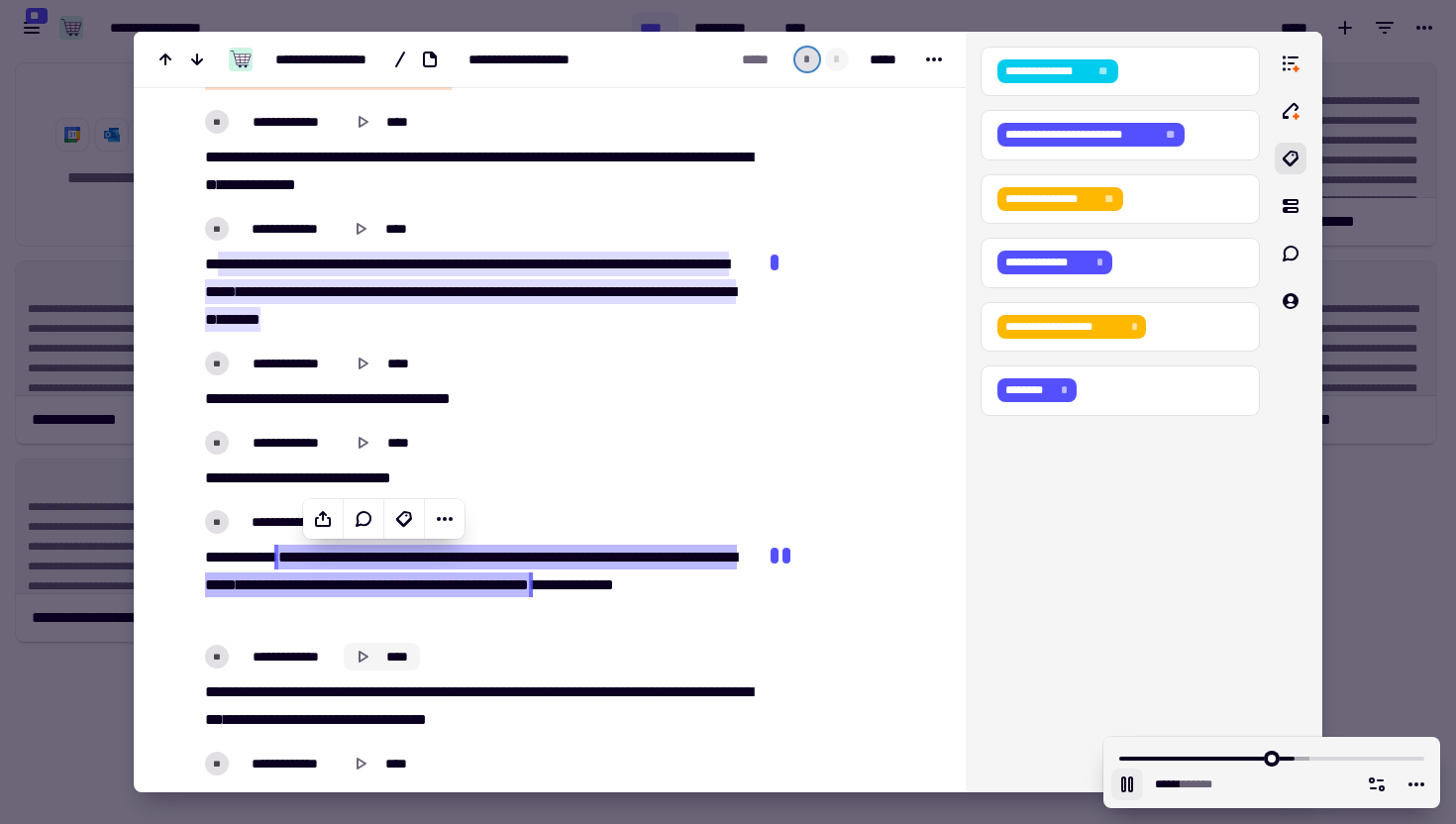 click 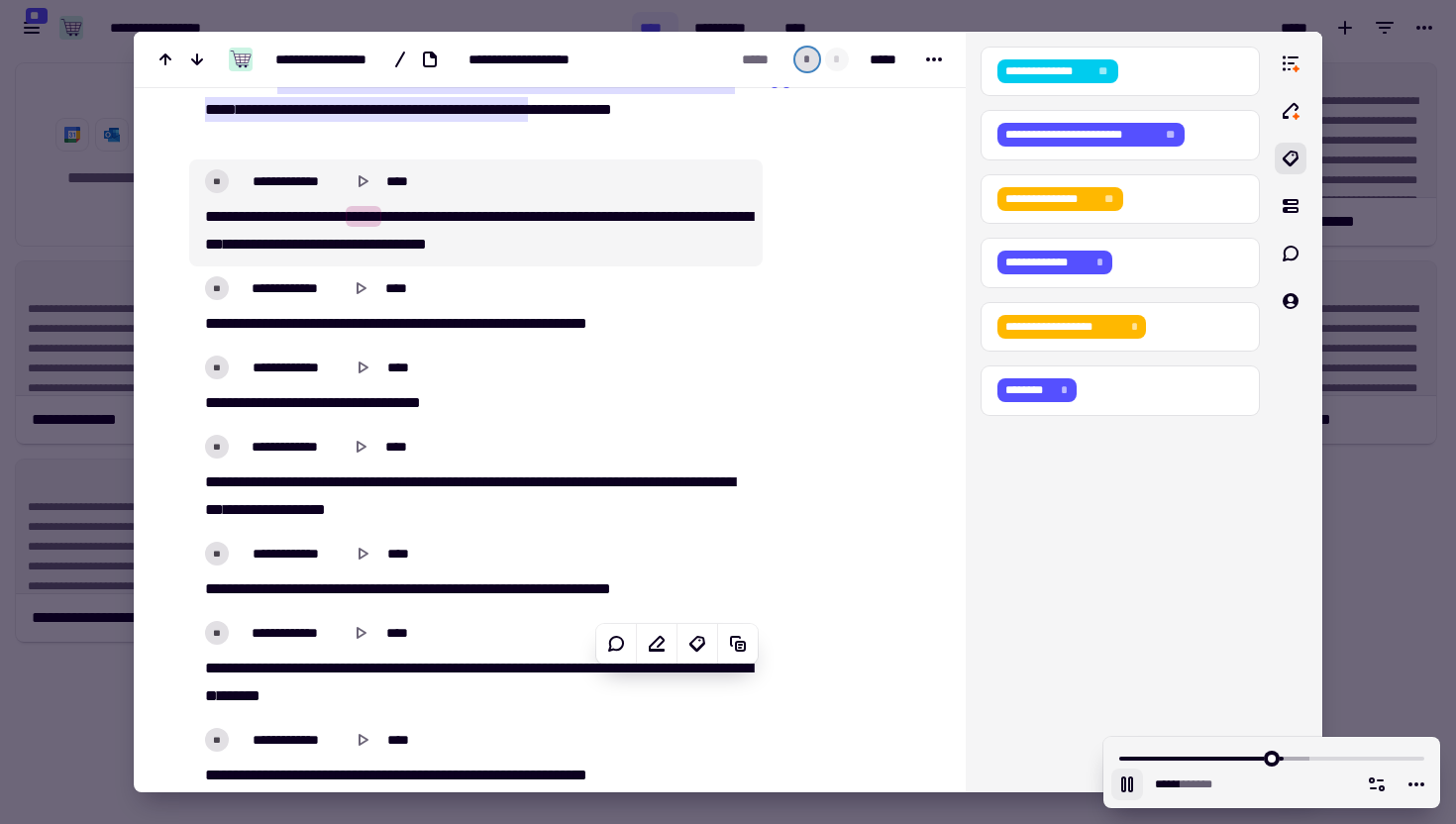 scroll, scrollTop: 6850, scrollLeft: 0, axis: vertical 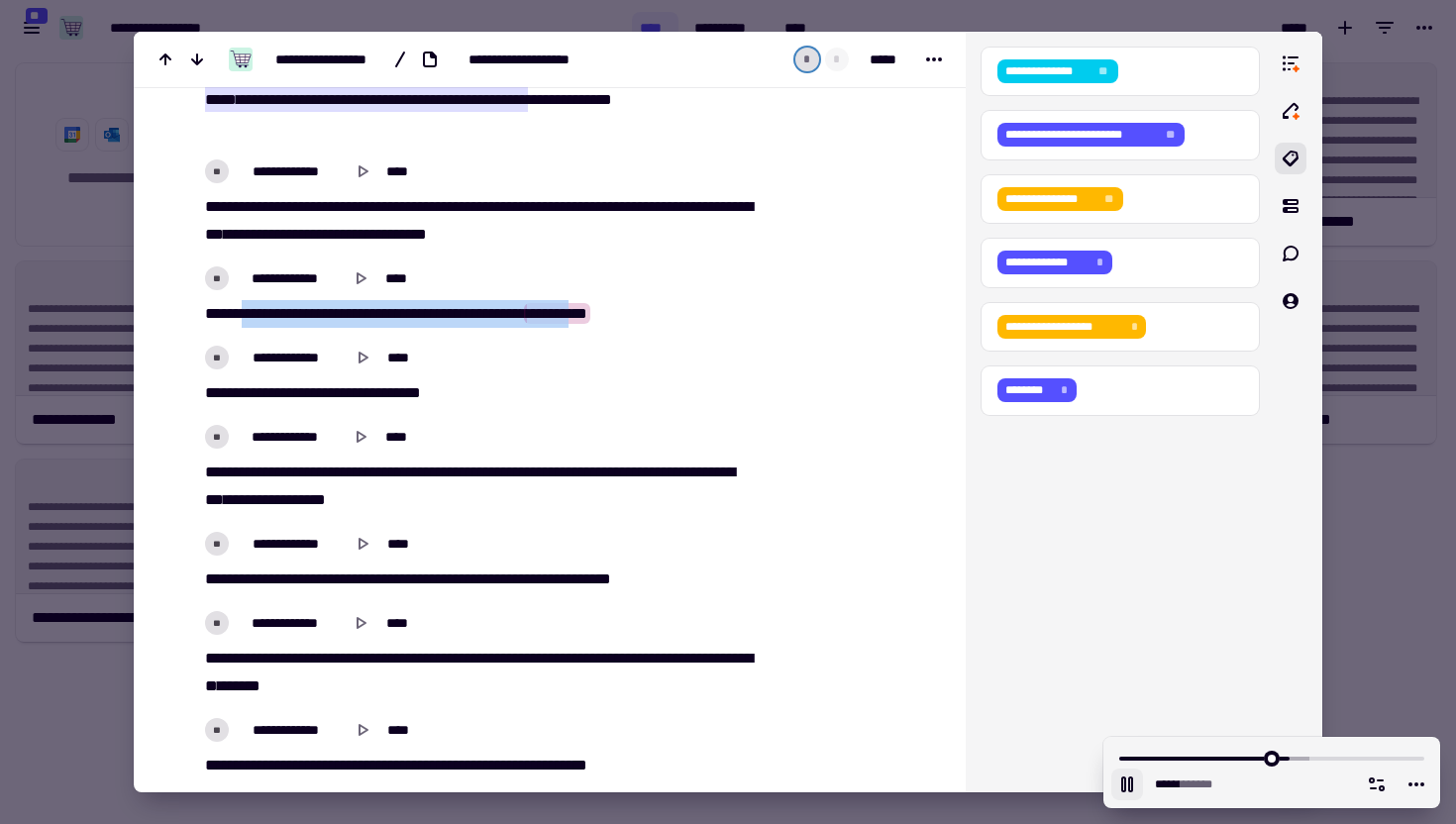 drag, startPoint x: 248, startPoint y: 312, endPoint x: 640, endPoint y: 307, distance: 392.03189 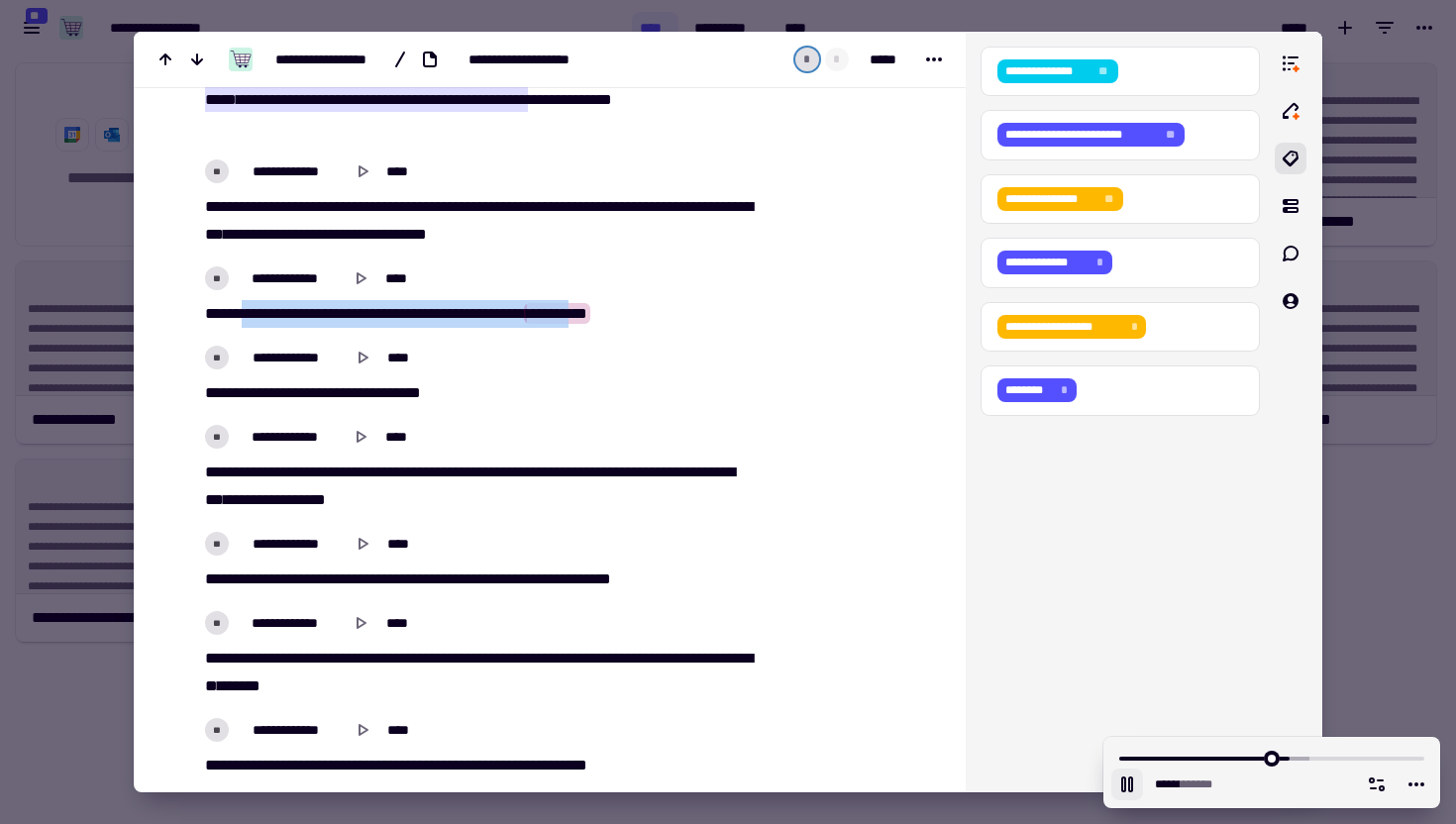 click on "[FIRST] [LAST] [CITY] [STATE] [POSTAL_CODE] [COUNTRY] [PHONE] [EMAIL]" at bounding box center [475, 314] 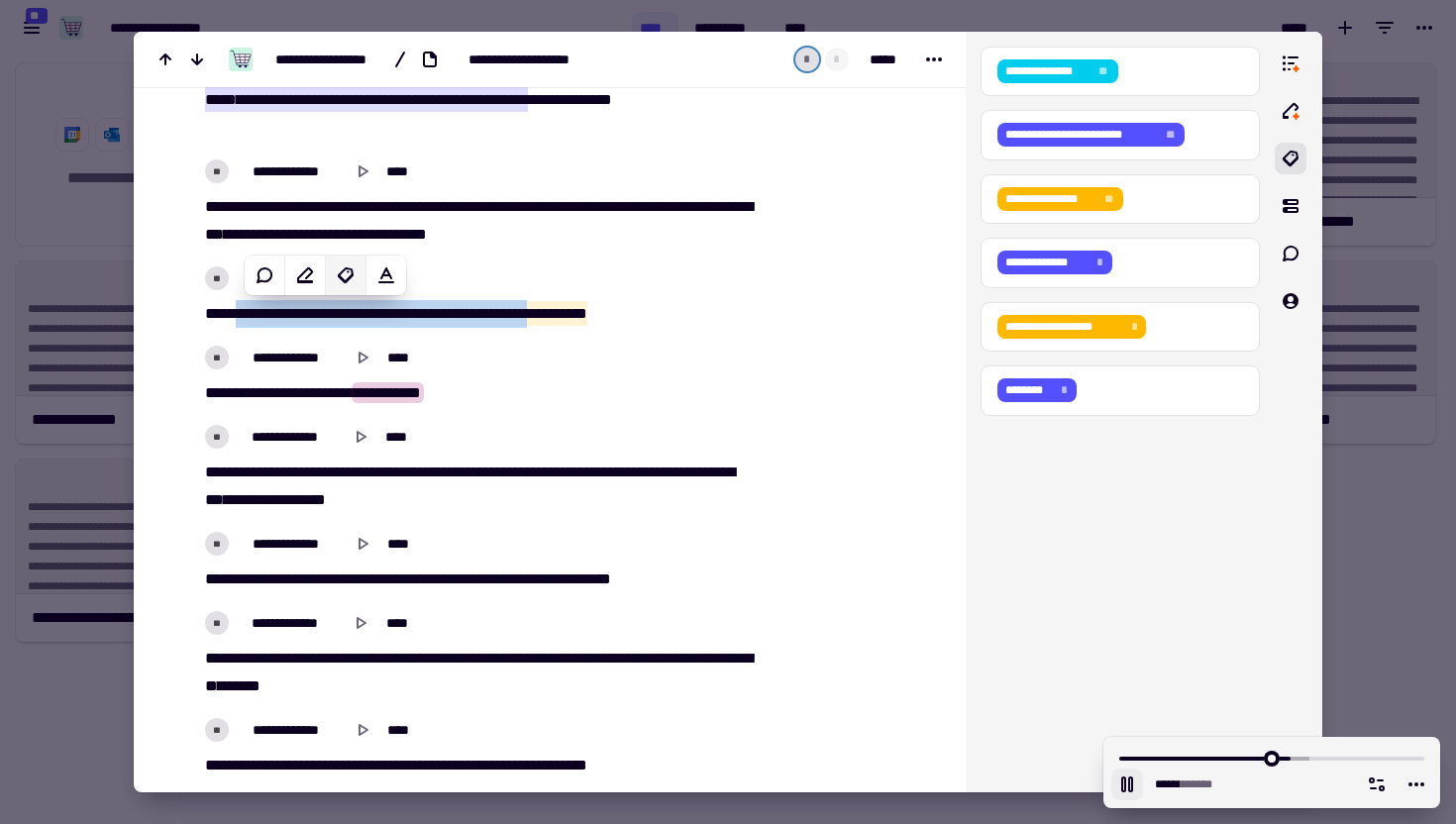 click 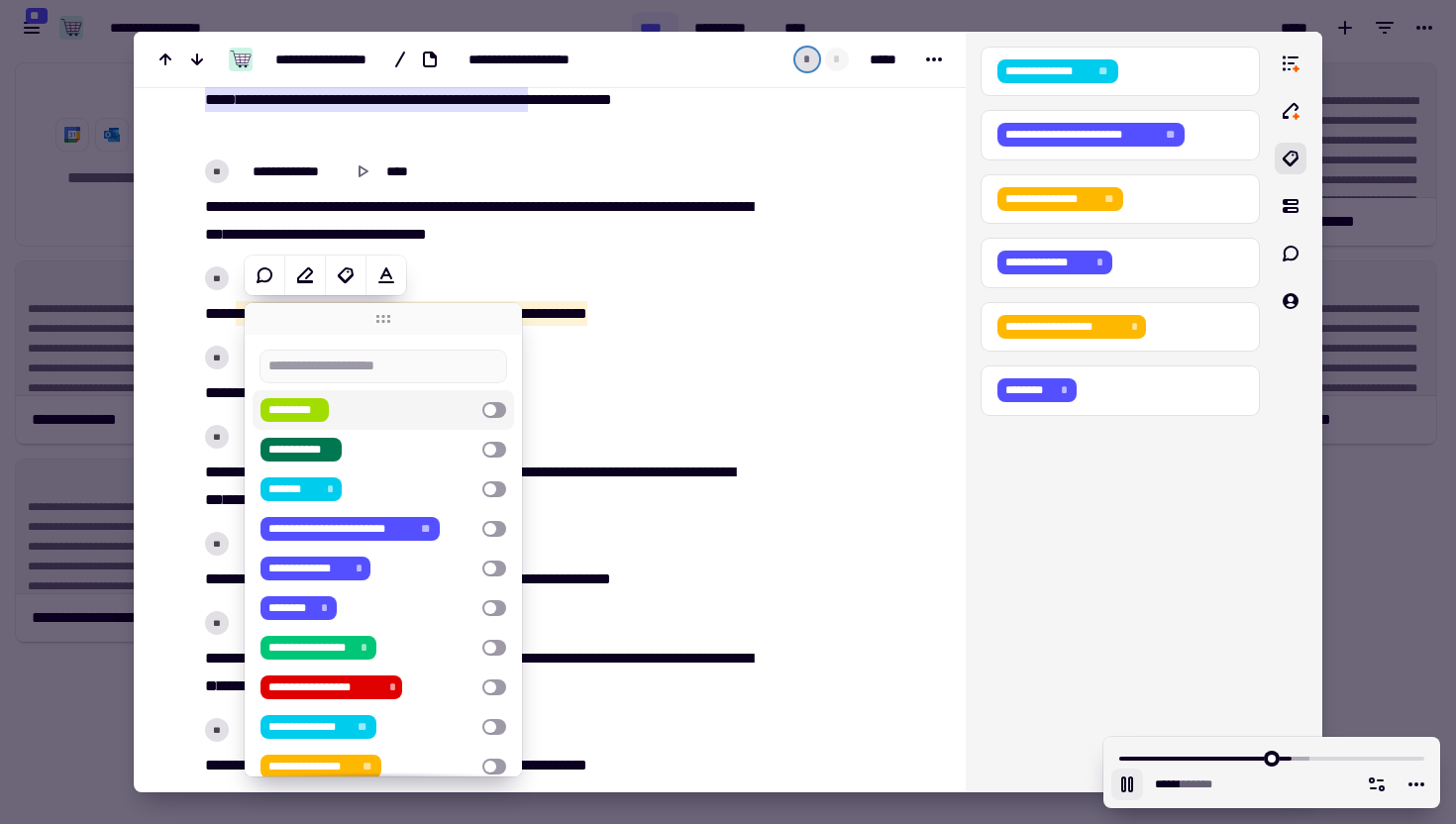 click on "*********" at bounding box center [383, 410] 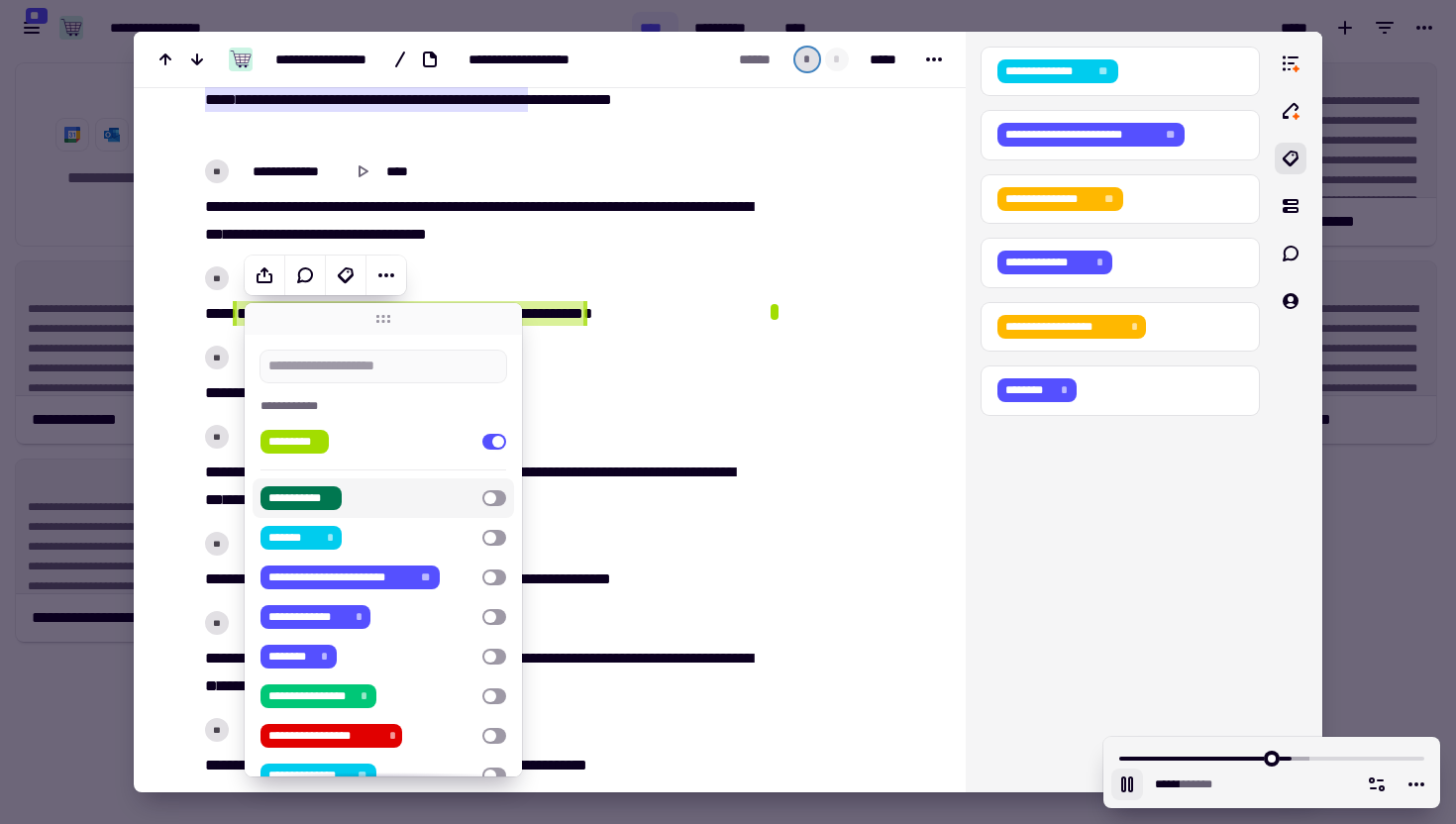 click on "**********" at bounding box center [367, 498] 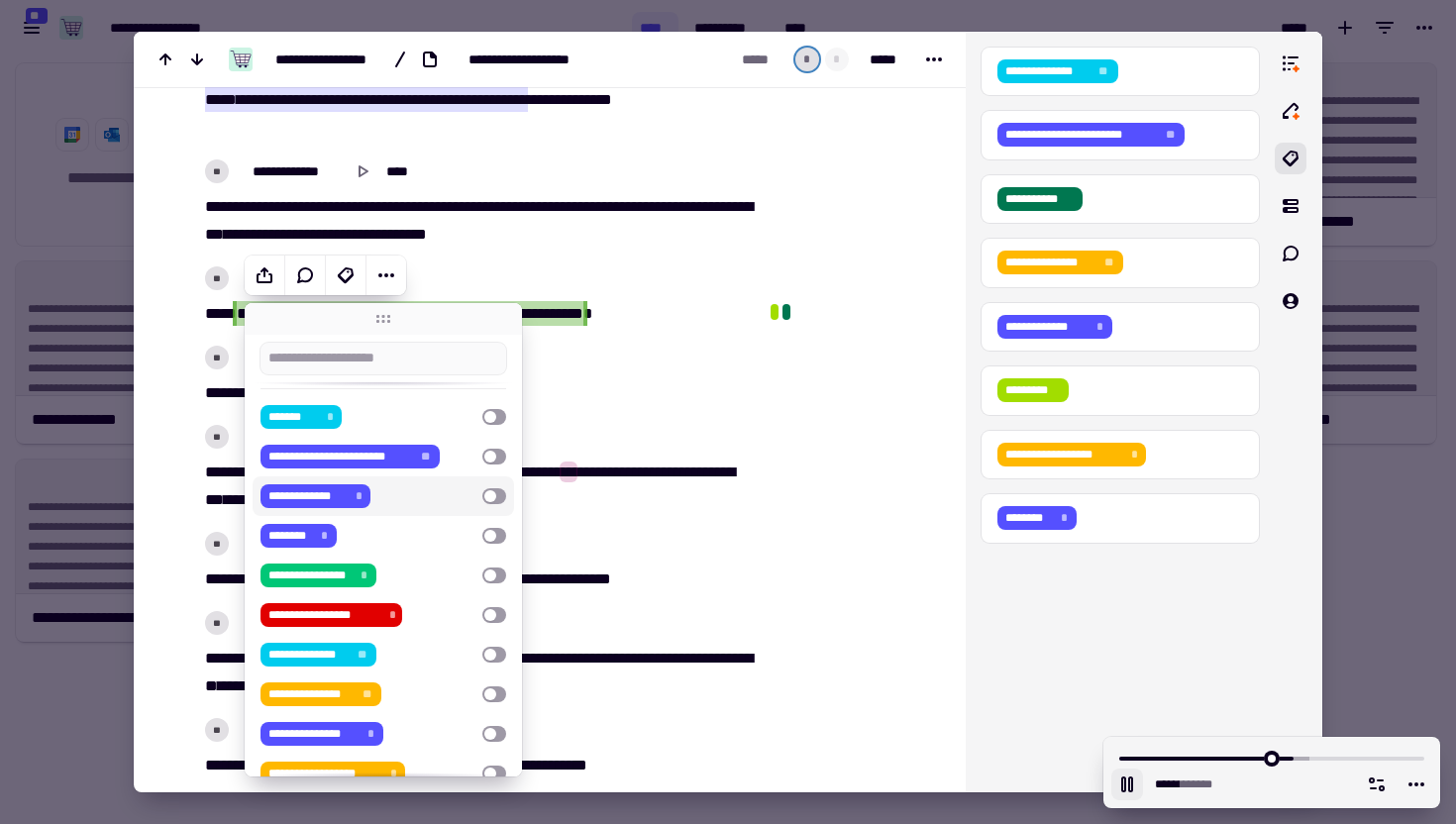 scroll, scrollTop: 160, scrollLeft: 0, axis: vertical 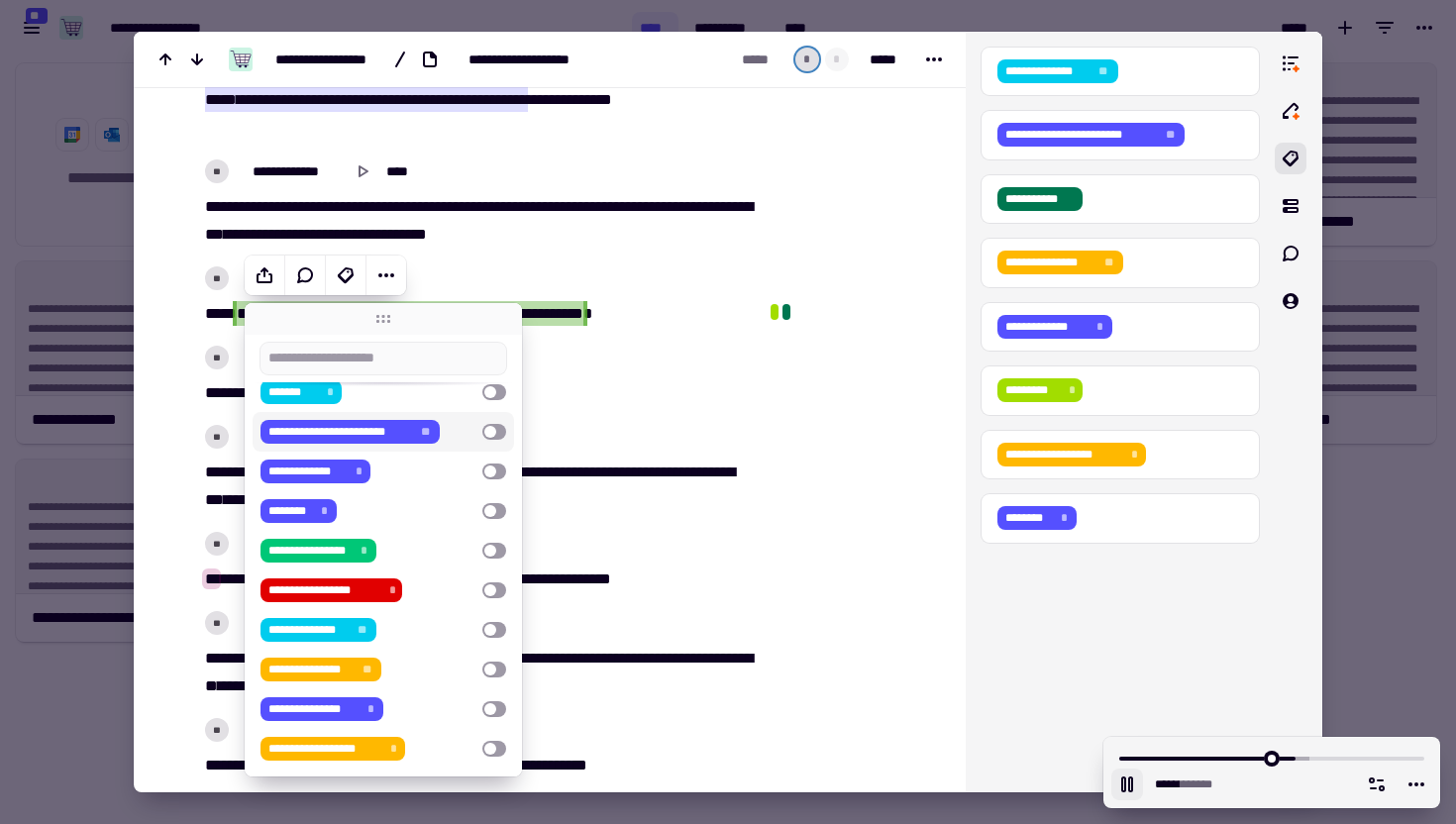 click on "**********" at bounding box center [383, 432] 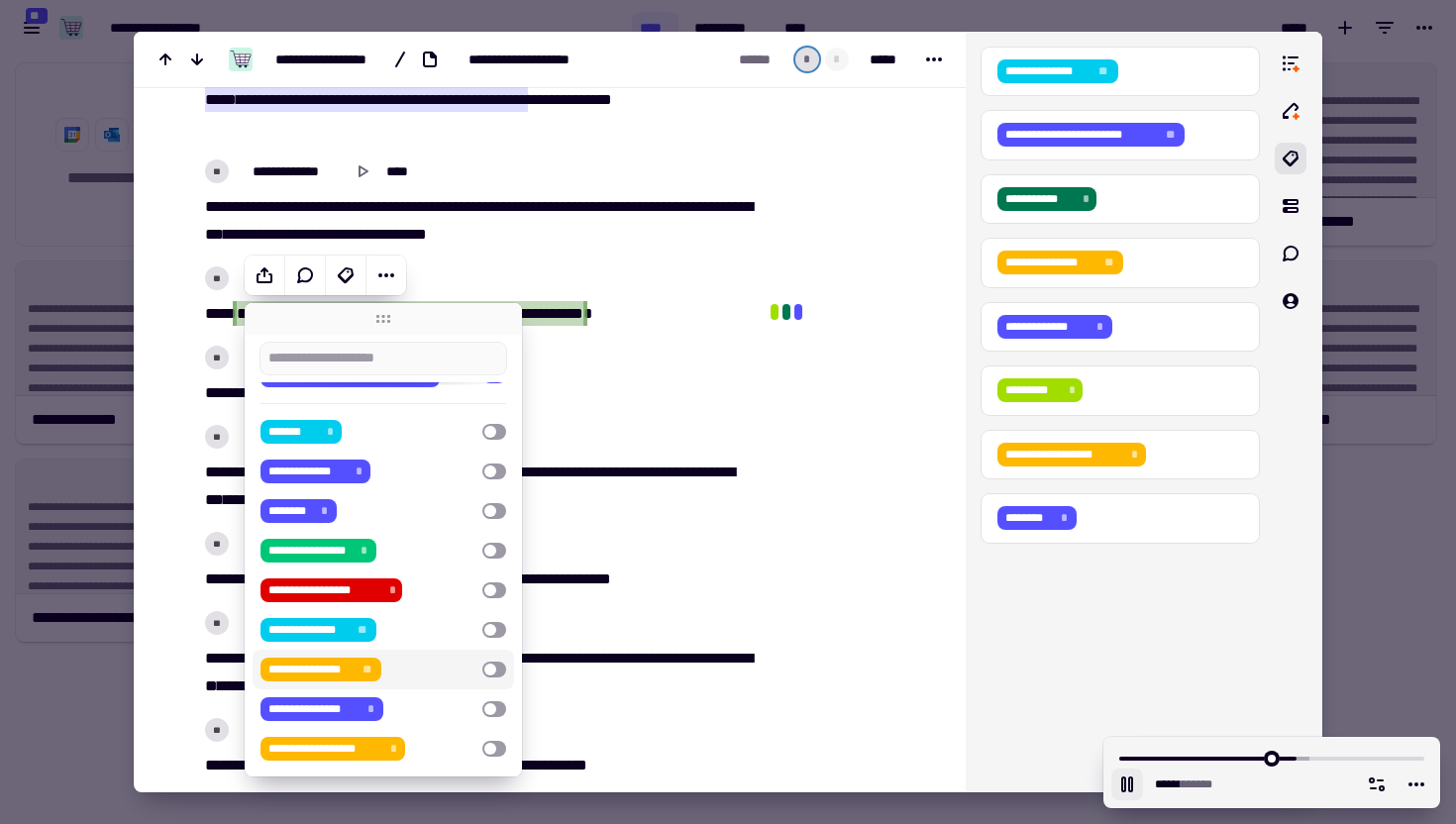 click on "**********" at bounding box center (367, 670) 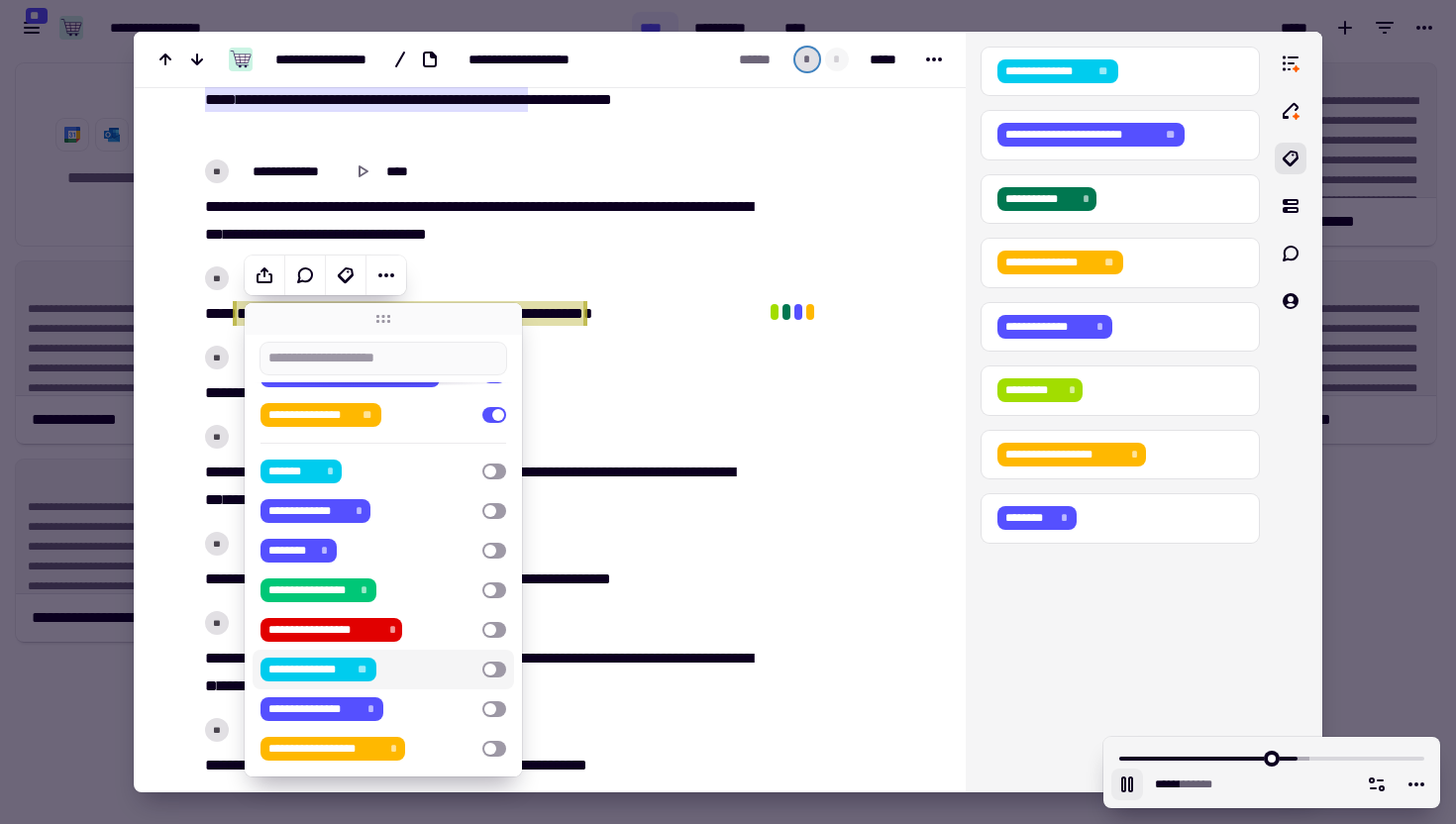 click at bounding box center [850, -818] 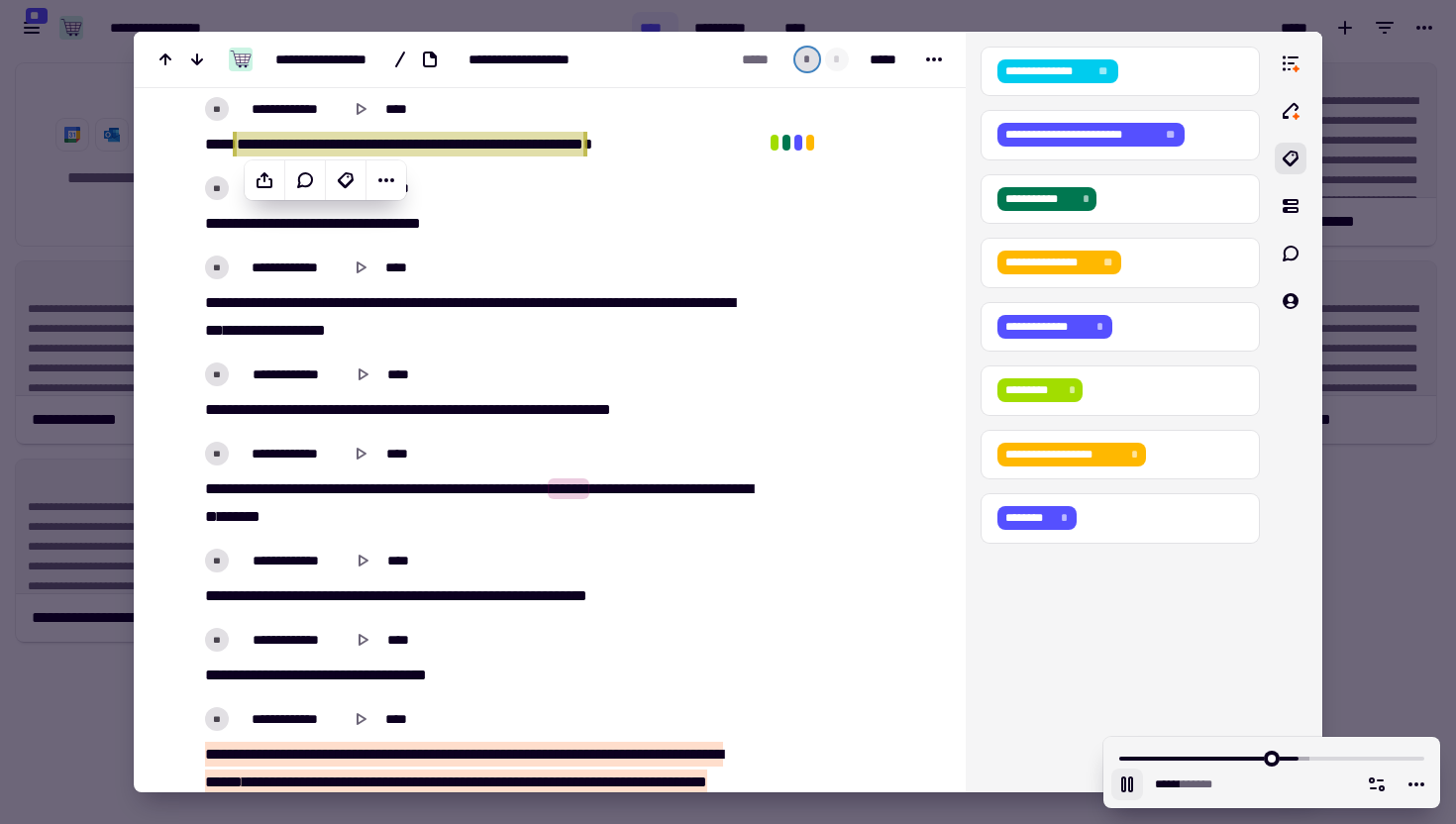 scroll, scrollTop: 7035, scrollLeft: 0, axis: vertical 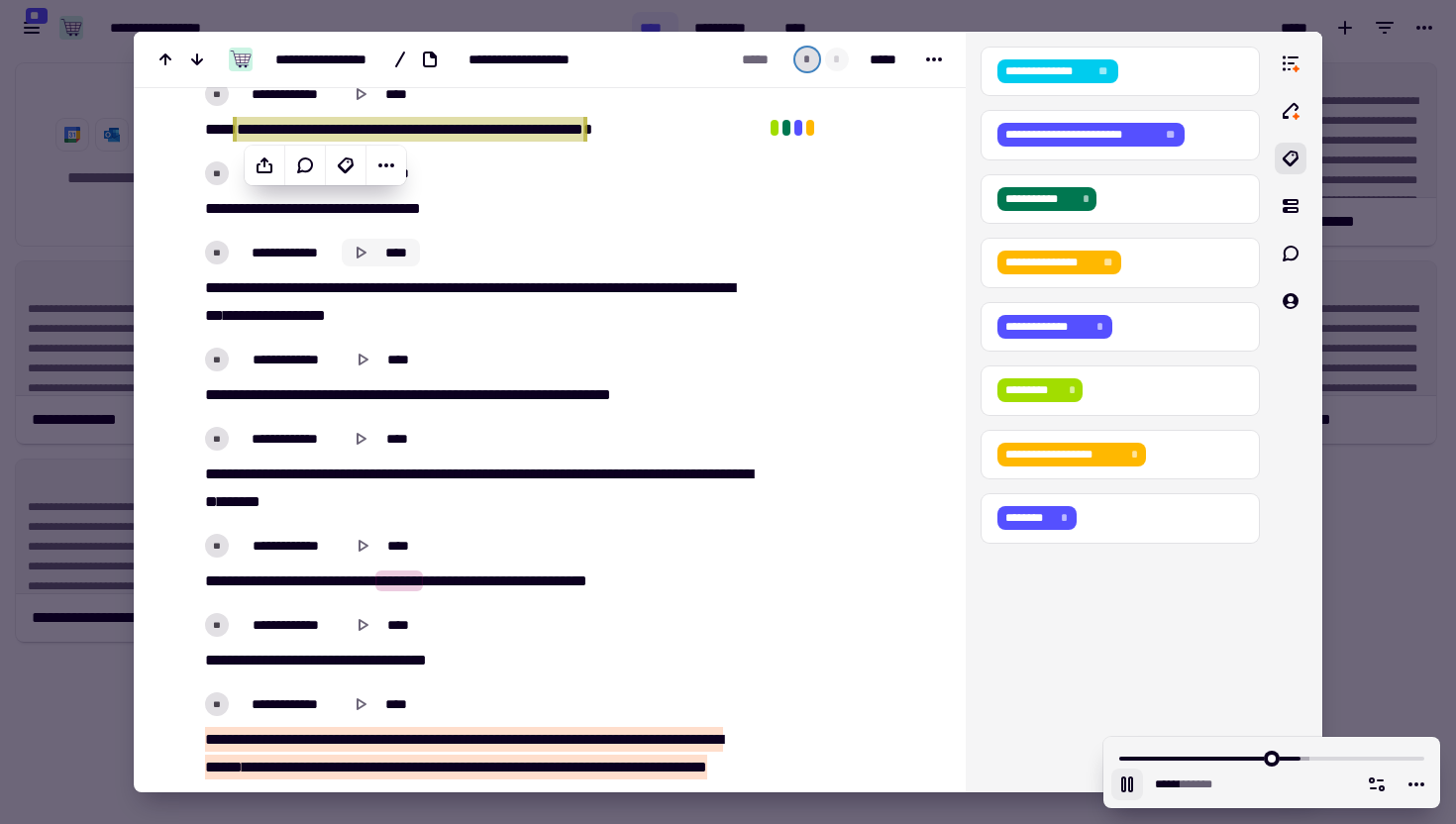 click 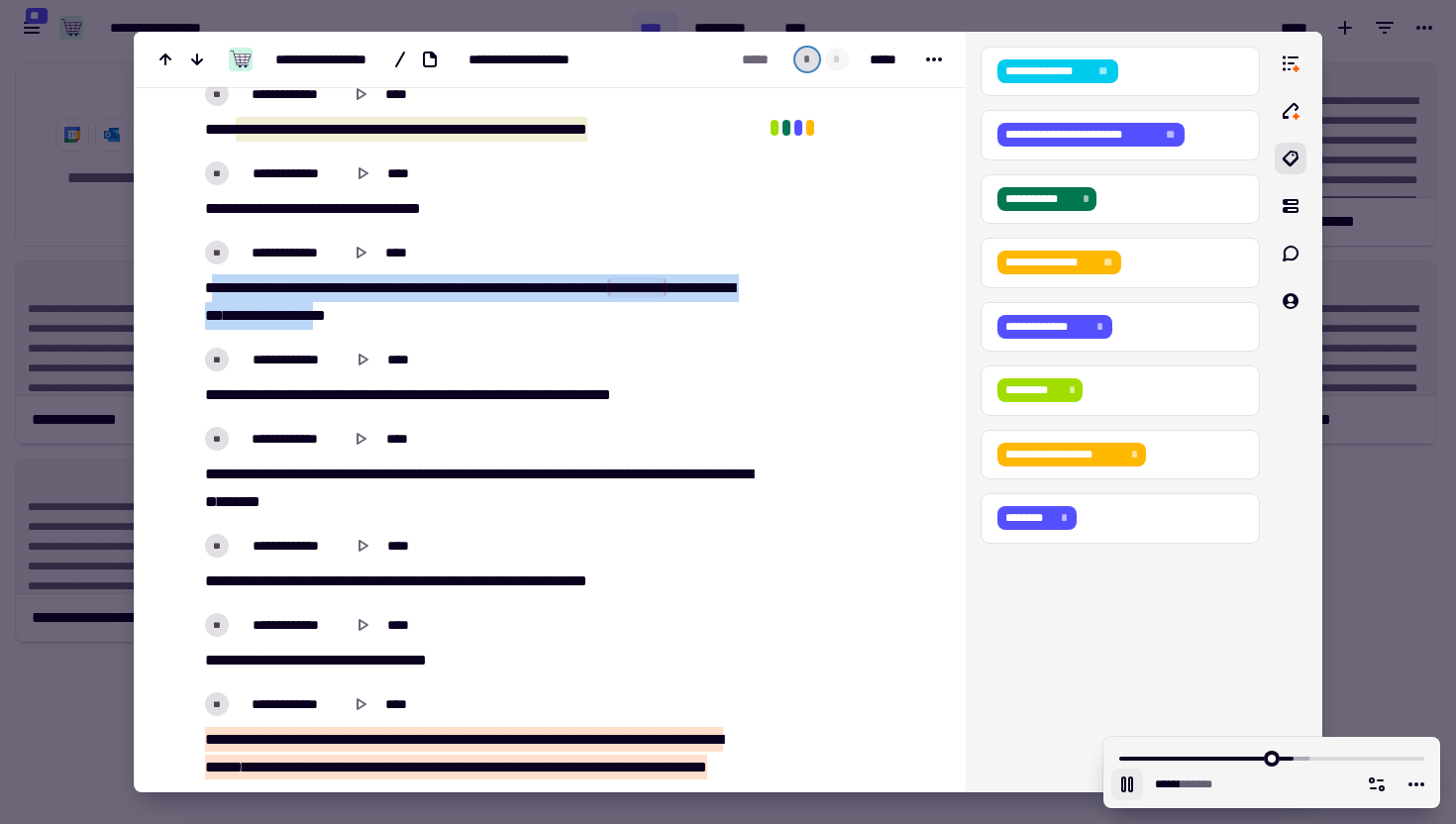 drag, startPoint x: 213, startPoint y: 285, endPoint x: 502, endPoint y: 309, distance: 289.99483 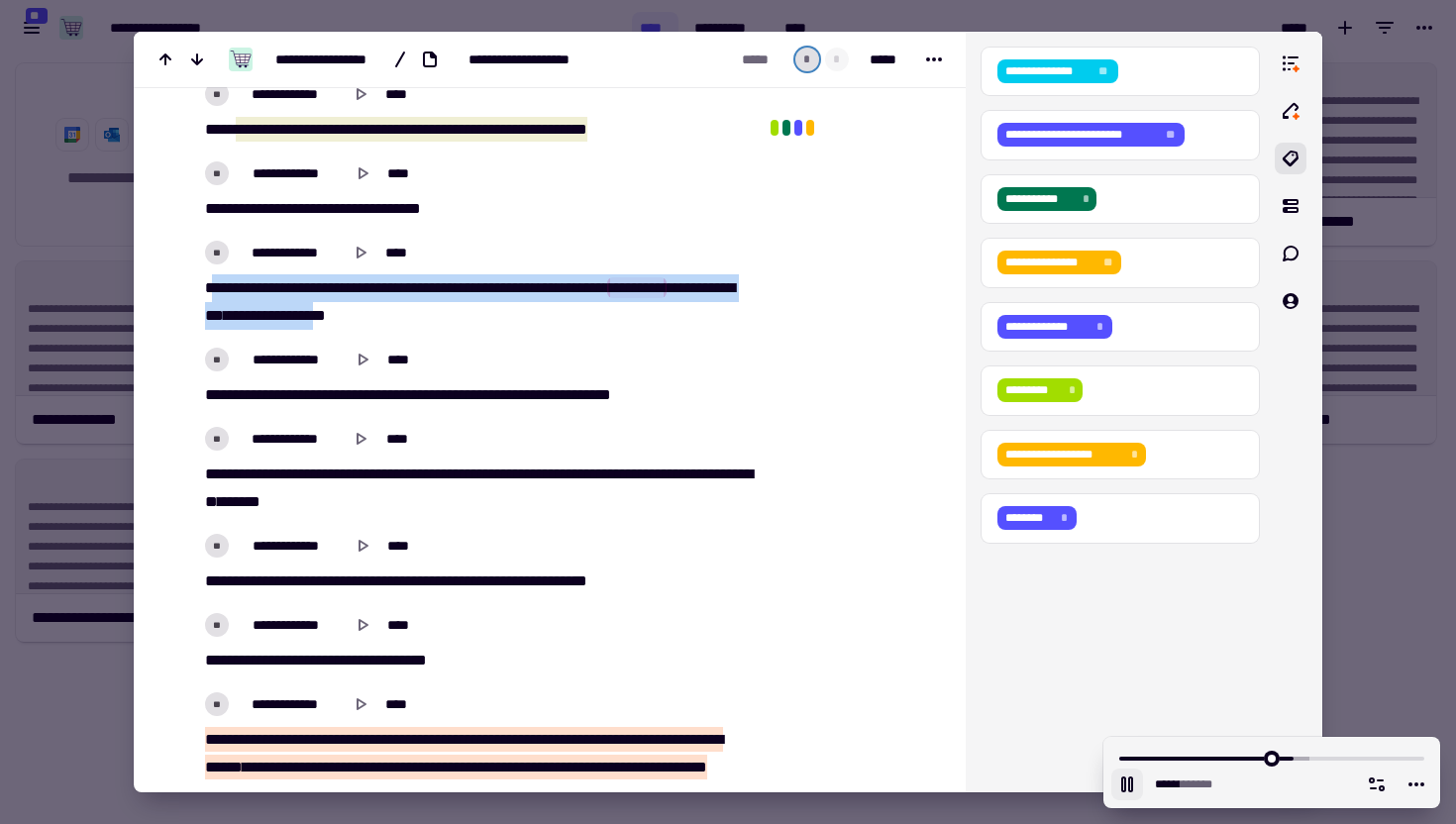 click on "[FIRST] [LAST] [CITY] [STATE] [POSTAL_CODE] [COUNTRY] [PHONE] [EMAIL]" at bounding box center [475, 302] 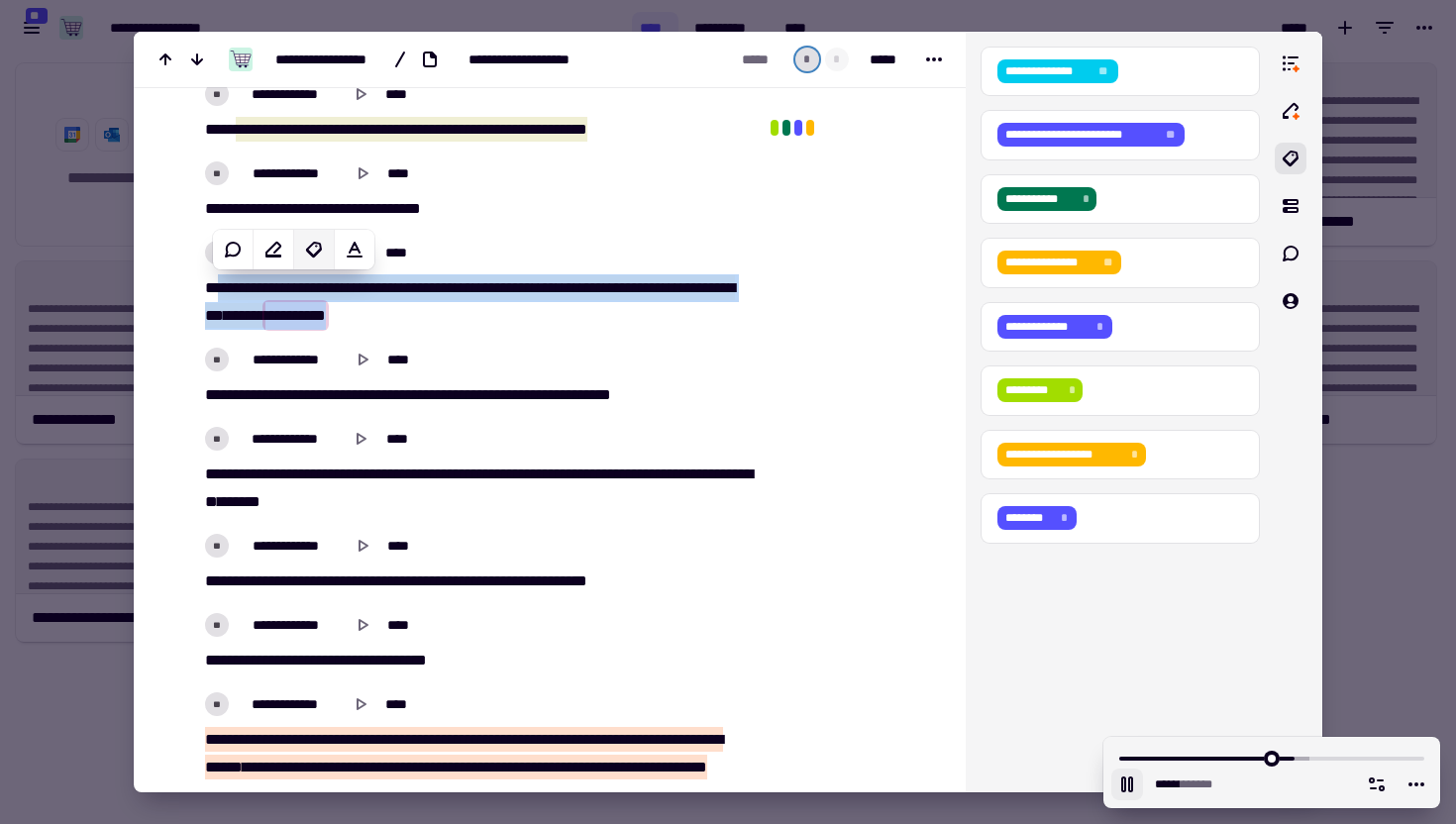 click 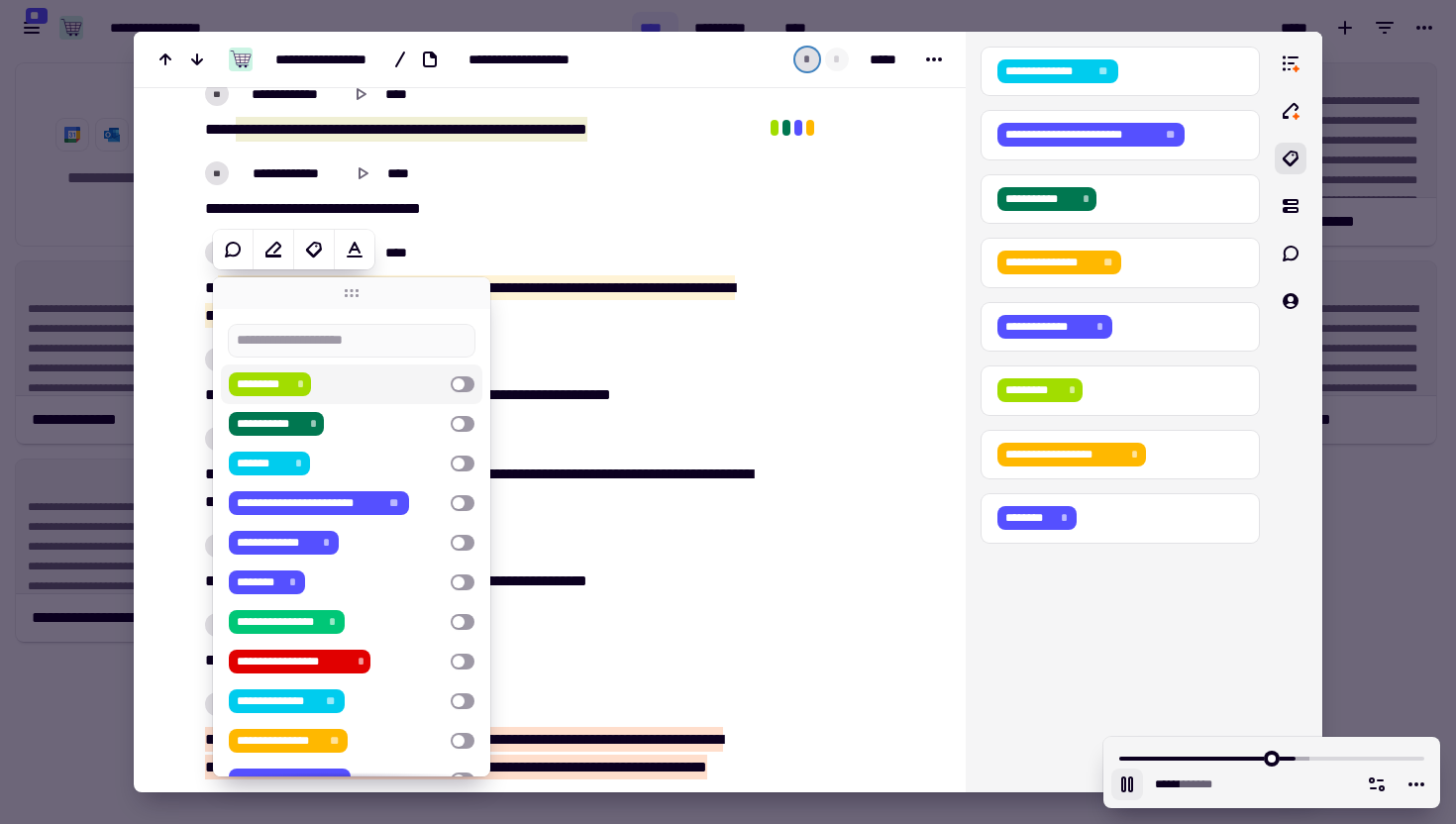 click on "[FIRST] [LAST] [CITY] [STATE] [POSTAL_CODE] [COUNTRY] [PHONE] [EMAIL]" at bounding box center (336, 384) 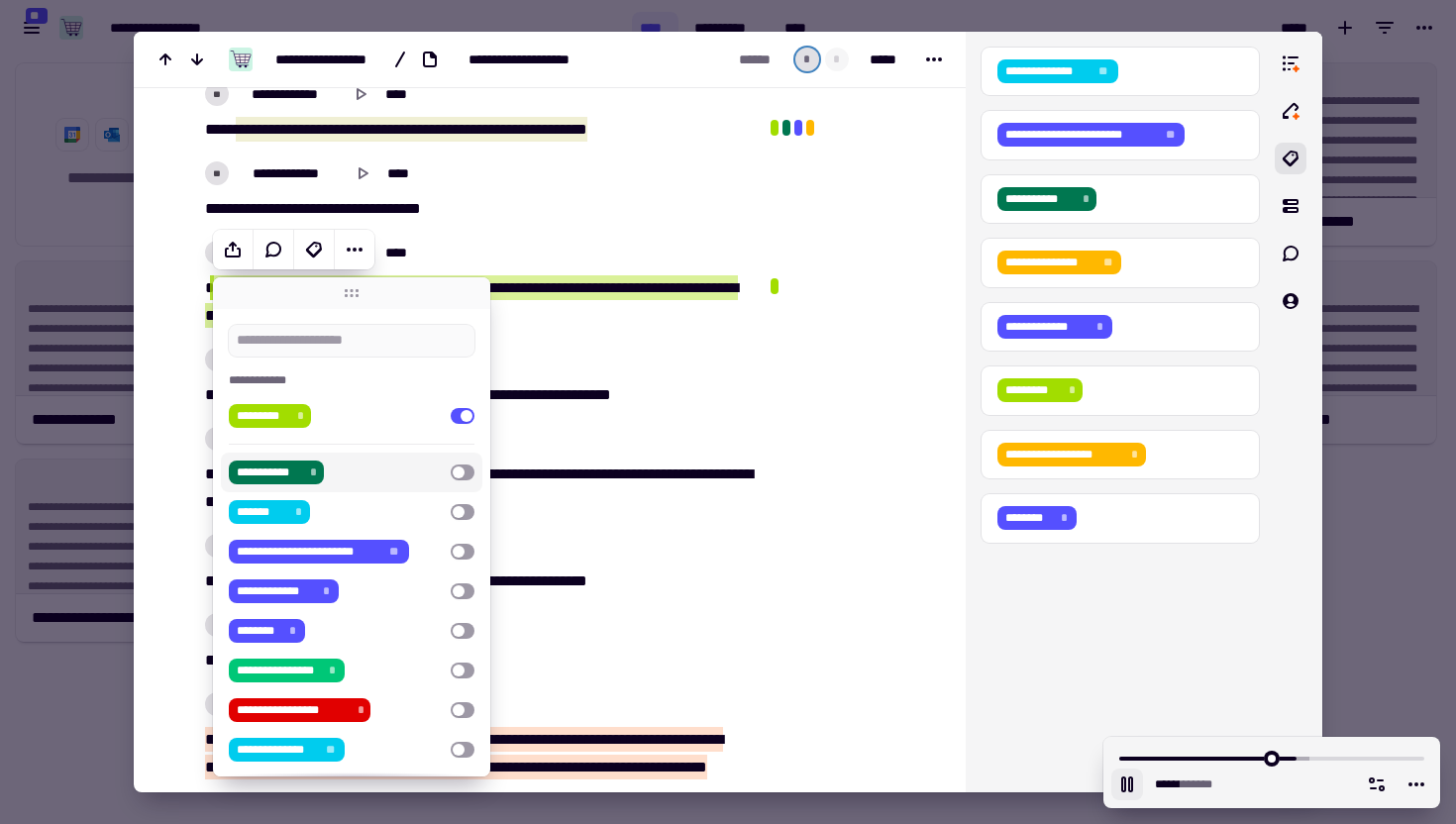 click on "[FIRST] [LAST] [CITY] [STATE] [POSTAL_CODE] [COUNTRY] [PHONE] [EMAIL]" at bounding box center (336, 472) 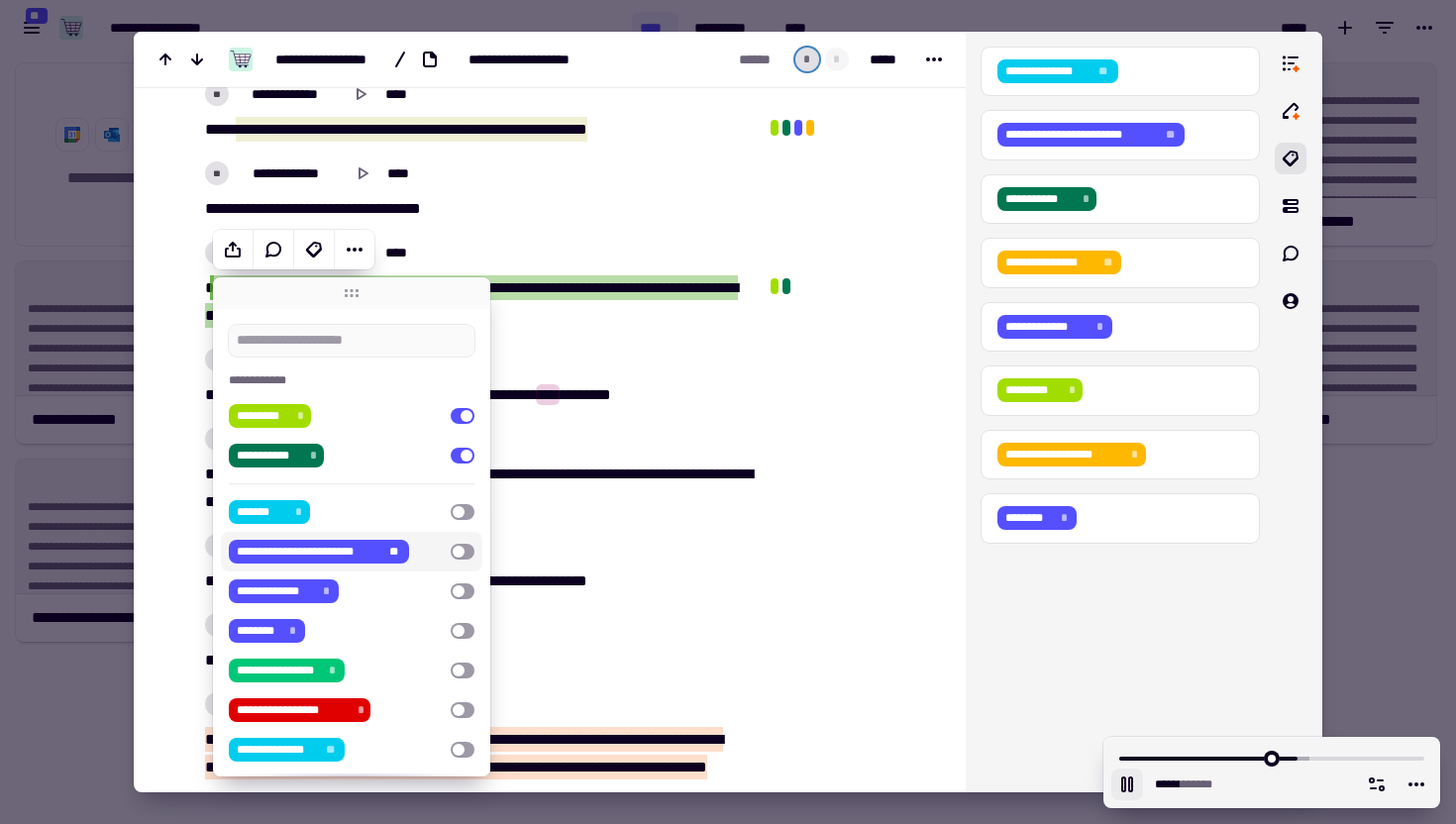 click on "**" at bounding box center (393, 552) 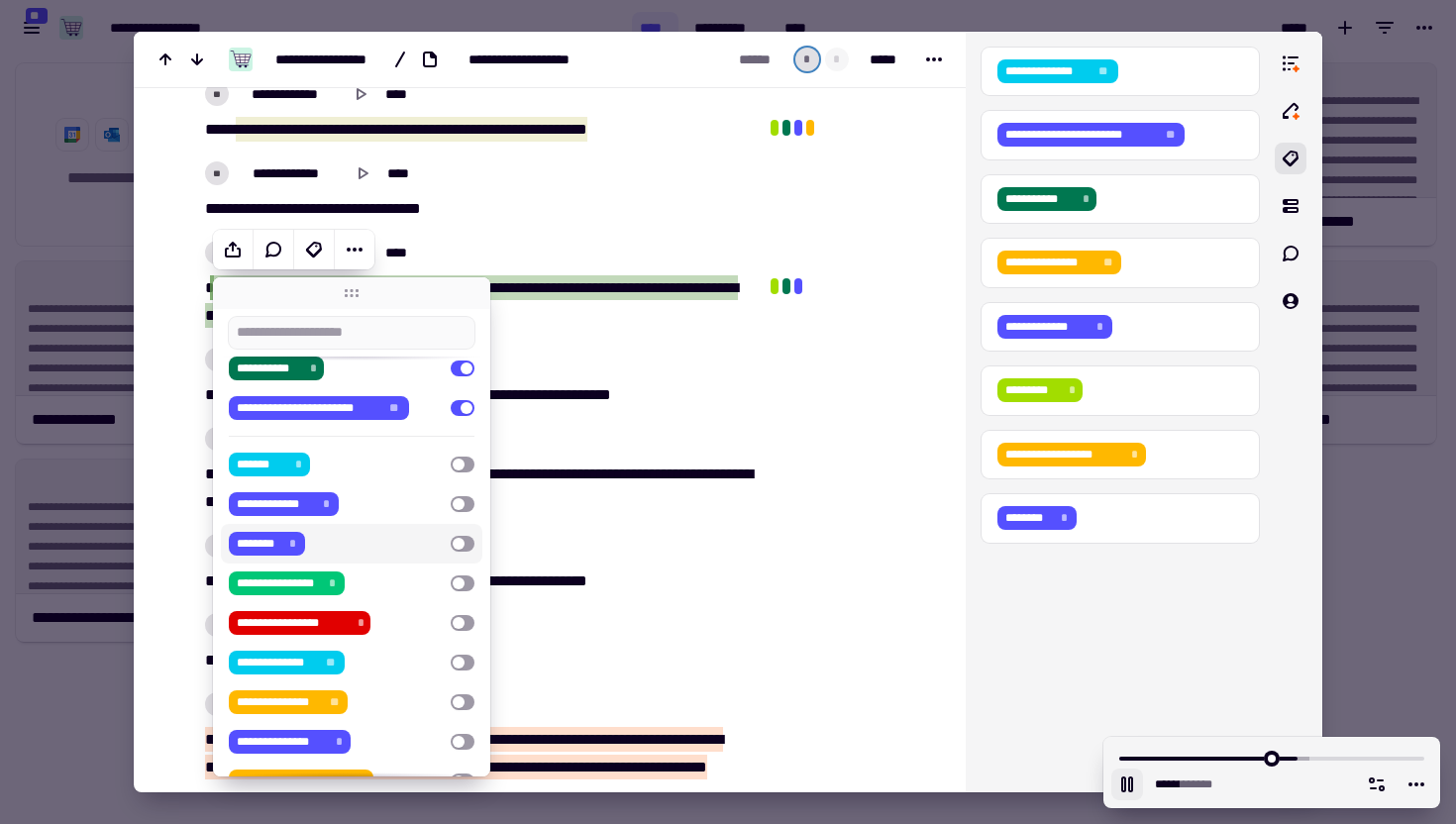 scroll, scrollTop: 135, scrollLeft: 0, axis: vertical 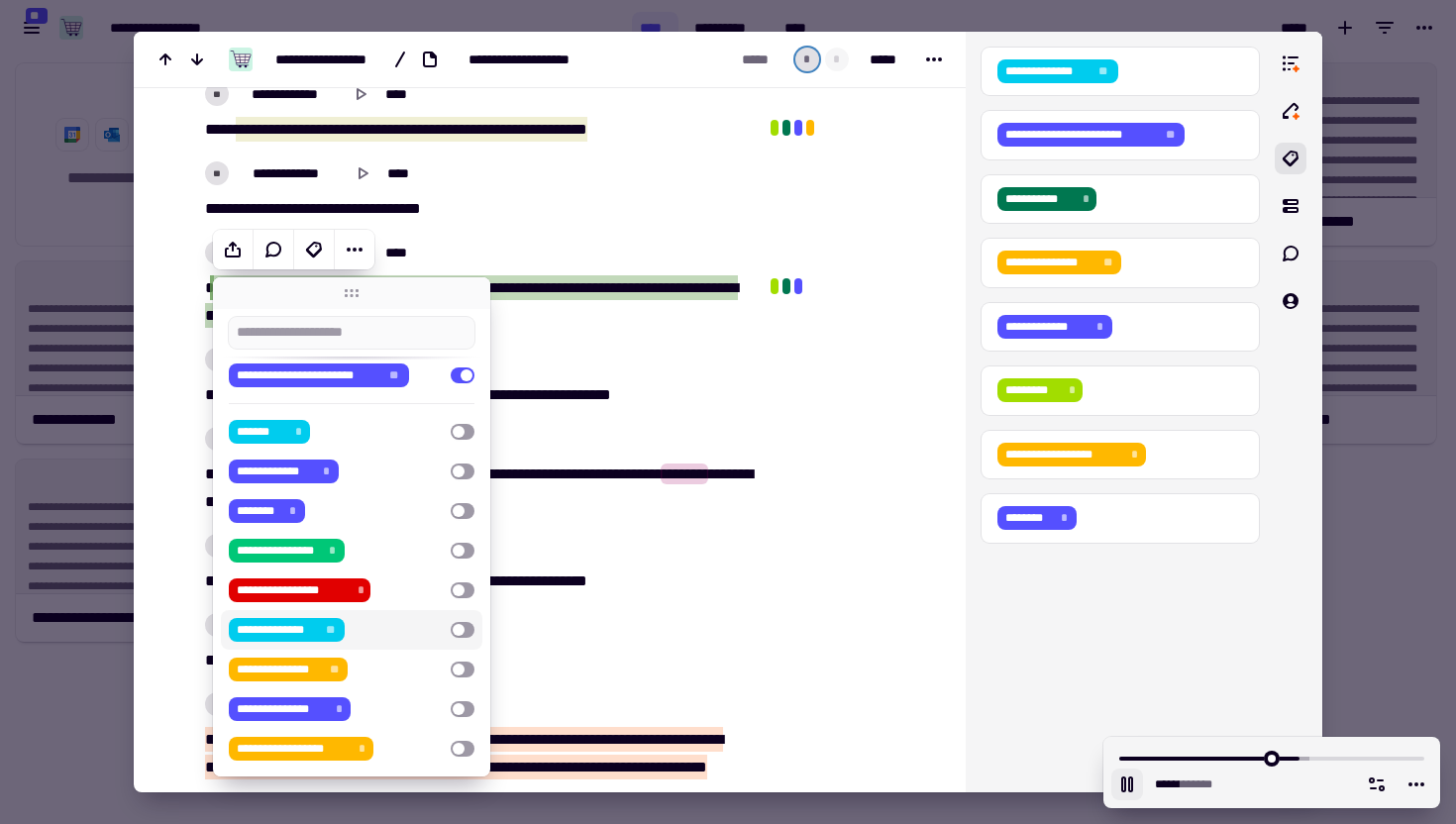 click on "**********" at bounding box center (336, 630) 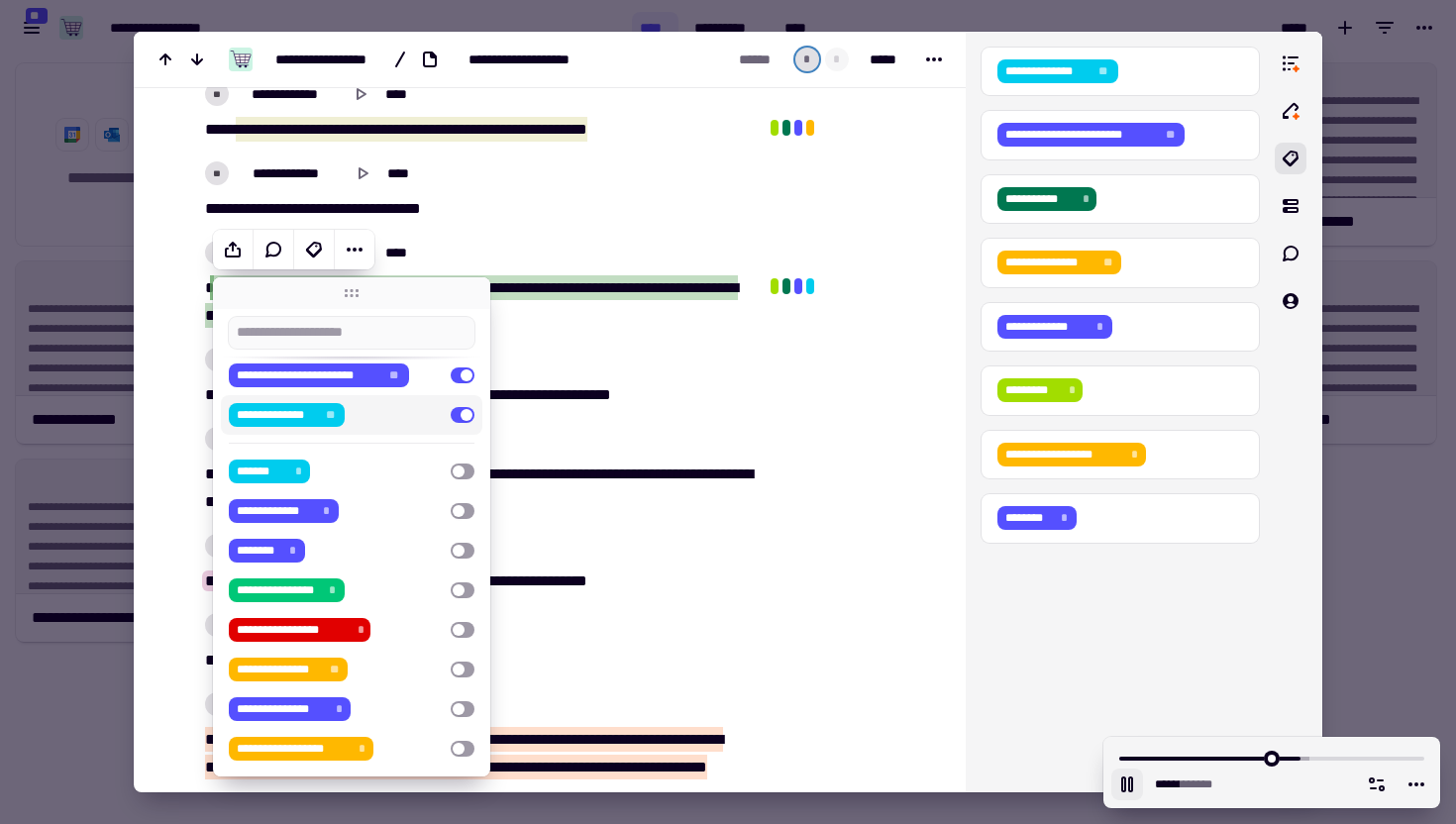 click on "**********" at bounding box center [336, 415] 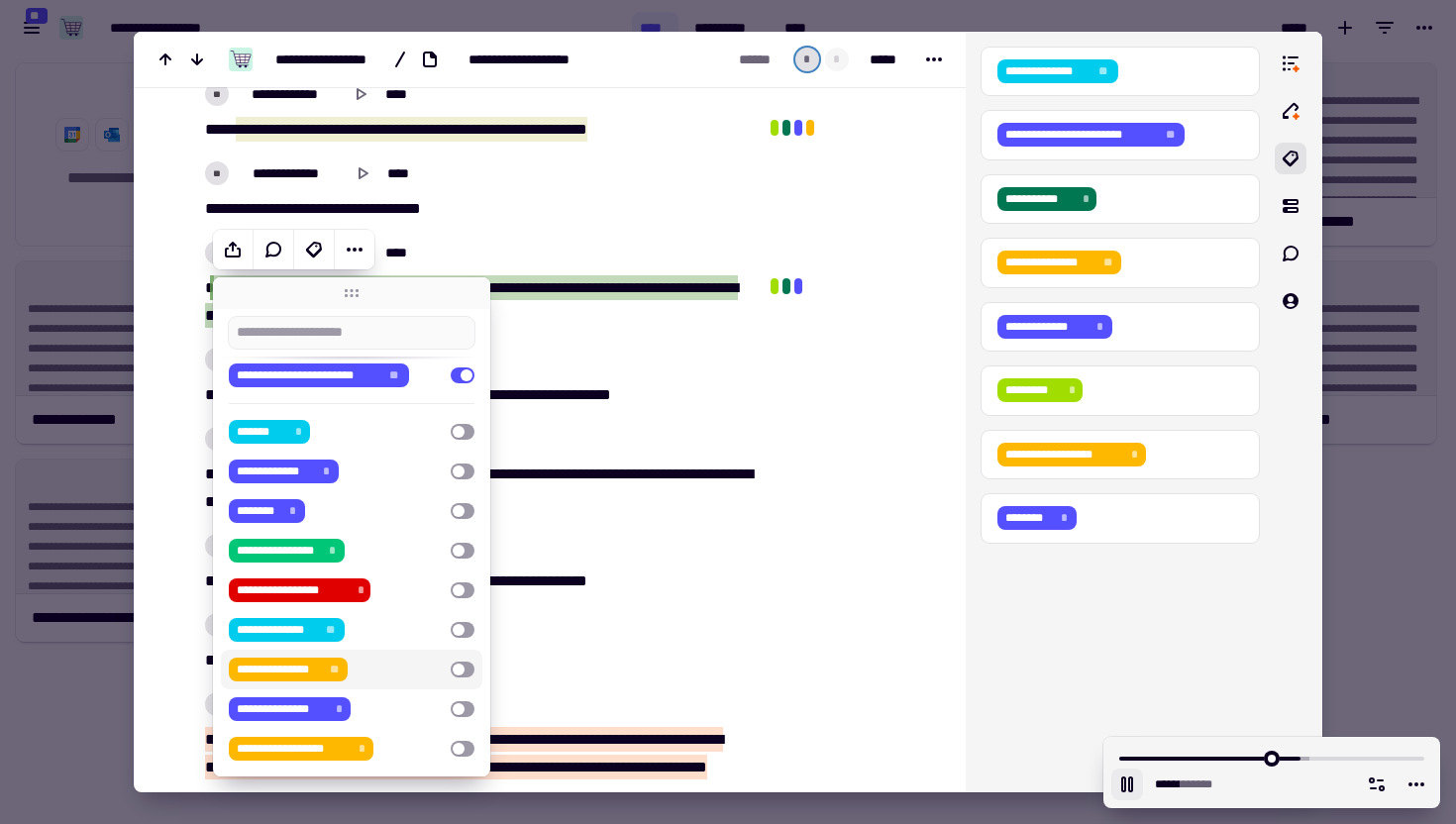 click on "**********" at bounding box center [336, 670] 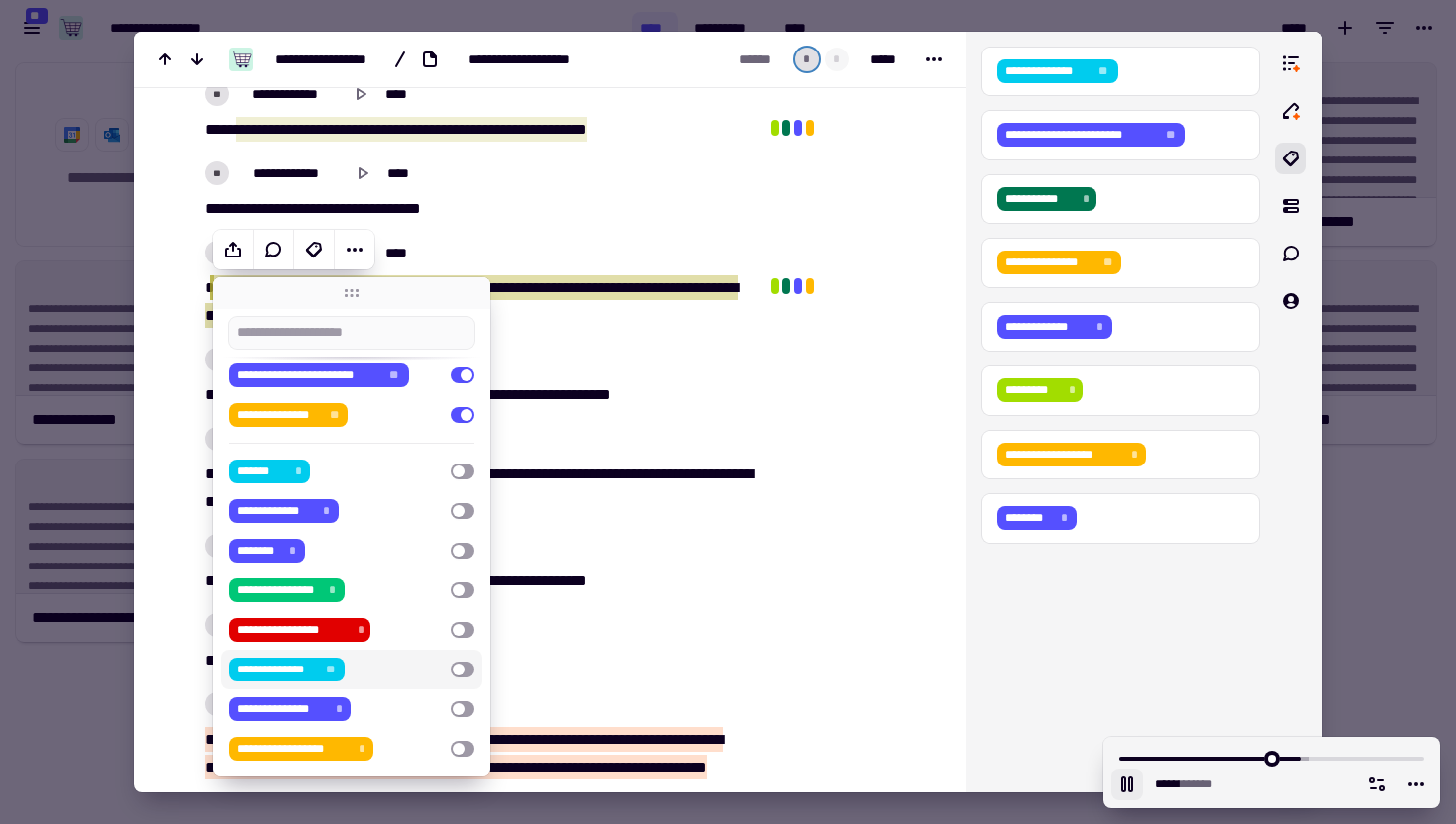 click on "**********" at bounding box center [336, 670] 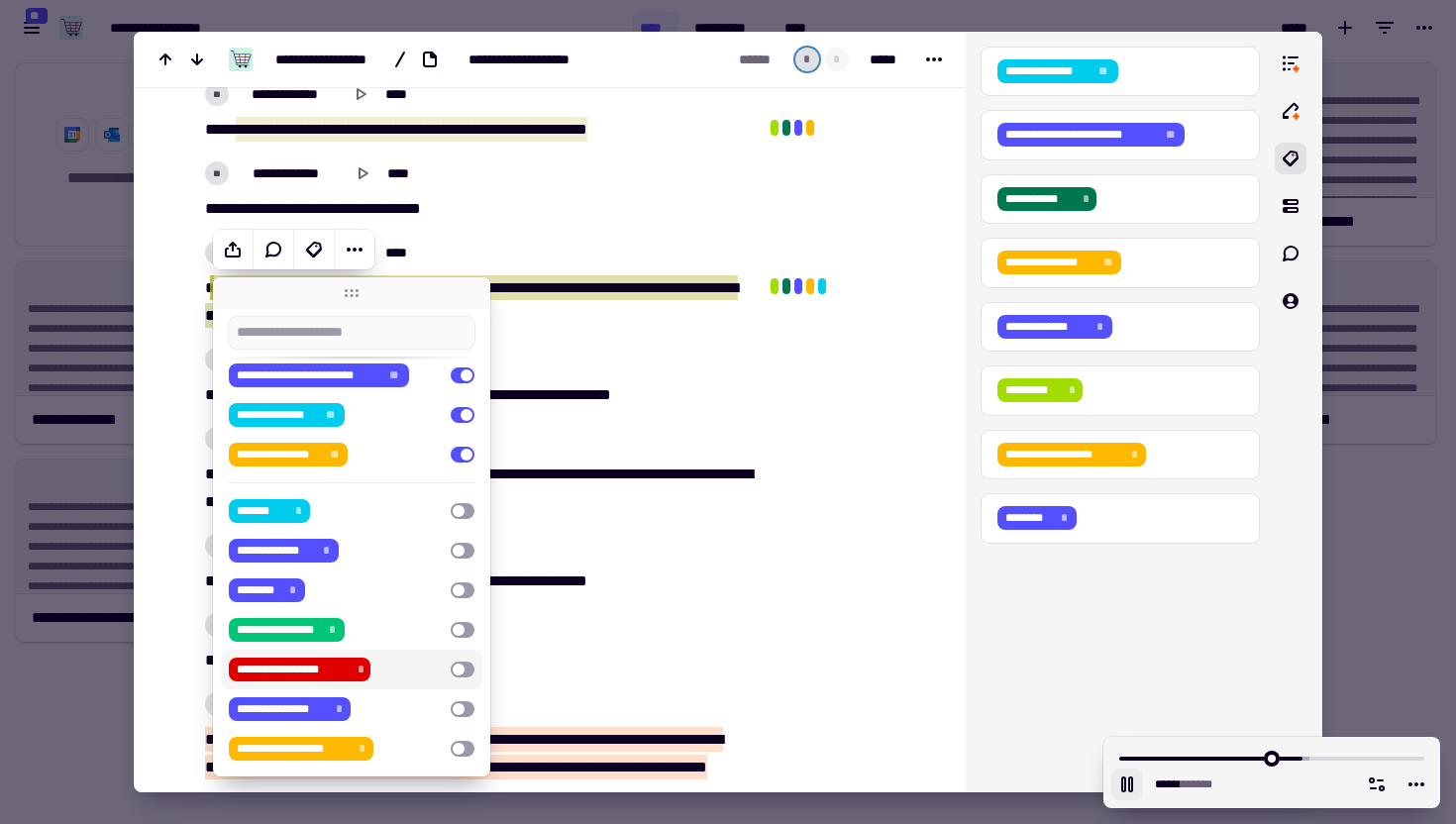 click at bounding box center [850, -1002] 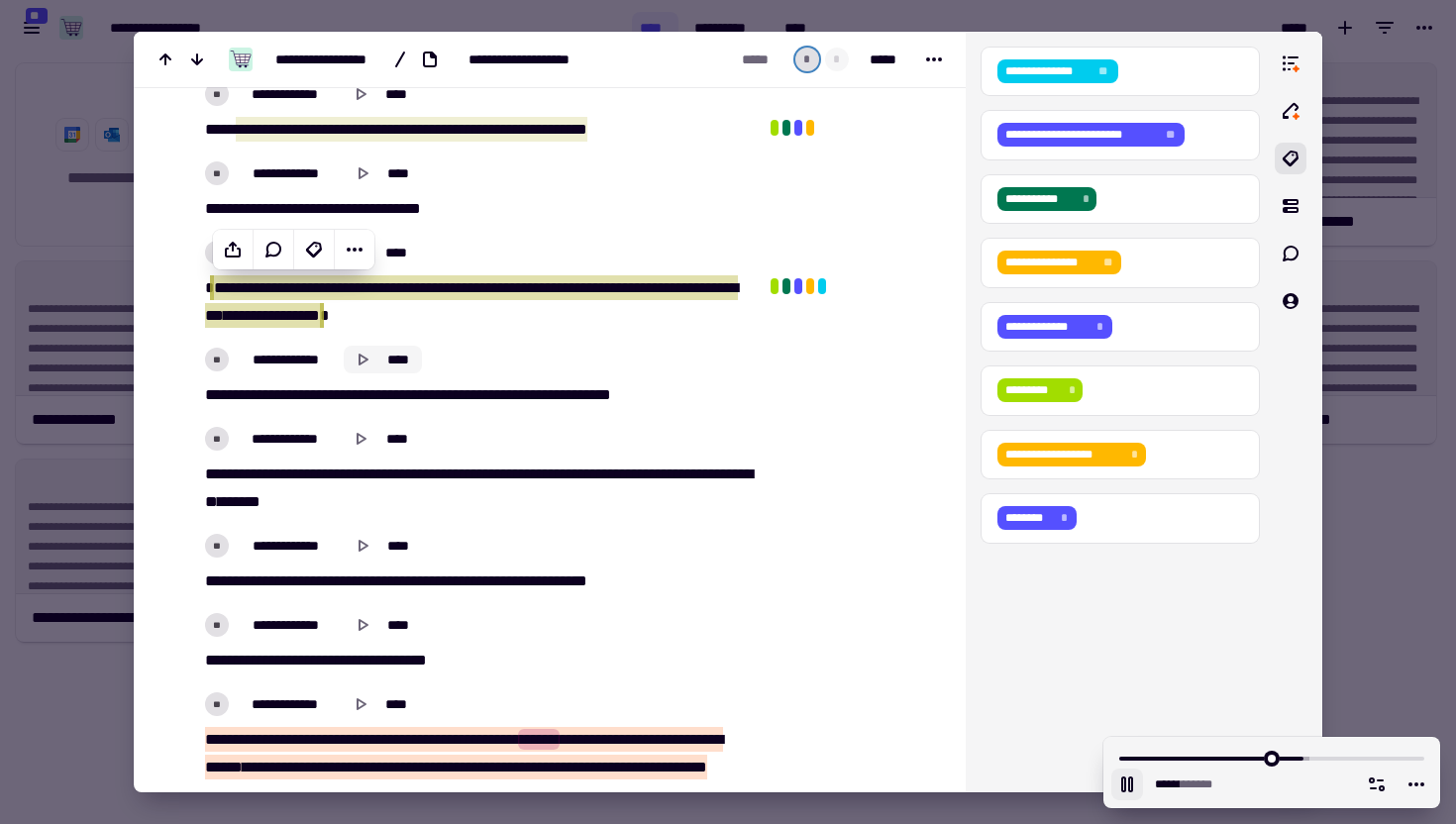 click 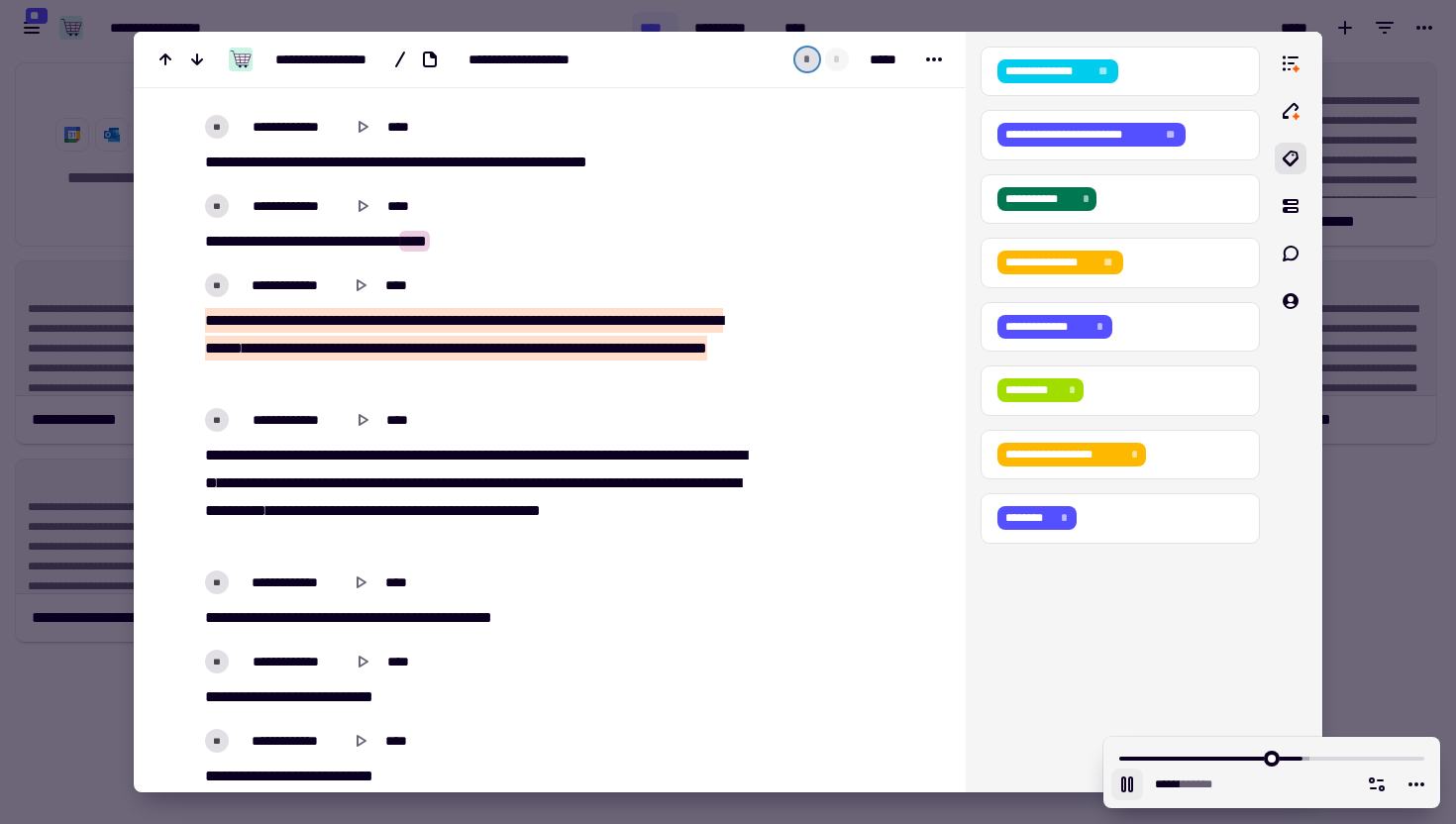 scroll, scrollTop: 7459, scrollLeft: 0, axis: vertical 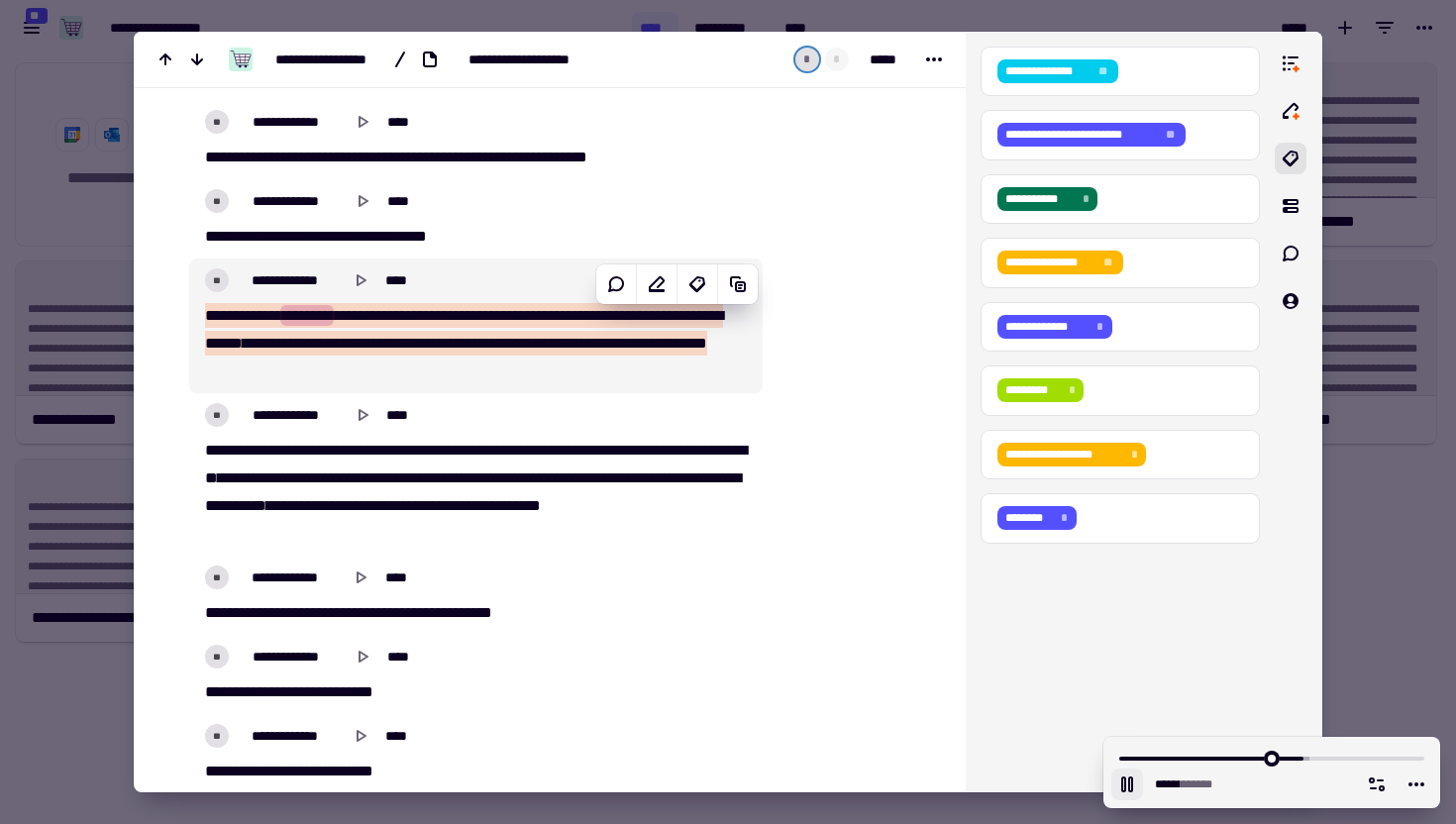 click on "***" at bounding box center [258, 343] 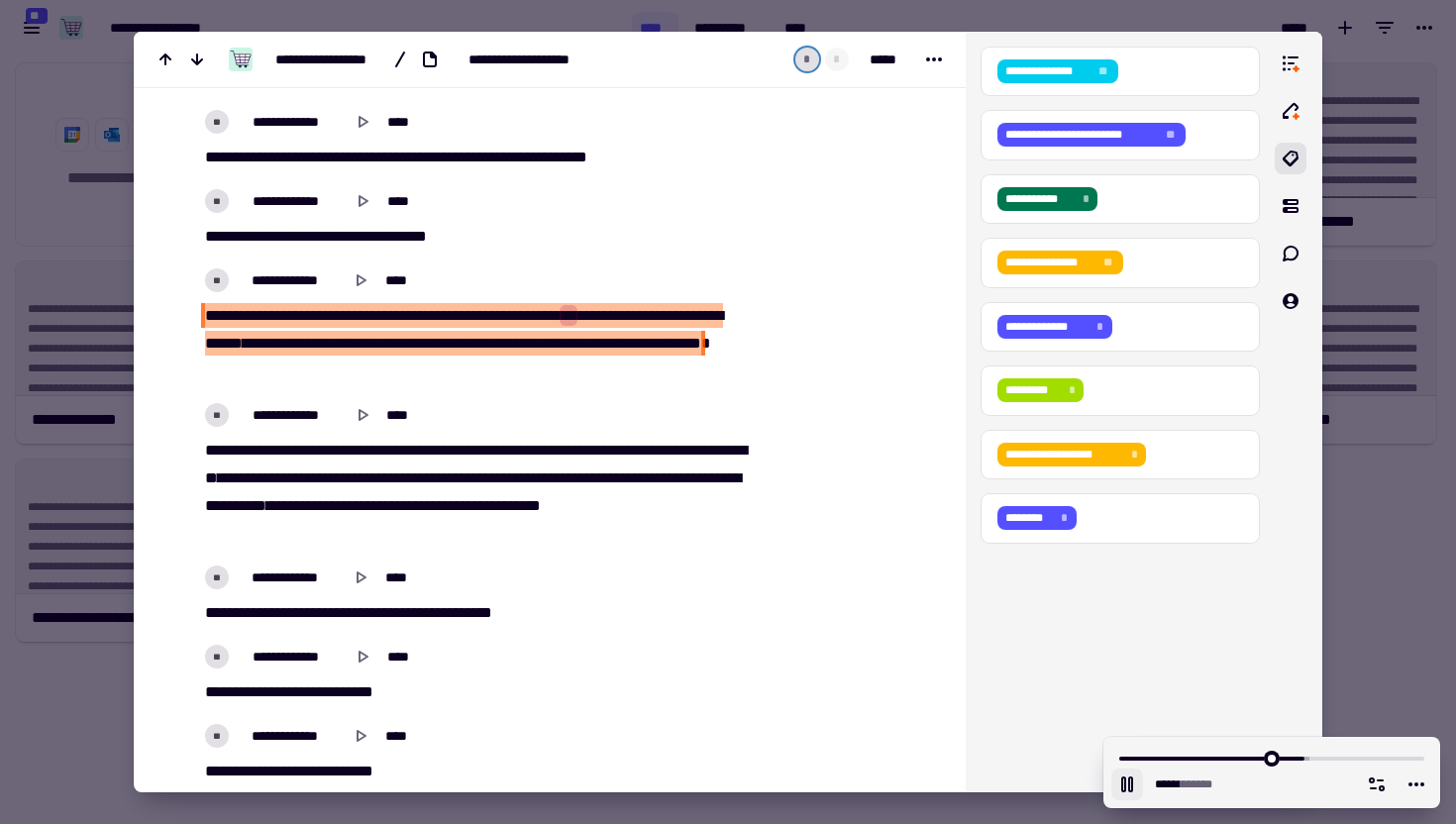click on "********" at bounding box center (307, 315) 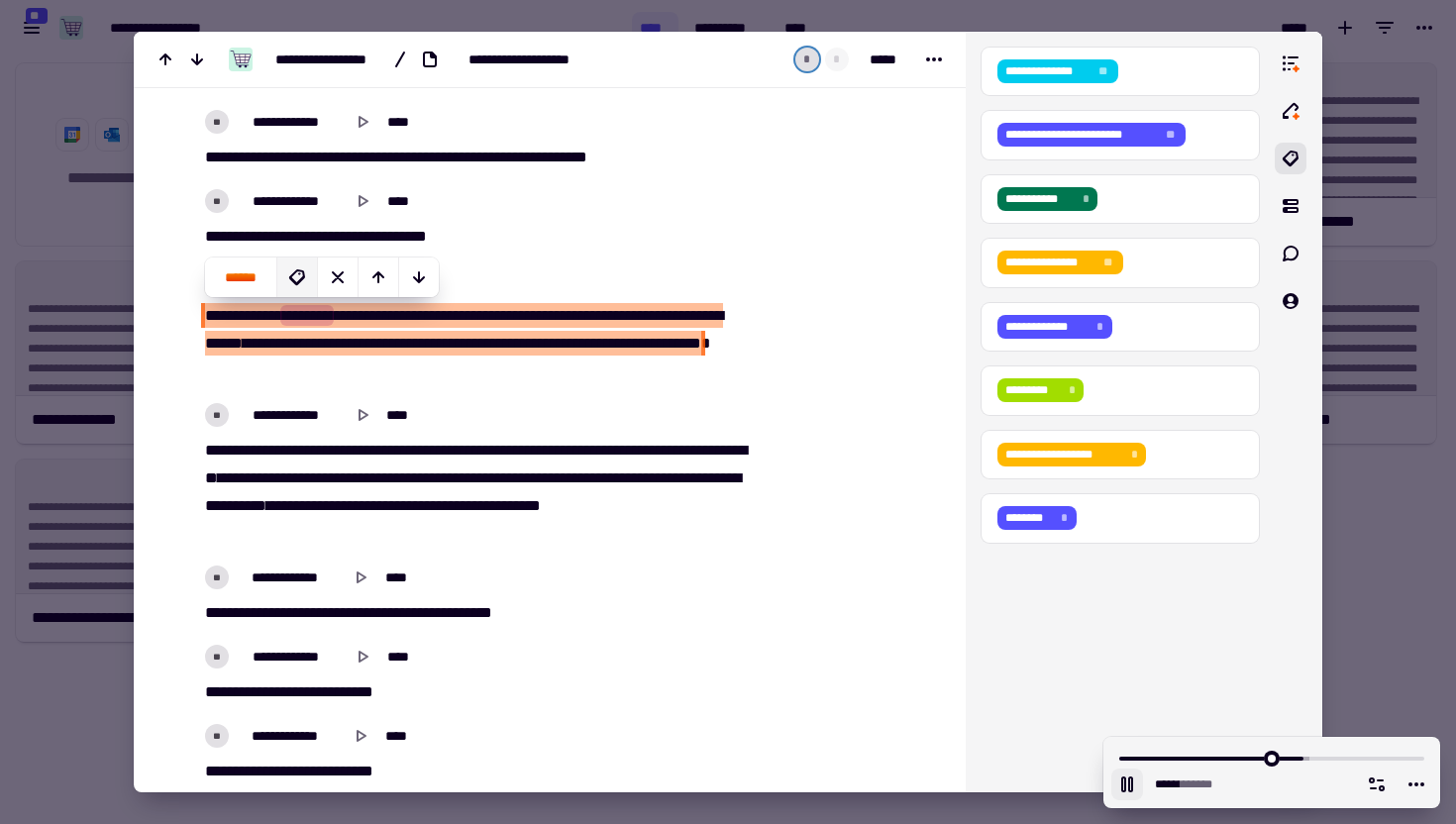 click 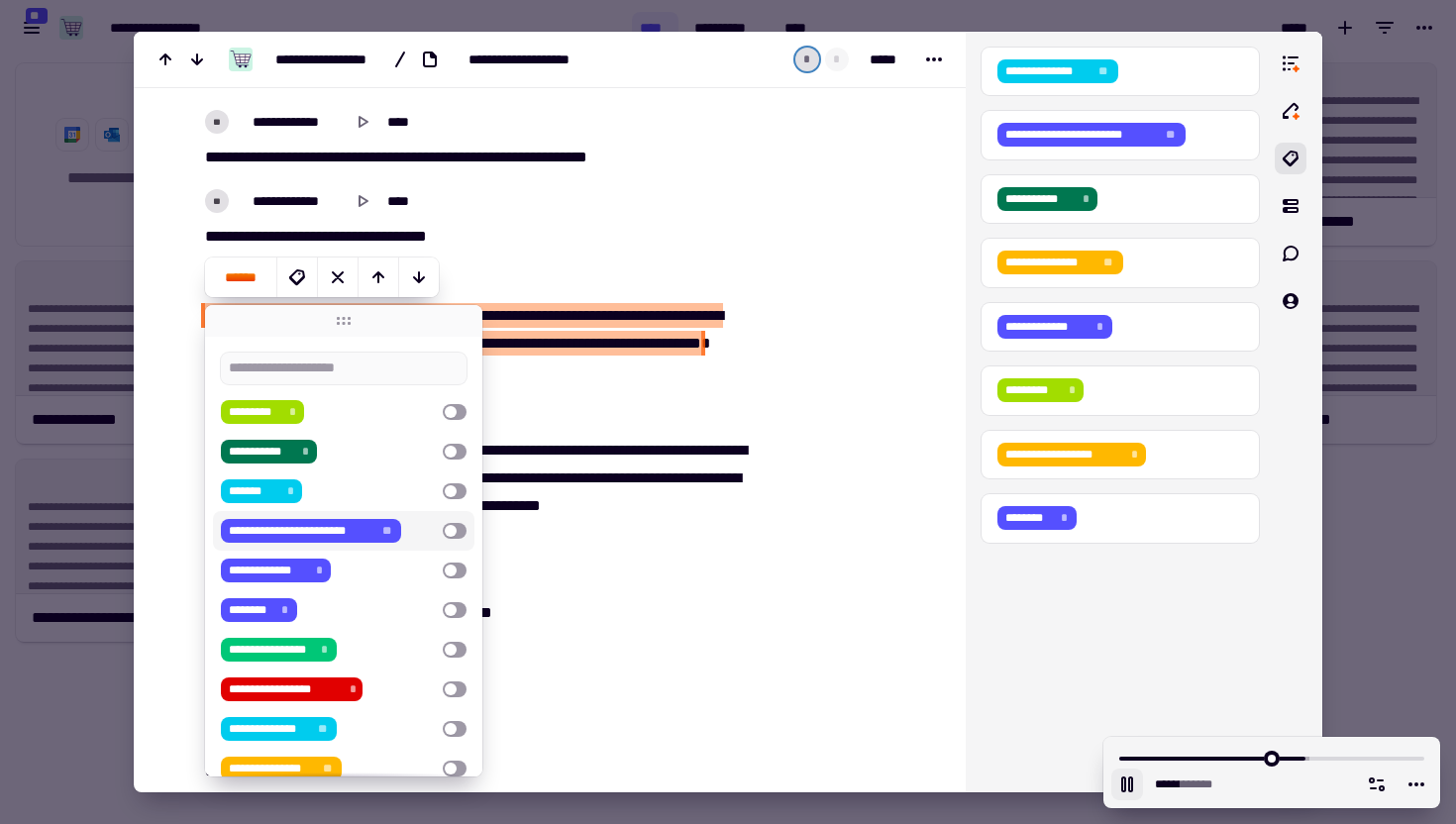 click on "**********" at bounding box center (328, 531) 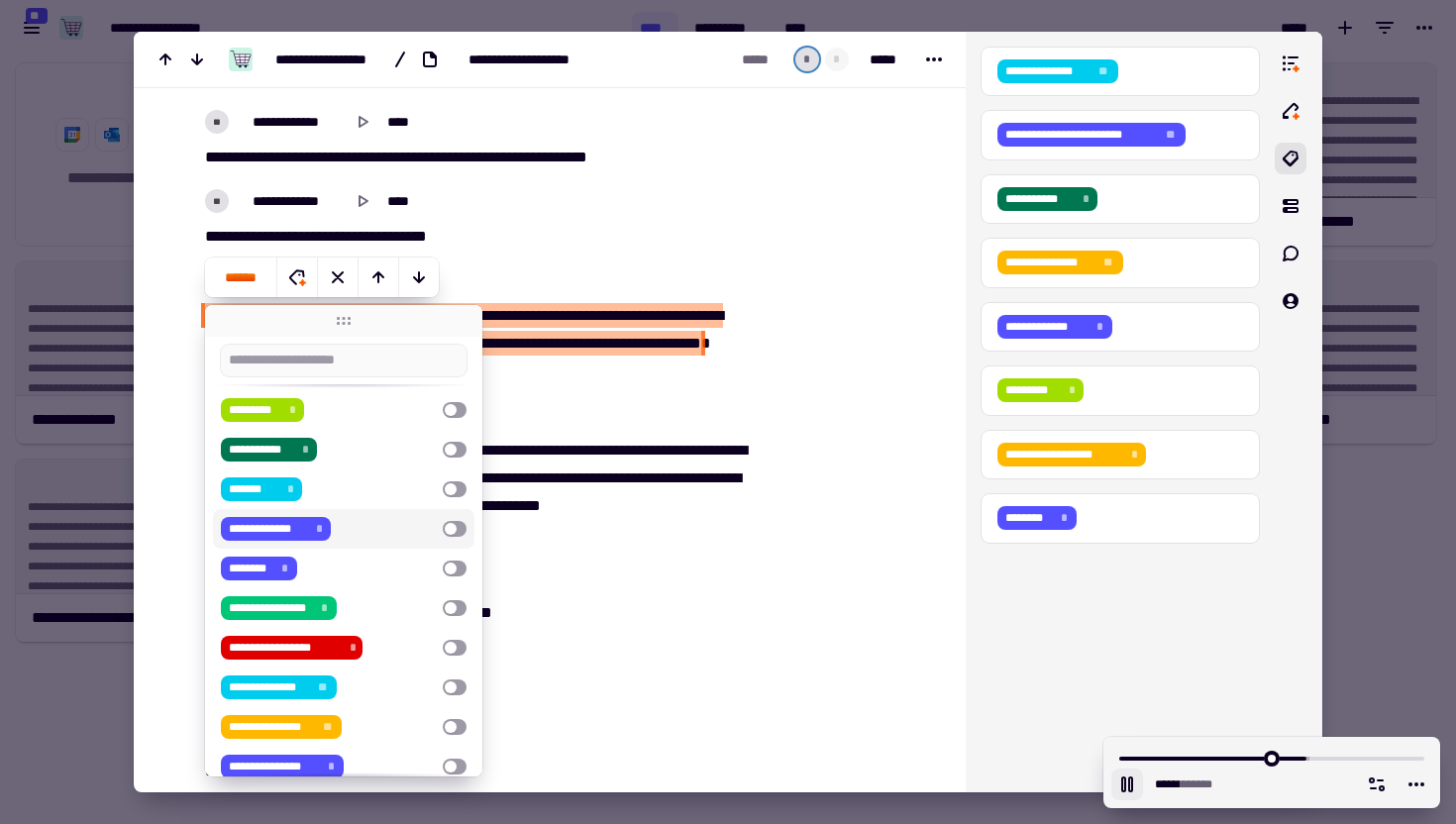 scroll, scrollTop: 162, scrollLeft: 0, axis: vertical 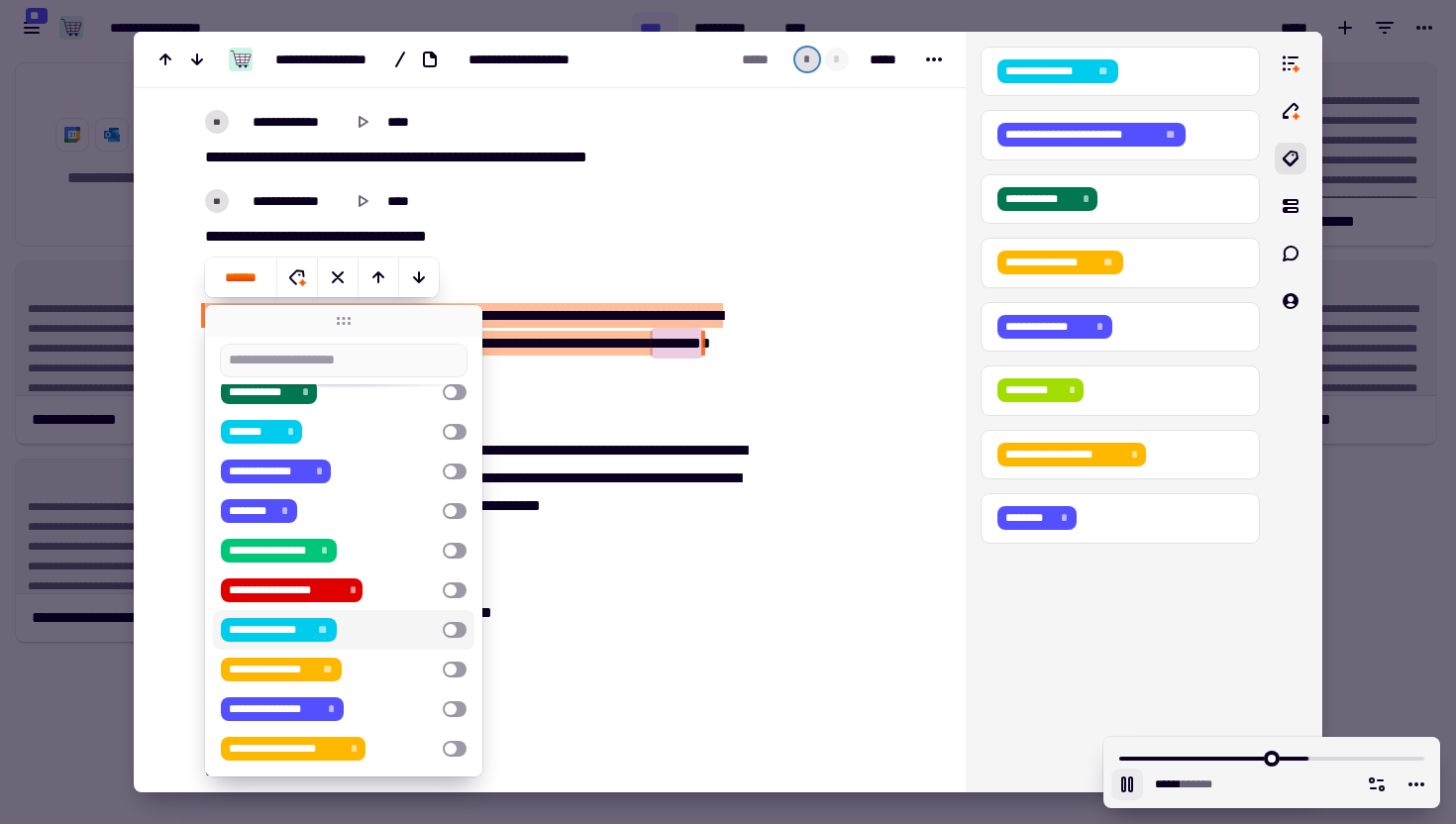 click on "**********" at bounding box center (328, 630) 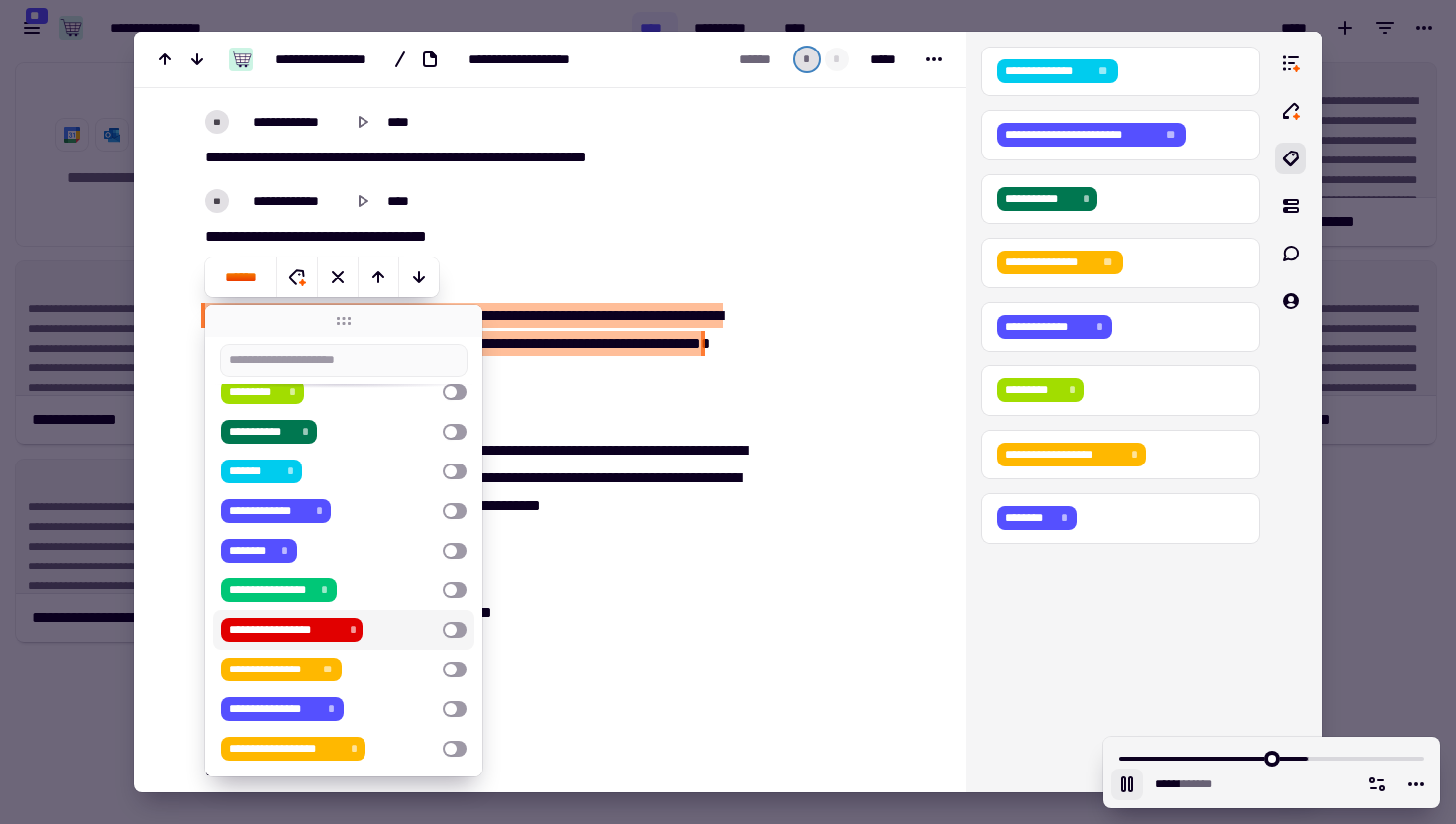 click at bounding box center (850, -1426) 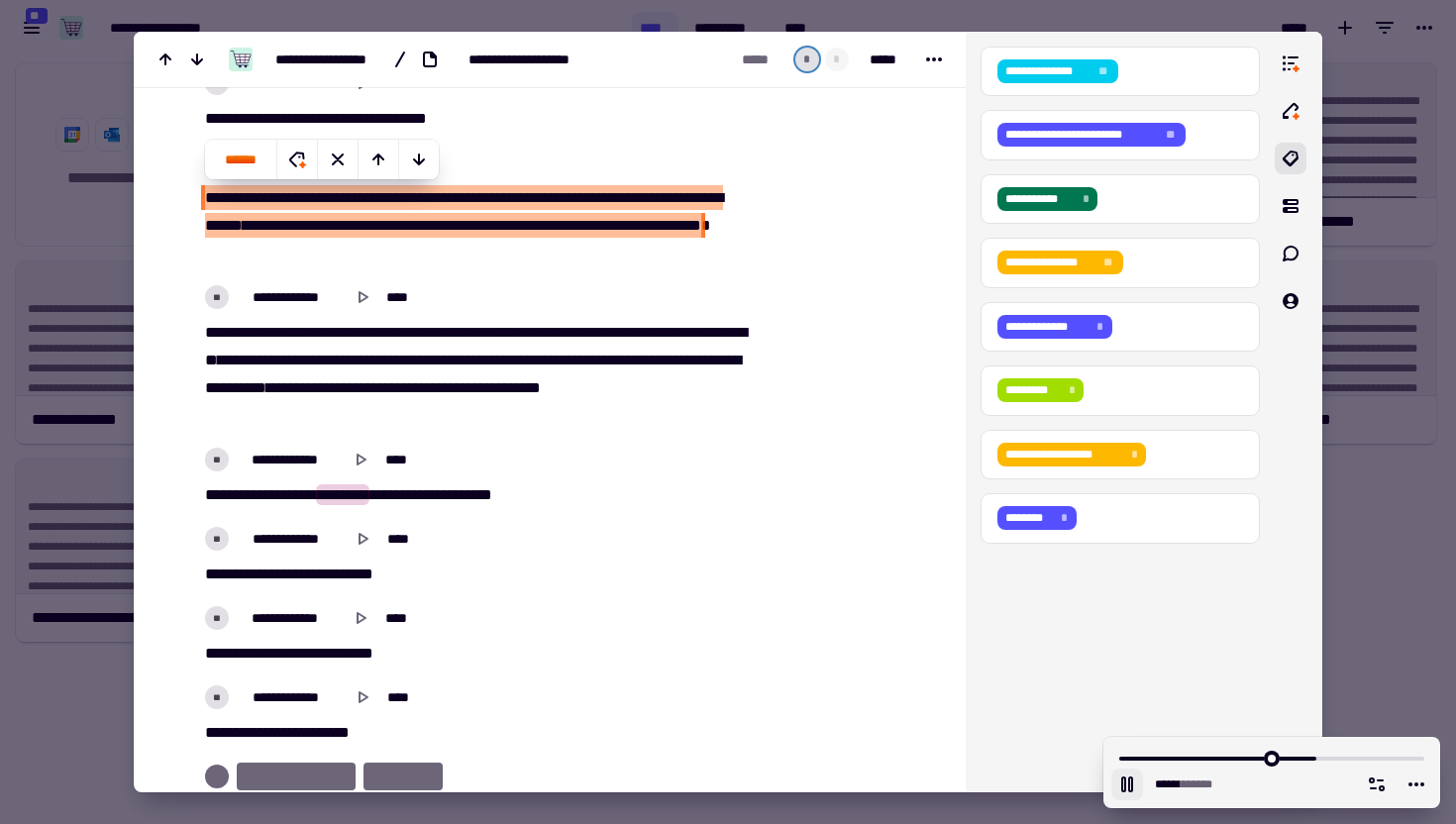 scroll, scrollTop: 7599, scrollLeft: 0, axis: vertical 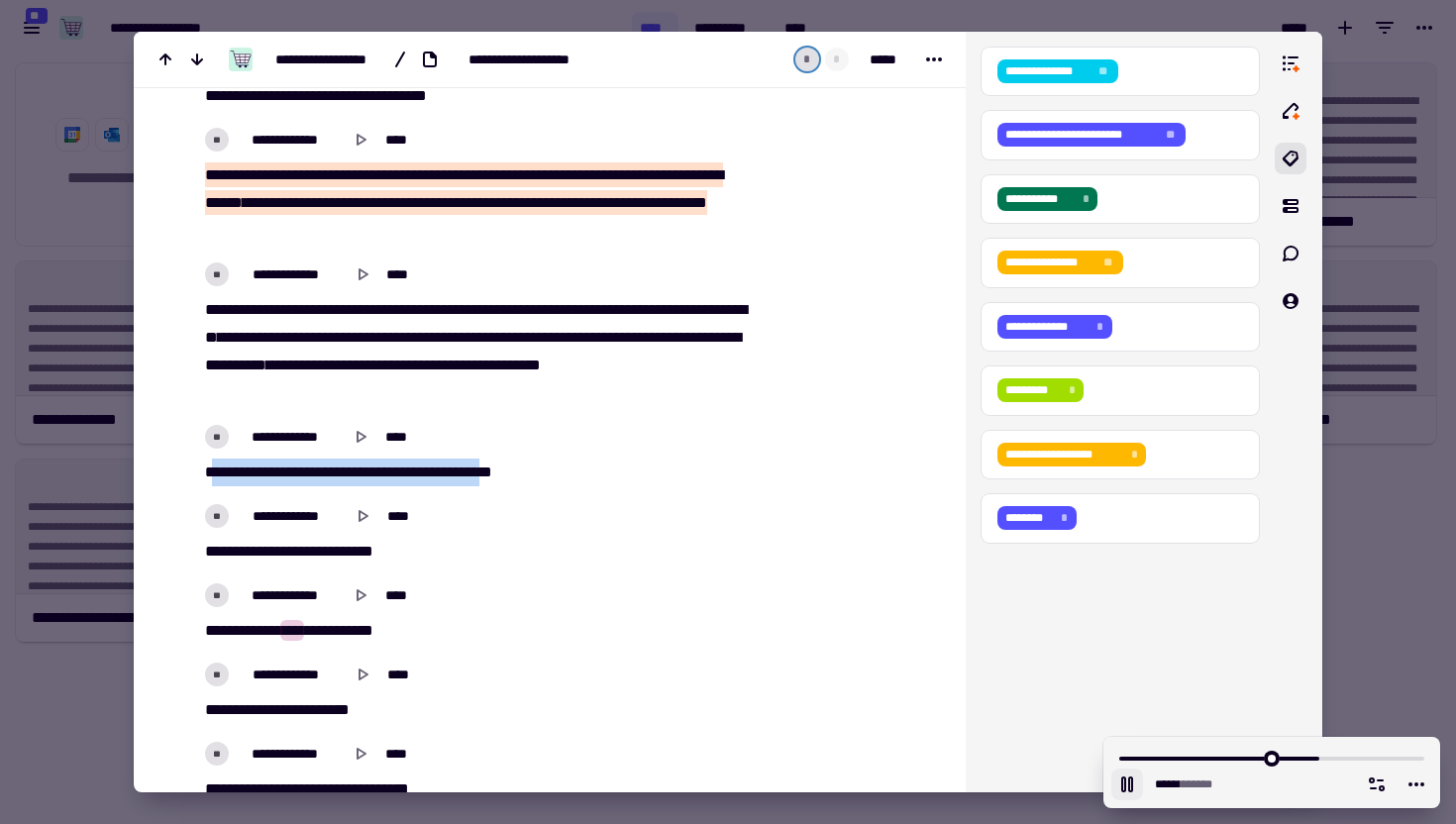 drag, startPoint x: 217, startPoint y: 470, endPoint x: 572, endPoint y: 467, distance: 355.01268 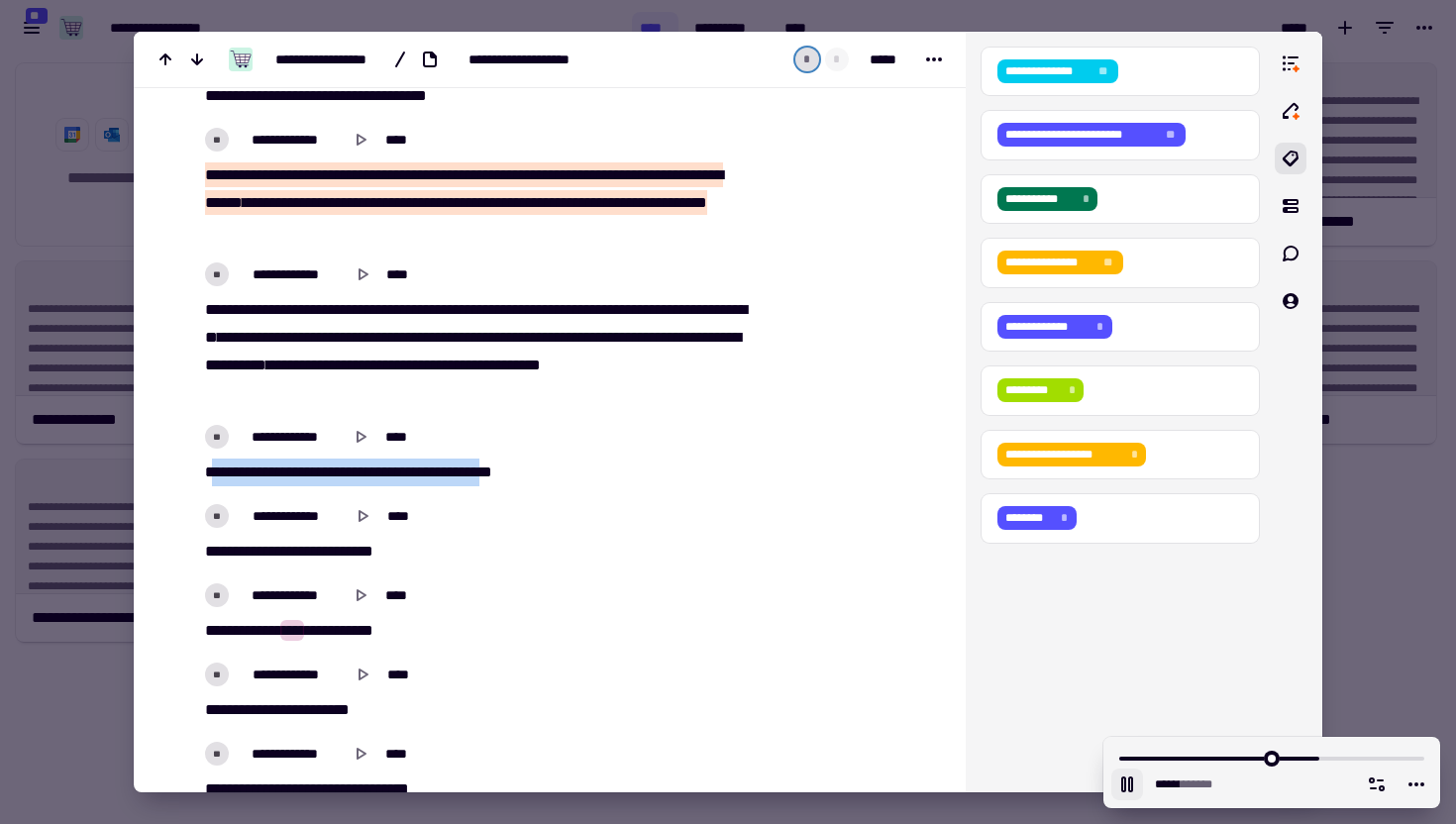 click on "[FIRST] [LAST] [CITY] [STATE] [POSTAL_CODE] [COUNTRY] [PHONE] [EMAIL]" at bounding box center [475, 472] 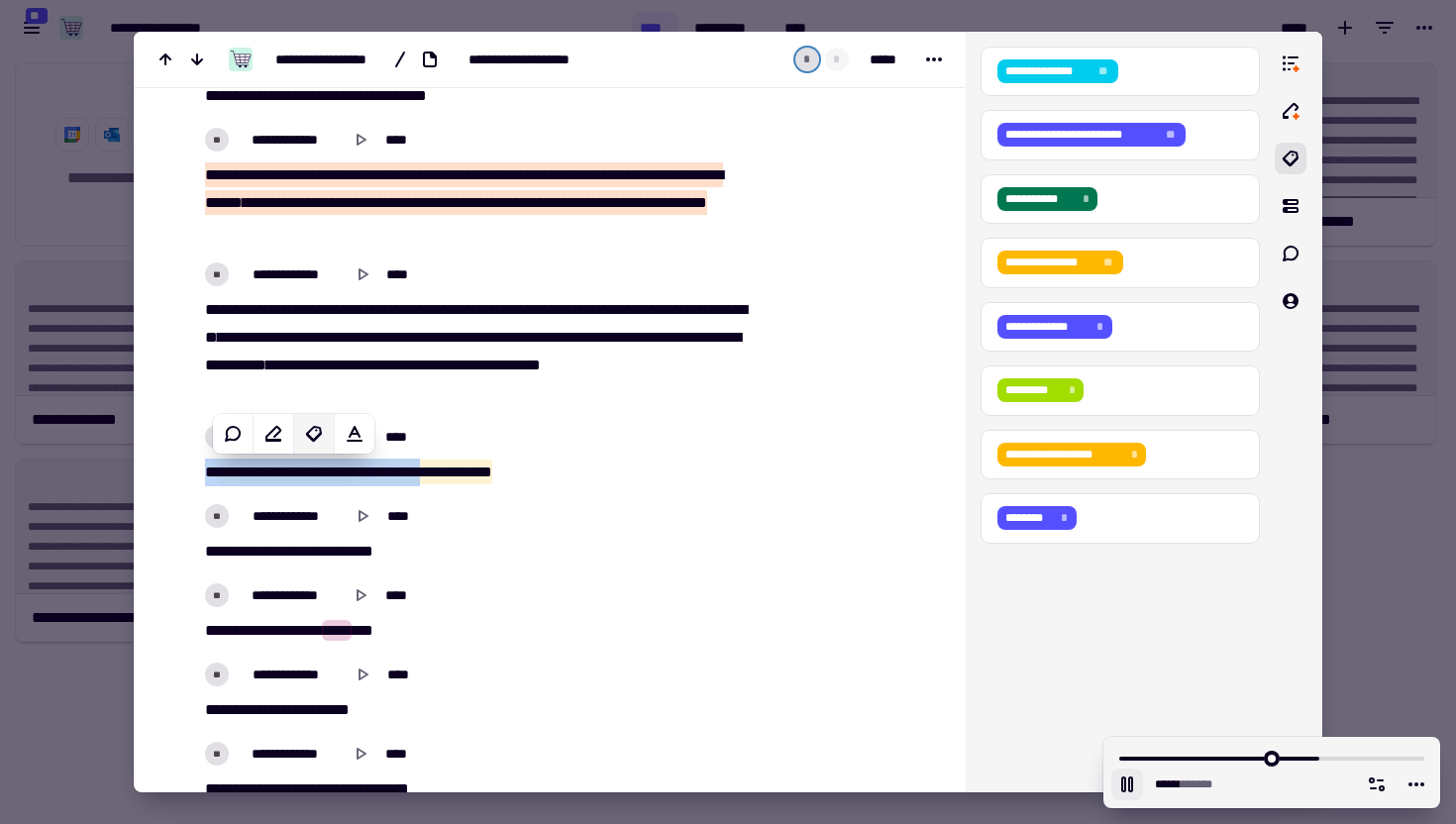 click 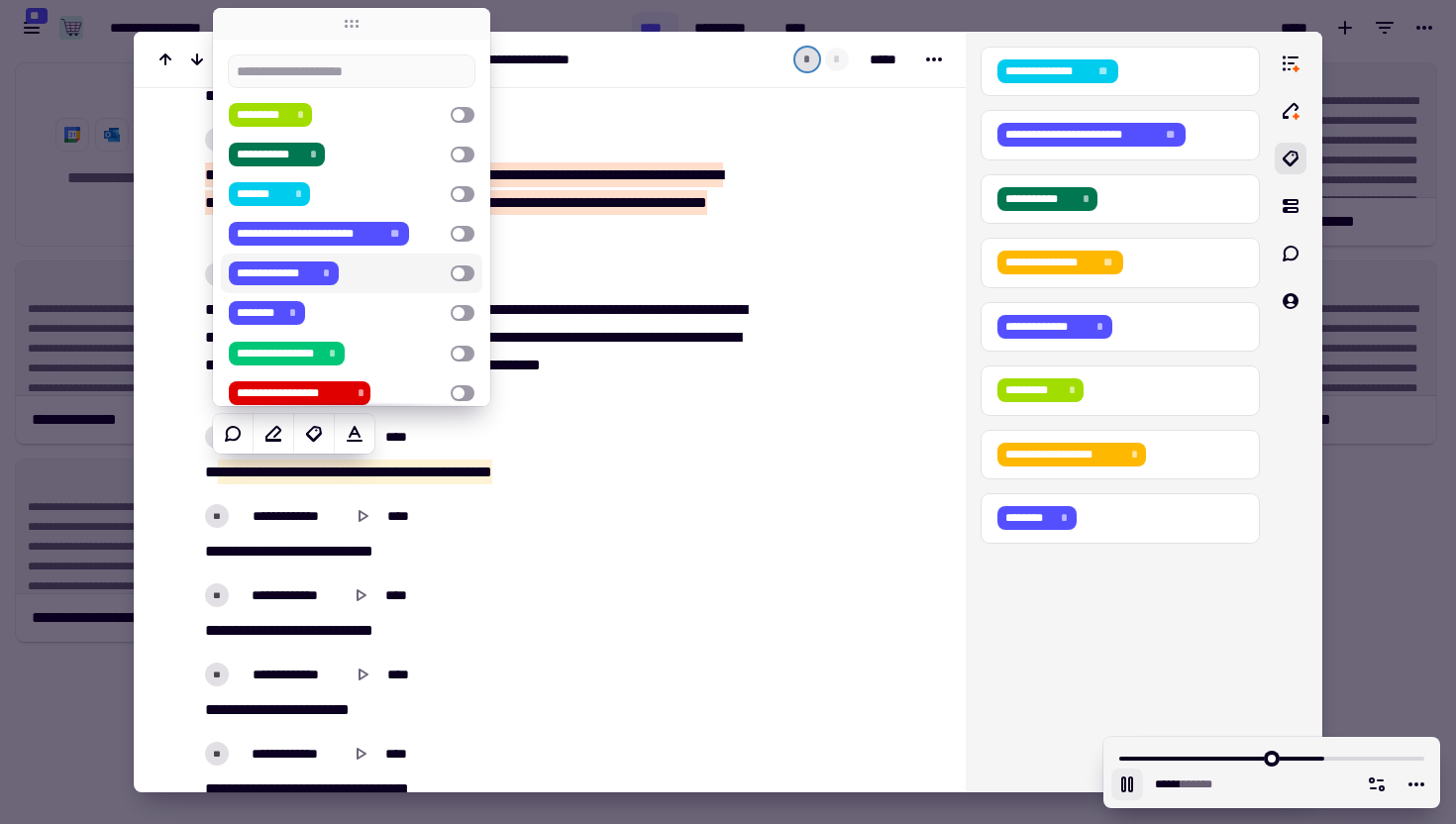 click on "**********" at bounding box center (336, 273) 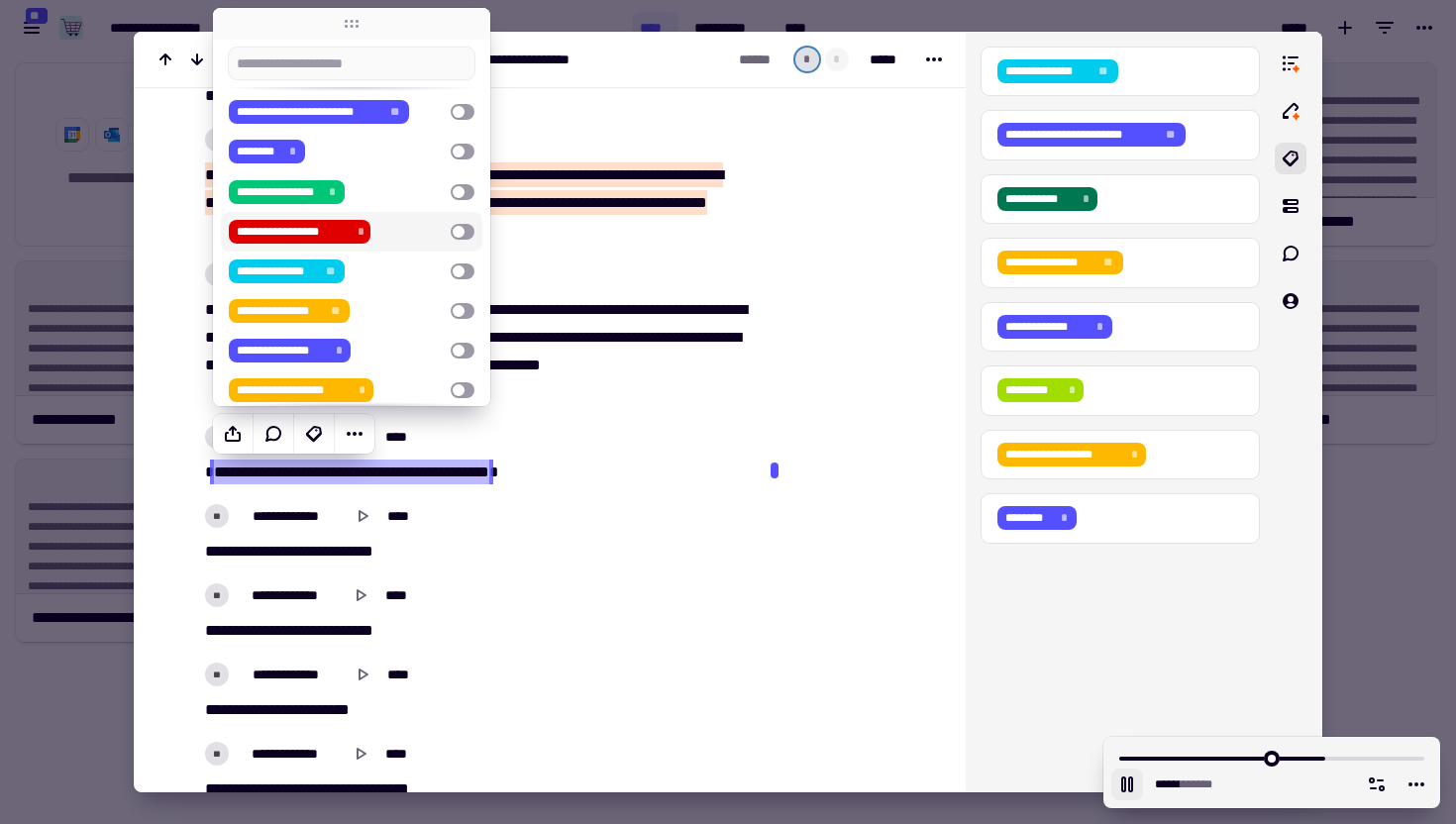 scroll, scrollTop: 237, scrollLeft: 0, axis: vertical 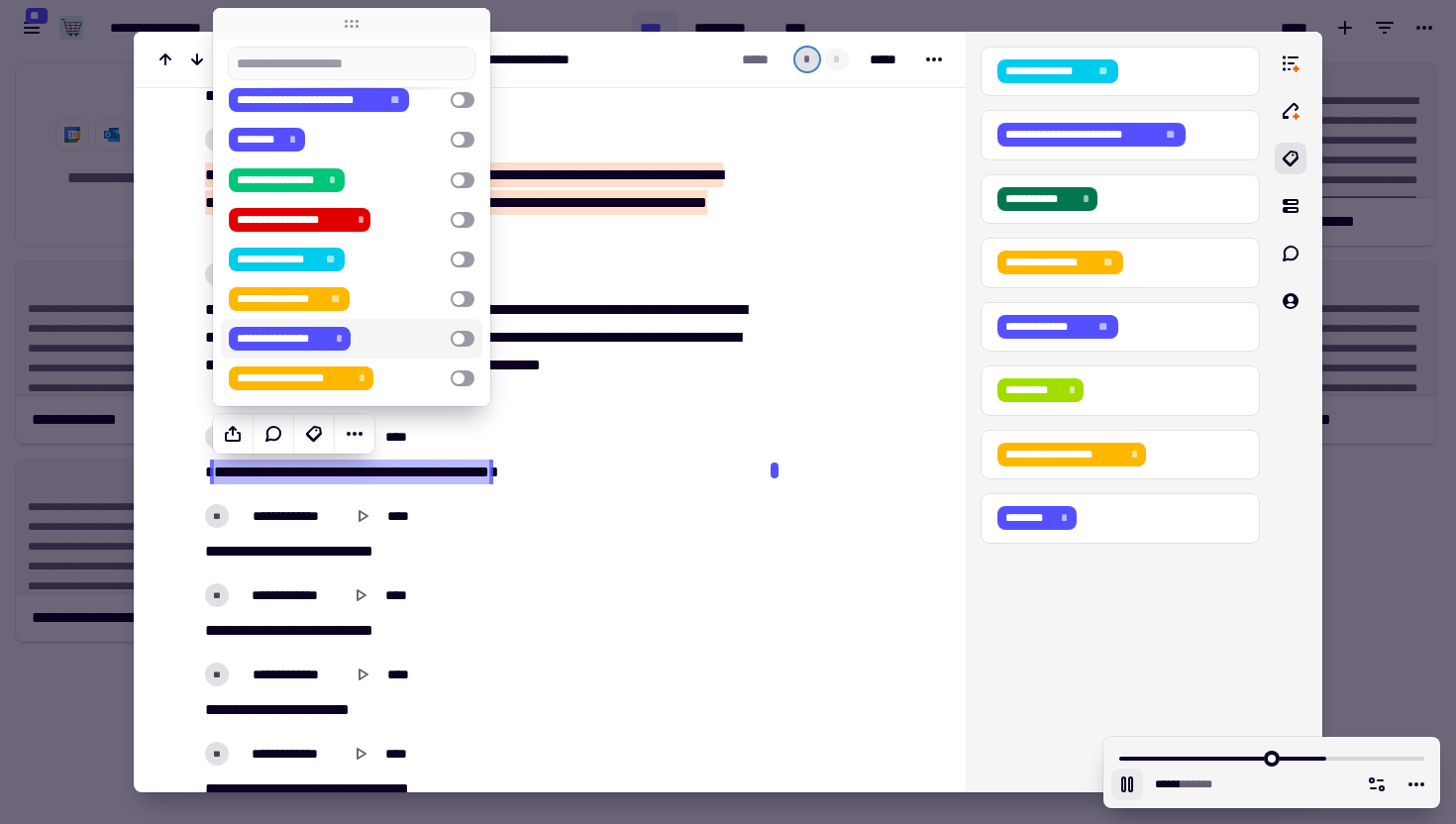 click on "[FIRST] [LAST] [CITY] [STATE] [POSTAL_CODE] [COUNTRY] [PHONE] [EMAIL]" at bounding box center (475, 472) 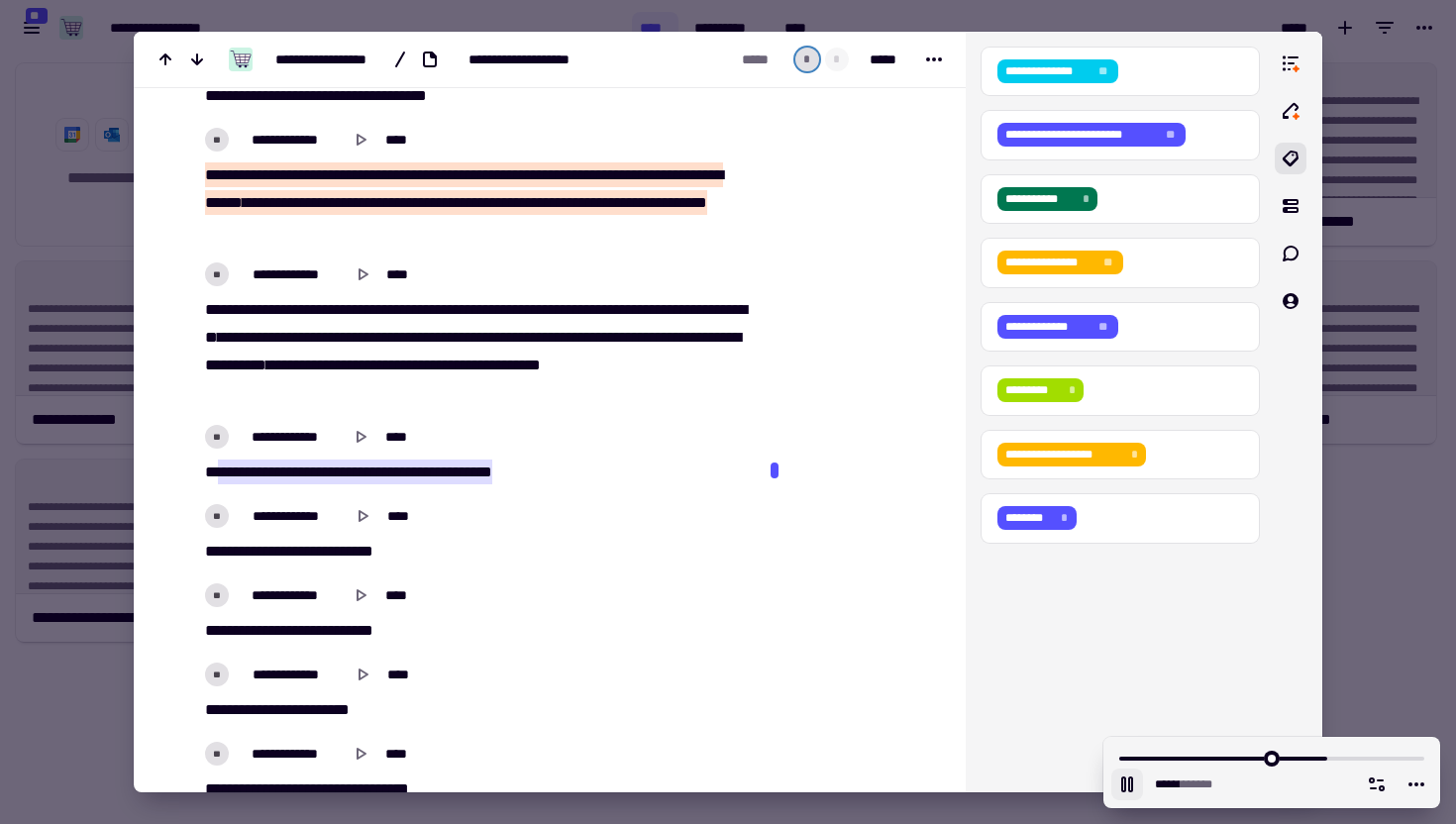 click 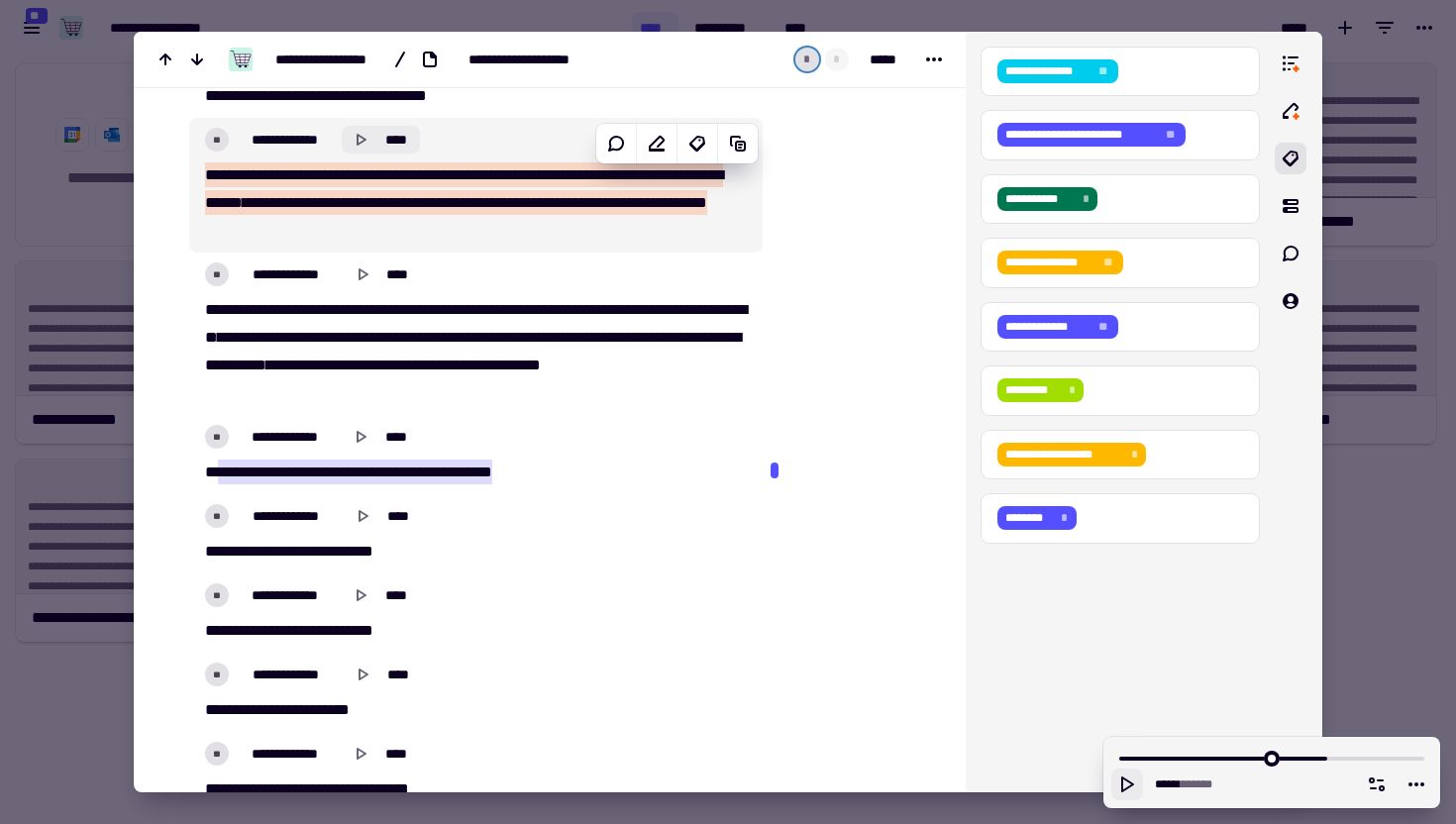 click on "****" 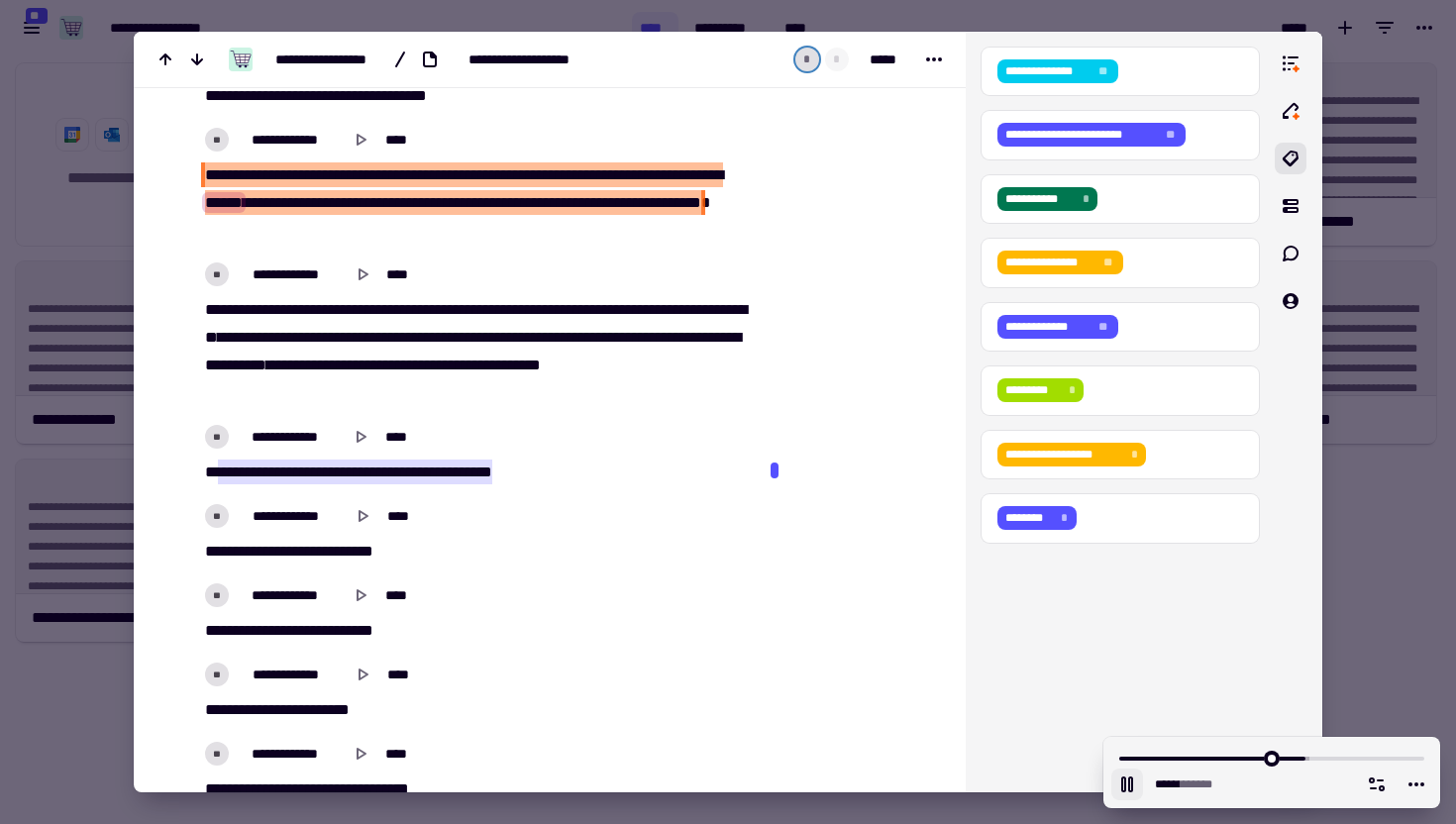 click at bounding box center [269, 202] 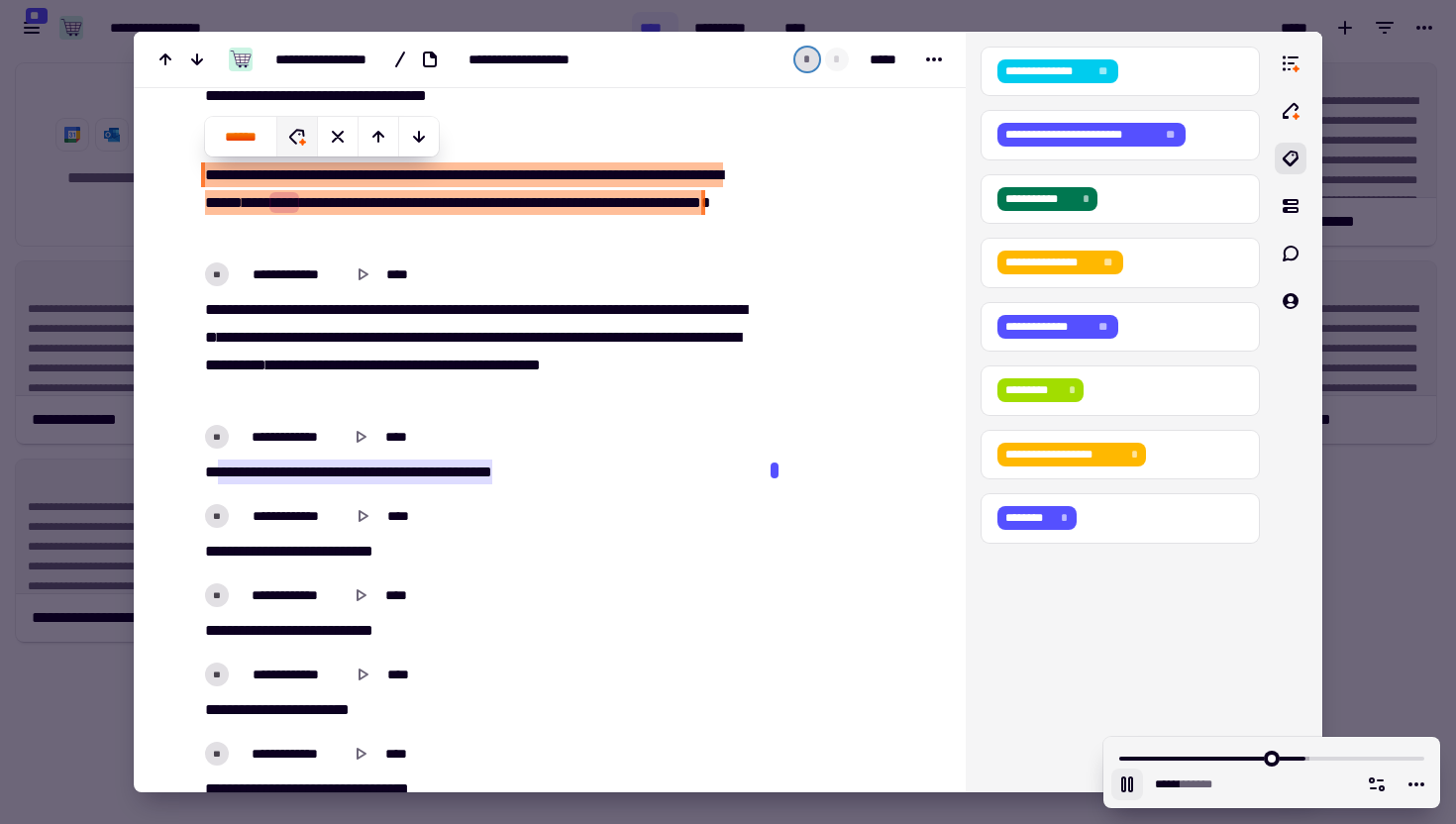 click 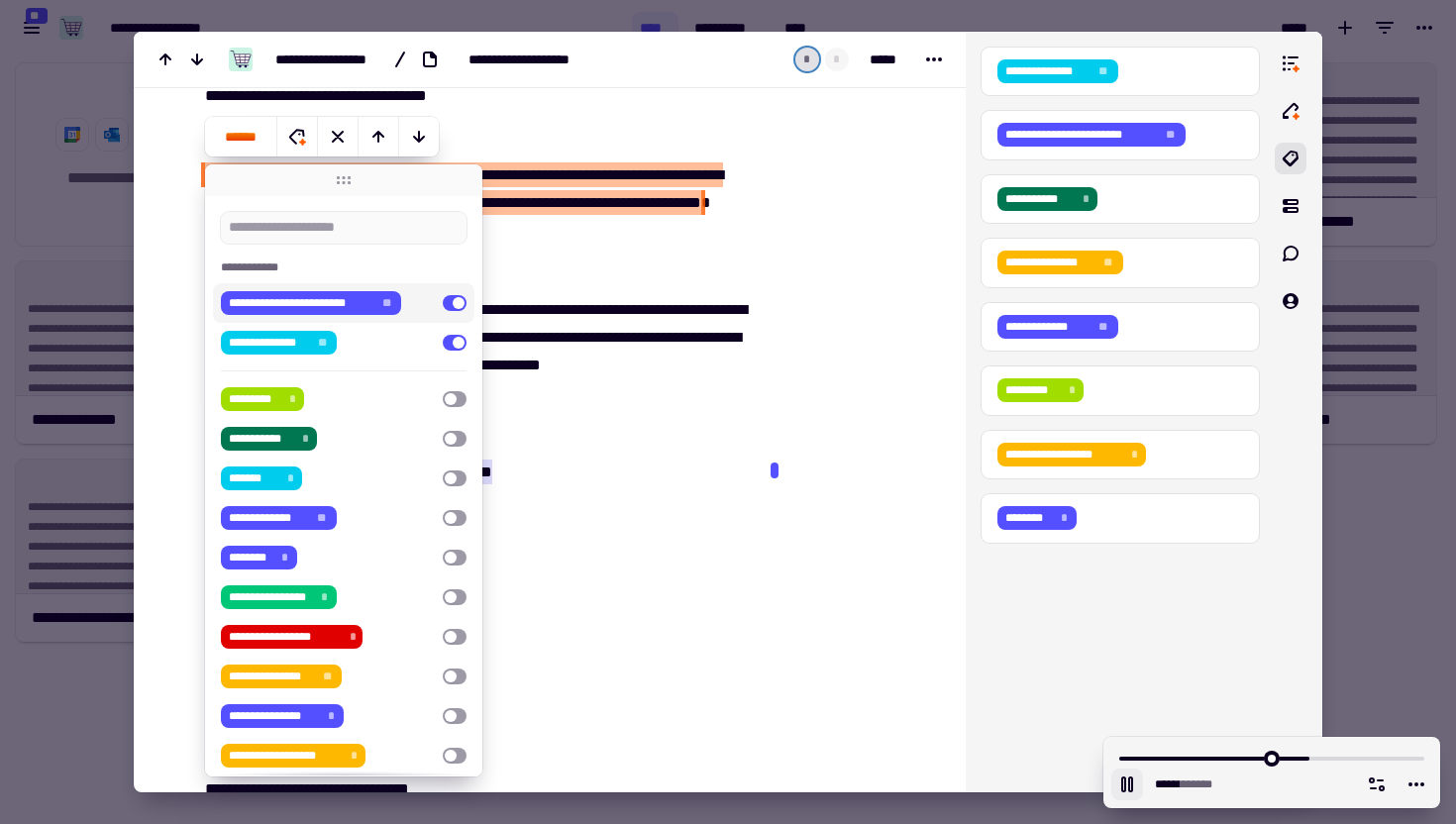 click at bounding box center [852, -3480] 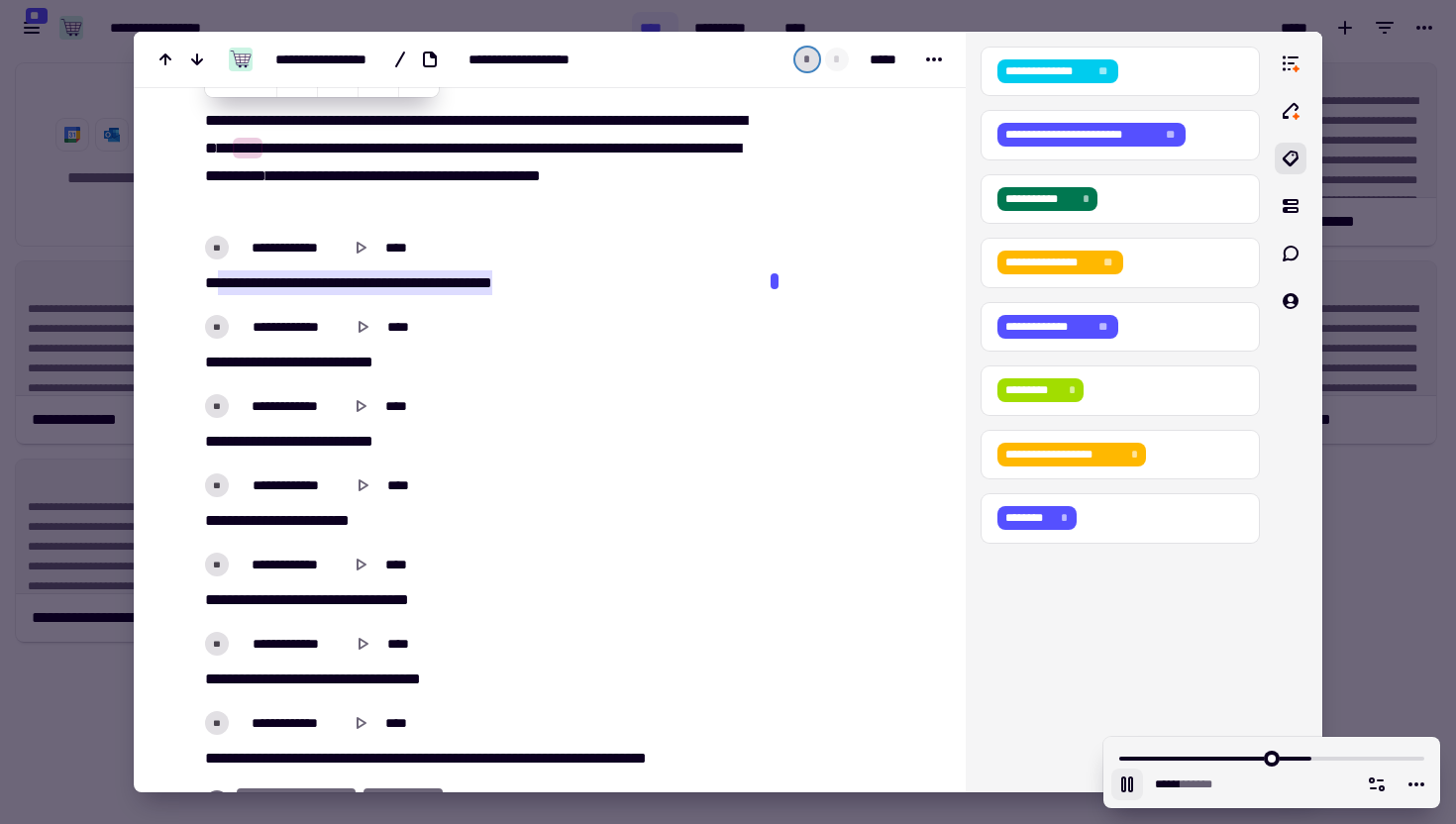 scroll, scrollTop: 7789, scrollLeft: 0, axis: vertical 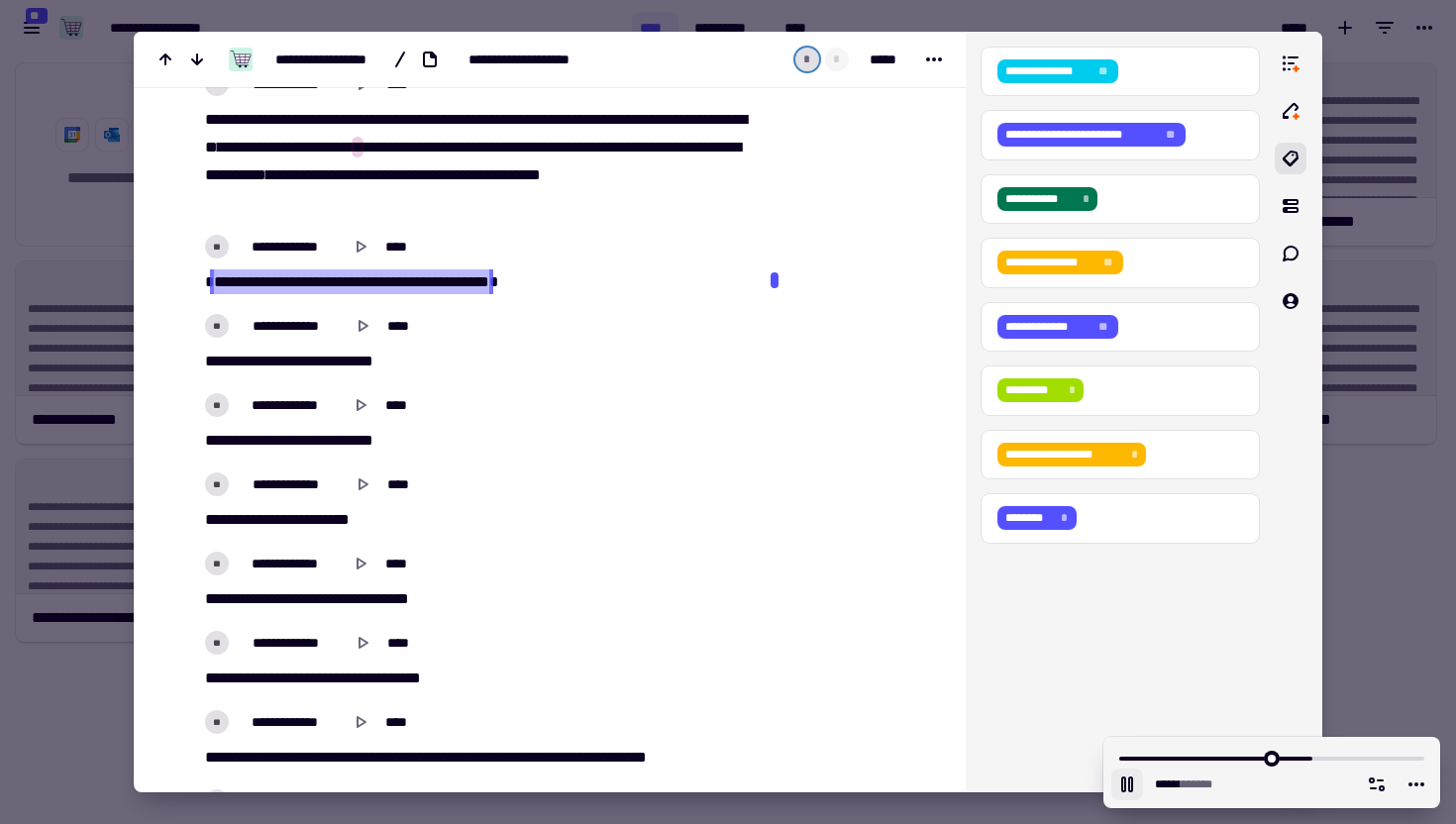 click on "***" at bounding box center (384, 281) 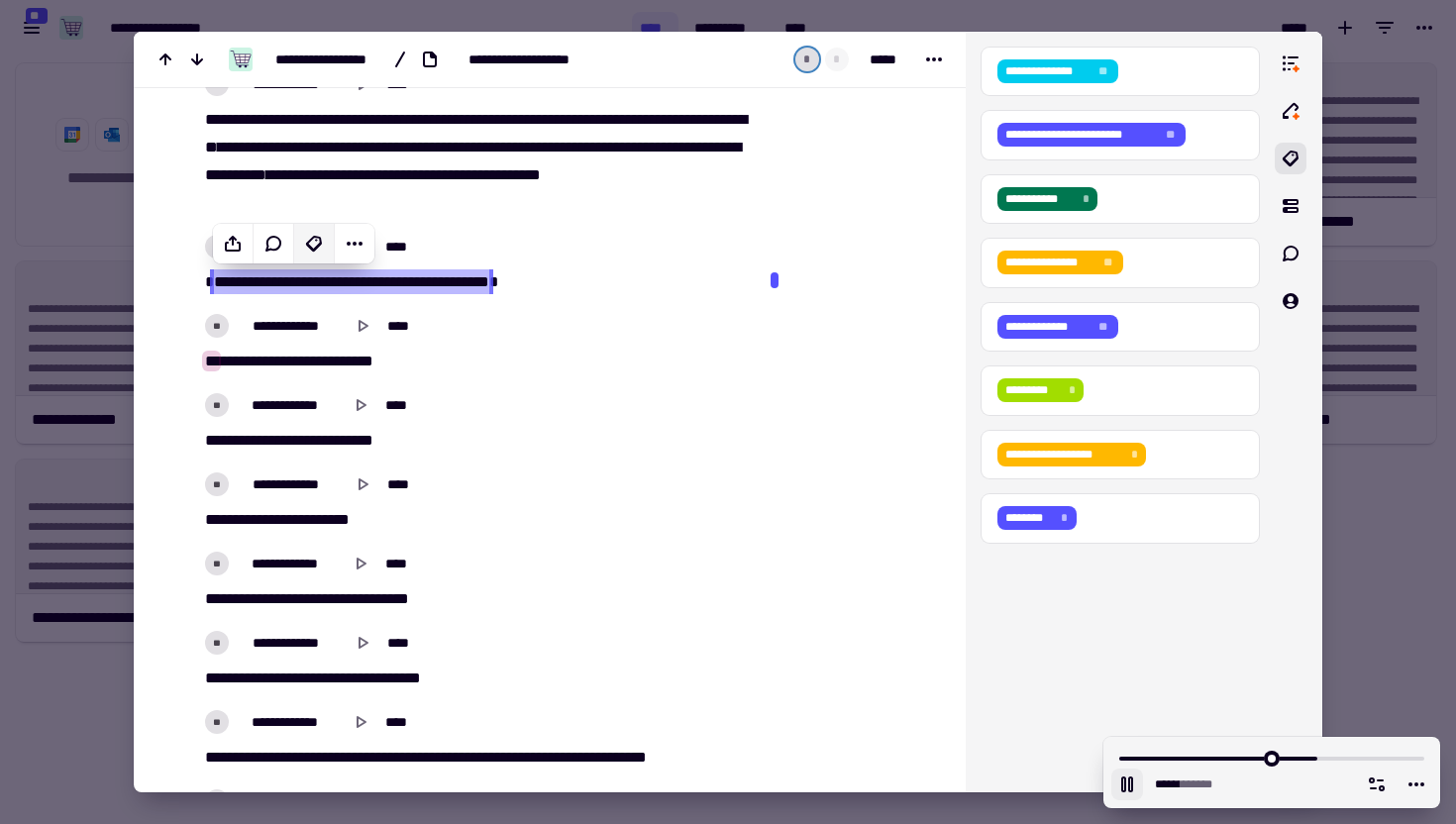 click 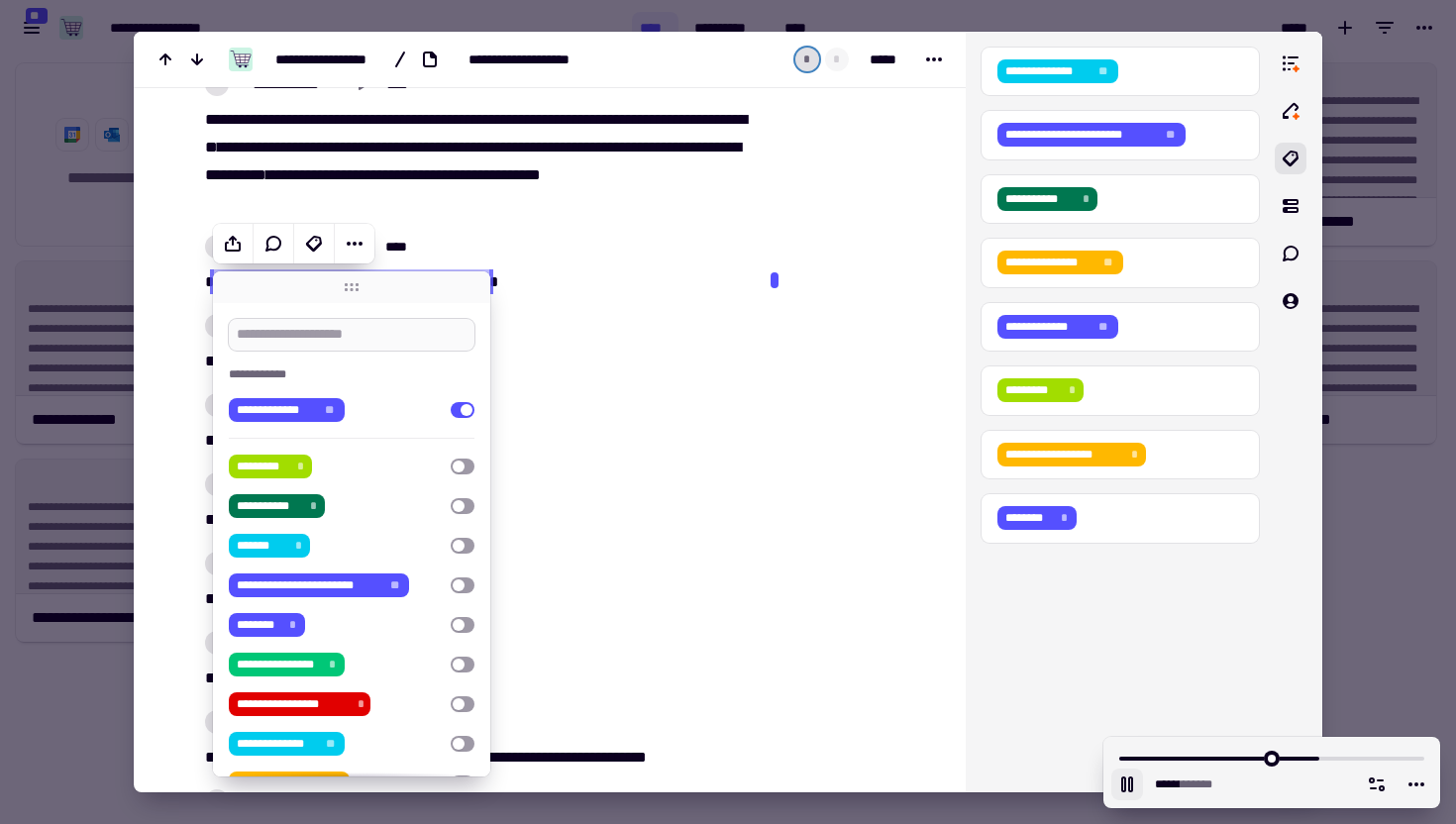 type on "******" 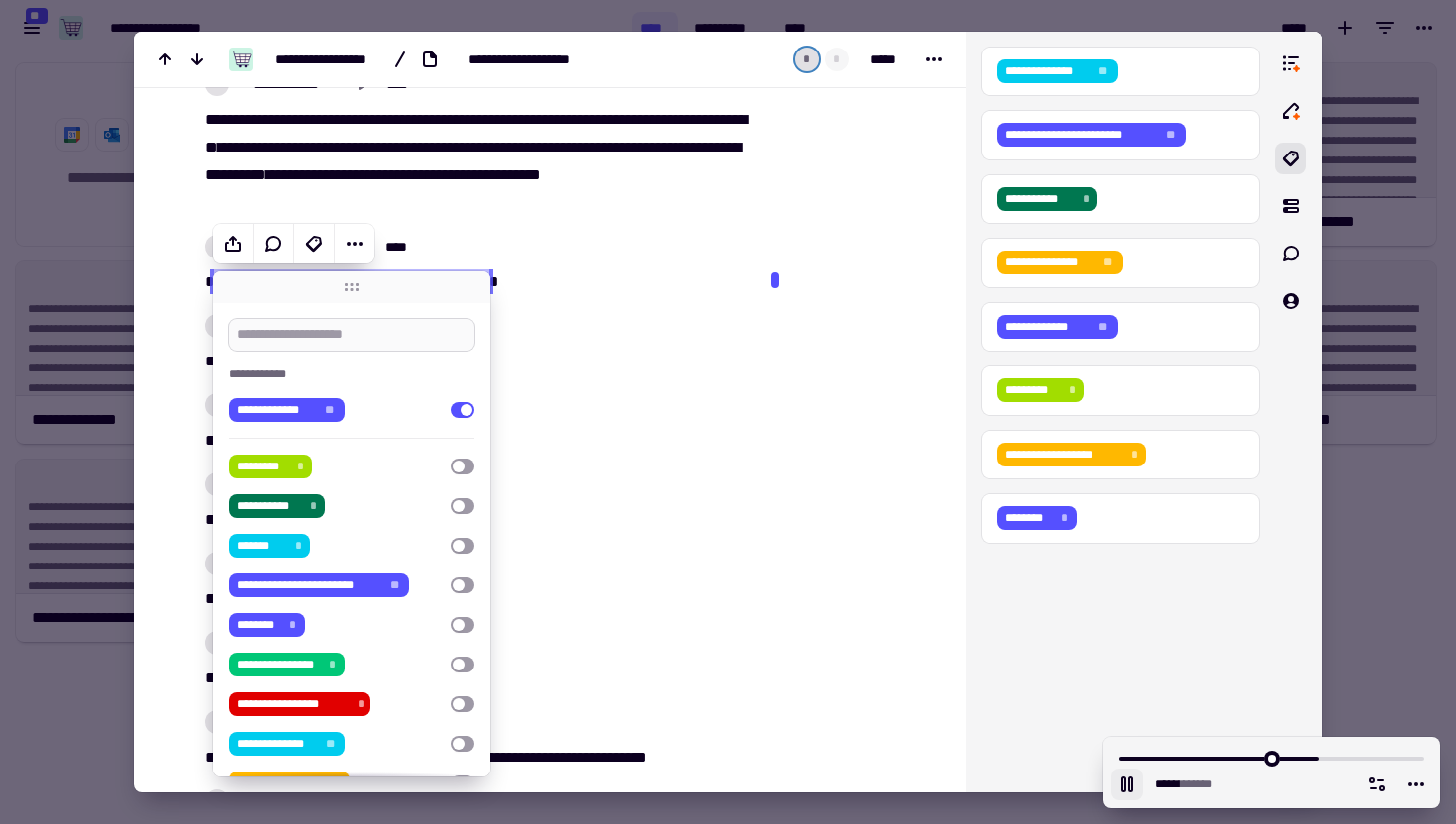 type on "*" 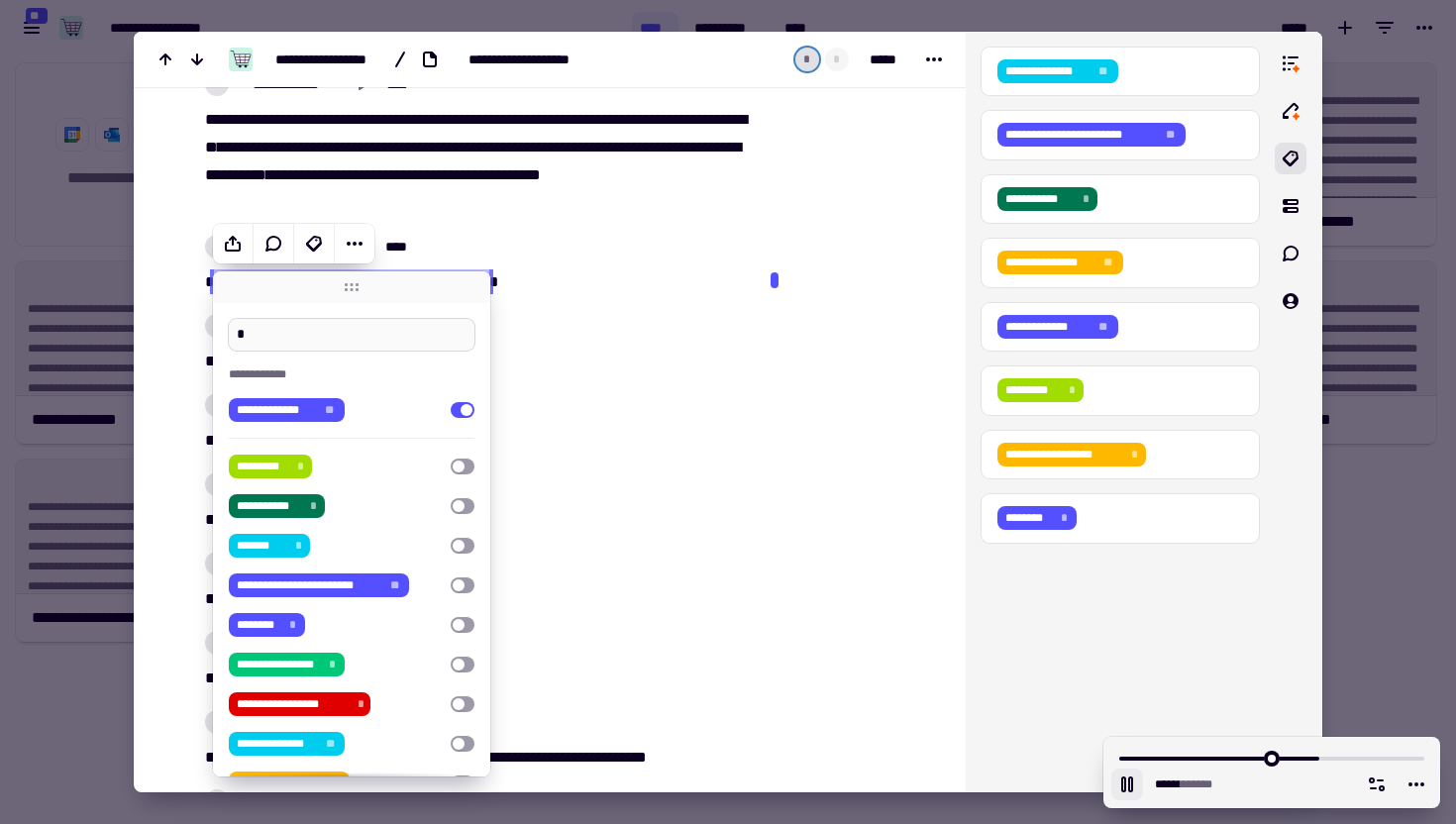 type on "******" 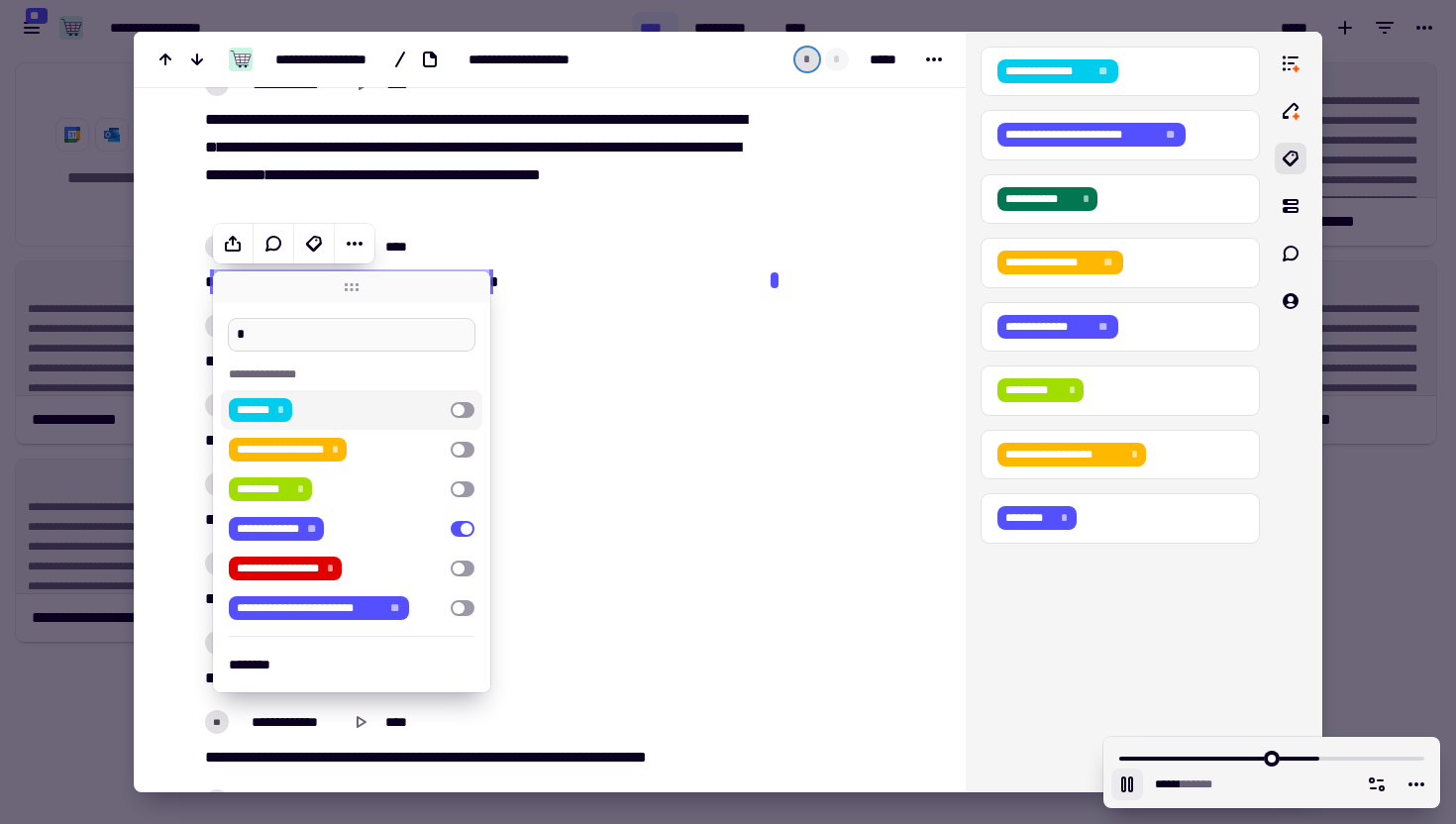 type on "**" 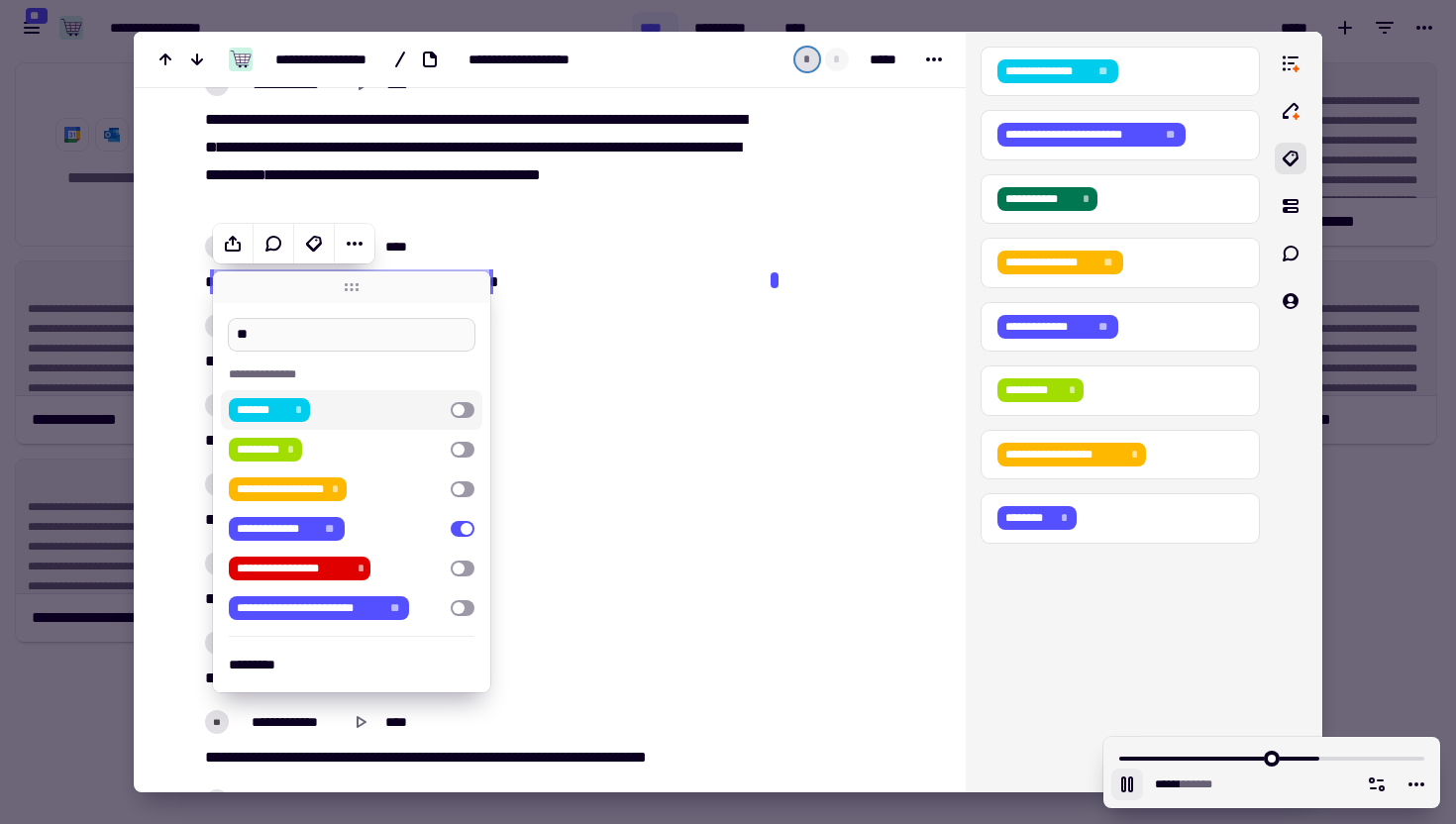 type on "*****" 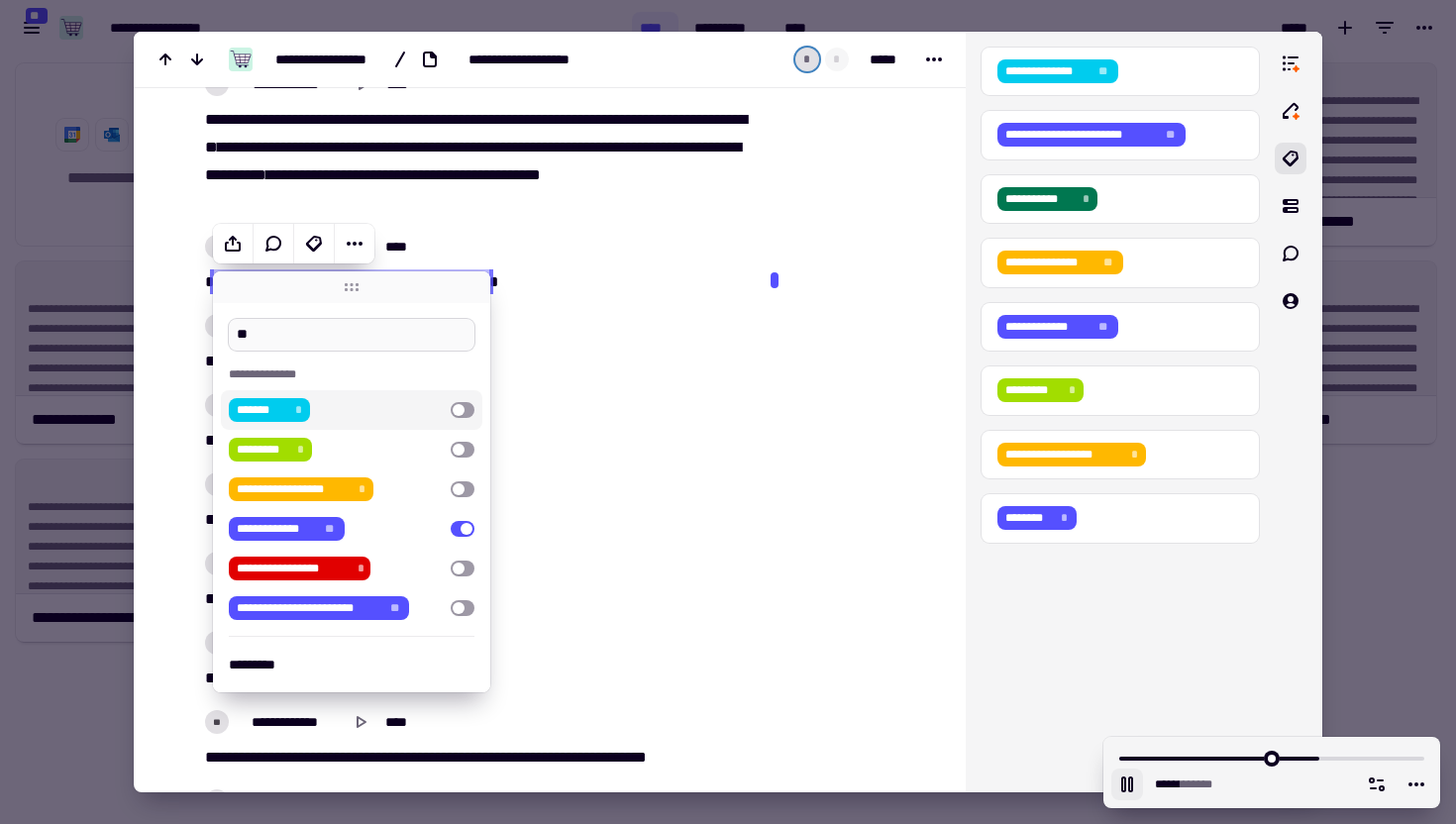 type on "*" 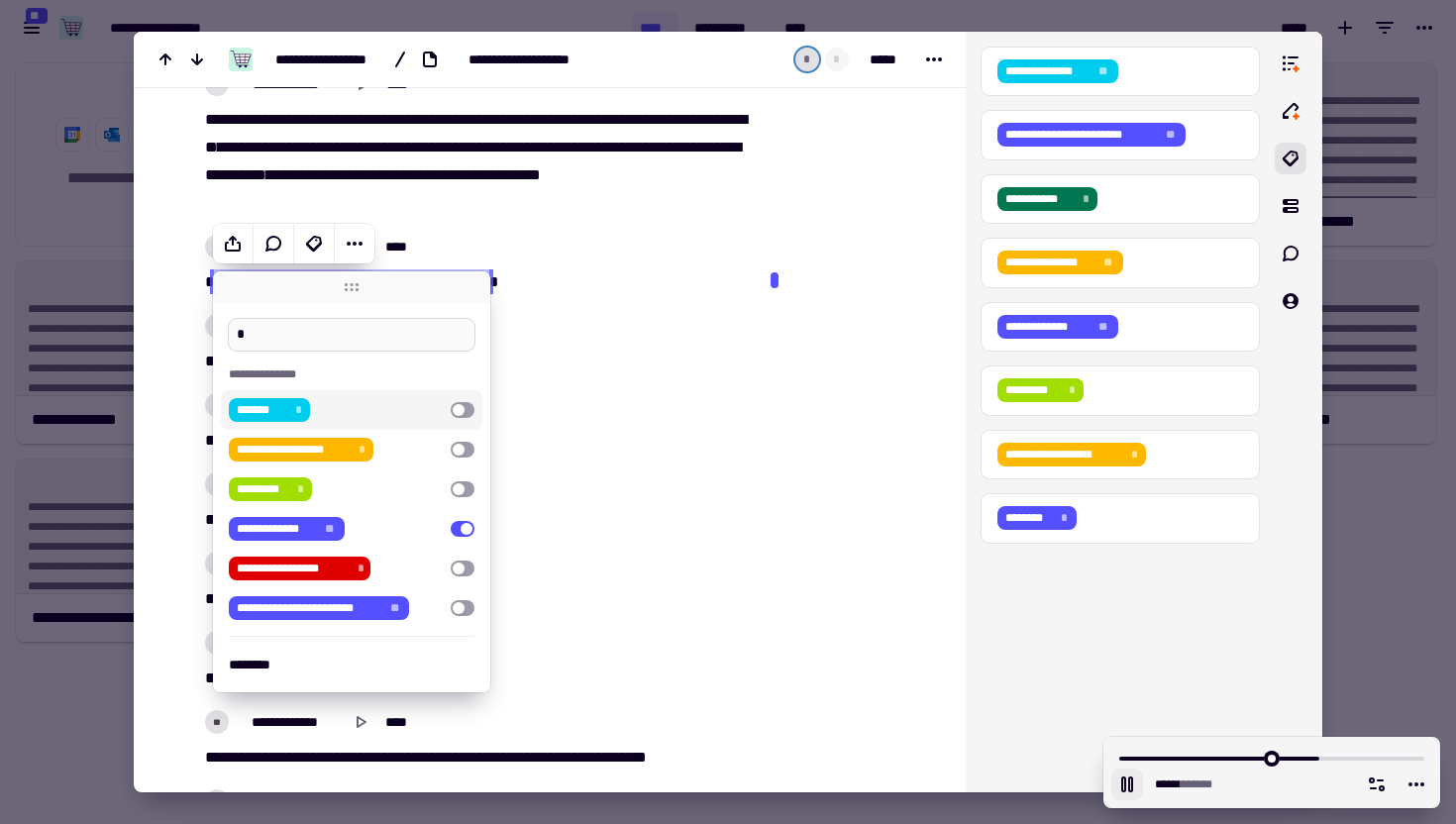 type on "******" 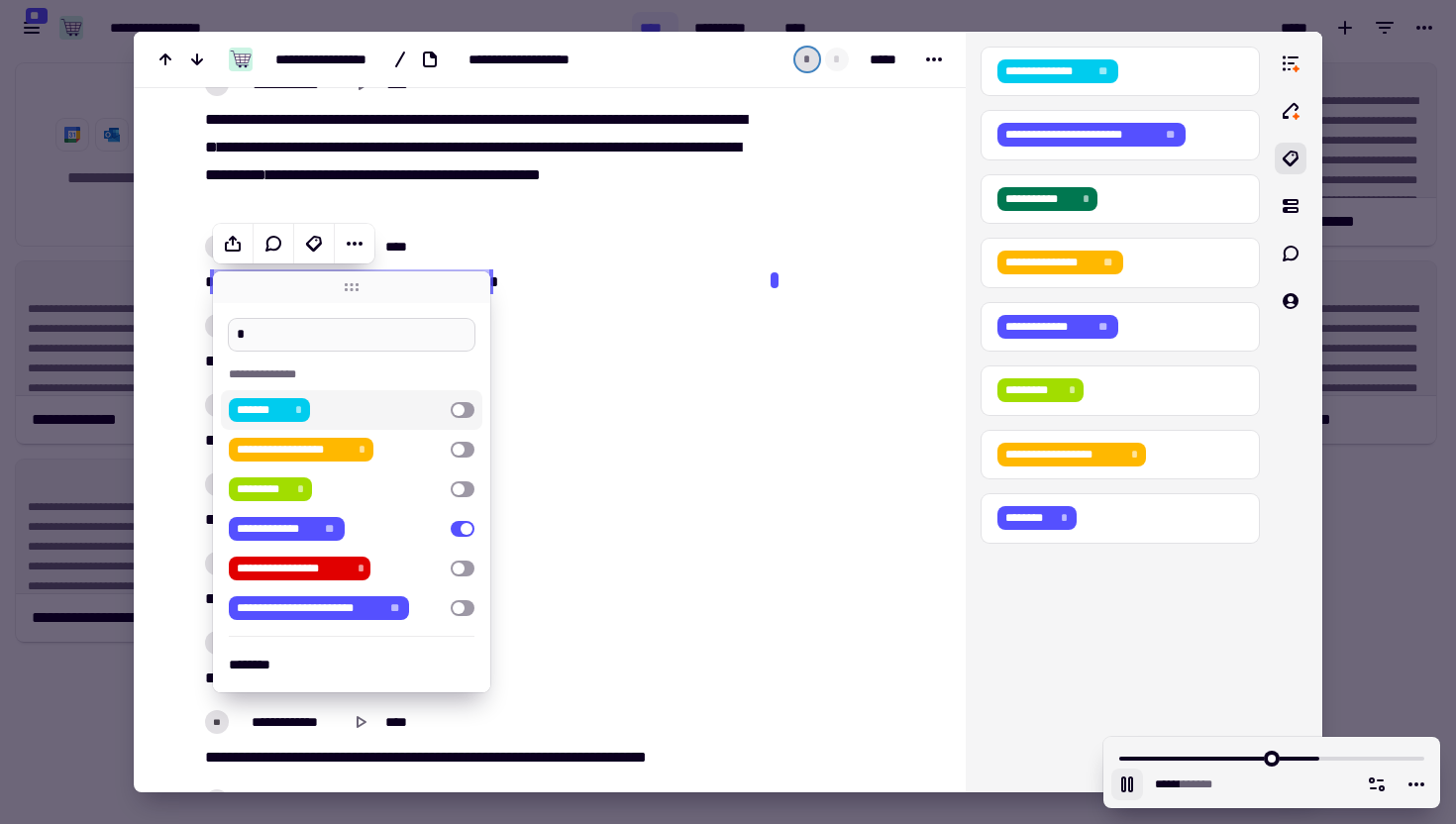 type 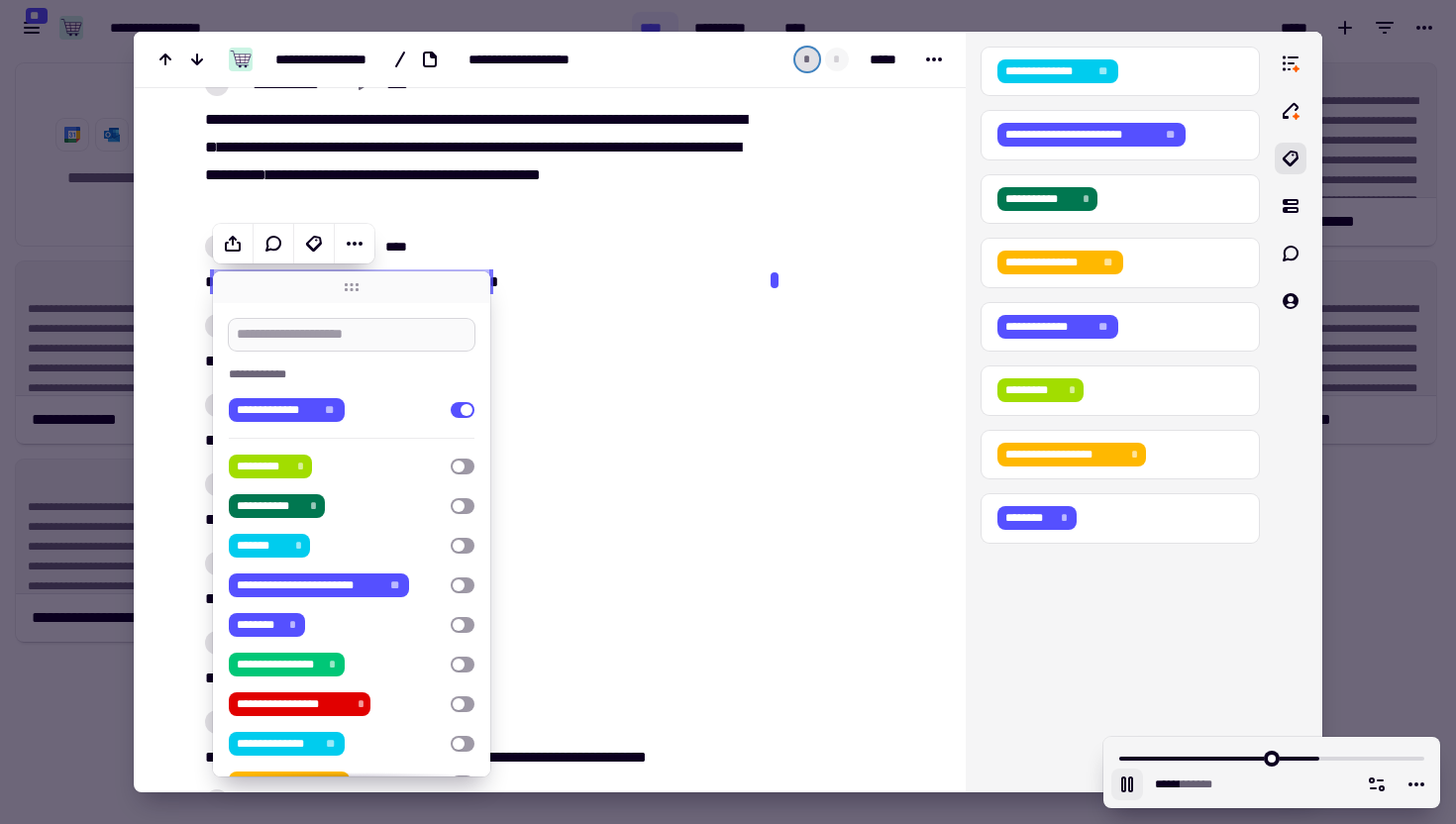 type on "******" 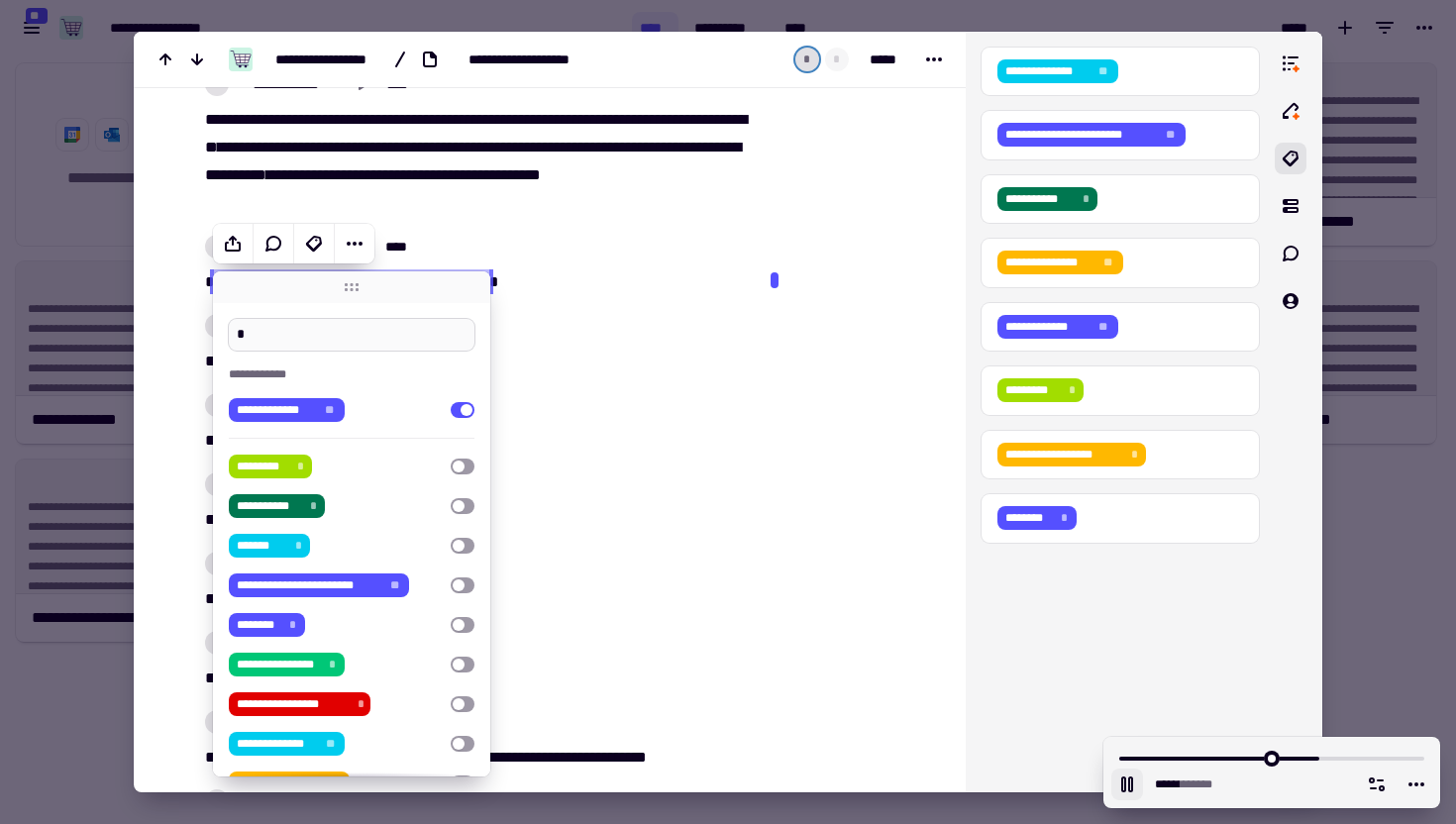 type on "**" 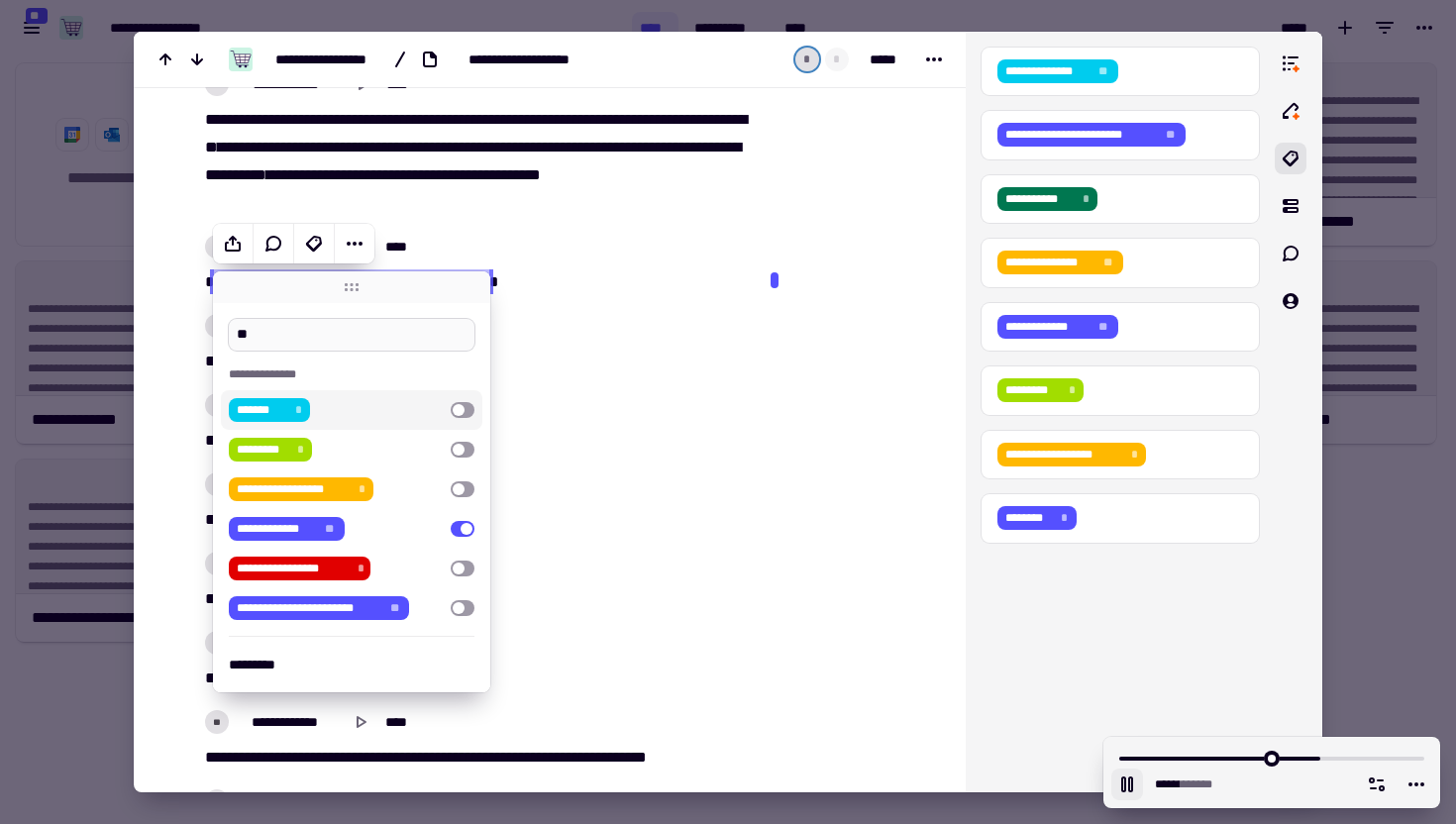 type on "******" 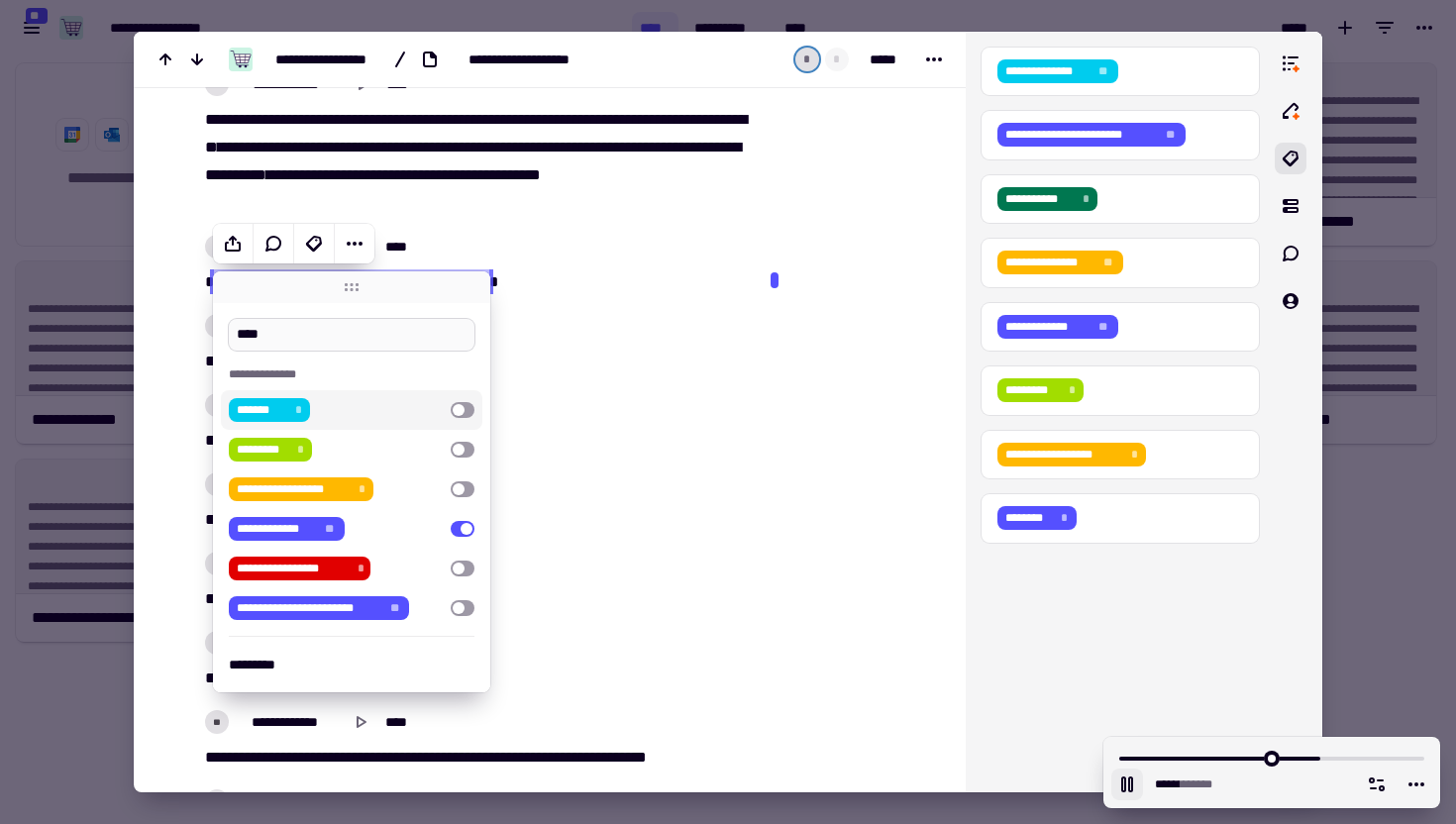 type on "*****" 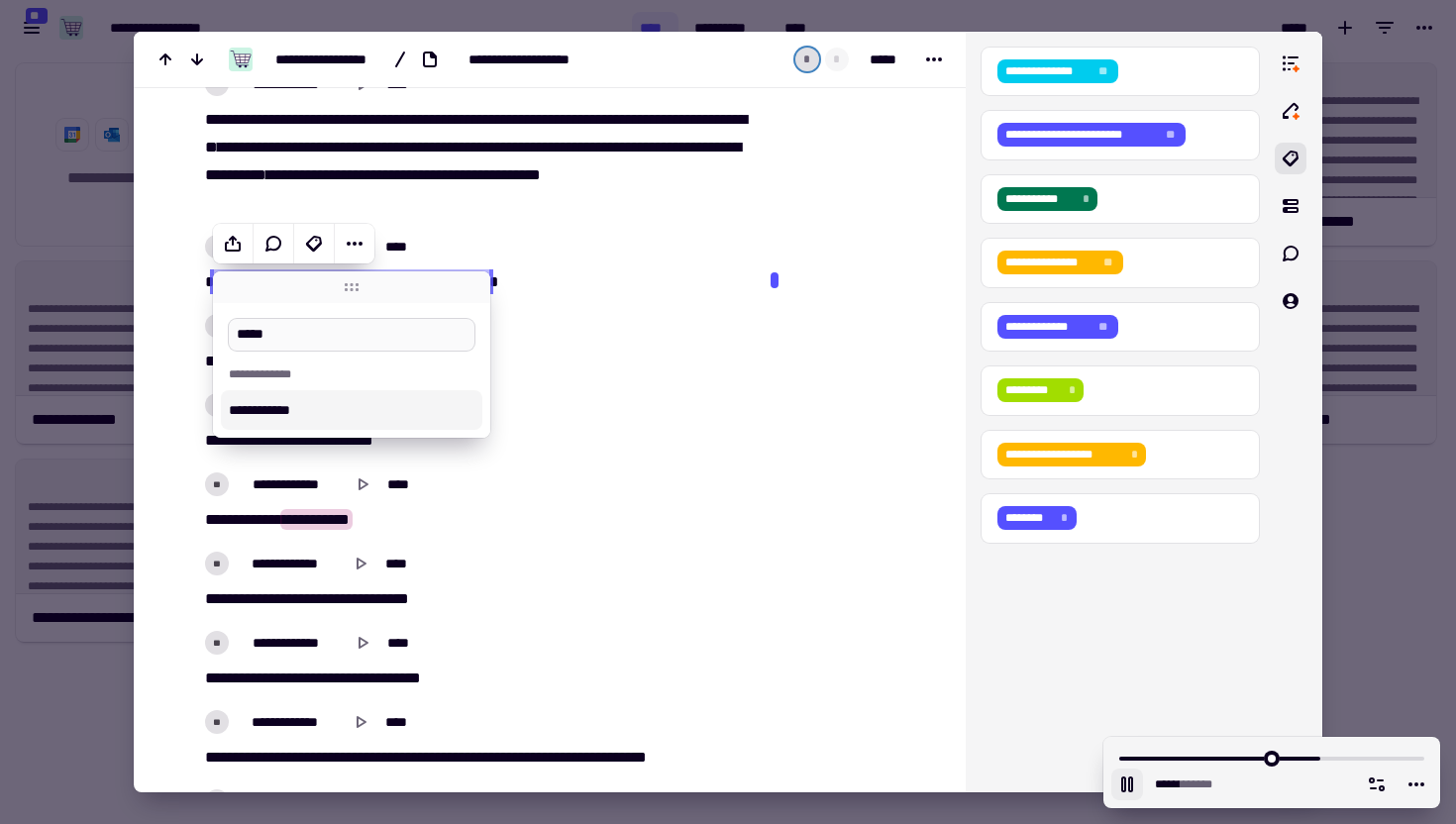 type on "******" 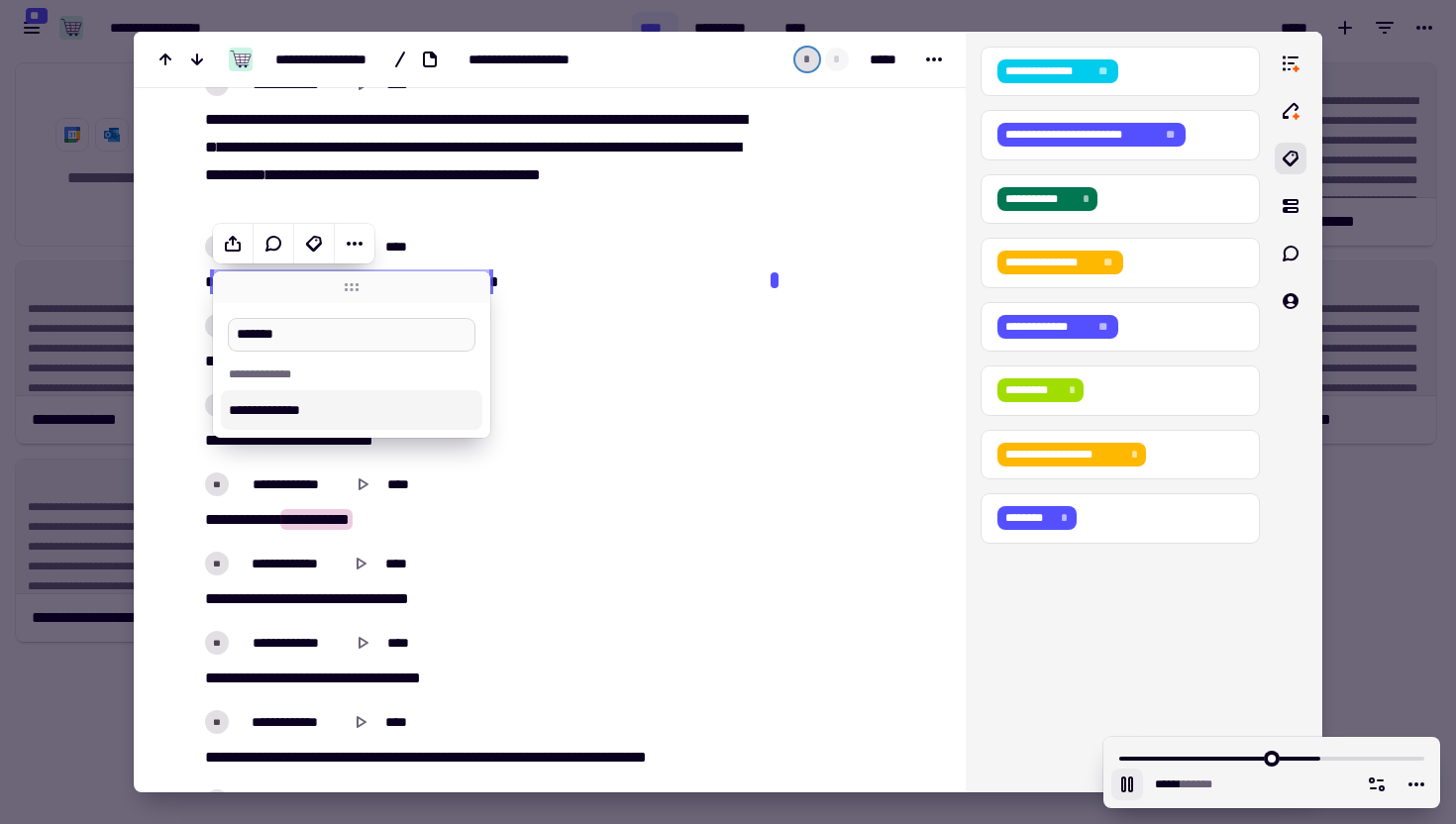 type on "********" 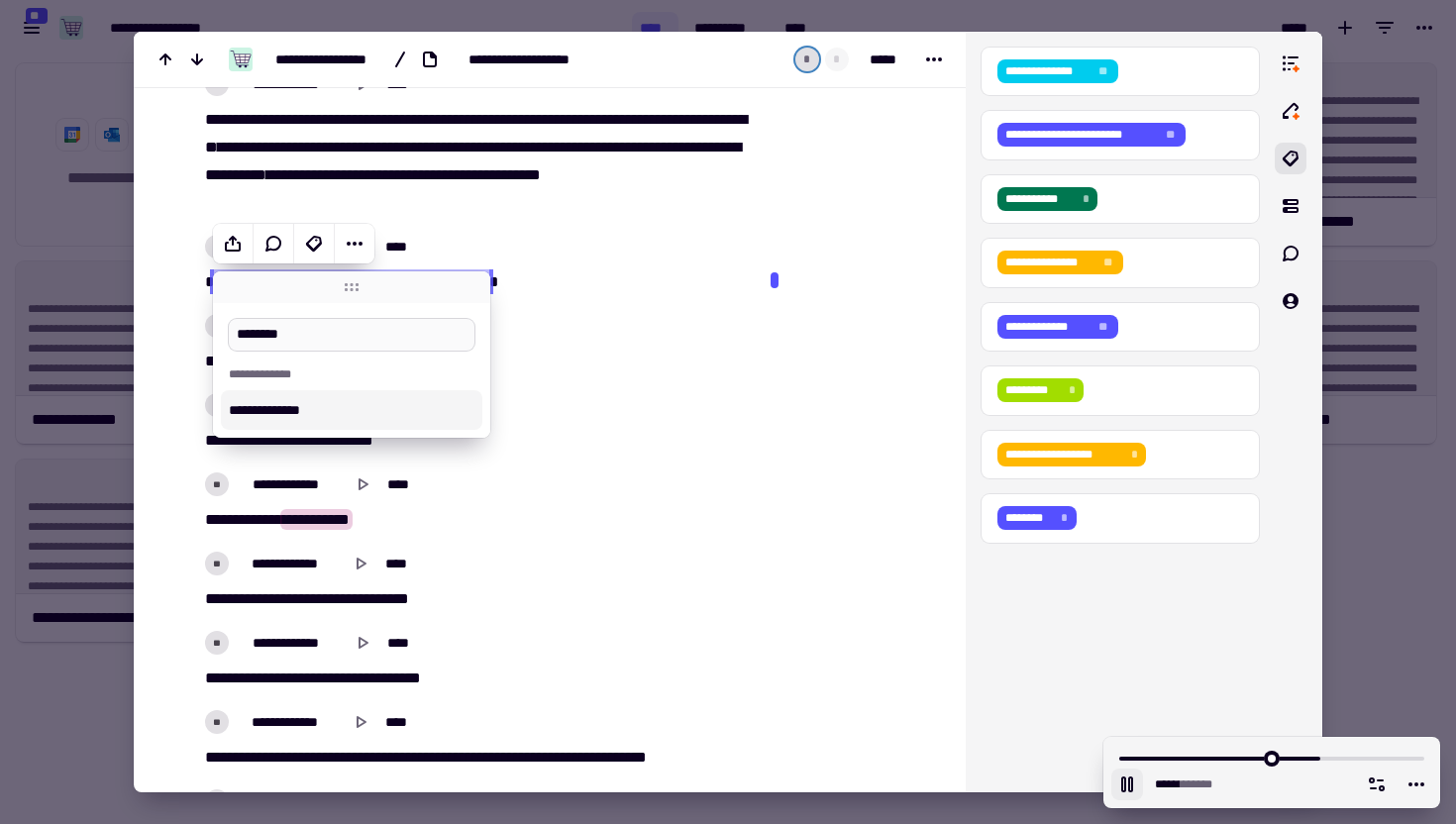 type on "******" 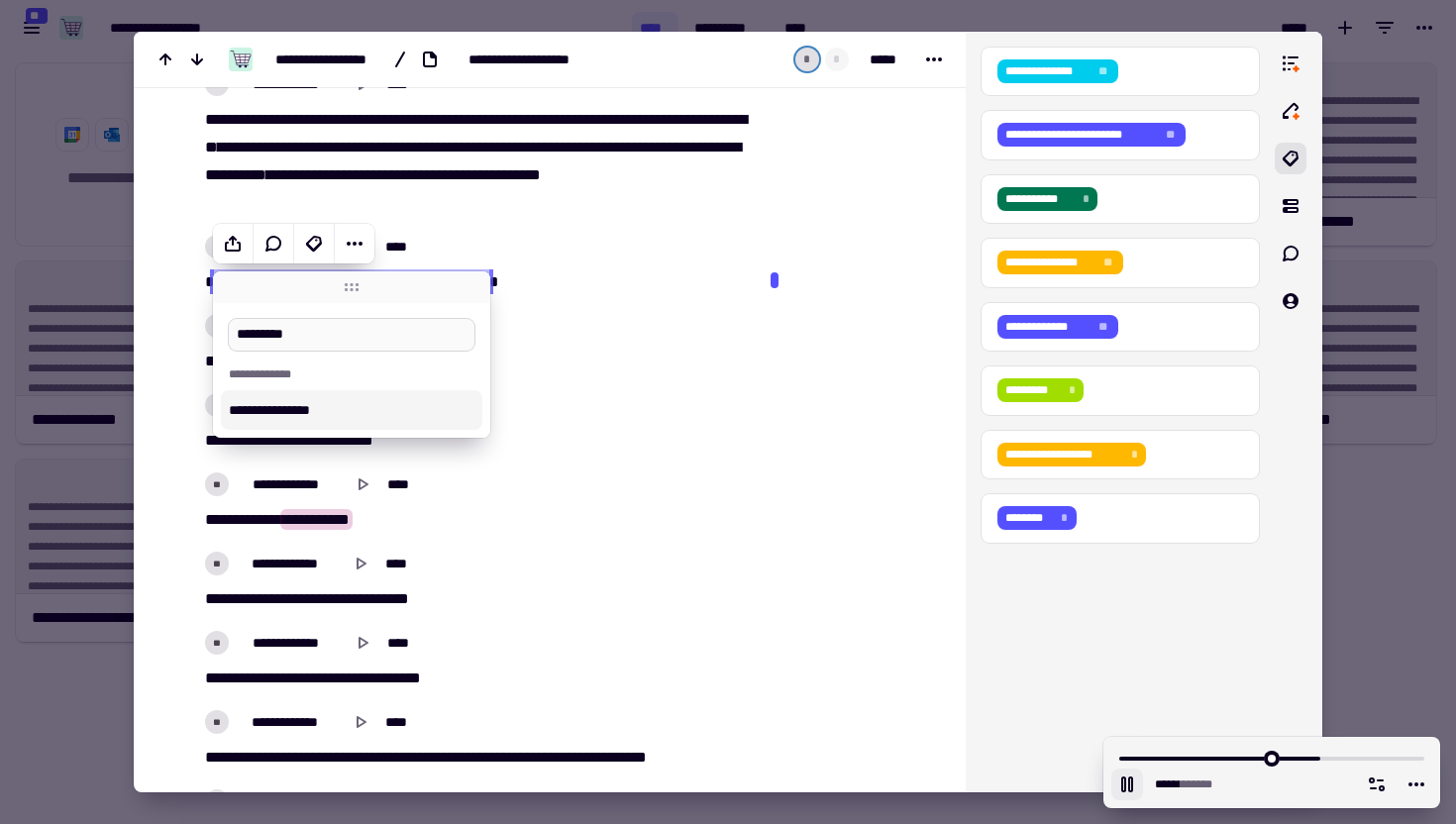 type on "**********" 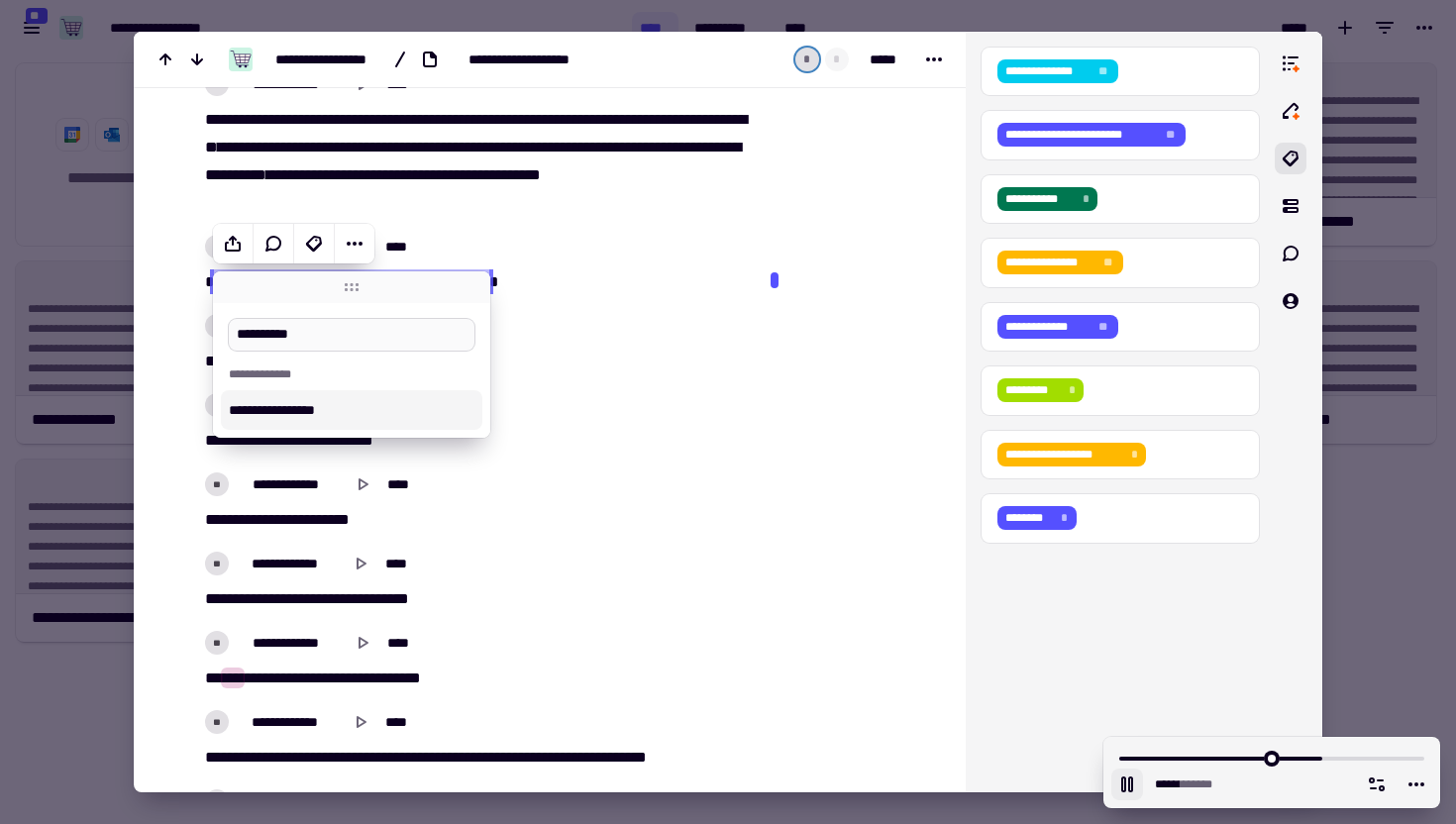 click on "**********" at bounding box center [352, 335] 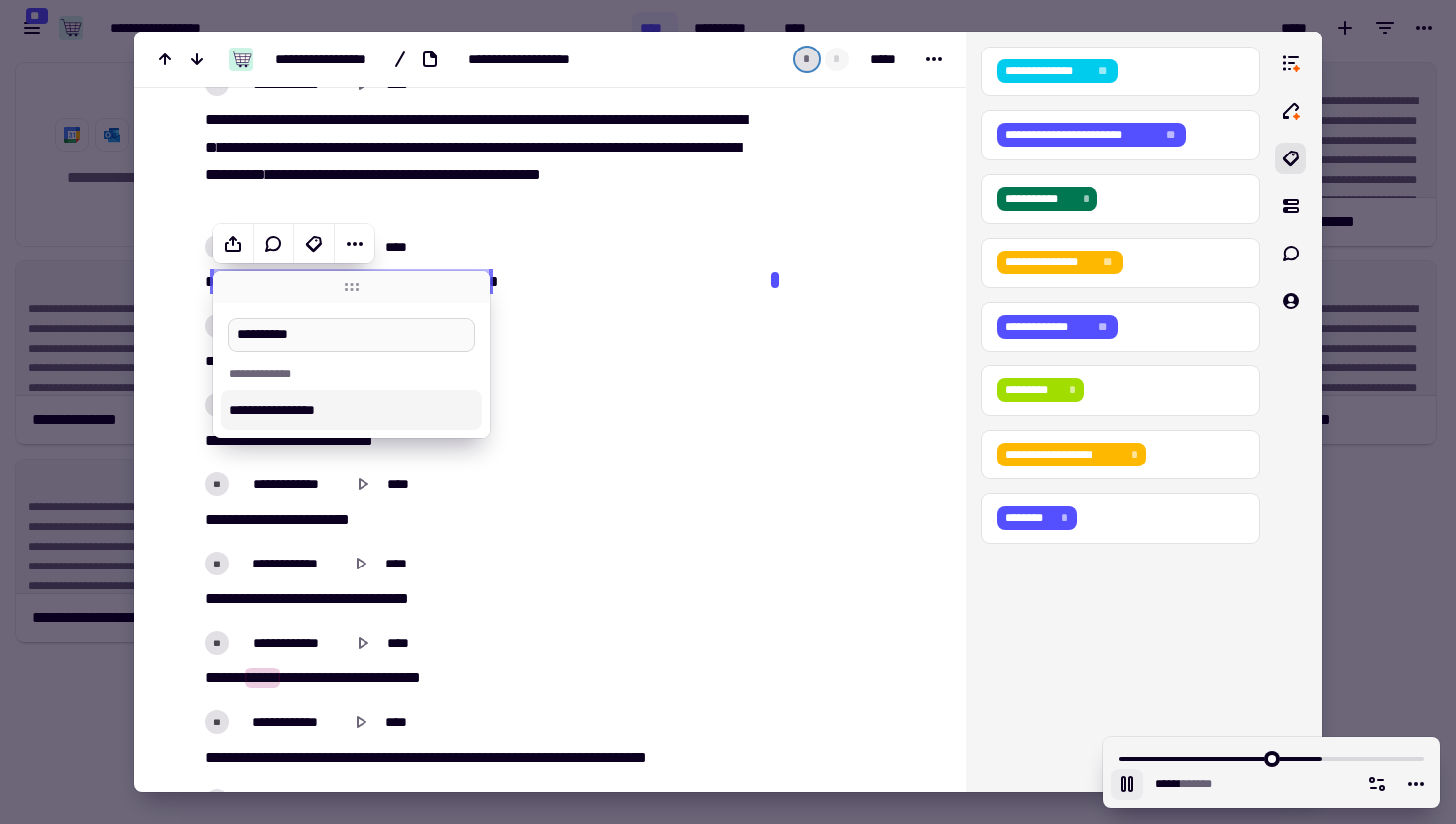 type on "******" 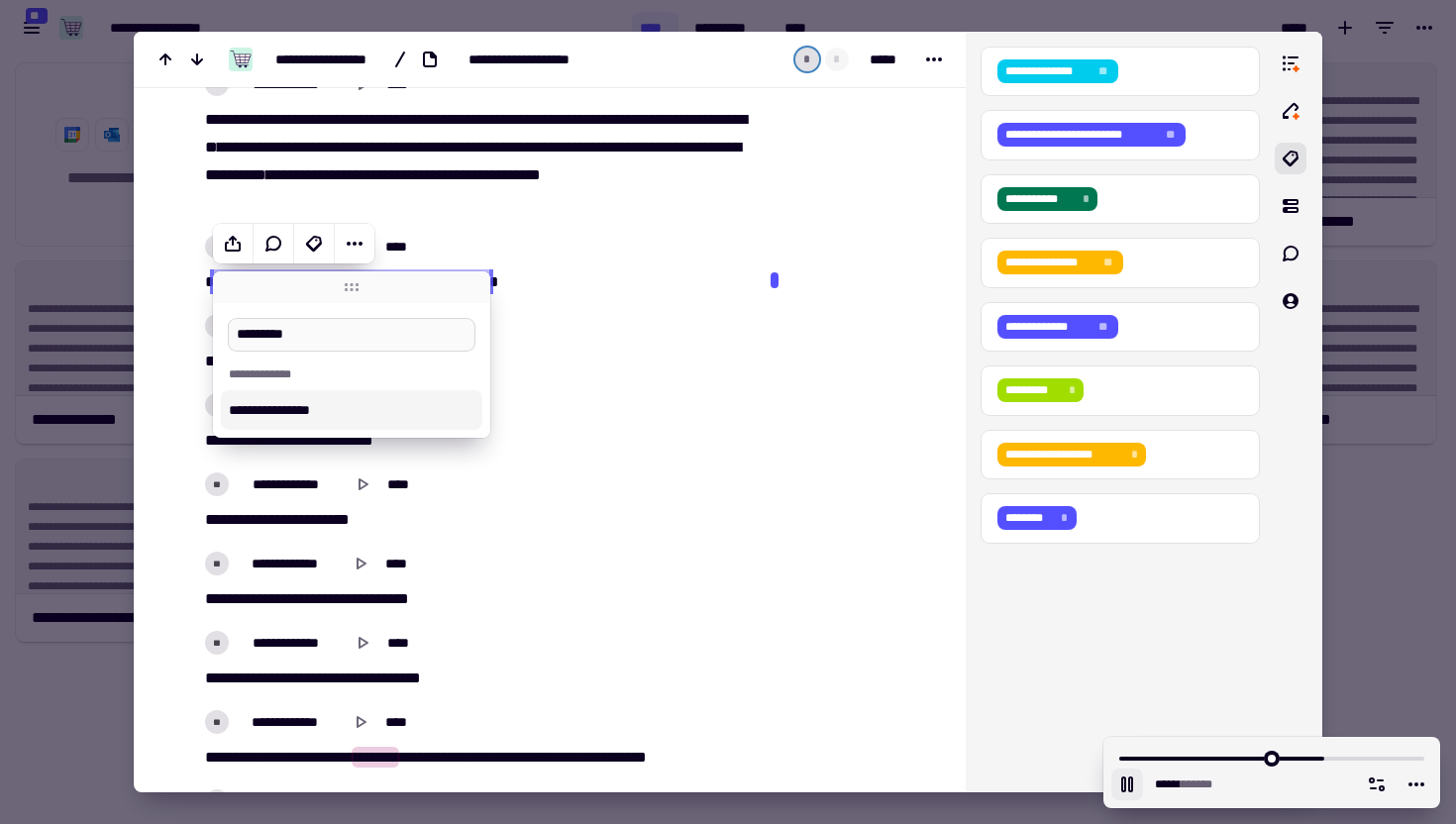 click on "*********" at bounding box center [352, 335] 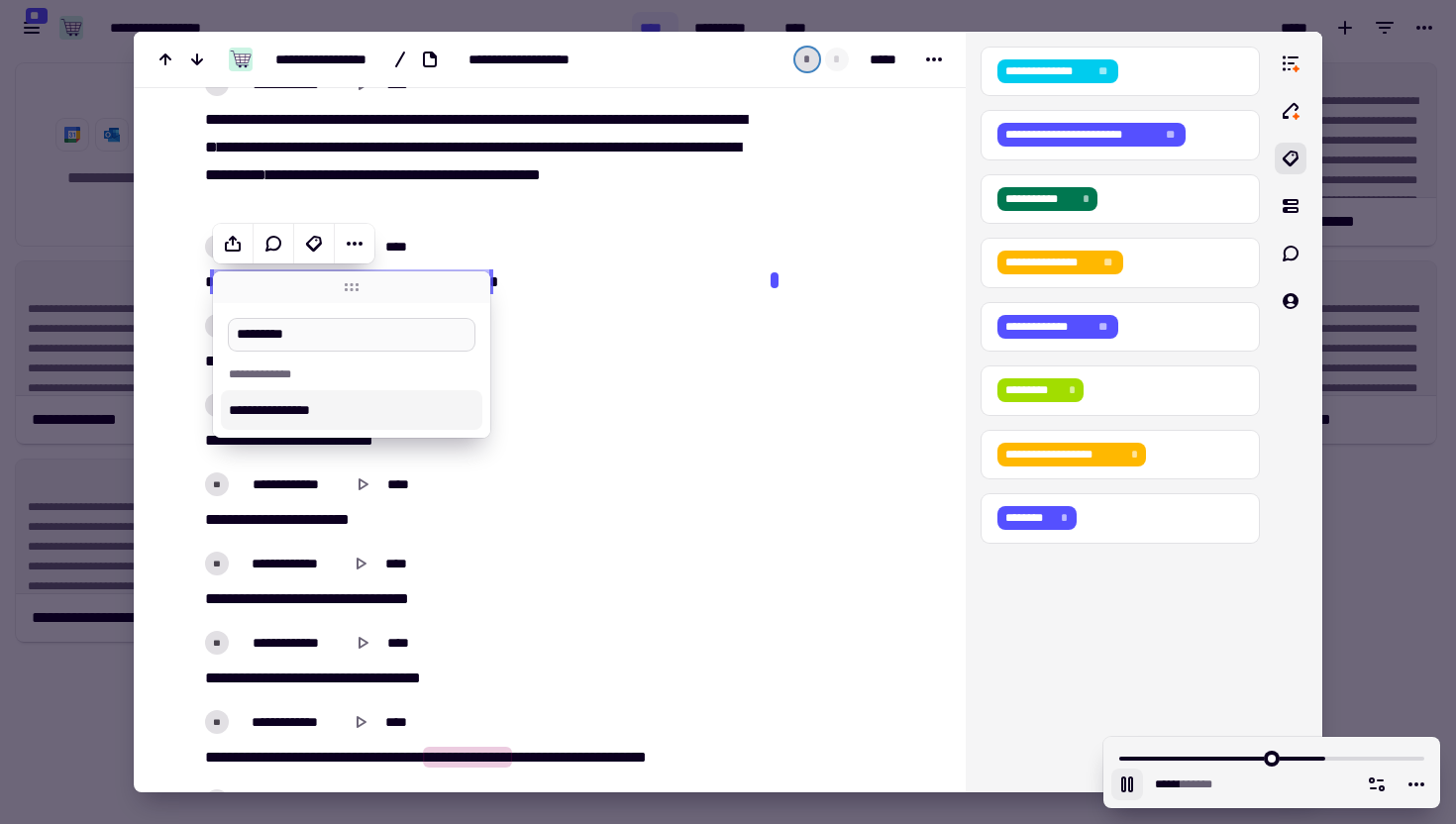 type on "******" 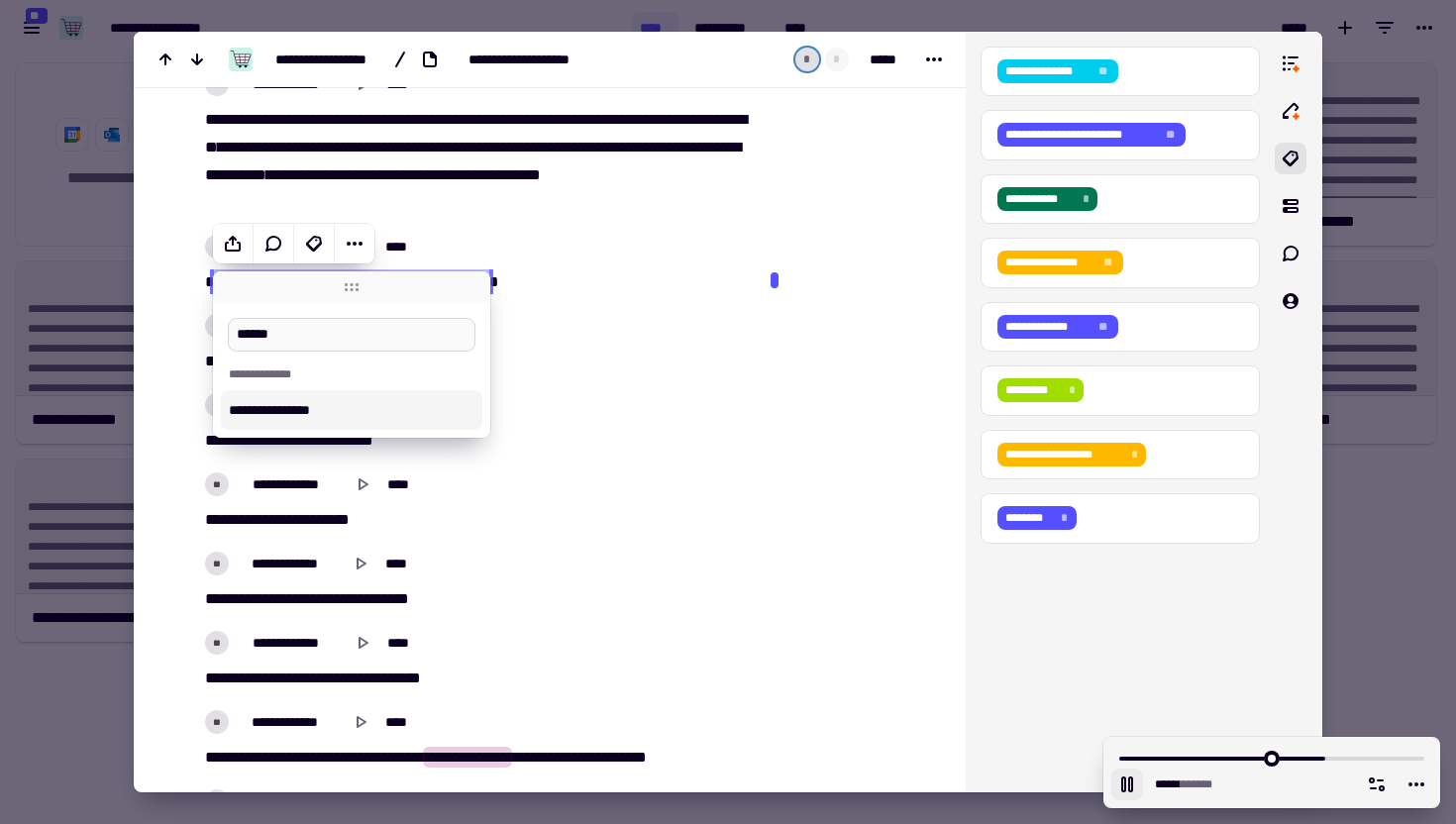 type on "*******" 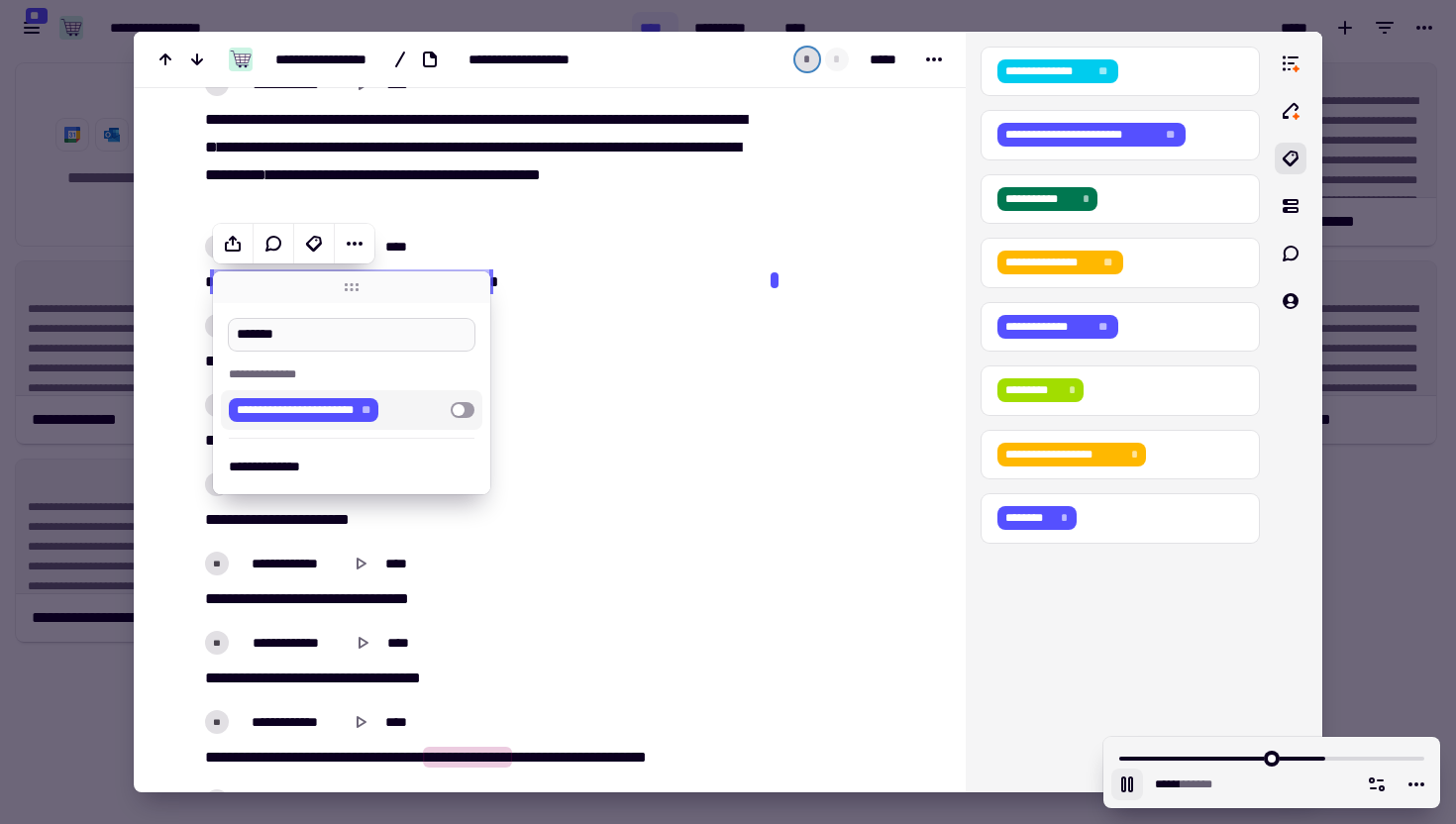 type on "******" 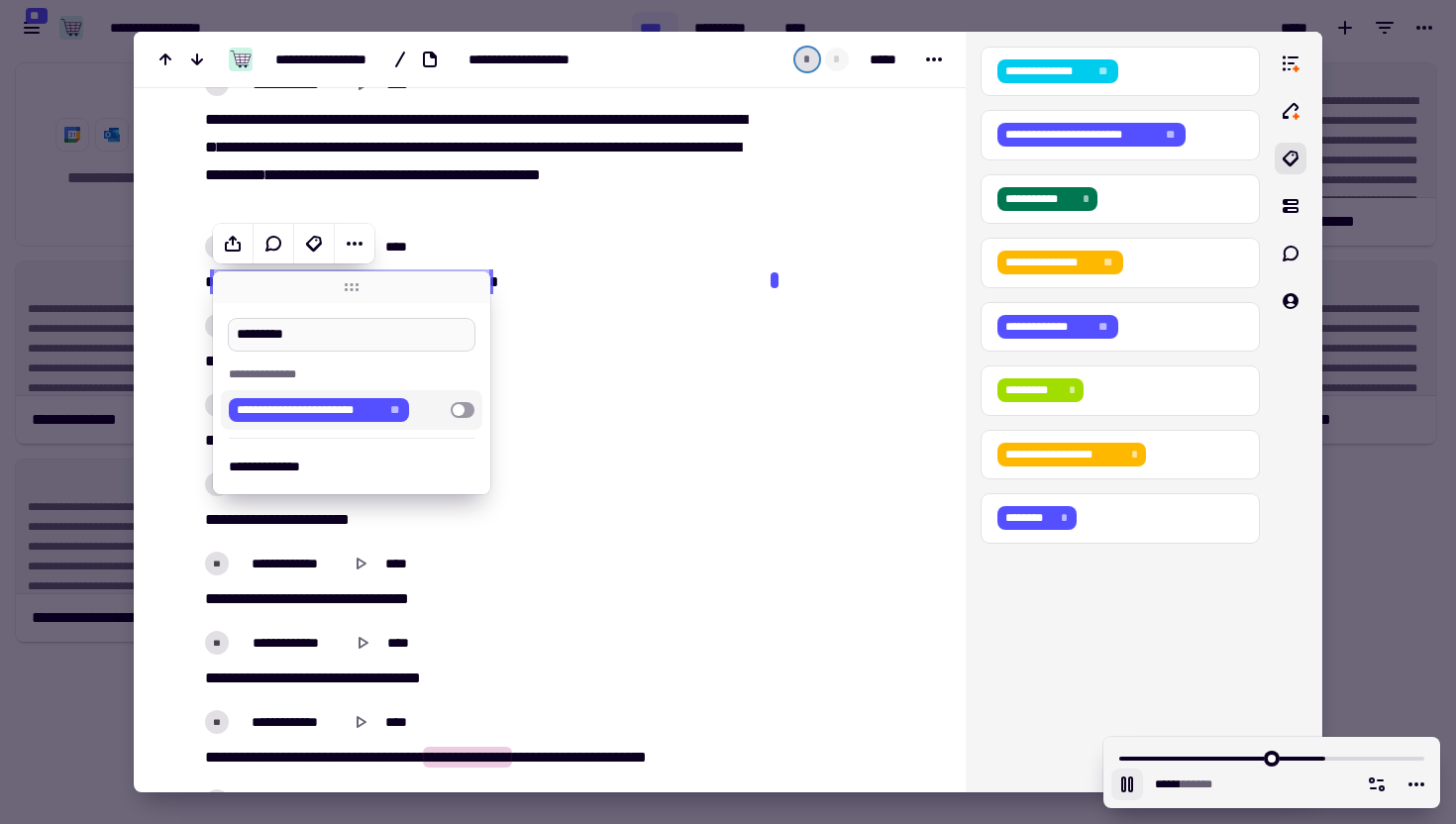 type on "**********" 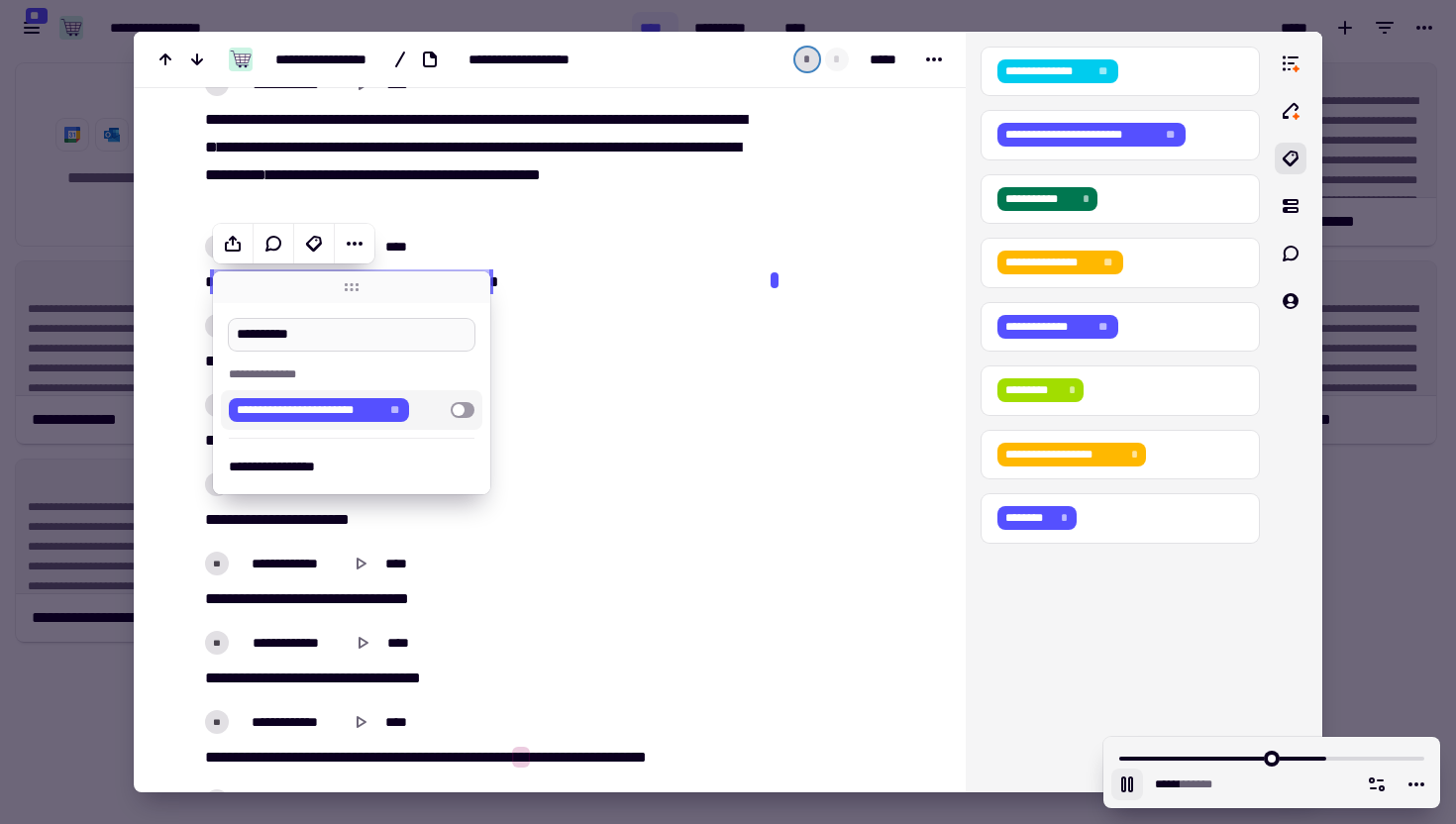 type on "******" 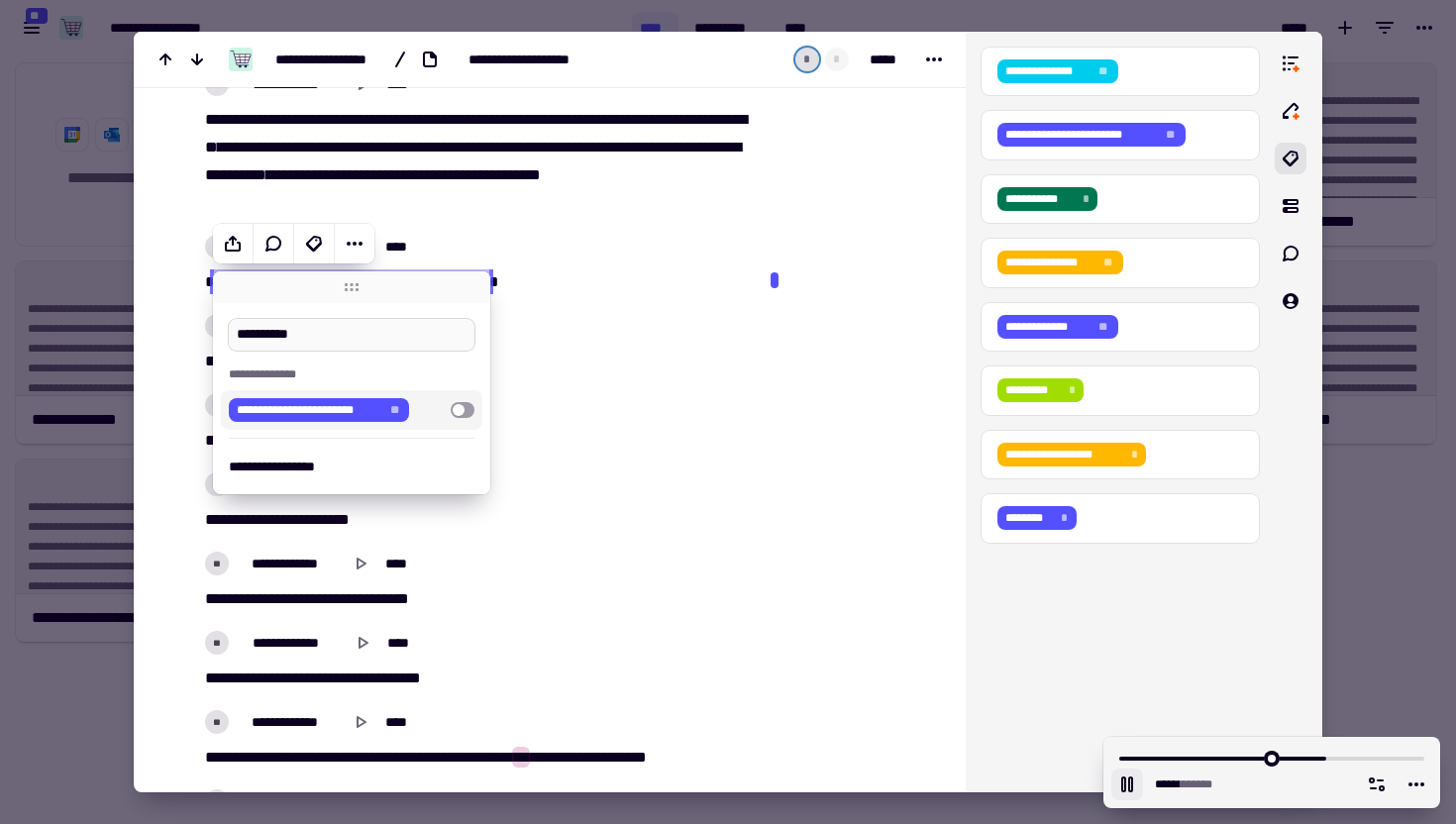 type on "**********" 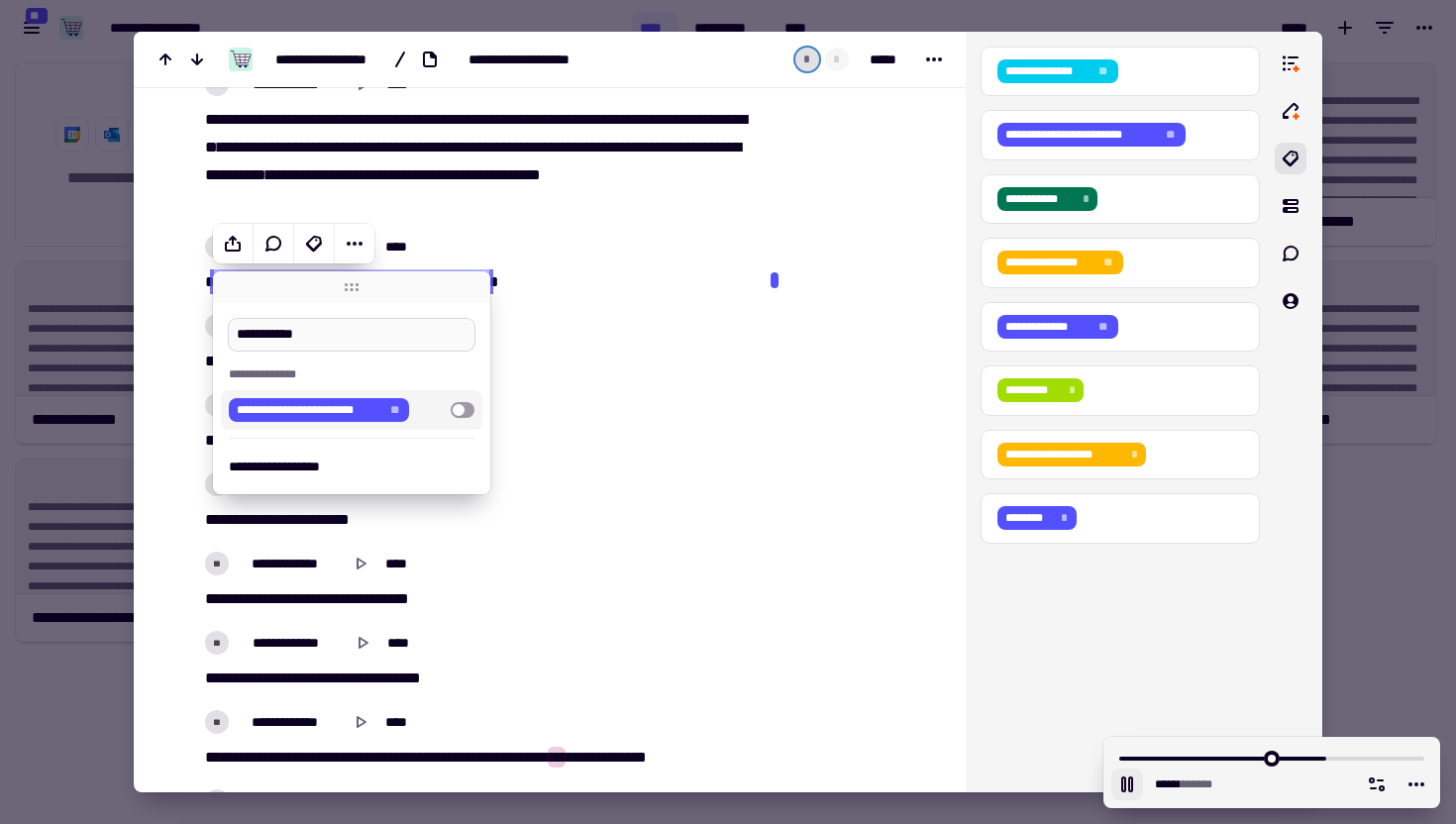 type on "******" 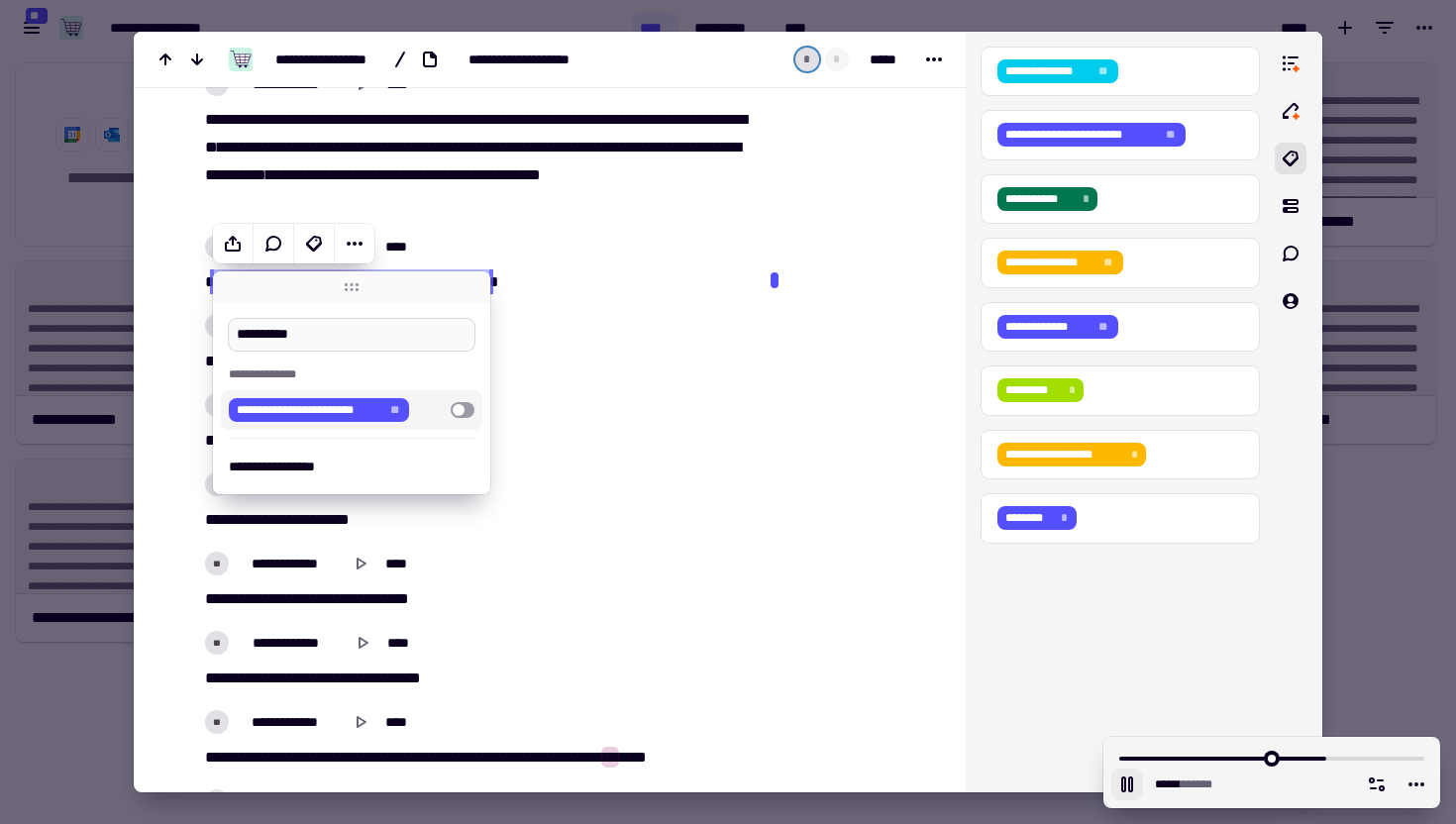 type on "*********" 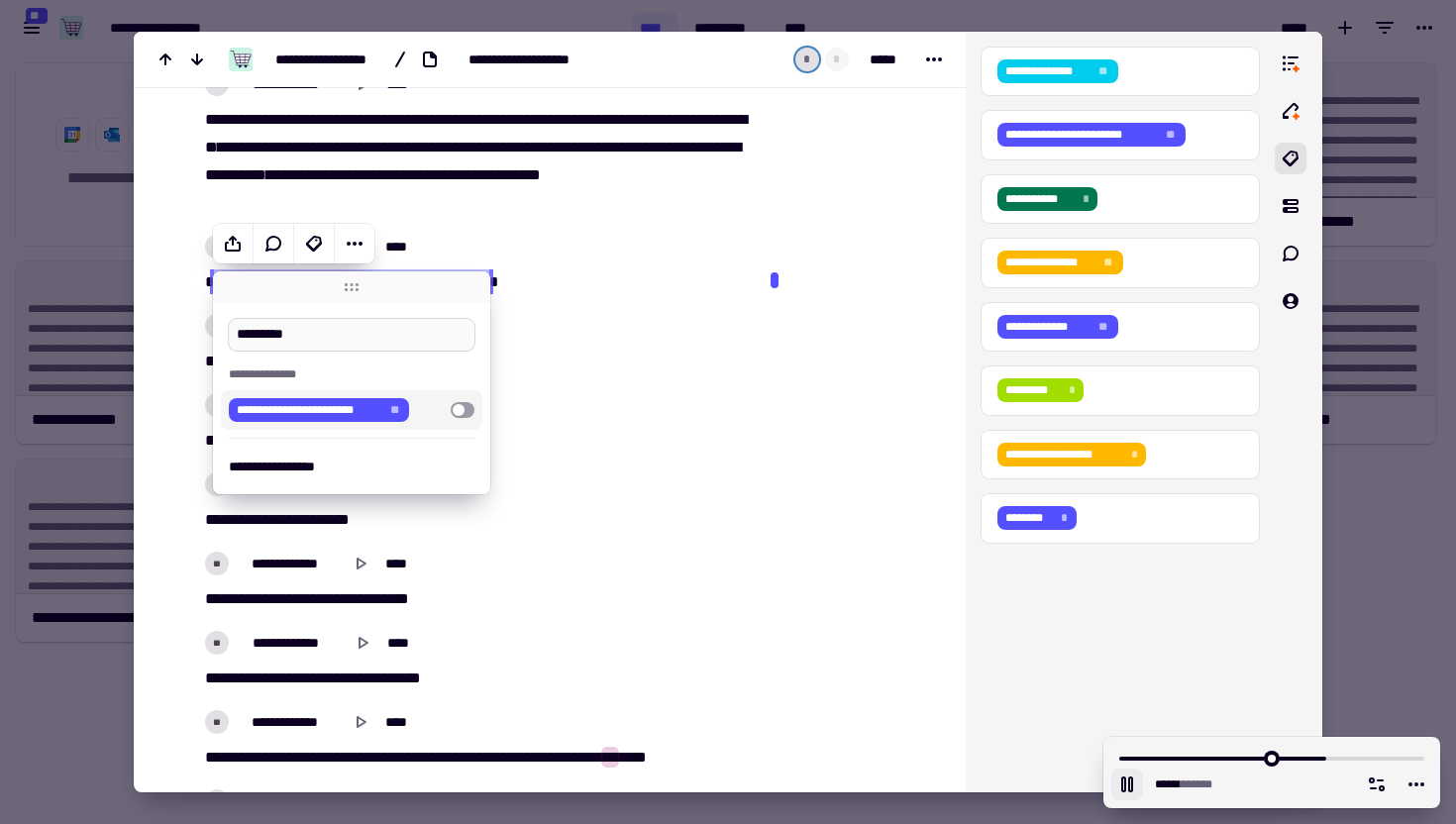 type on "******" 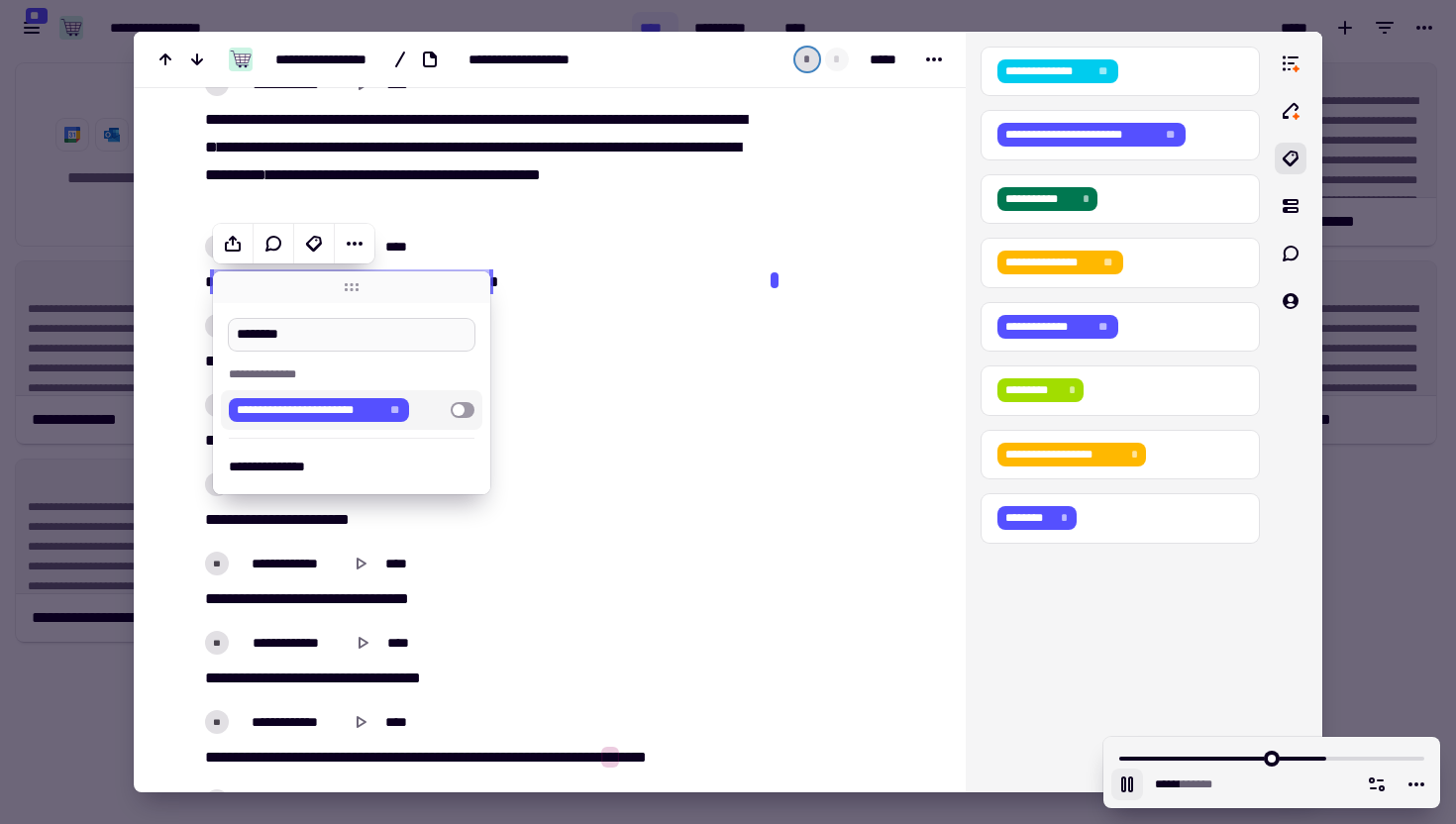 type on "*******" 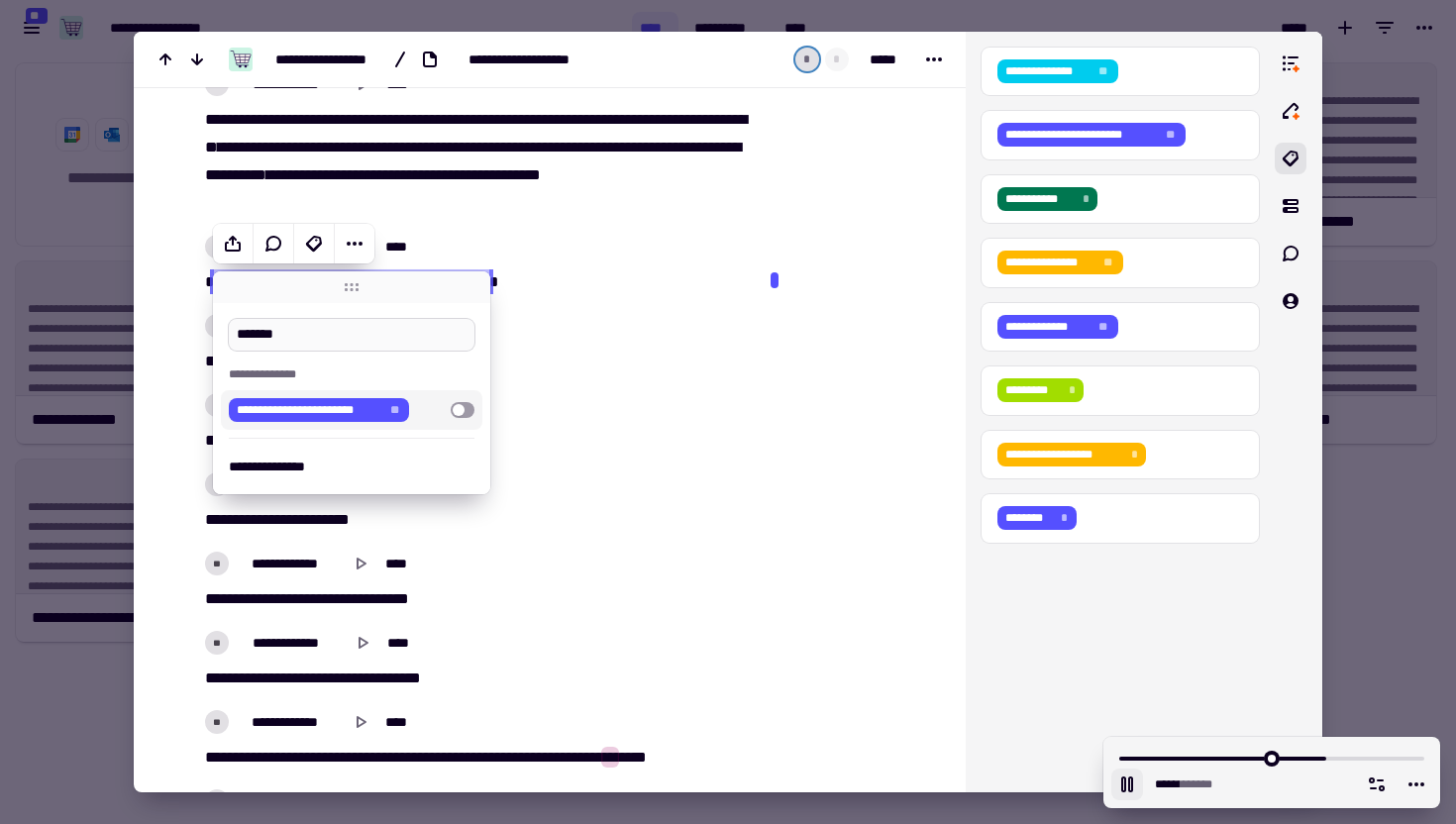 type on "******" 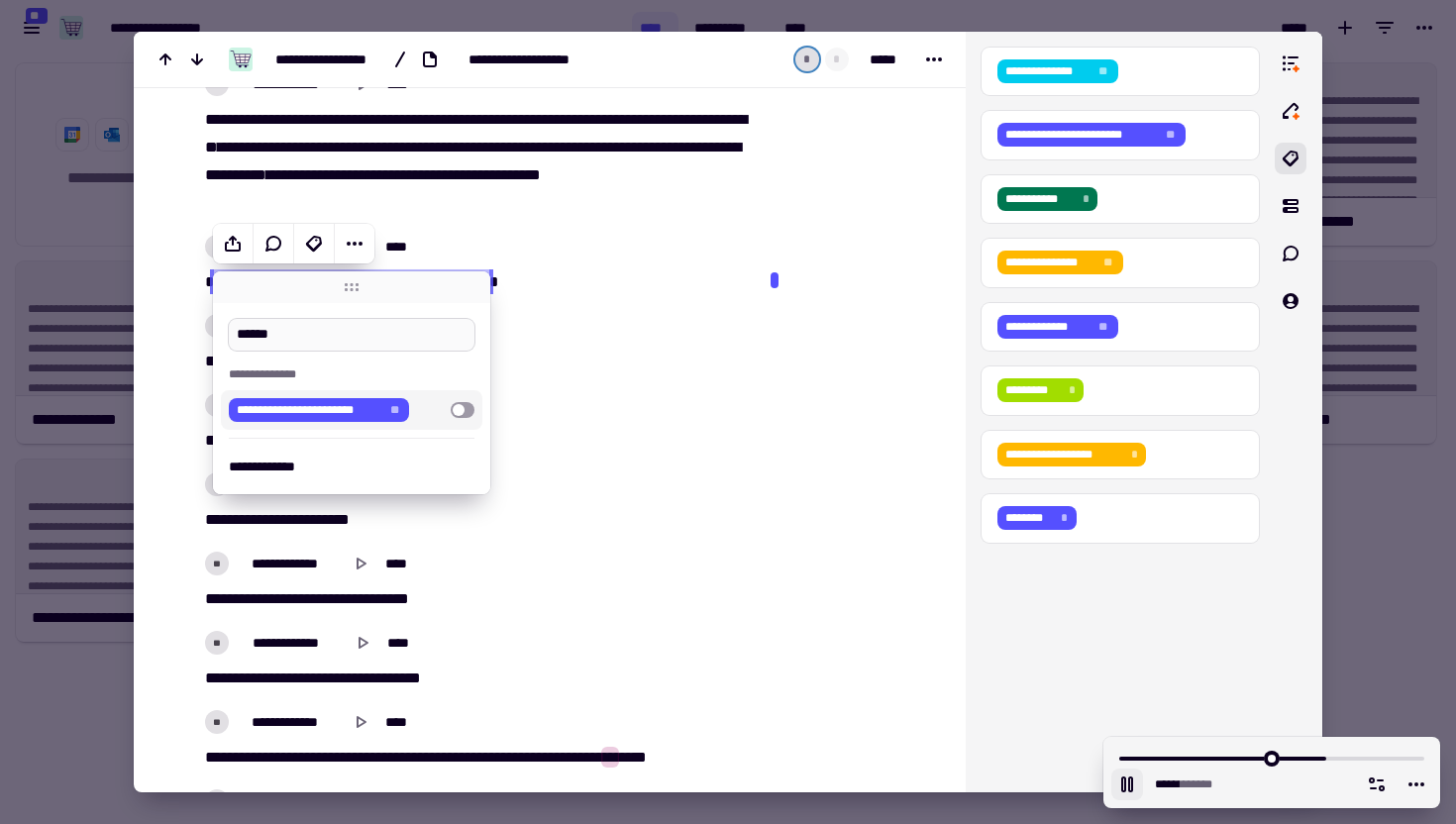 type on "******" 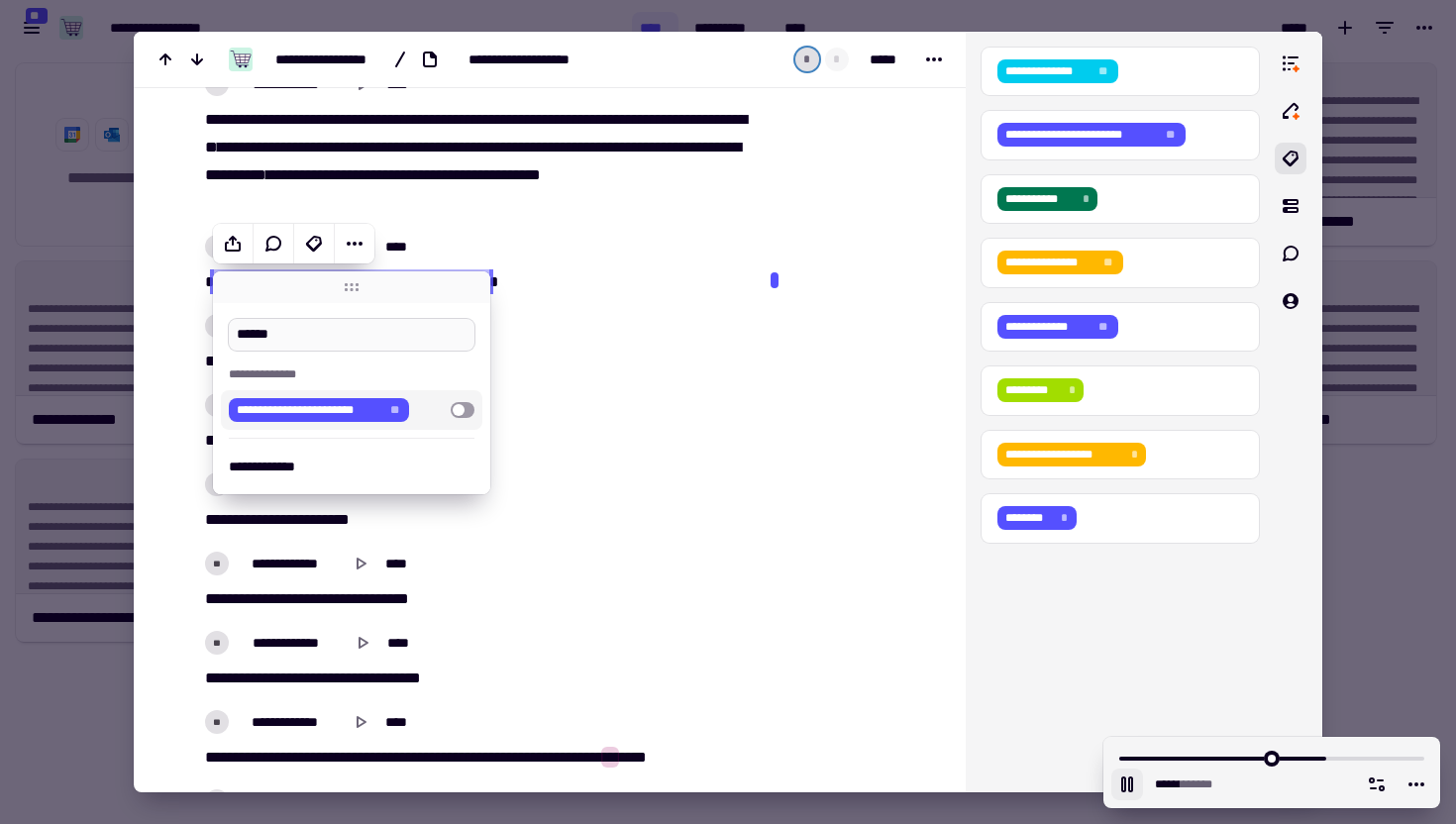type on "*****" 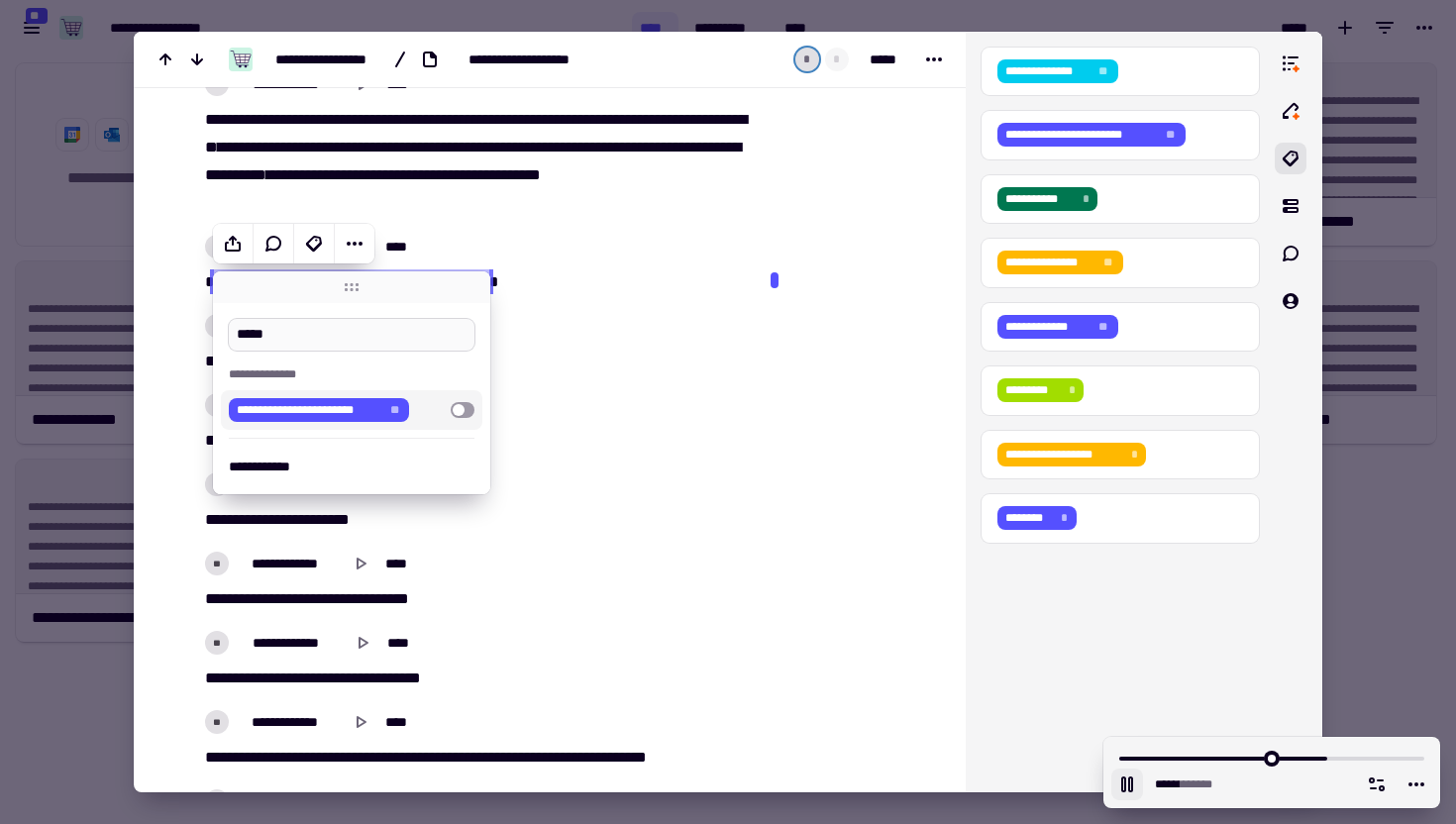 type on "*****" 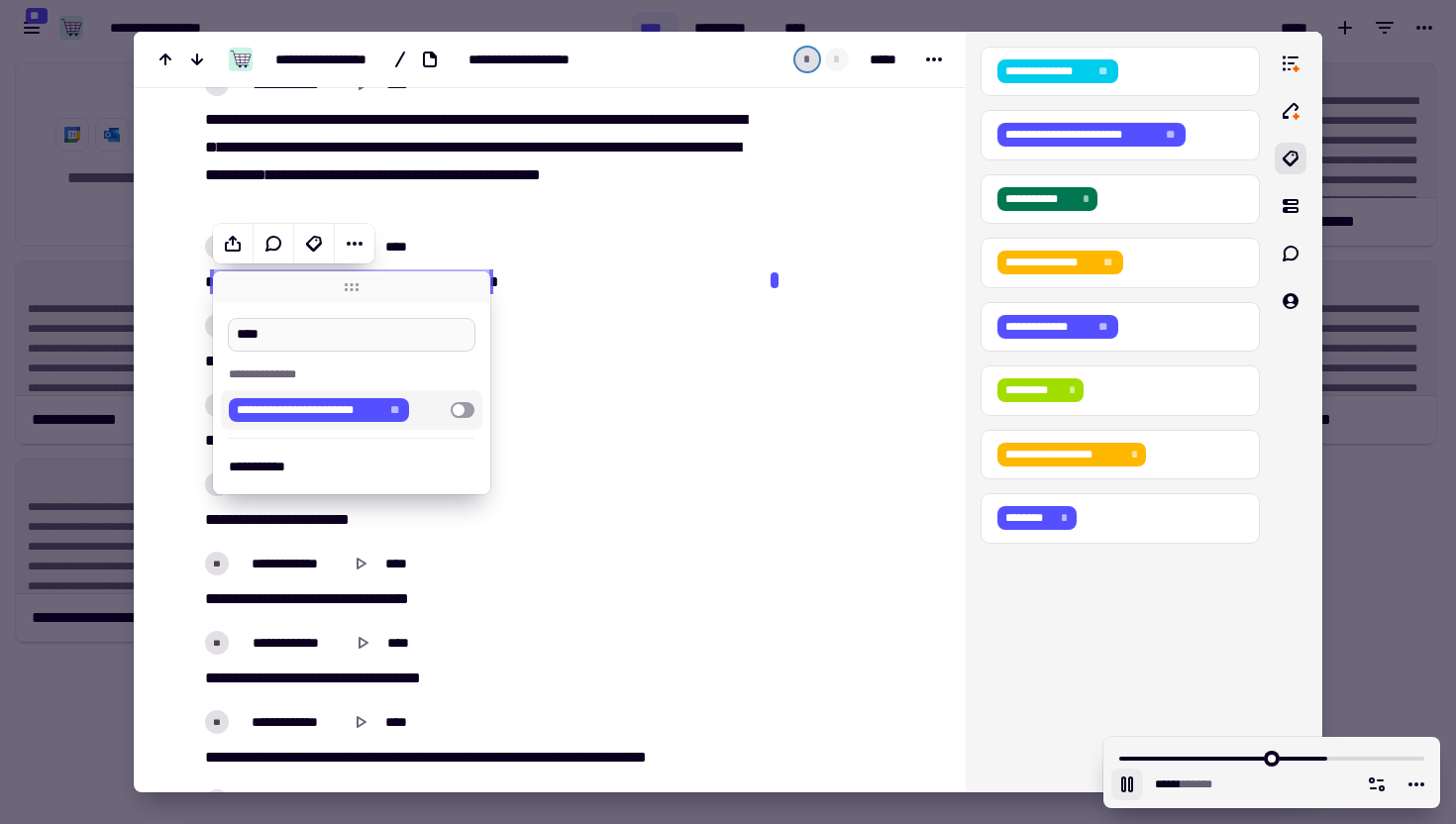 type on "***" 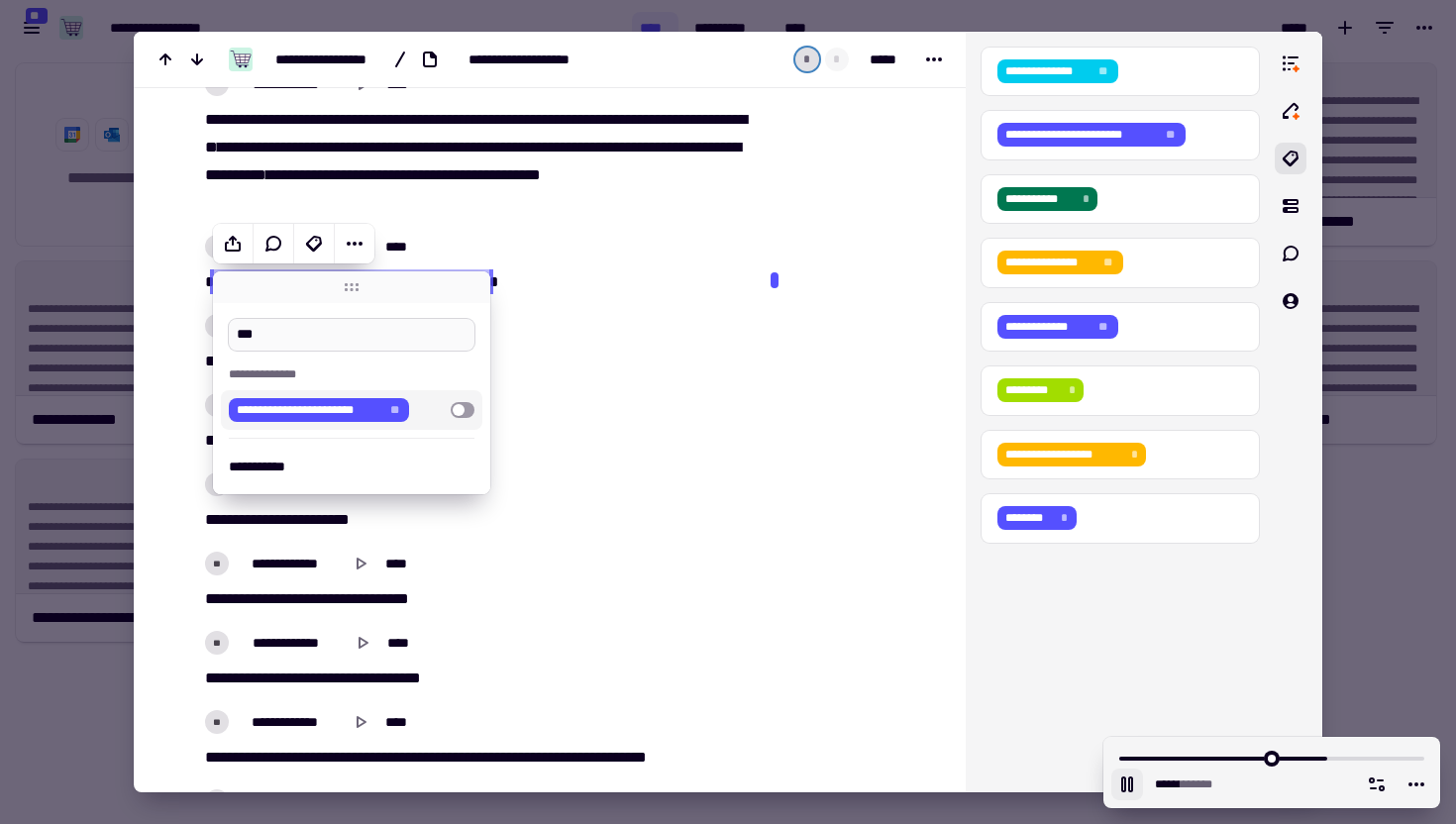 type on "******" 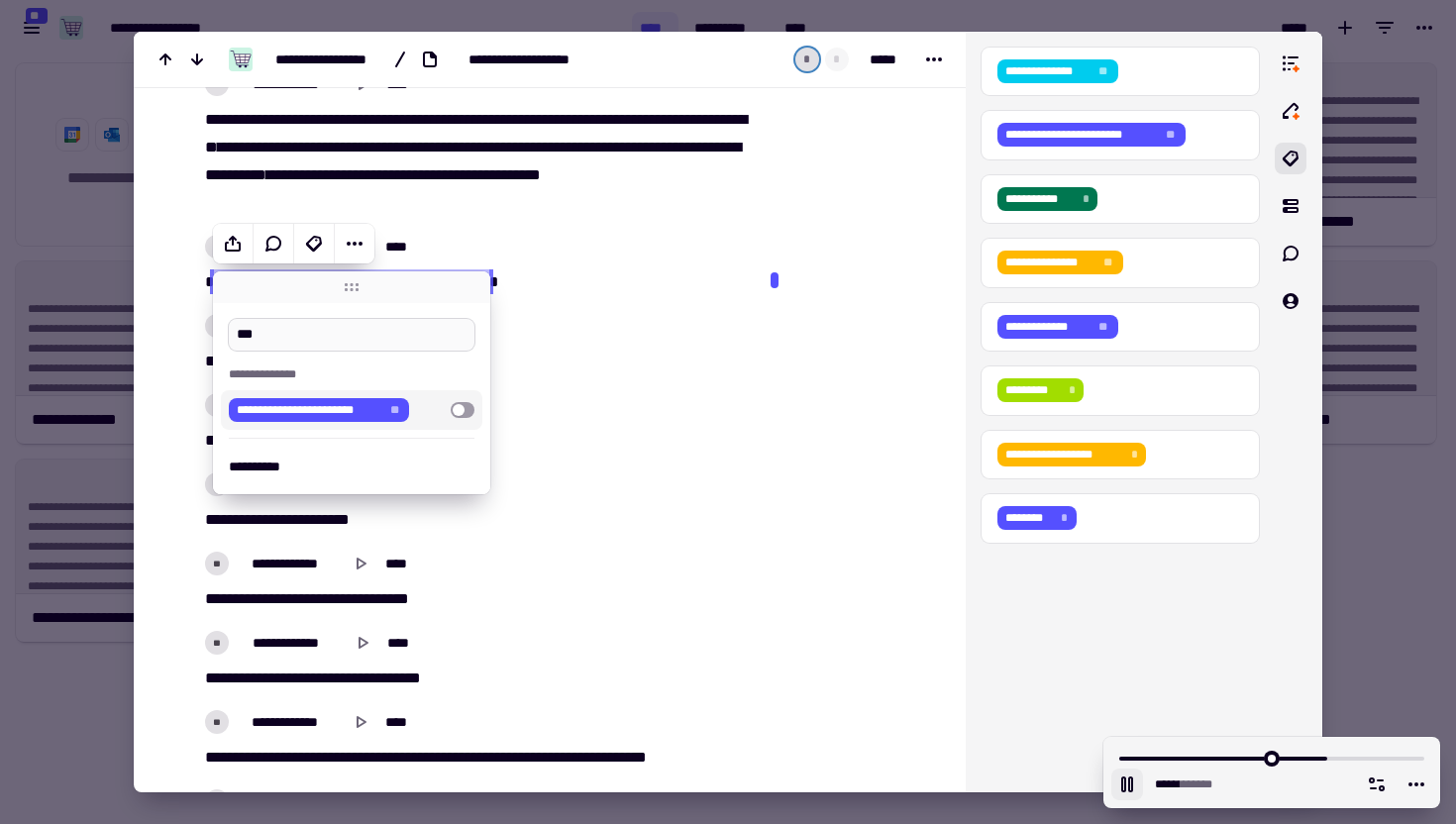type on "**" 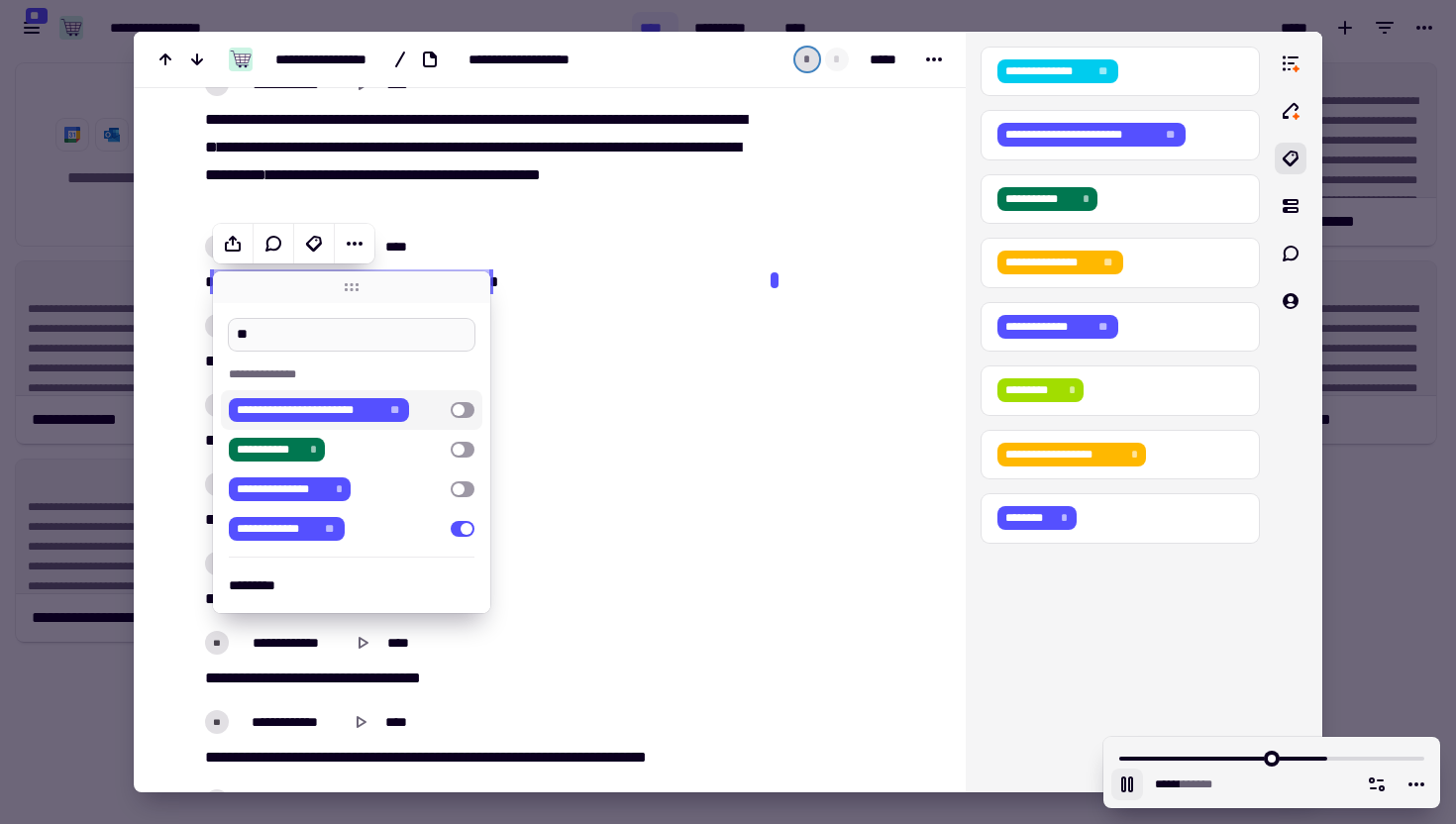 type on "*****" 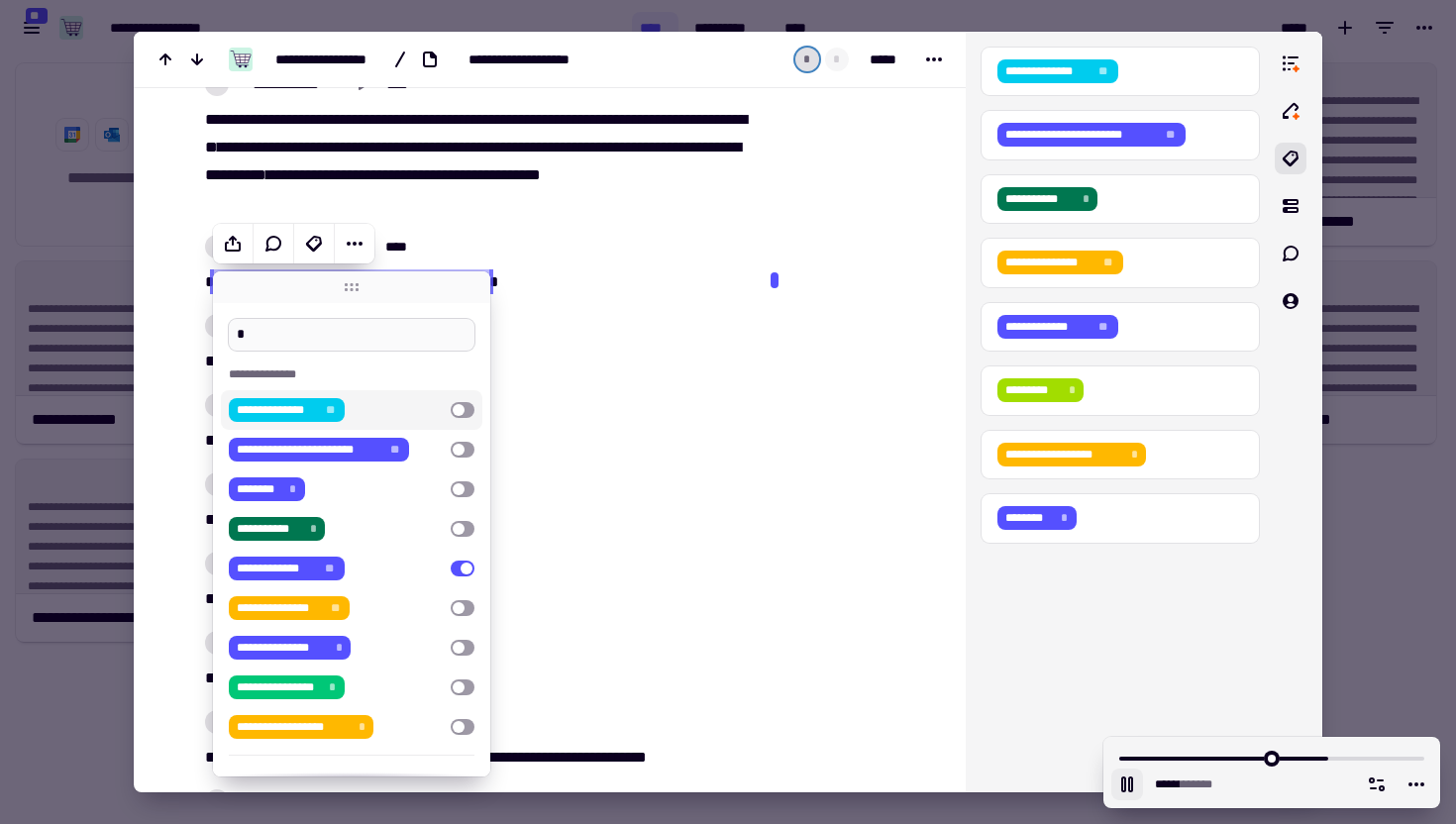 type on "******" 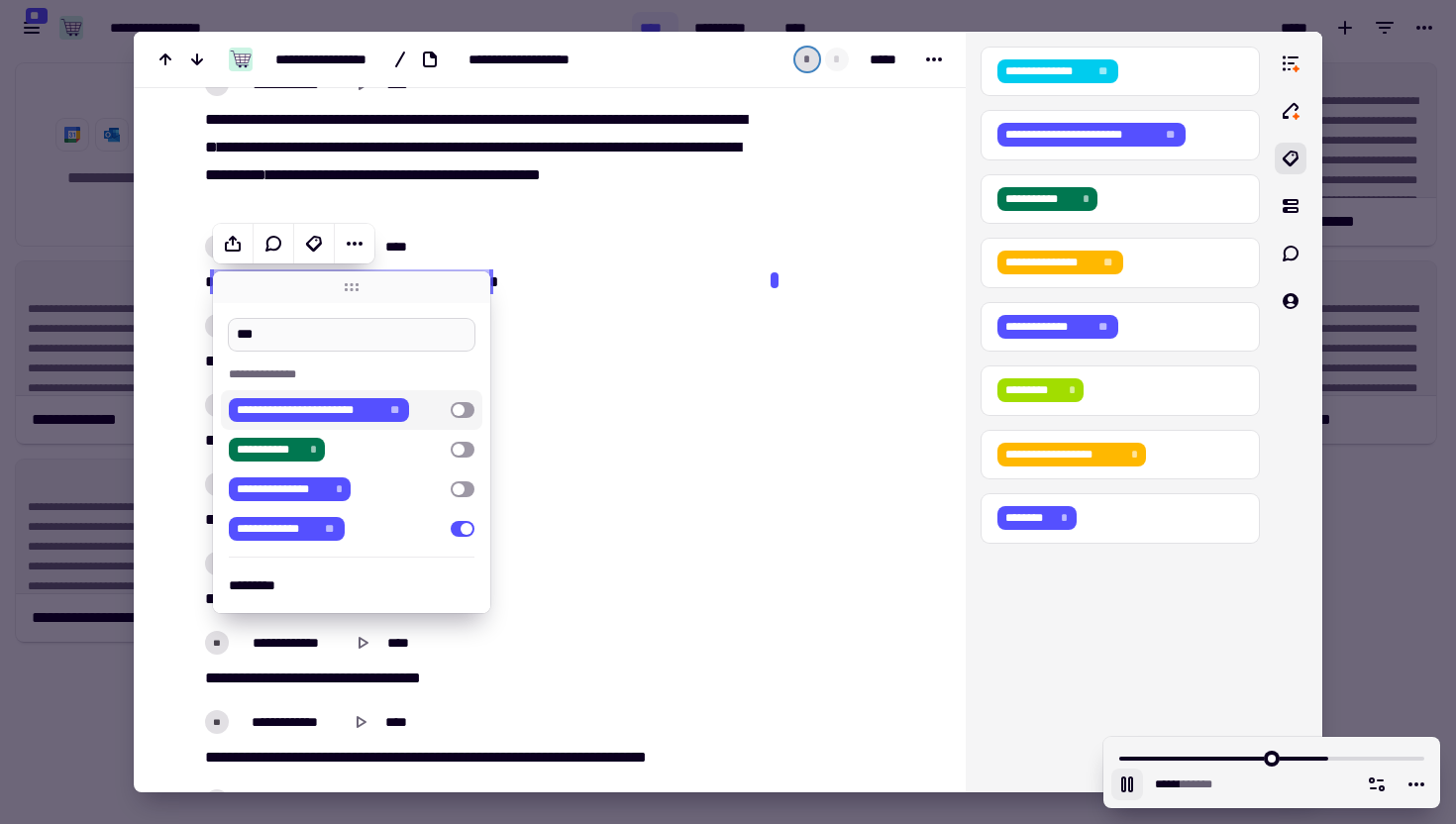 type on "****" 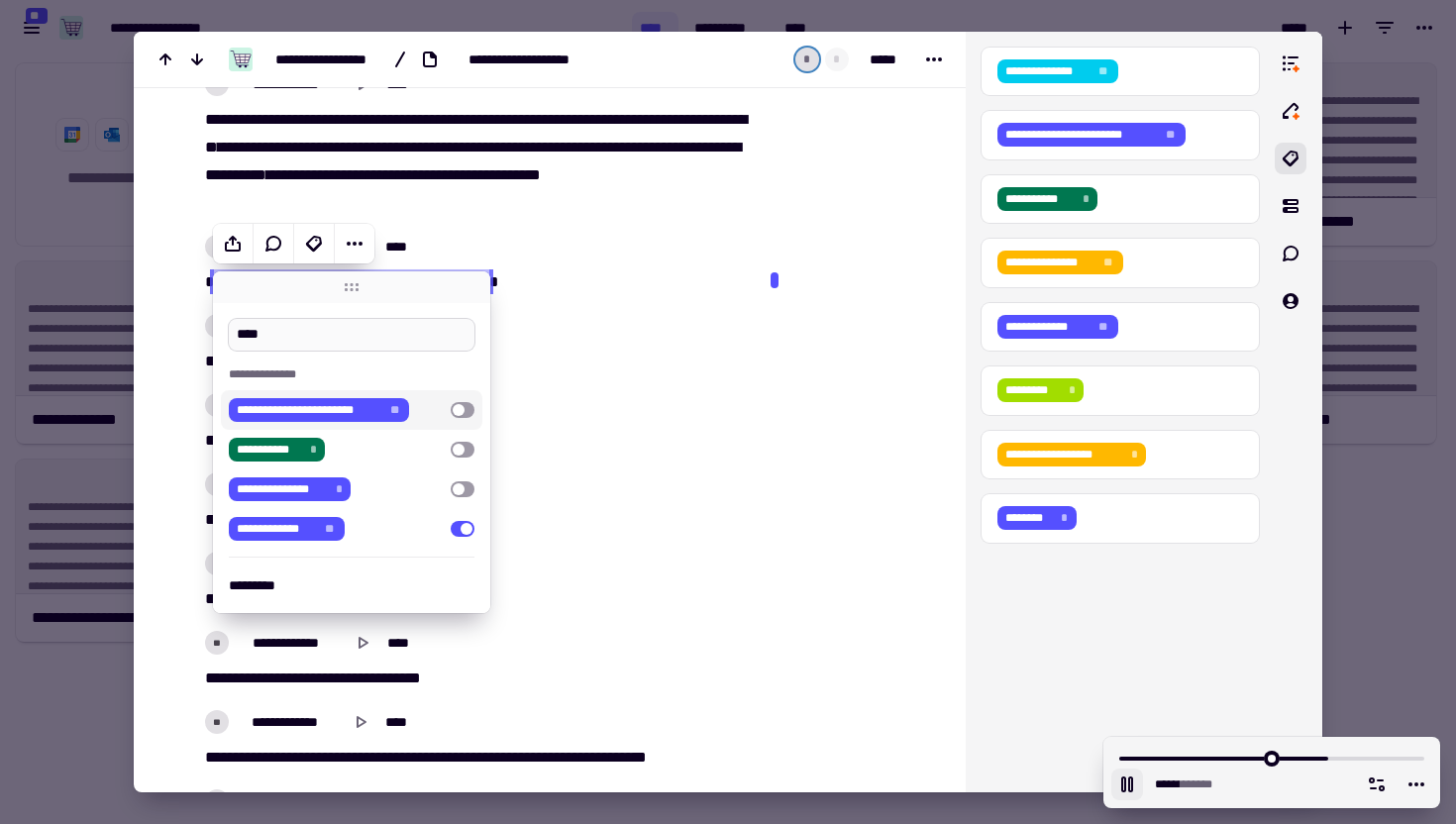 type on "******" 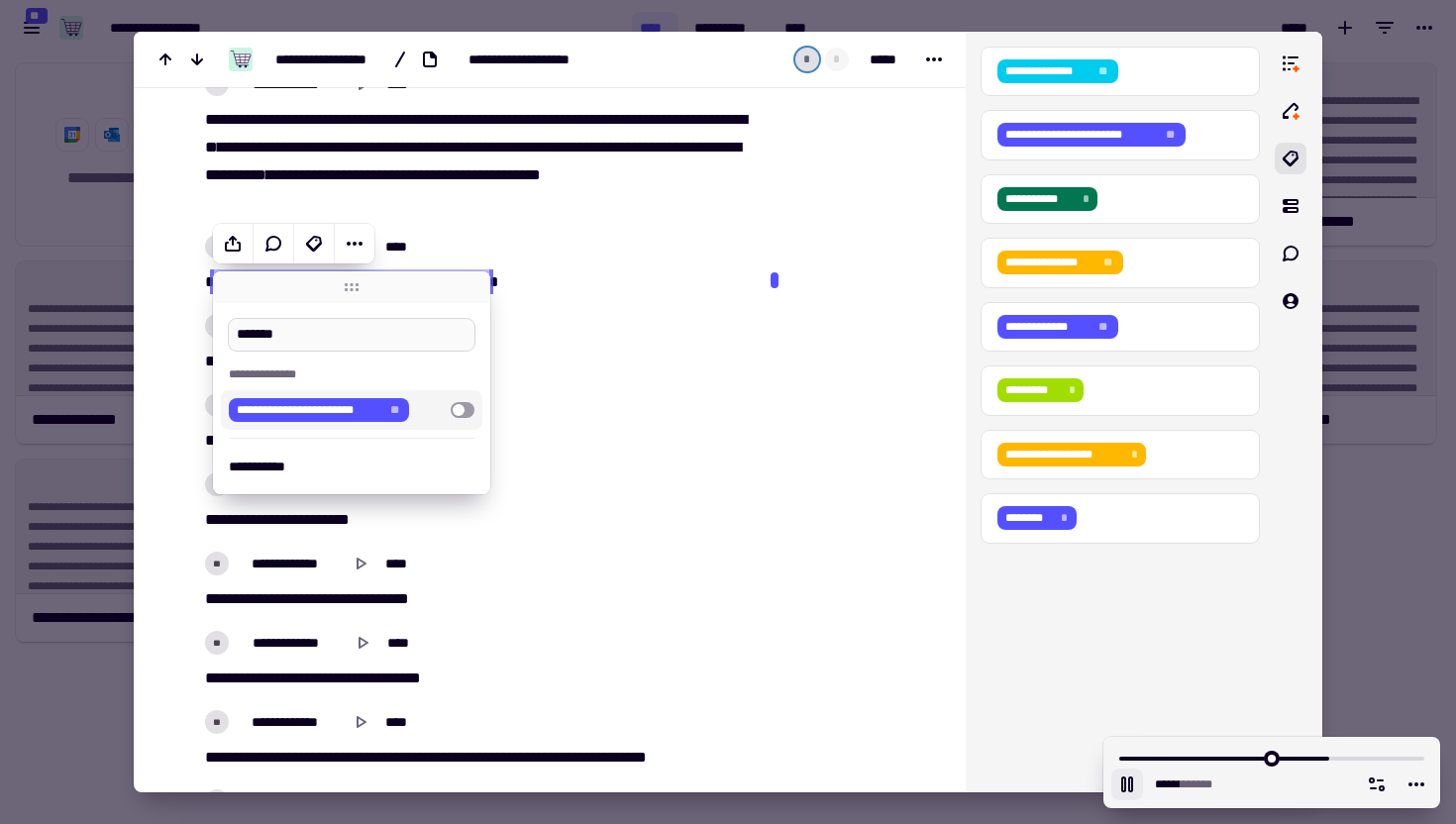 type on "*******" 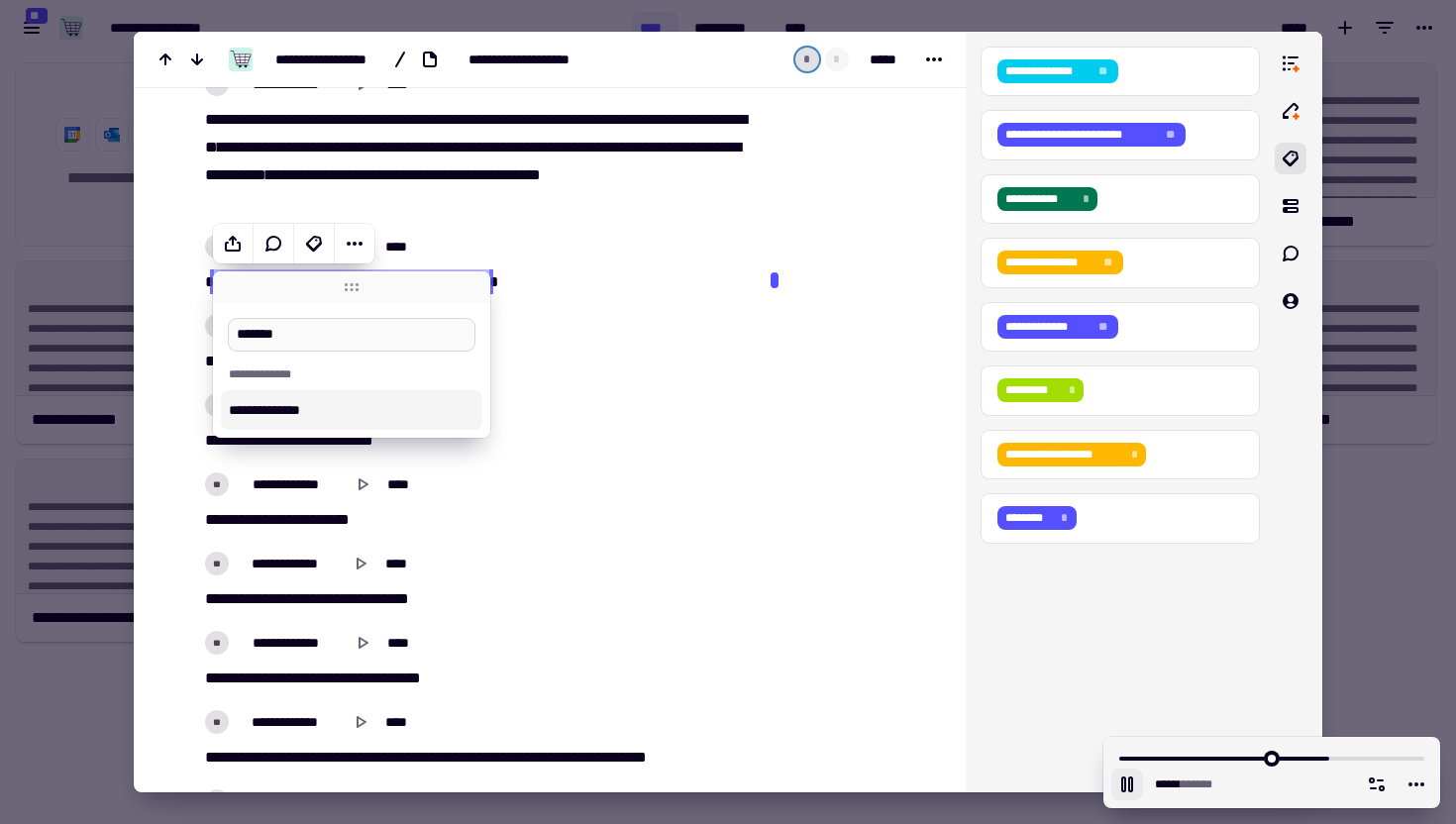 type on "******" 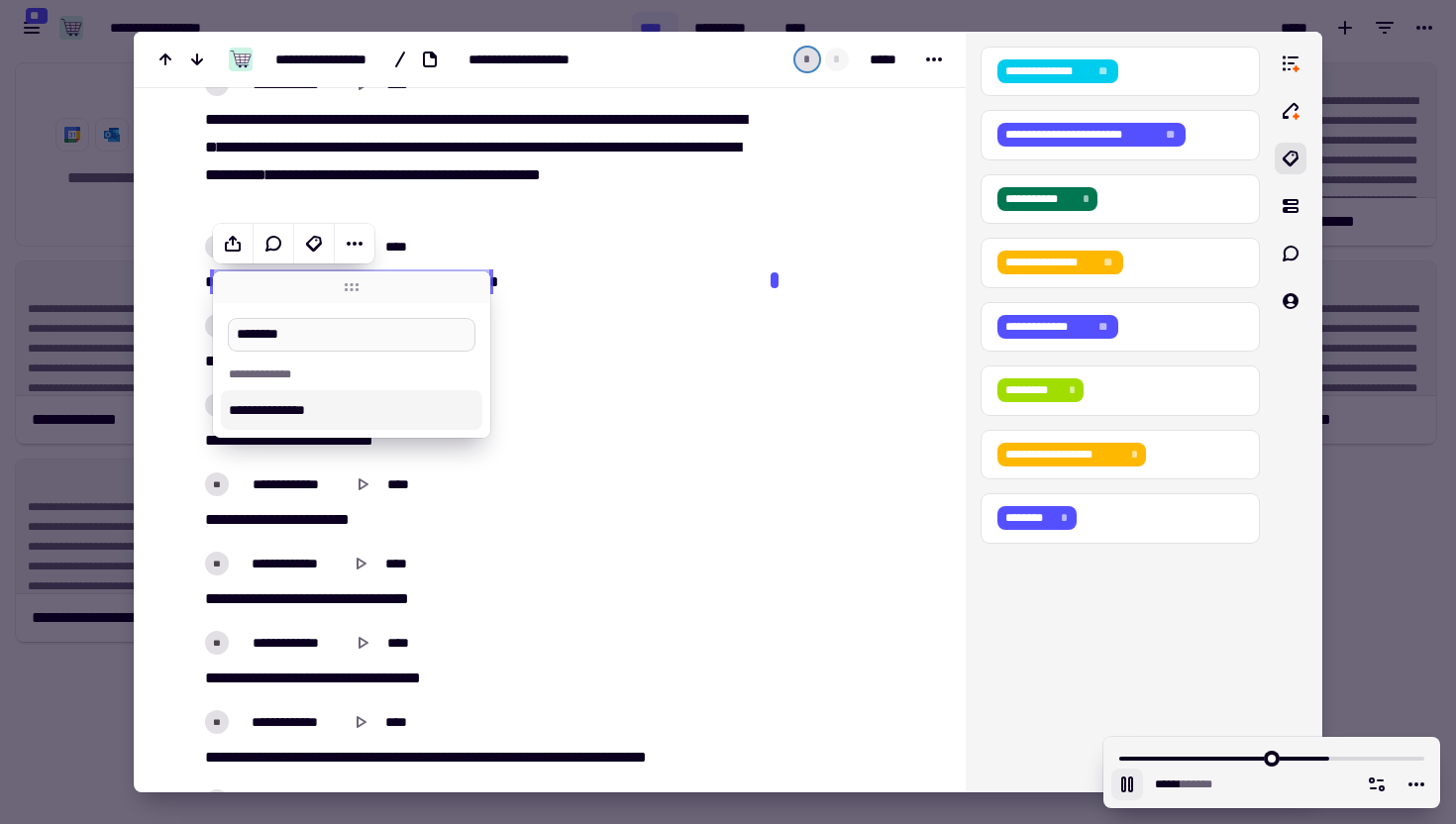 type on "******" 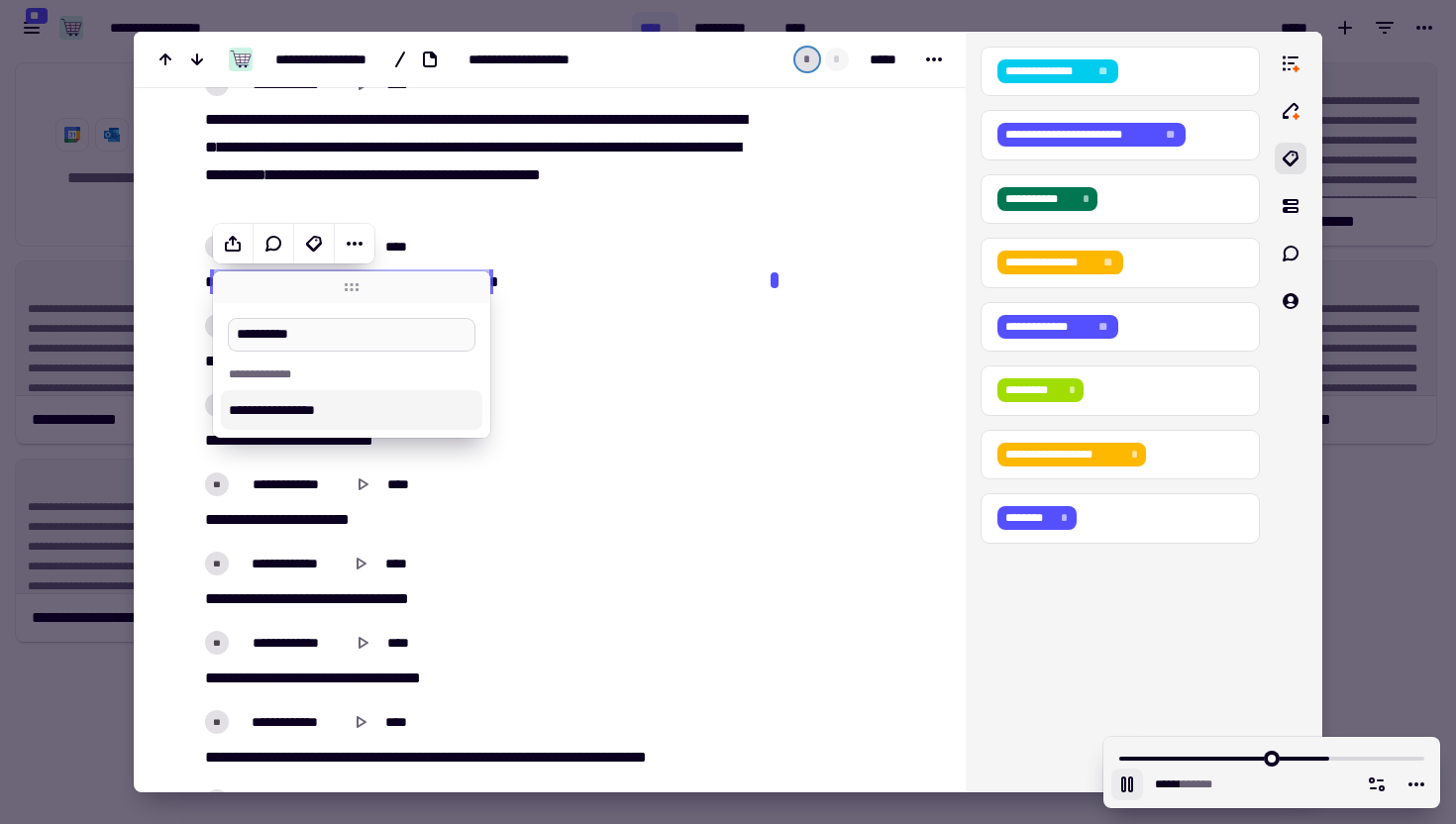 type on "**********" 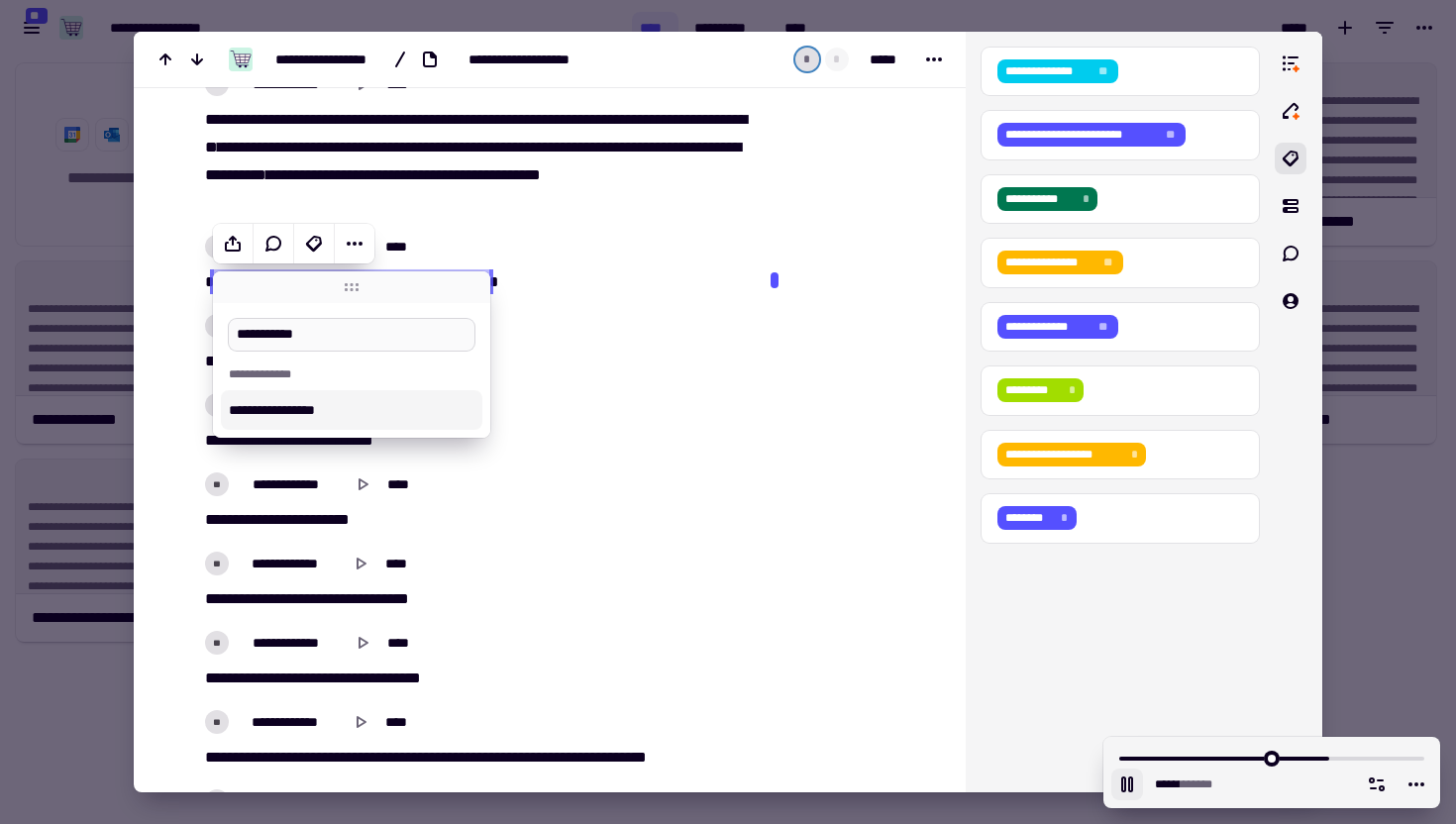 type on "******" 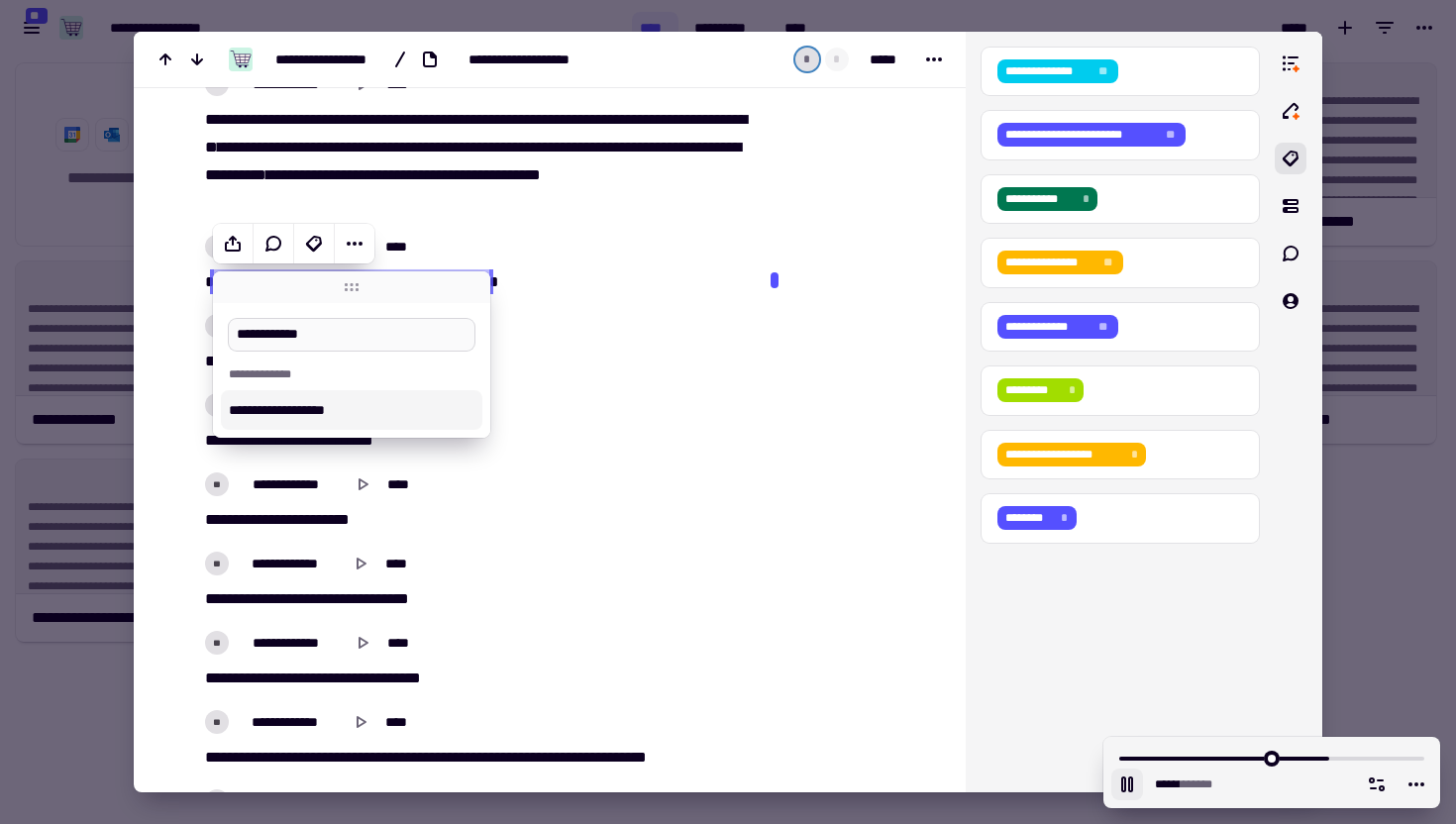 type on "******" 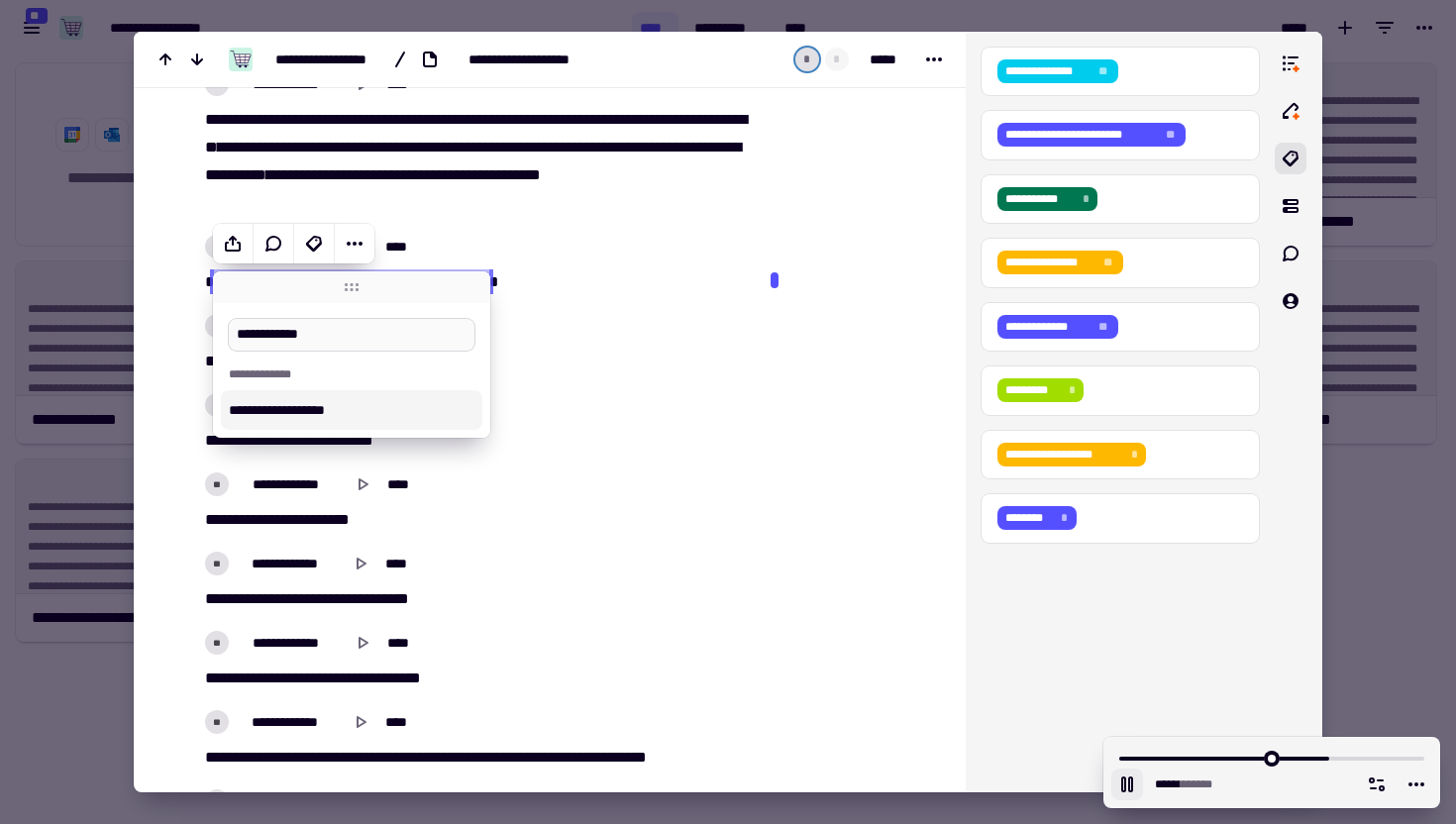 type on "**********" 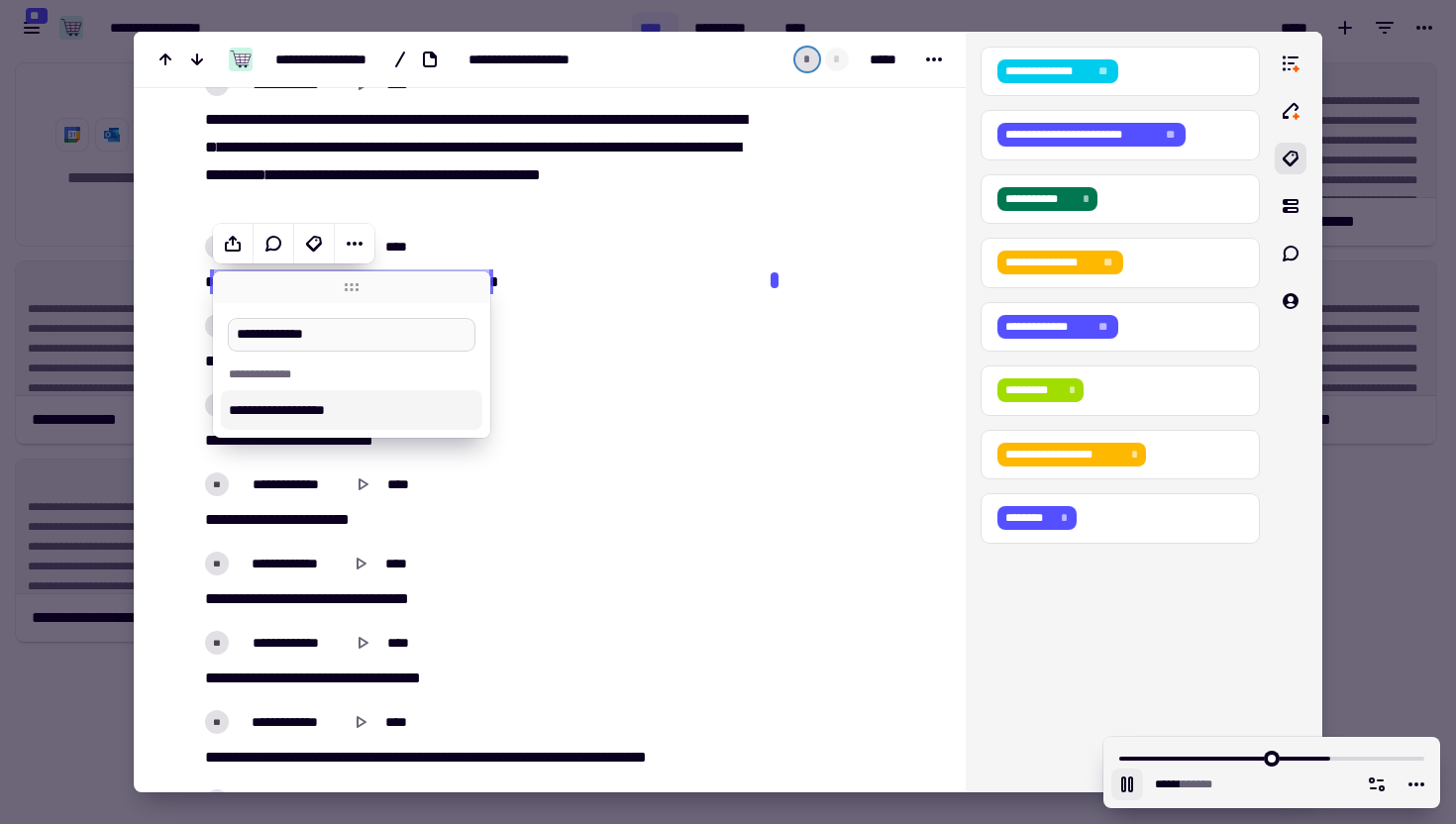 type on "******" 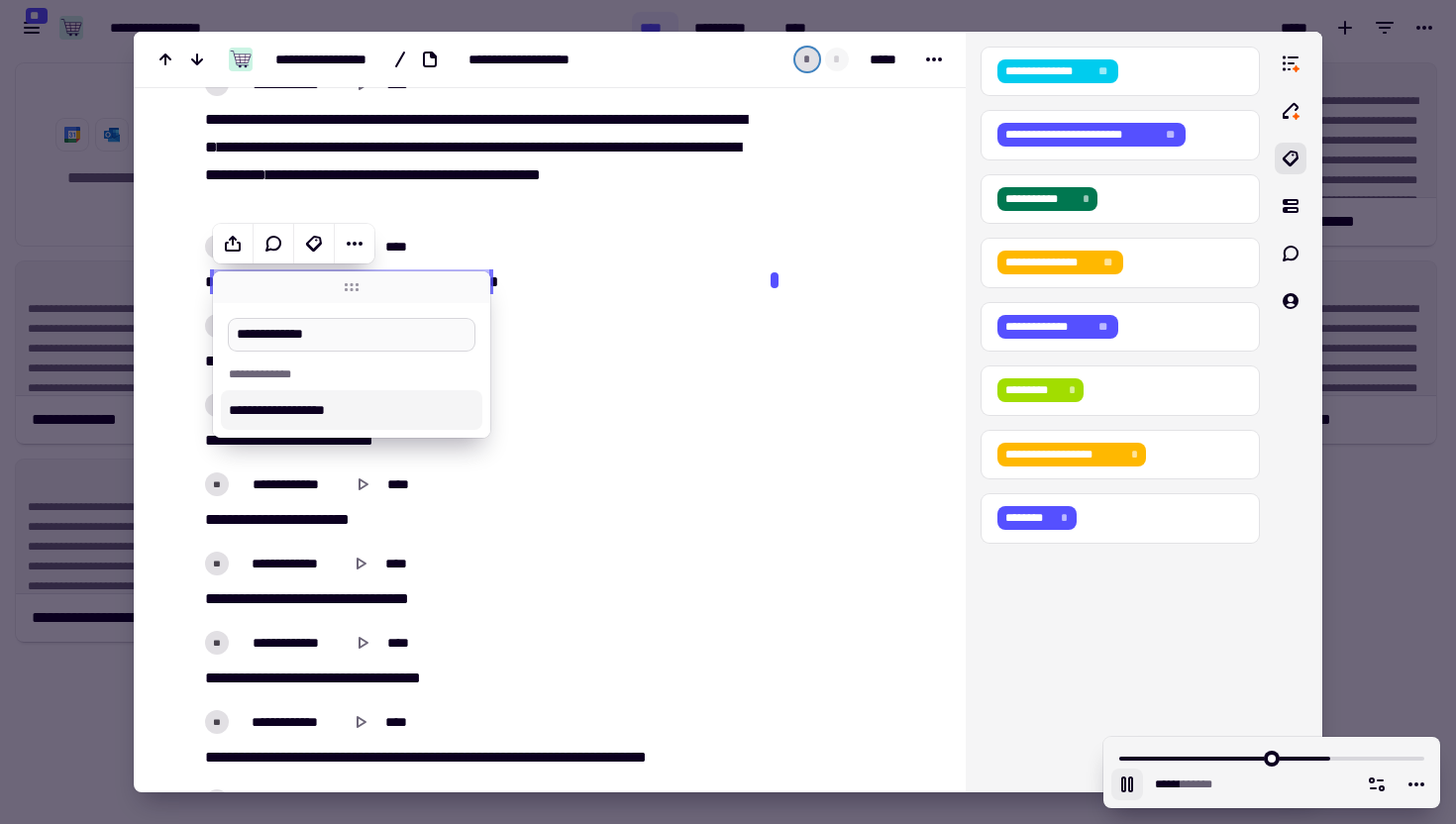 type on "**********" 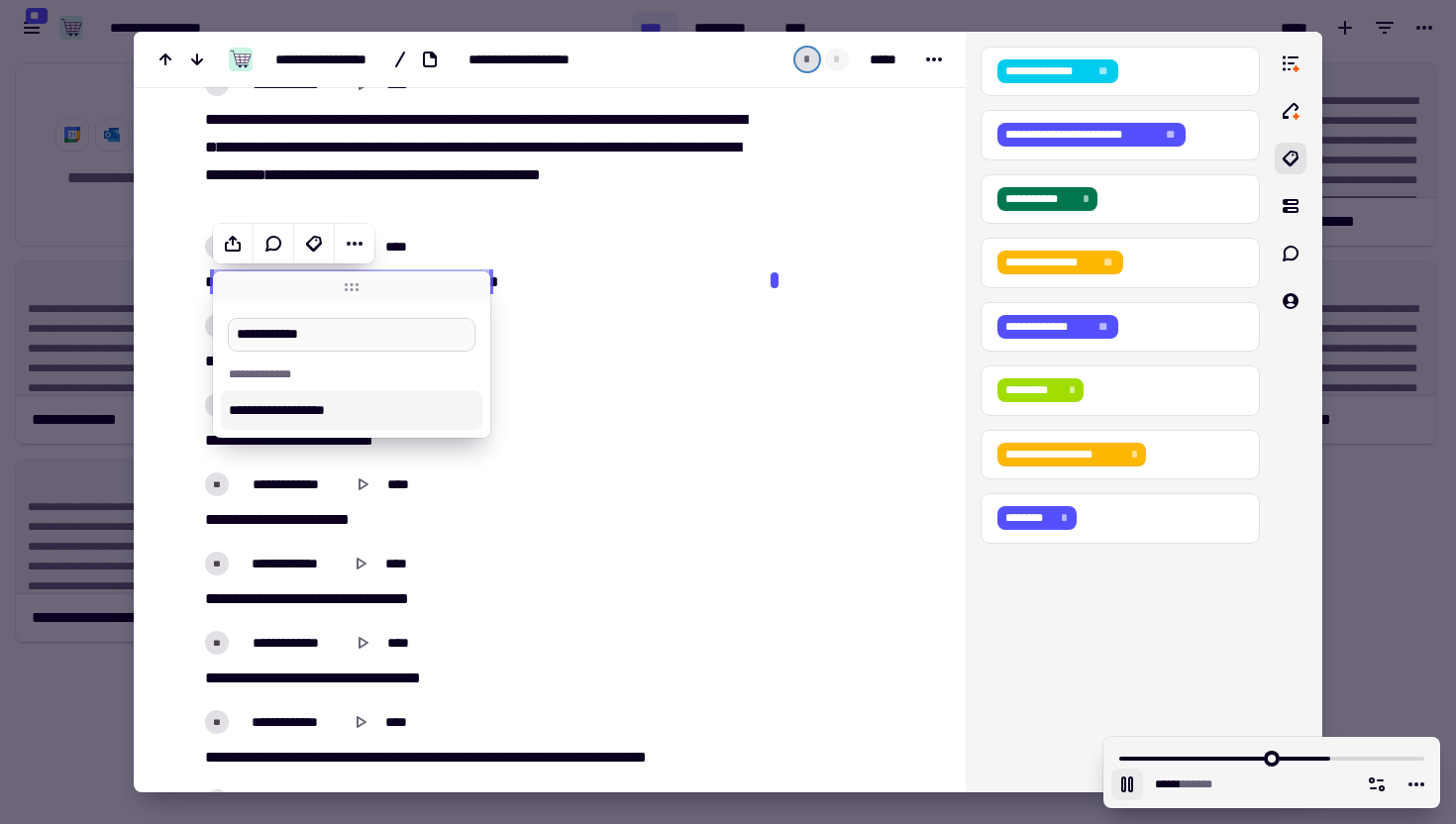 type on "*****" 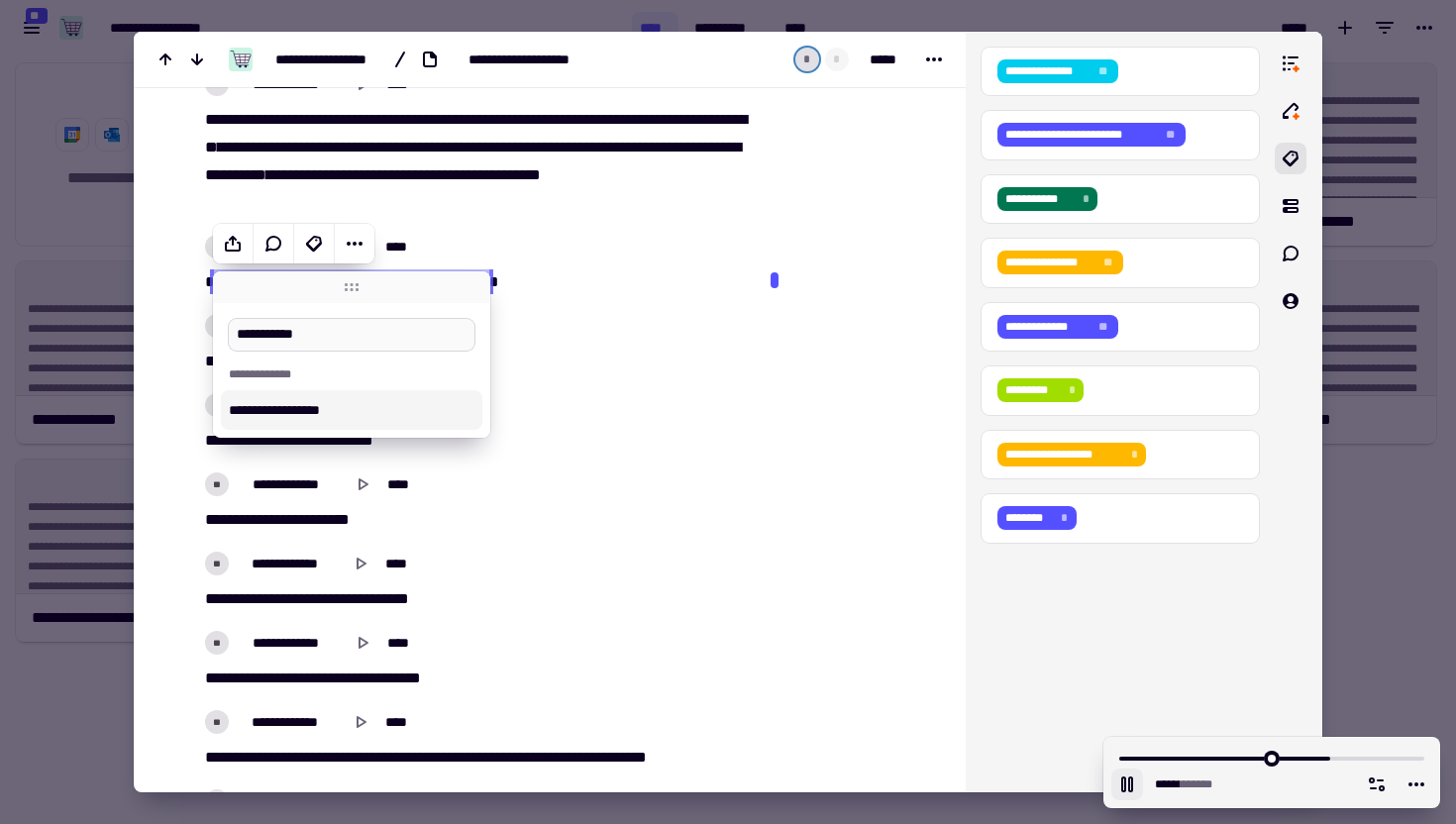 type on "******" 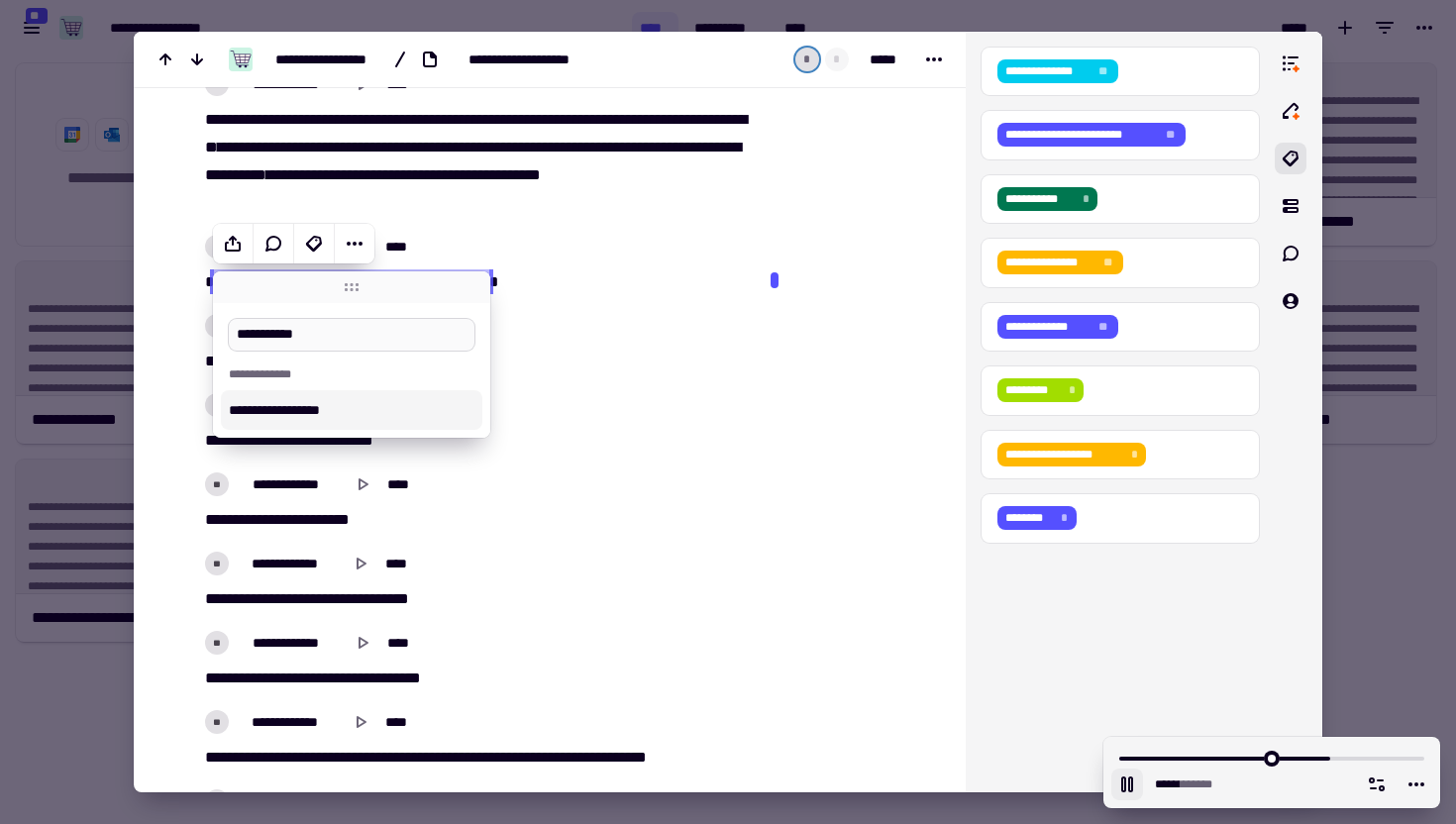 type on "**********" 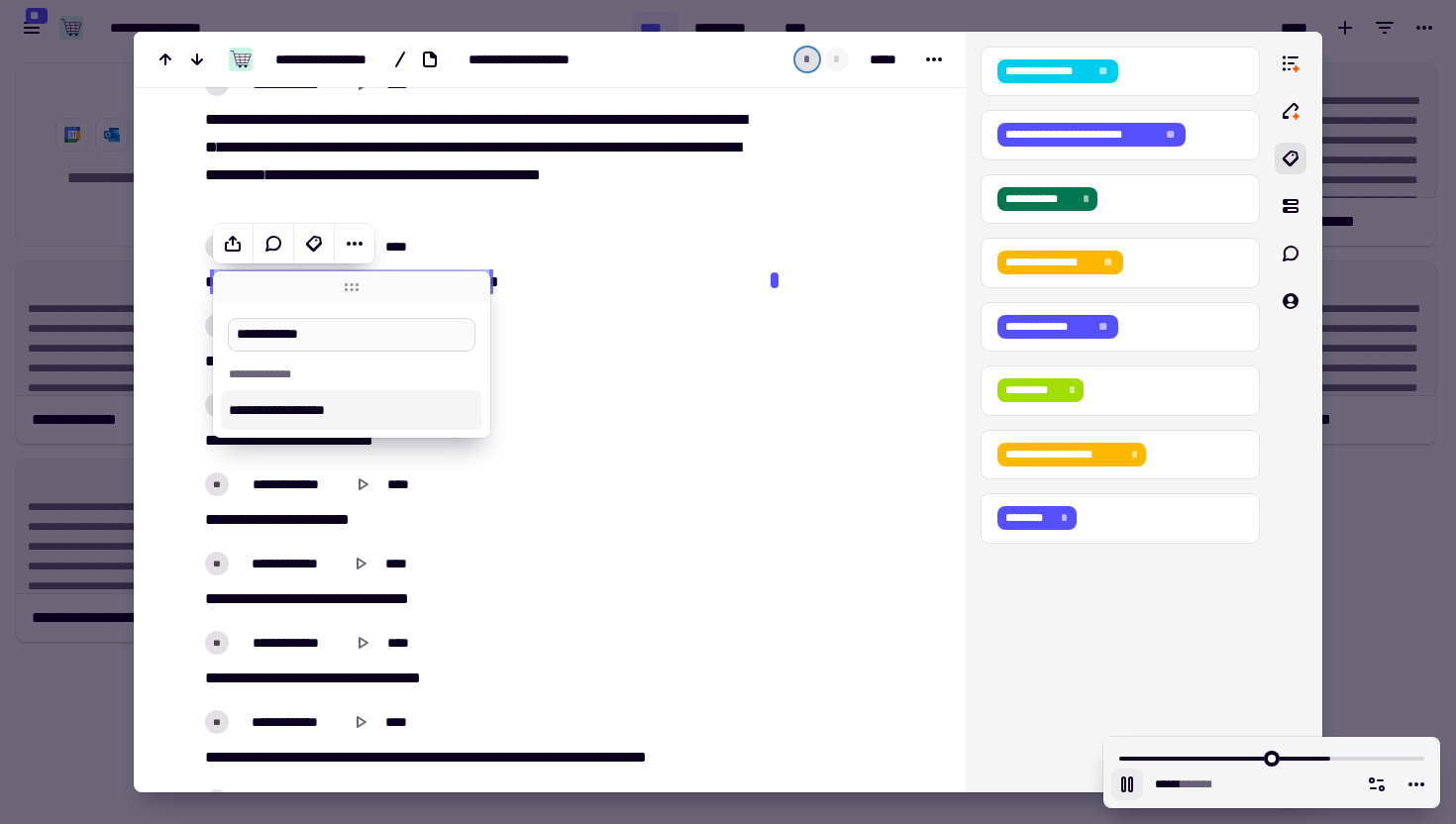 type on "******" 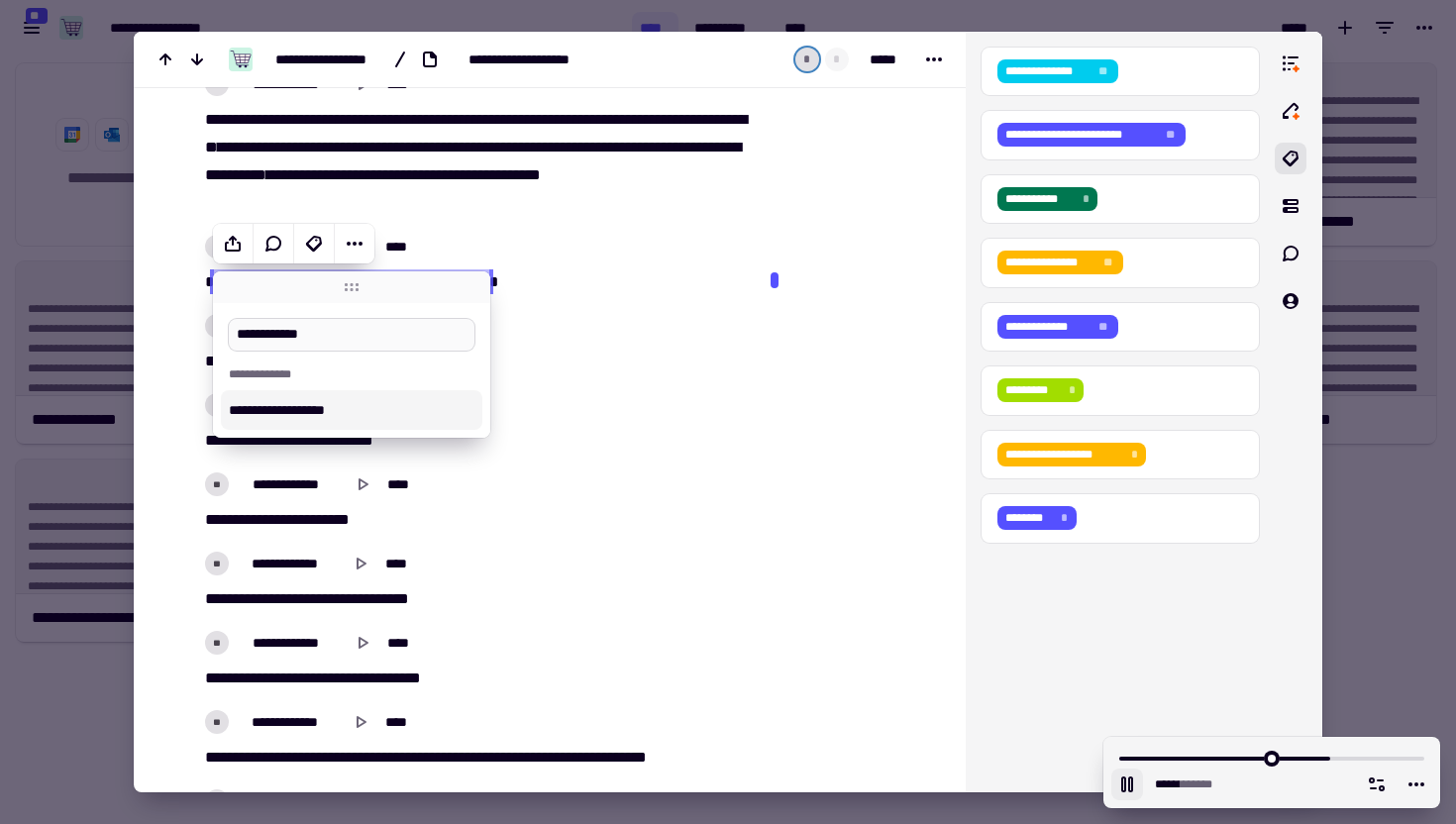 type on "**********" 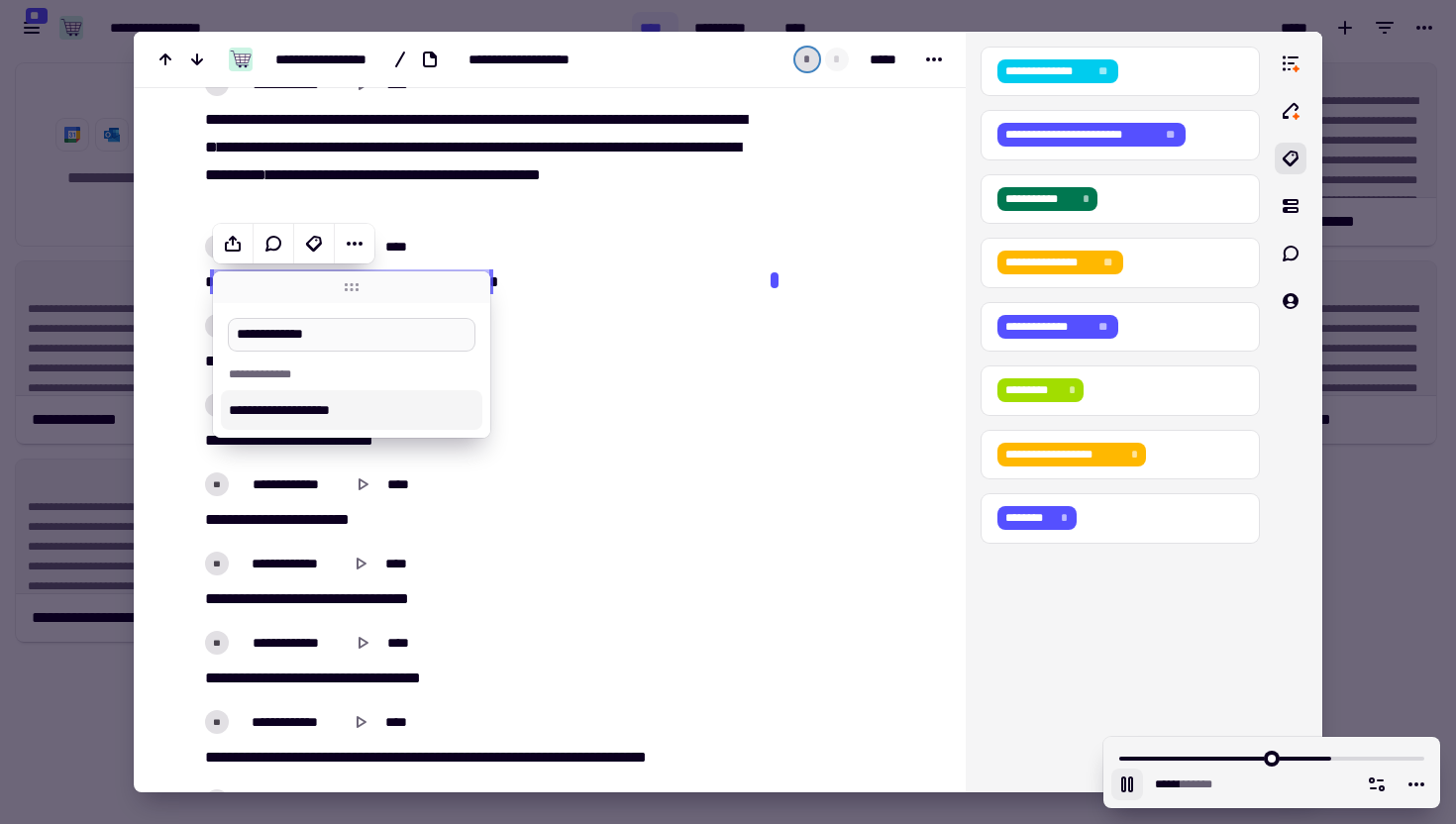 type on "******" 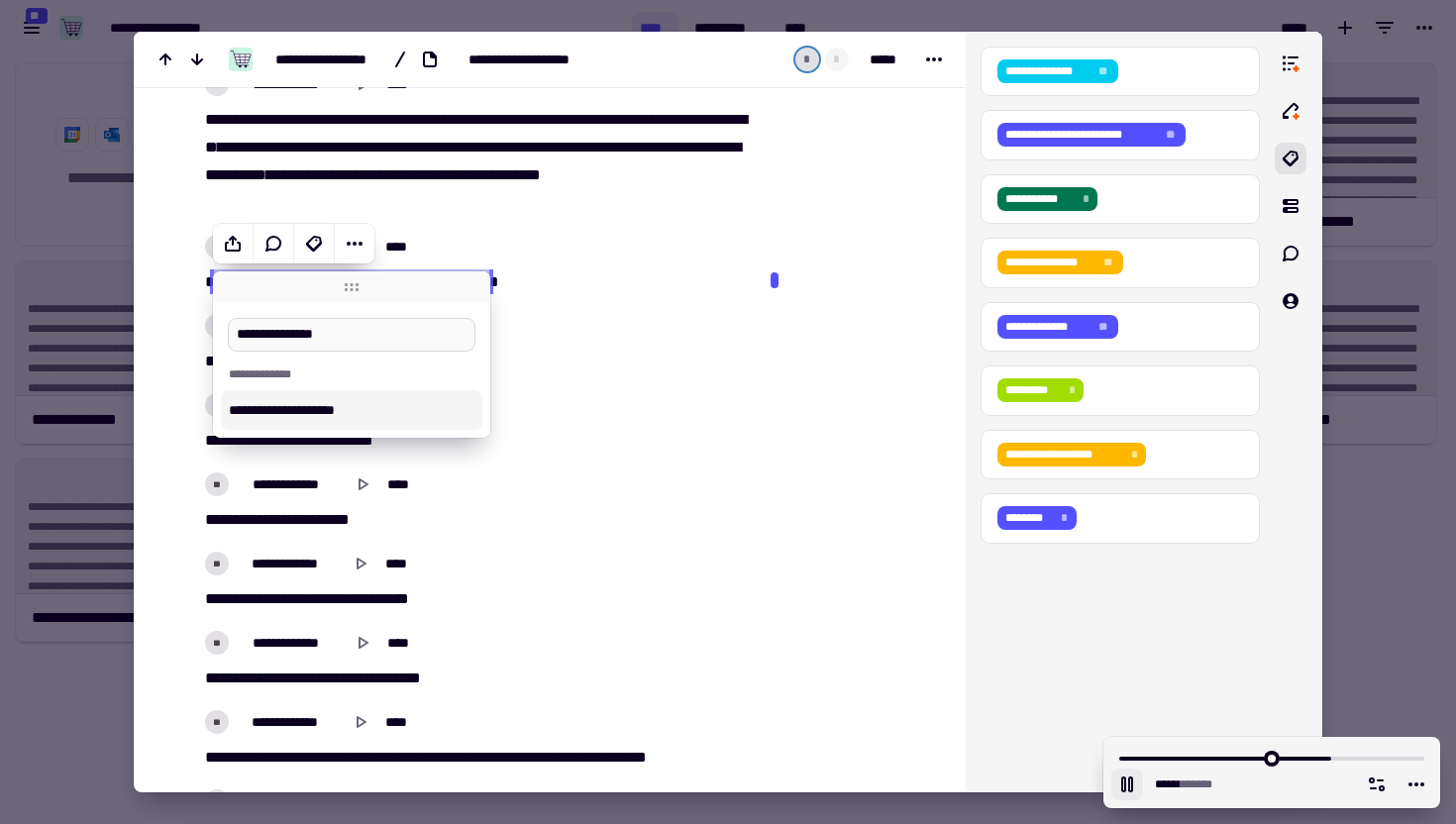 type on "**********" 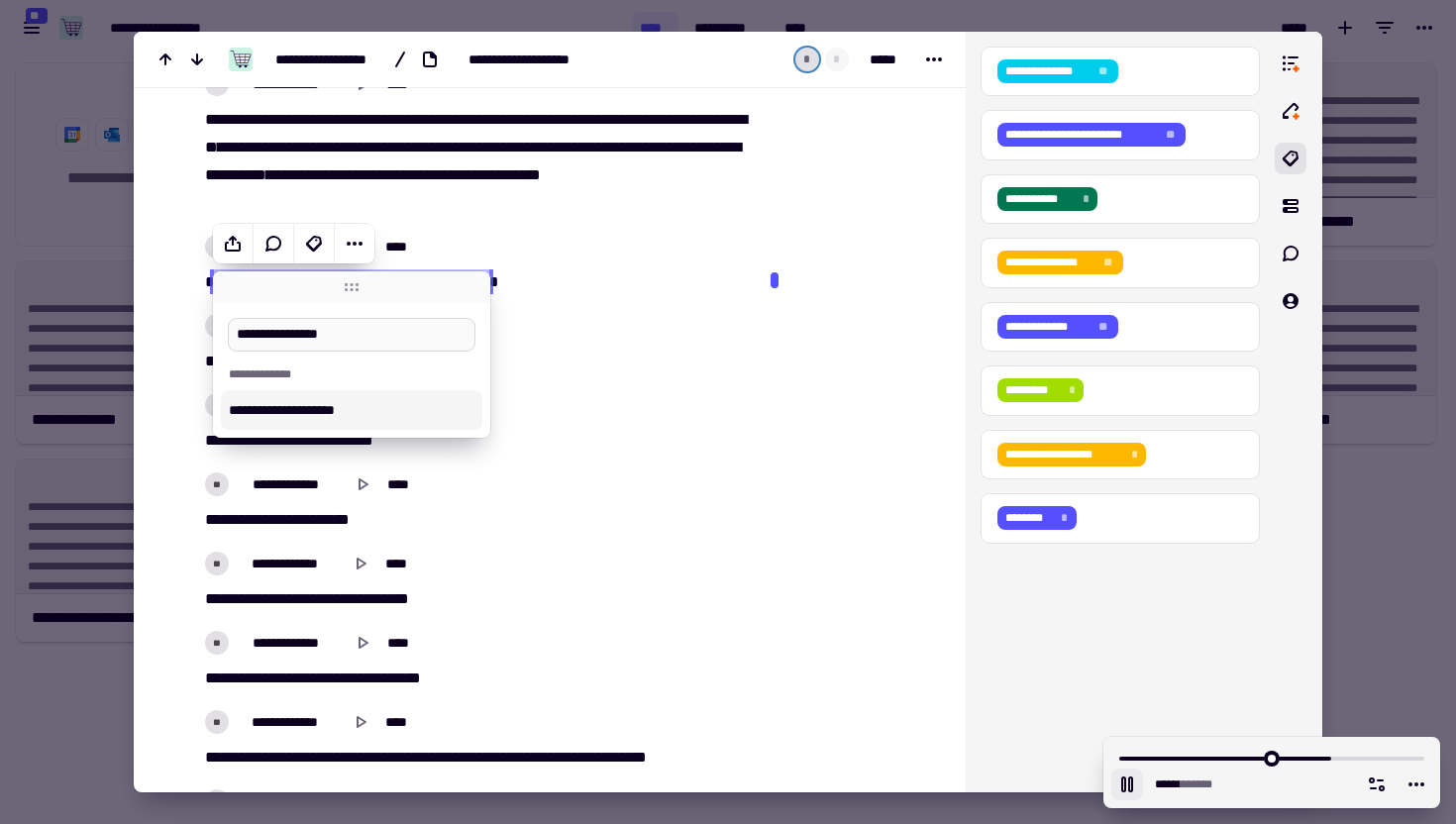 type on "******" 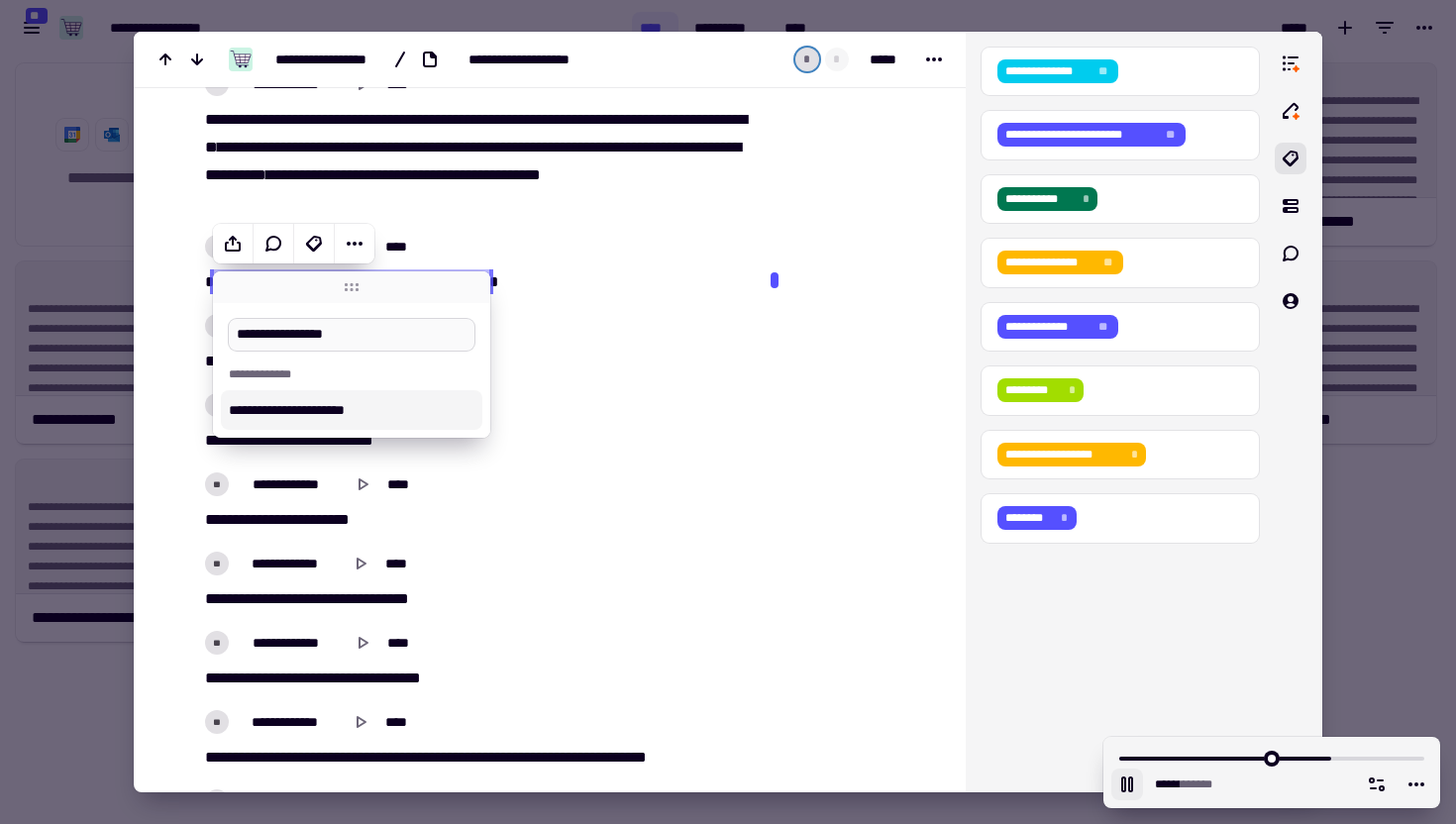 type on "**********" 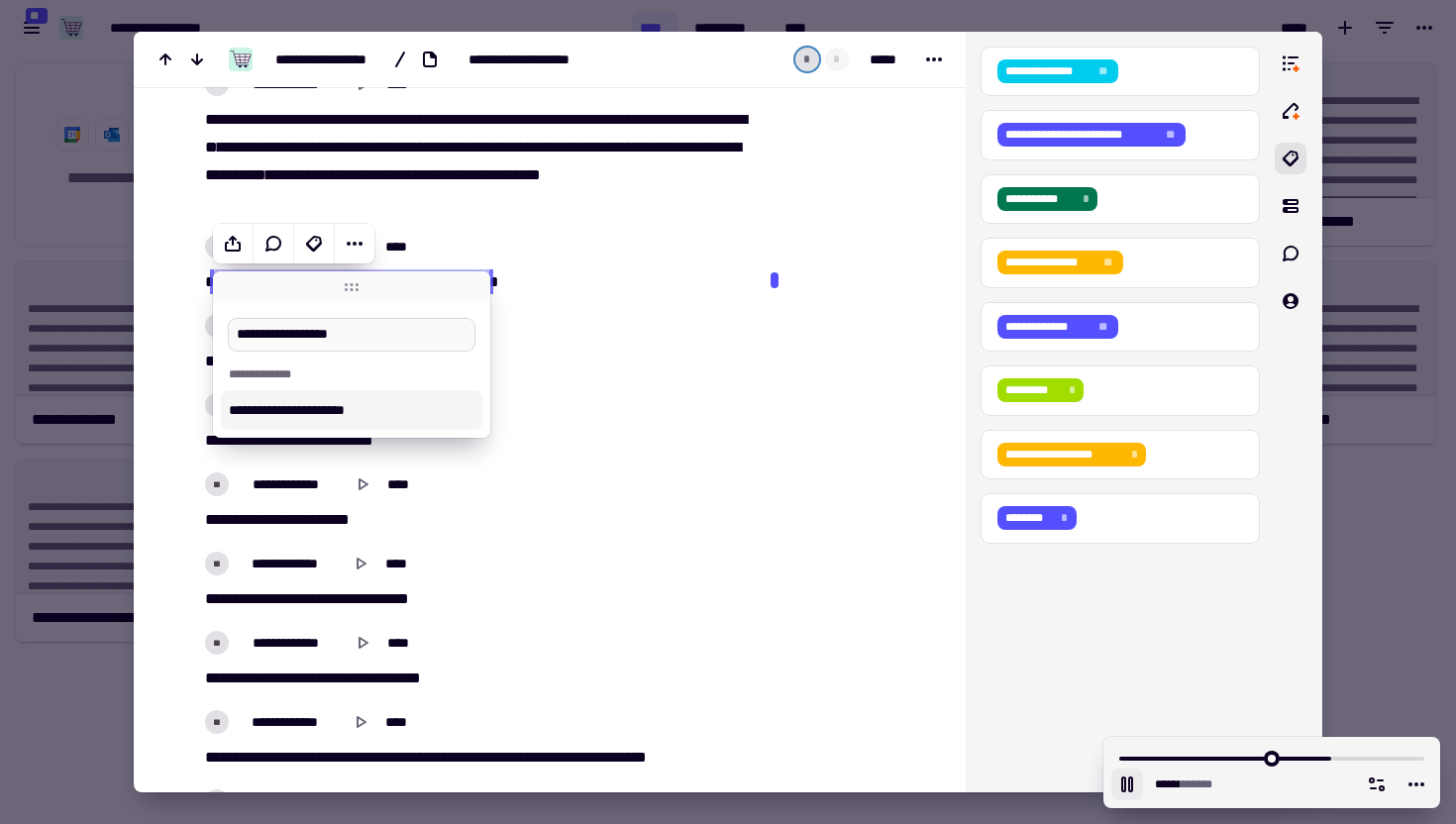 type on "******" 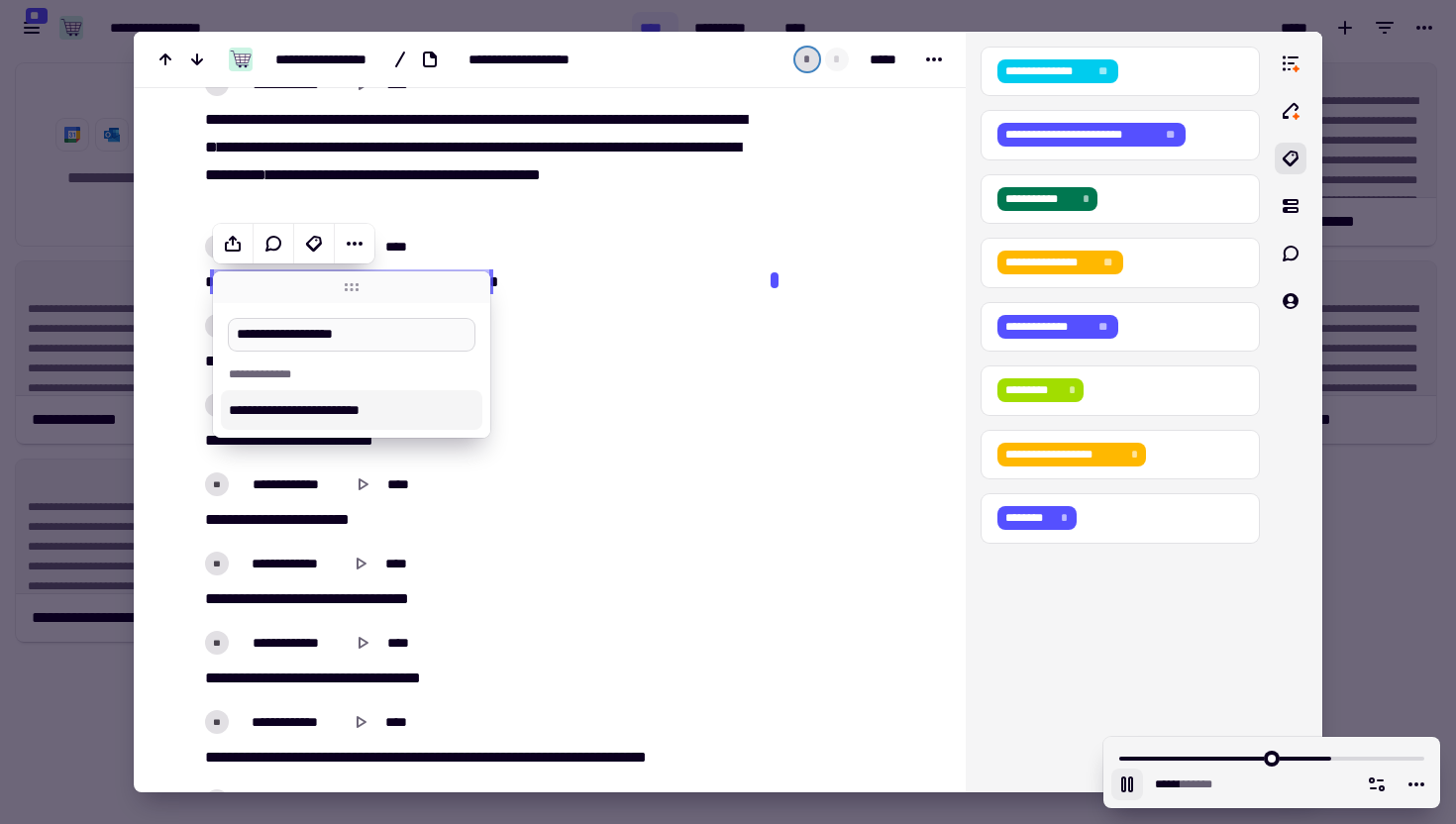 type on "******" 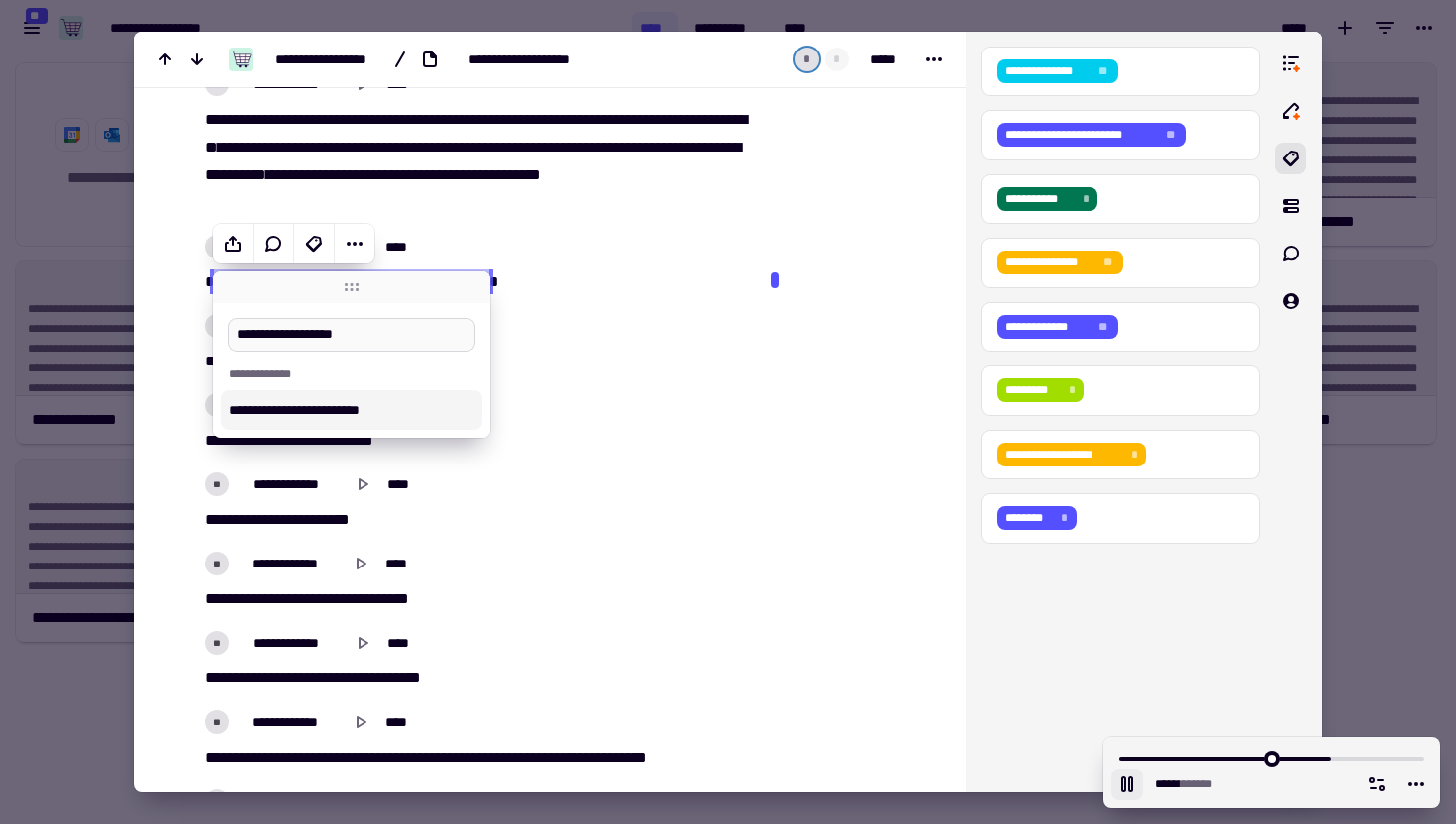 type on "**********" 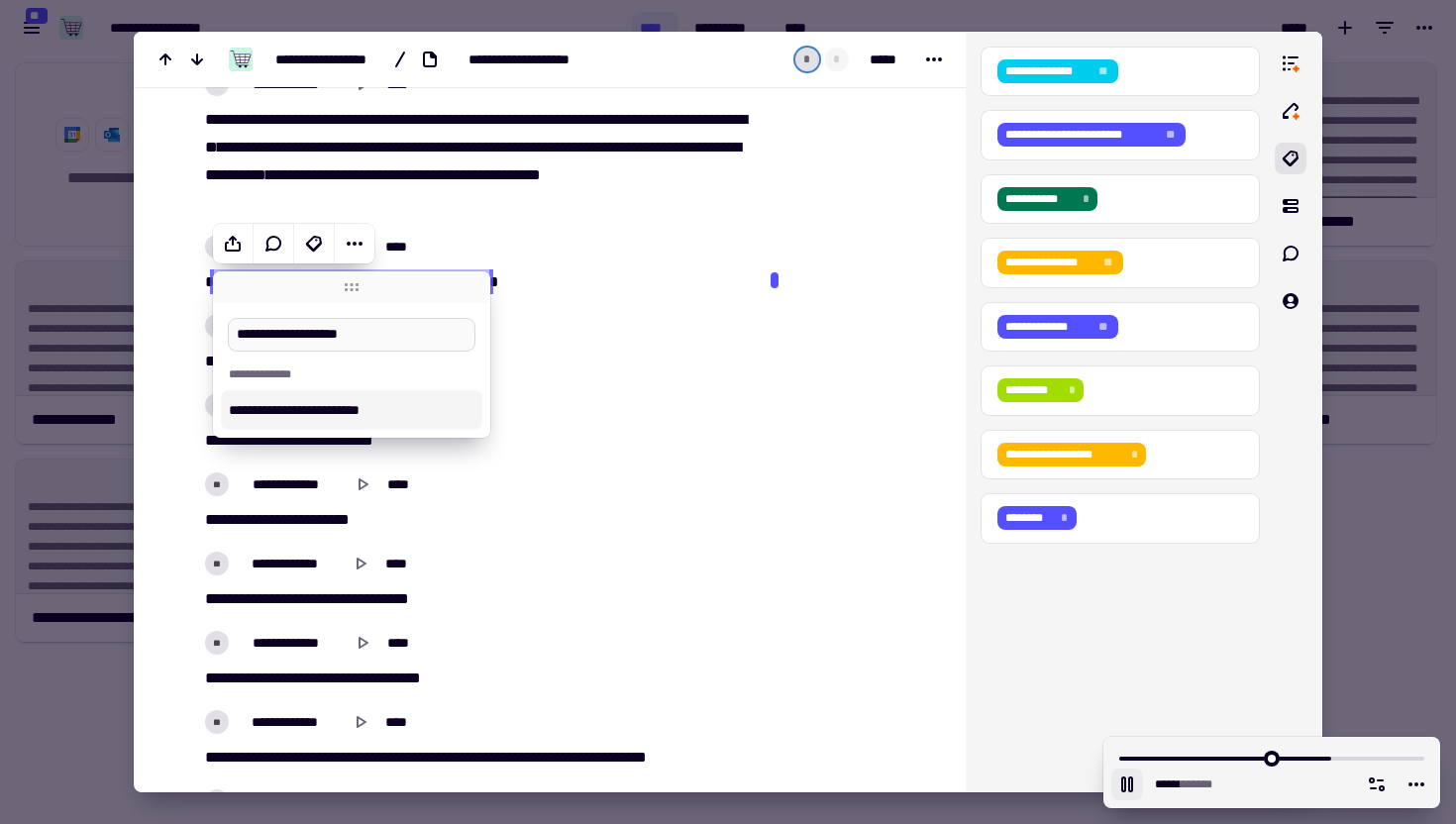 type on "******" 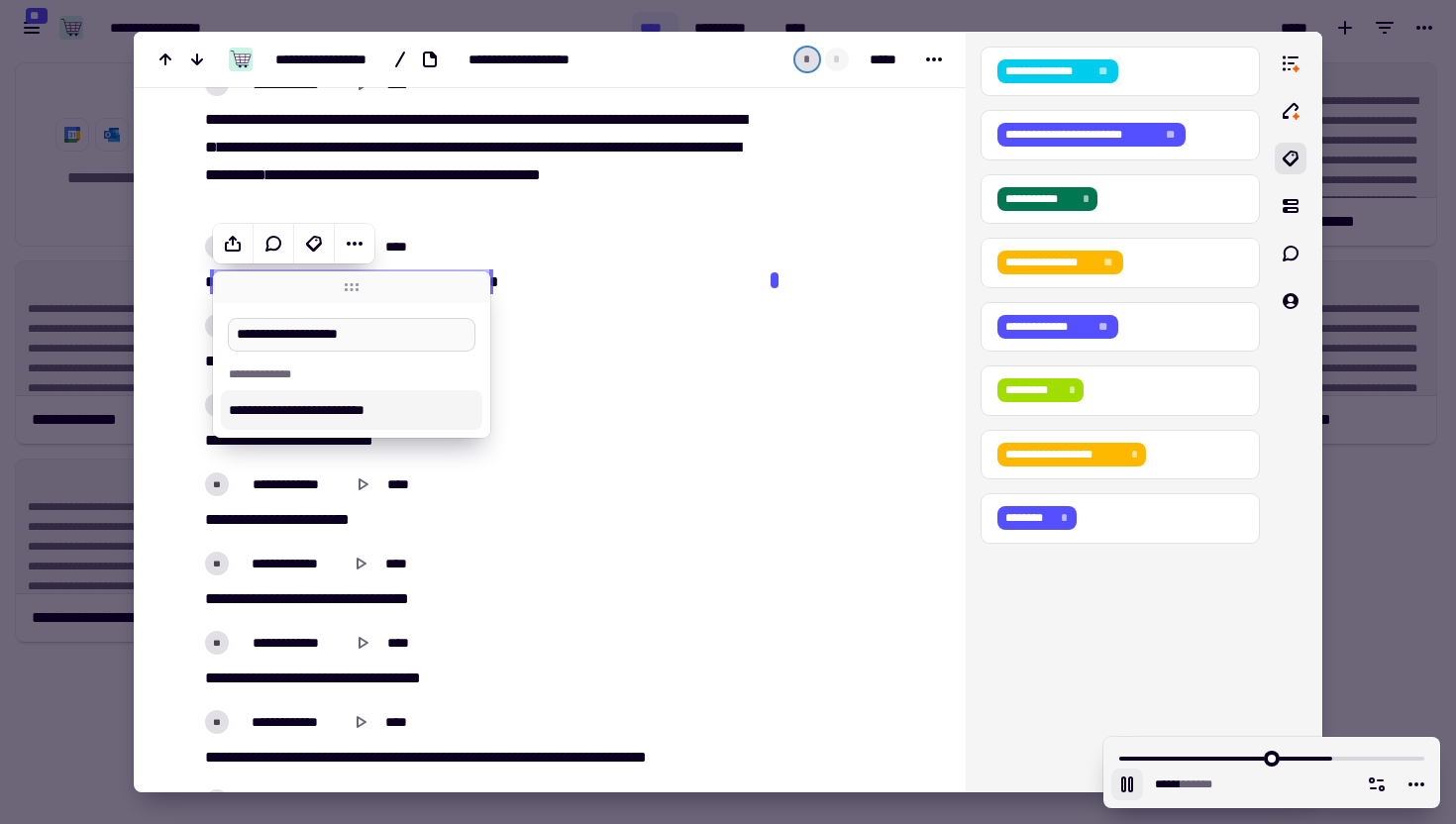 type on "**********" 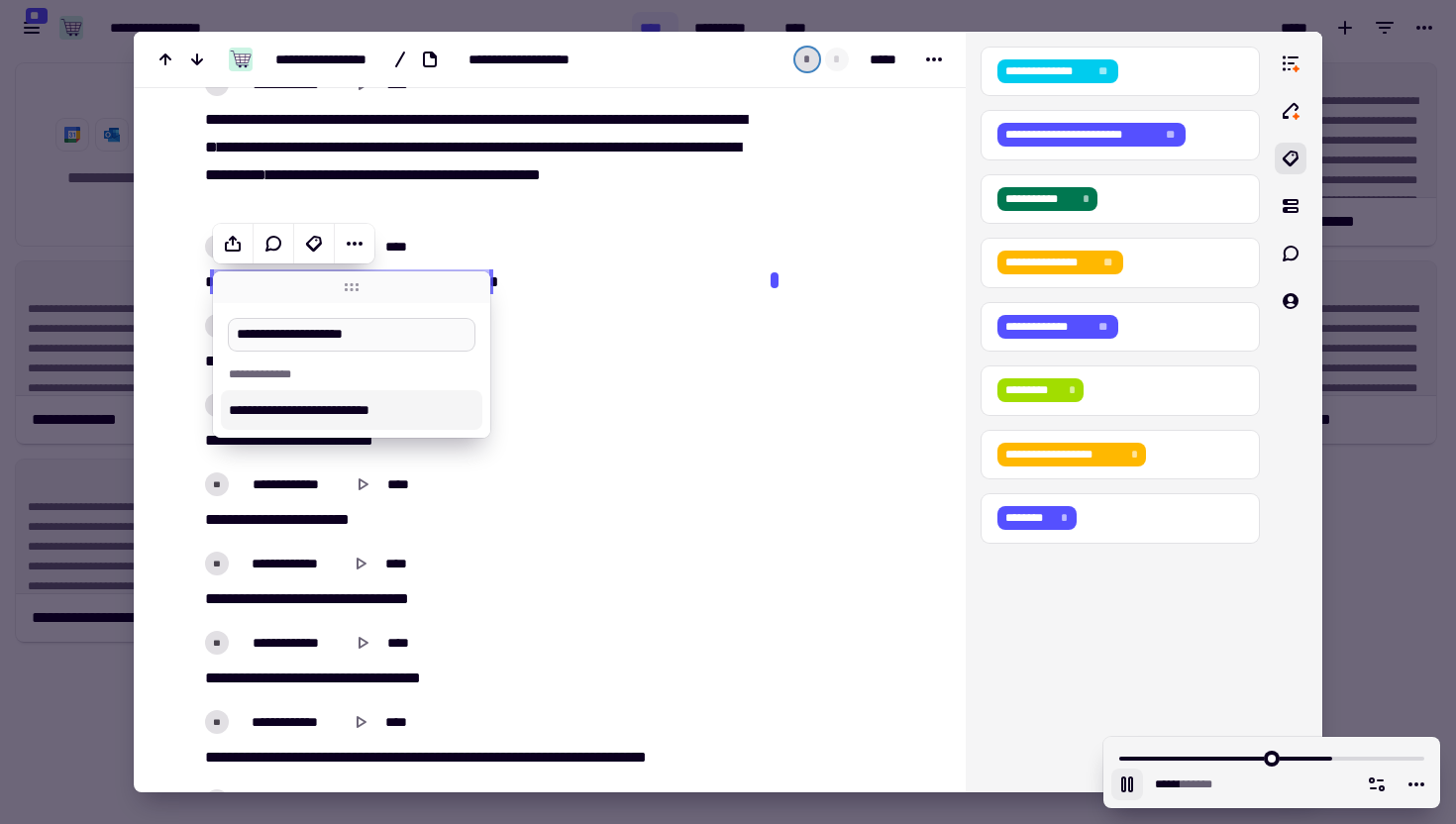 type on "******" 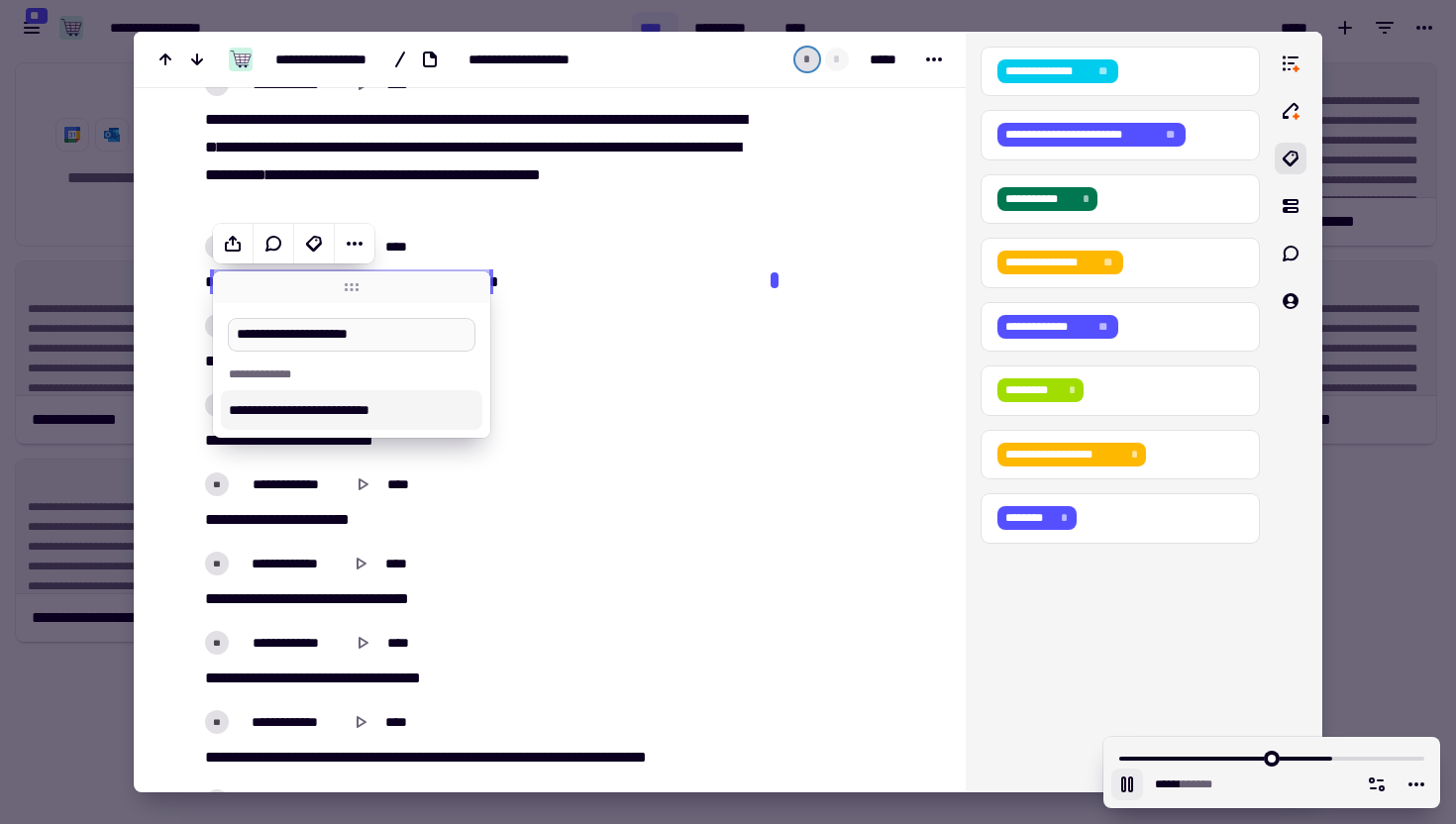 type on "**********" 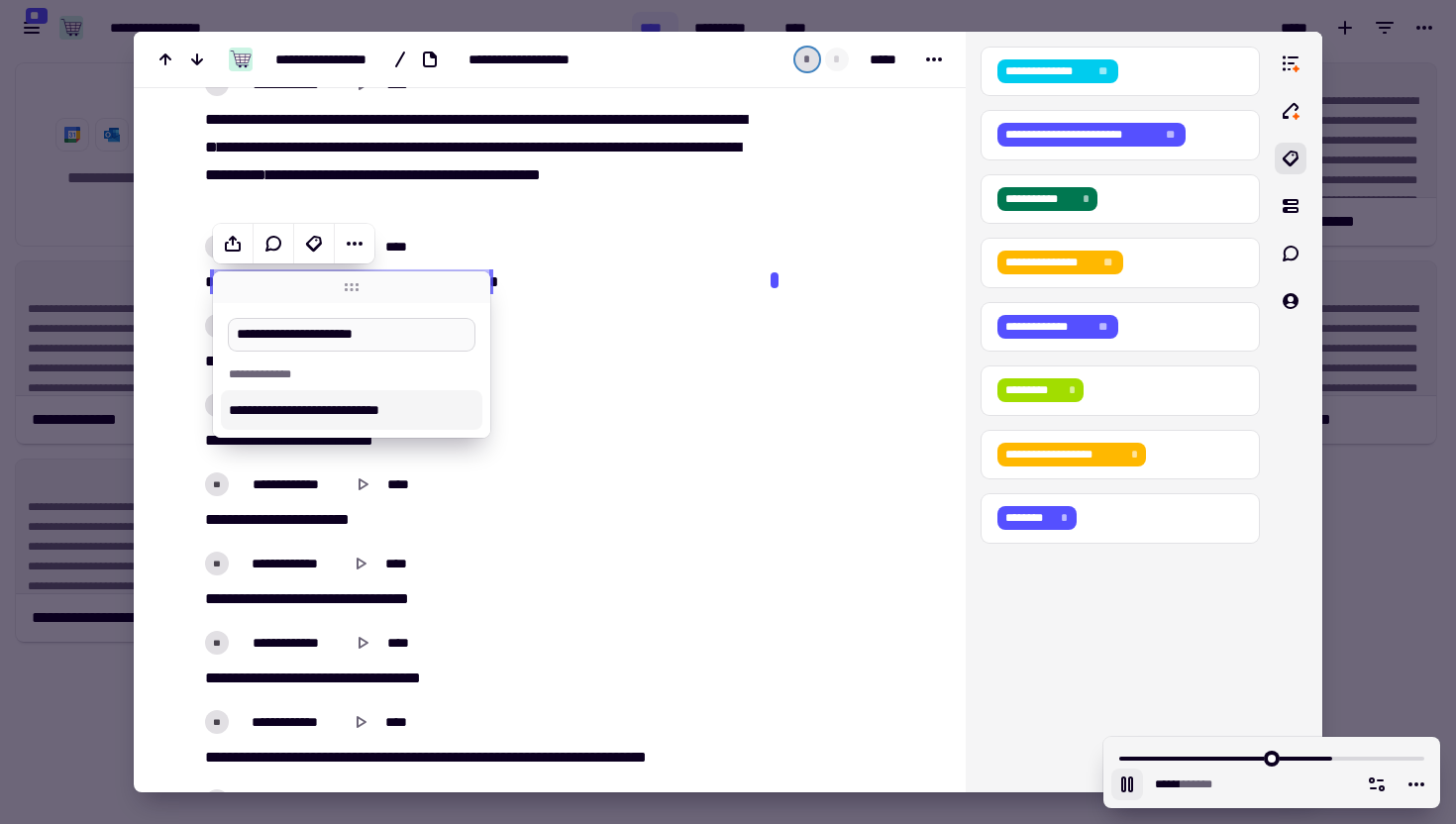 type on "******" 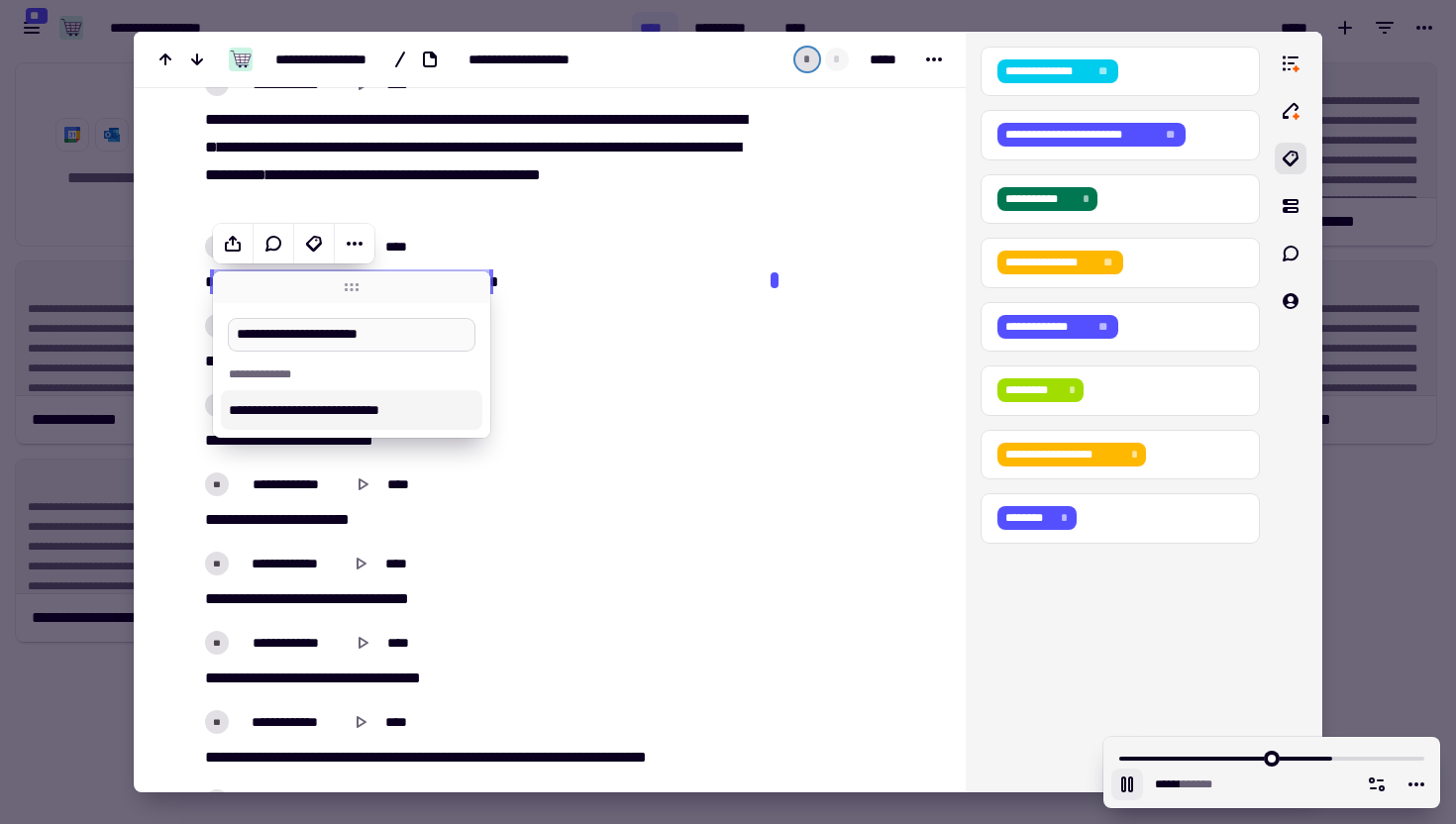 type on "**********" 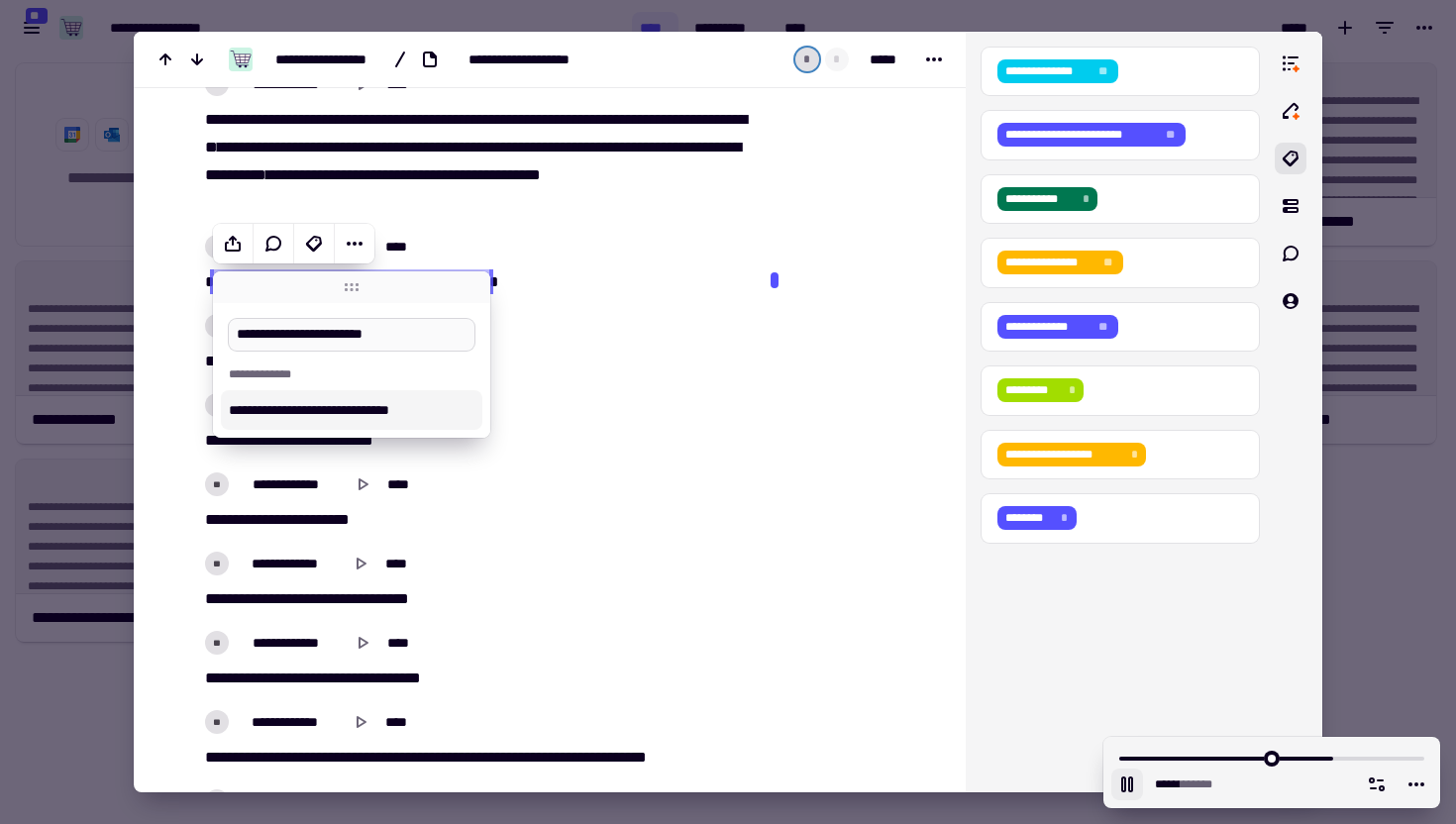 type on "******" 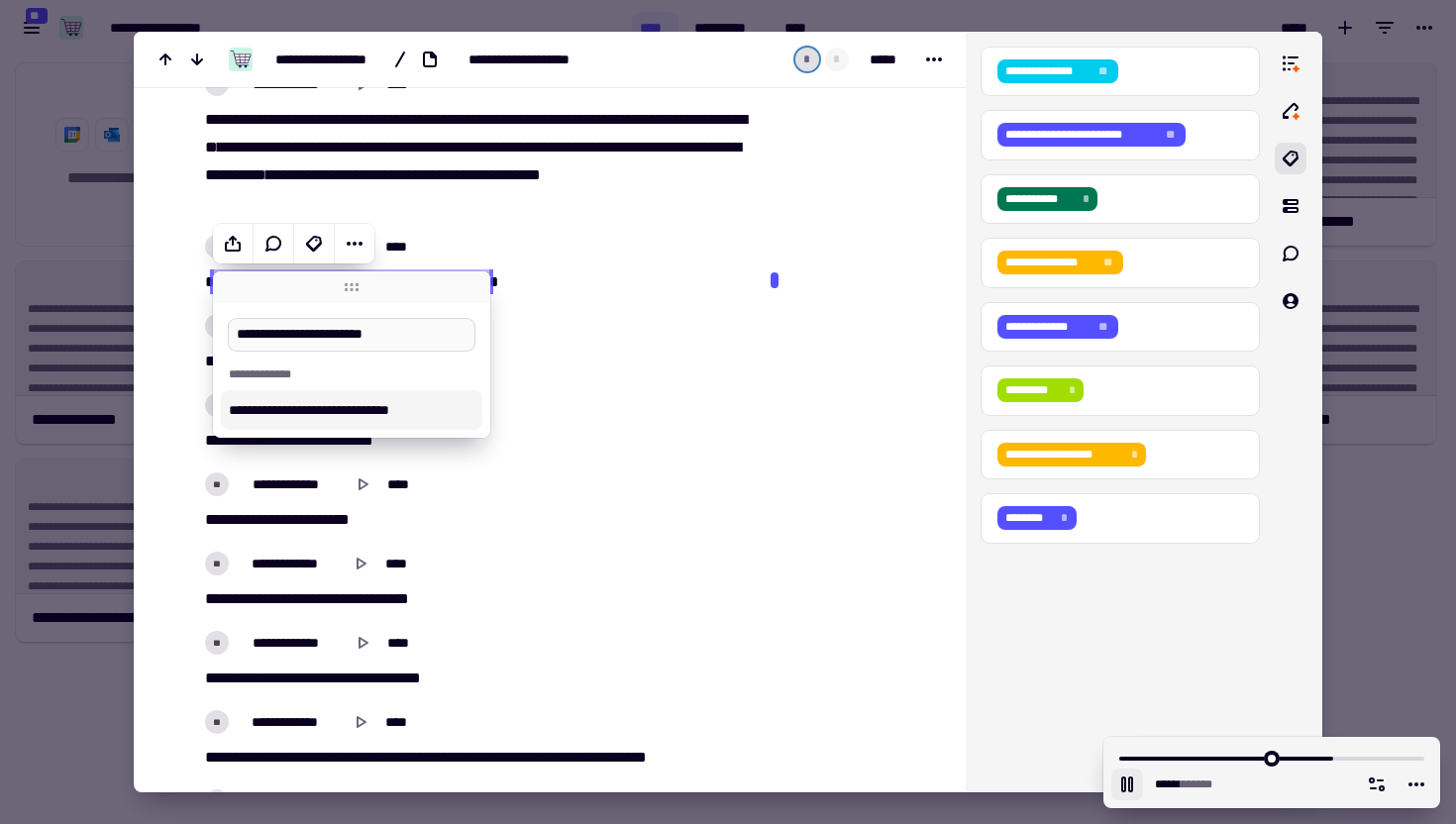 type 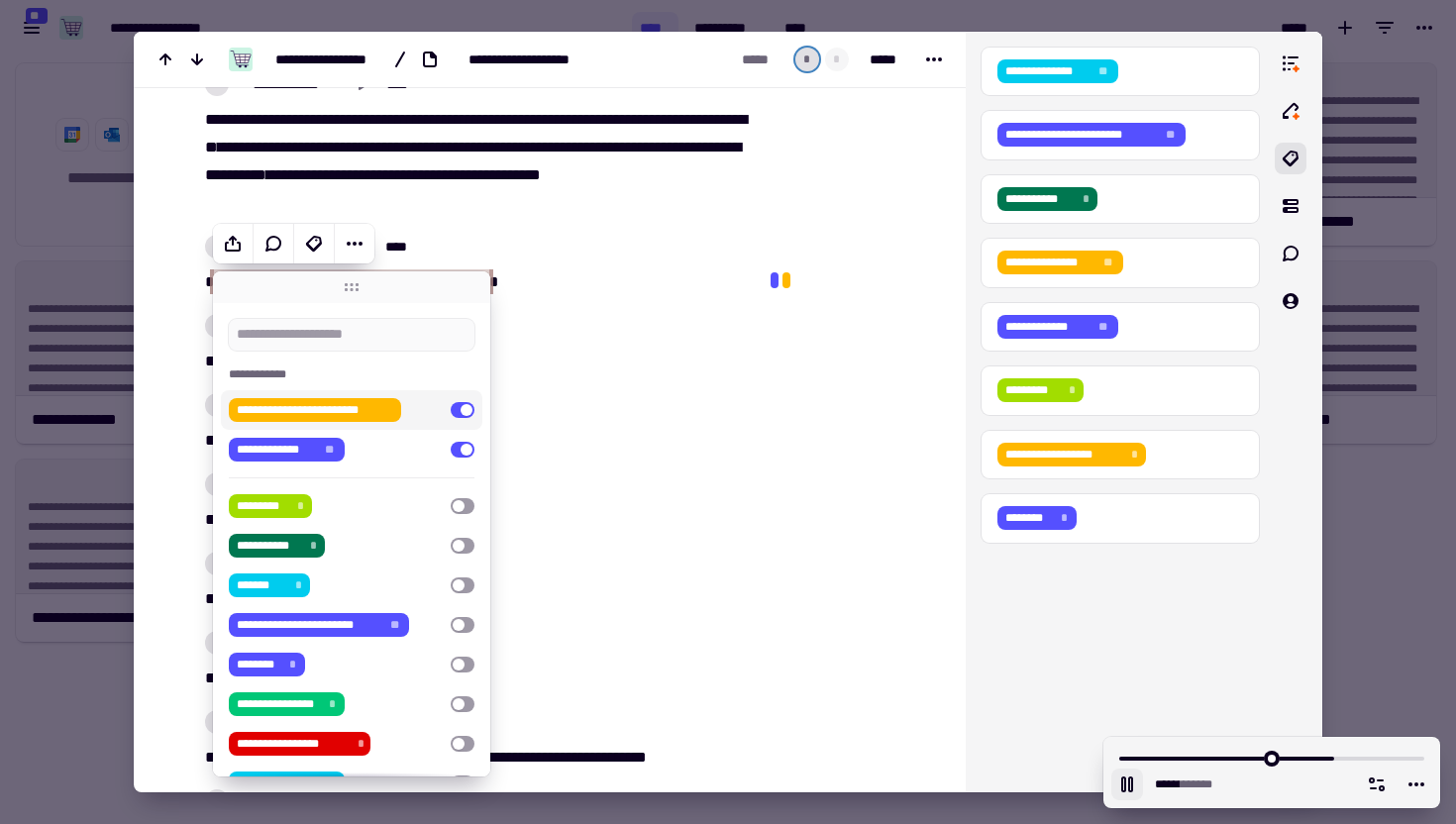click on "**********" at bounding box center [475, 405] 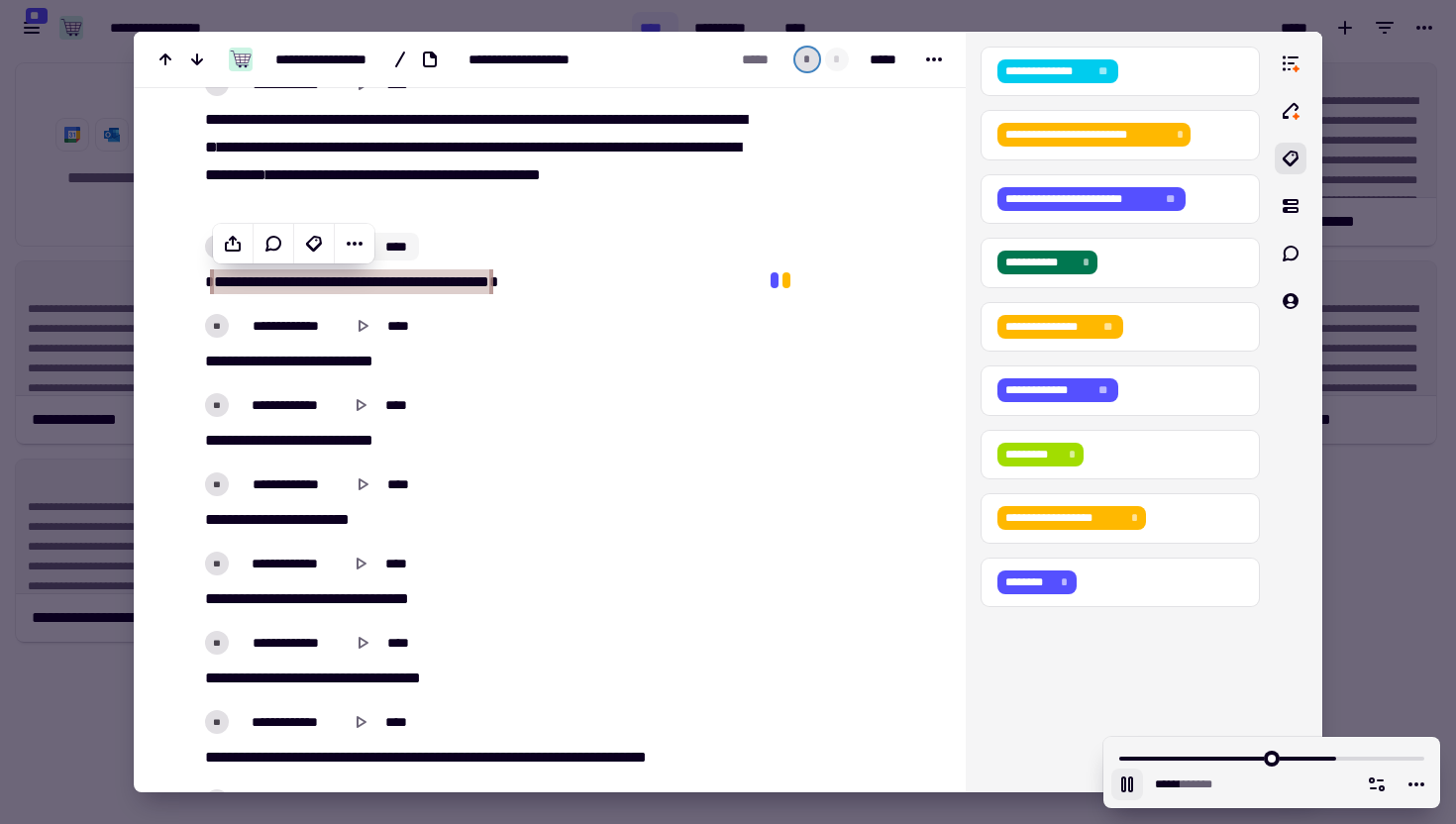 click on "****" 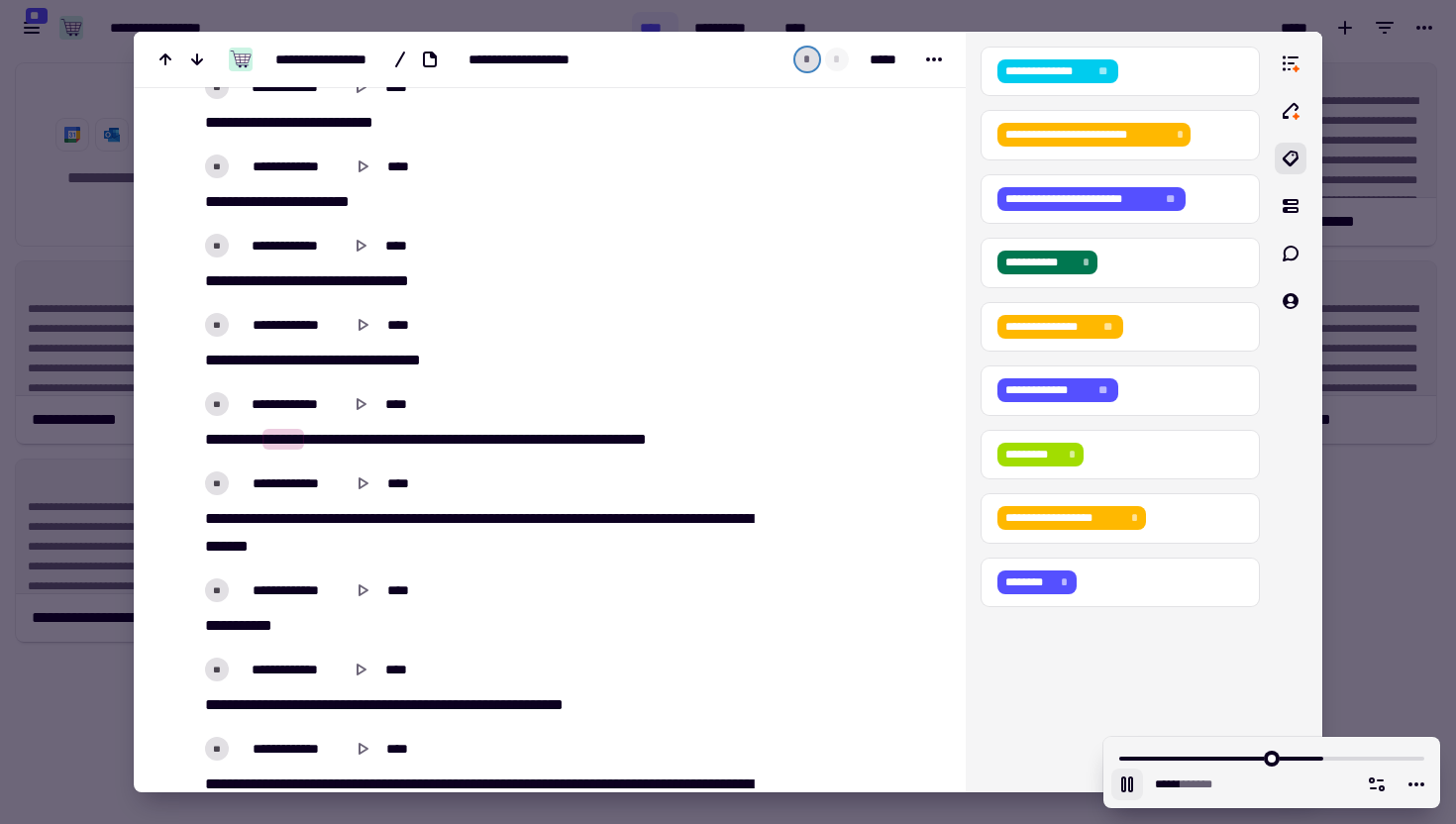scroll, scrollTop: 8137, scrollLeft: 0, axis: vertical 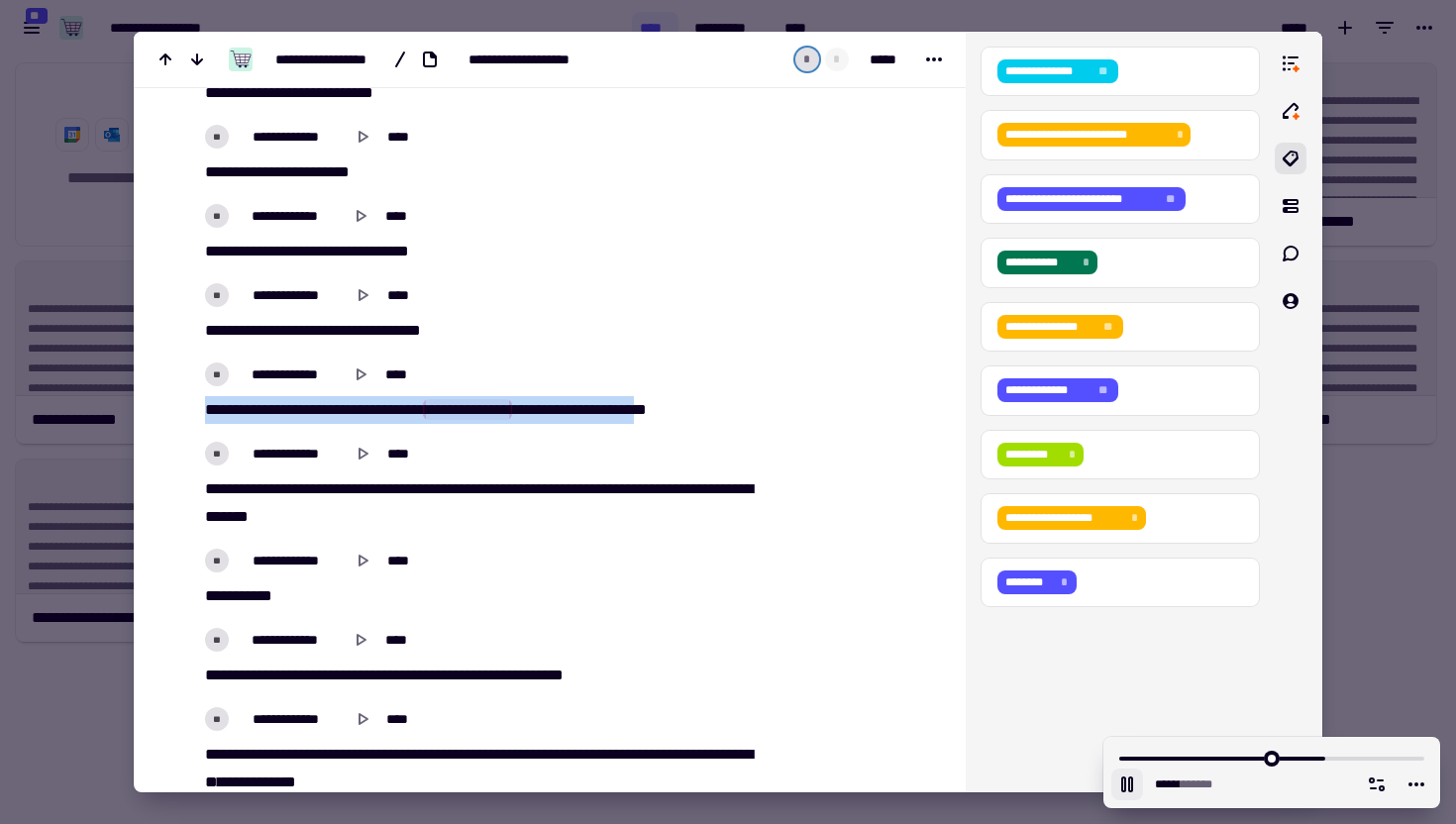 drag, startPoint x: 207, startPoint y: 408, endPoint x: 733, endPoint y: 410, distance: 526.0038 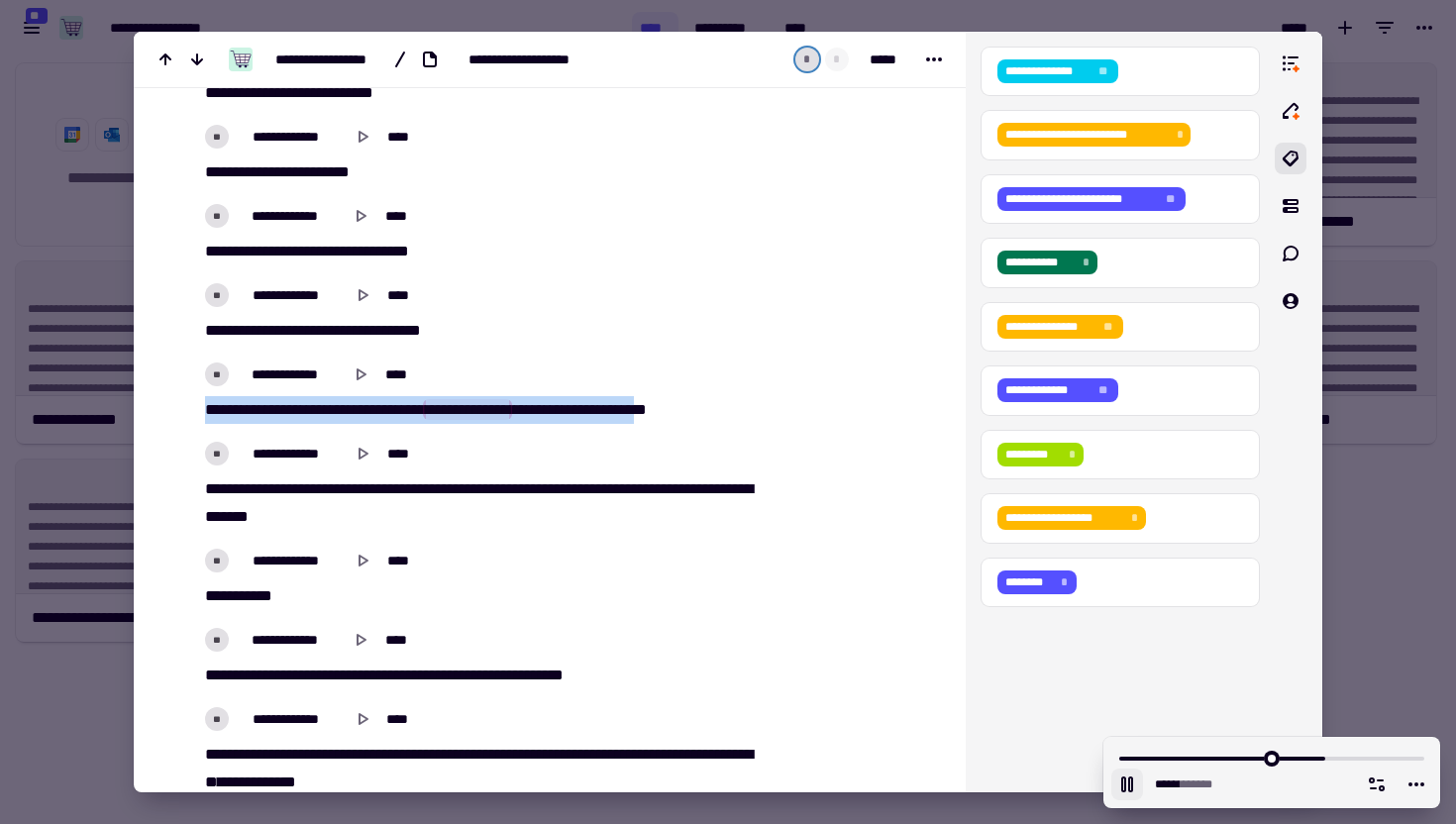 click on "[FIRST] [LAST] [CITY] [STATE] [POSTAL_CODE] [COUNTRY] [PHONE] [EMAIL]" at bounding box center (475, 410) 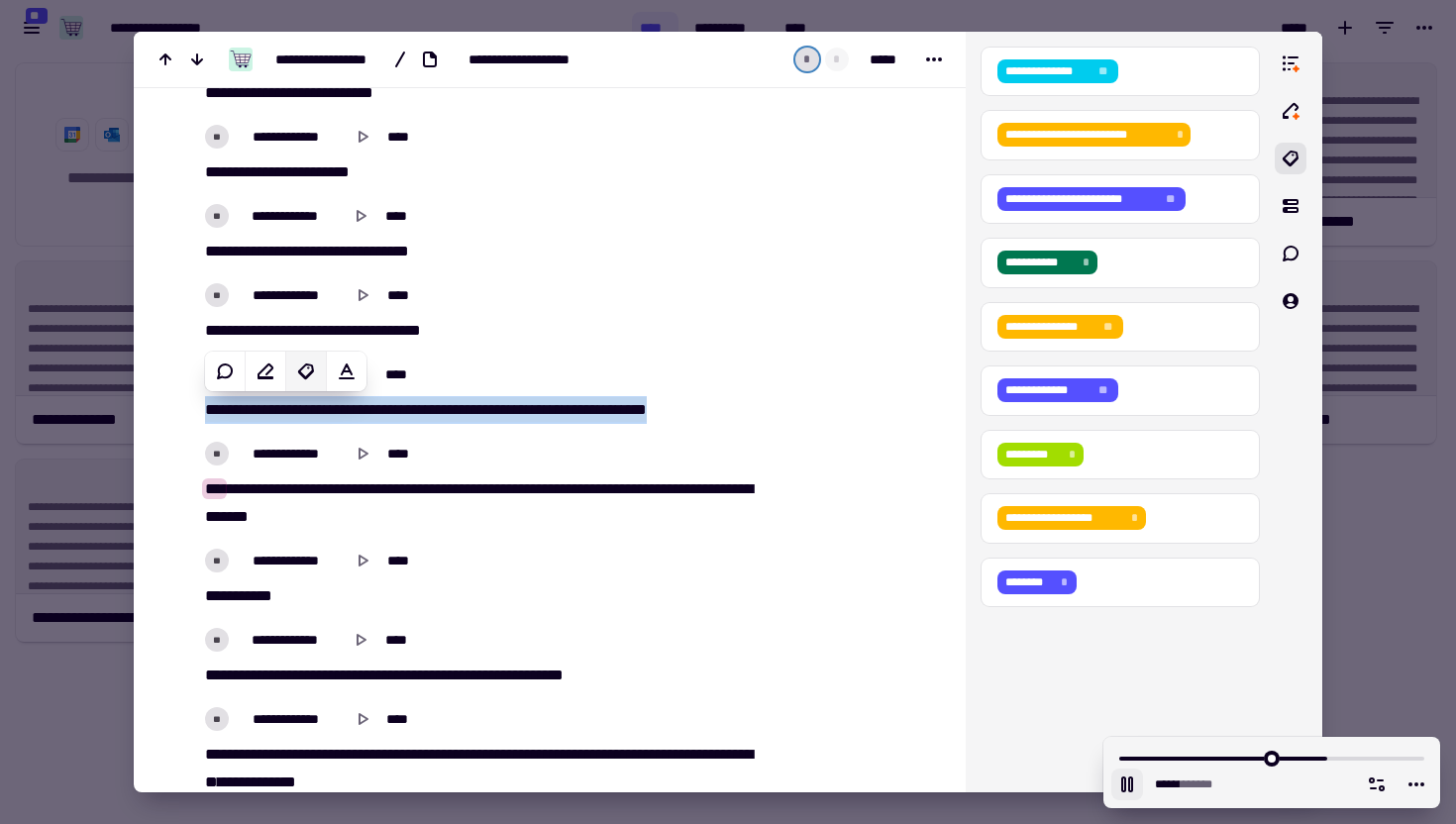 click 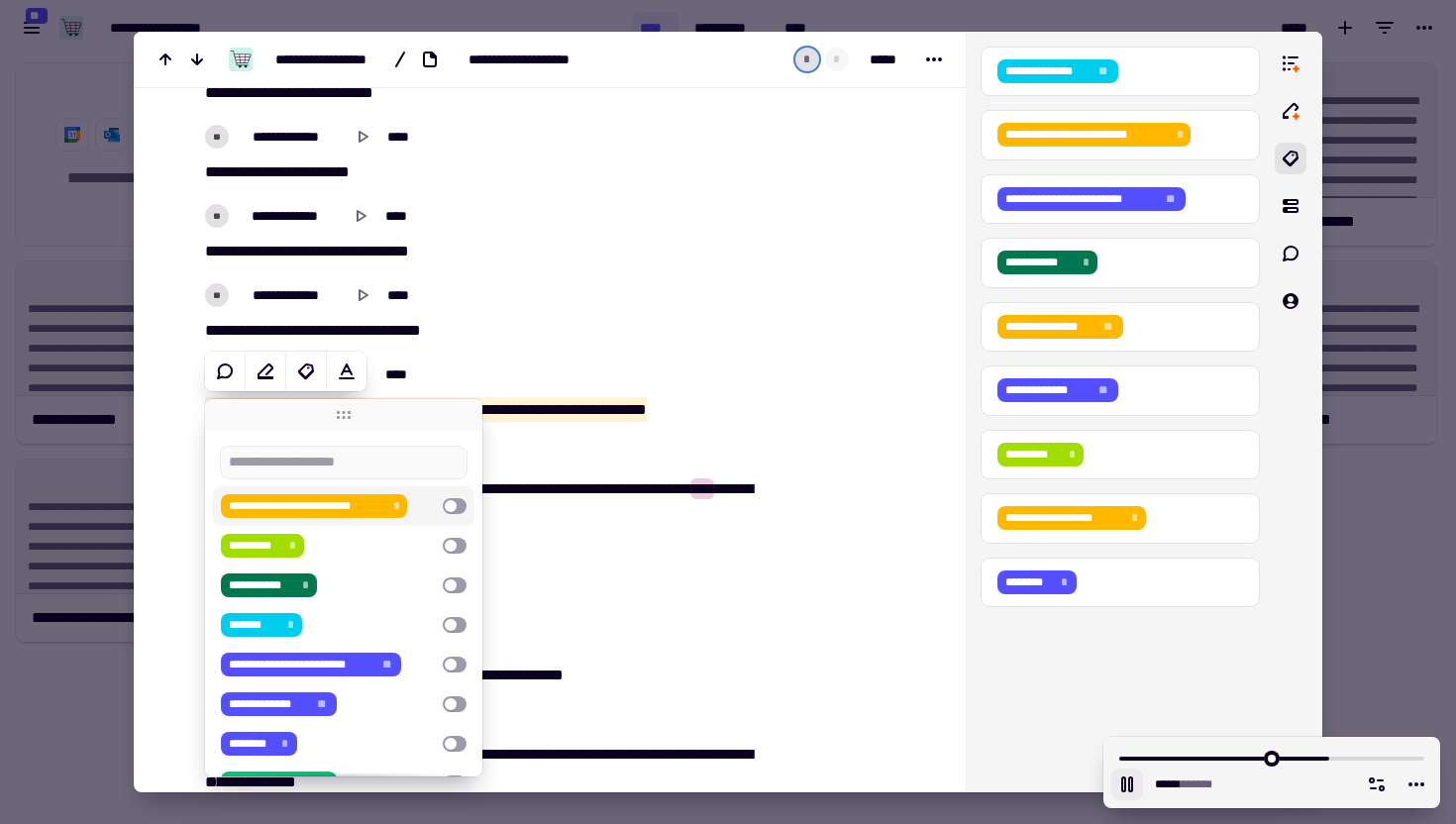 click on "**********" at bounding box center (328, 506) 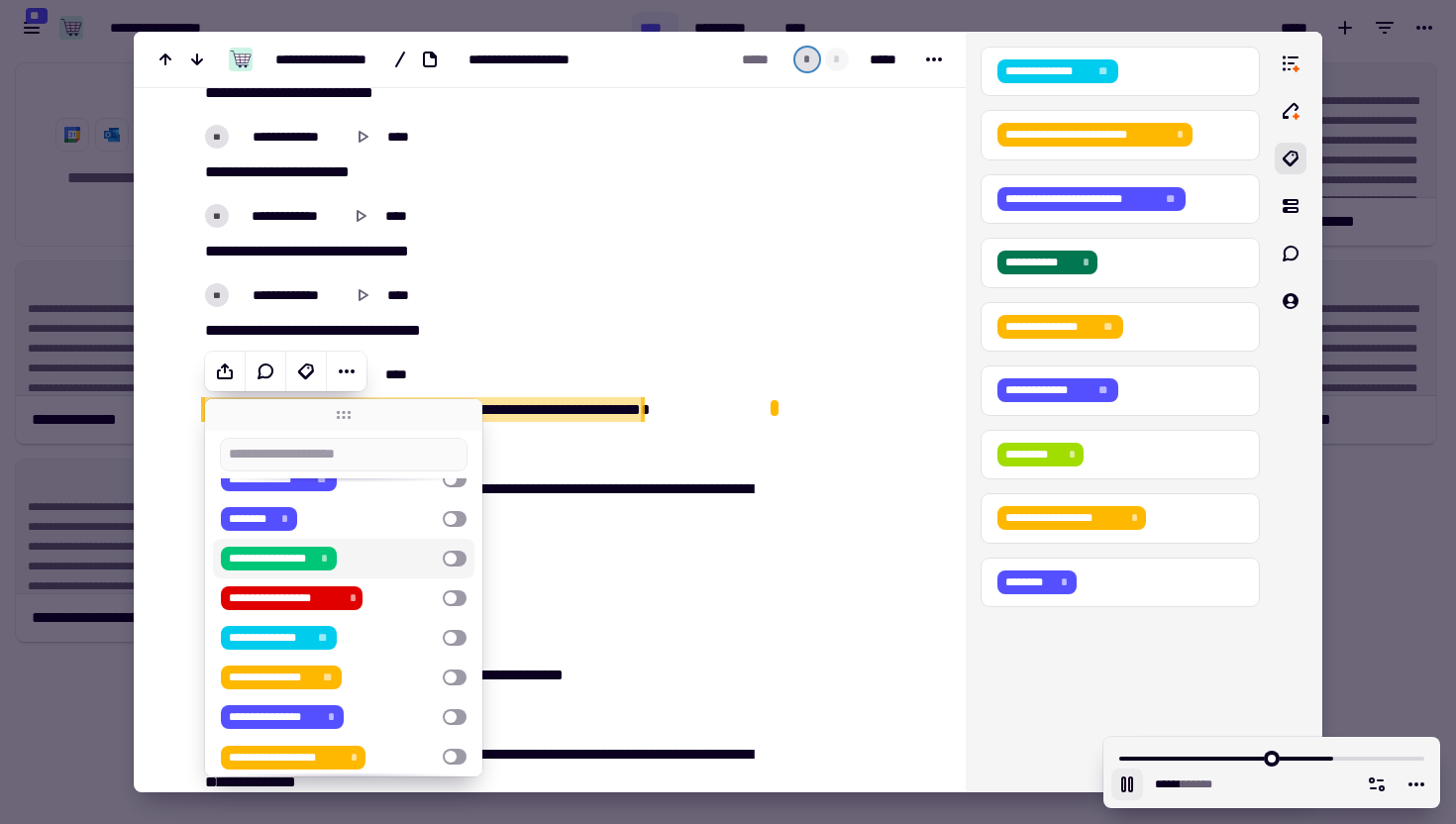 scroll, scrollTop: 297, scrollLeft: 0, axis: vertical 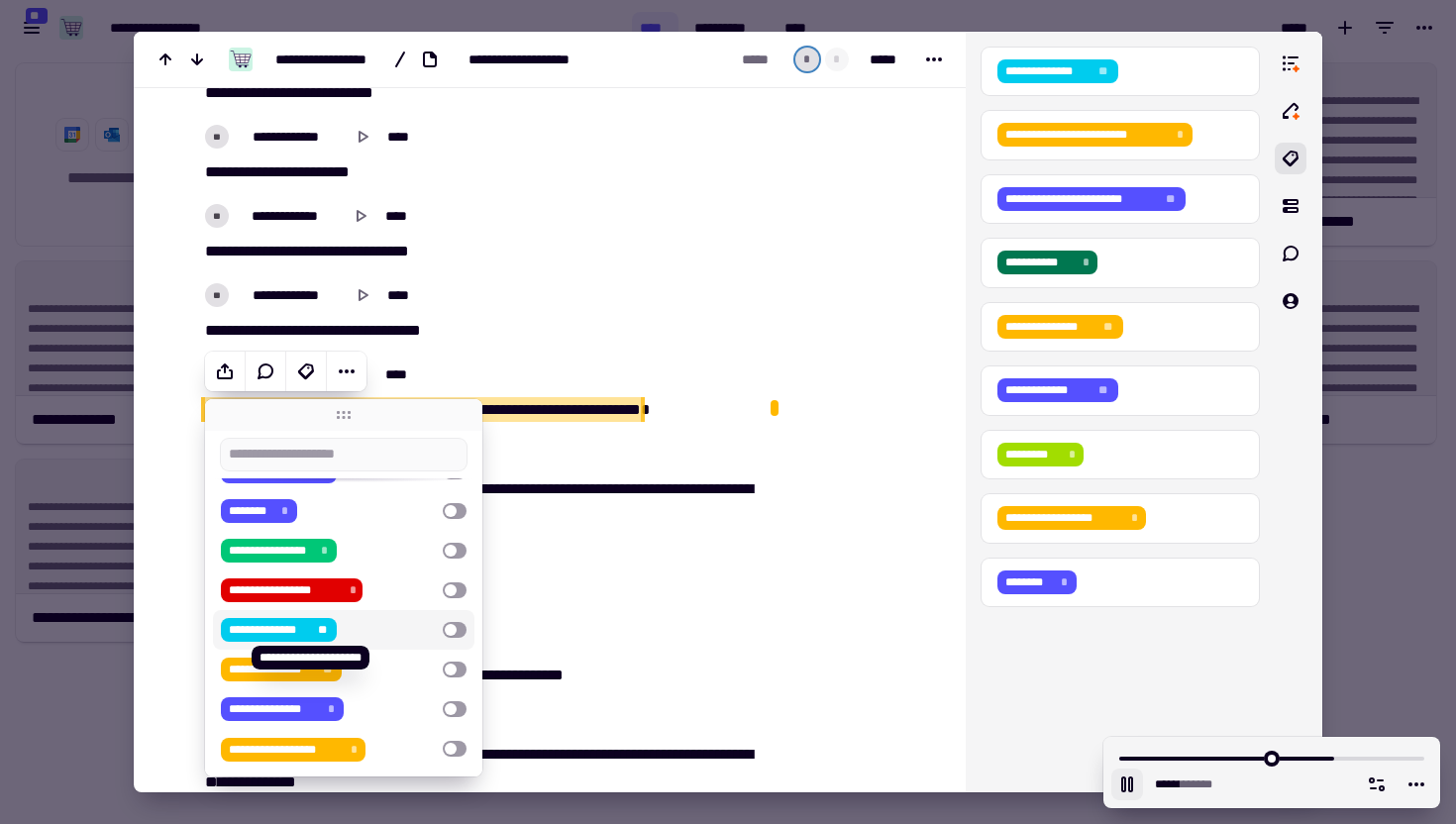 click on "**" at bounding box center (323, 630) 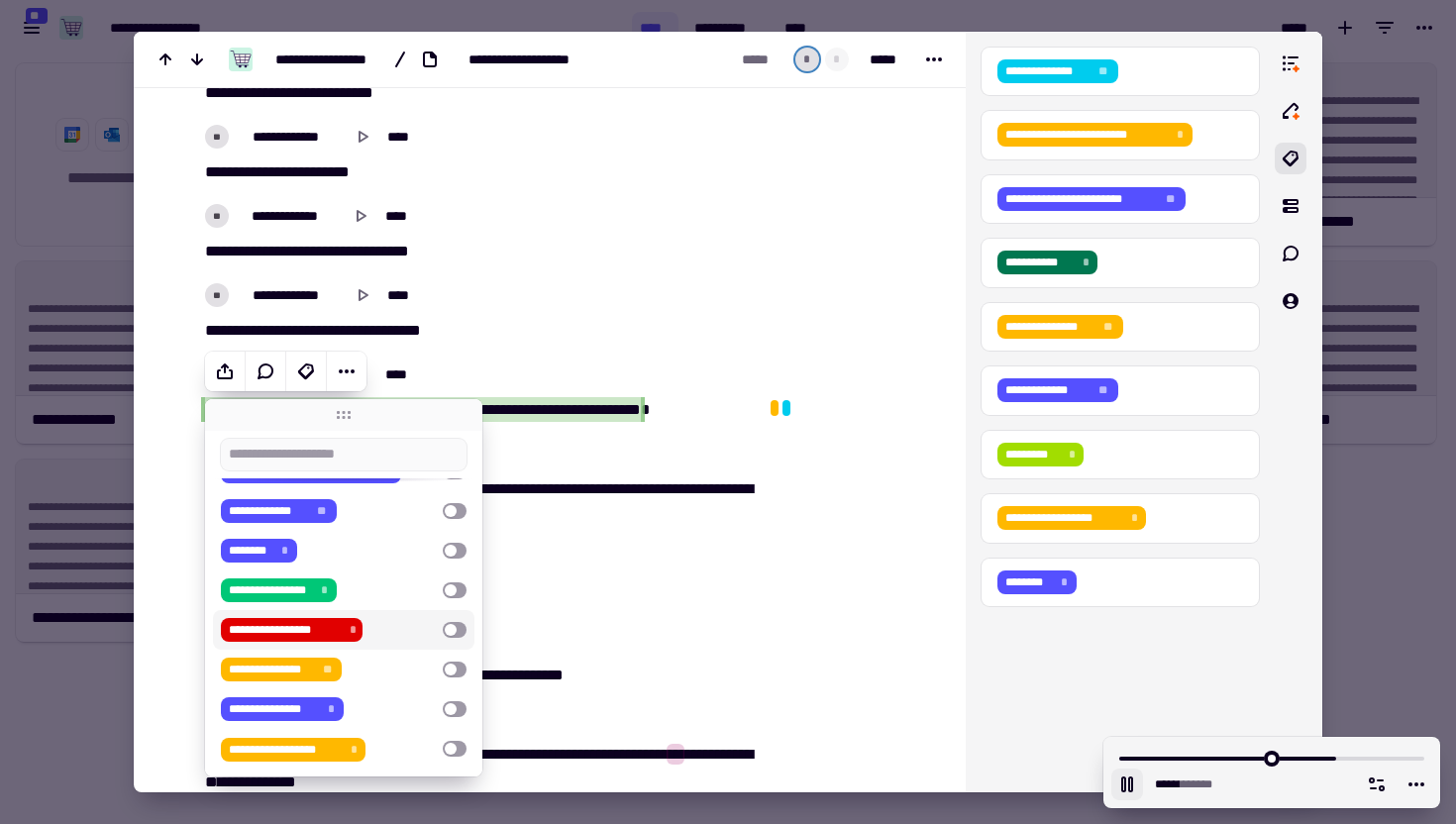 click at bounding box center (850, -2105) 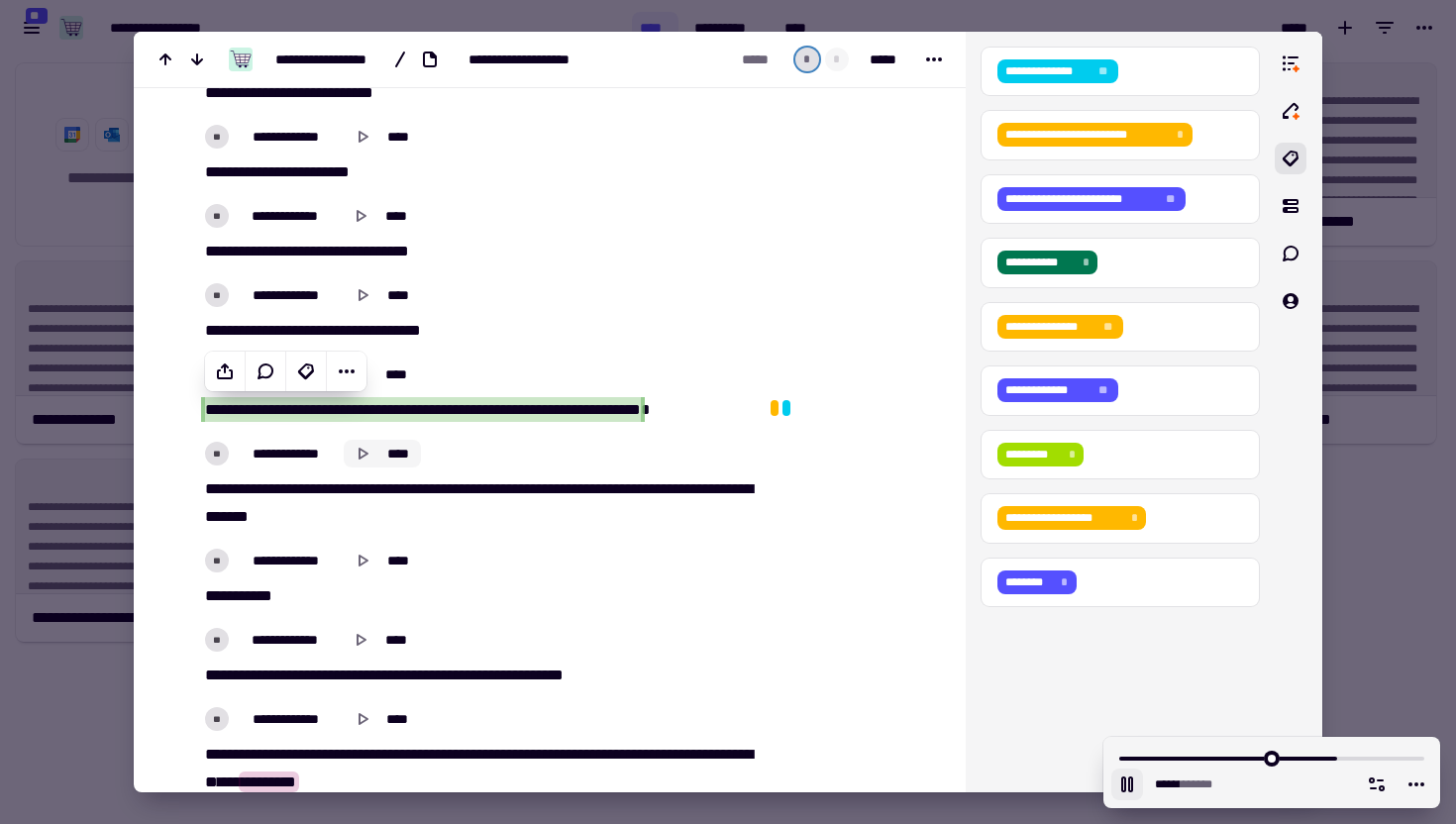 click 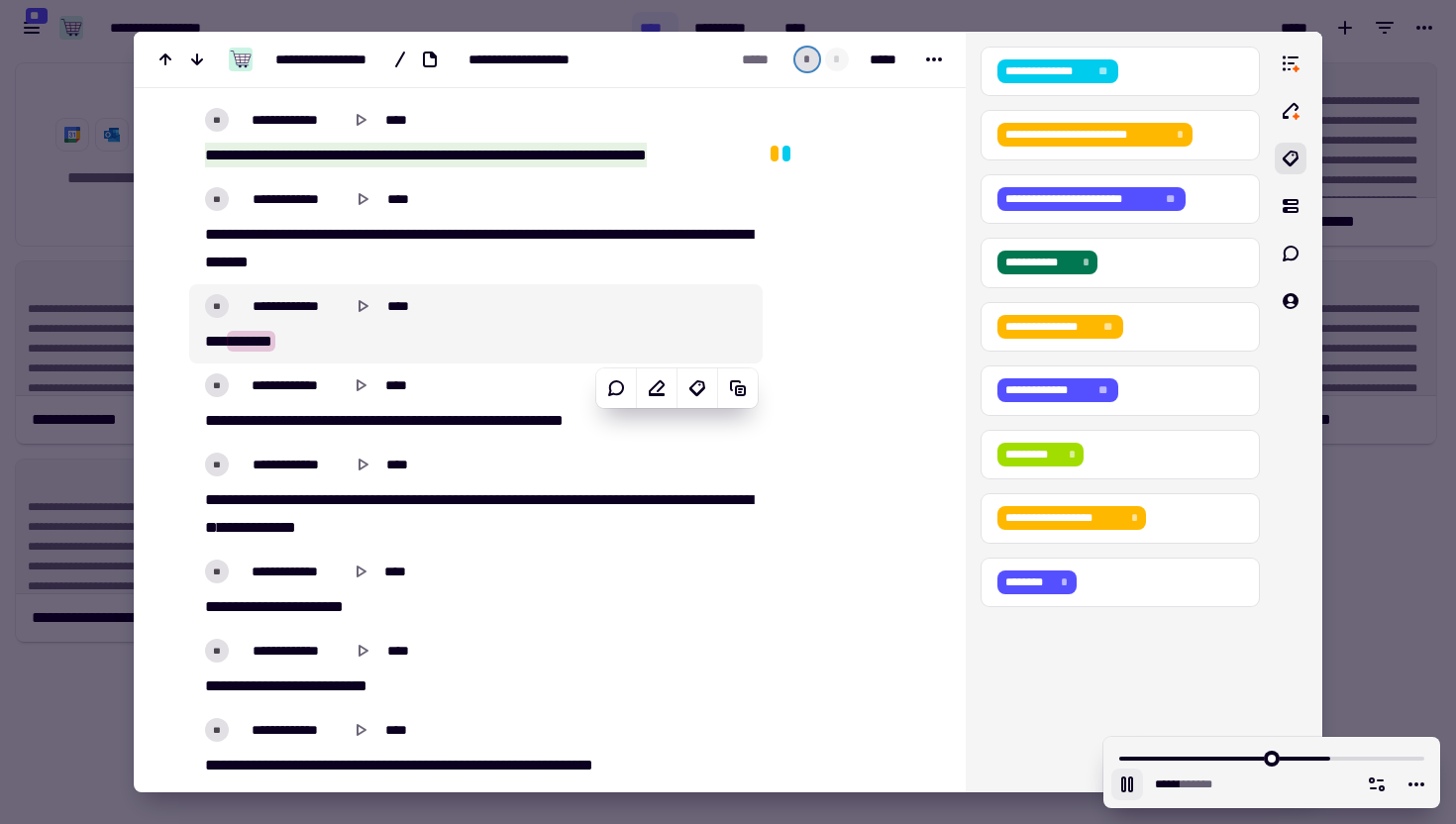 scroll, scrollTop: 8393, scrollLeft: 0, axis: vertical 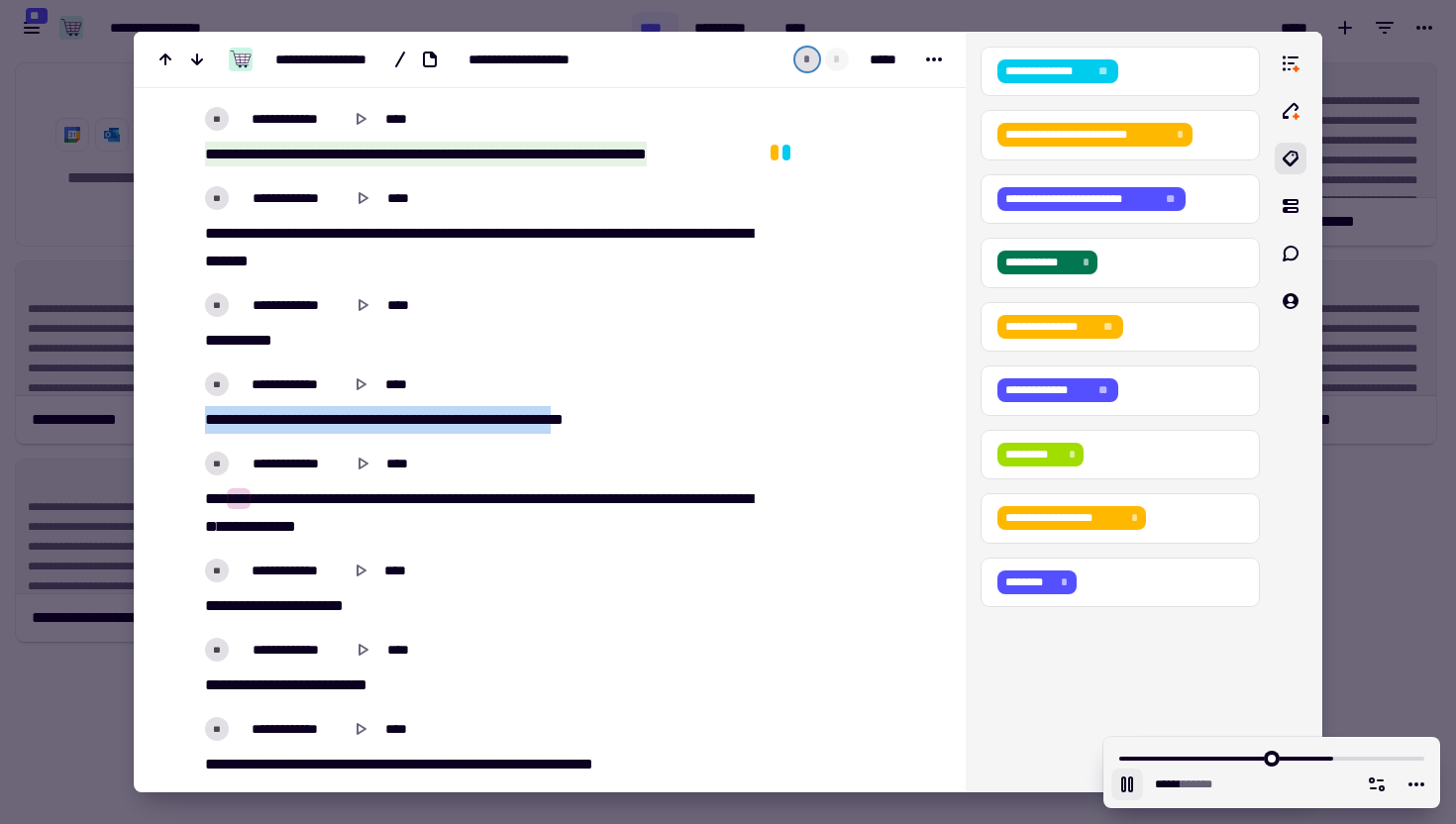 drag, startPoint x: 217, startPoint y: 419, endPoint x: 643, endPoint y: 420, distance: 426.00117 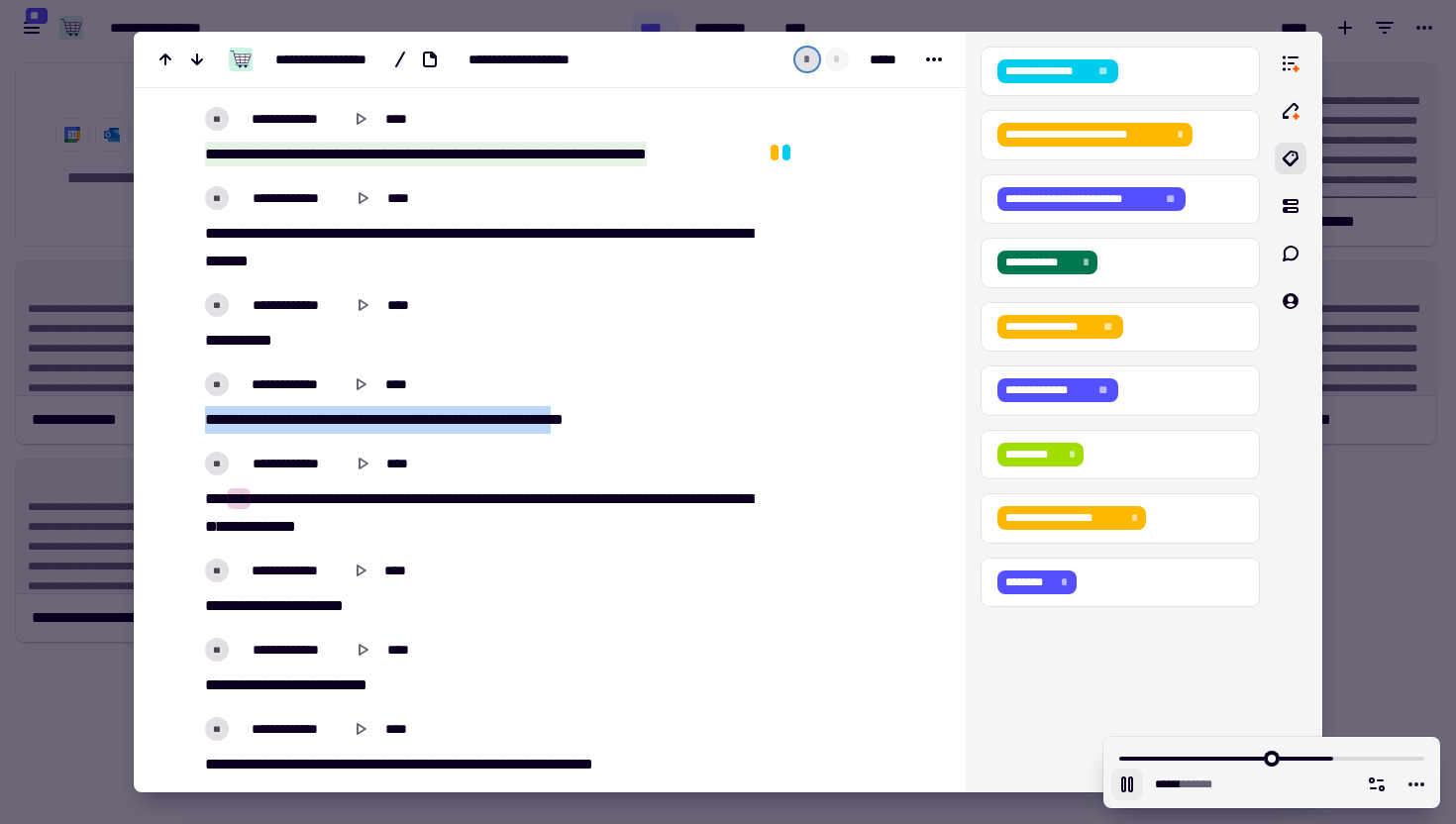 click on "[FIRST] [LAST] [CITY] [STATE] [POSTAL_CODE] [COUNTRY] [PHONE] [EMAIL]" at bounding box center [475, 420] 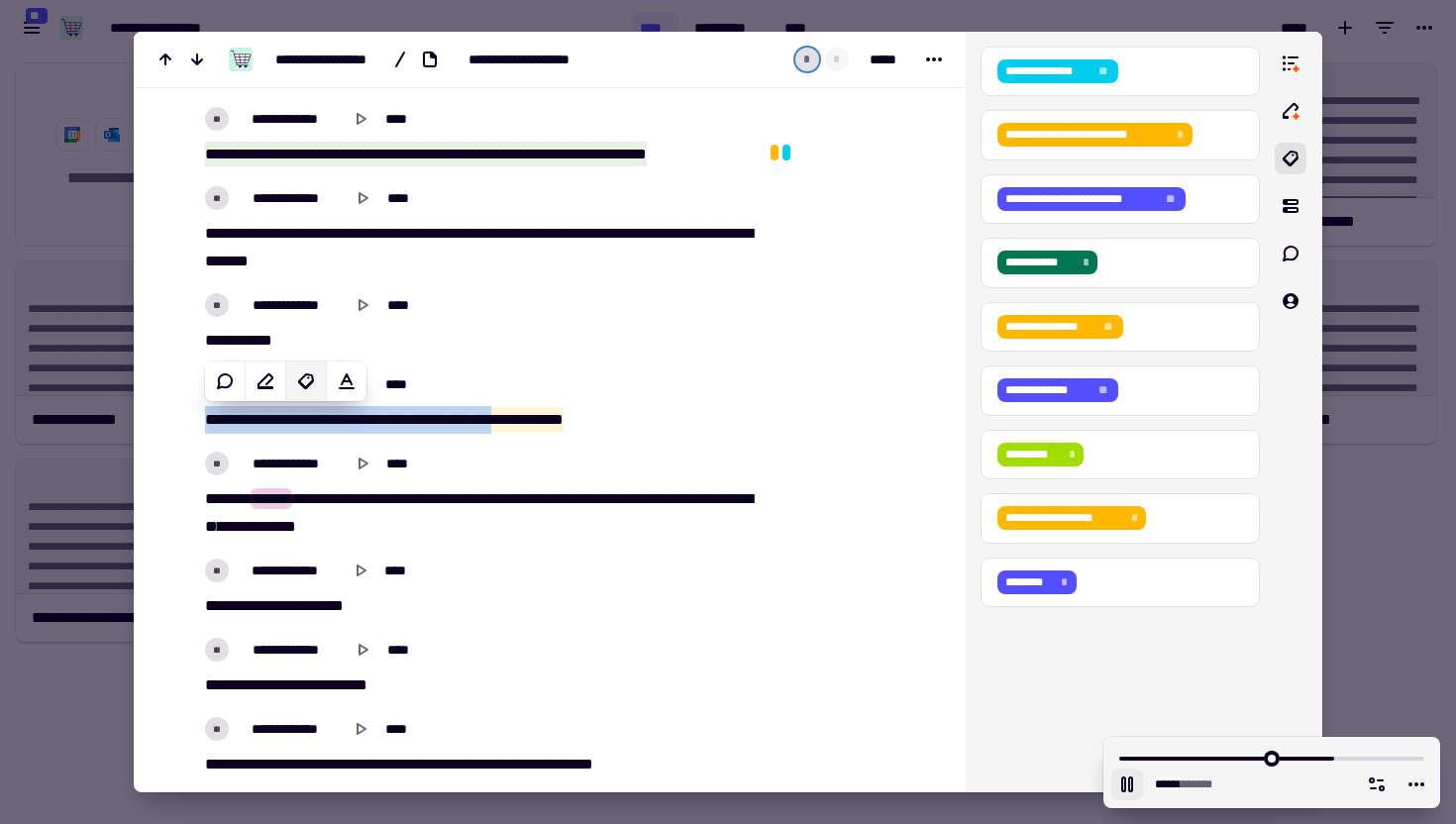 click 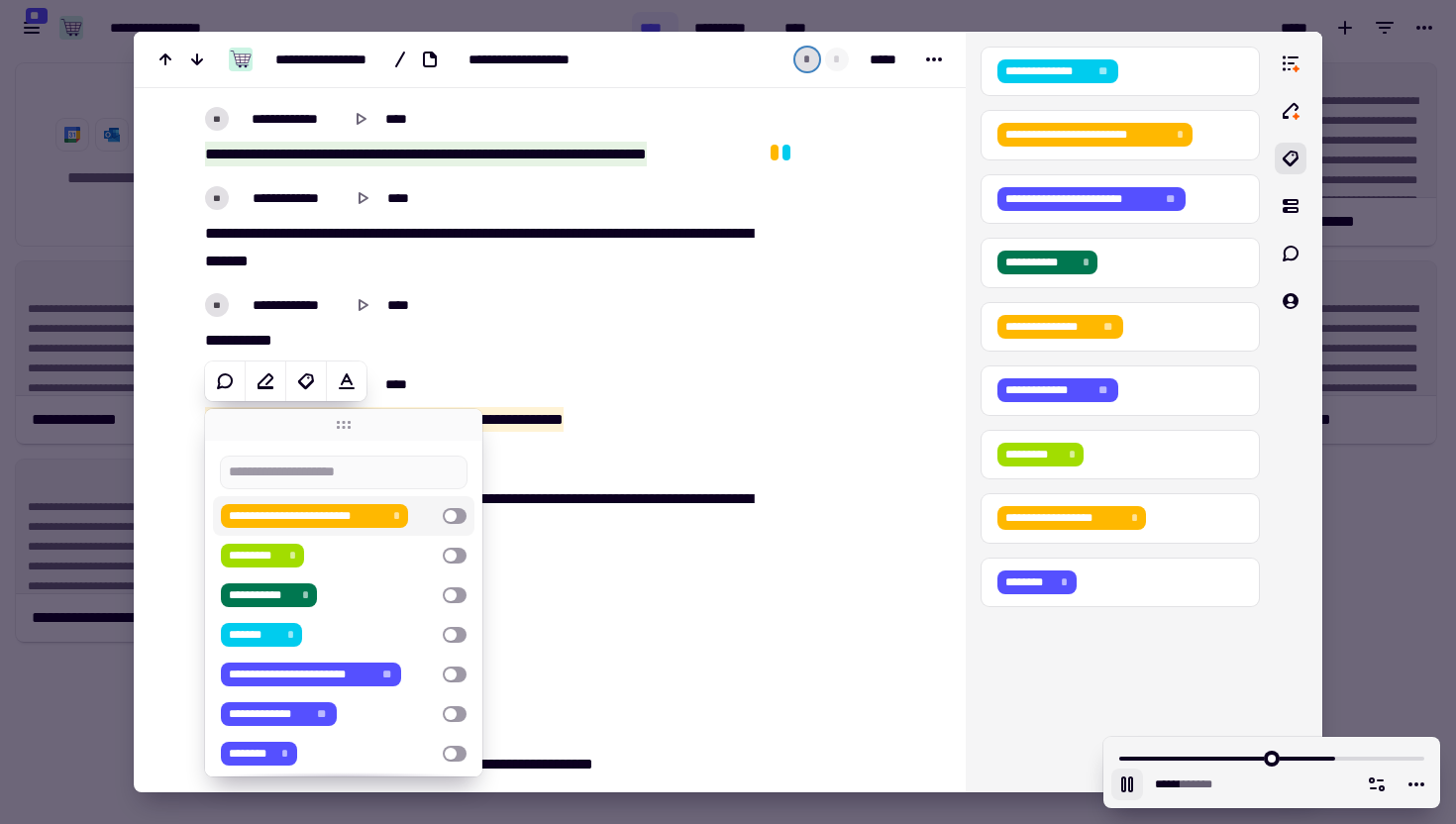 click on "**********" at bounding box center (328, 516) 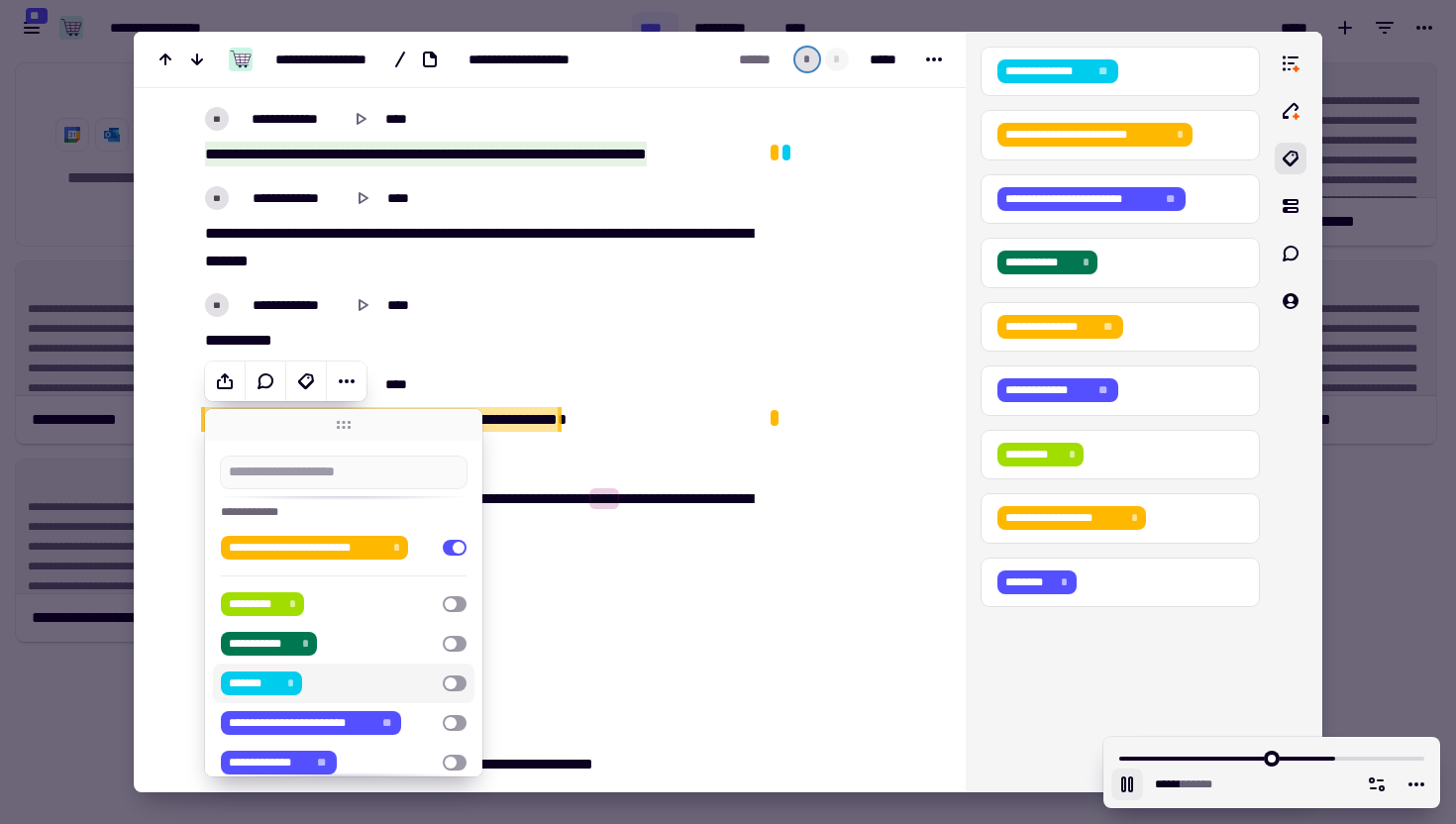 scroll, scrollTop: 307, scrollLeft: 0, axis: vertical 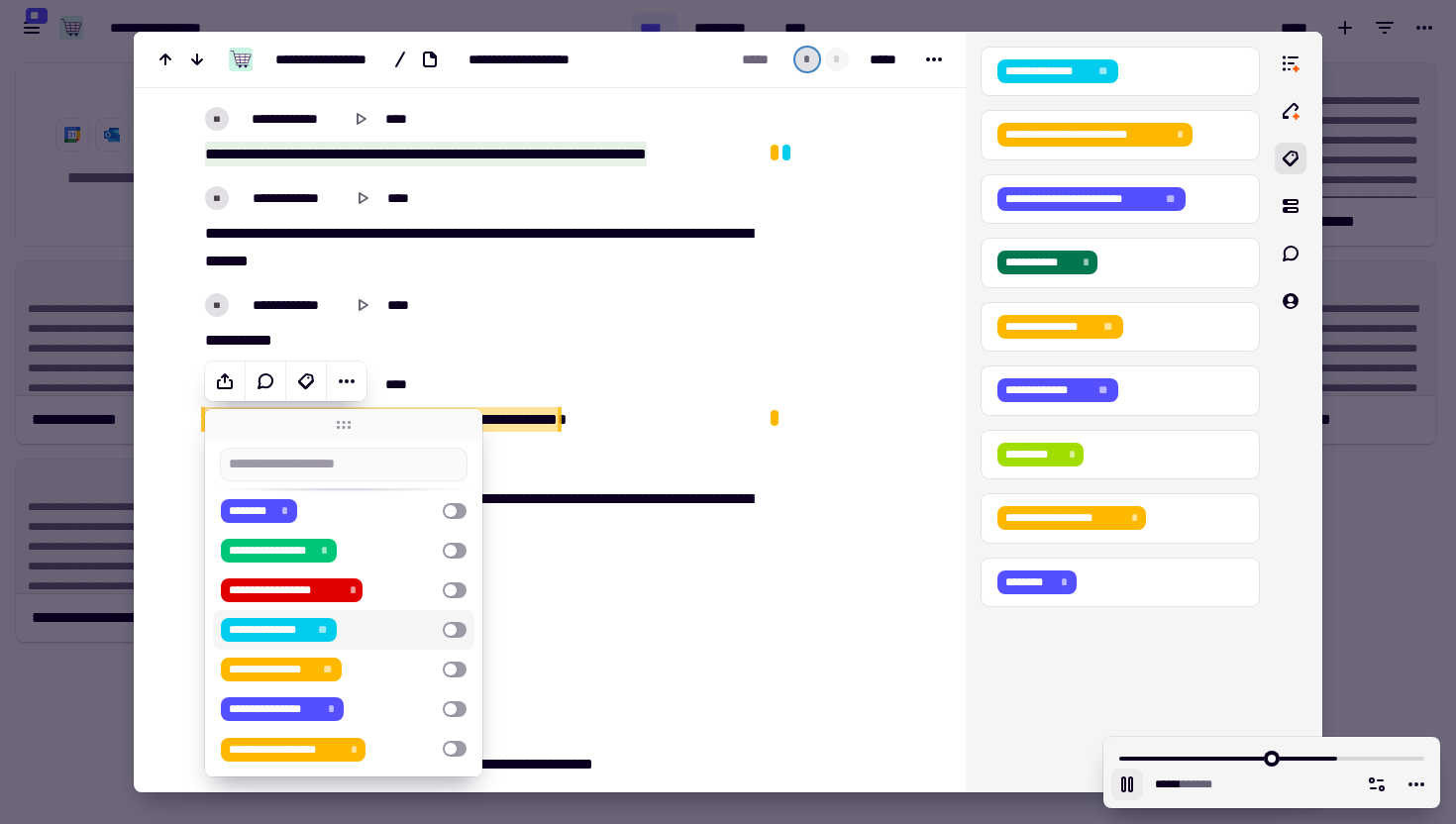 click on "**********" at bounding box center [328, 630] 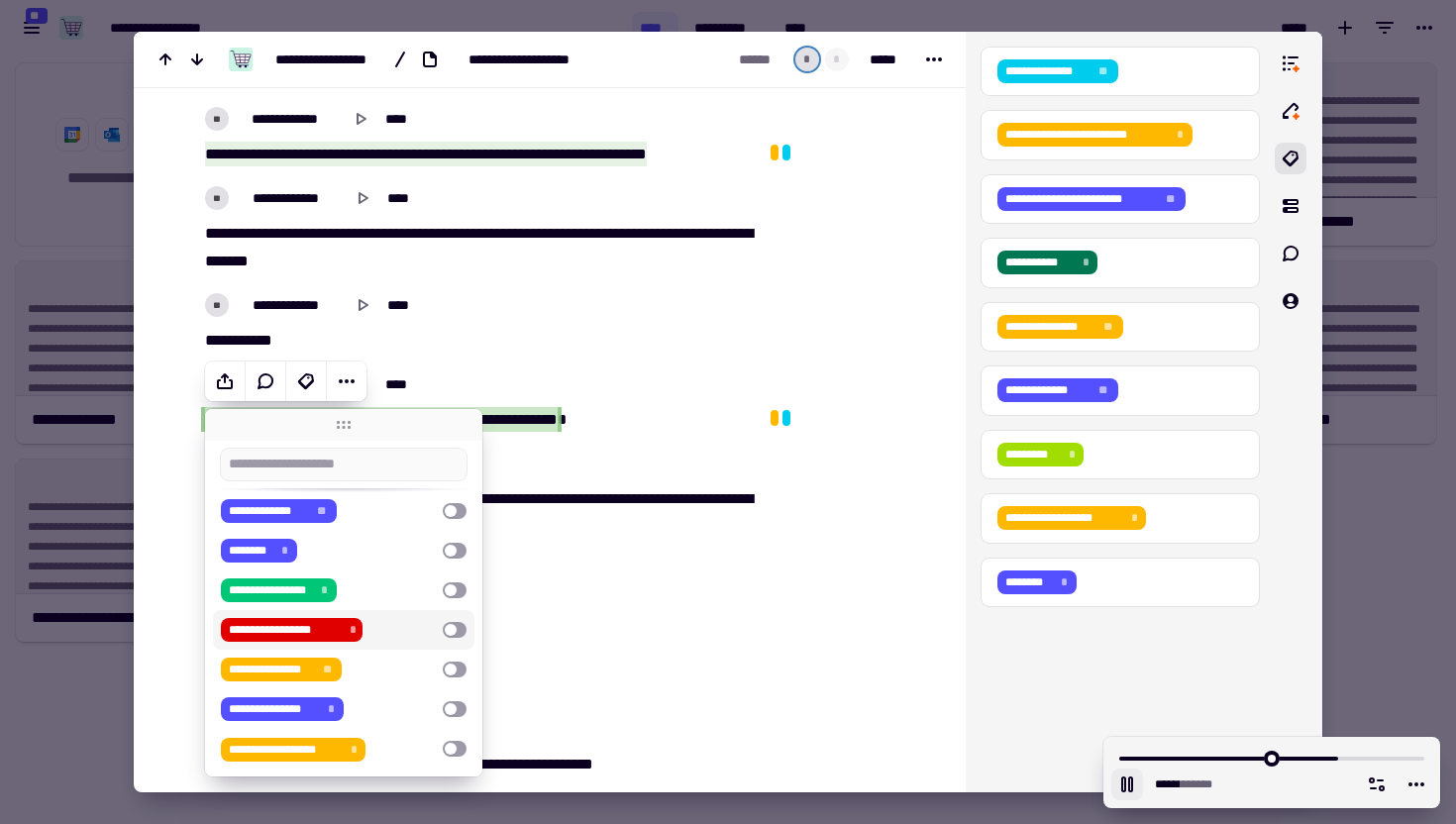 click at bounding box center (850, -2360) 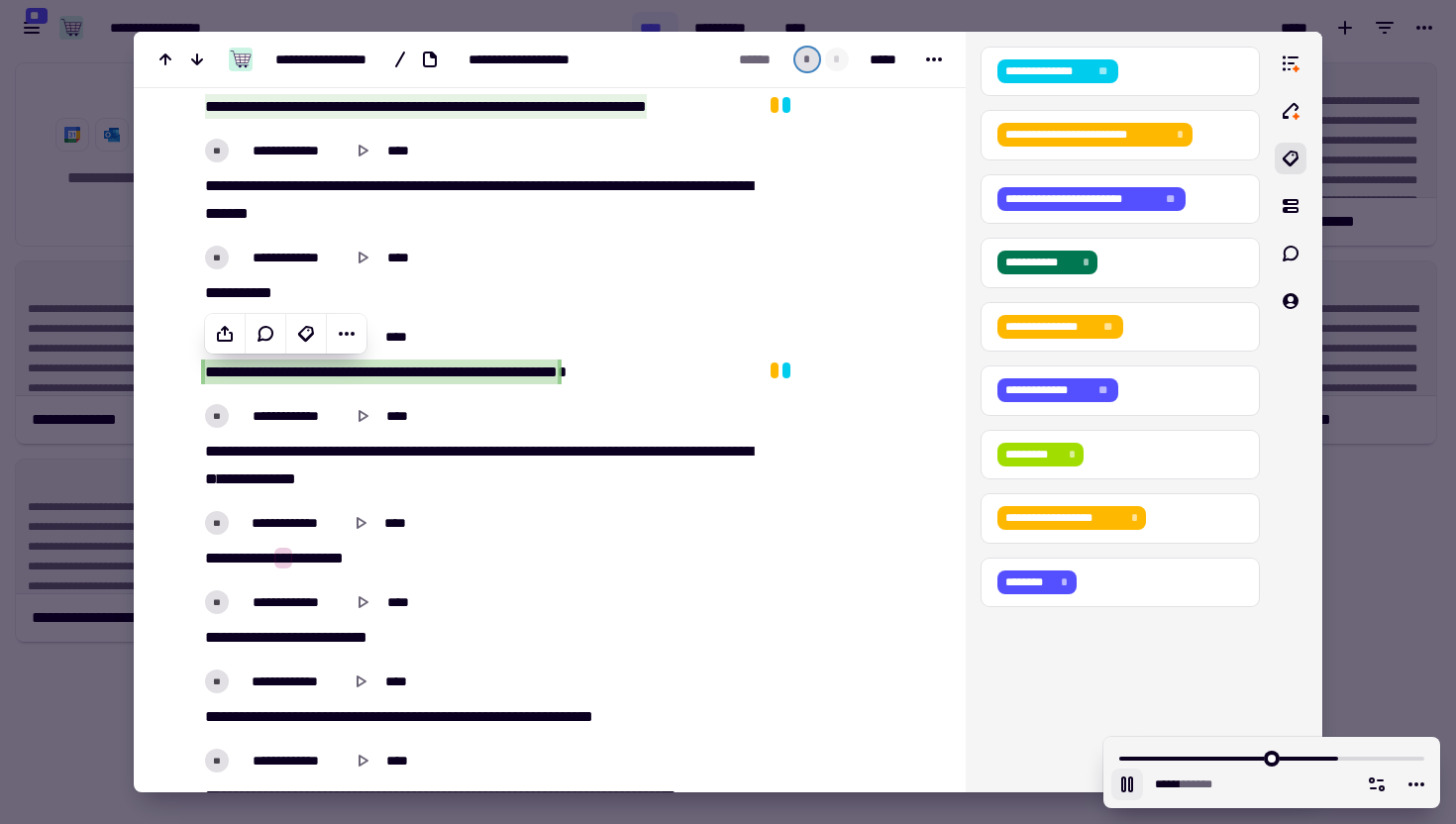 scroll, scrollTop: 8452, scrollLeft: 0, axis: vertical 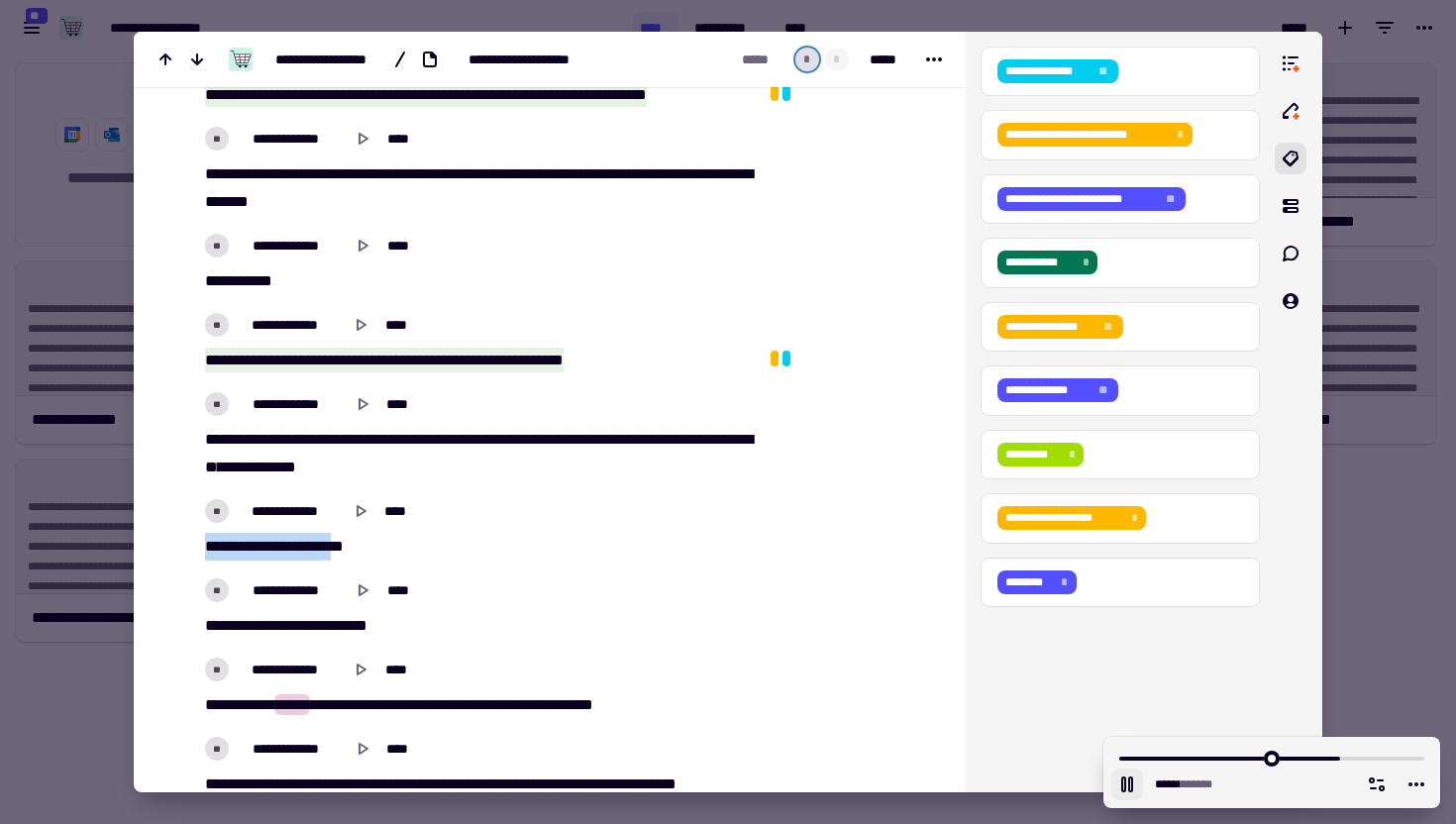 drag, startPoint x: 203, startPoint y: 546, endPoint x: 369, endPoint y: 552, distance: 166.1084 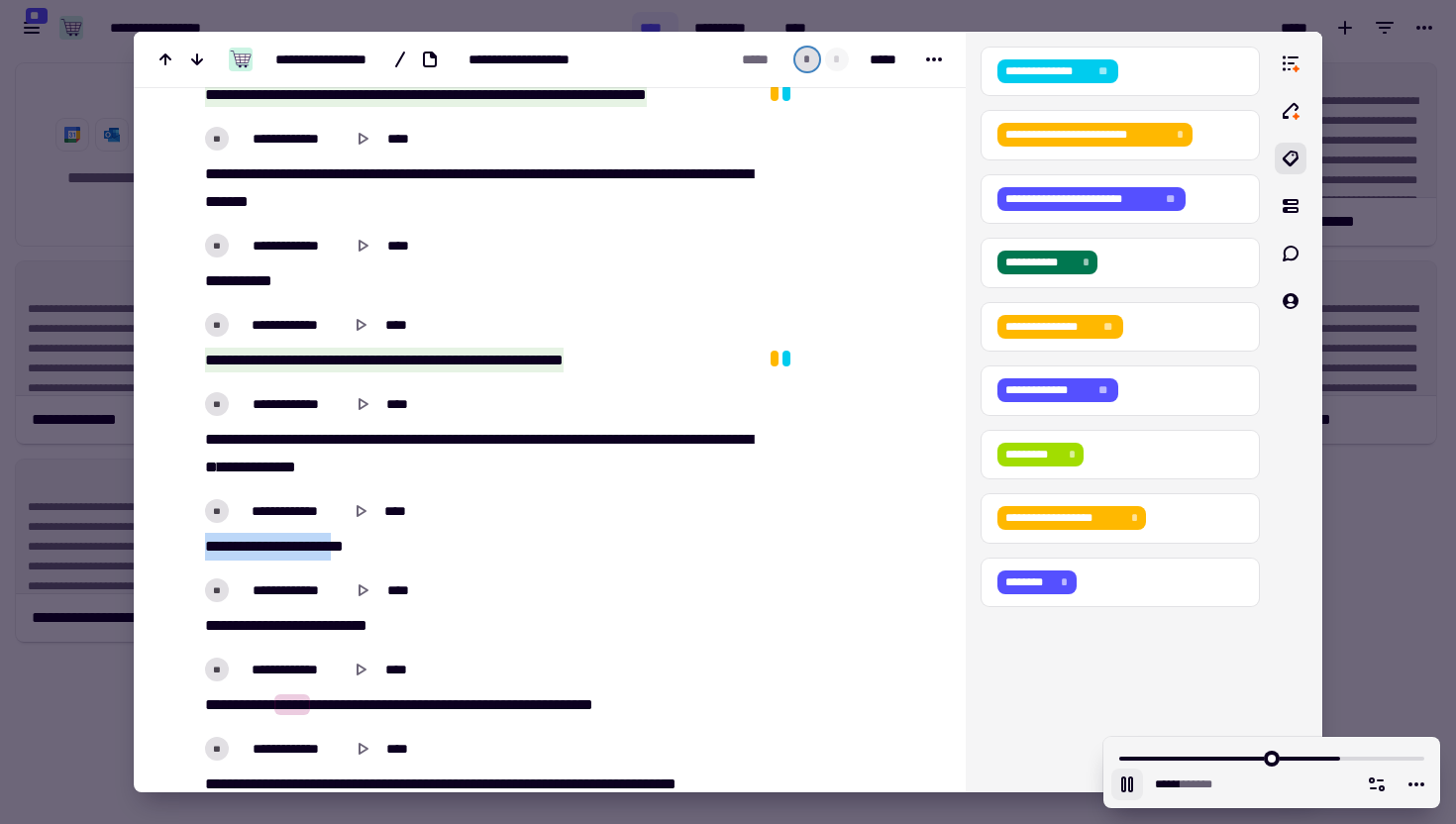 click on "[FIRST] [LAST] [CITY] [STATE] [POSTAL_CODE] [COUNTRY] [PHONE] [EMAIL]" at bounding box center (475, 547) 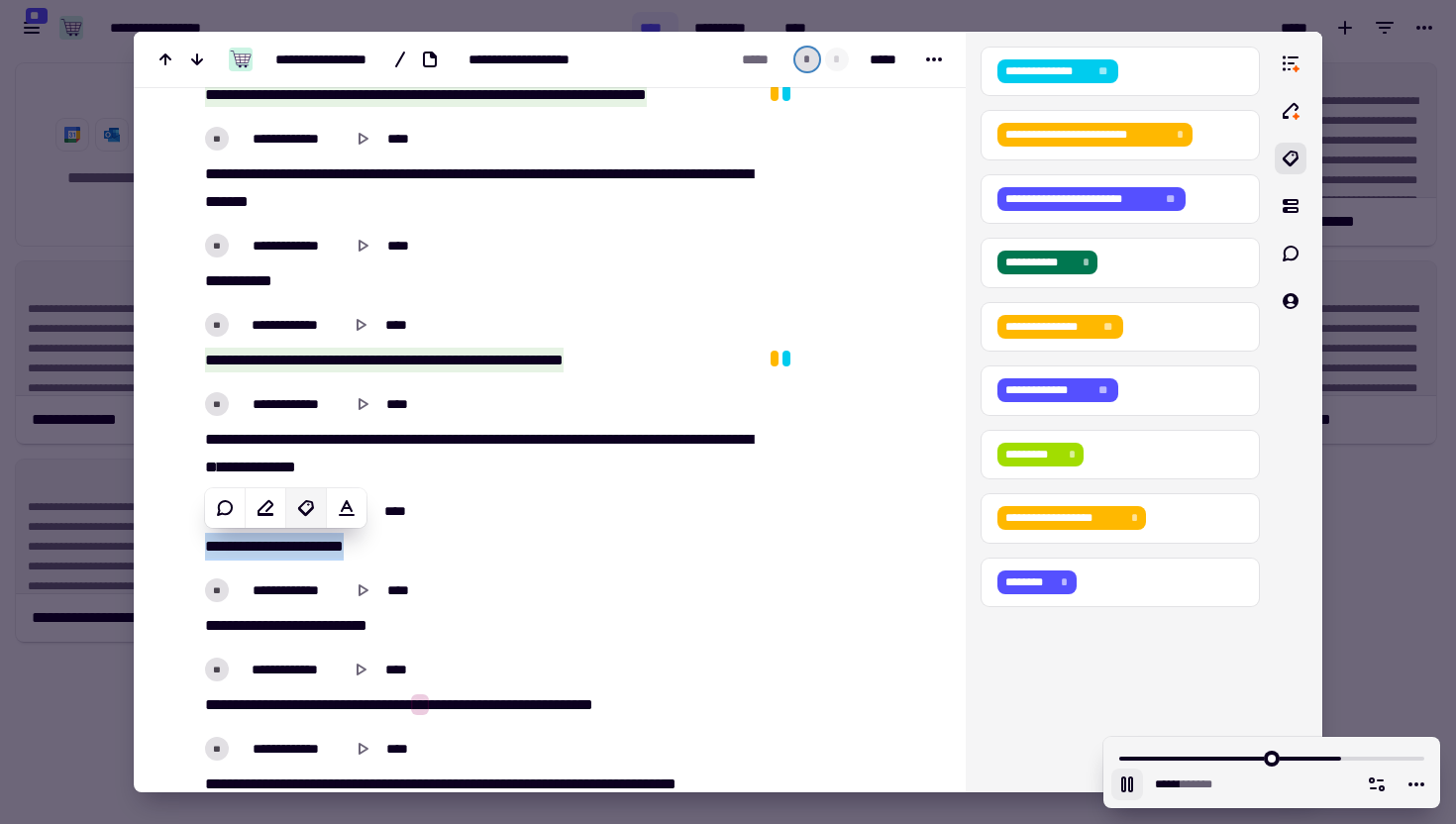 click 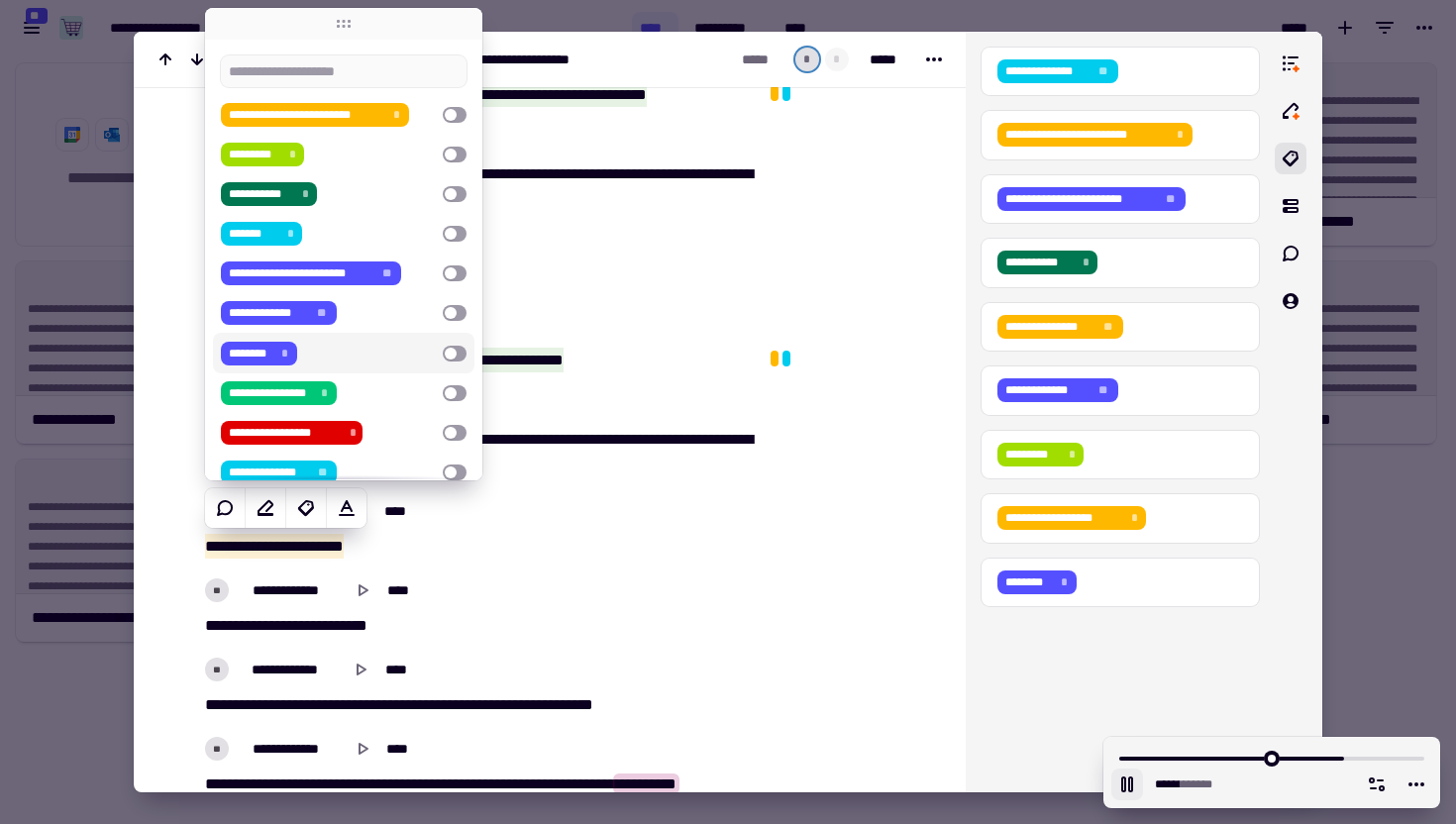scroll, scrollTop: 154, scrollLeft: 0, axis: vertical 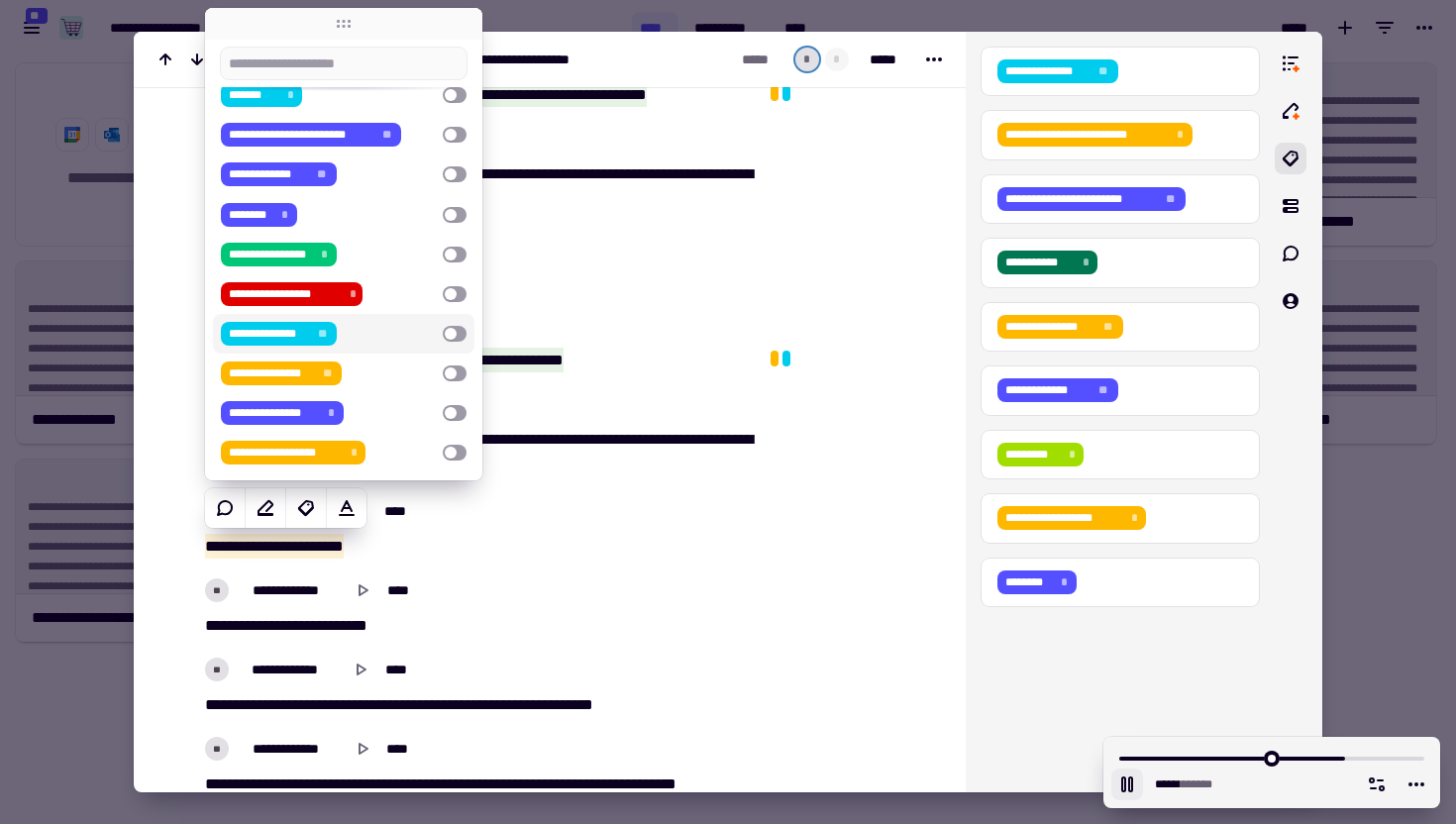 click on "**********" at bounding box center [328, 334] 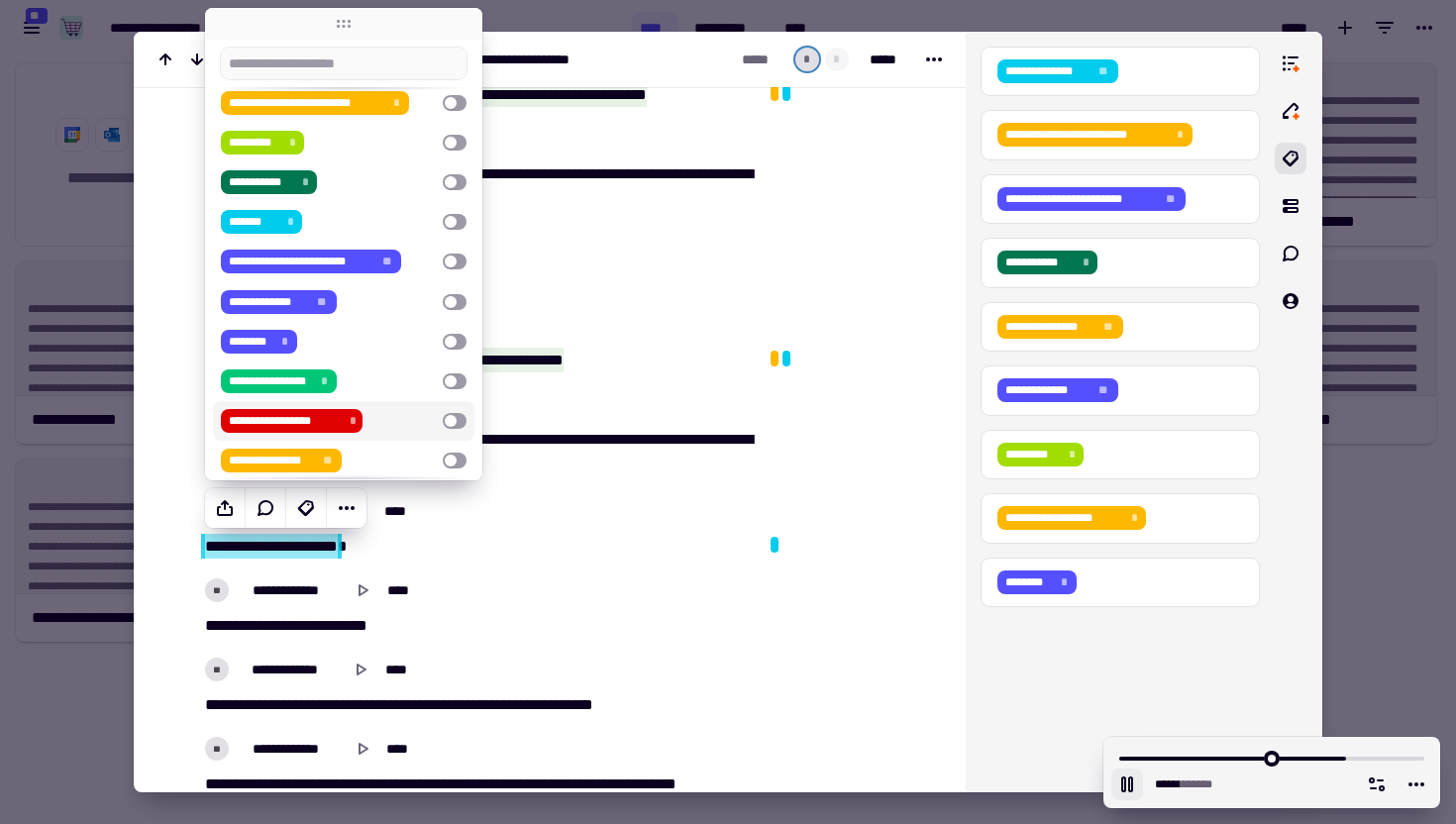 scroll, scrollTop: 0, scrollLeft: 0, axis: both 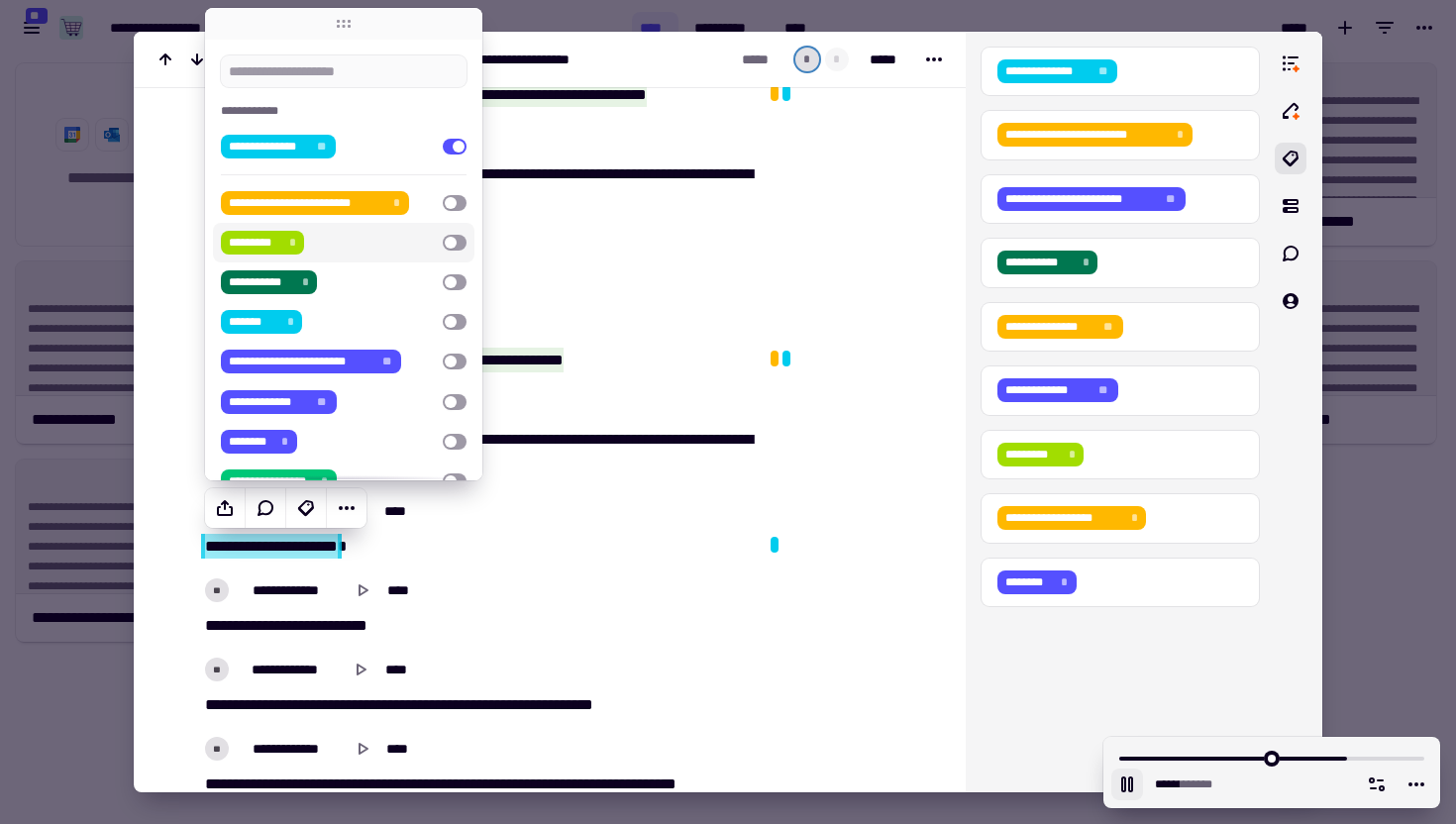 click on "[FIRST] [LAST] [CITY] [STATE] [POSTAL_CODE] [COUNTRY] [PHONE] [EMAIL]" at bounding box center [328, 243] 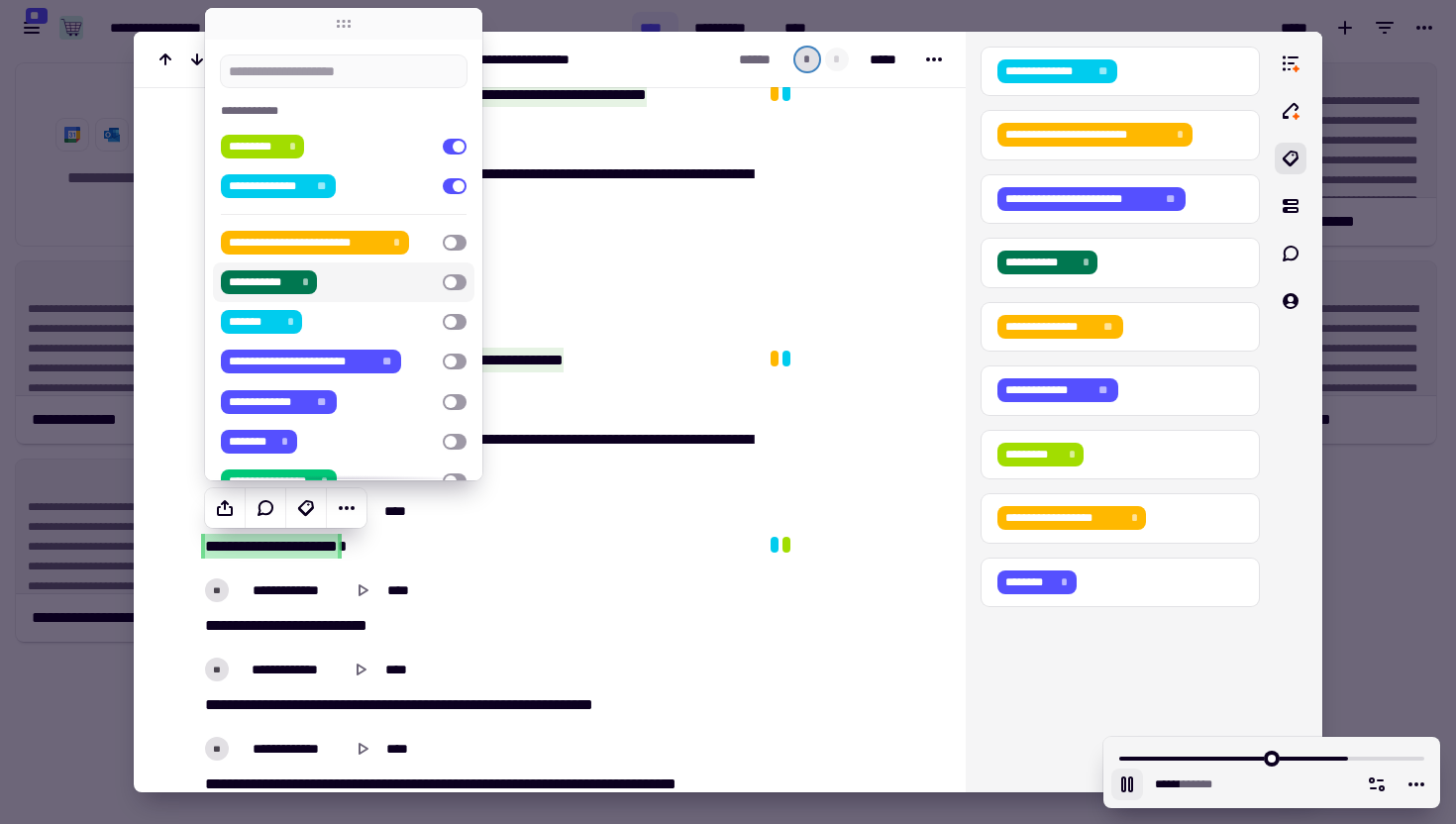 click at bounding box center [850, -2420] 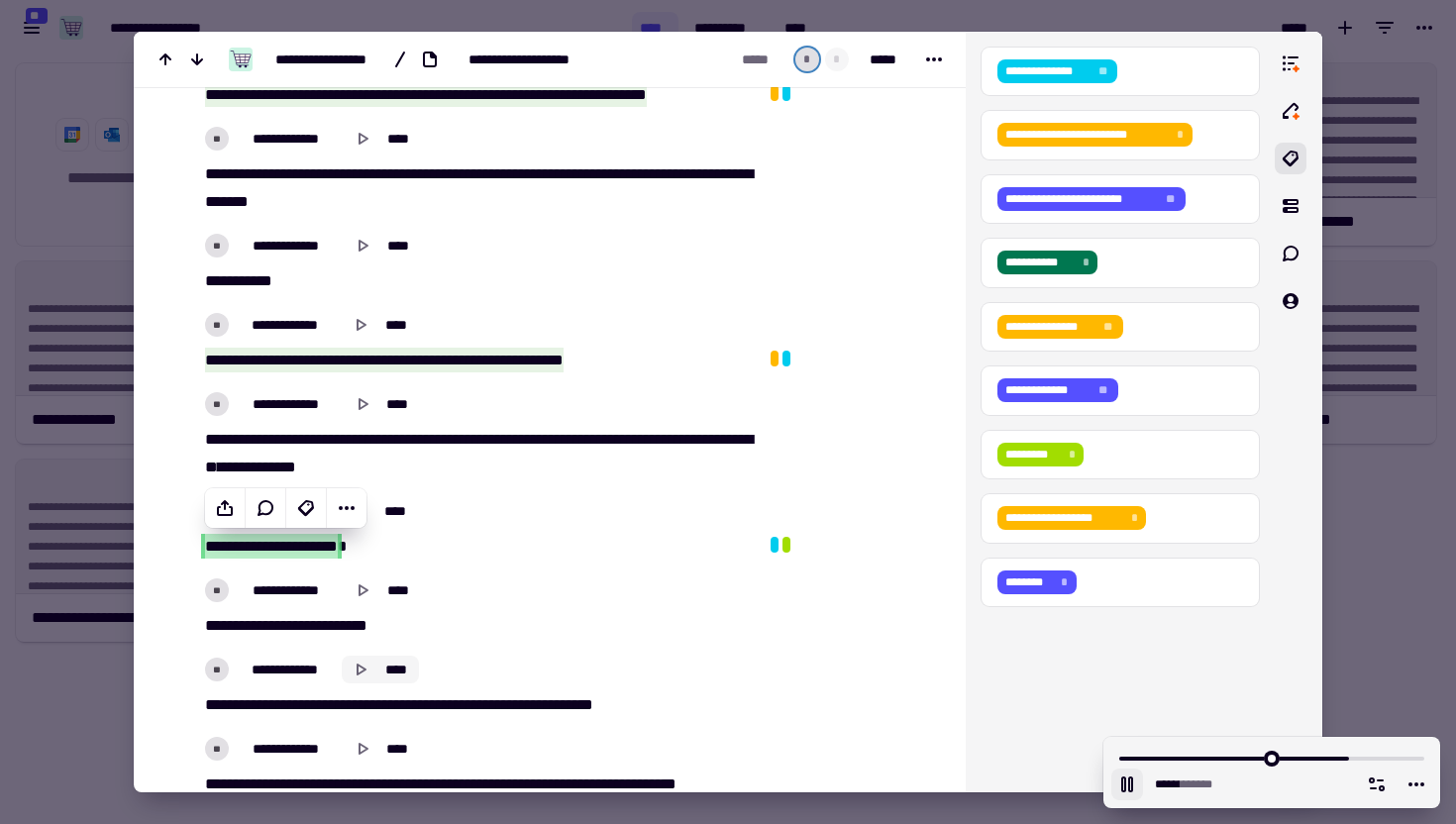 click on "****" 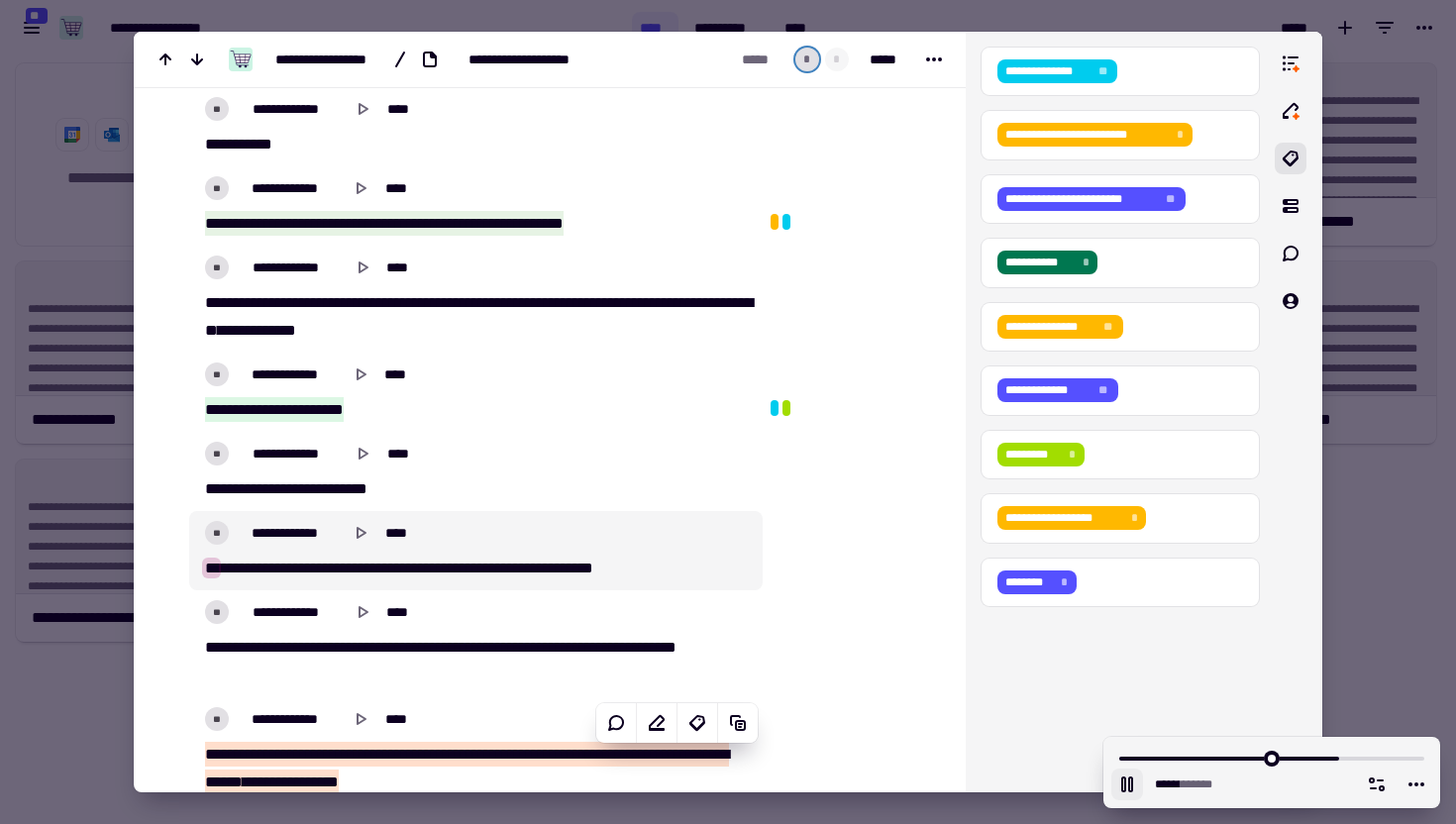 scroll, scrollTop: 8704, scrollLeft: 0, axis: vertical 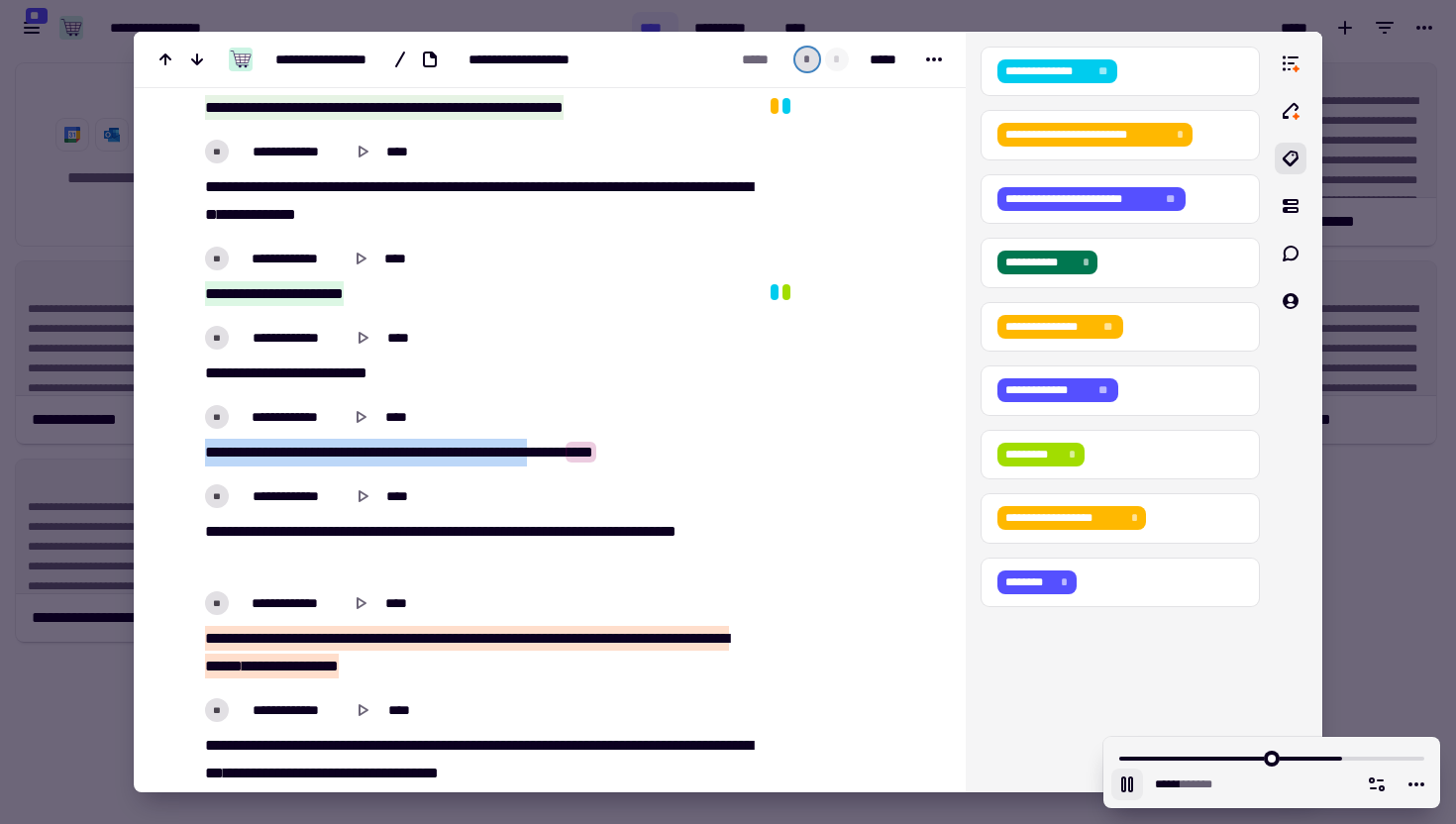 drag, startPoint x: 208, startPoint y: 448, endPoint x: 618, endPoint y: 448, distance: 410 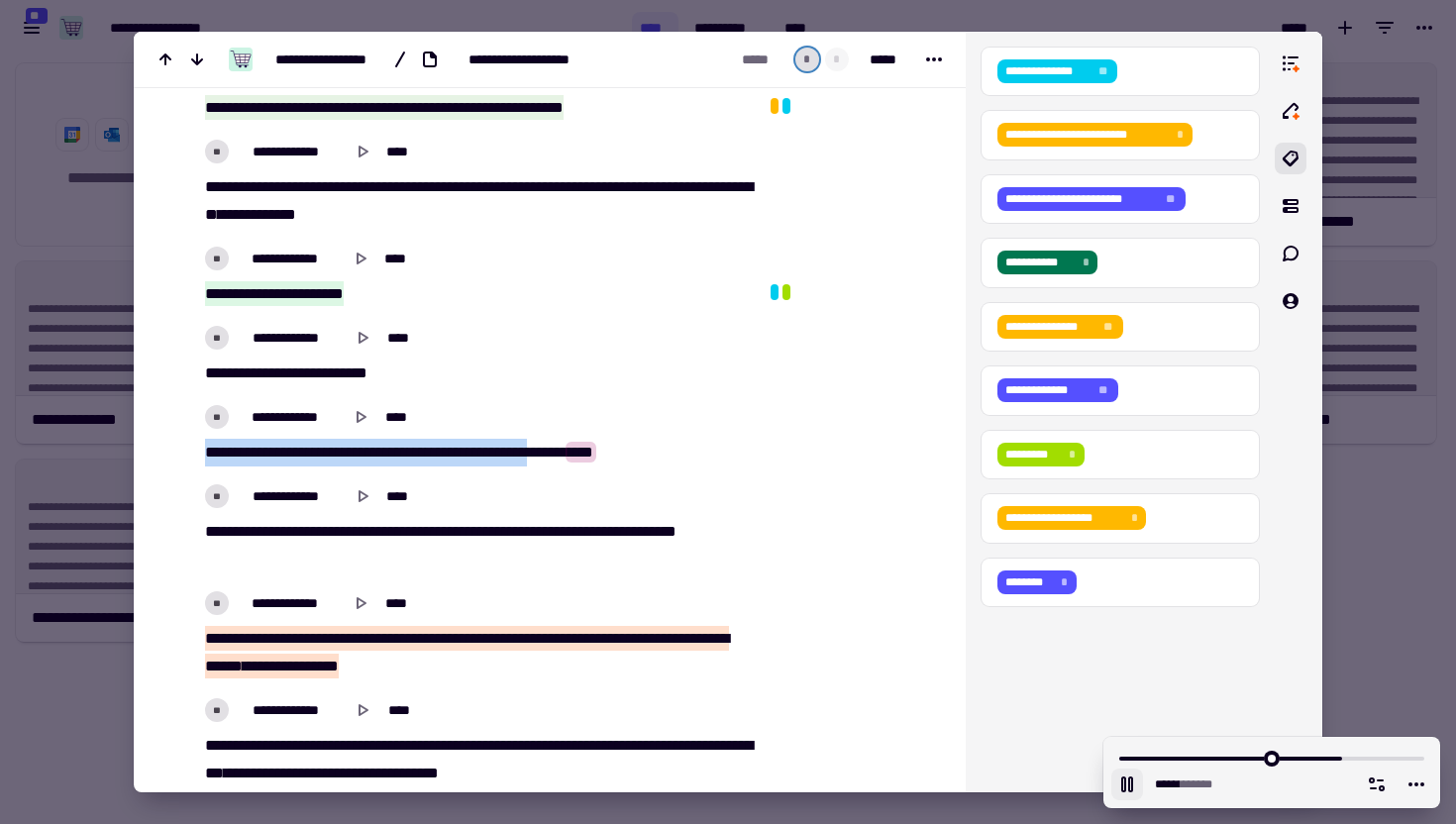 click on "[FIRST] [LAST] [CITY] [STATE] [POSTAL_CODE] [COUNTRY] [PHONE] [EMAIL]" at bounding box center [475, 453] 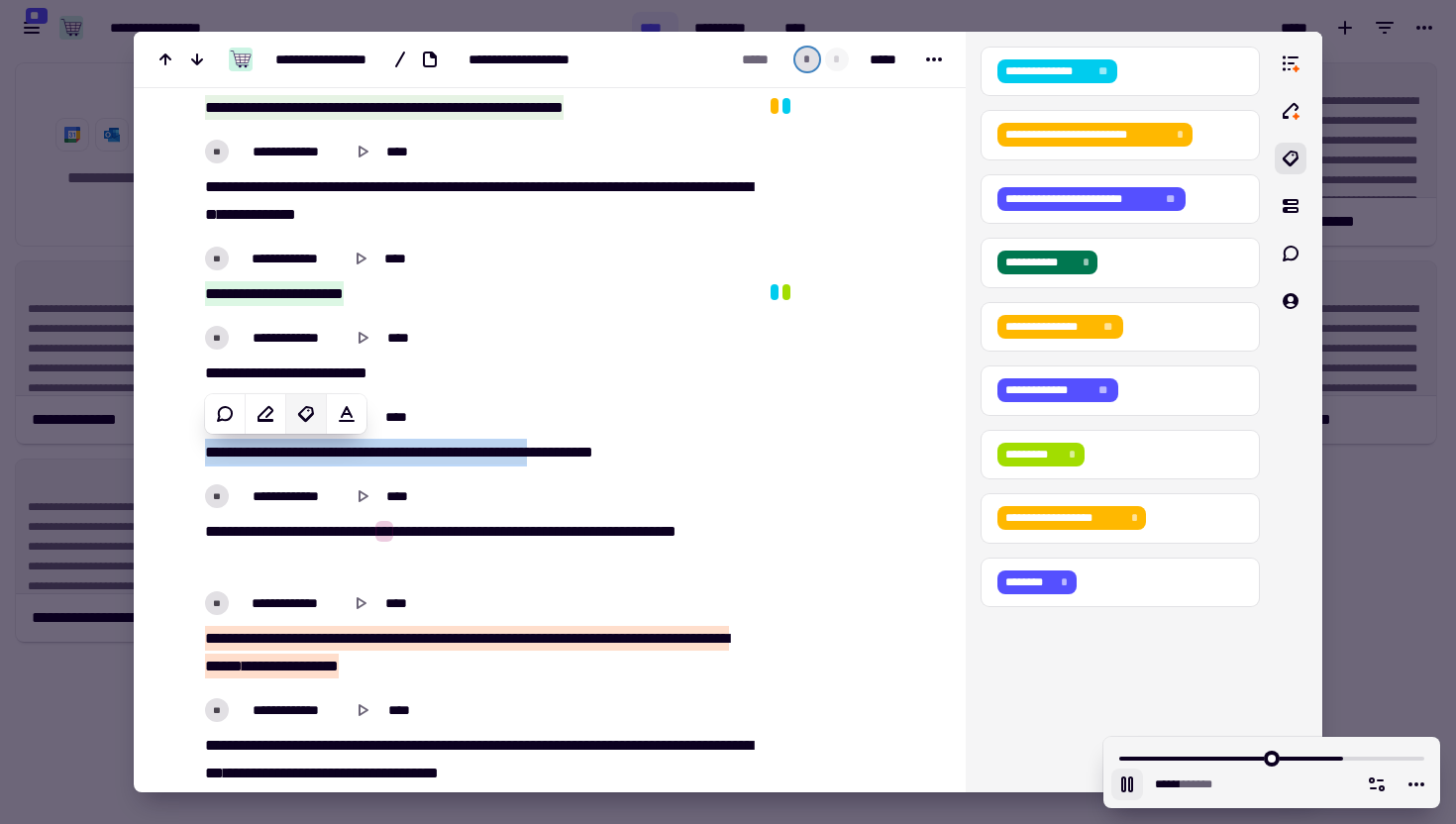 click 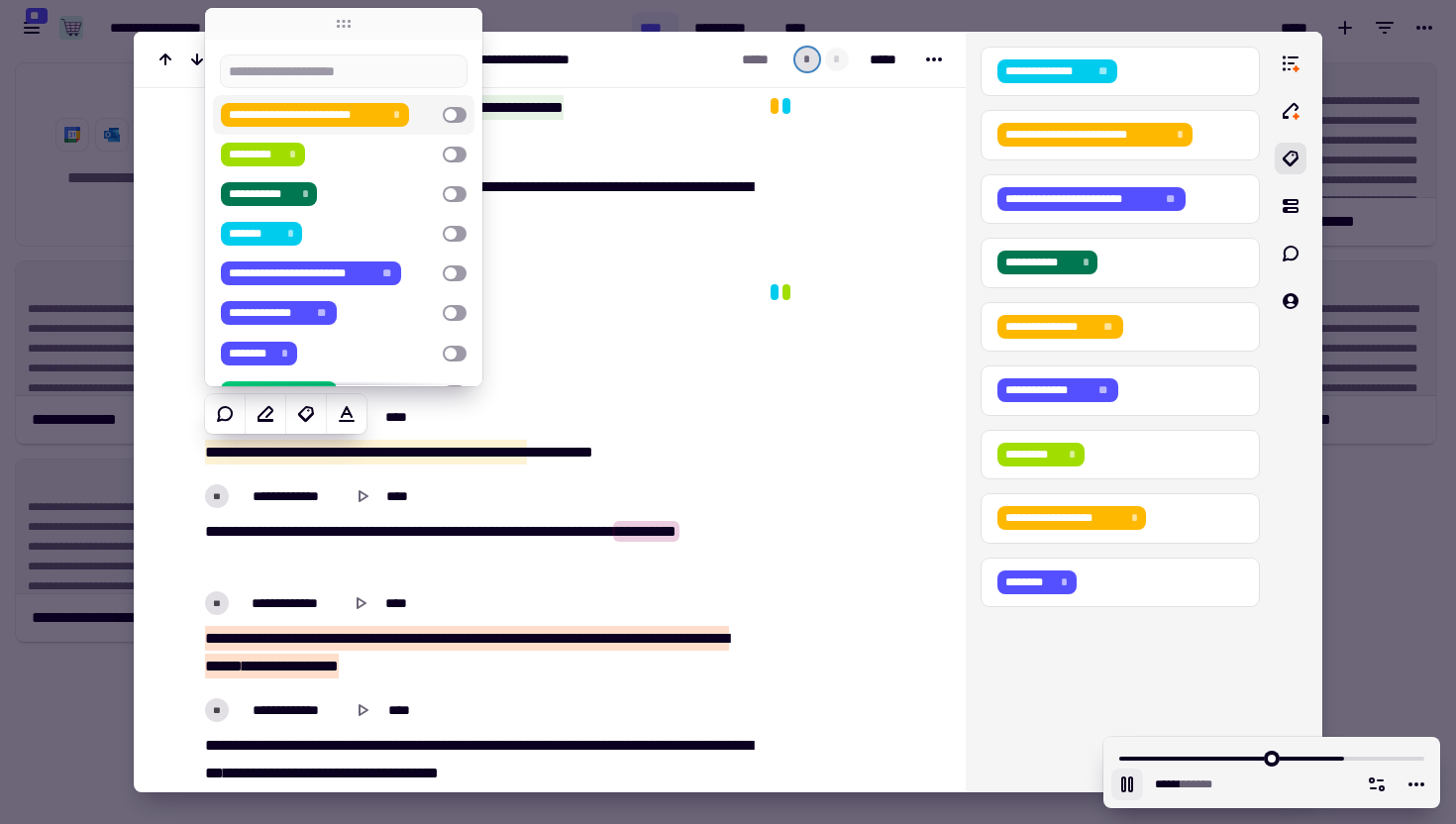 click on "**********" at bounding box center [328, 115] 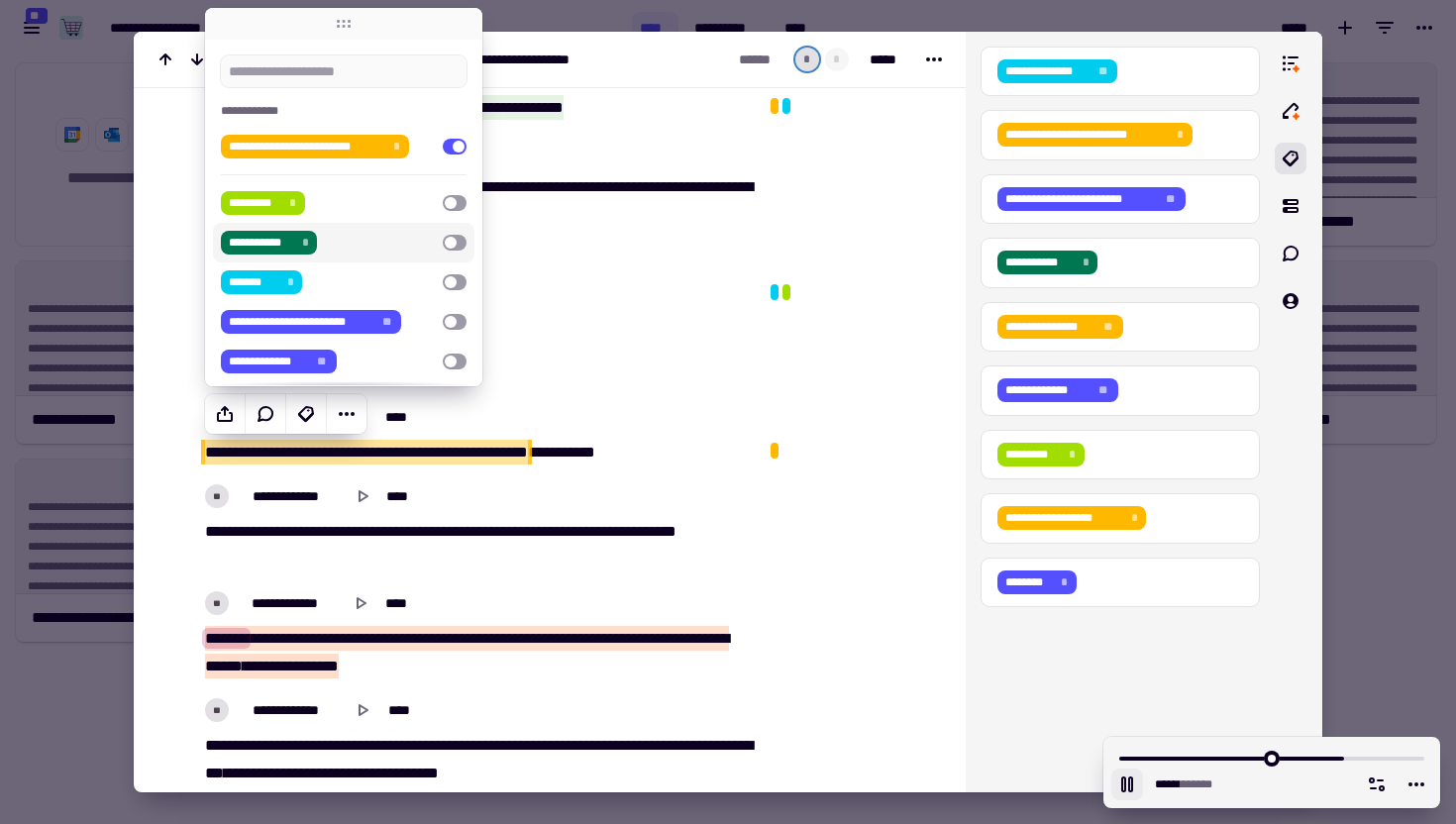 scroll, scrollTop: 297, scrollLeft: 0, axis: vertical 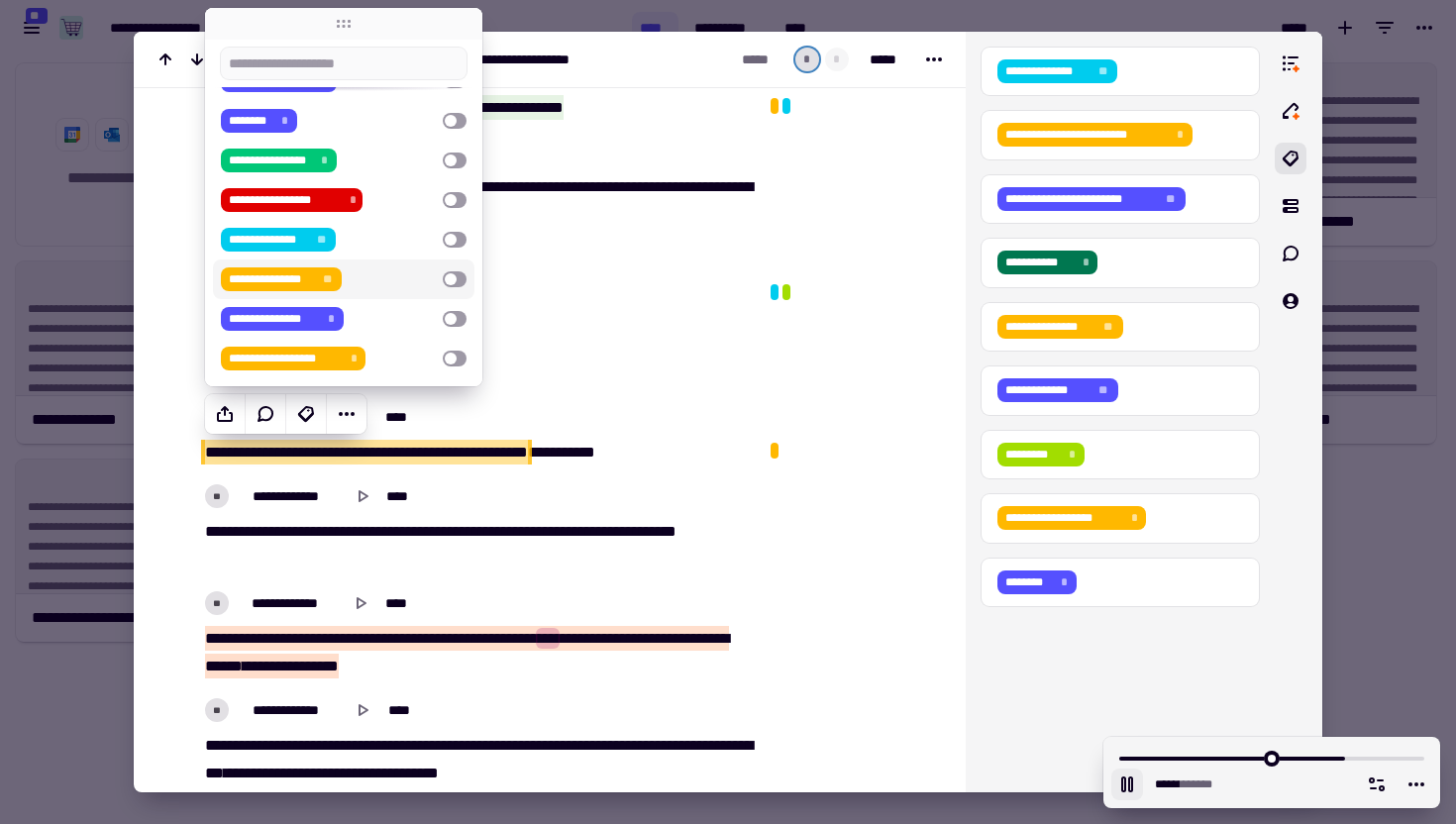 click on "**********" at bounding box center [328, 279] 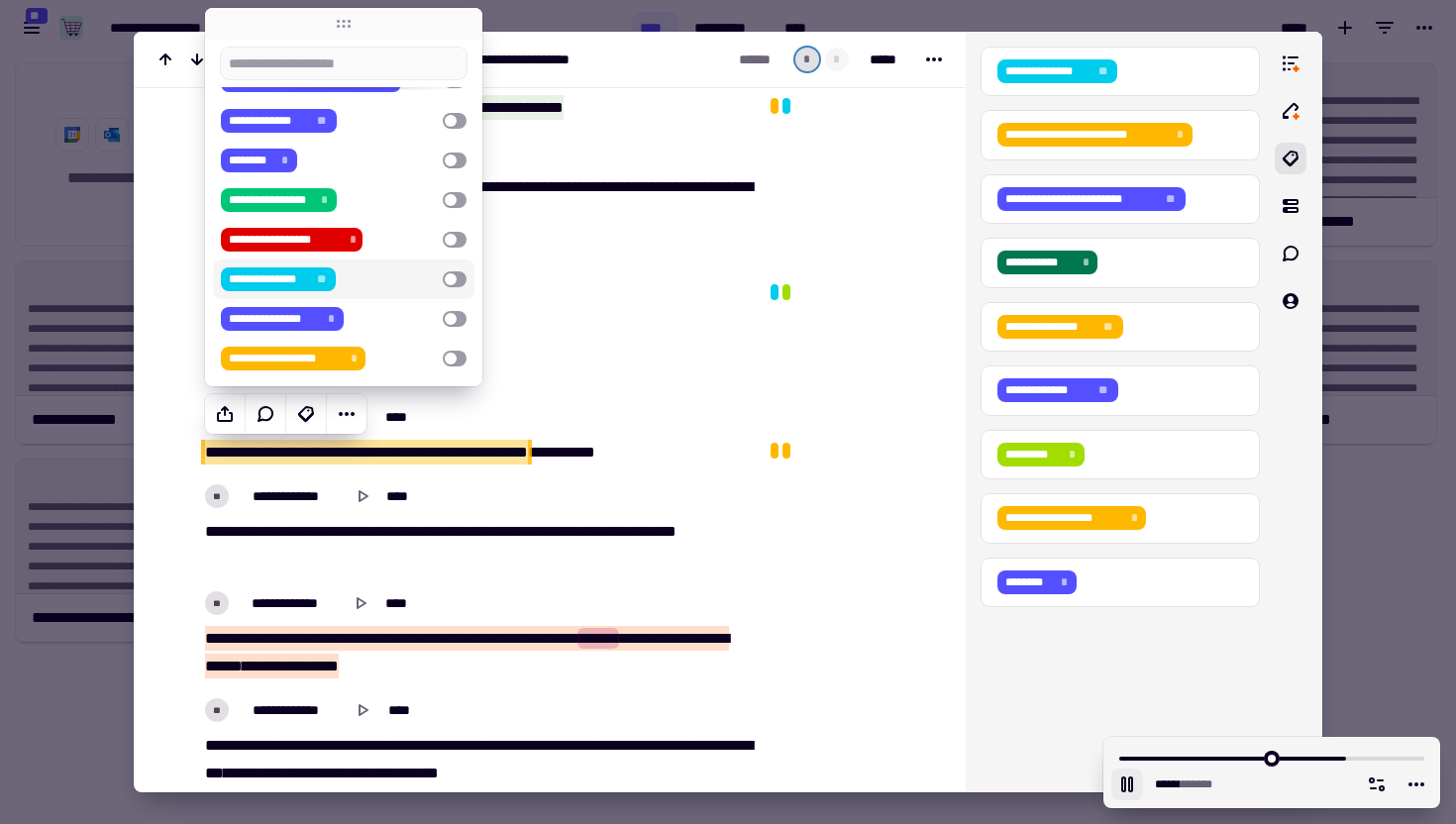 click on "**********" at bounding box center (328, 279) 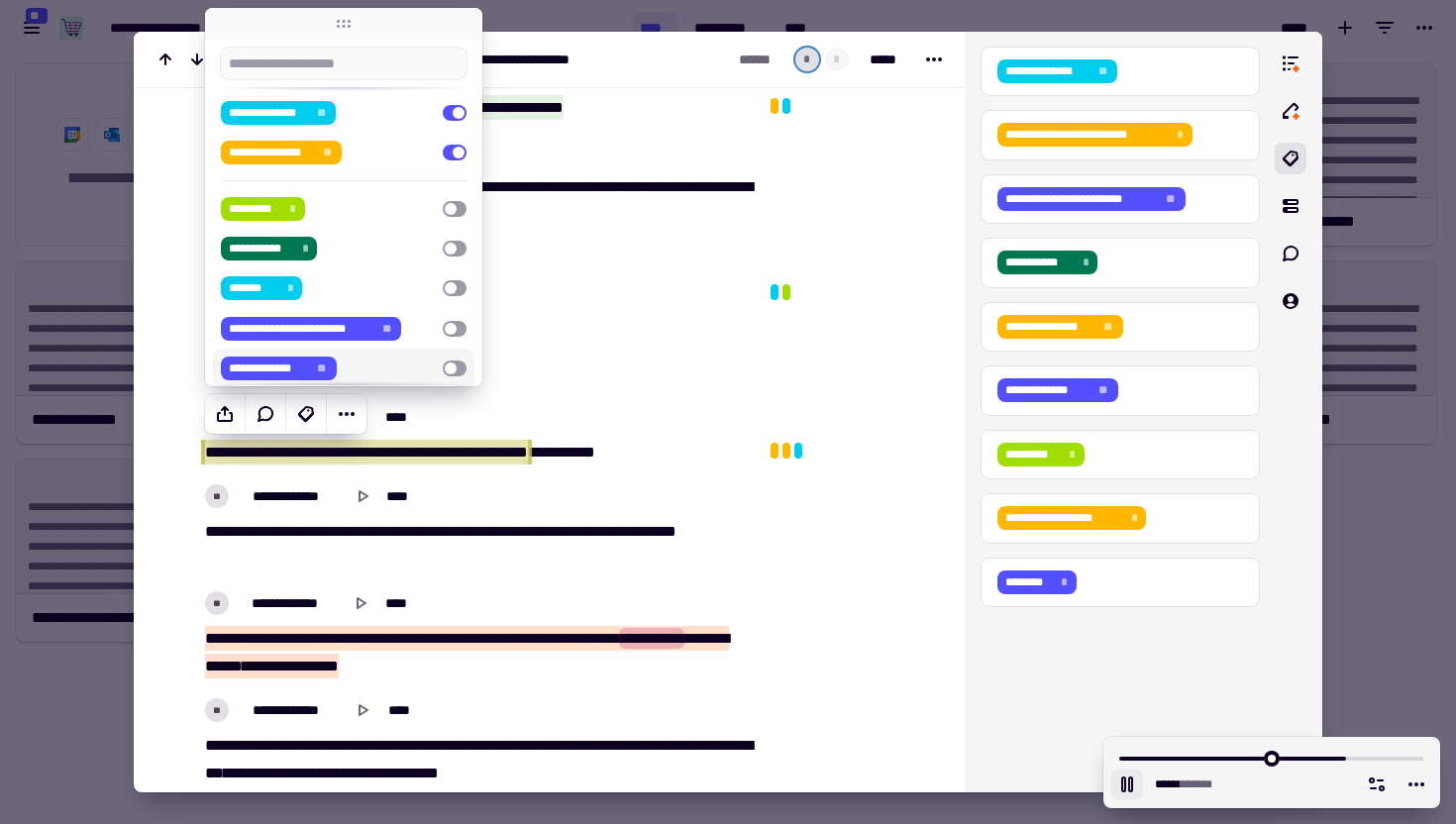 scroll, scrollTop: 55, scrollLeft: 0, axis: vertical 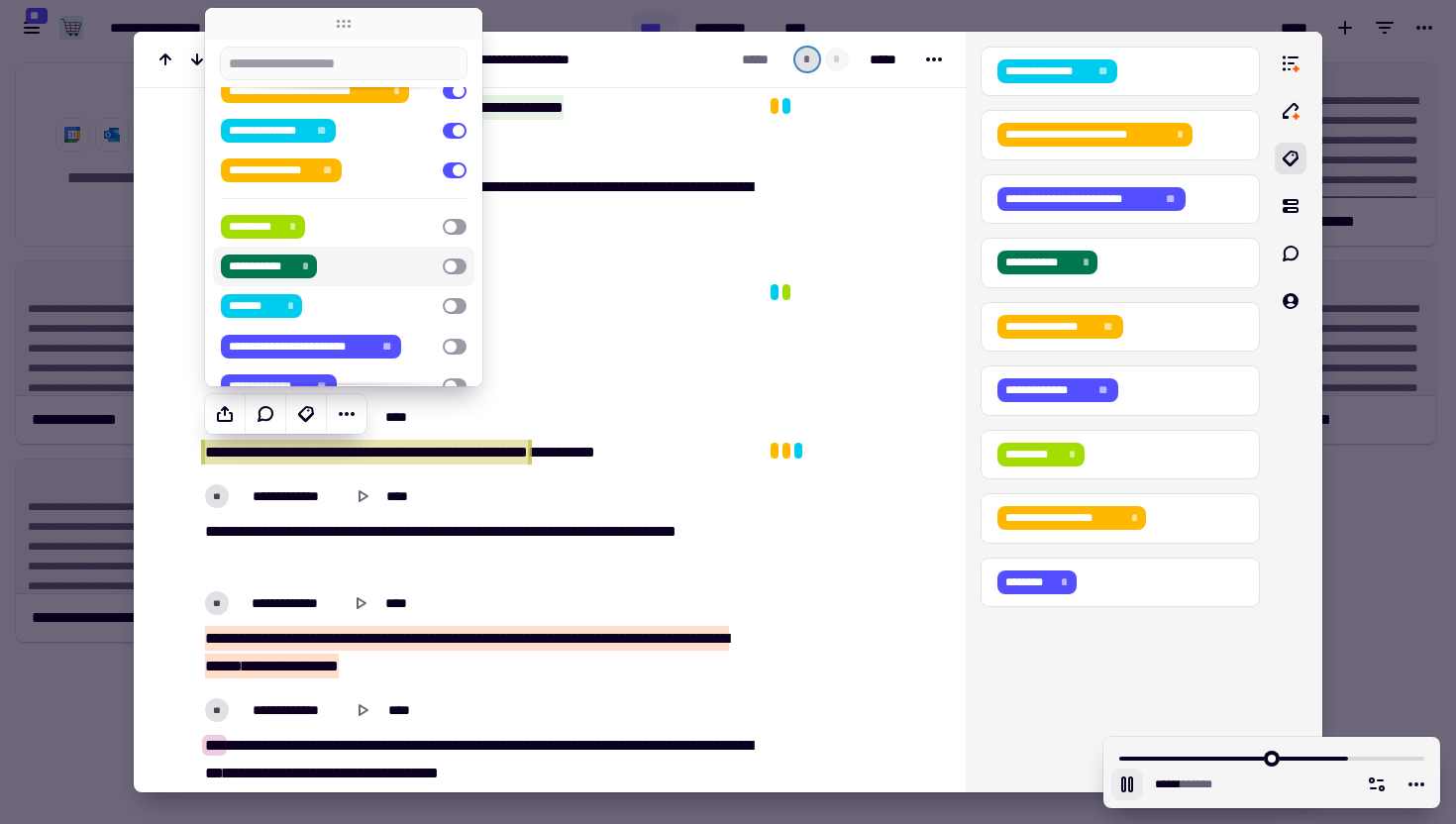 click on "[FIRST] [LAST] [CITY] [STATE] [POSTAL_CODE] [COUNTRY] [PHONE] [EMAIL]" at bounding box center (328, 266) 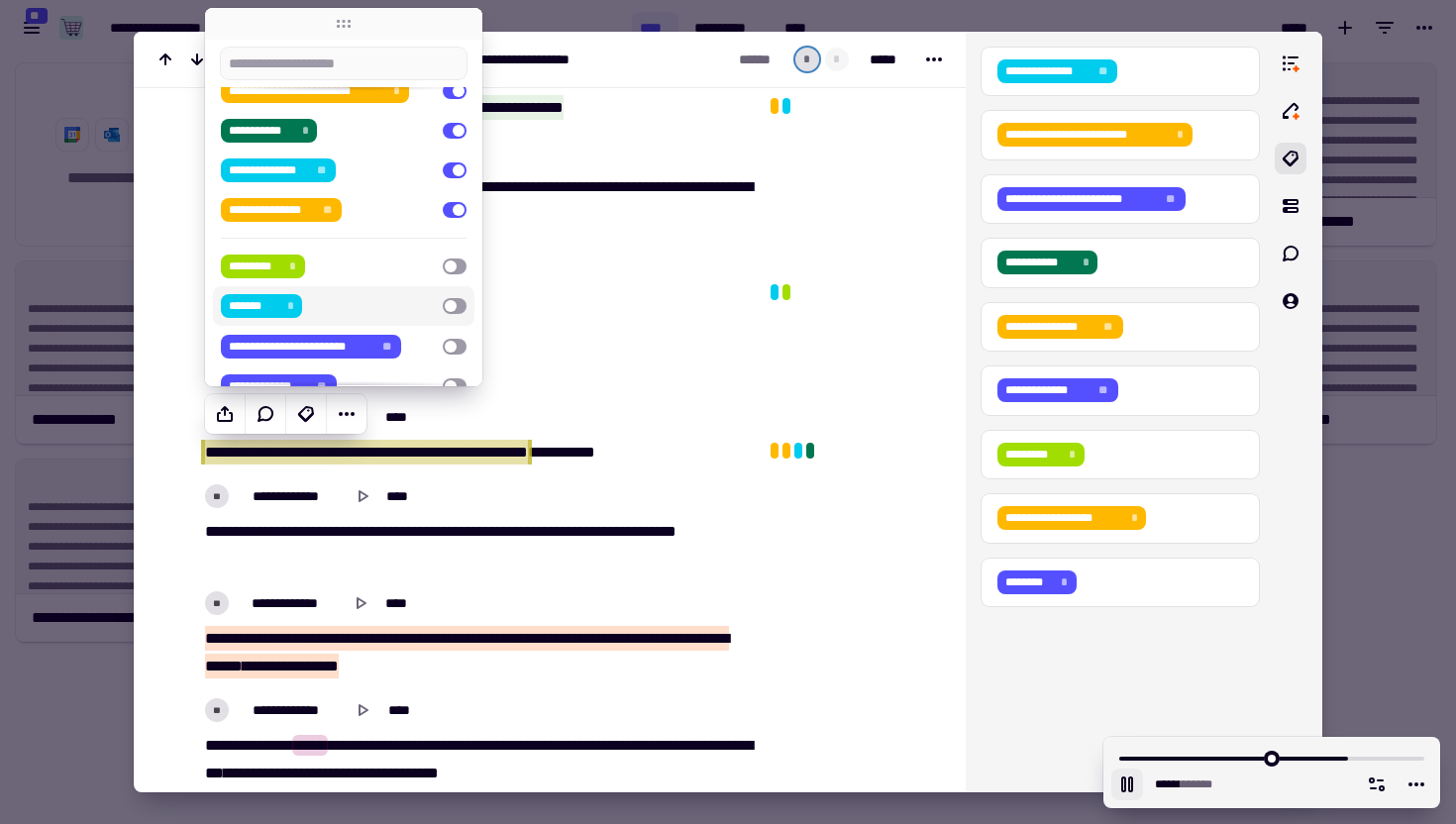 click at bounding box center [850, -2672] 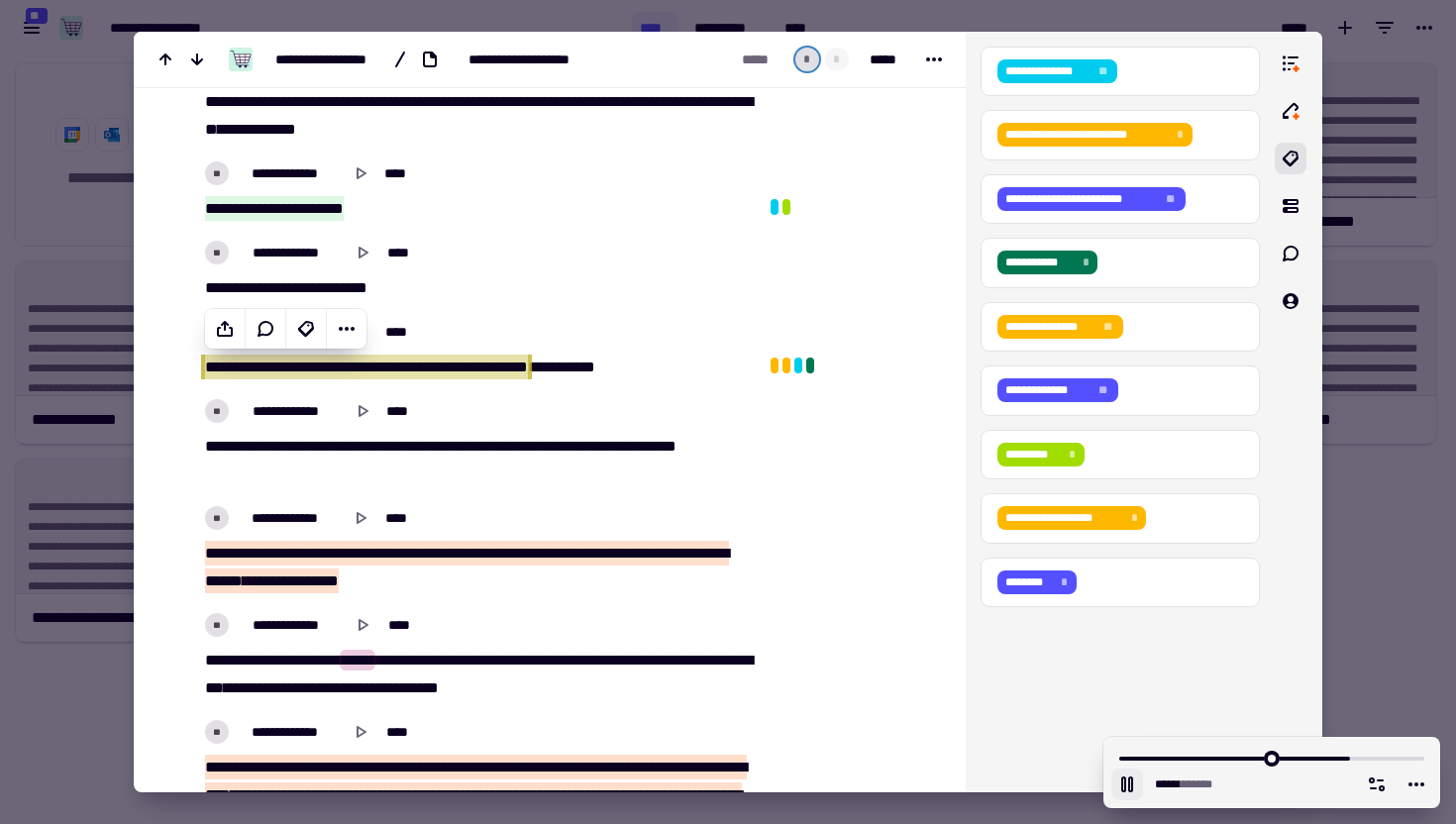 scroll, scrollTop: 8811, scrollLeft: 0, axis: vertical 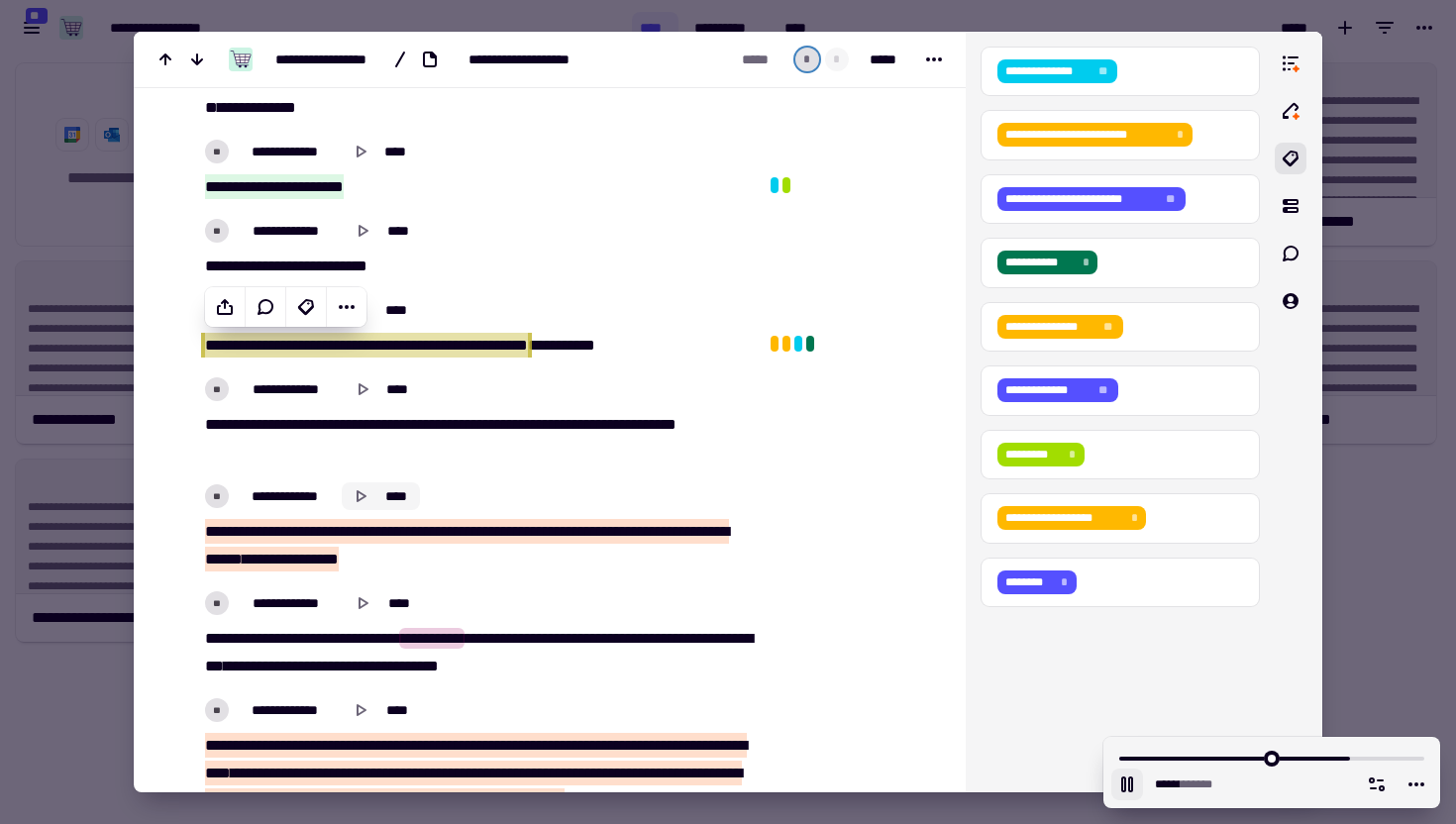 click 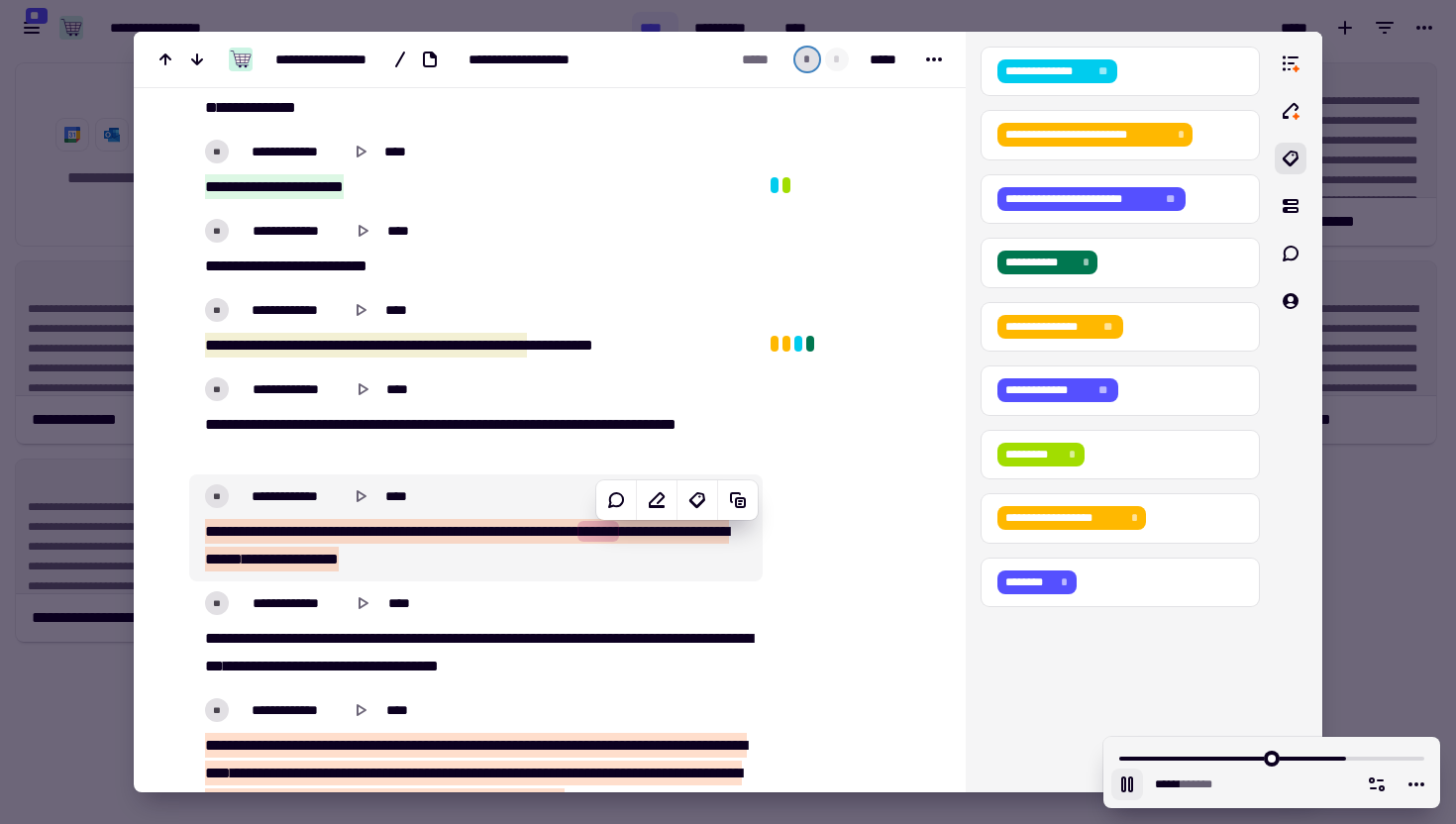 click on "******" at bounding box center (224, 559) 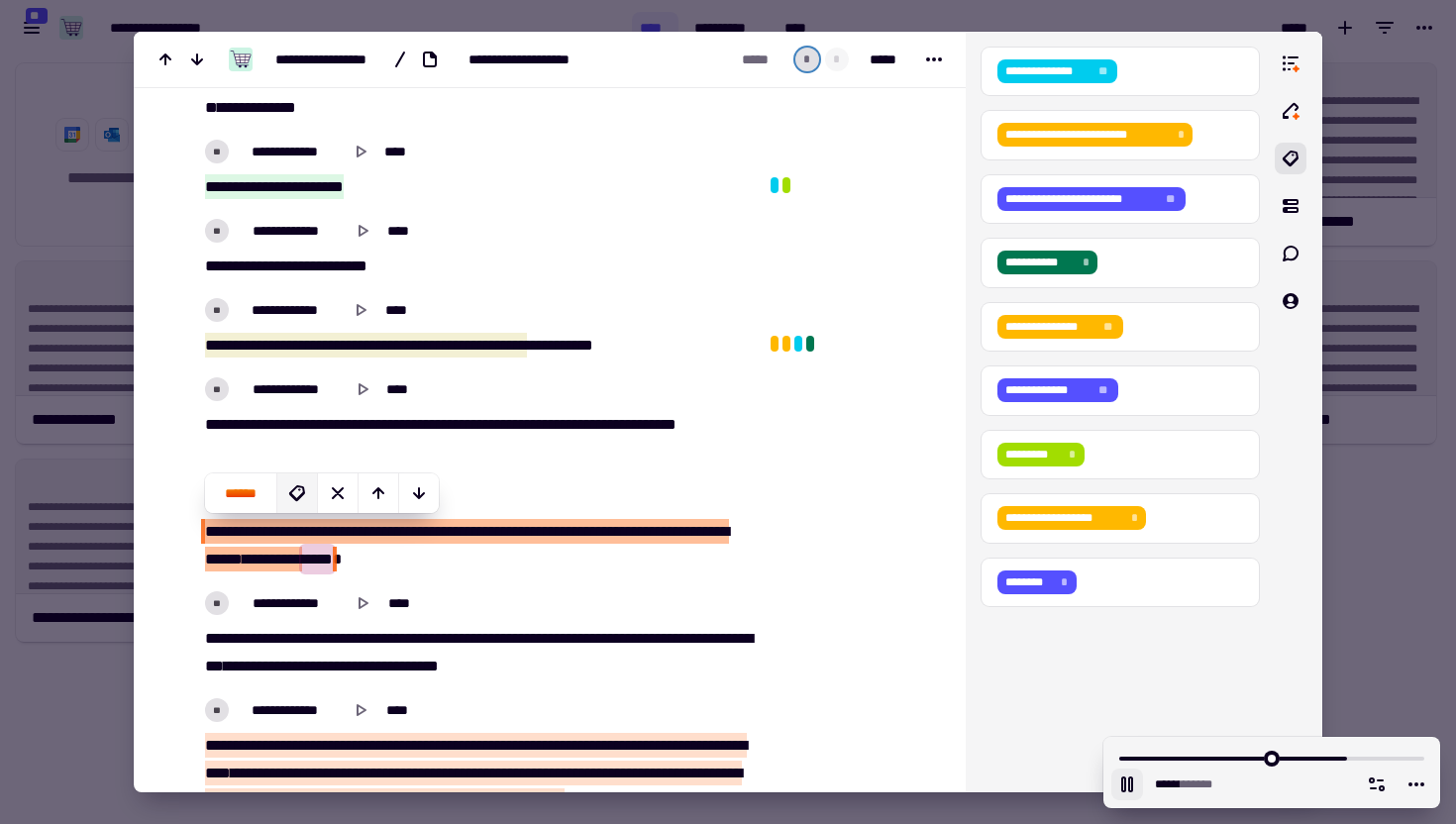 click 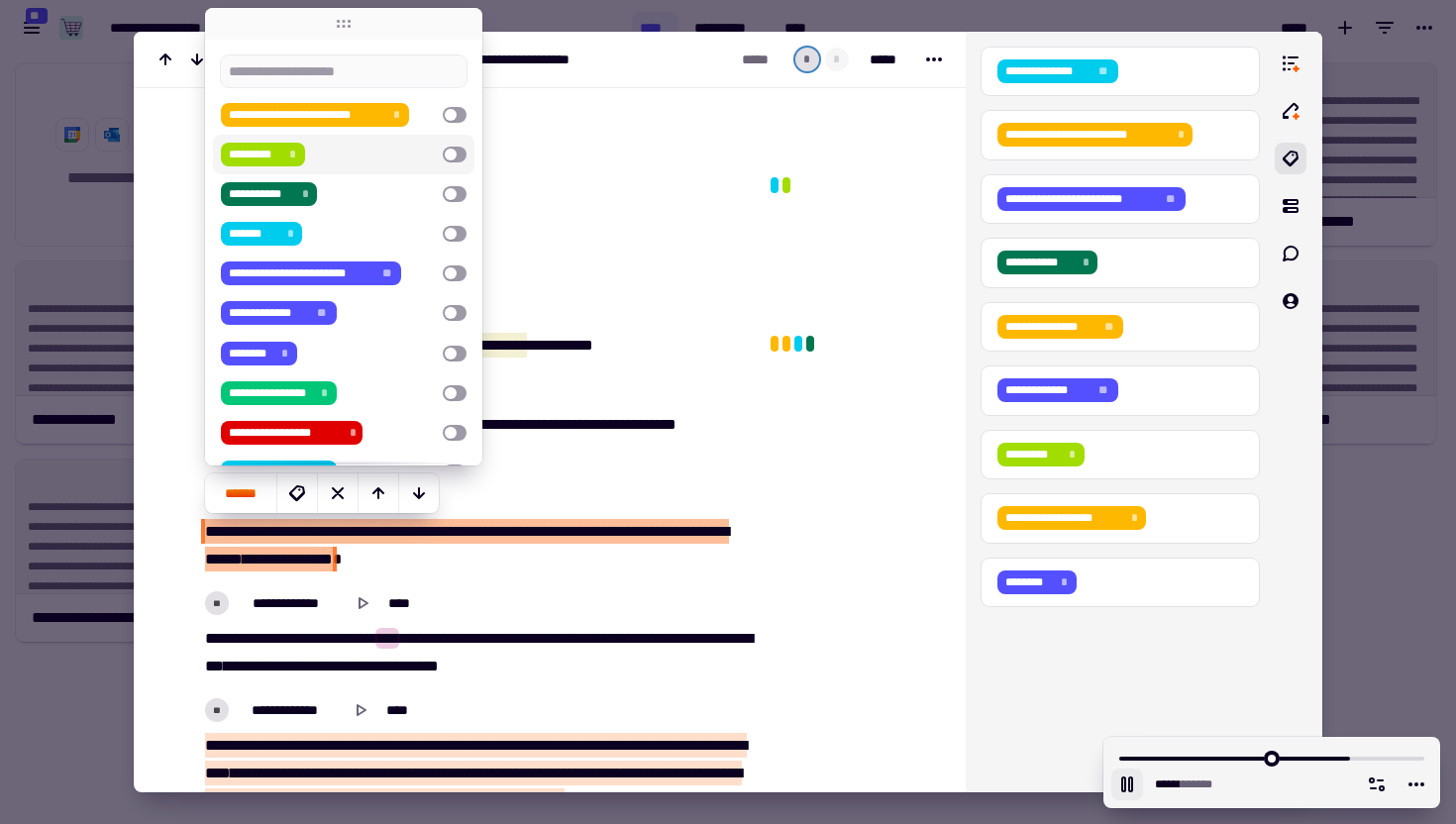 click on "[FIRST] [LAST] [CITY] [STATE] [POSTAL_CODE] [COUNTRY] [PHONE] [EMAIL]" at bounding box center (328, 154) 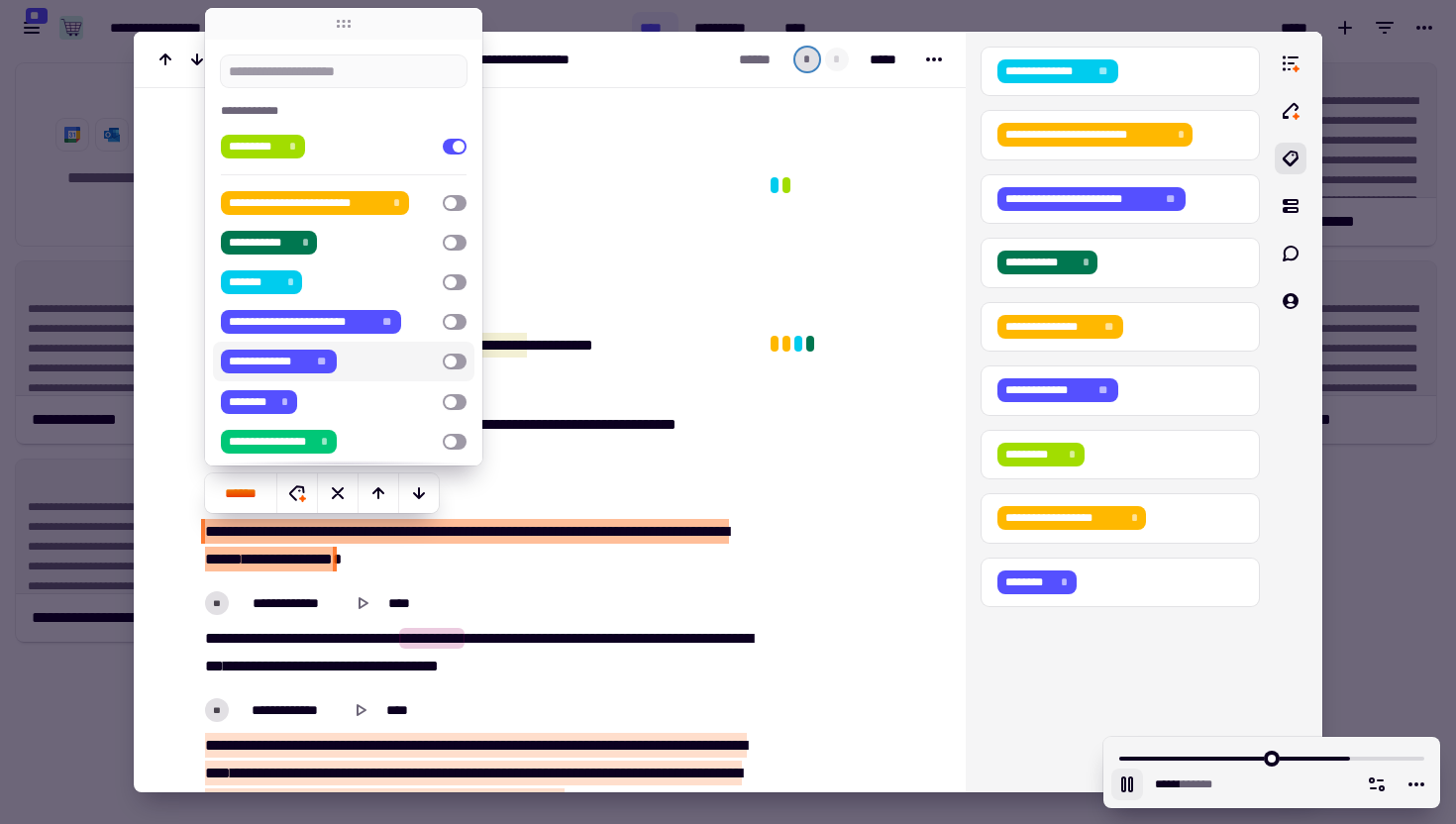 scroll, scrollTop: 218, scrollLeft: 0, axis: vertical 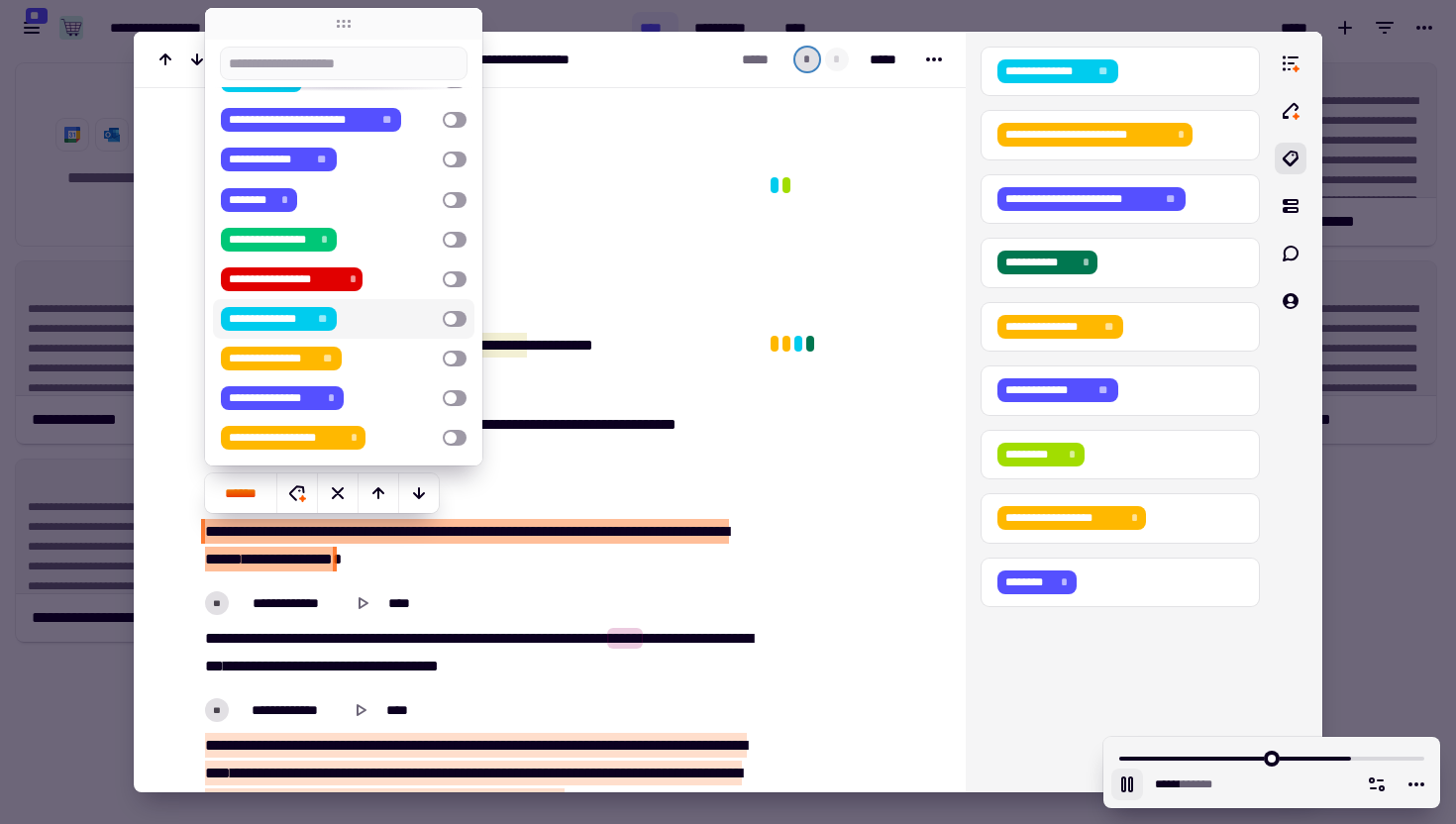 click on "**********" at bounding box center (328, 319) 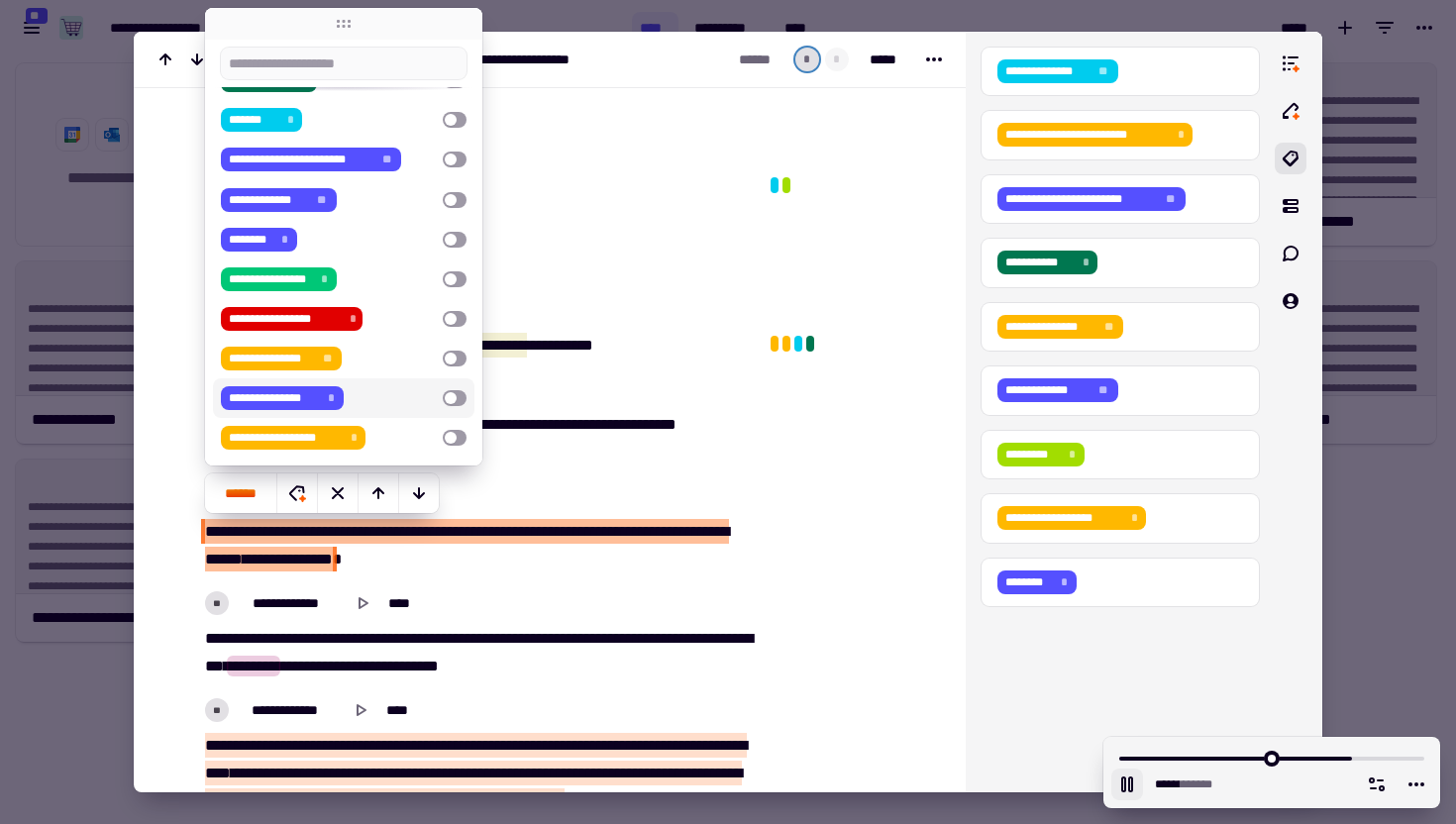 click at bounding box center (850, -2779) 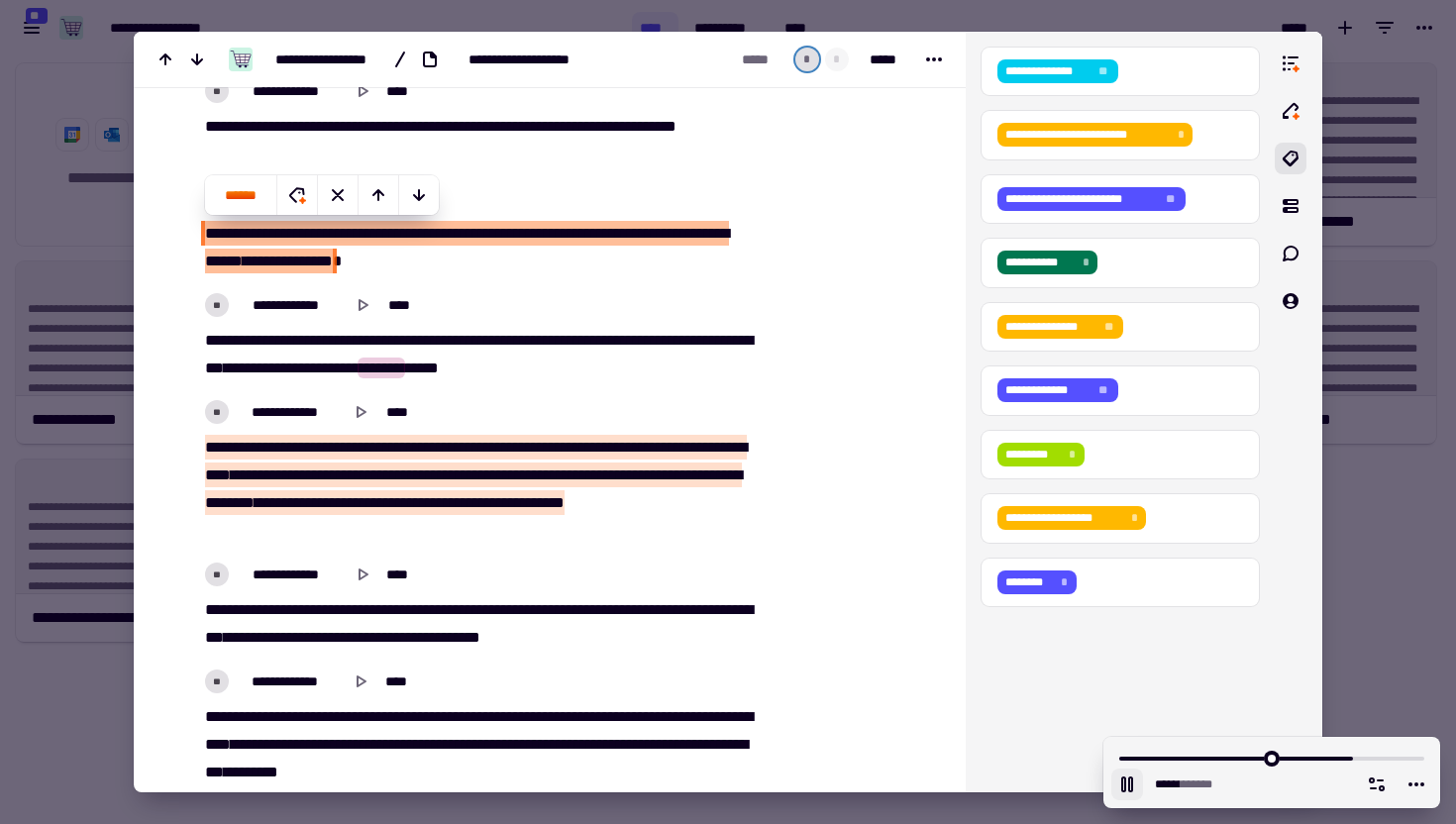 scroll, scrollTop: 9112, scrollLeft: 0, axis: vertical 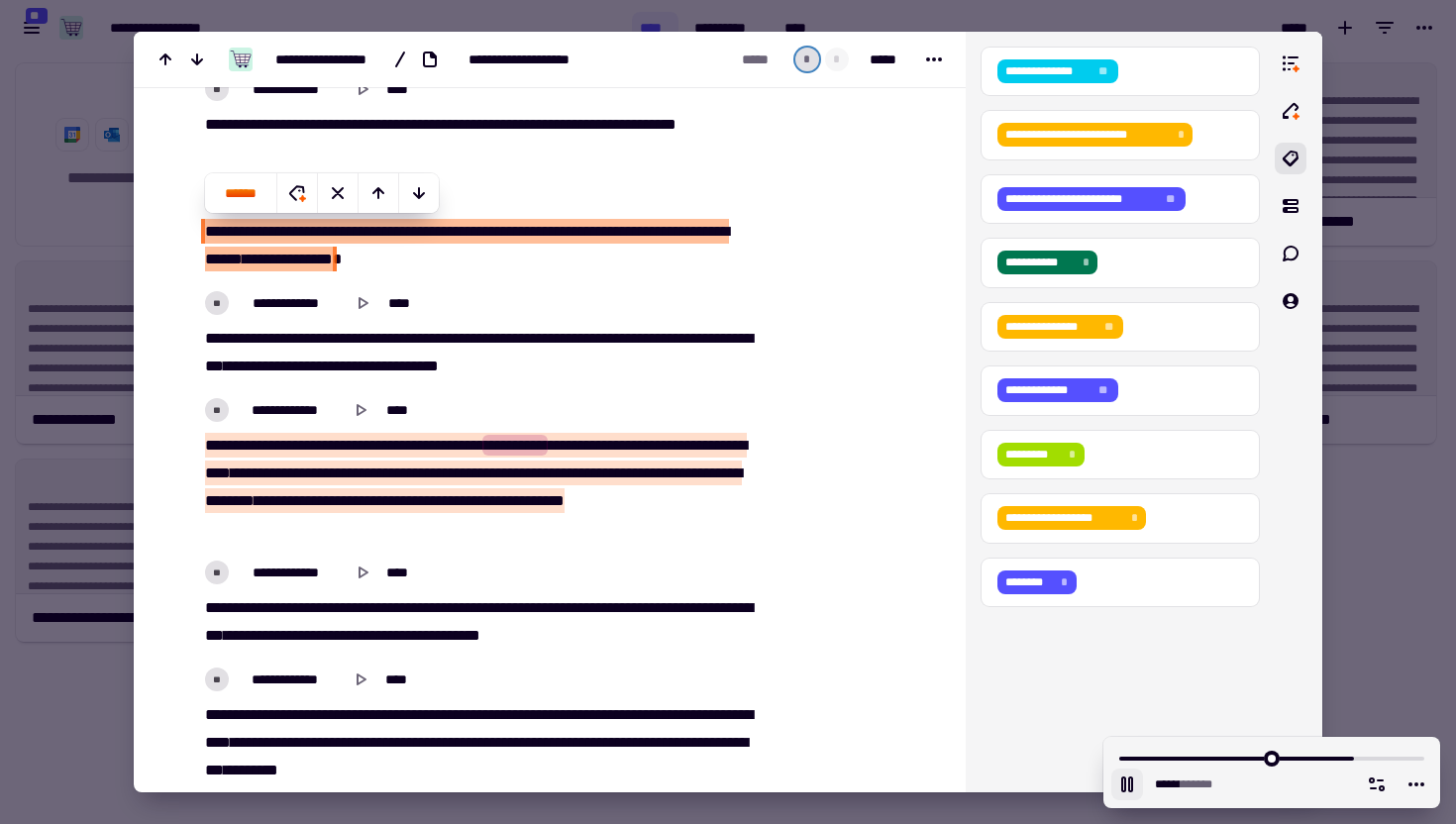 click on "**" at bounding box center [671, 472] 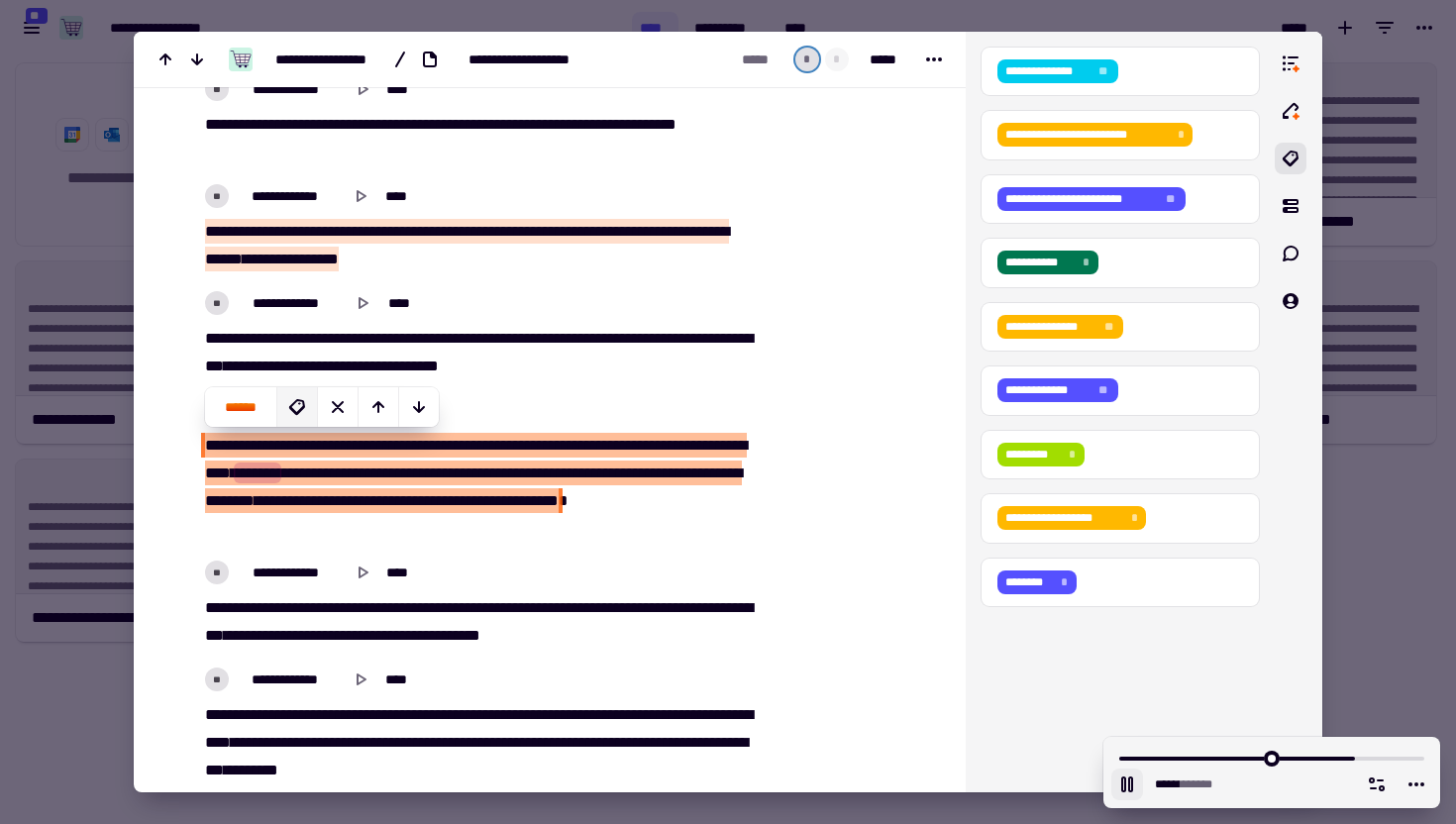 click 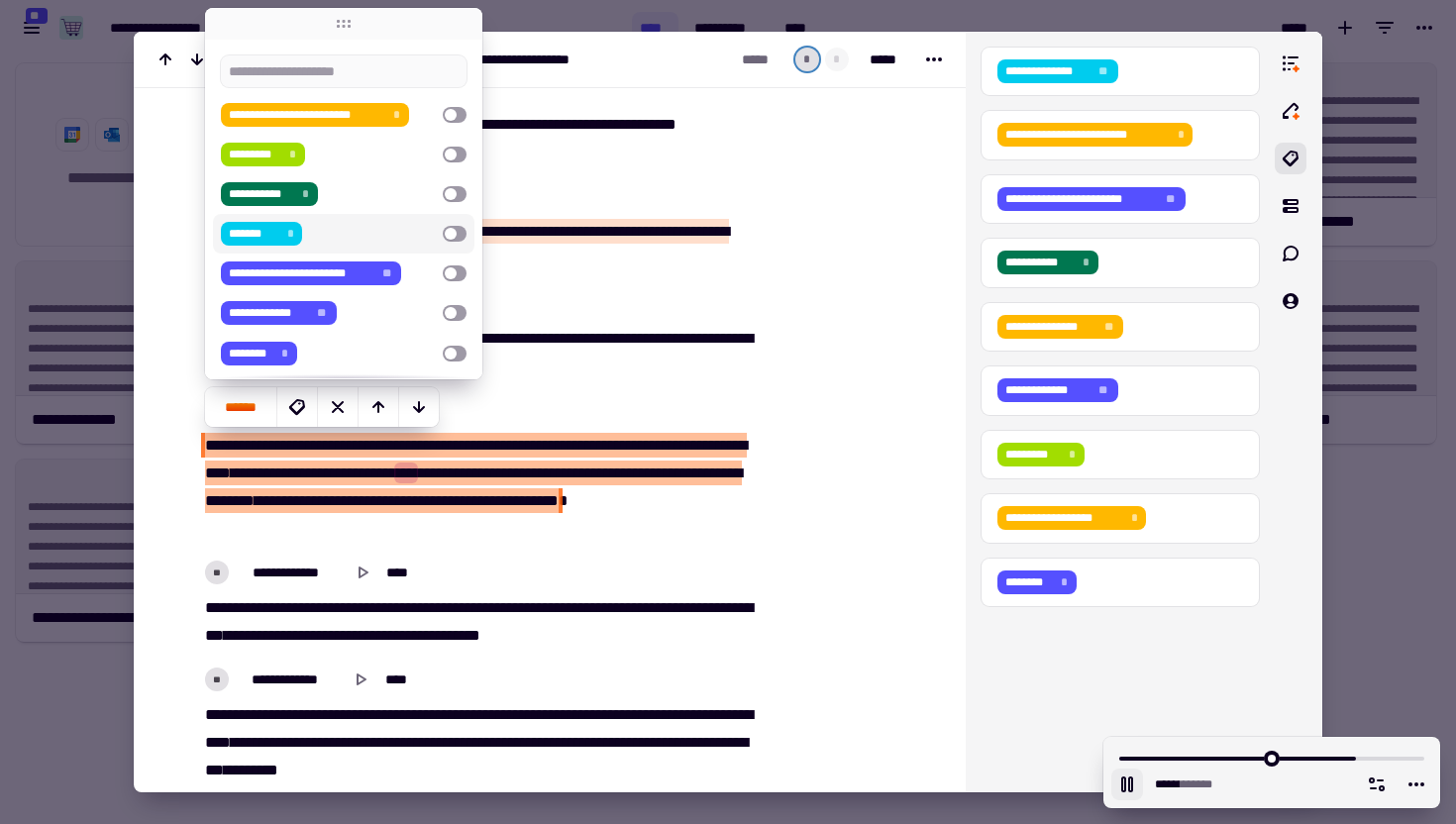 click on "[FIRST] [LAST] [CITY] [STATE] [POSTAL_CODE] [COUNTRY] [PHONE] [EMAIL]" at bounding box center [328, 234] 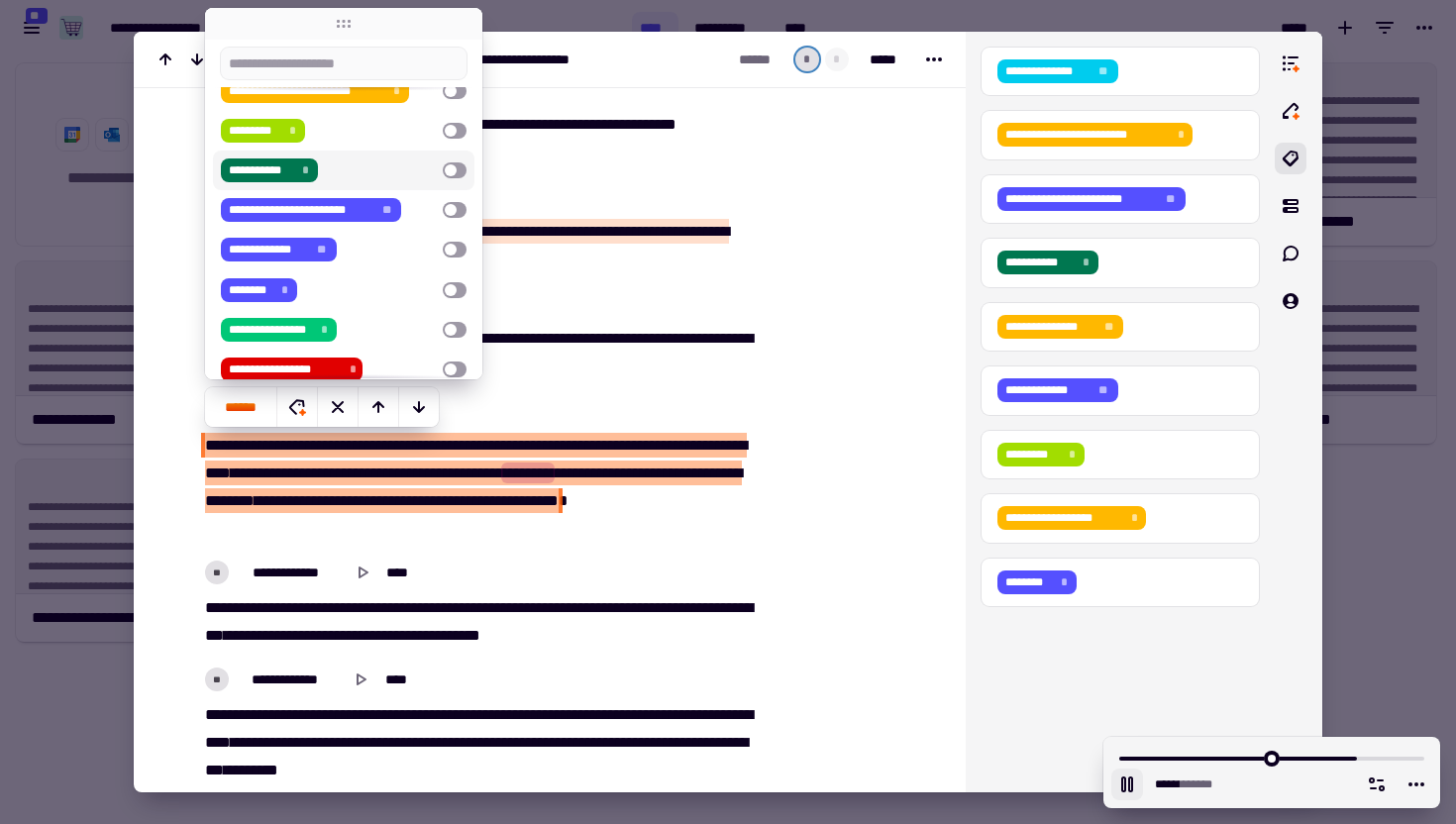 scroll, scrollTop: 304, scrollLeft: 0, axis: vertical 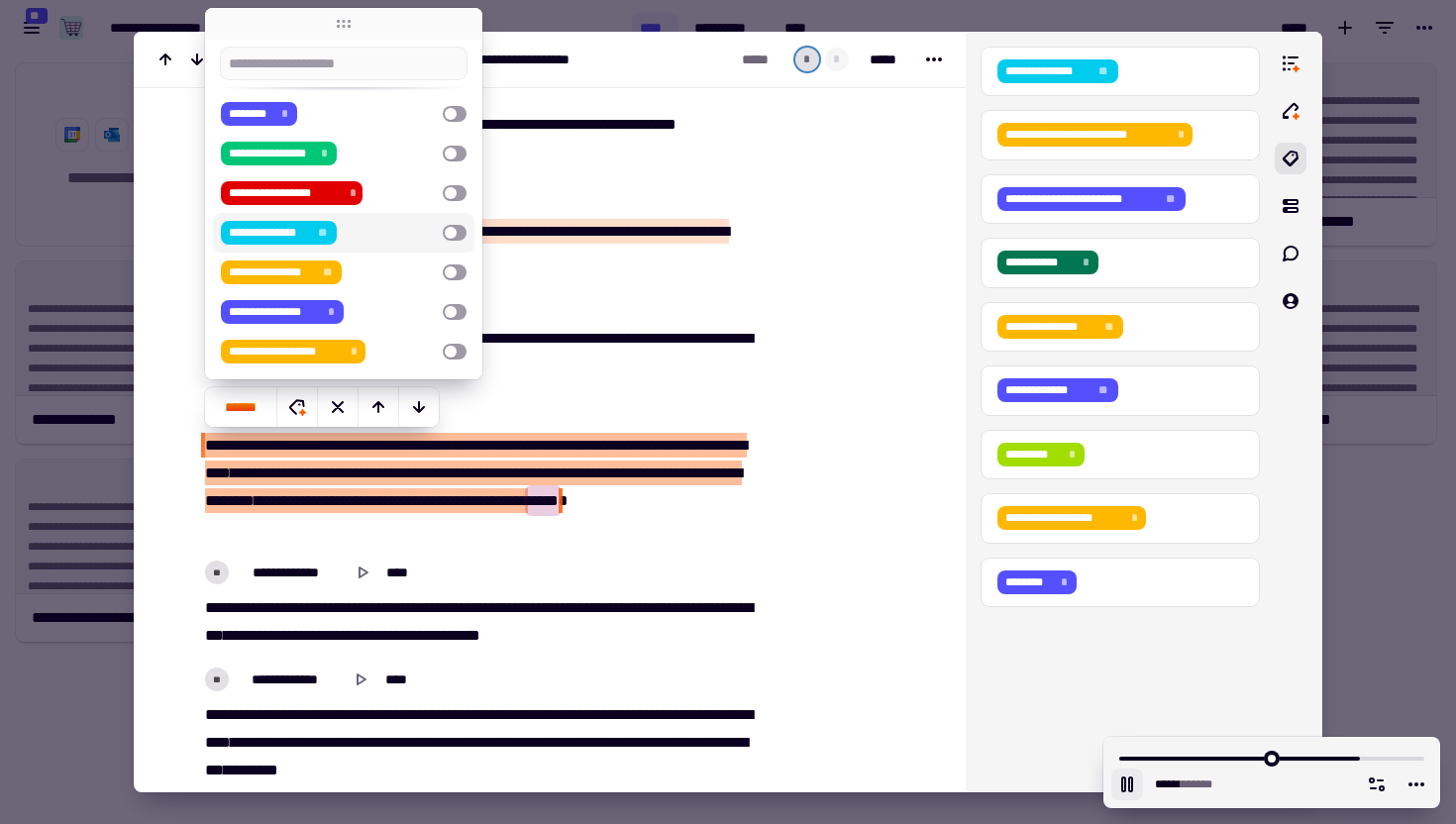 click at bounding box center [850, -3079] 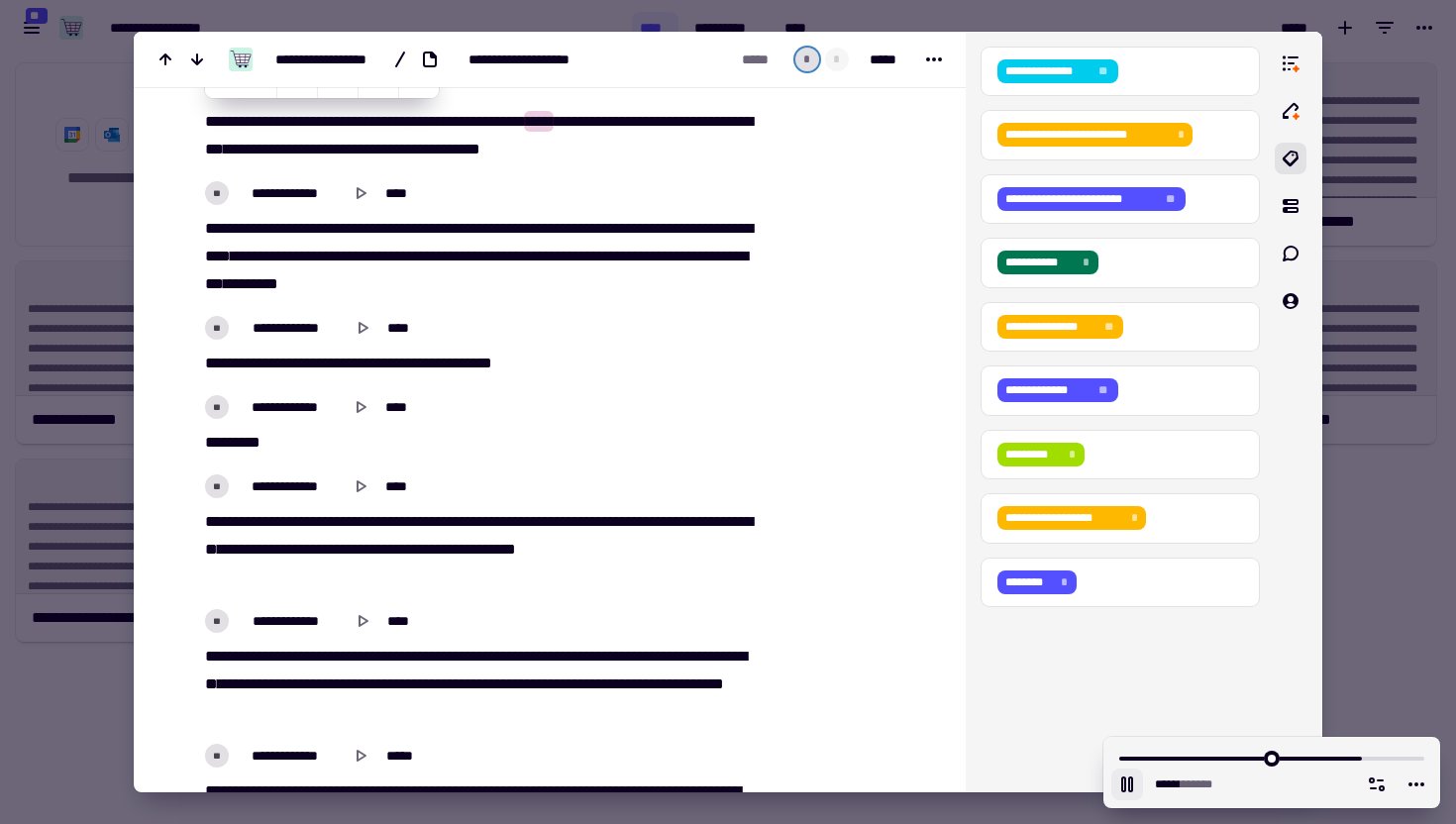 scroll, scrollTop: 9599, scrollLeft: 0, axis: vertical 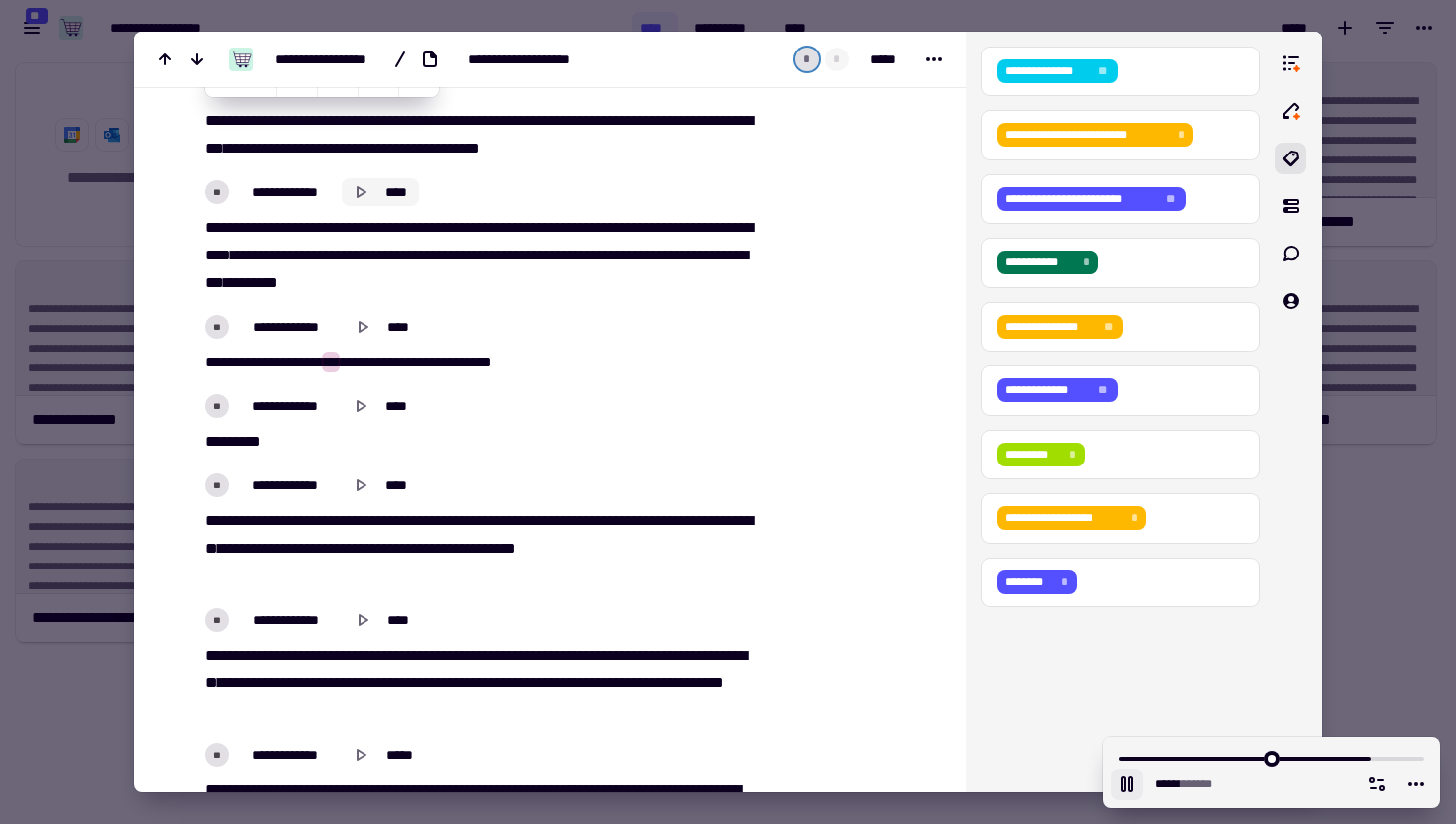 click on "****" 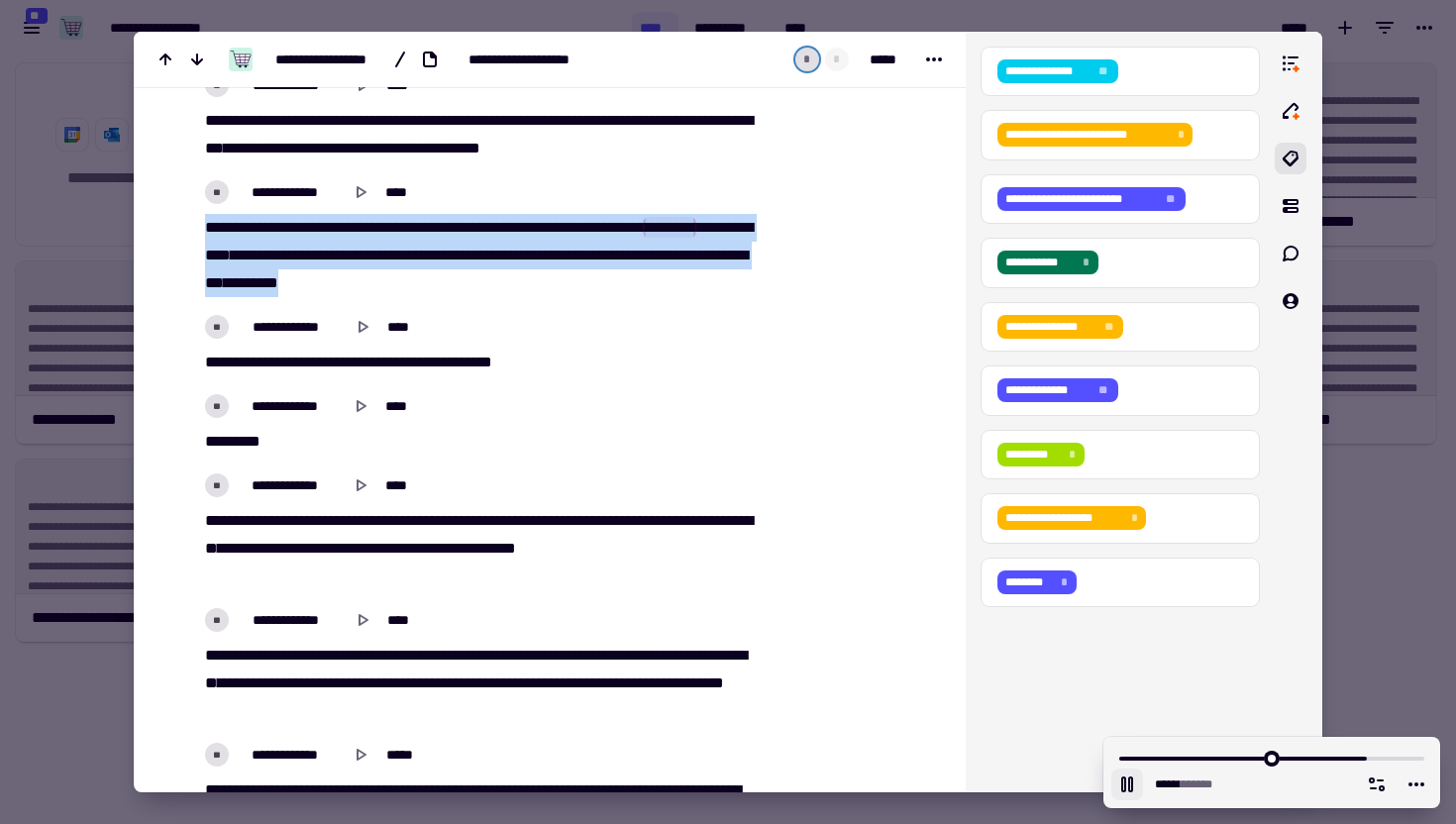 drag, startPoint x: 201, startPoint y: 227, endPoint x: 681, endPoint y: 284, distance: 483.37253 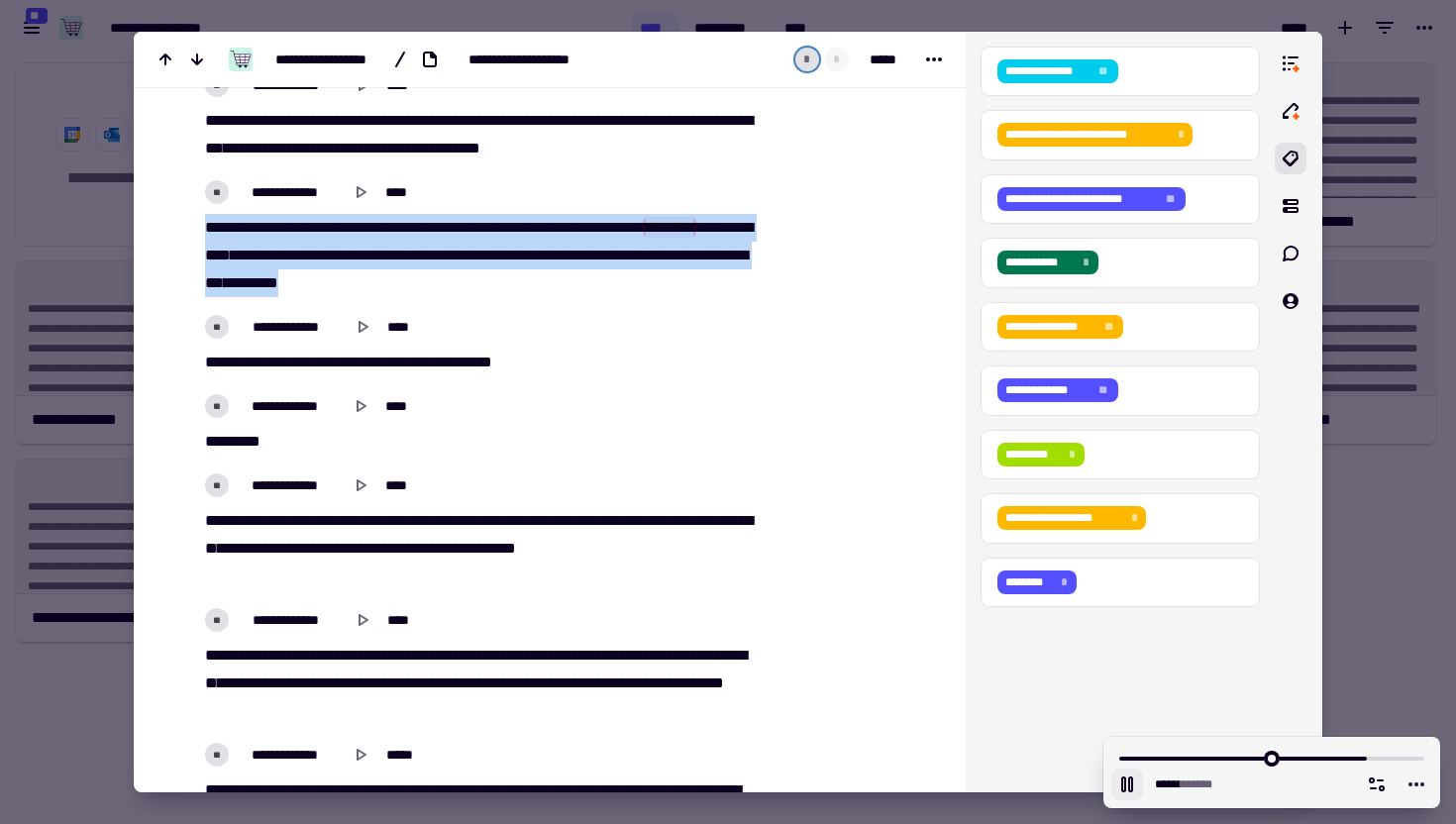 click on "[FIRST] [LAST] [CITY] [STATE] [POSTAL_CODE] [COUNTRY] [PHONE] [EMAIL]" at bounding box center [475, 256] 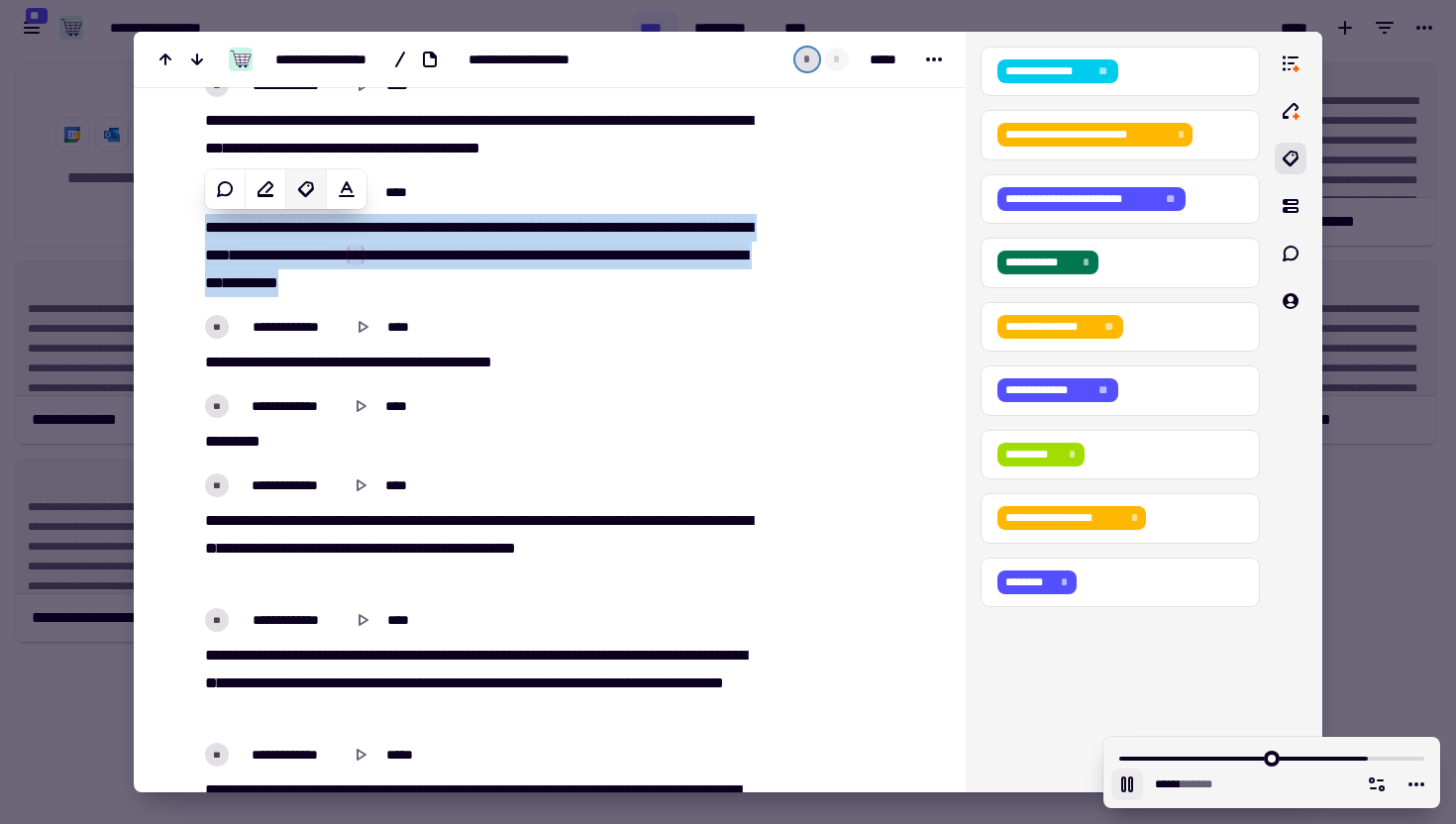 click 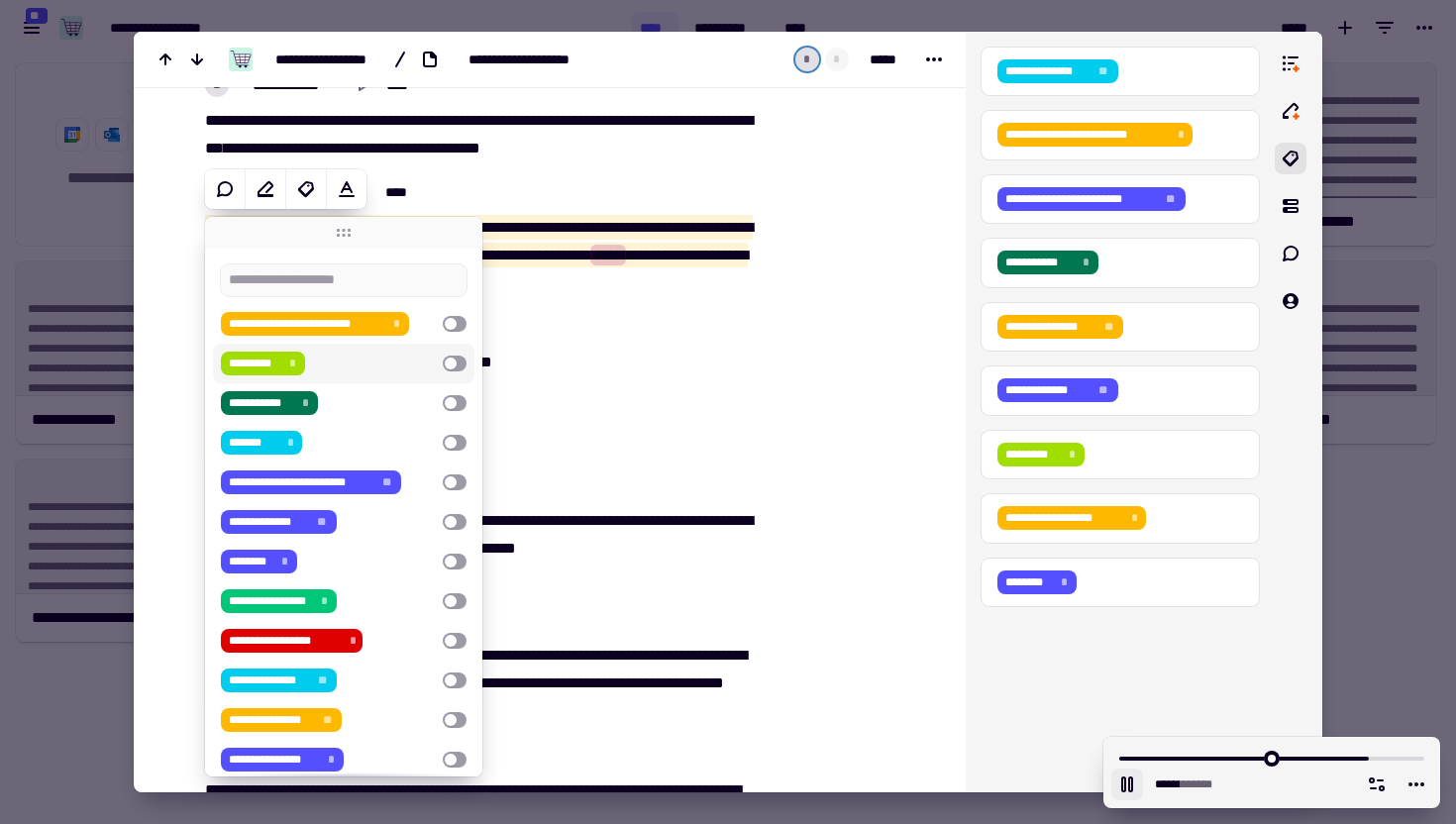 click on "[FIRST] [LAST] [CITY] [STATE] [POSTAL_CODE] [COUNTRY] [PHONE] [EMAIL]" at bounding box center [328, 363] 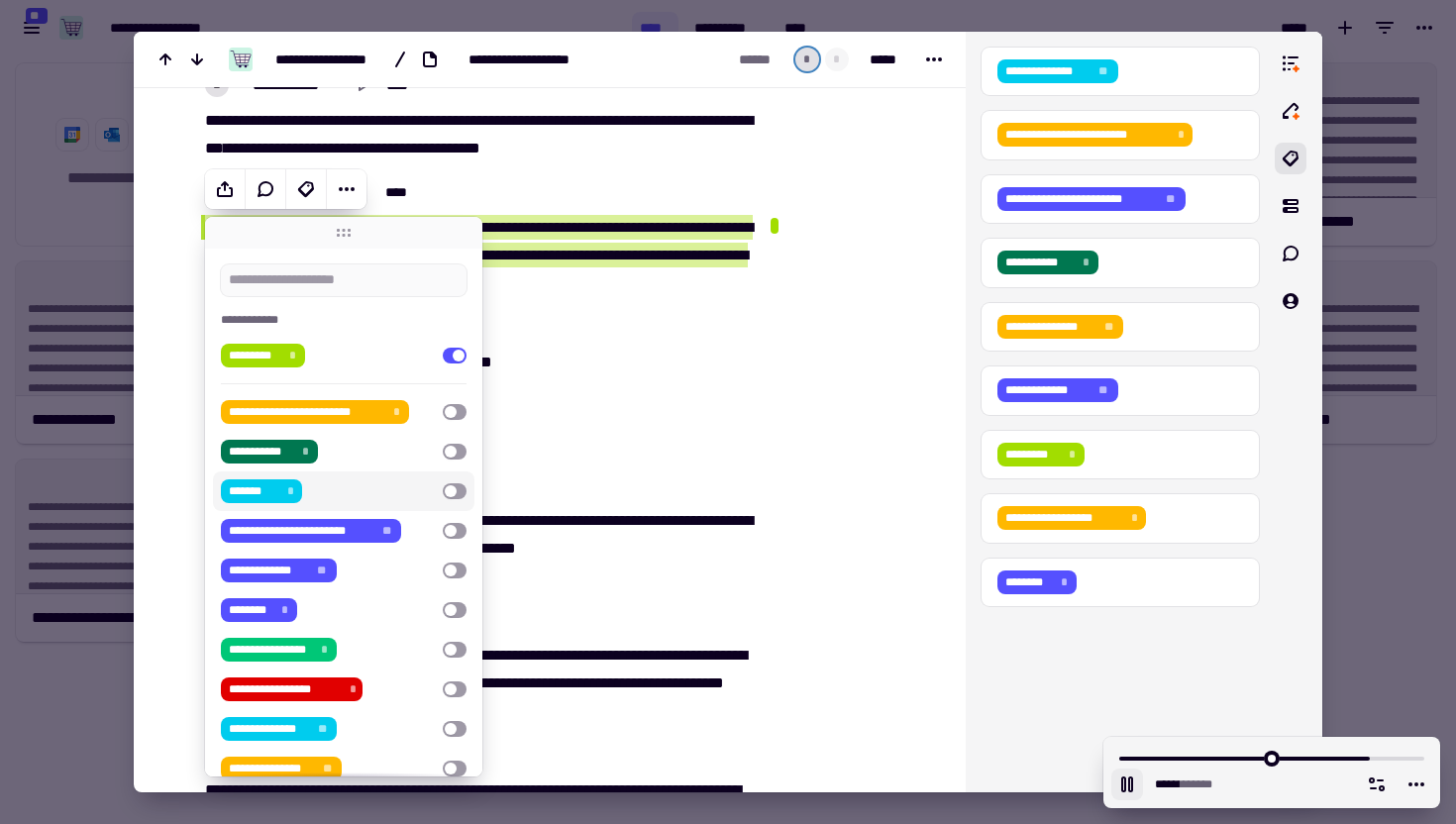 click on "[FIRST] [LAST] [CITY] [STATE] [POSTAL_CODE] [COUNTRY] [PHONE] [EMAIL]" at bounding box center [328, 491] 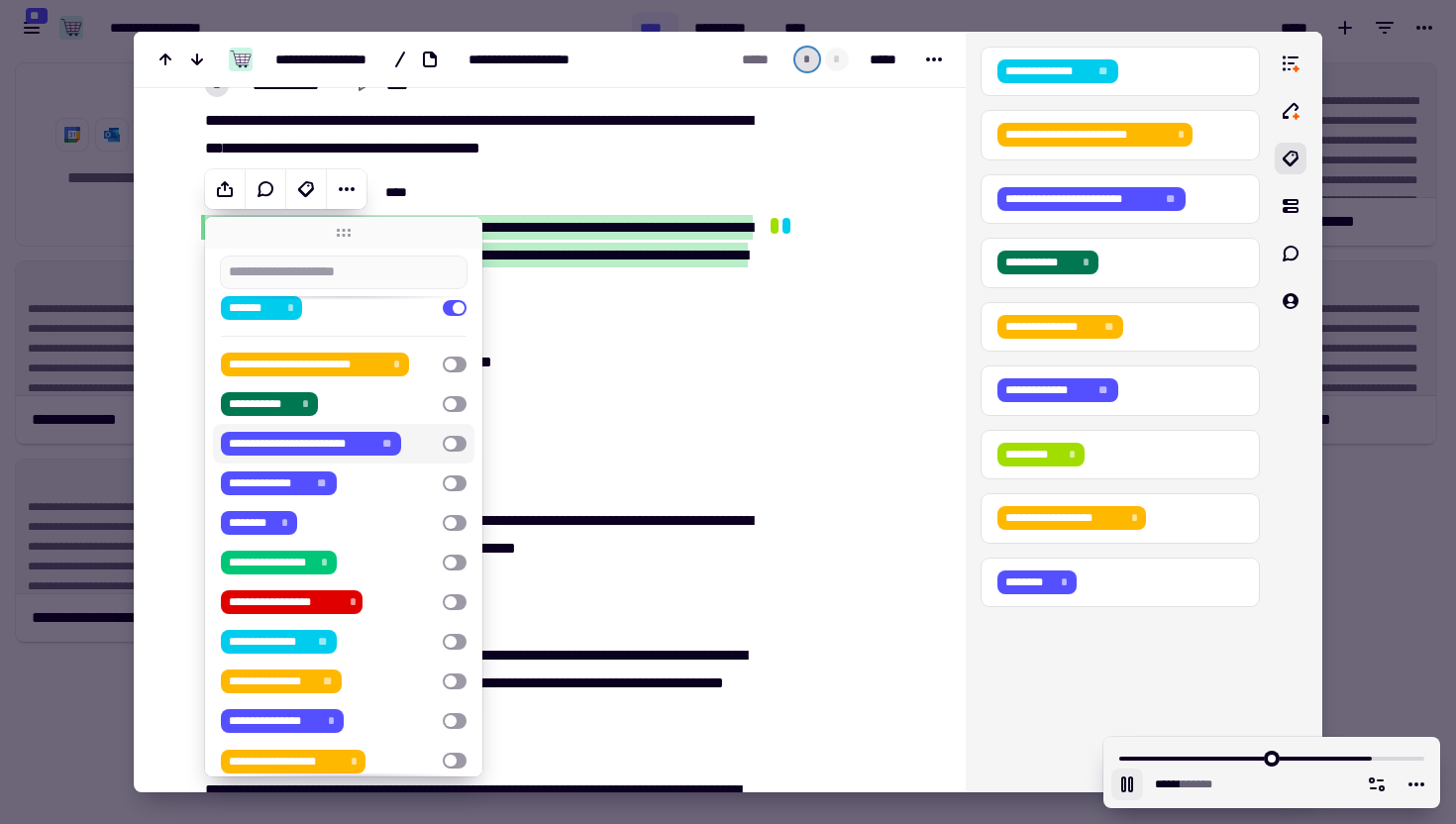 scroll, scrollTop: 115, scrollLeft: 0, axis: vertical 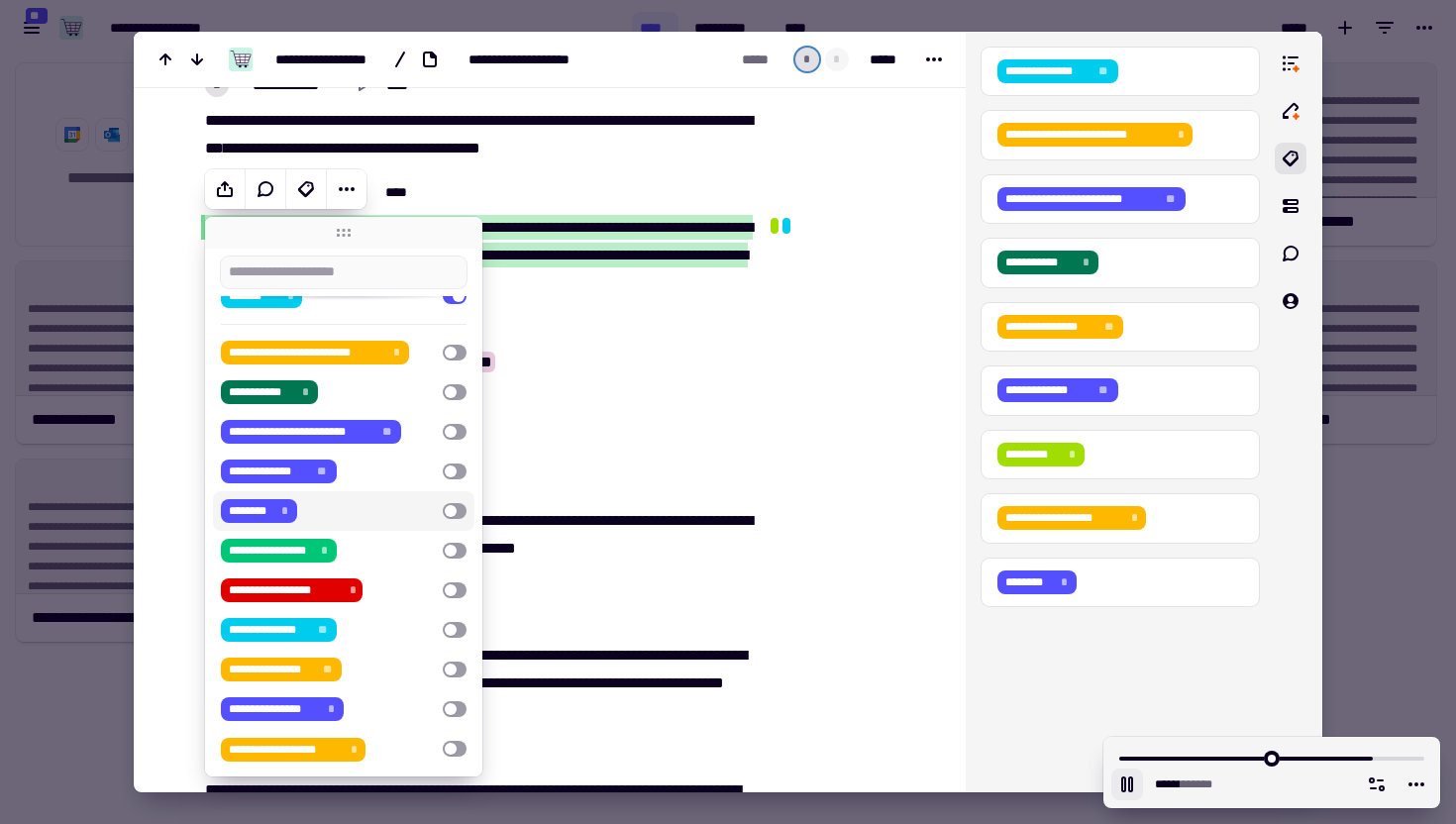 click at bounding box center [850, -3566] 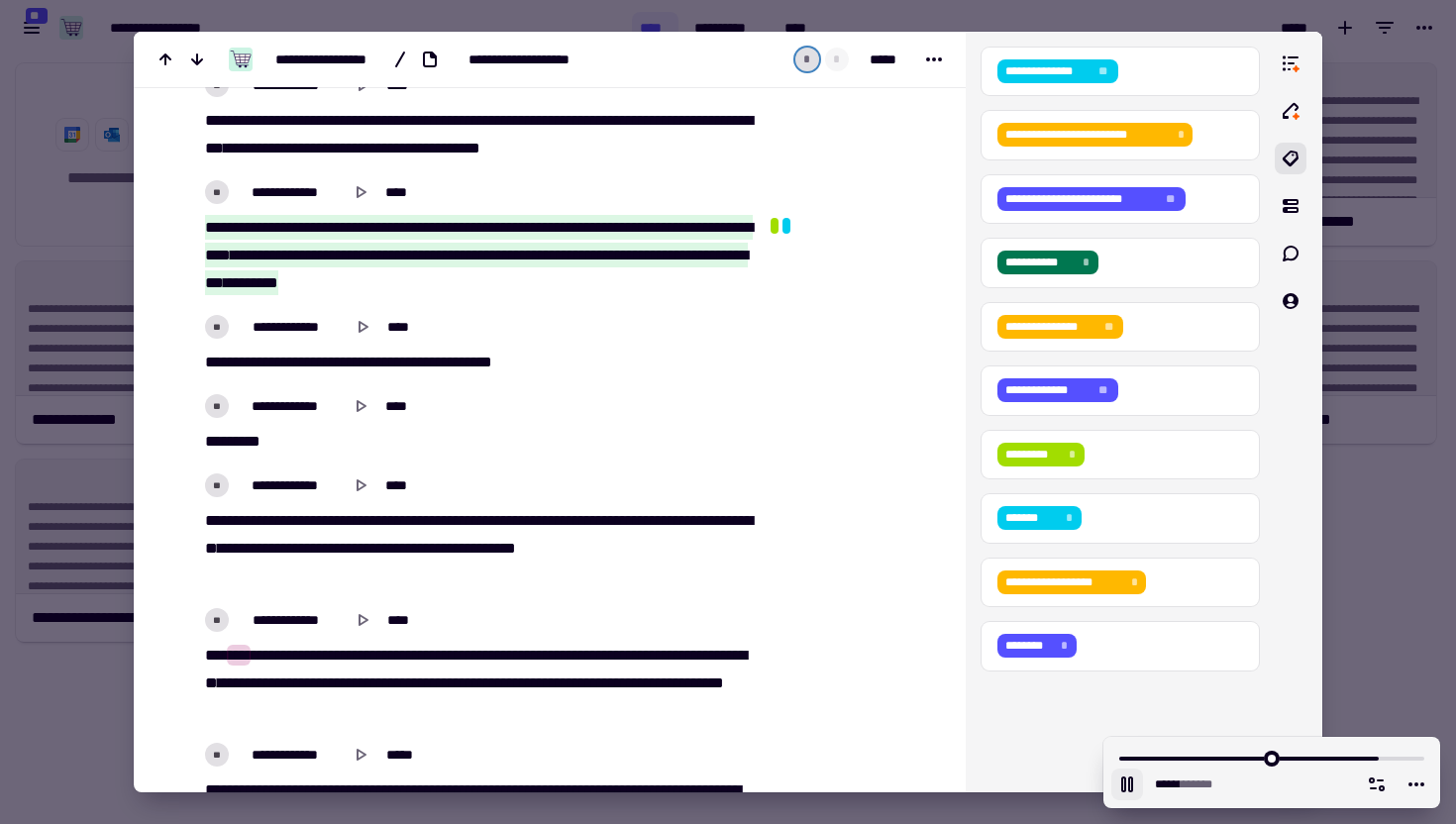 drag, startPoint x: 373, startPoint y: 520, endPoint x: 242, endPoint y: 574, distance: 141.69333 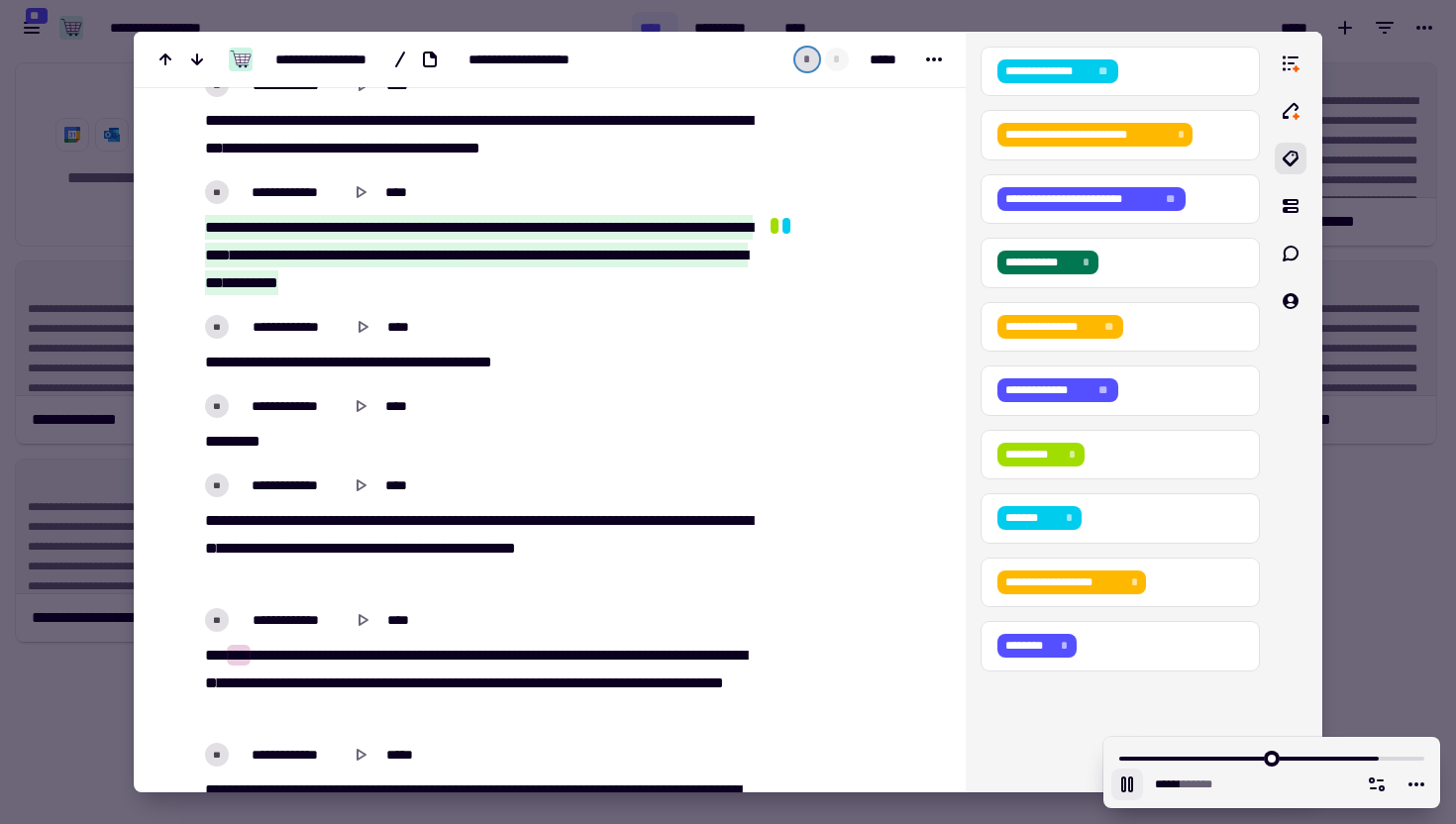 click on "[FIRST] [LAST] [CITY] [STATE] [POSTAL_CODE] [COUNTRY] [PHONE] [EMAIL]" at bounding box center [475, 549] 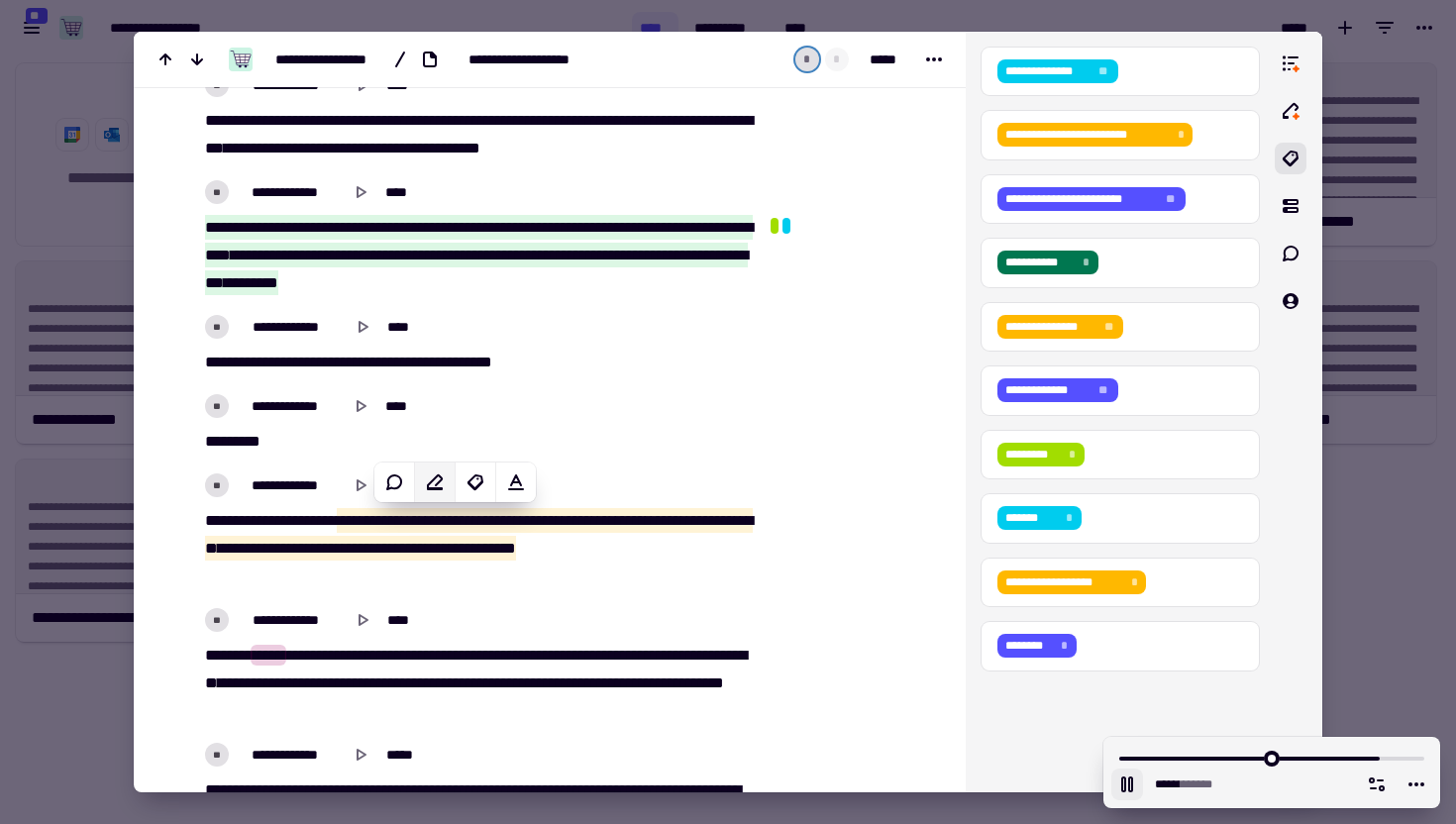 click 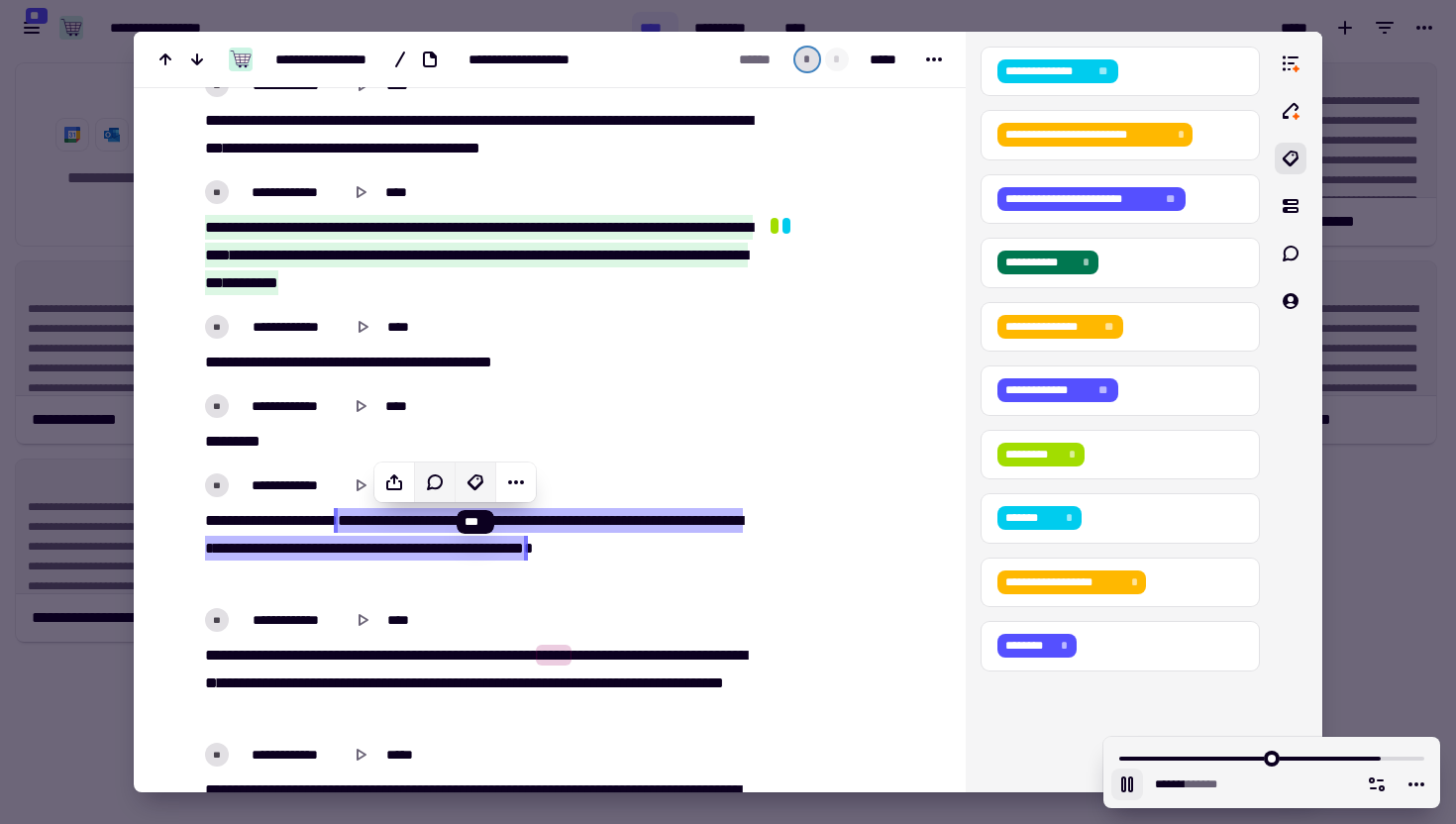 click 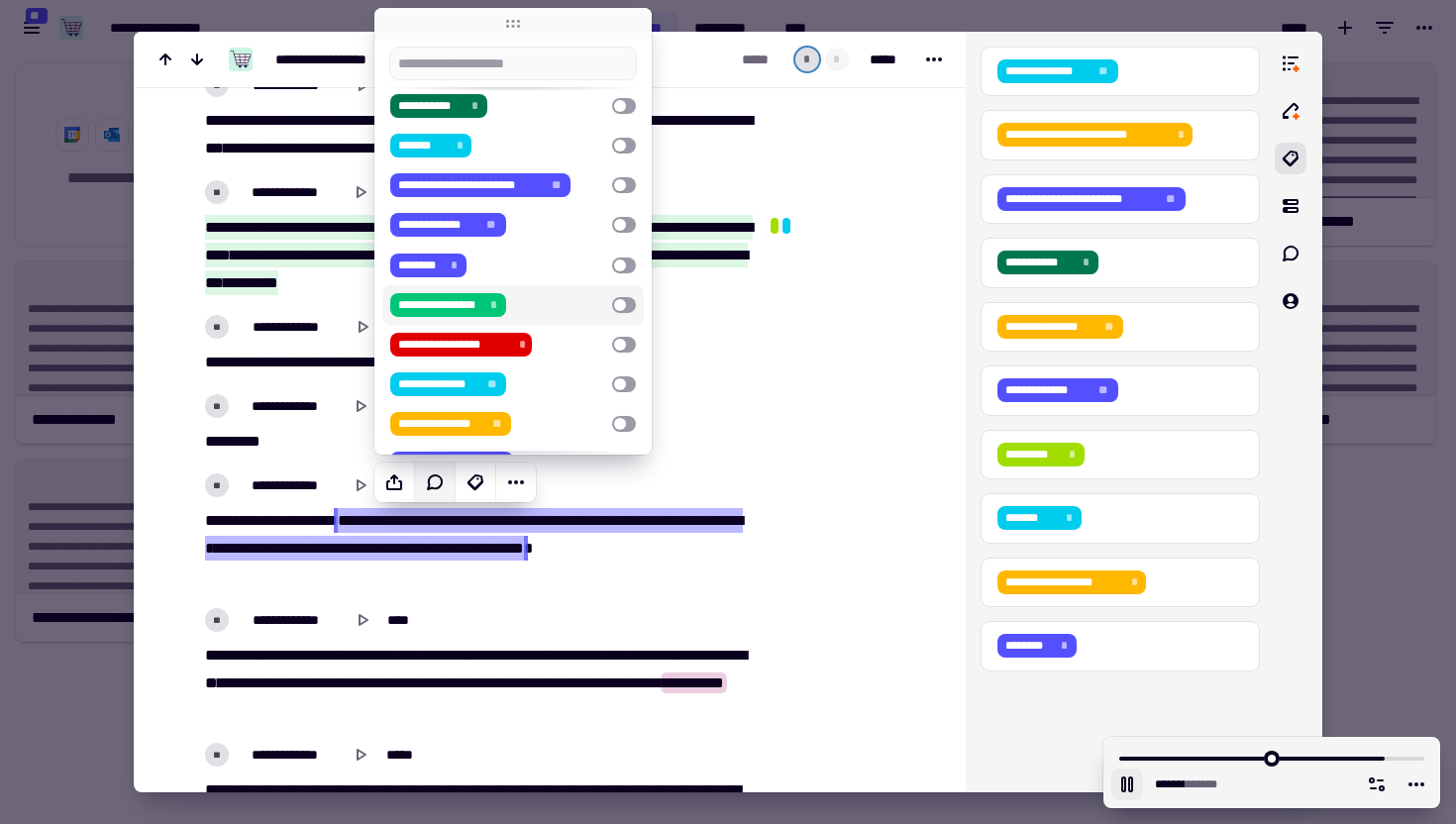 scroll, scrollTop: 93, scrollLeft: 0, axis: vertical 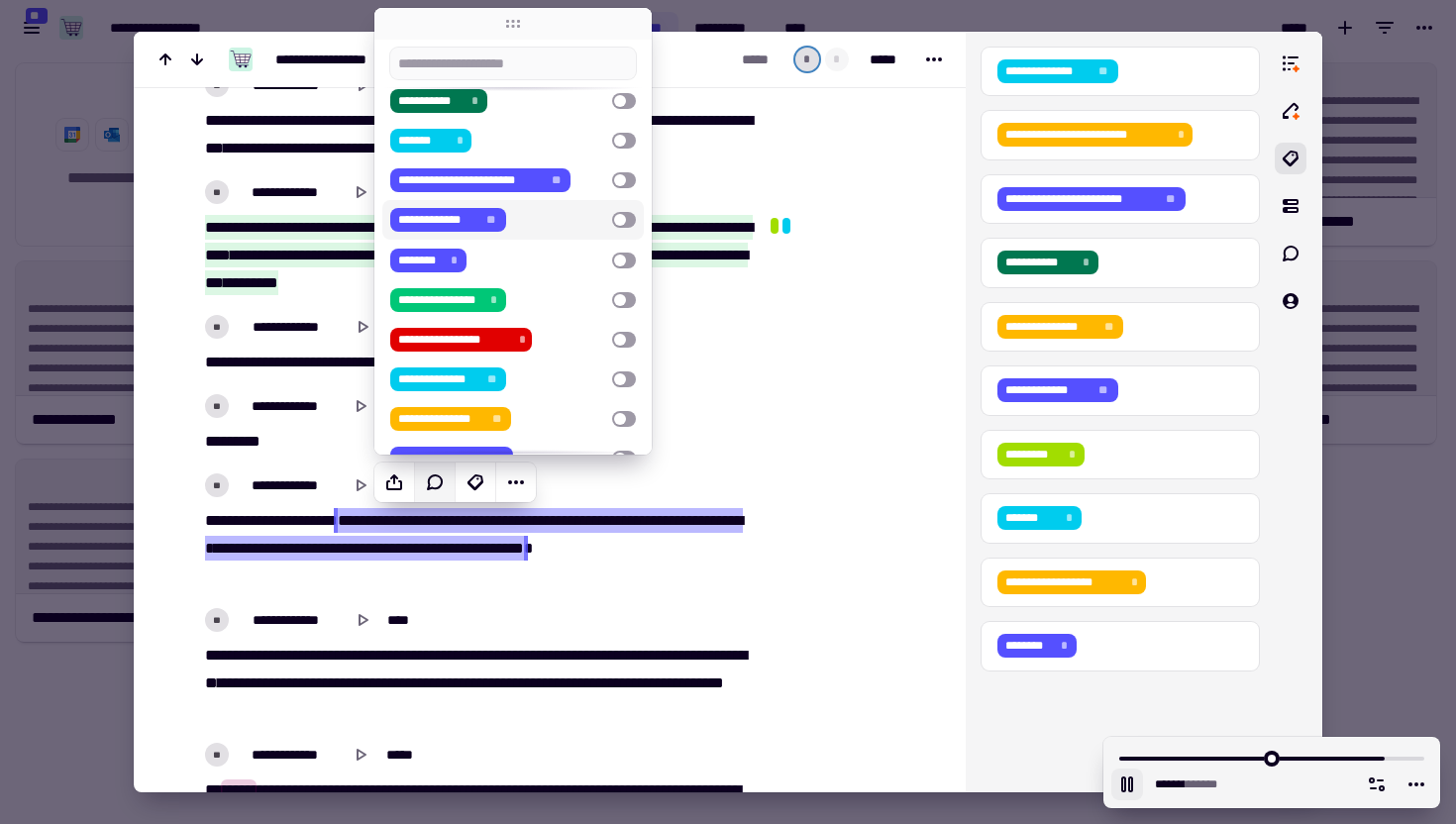 click on "[FIRST] [LAST] [CITY] [STATE] [POSTAL_CODE] [COUNTRY] [PHONE] [EMAIL]" at bounding box center (497, 220) 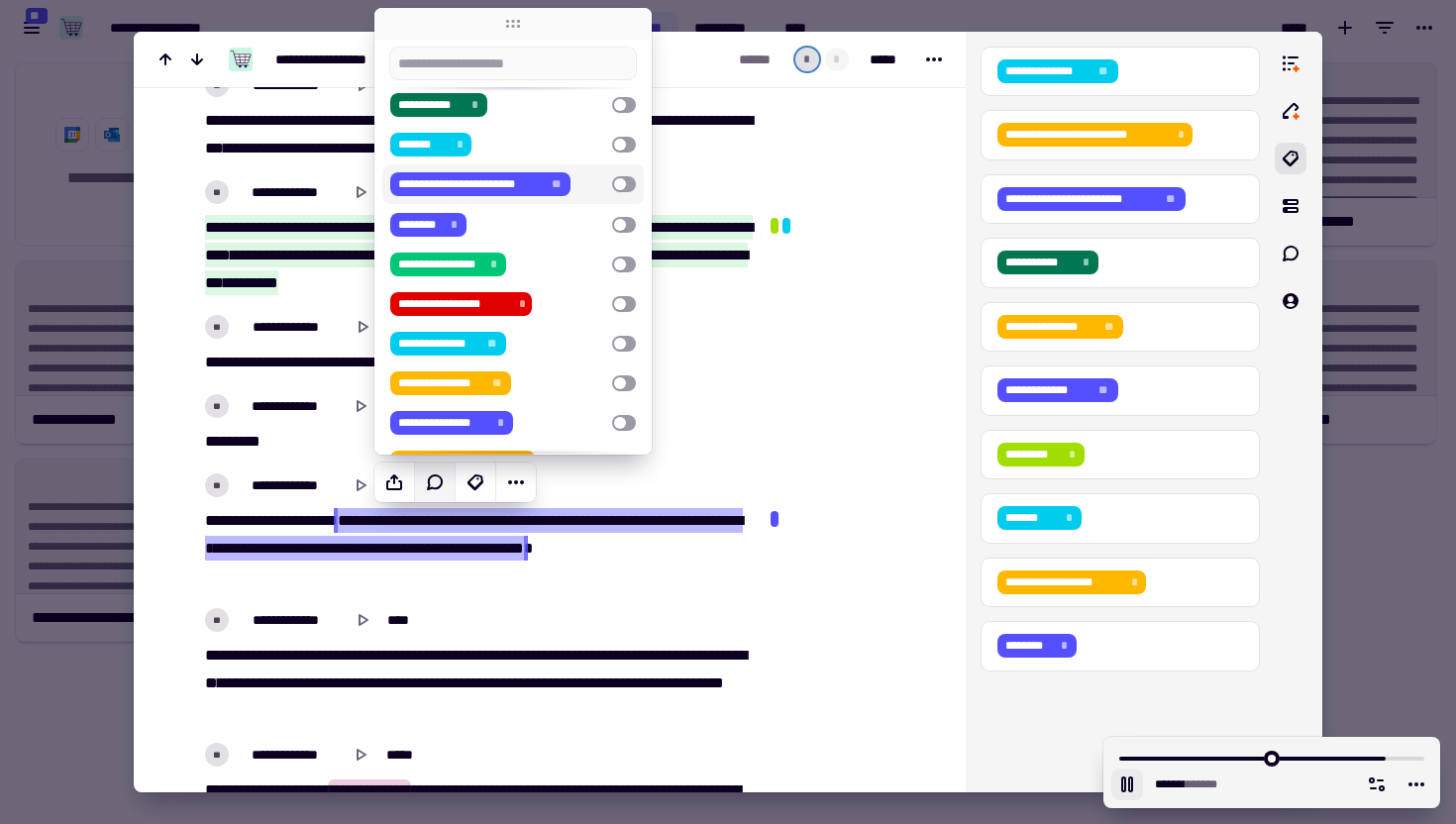 scroll, scrollTop: 229, scrollLeft: 0, axis: vertical 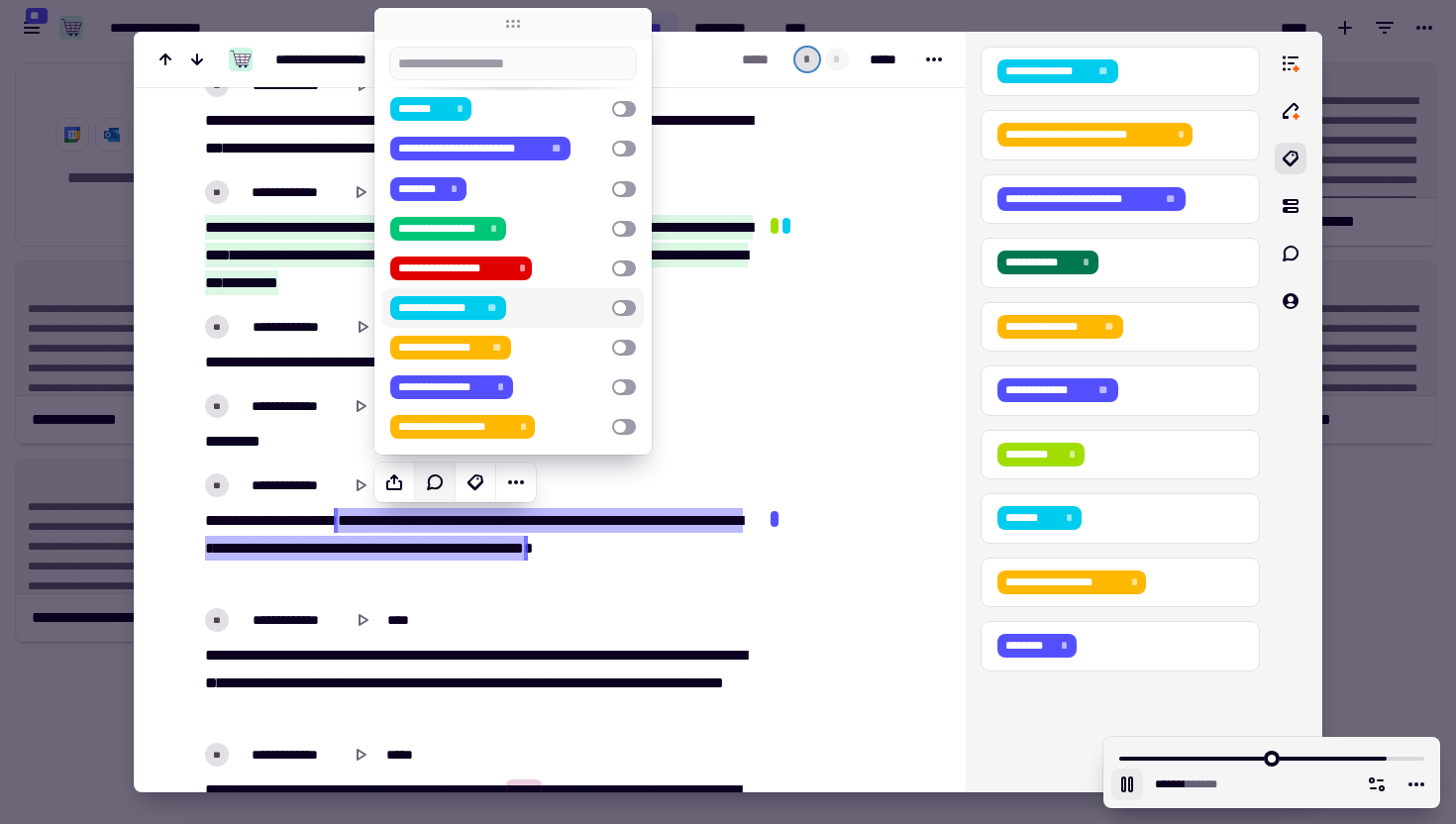 click on "**********" at bounding box center (497, 308) 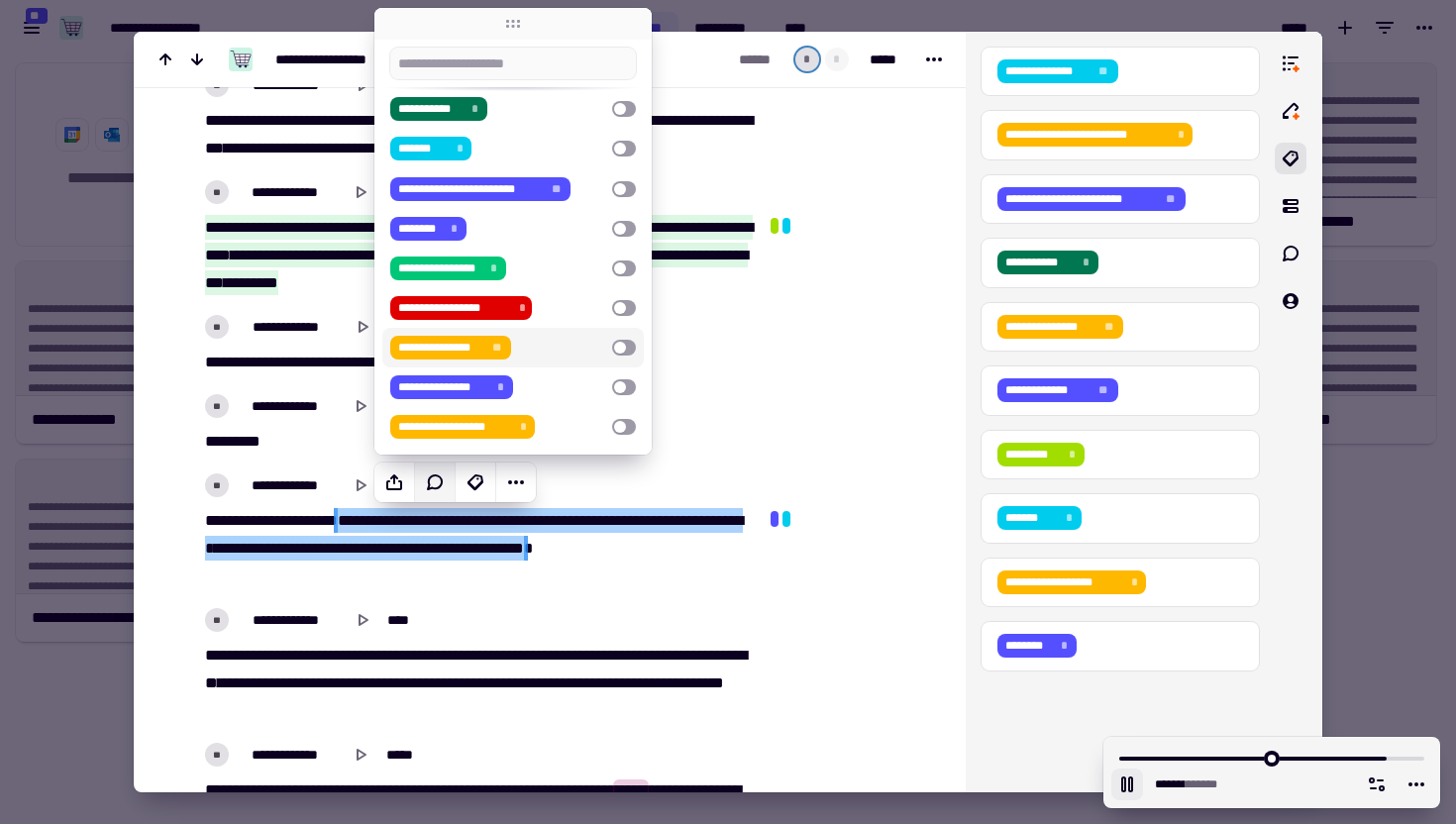 click at bounding box center [852, -4456] 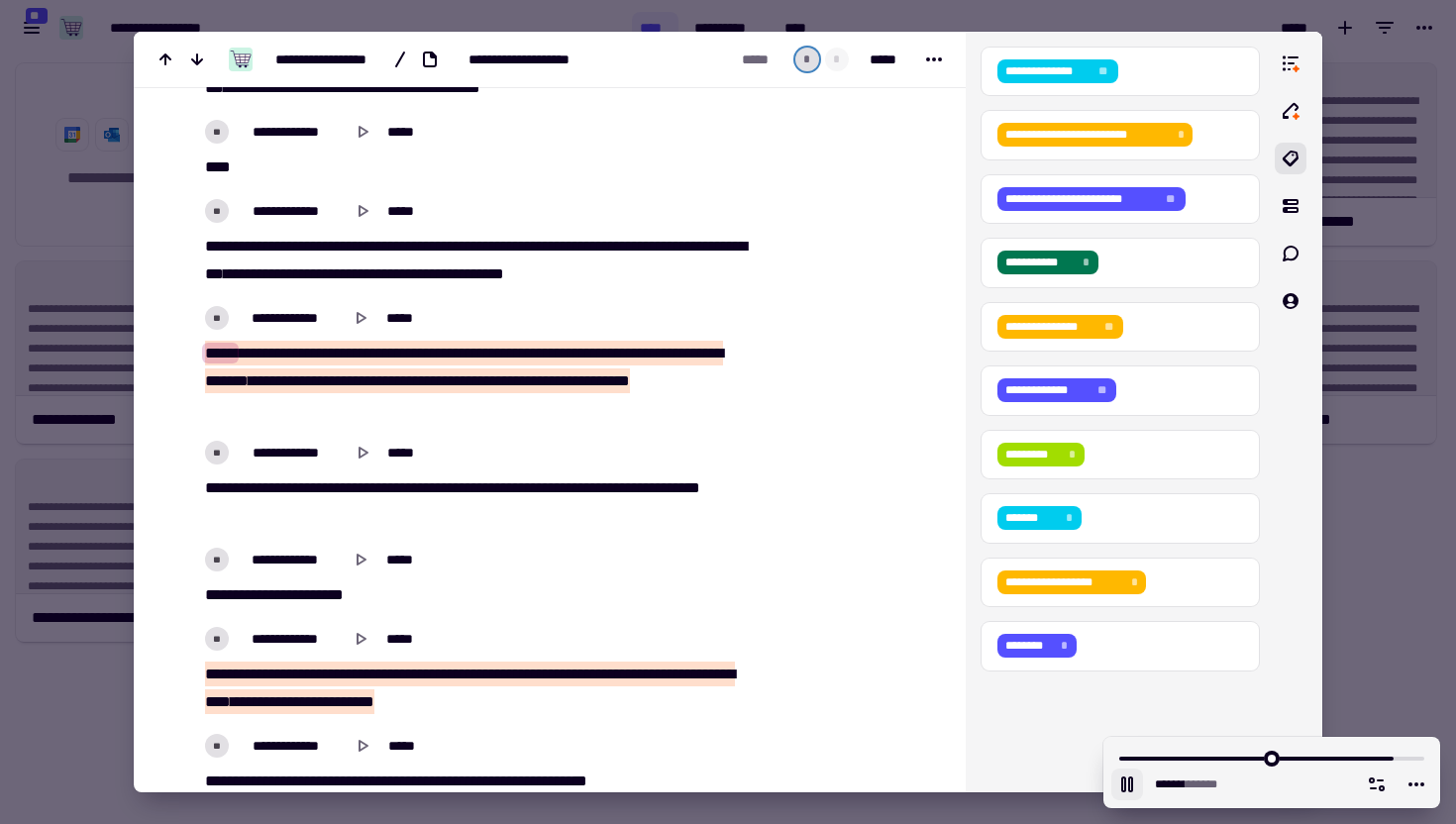 scroll, scrollTop: 10332, scrollLeft: 0, axis: vertical 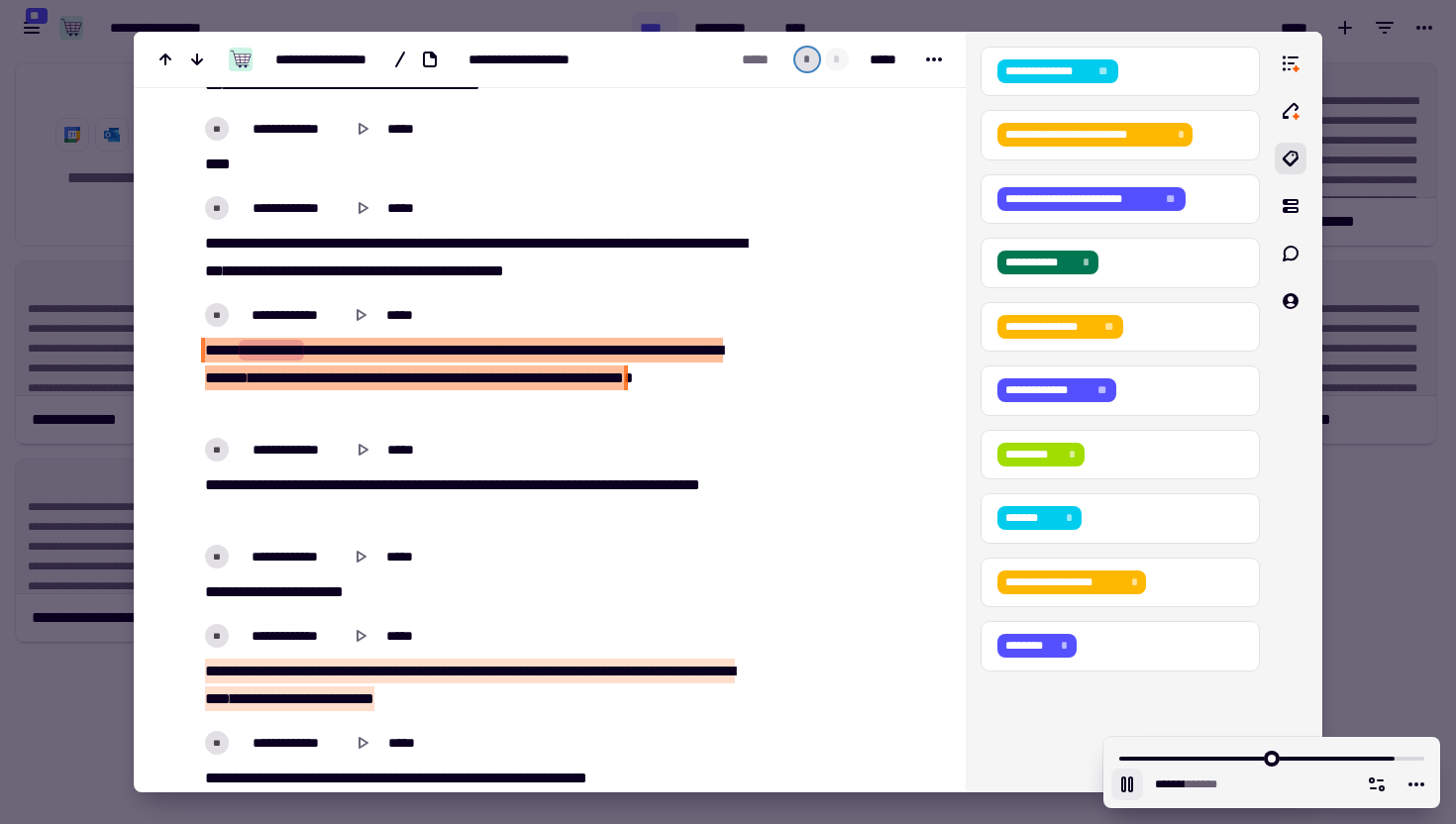 click on "*****" at bounding box center [311, 377] 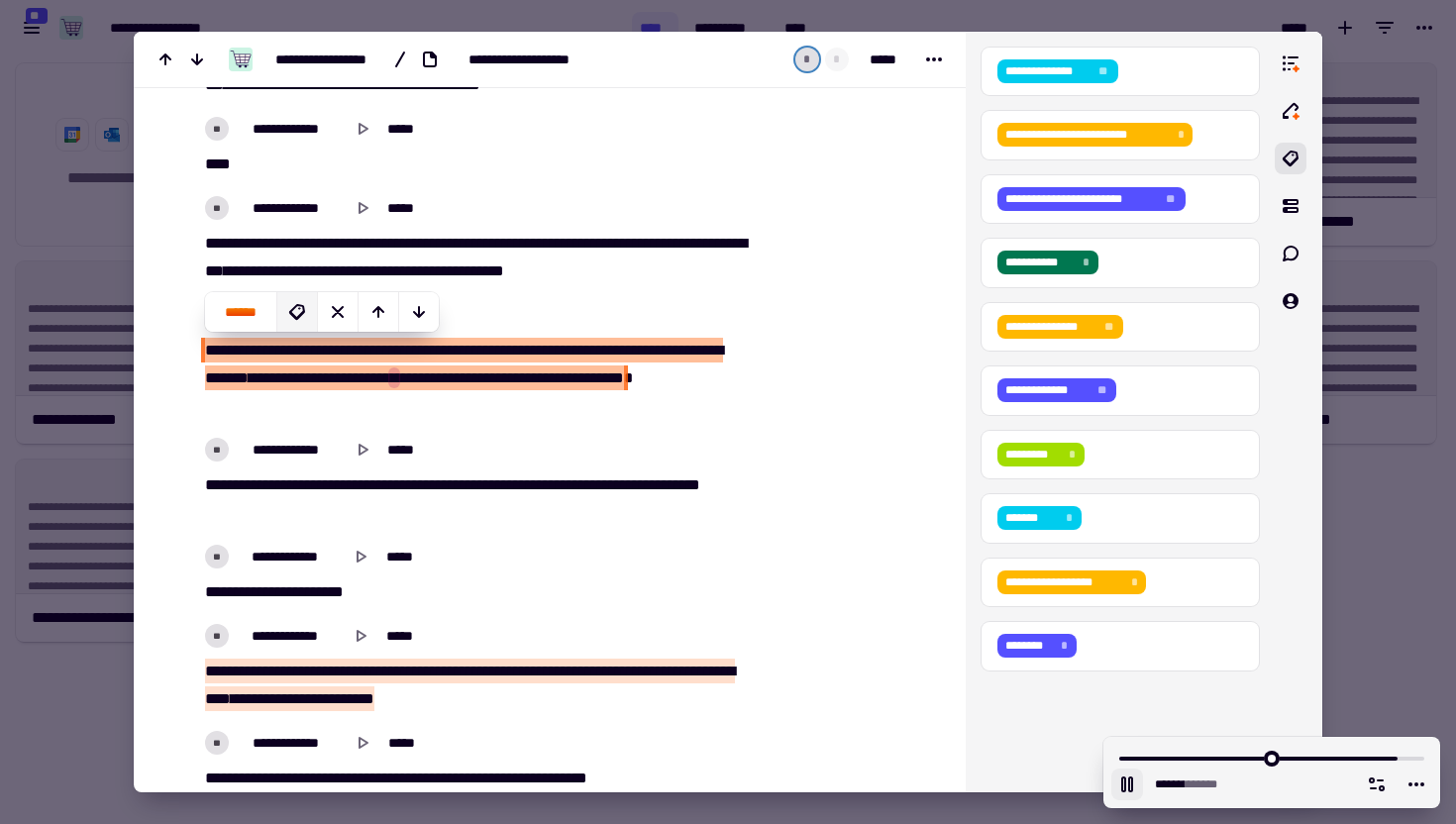 click 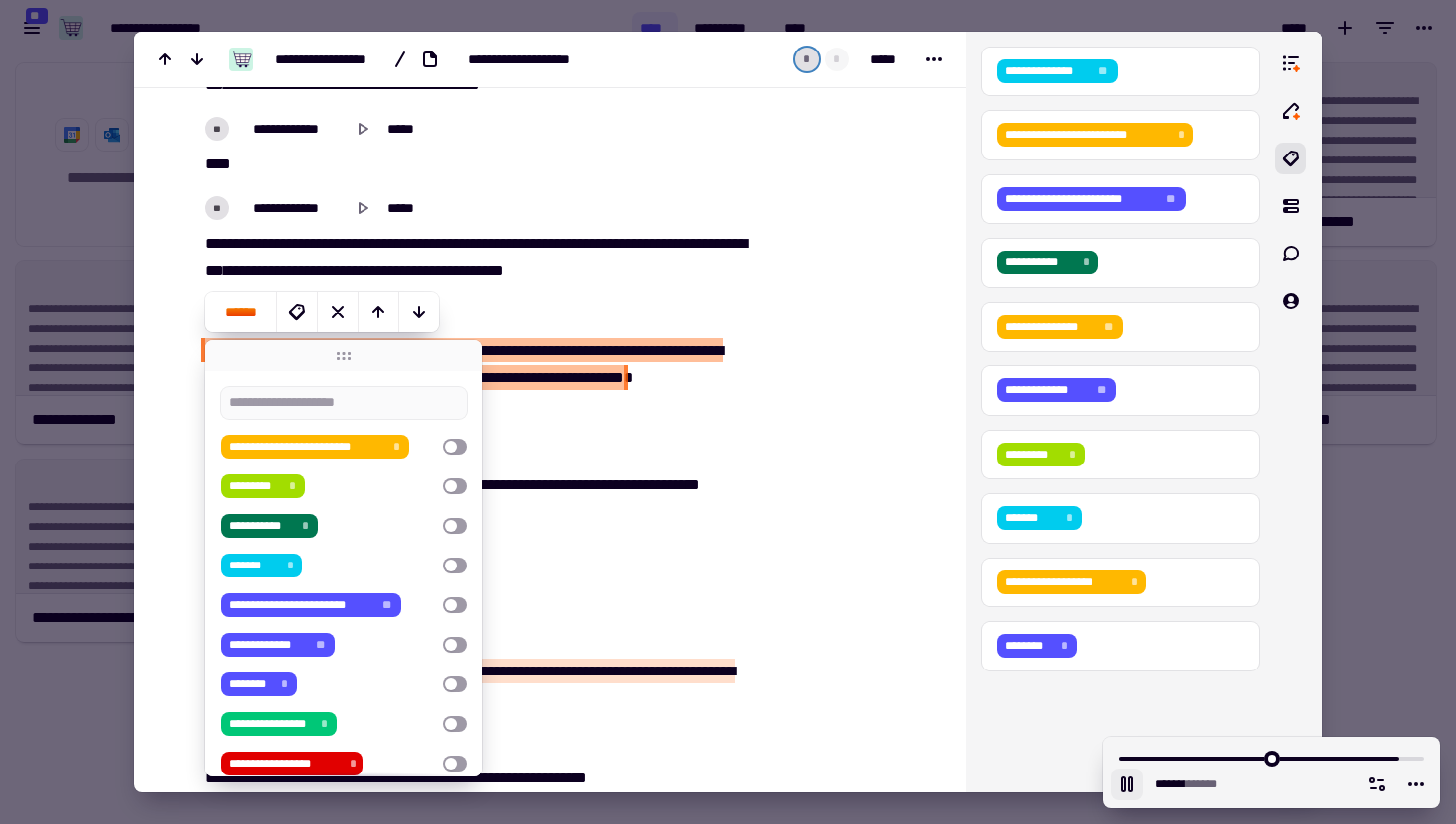 click on "**********" at bounding box center (482, 350) 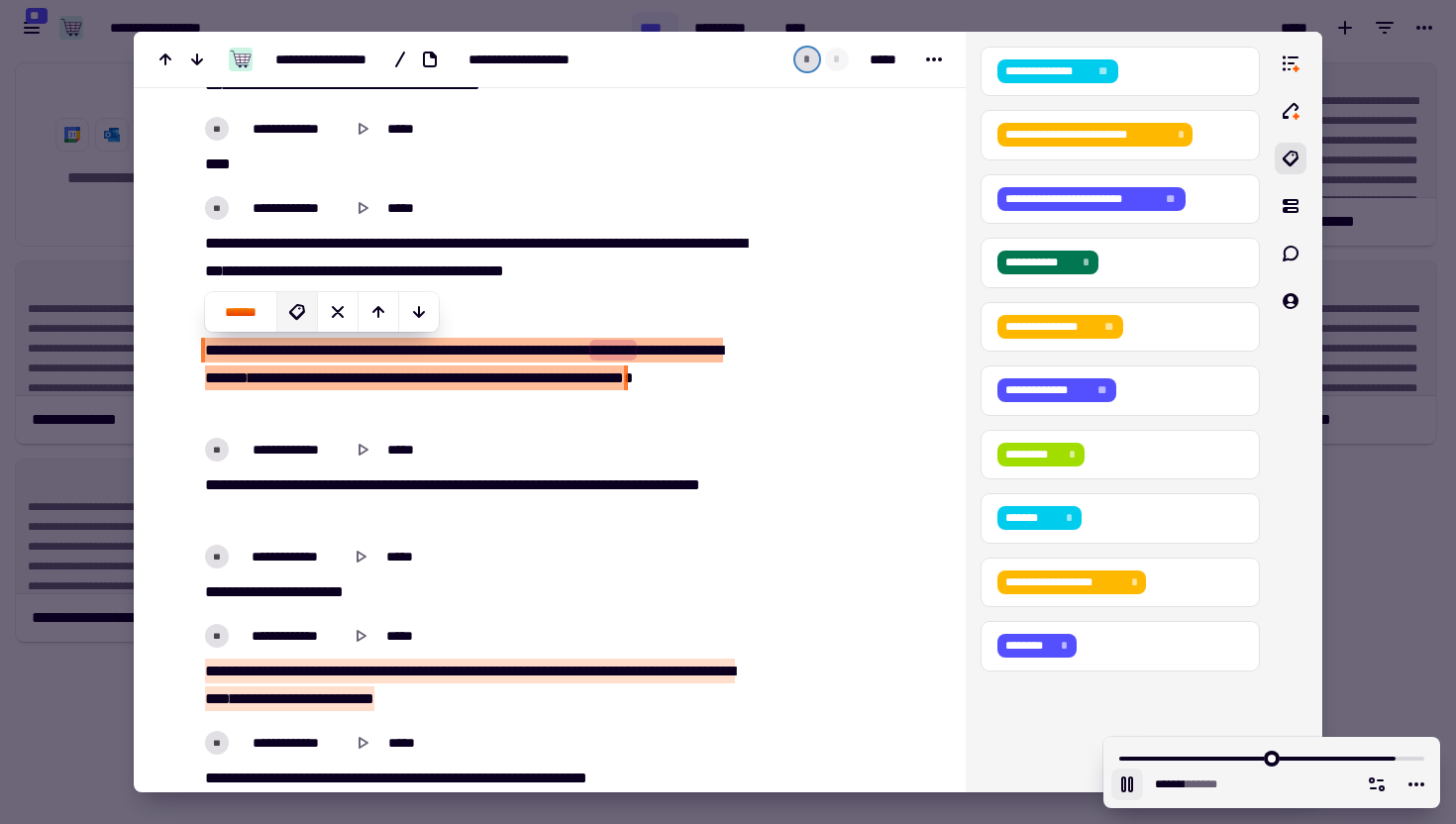 click 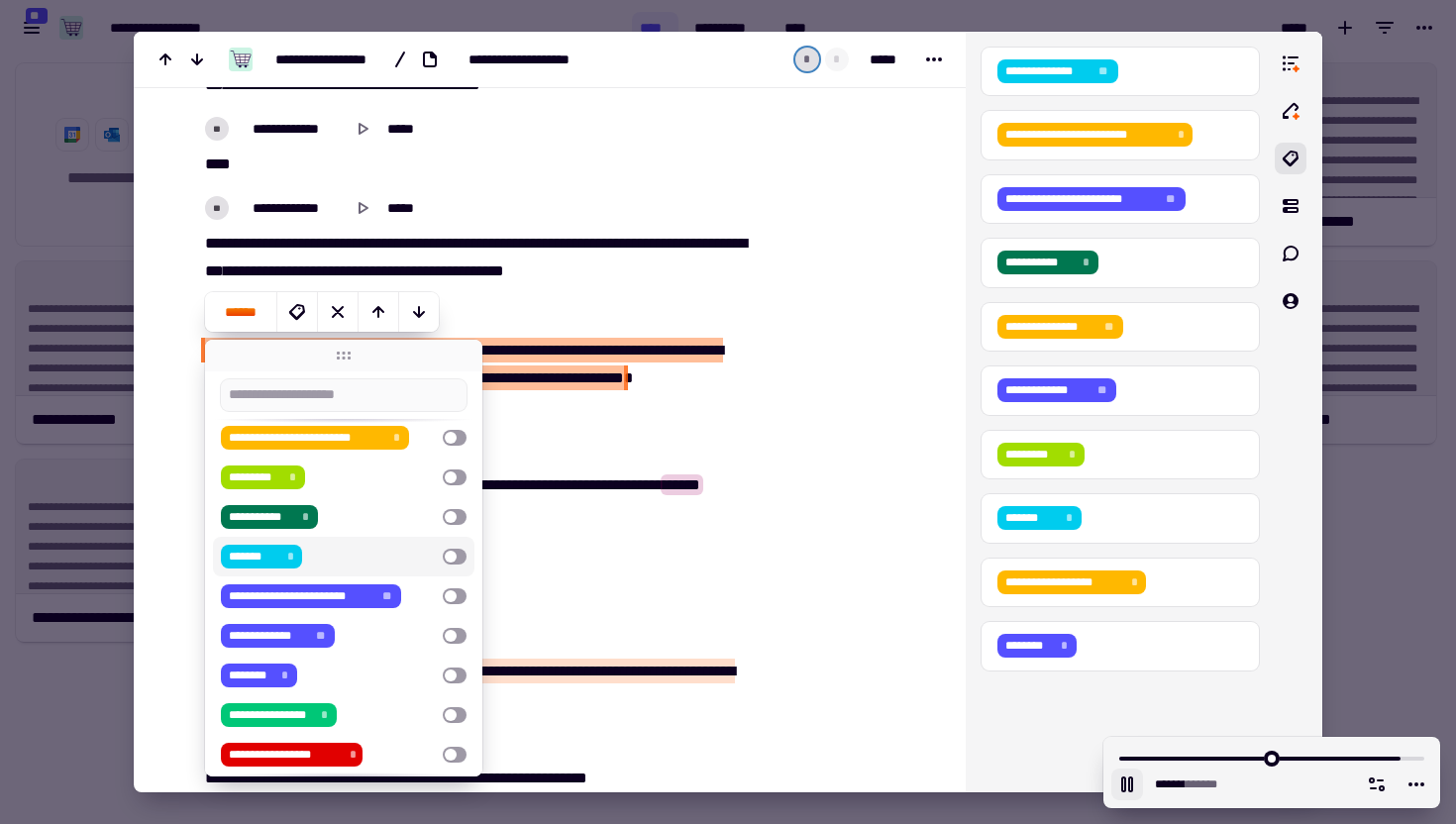 scroll, scrollTop: 0, scrollLeft: 0, axis: both 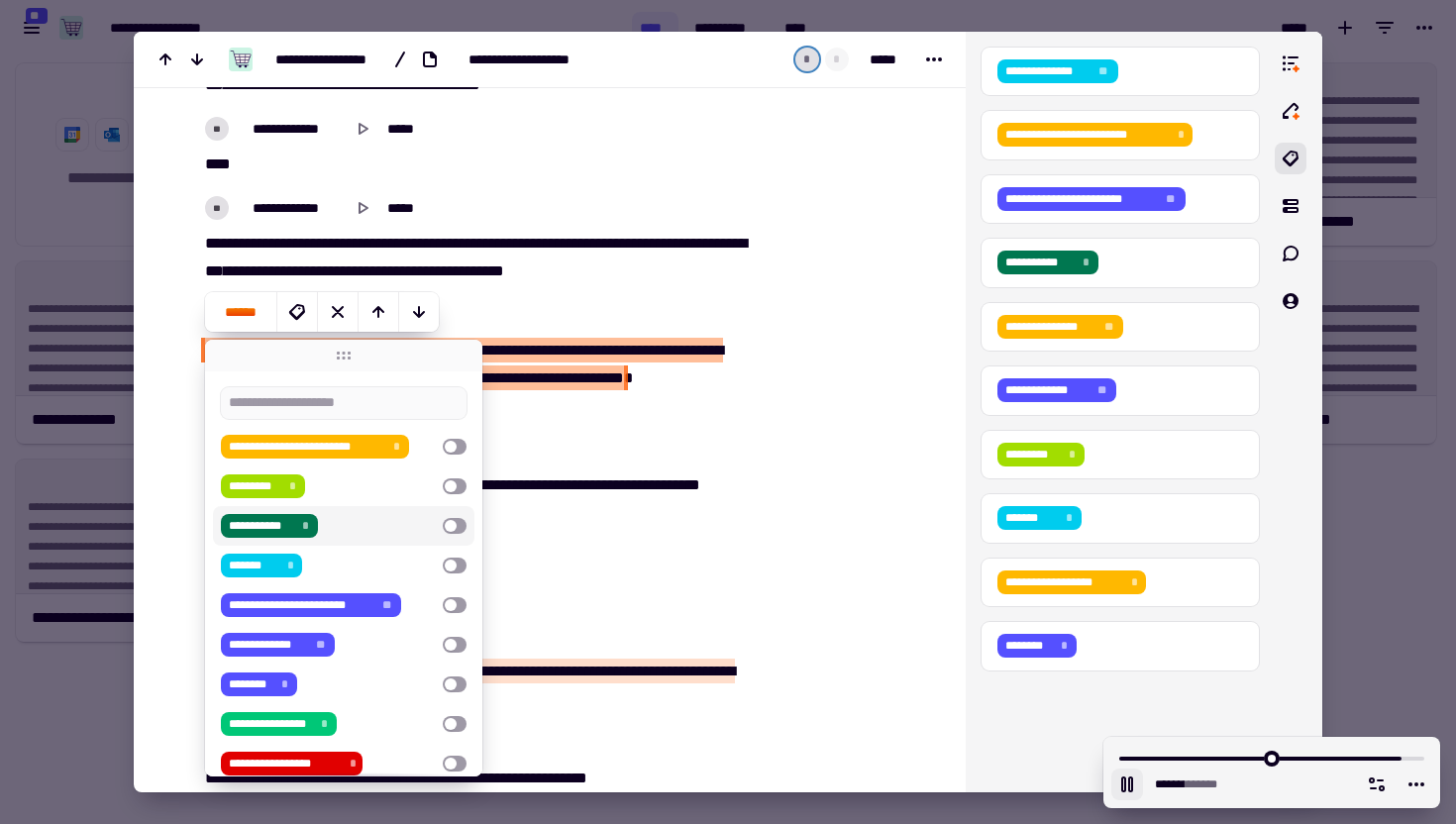 click on "[FIRST] [LAST] [CITY] [STATE] [POSTAL_CODE] [COUNTRY] [PHONE] [EMAIL]" at bounding box center (328, 526) 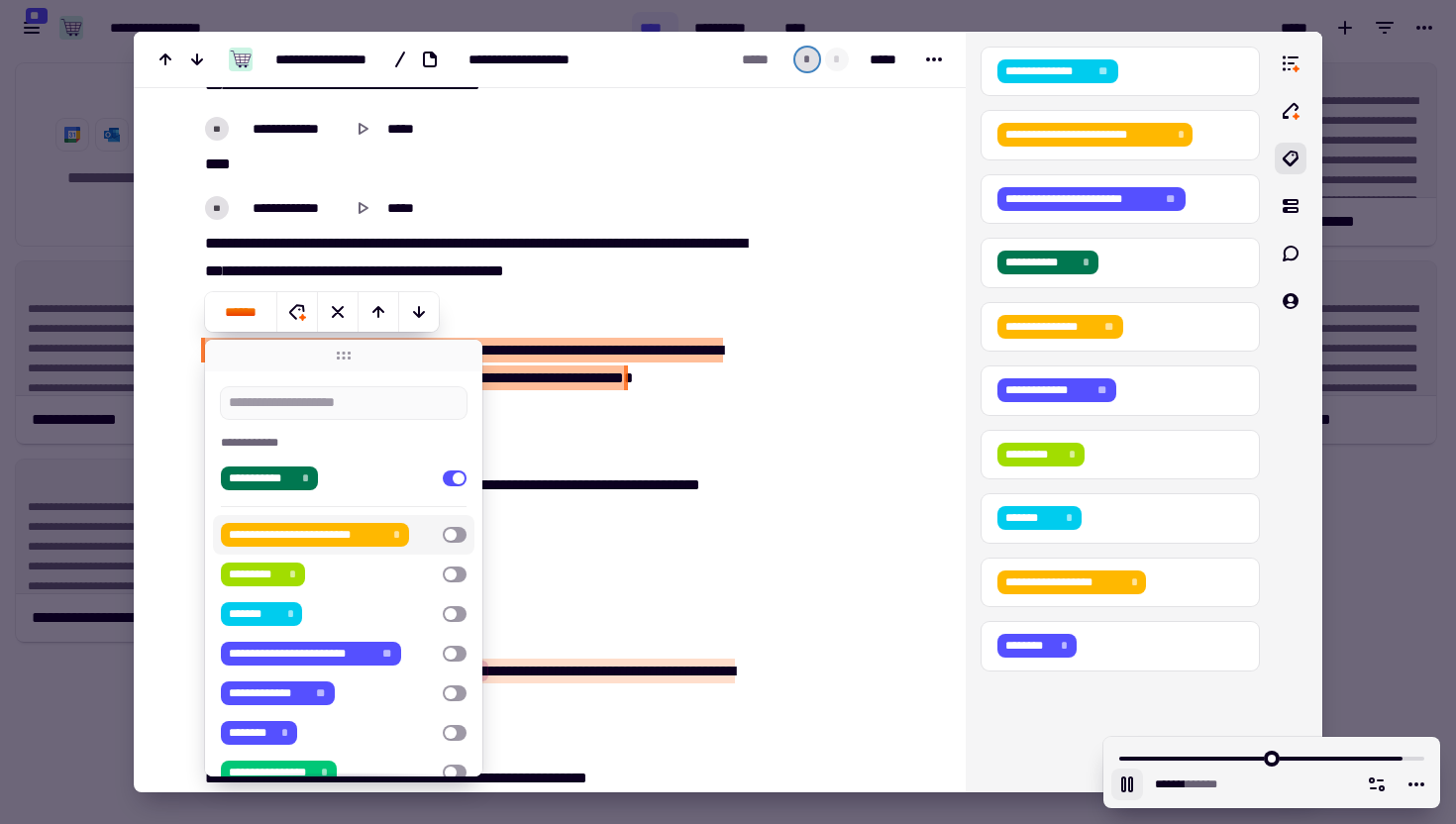 click at bounding box center [850, -4299] 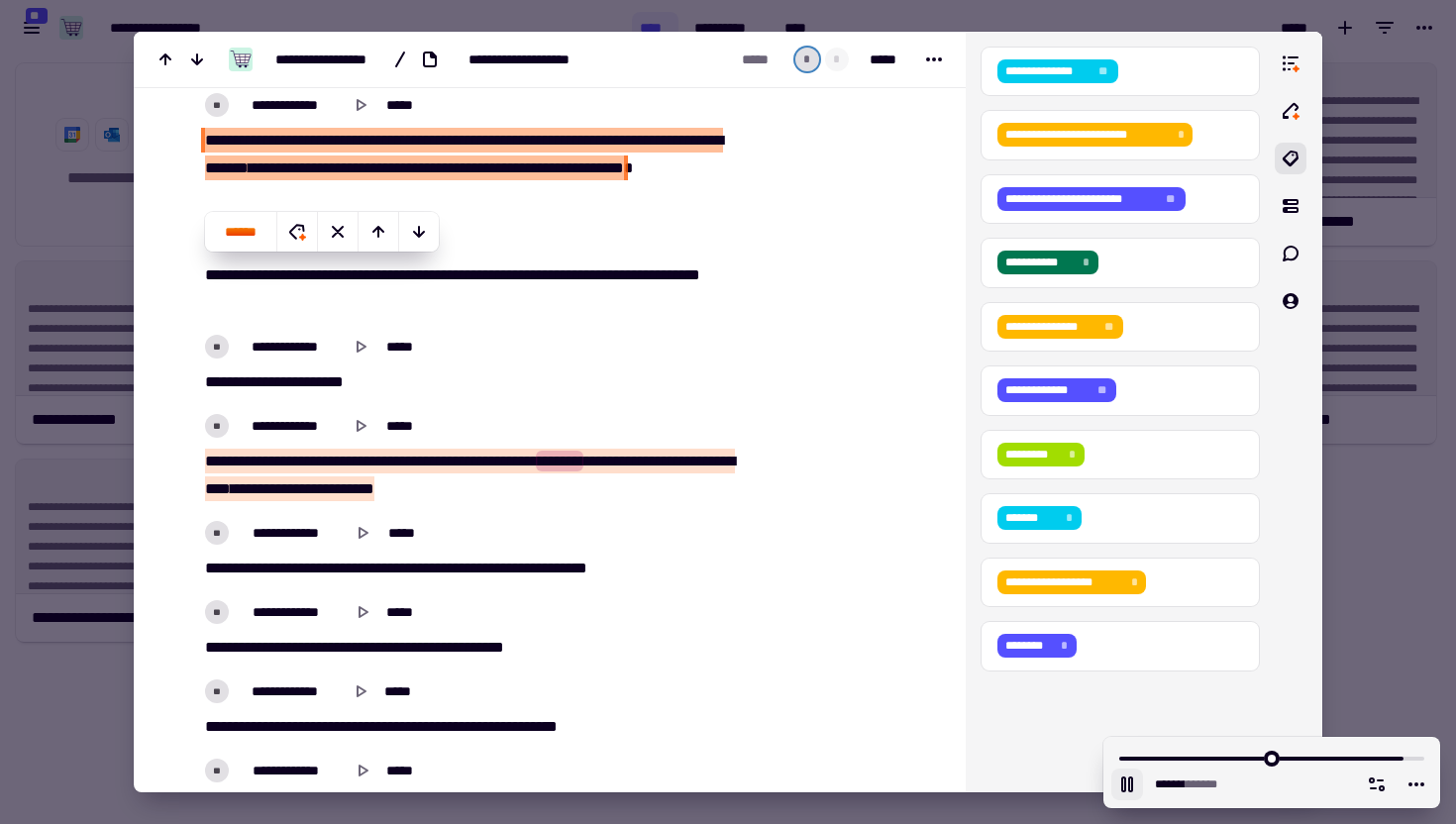 scroll, scrollTop: 10557, scrollLeft: 0, axis: vertical 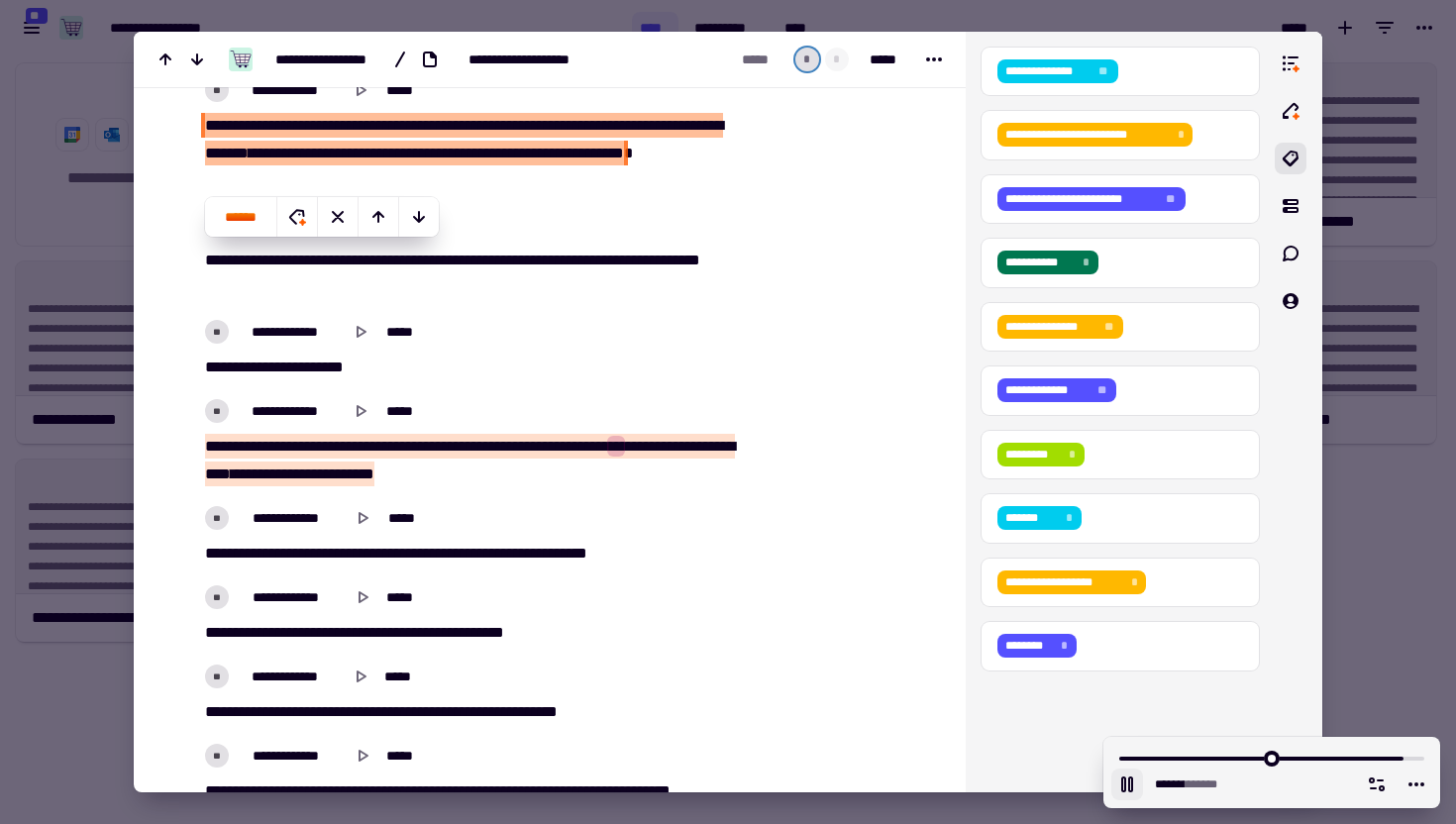 click on "**" at bounding box center (260, 473) 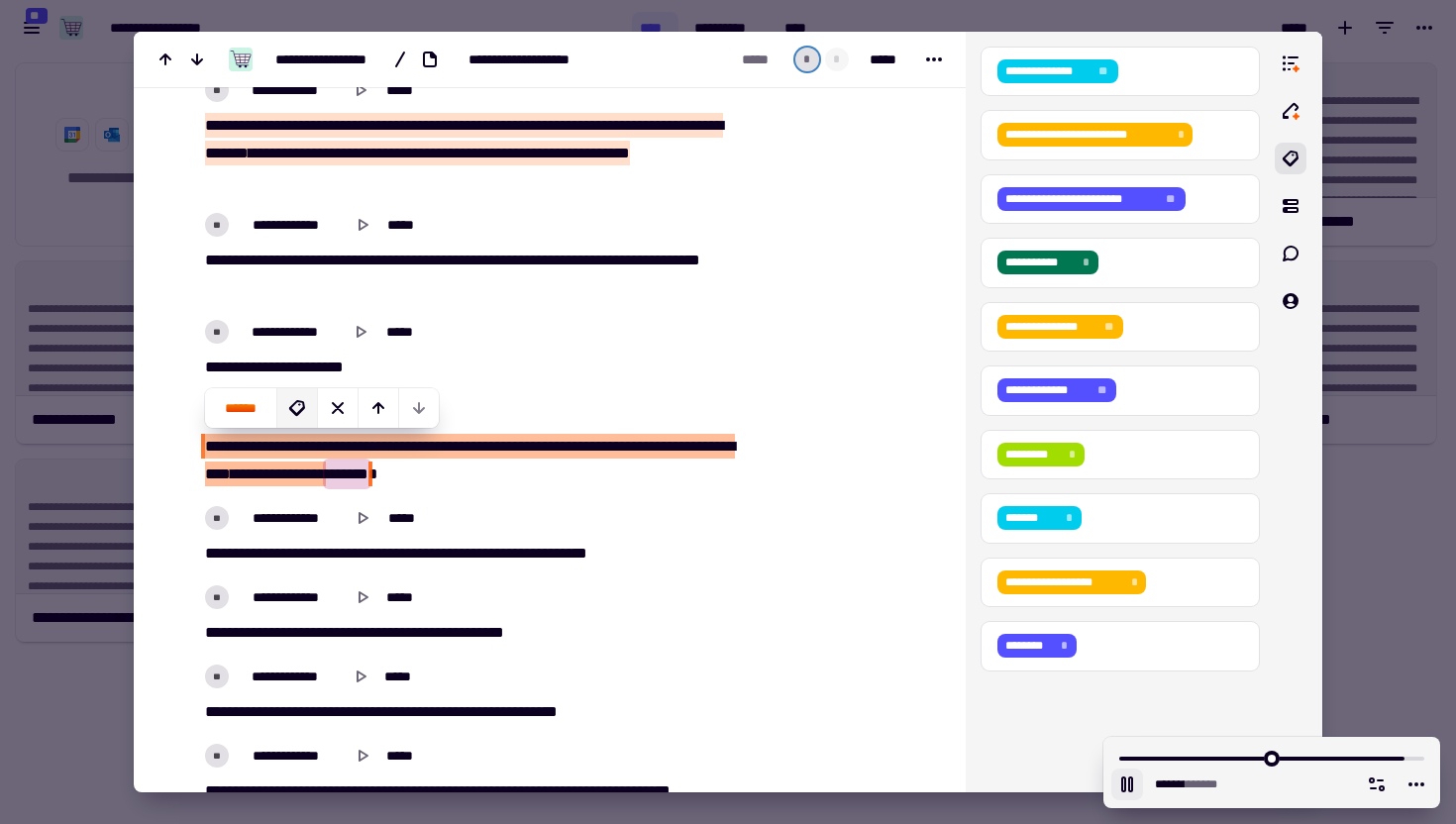 click 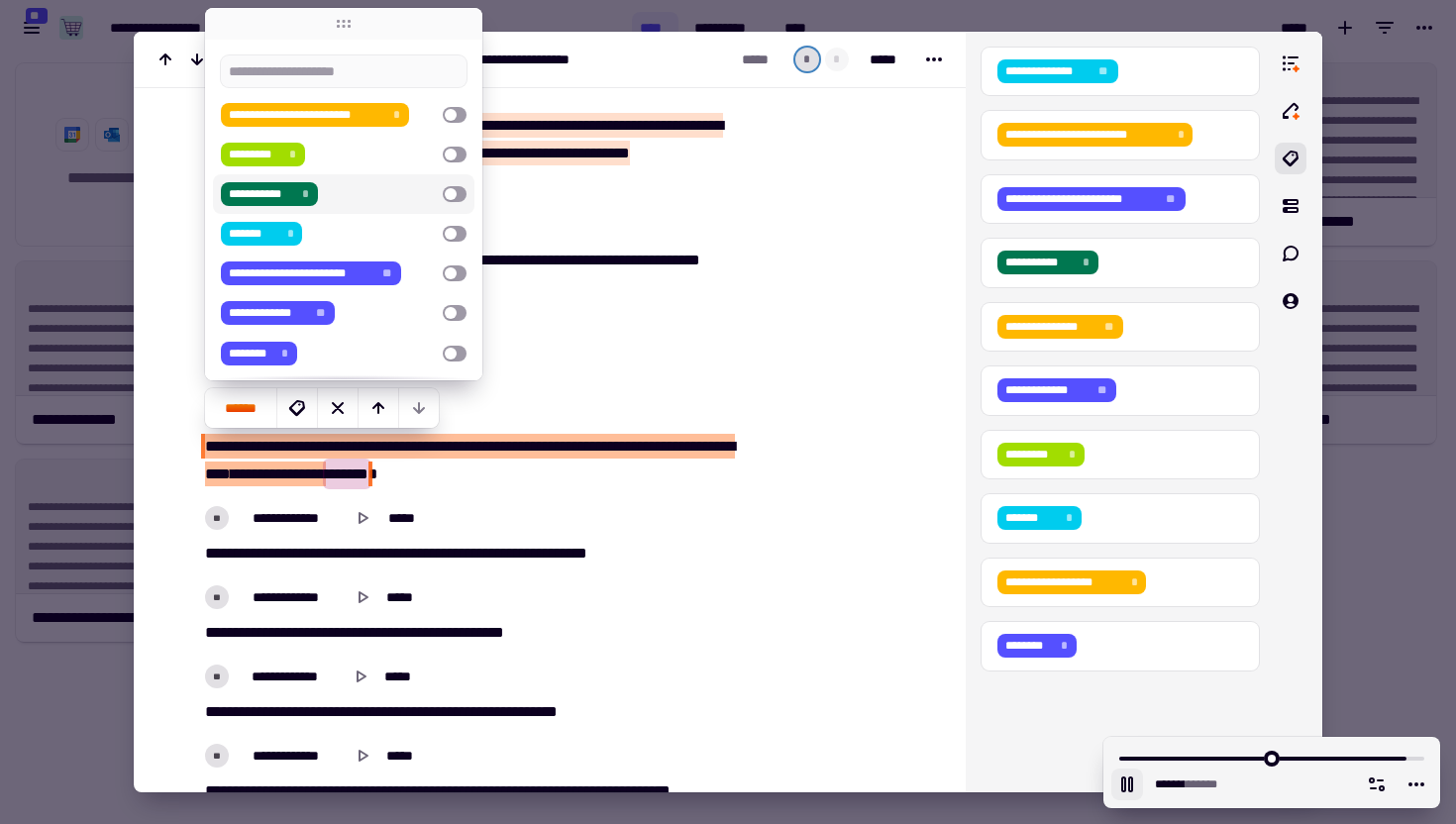click on "[FIRST] [LAST] [CITY] [STATE] [POSTAL_CODE] [COUNTRY] [PHONE] [EMAIL]" at bounding box center (328, 194) 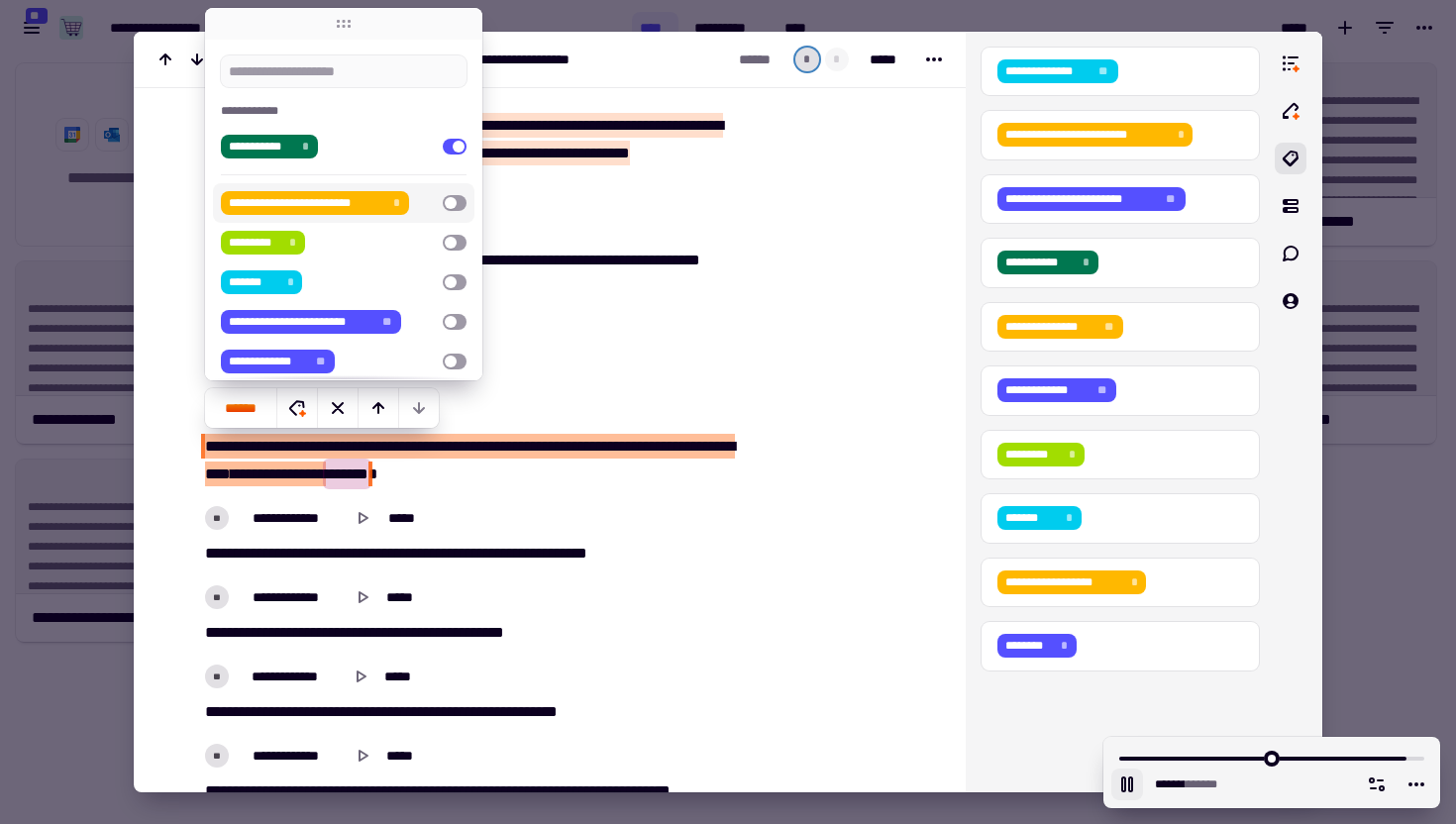 scroll, scrollTop: 303, scrollLeft: 0, axis: vertical 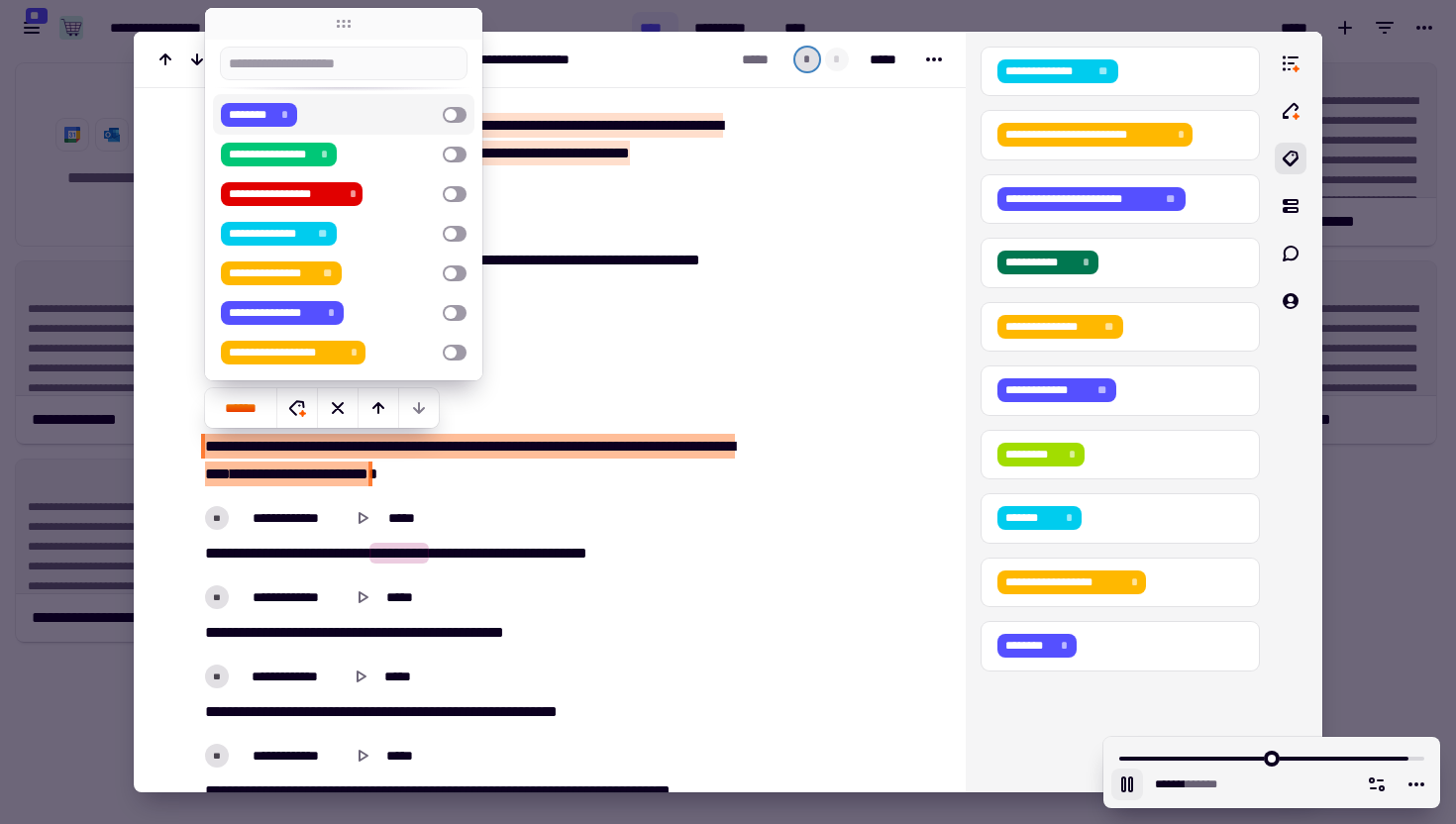 click on "******** *" at bounding box center [328, 114] 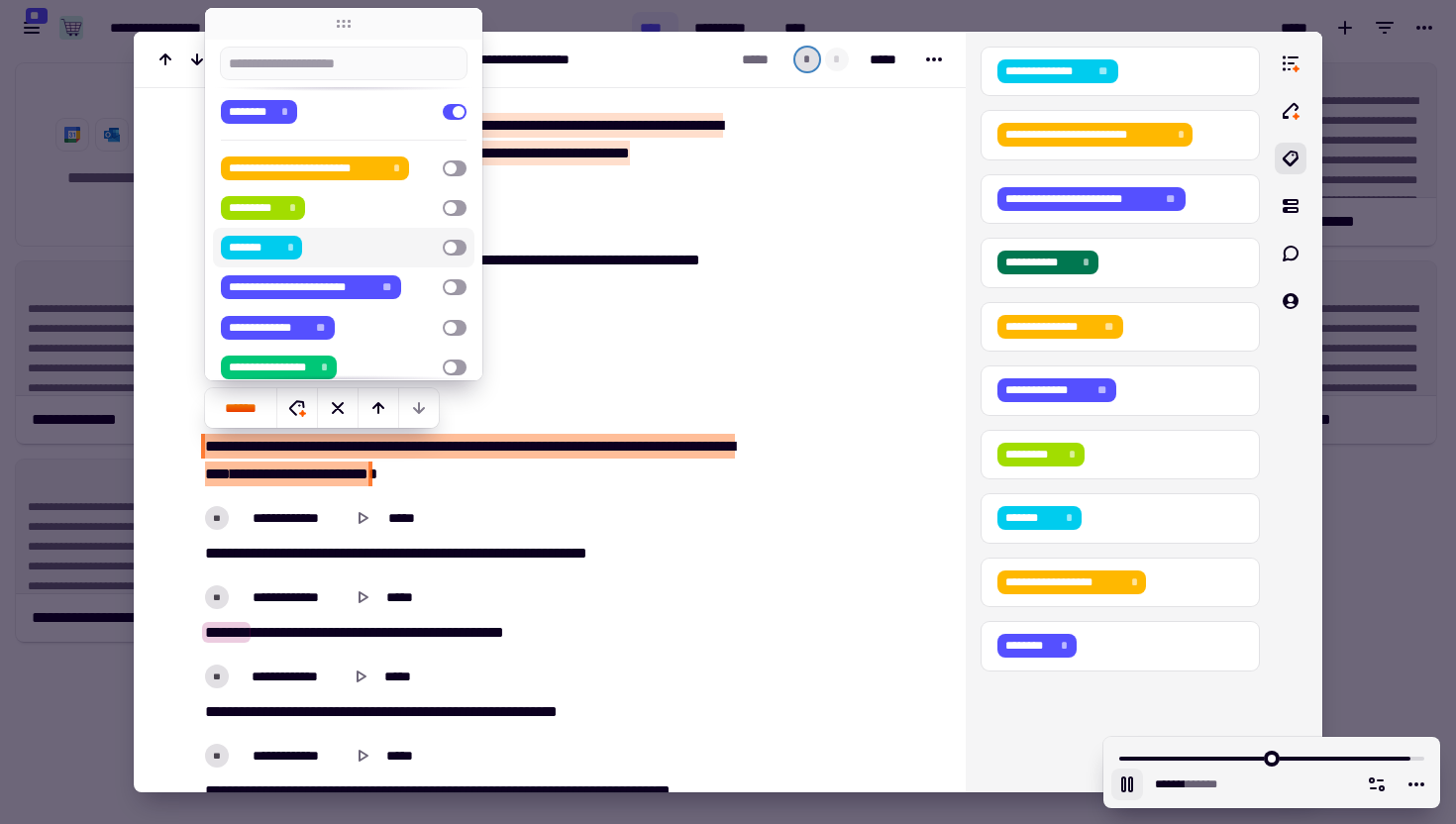scroll, scrollTop: 70, scrollLeft: 0, axis: vertical 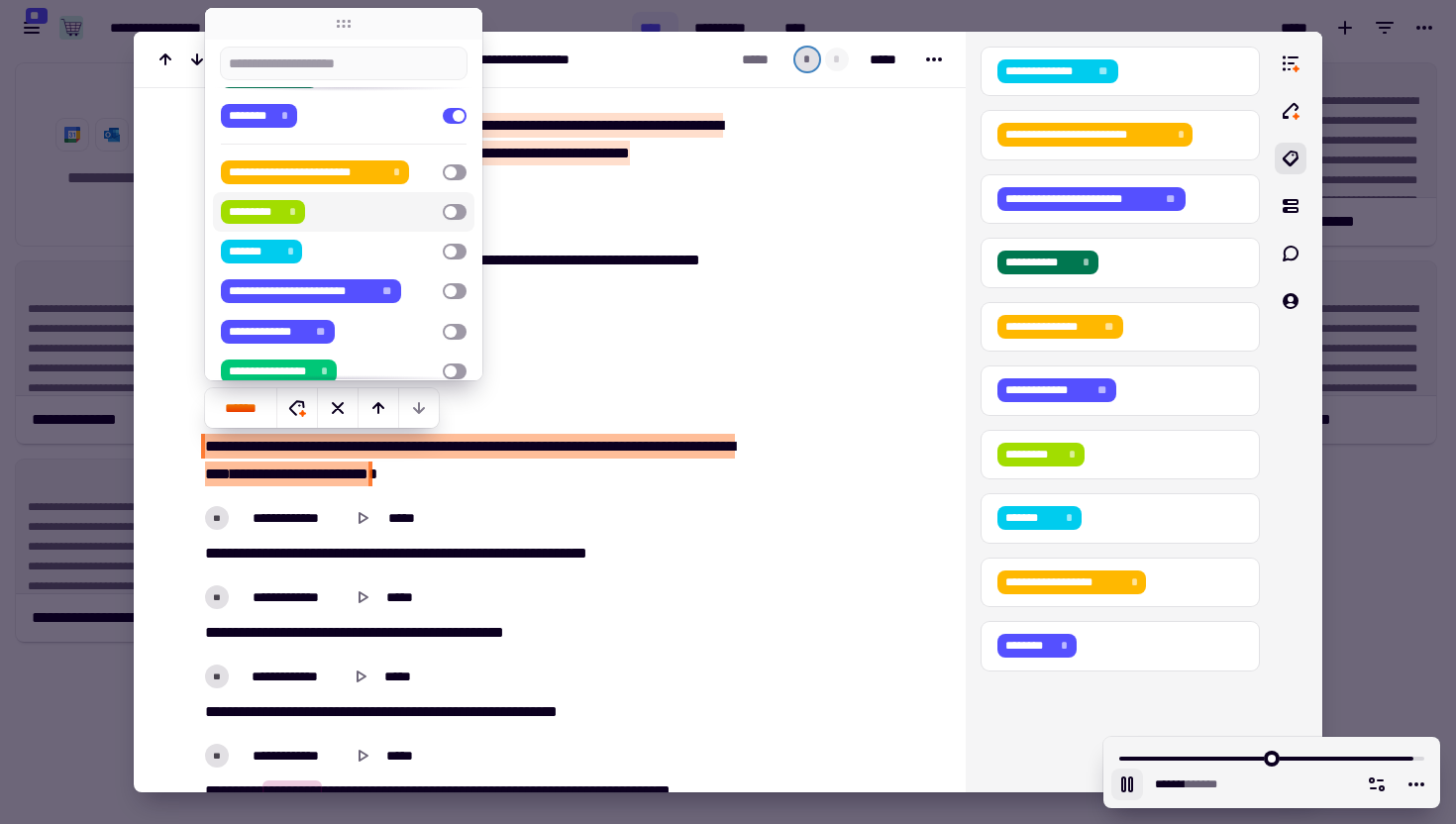 click on "[FIRST] [LAST] [CITY] [STATE] [POSTAL_CODE] [COUNTRY] [PHONE] [EMAIL]" at bounding box center (328, 212) 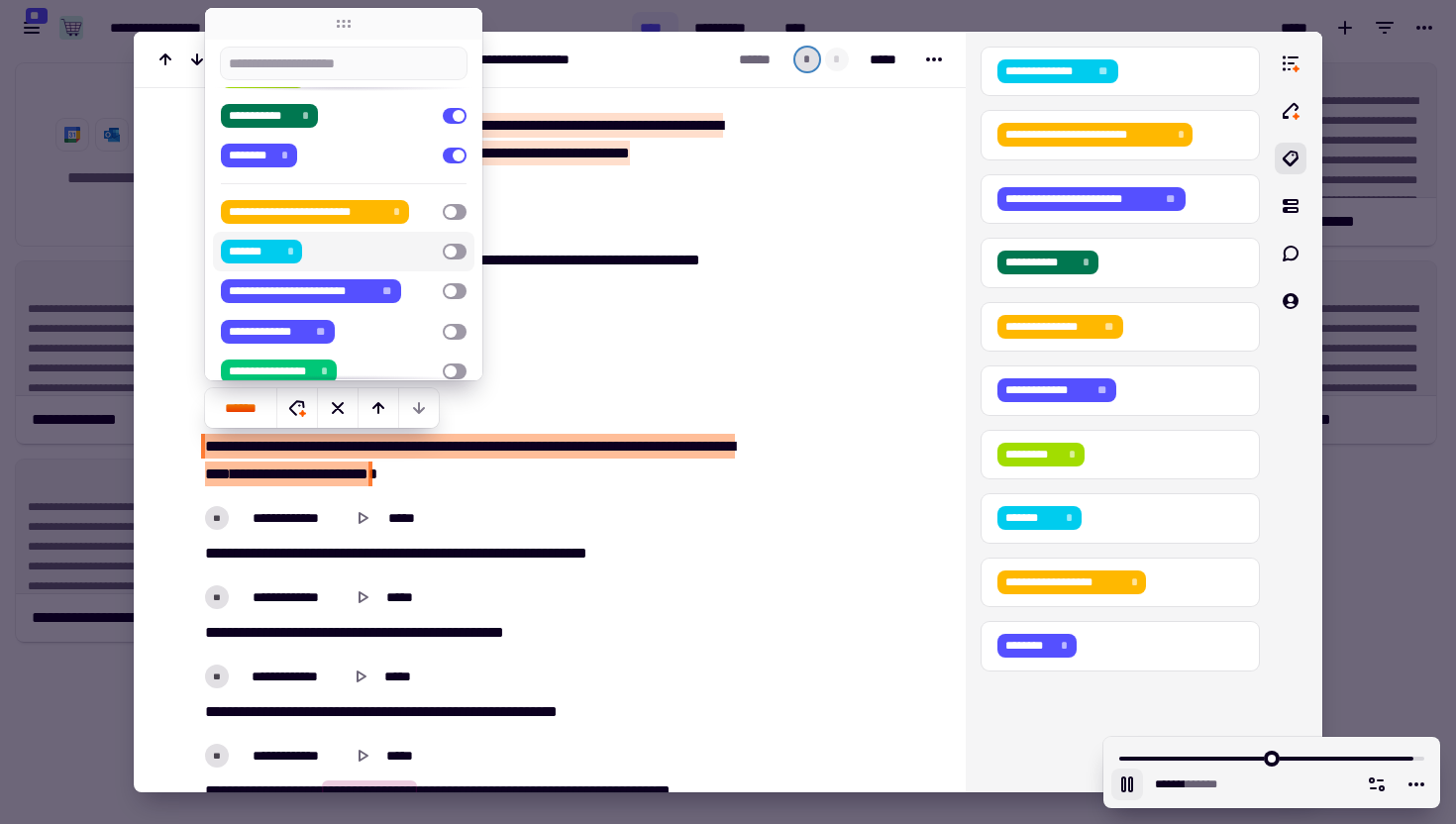 click at bounding box center (850, -4524) 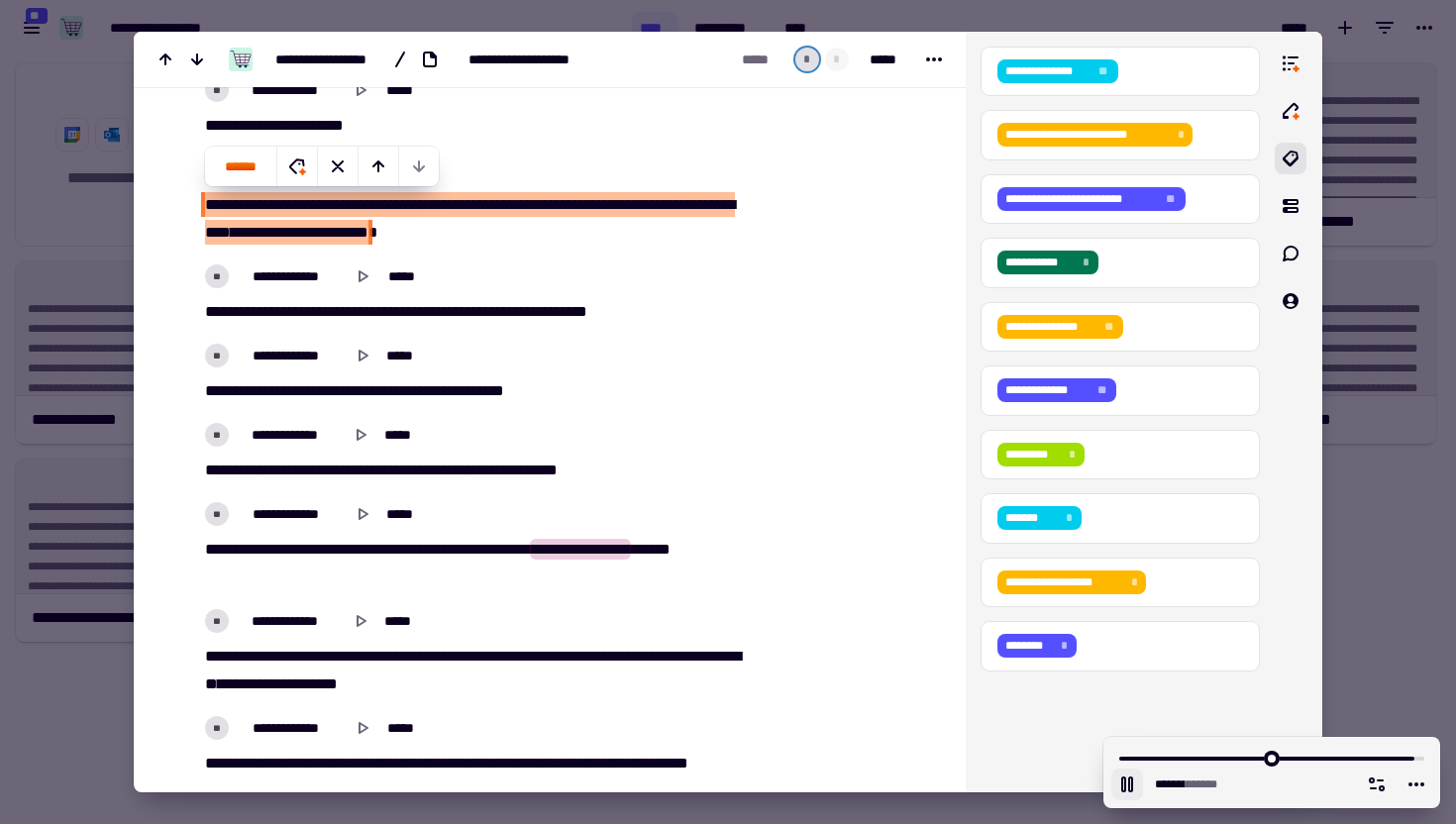 scroll, scrollTop: 10833, scrollLeft: 0, axis: vertical 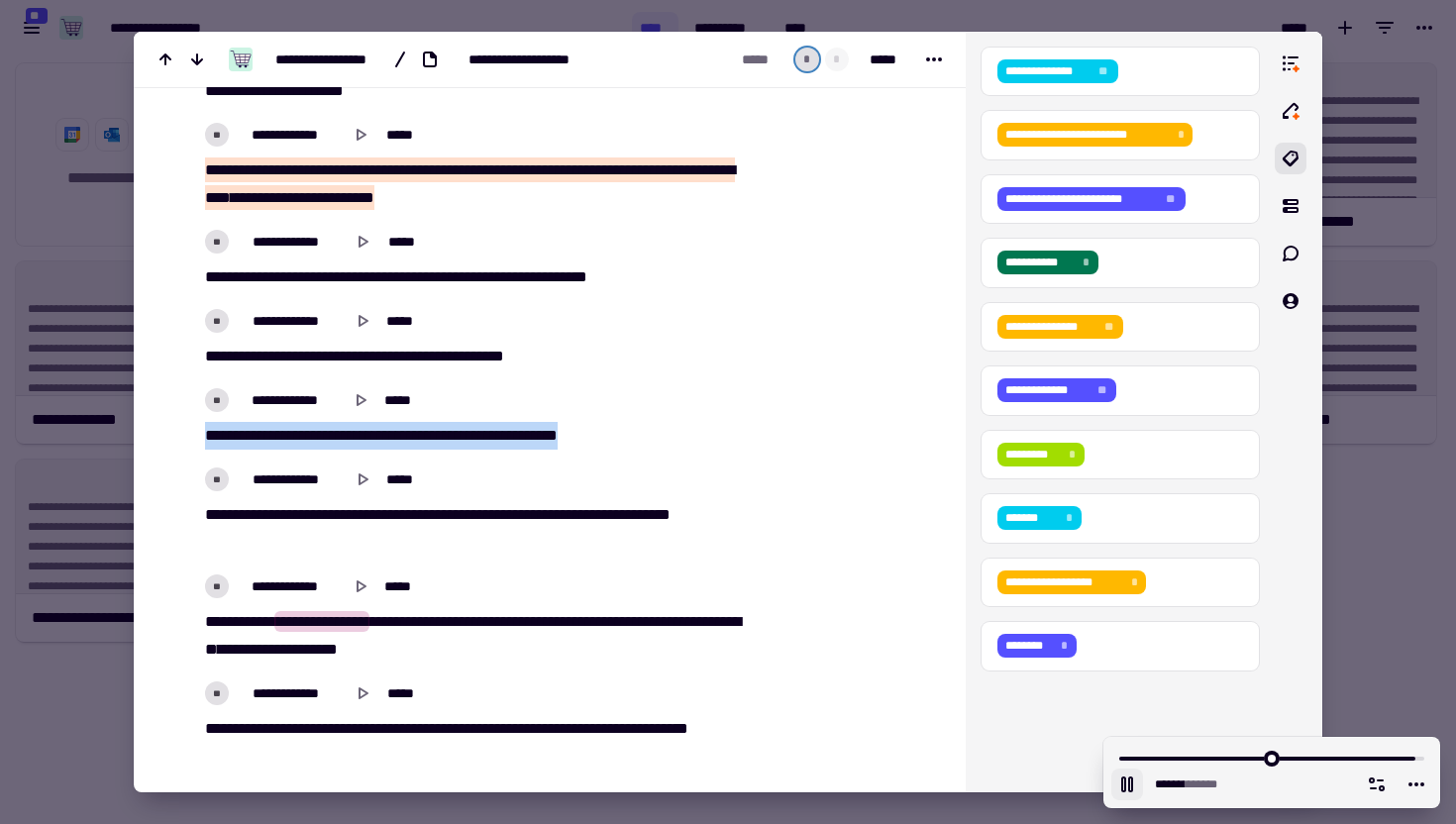 drag, startPoint x: 205, startPoint y: 434, endPoint x: 626, endPoint y: 438, distance: 421.019 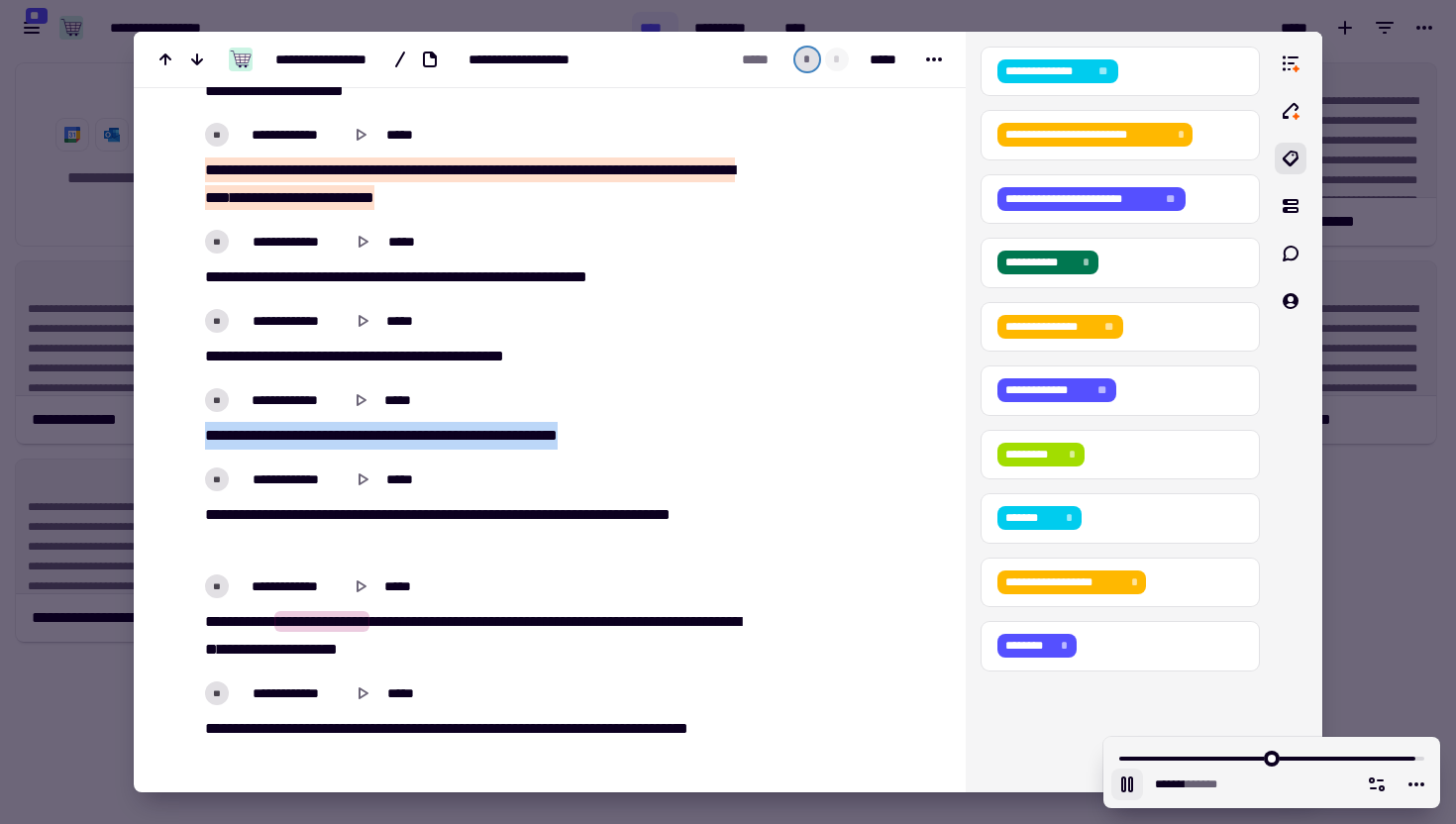 click on "[FIRST] [LAST] [CITY] [STATE] [POSTAL_CODE] [COUNTRY] [PHONE] [EMAIL]" at bounding box center (475, 436) 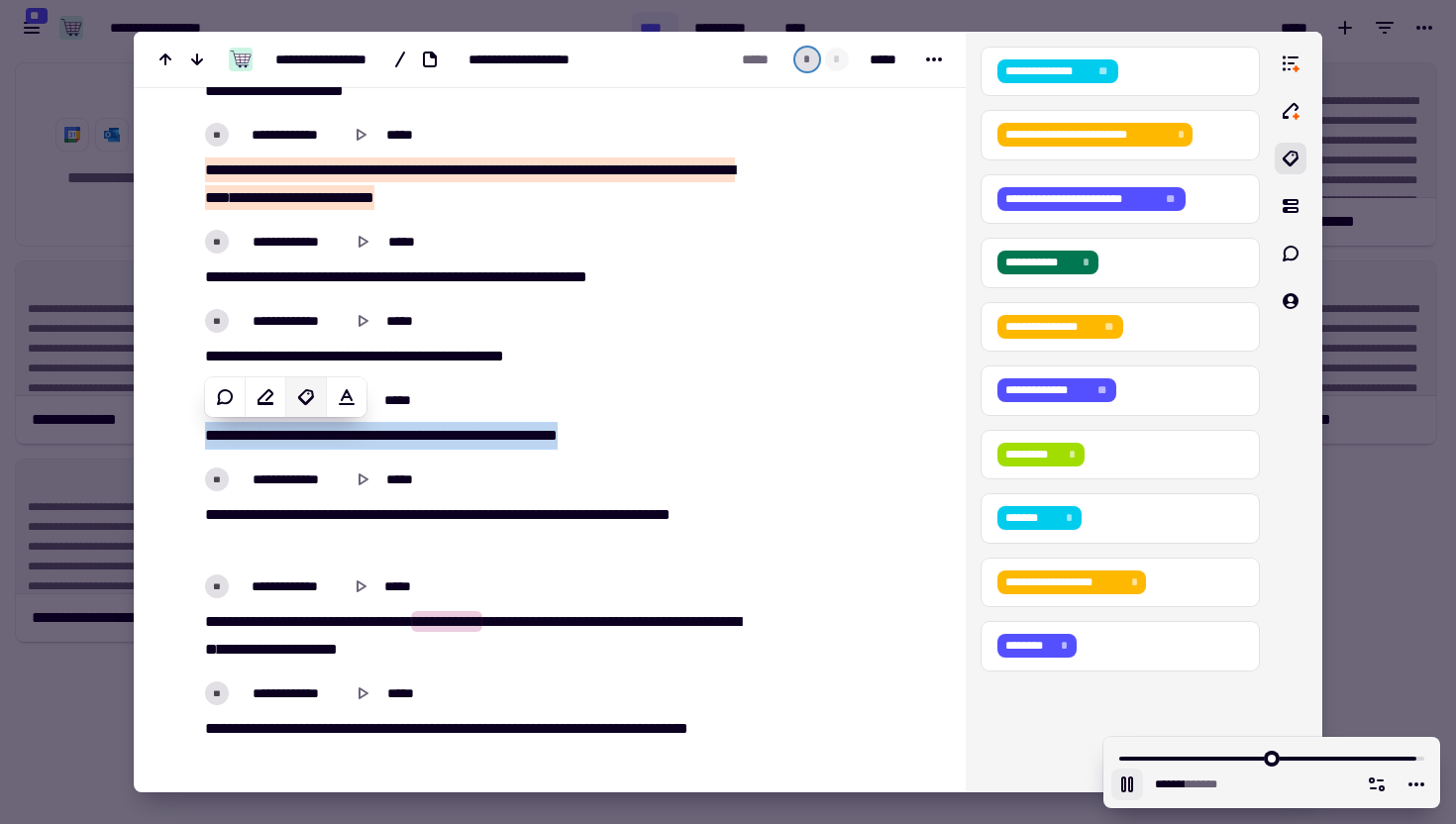 click 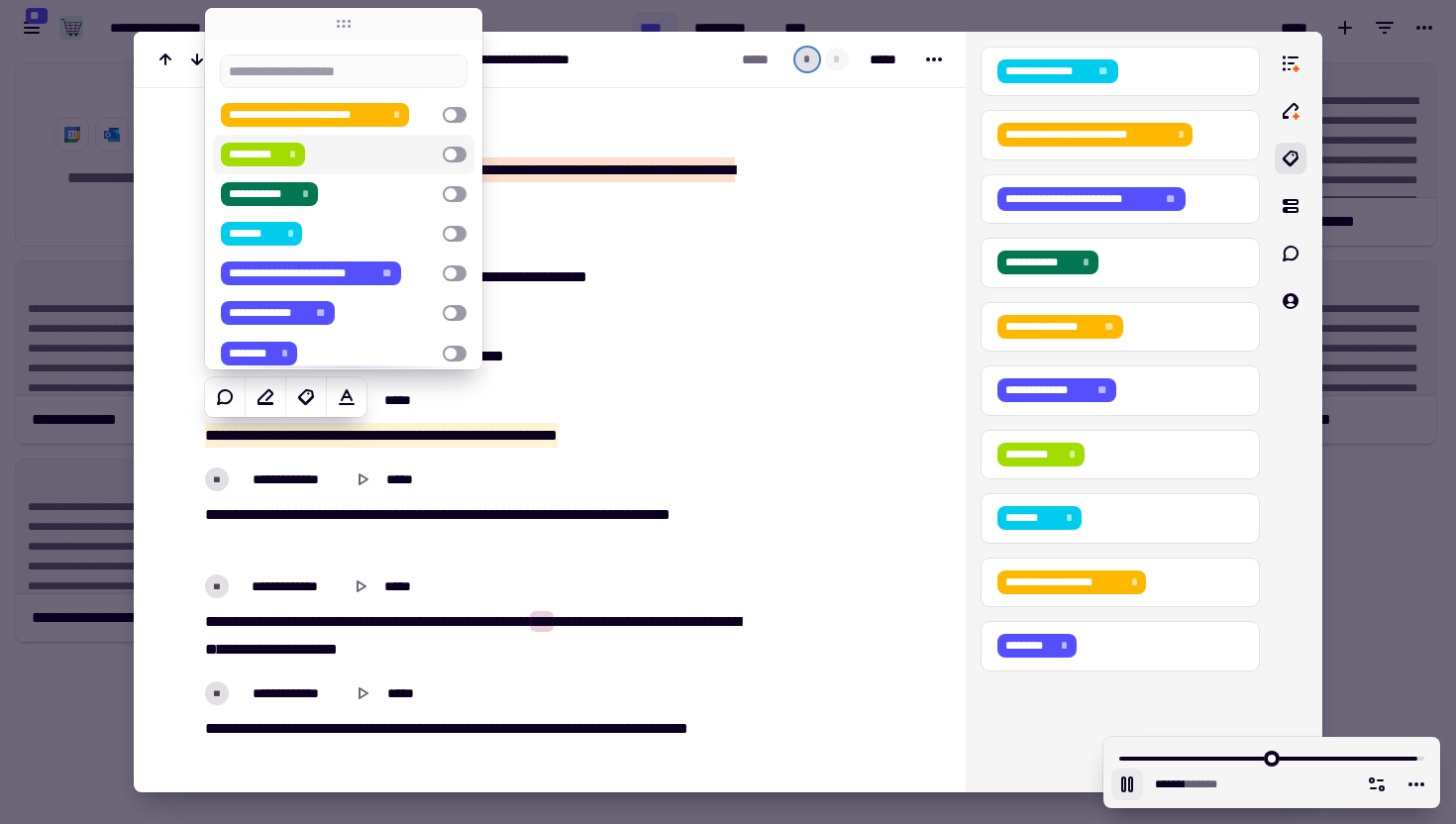 click on "[FIRST] [LAST] [CITY] [STATE] [POSTAL_CODE] [COUNTRY] [PHONE] [EMAIL]" at bounding box center [328, 154] 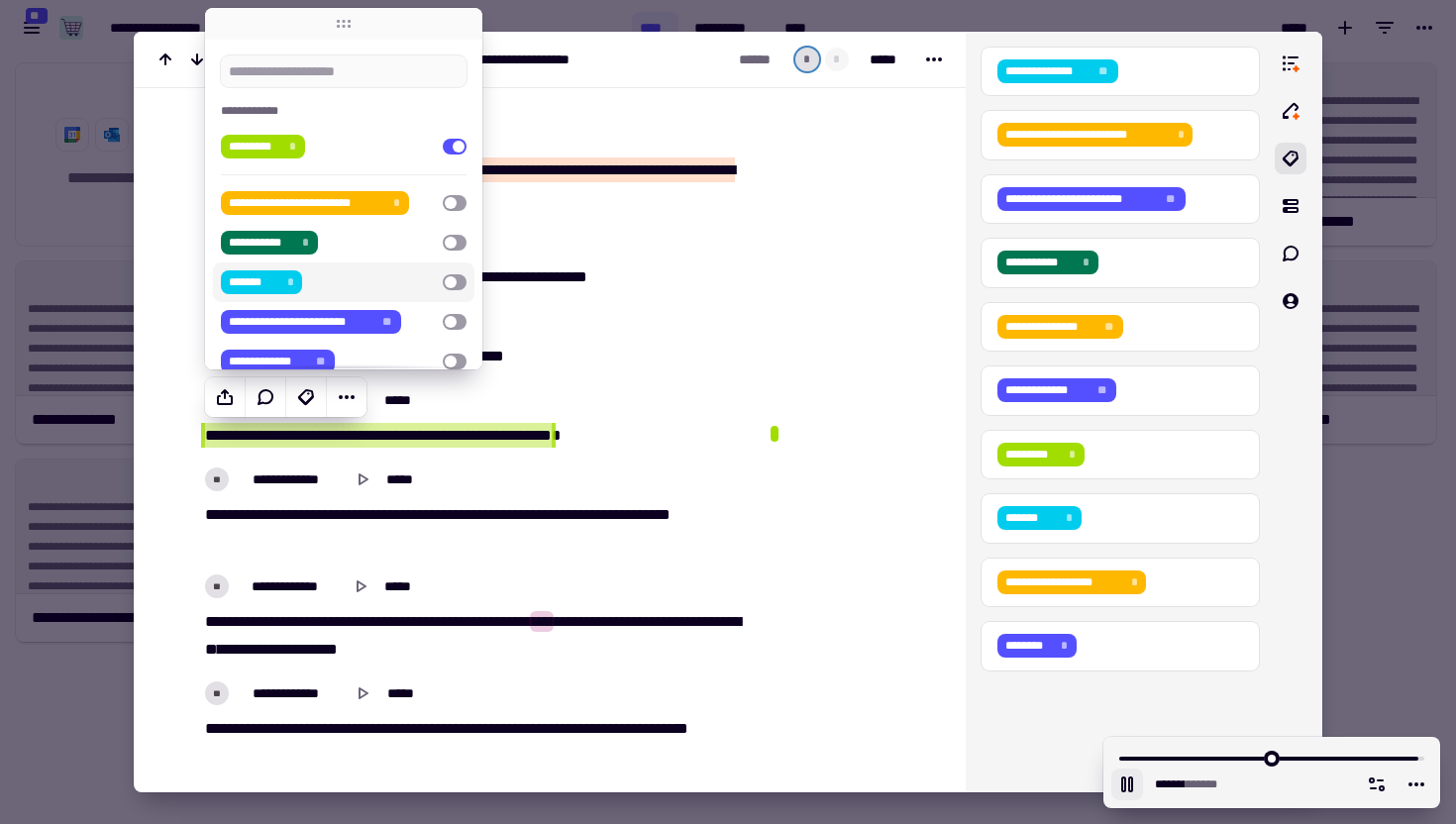 scroll, scrollTop: 314, scrollLeft: 0, axis: vertical 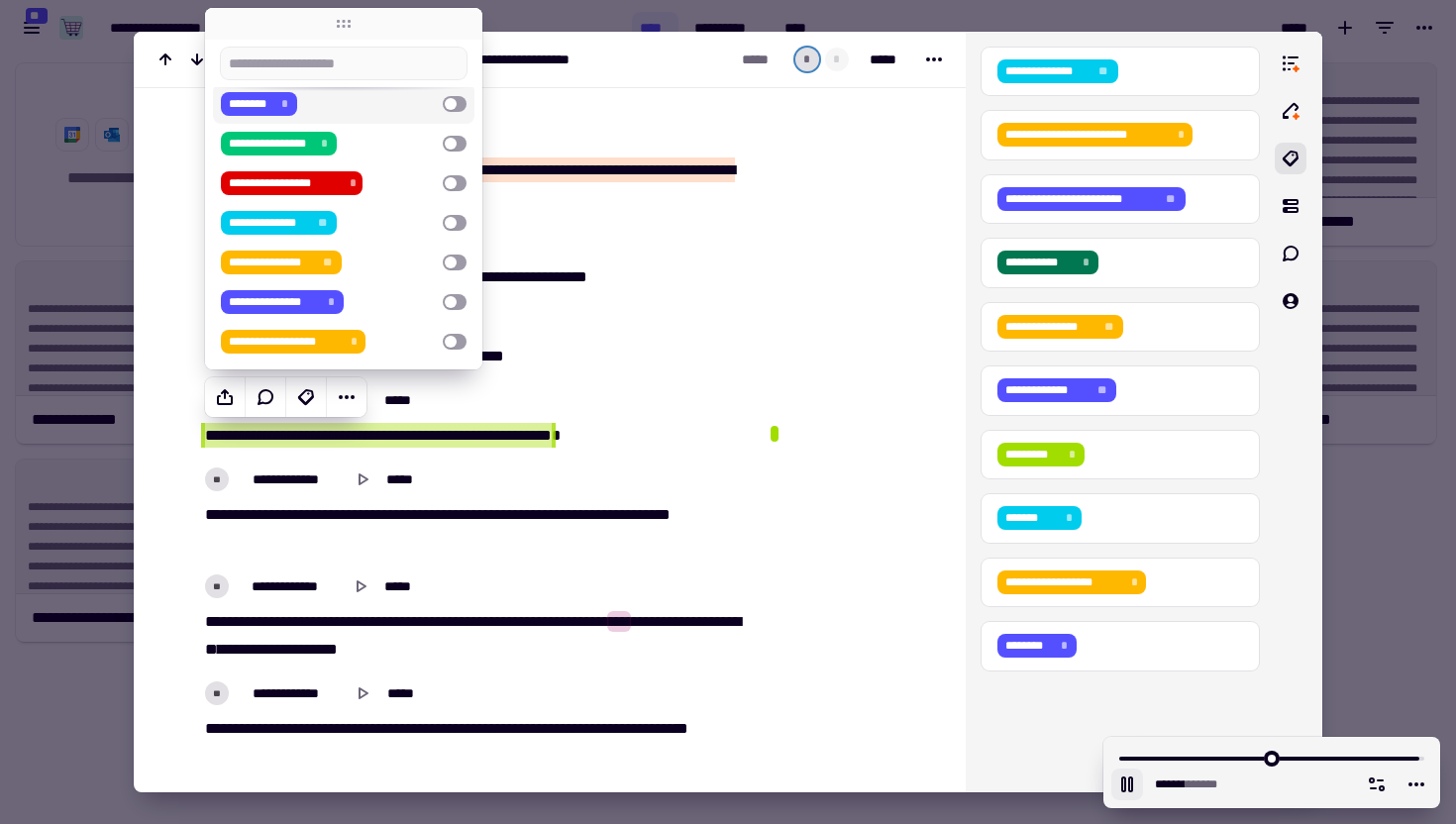 click on "******** *" at bounding box center [328, 103] 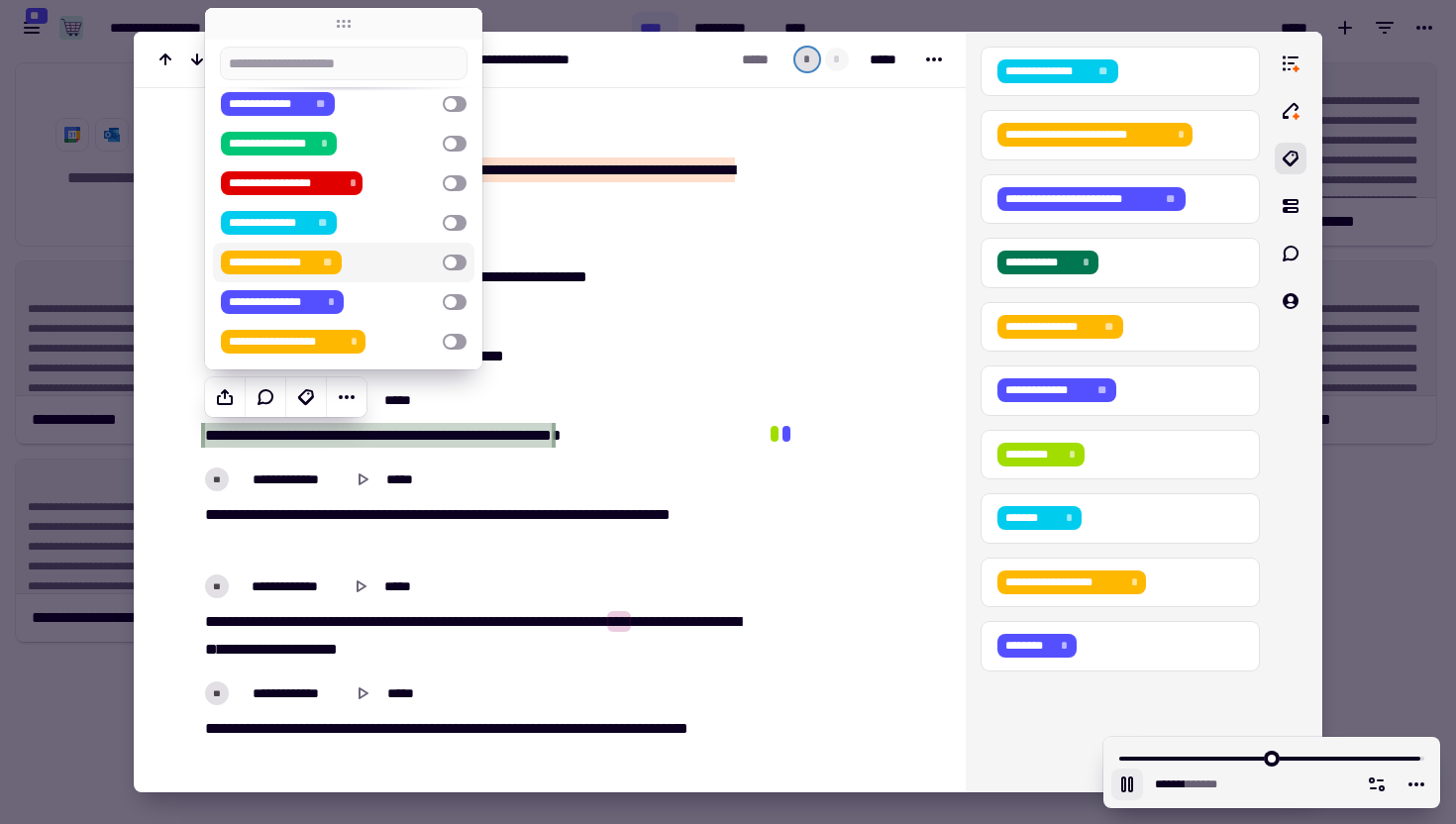 click on "**********" at bounding box center [328, 262] 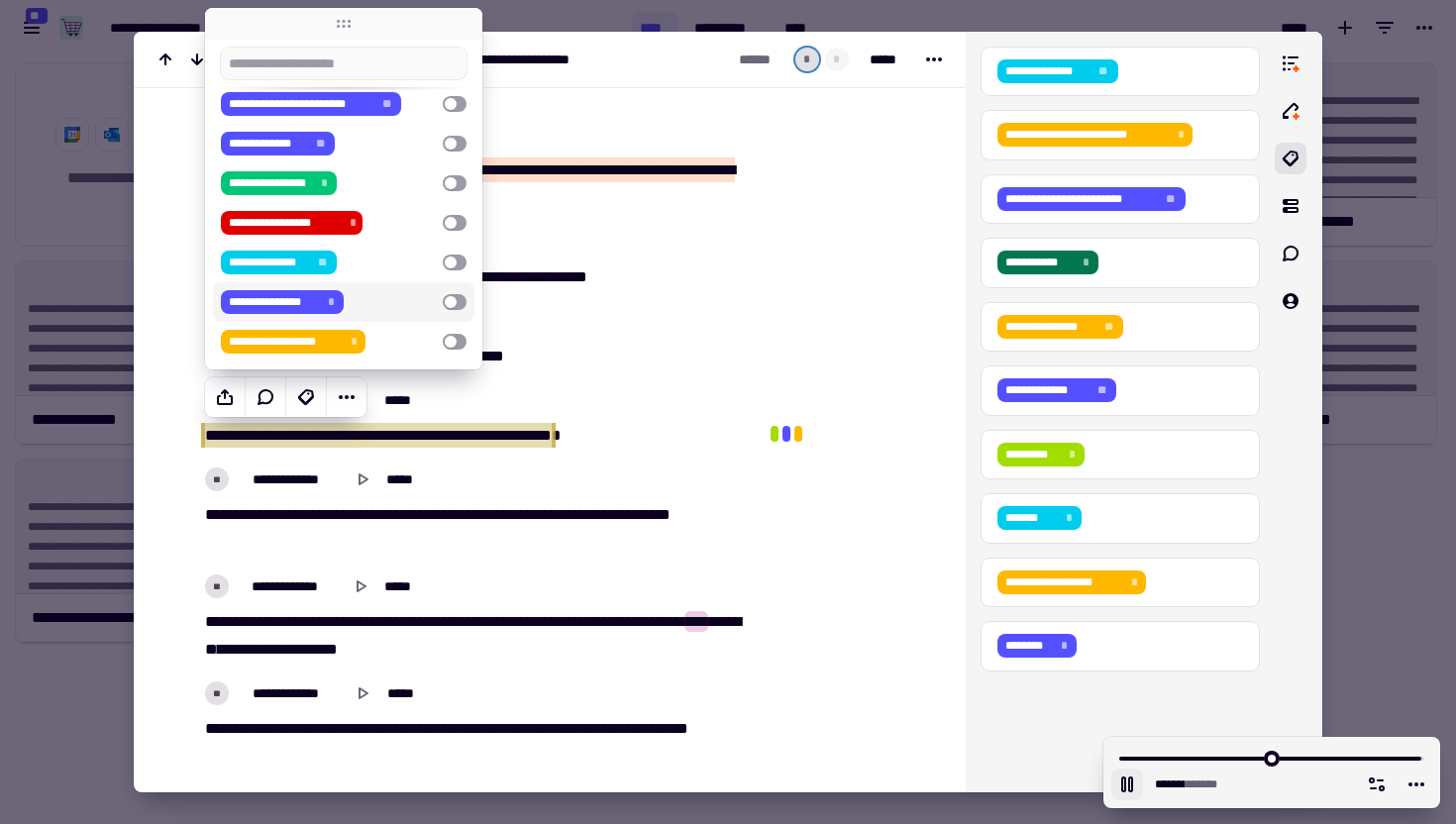 click at bounding box center [852, -5115] 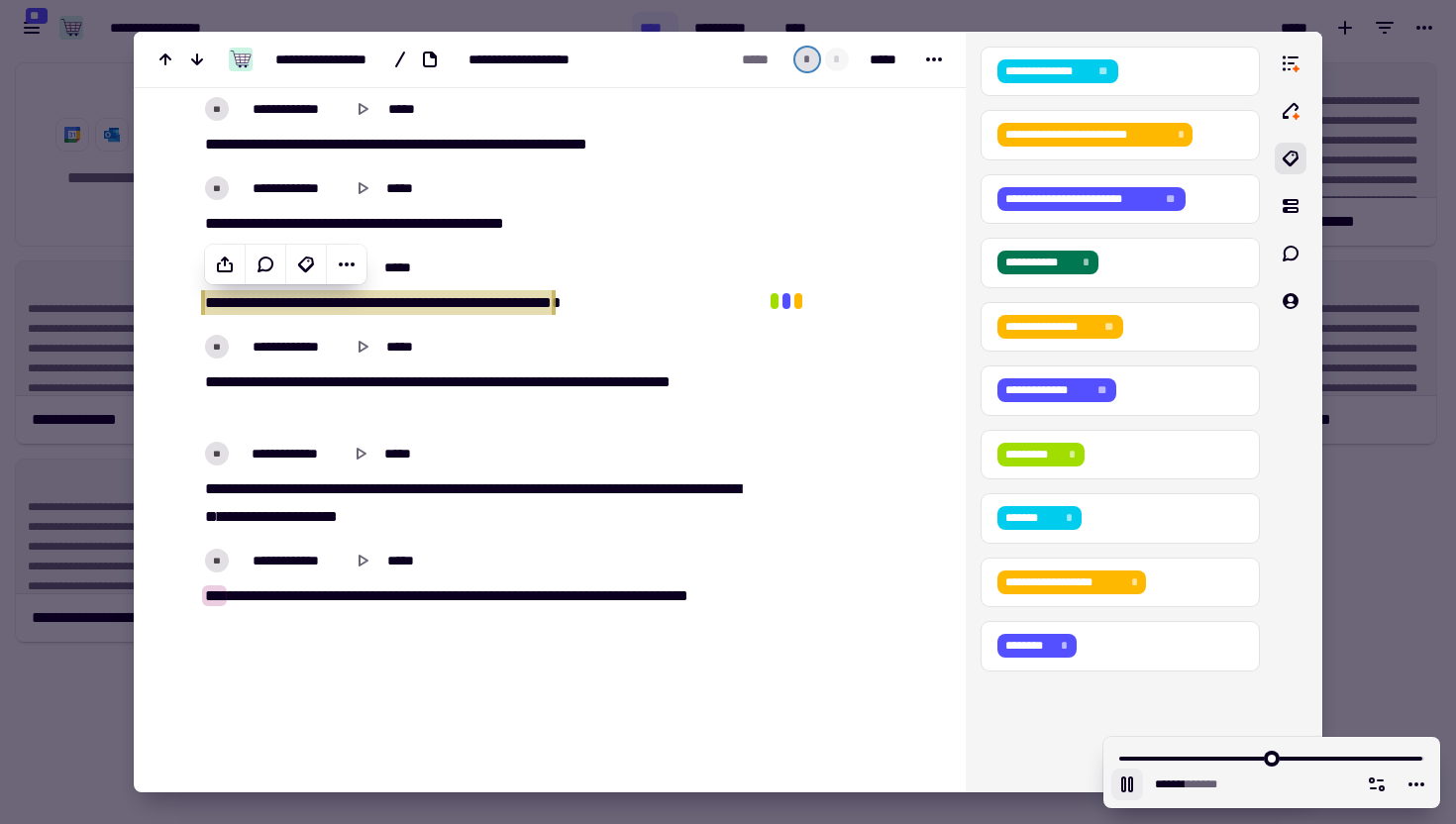scroll, scrollTop: 10989, scrollLeft: 0, axis: vertical 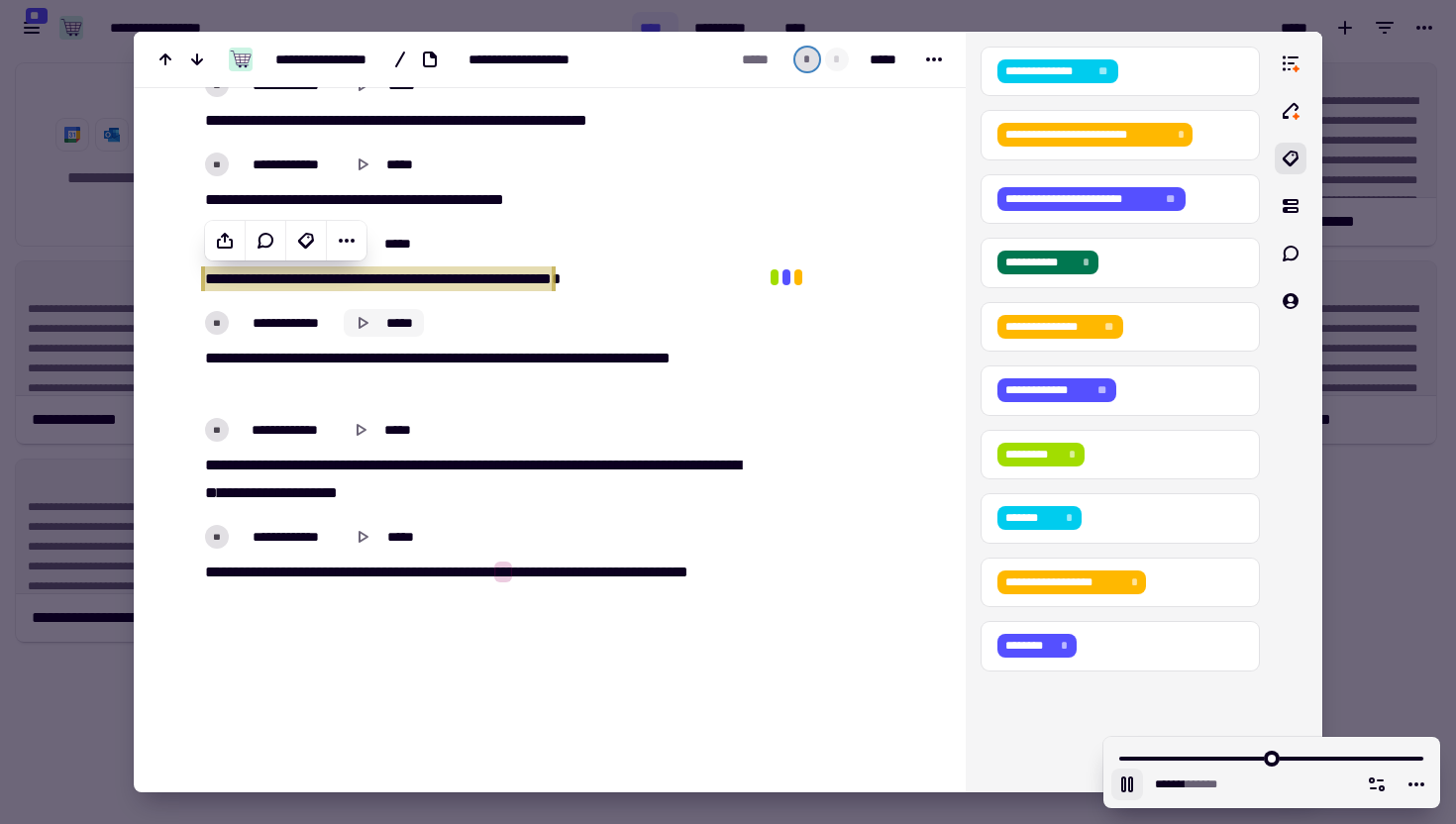 click on "*****" 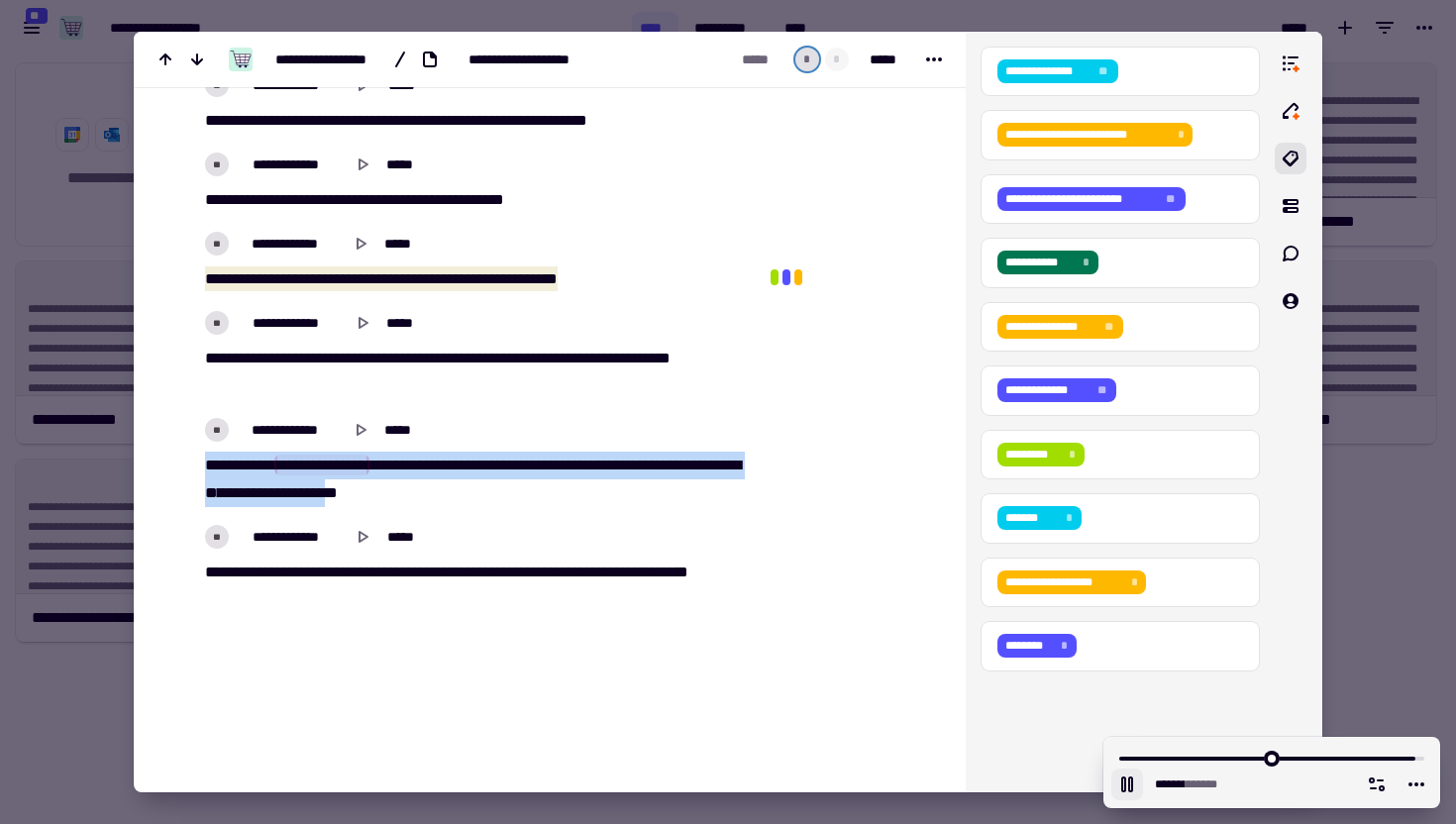 drag, startPoint x: 206, startPoint y: 464, endPoint x: 489, endPoint y: 483, distance: 283.63709 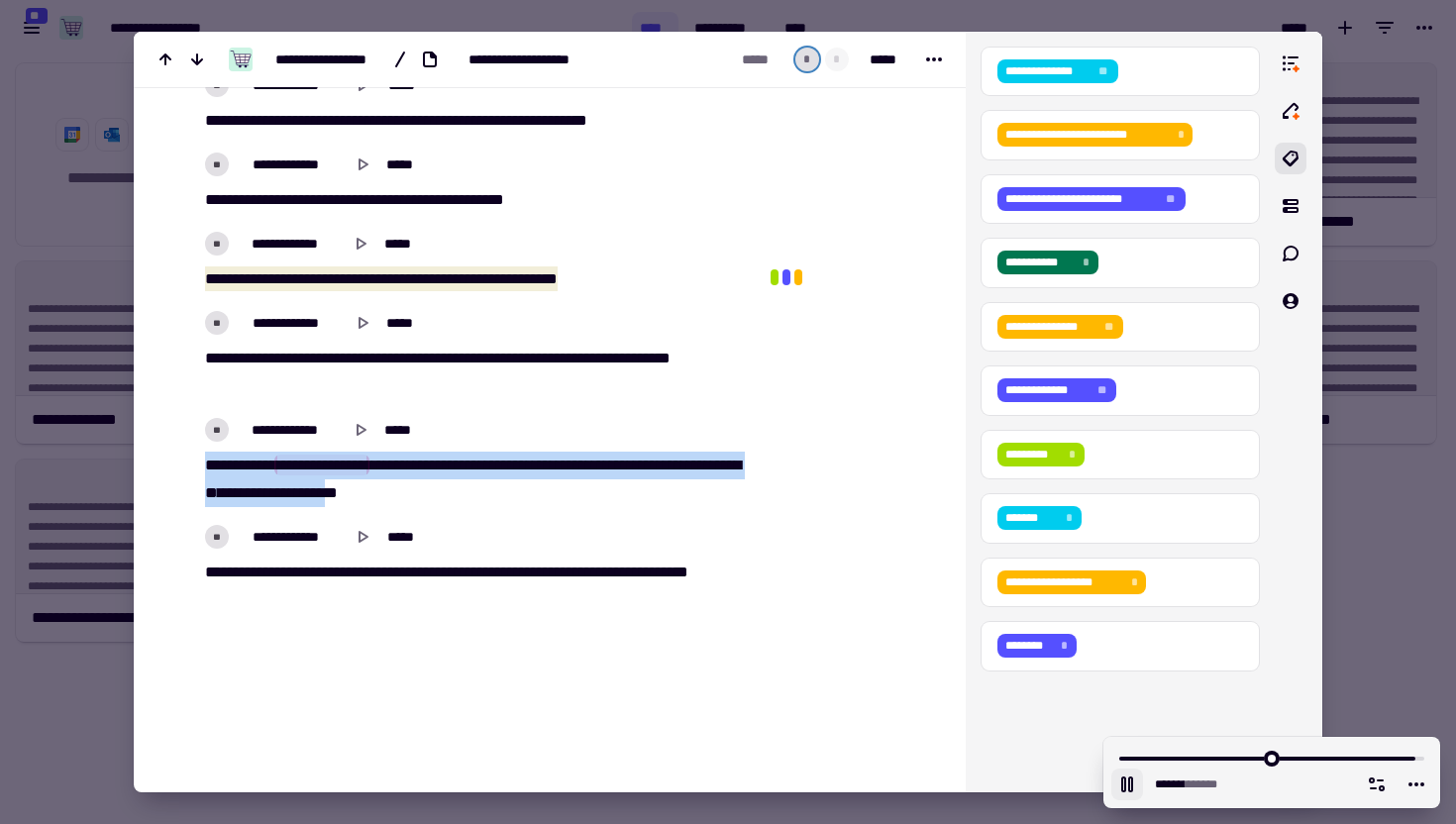 click on "[FIRST] [LAST] [CITY] [STATE] [POSTAL_CODE] [COUNTRY] [PHONE] [EMAIL]" at bounding box center (475, 479) 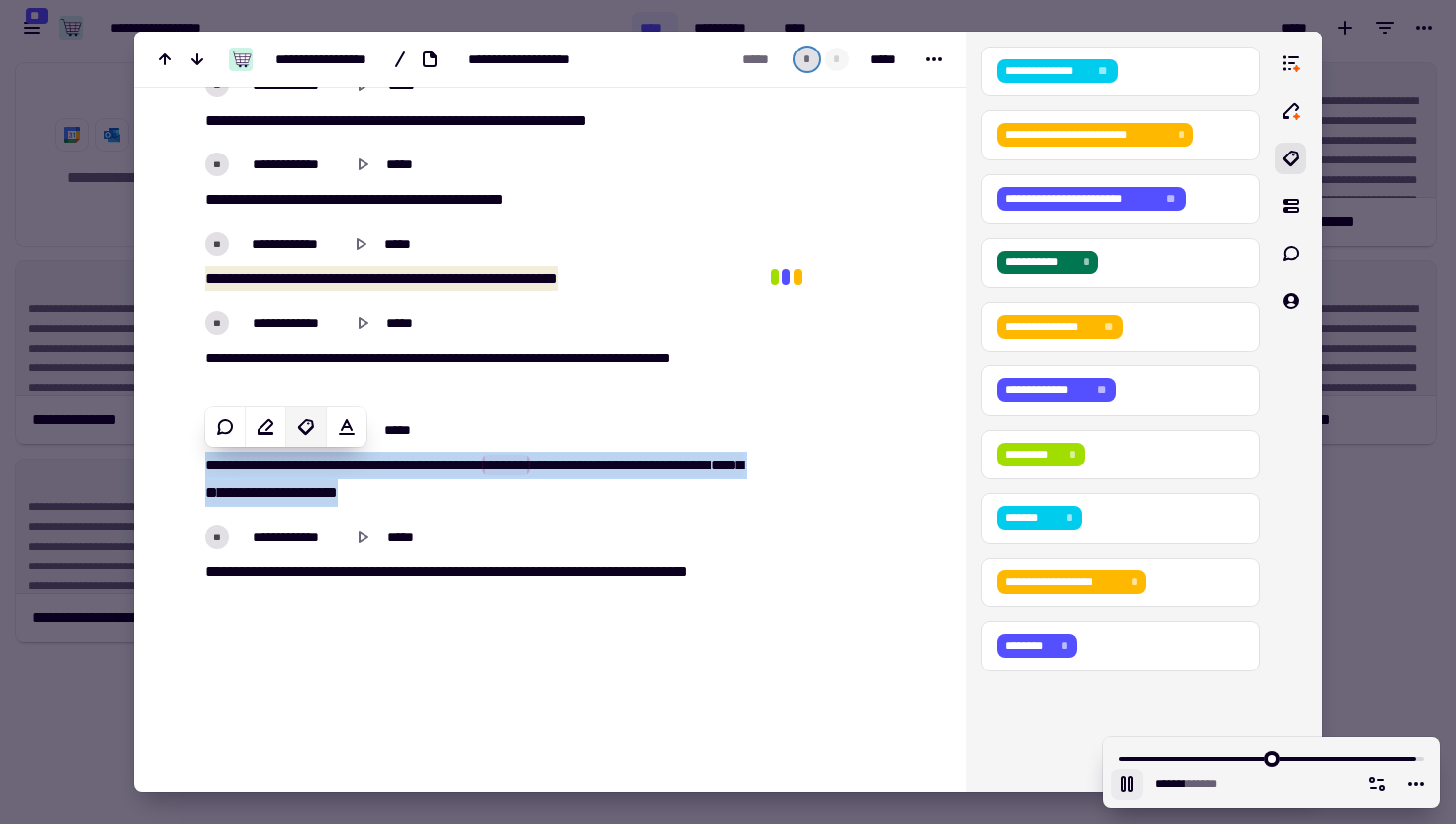 click 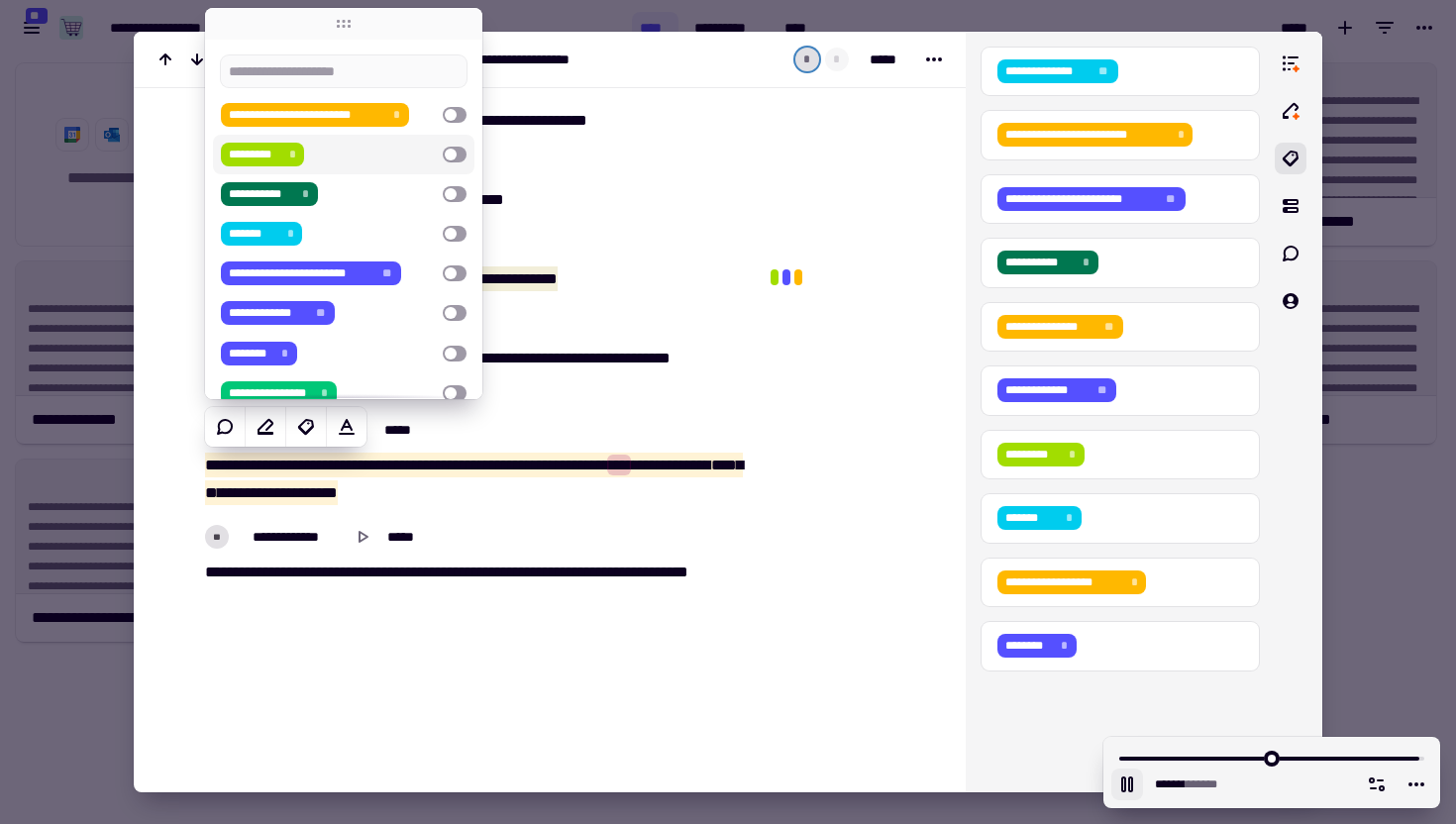 click on "[FIRST] [LAST] [CITY] [STATE] [POSTAL_CODE] [COUNTRY] [PHONE] [EMAIL]" at bounding box center [328, 154] 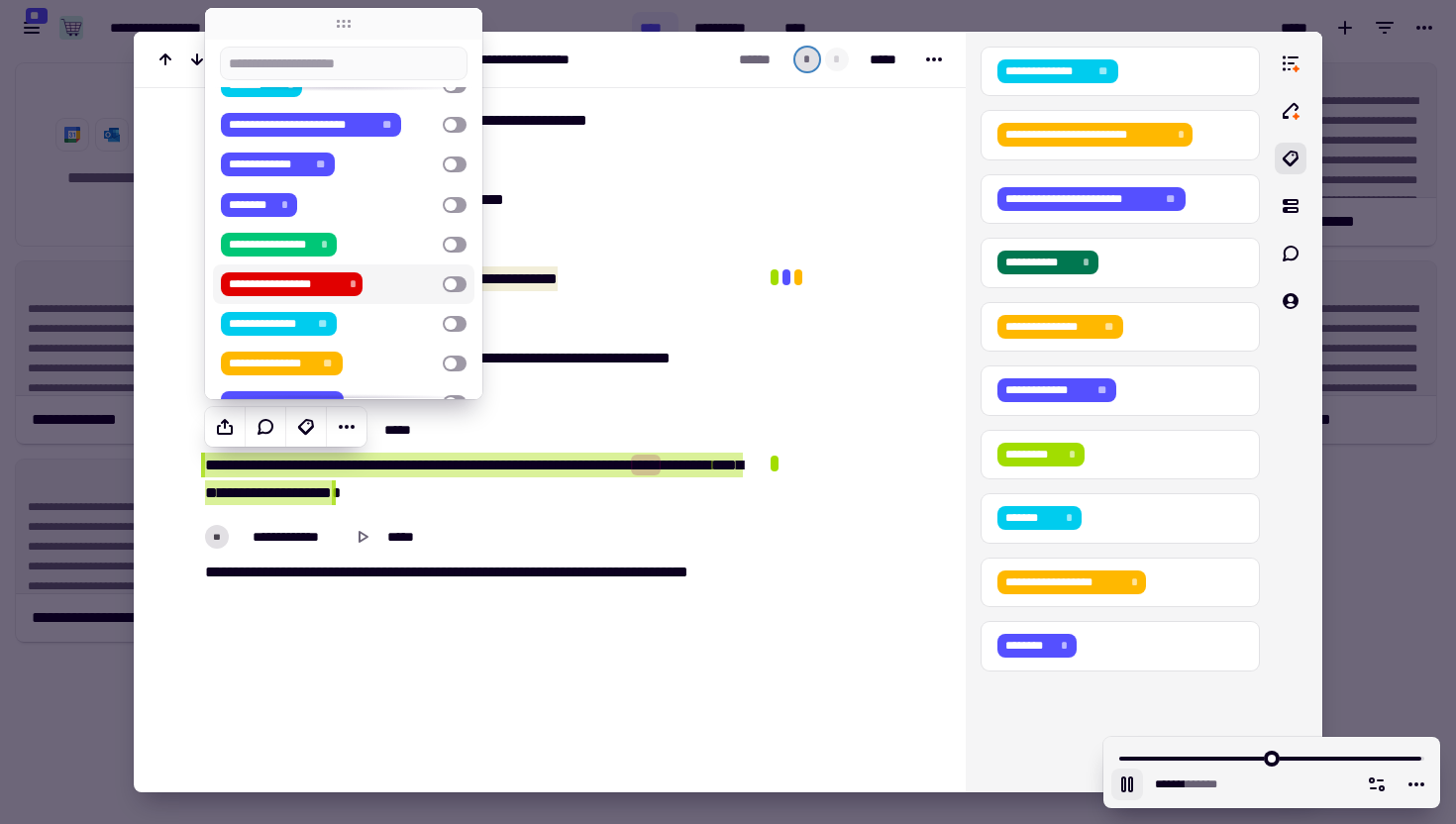 scroll, scrollTop: 208, scrollLeft: 0, axis: vertical 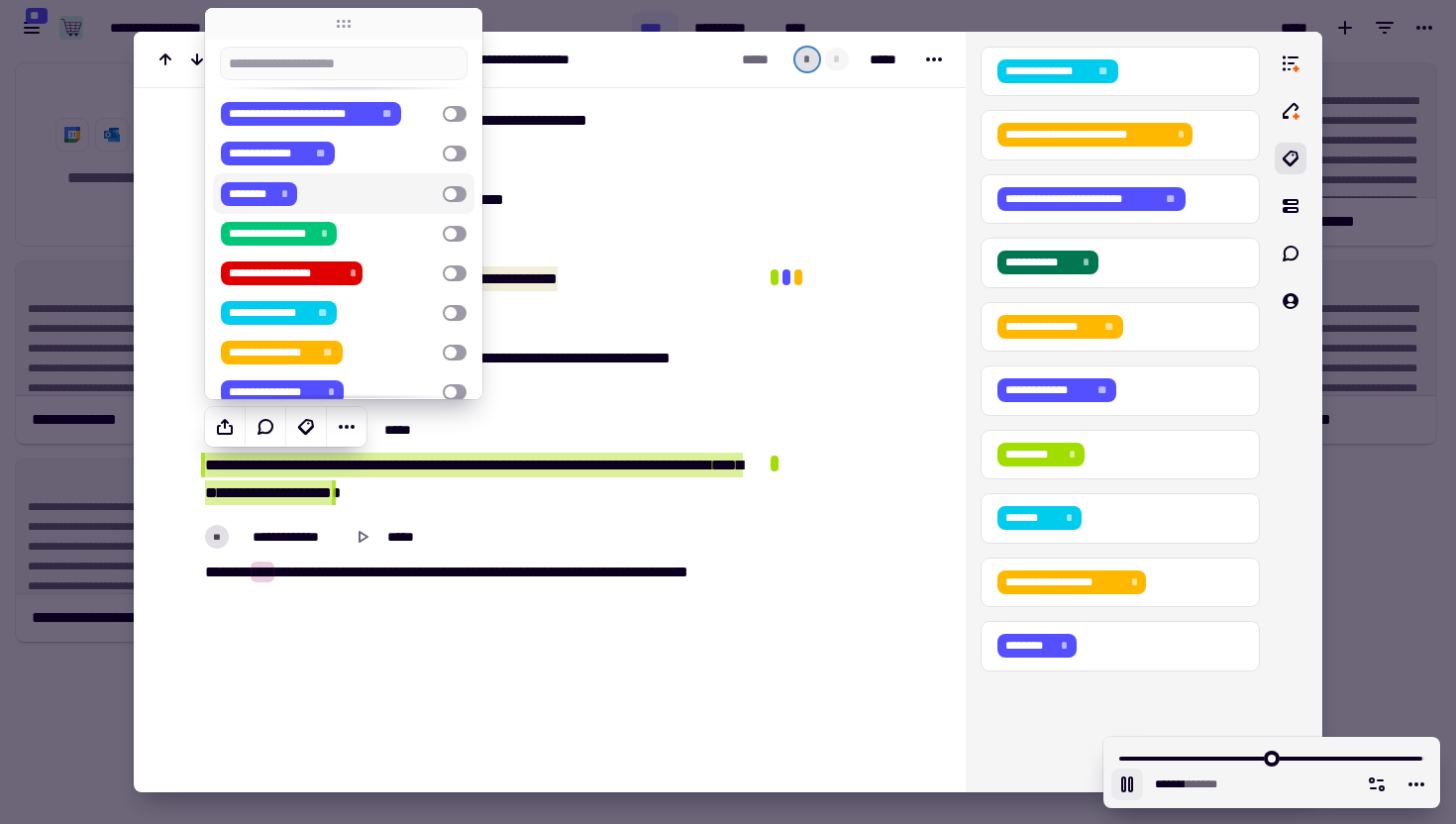 click on "******** *" at bounding box center (328, 193) 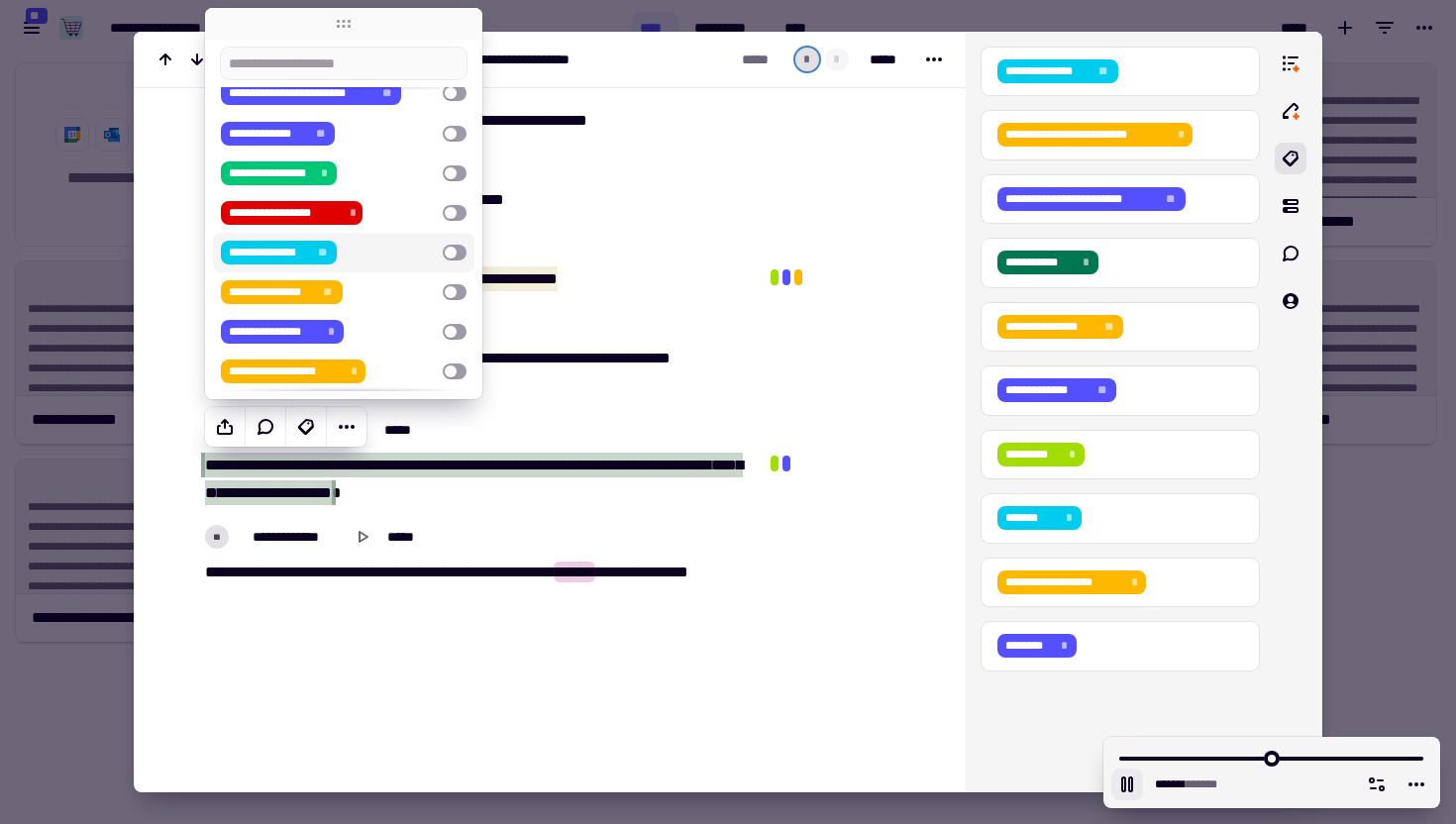 scroll, scrollTop: 284, scrollLeft: 0, axis: vertical 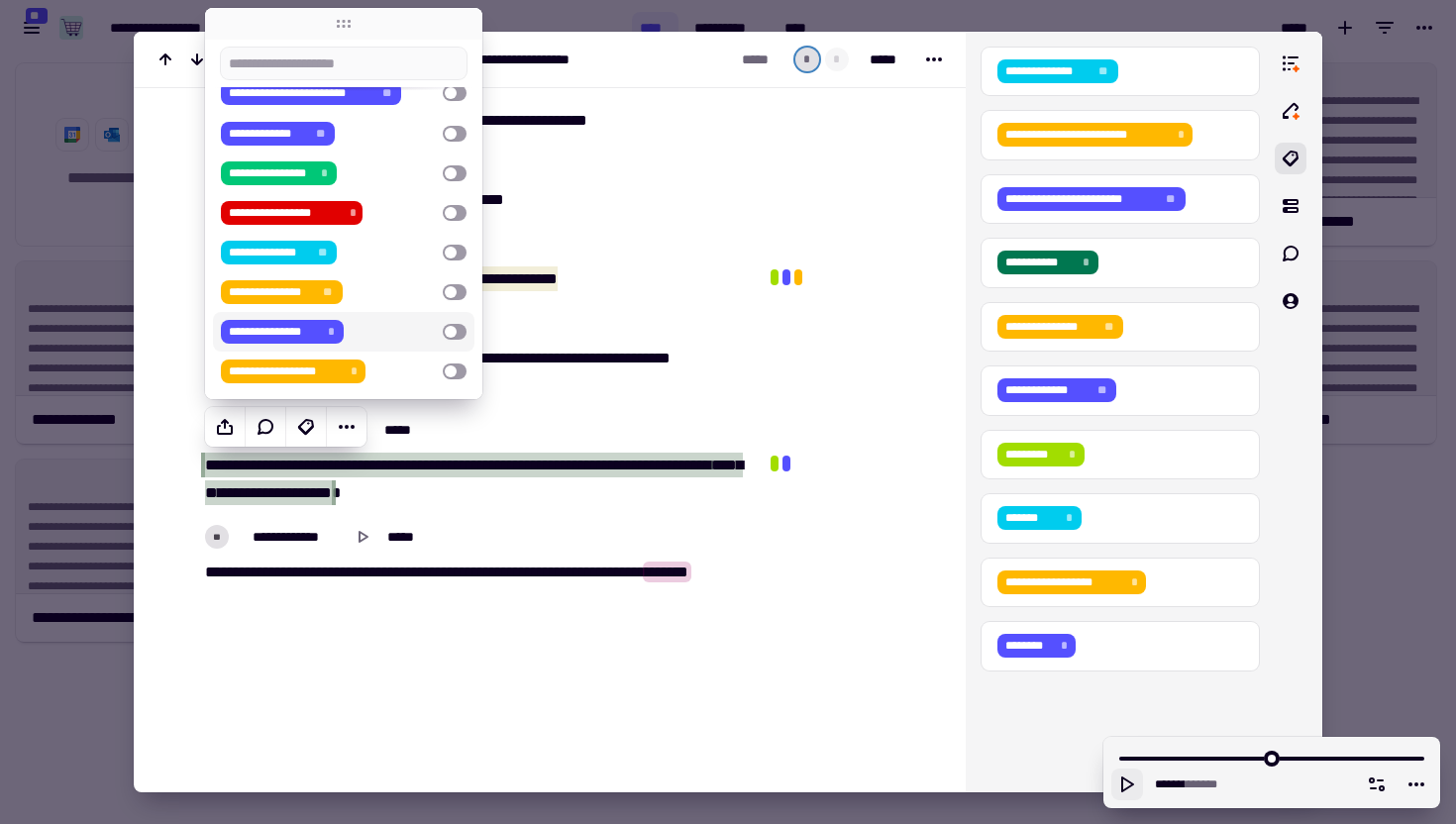 click on "[FIRST] [LAST] [CITY] [STATE] [POSTAL_CODE] [COUNTRY] [PHONE] [EMAIL]" at bounding box center [328, 332] 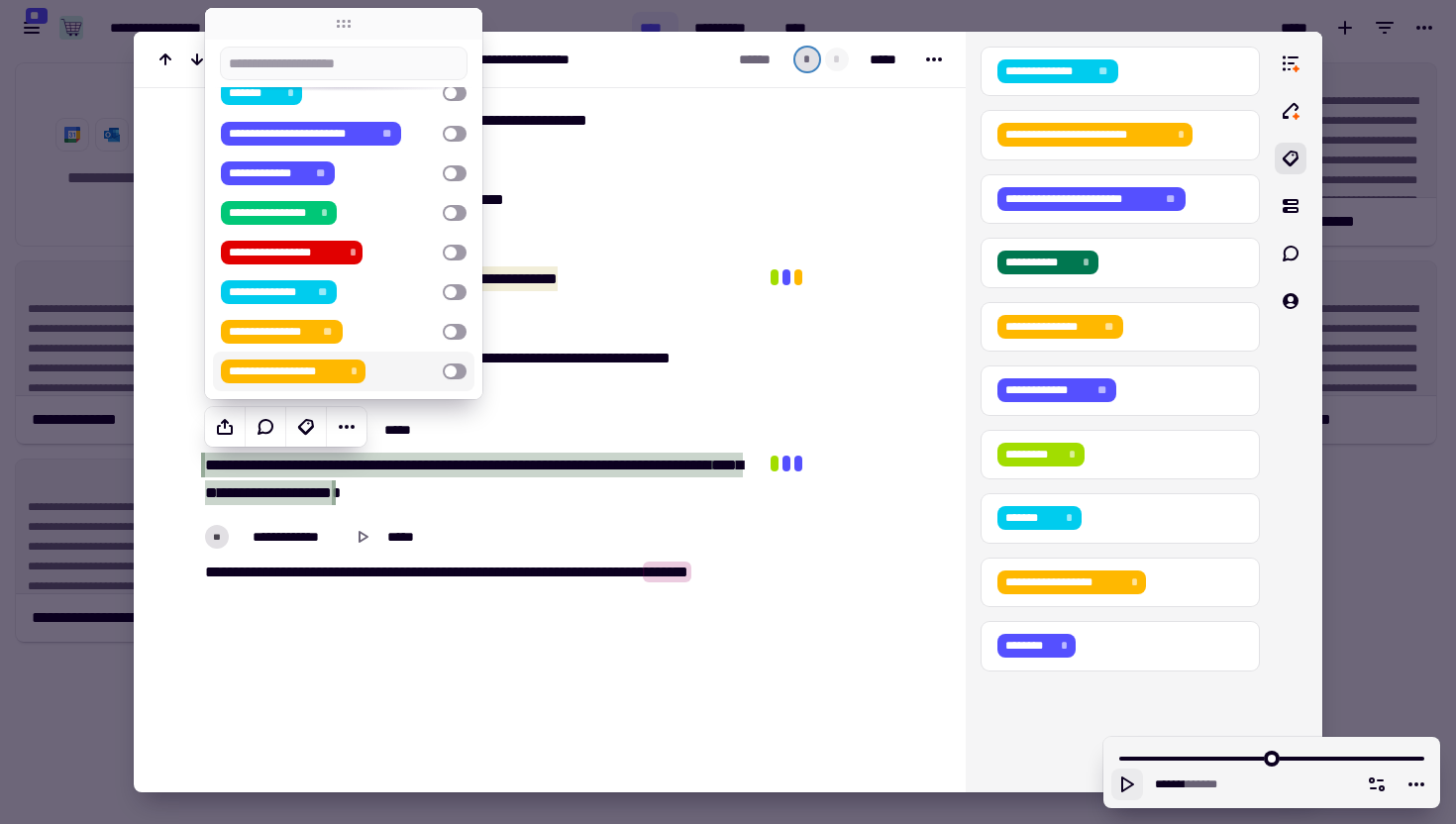 click at bounding box center [850, -4957] 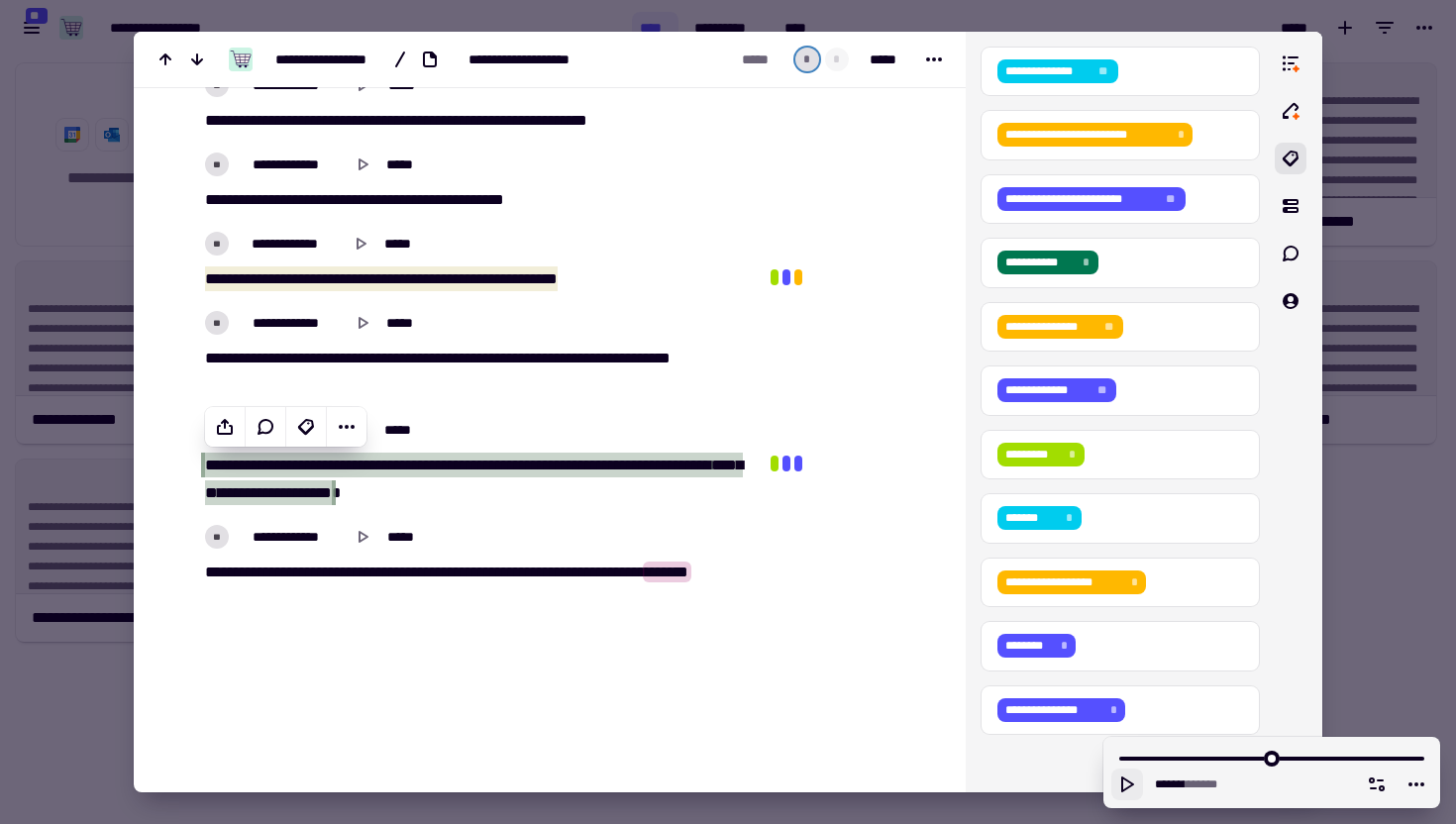 click at bounding box center (728, 412) 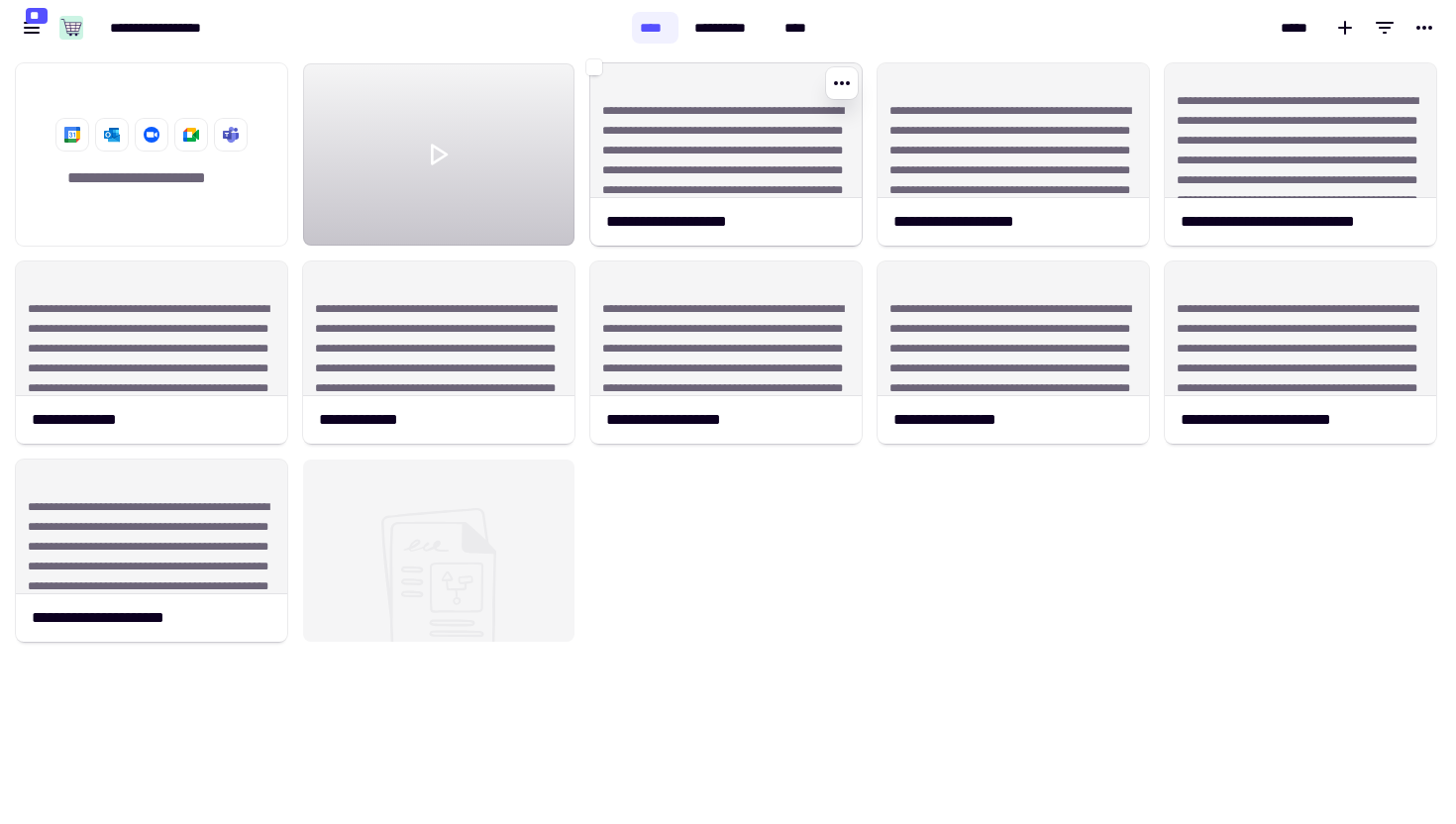 click on "**********" 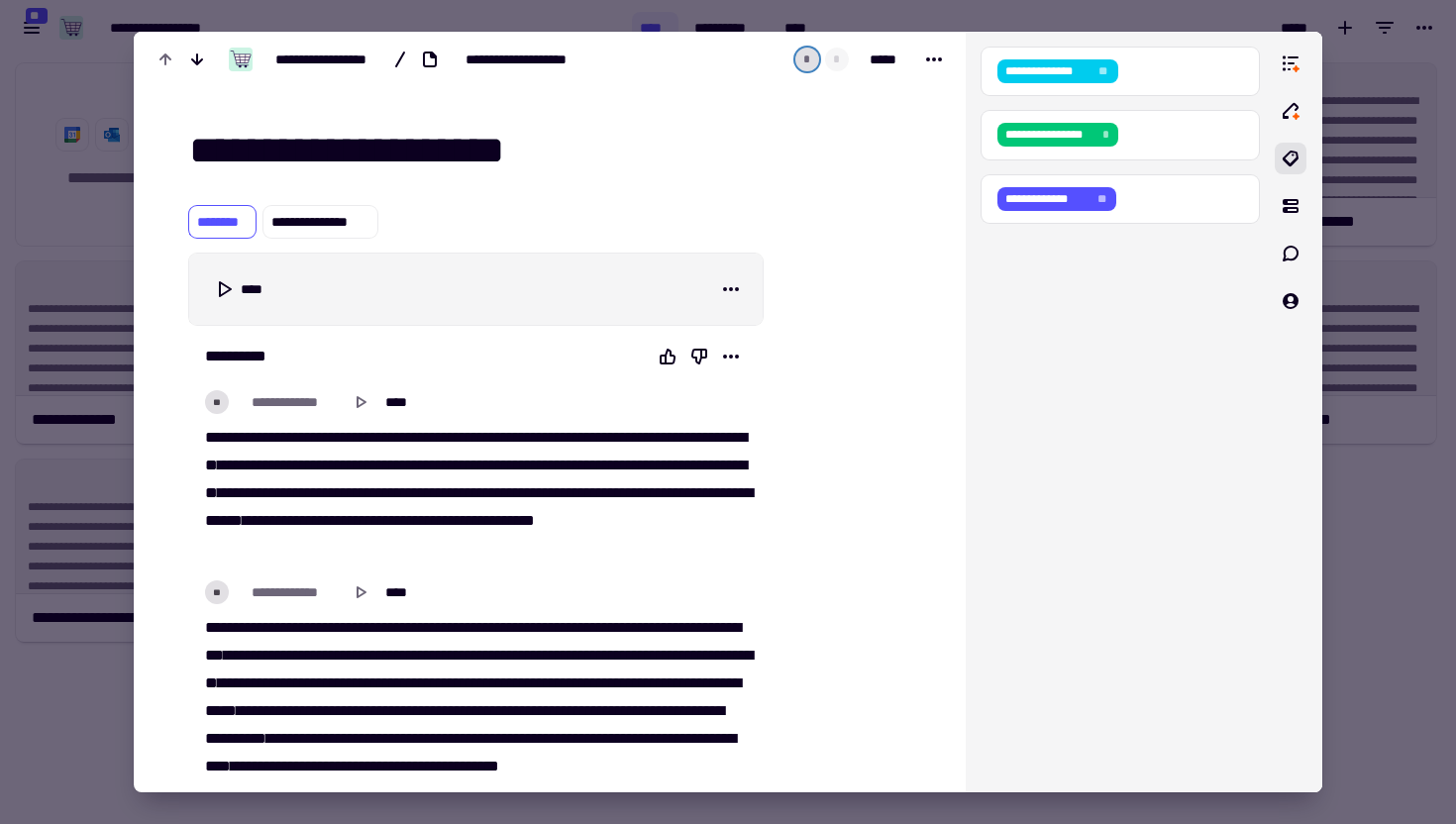 click on "**********" at bounding box center [548, 151] 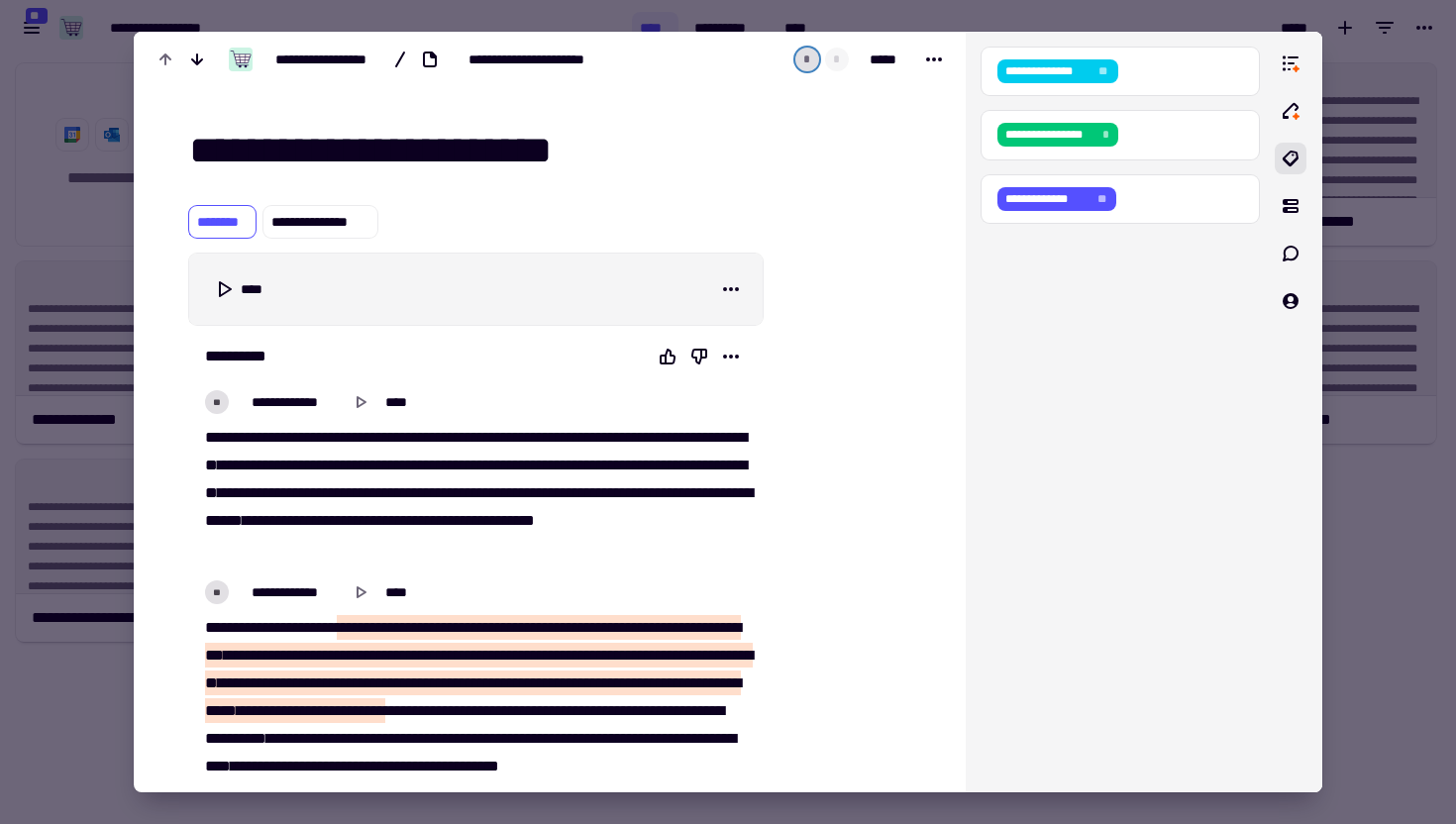 click on "**********" at bounding box center [562, 151] 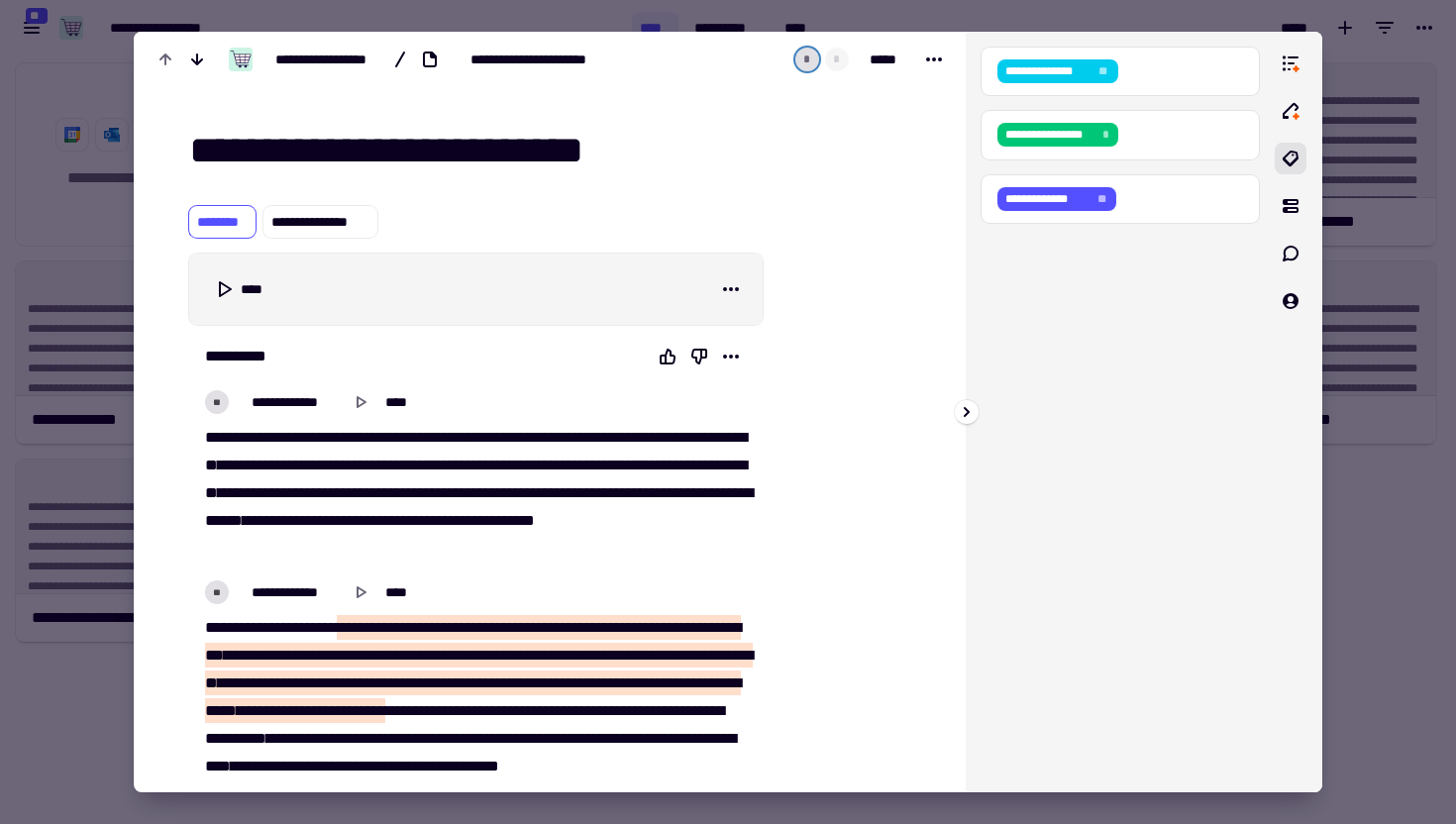 type on "**********" 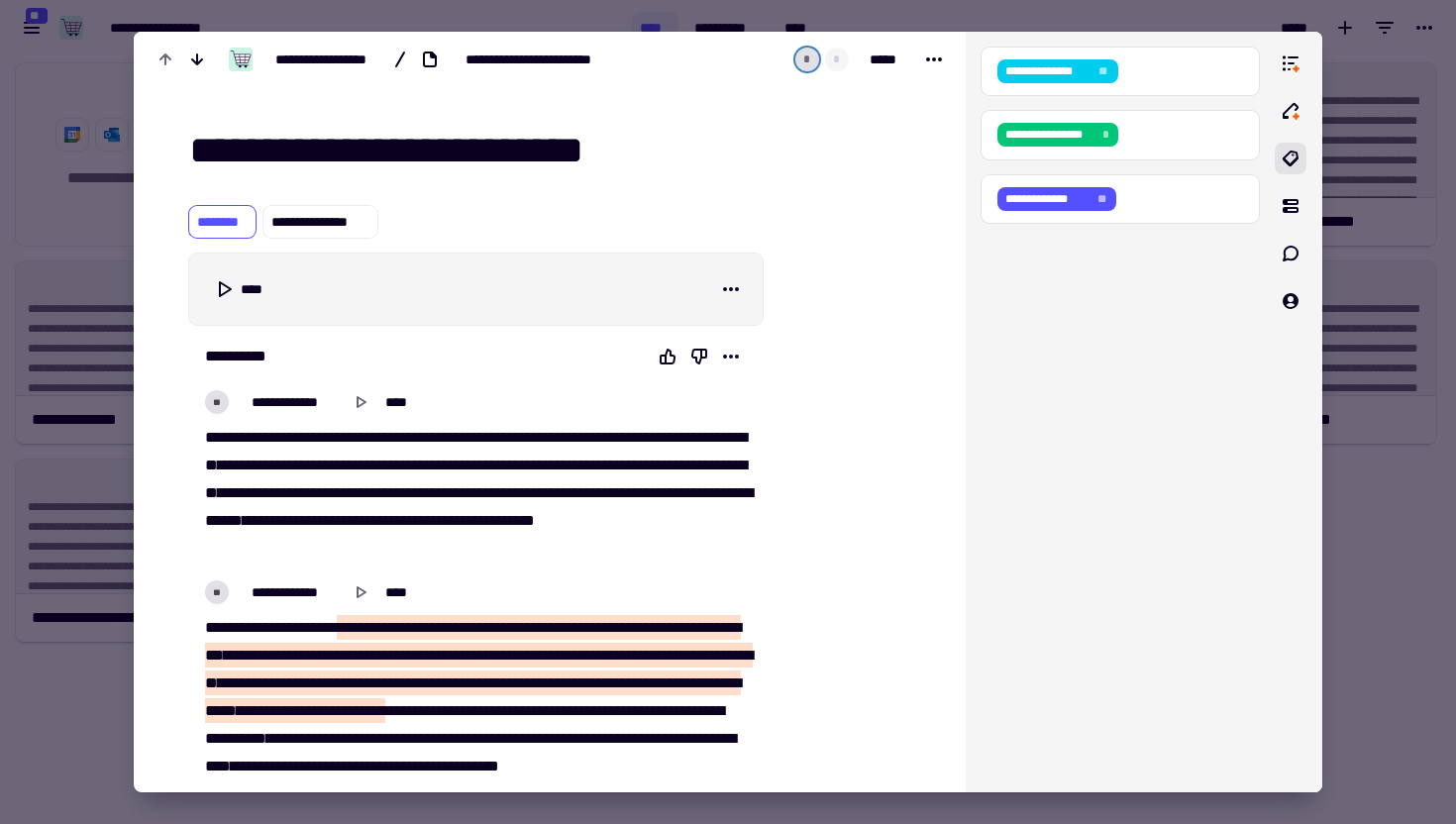 click at bounding box center [728, 412] 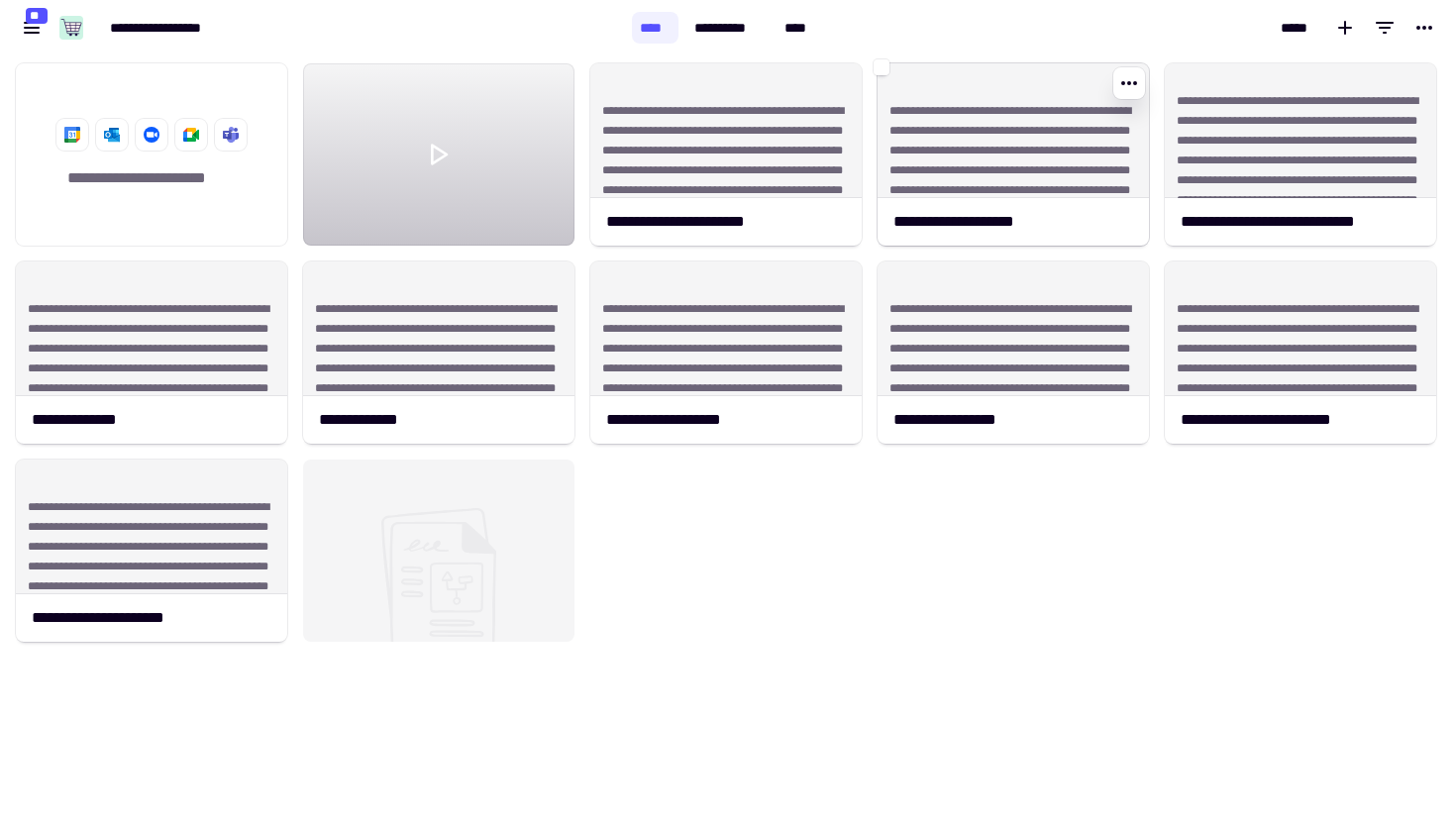 click on "**********" 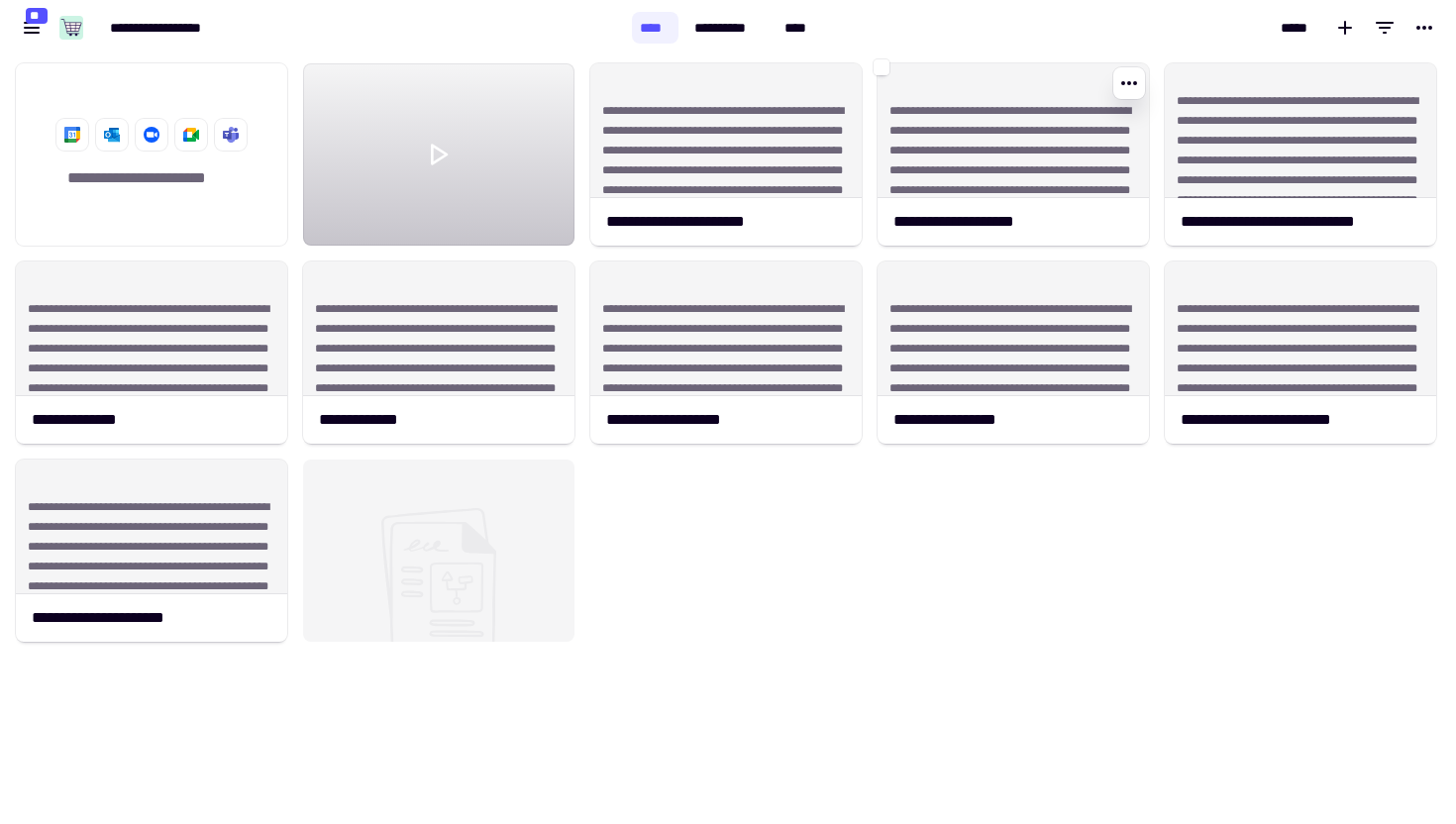 click on "**********" at bounding box center (1030, 231) 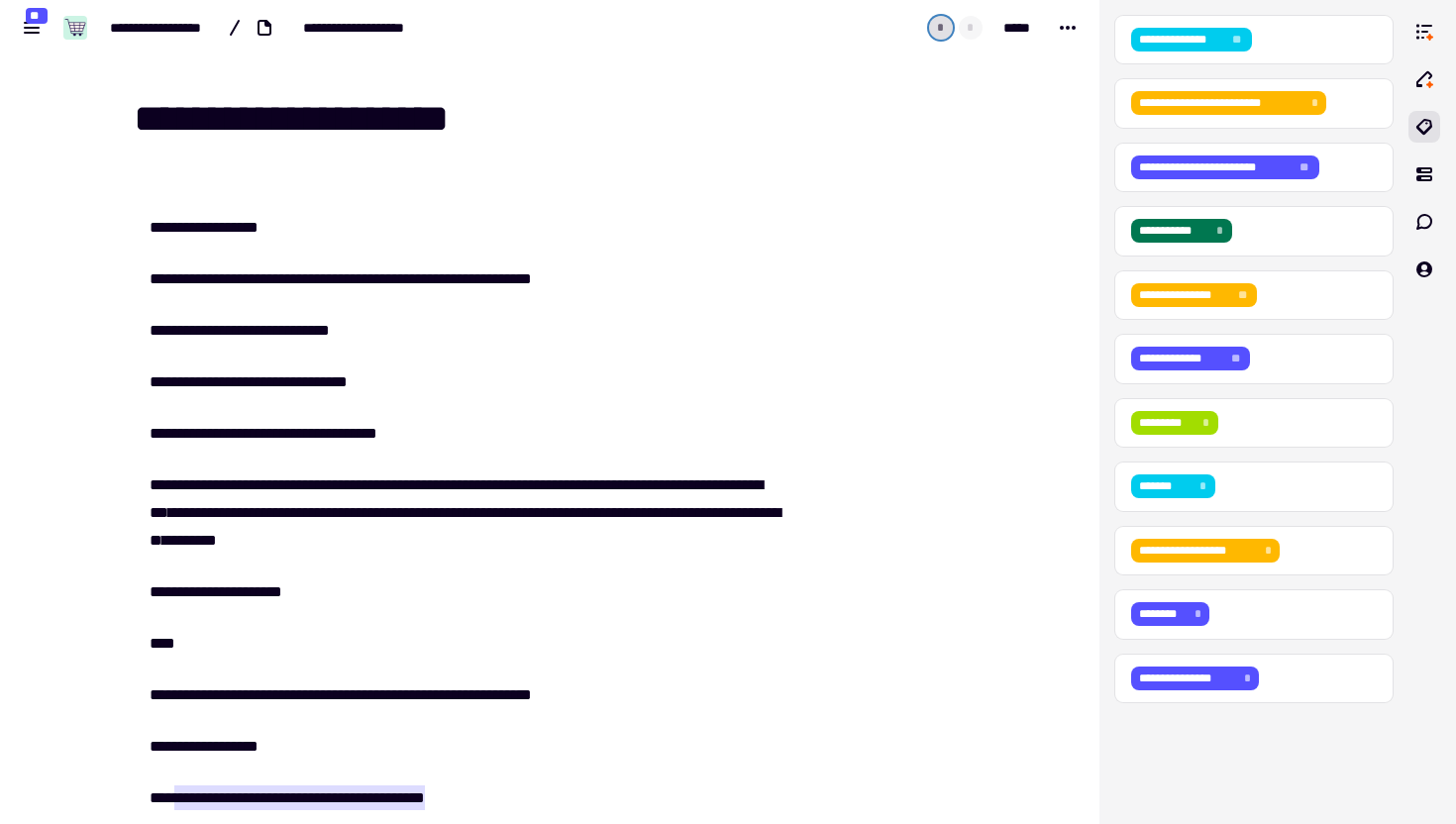 click on "**********" at bounding box center (562, 119) 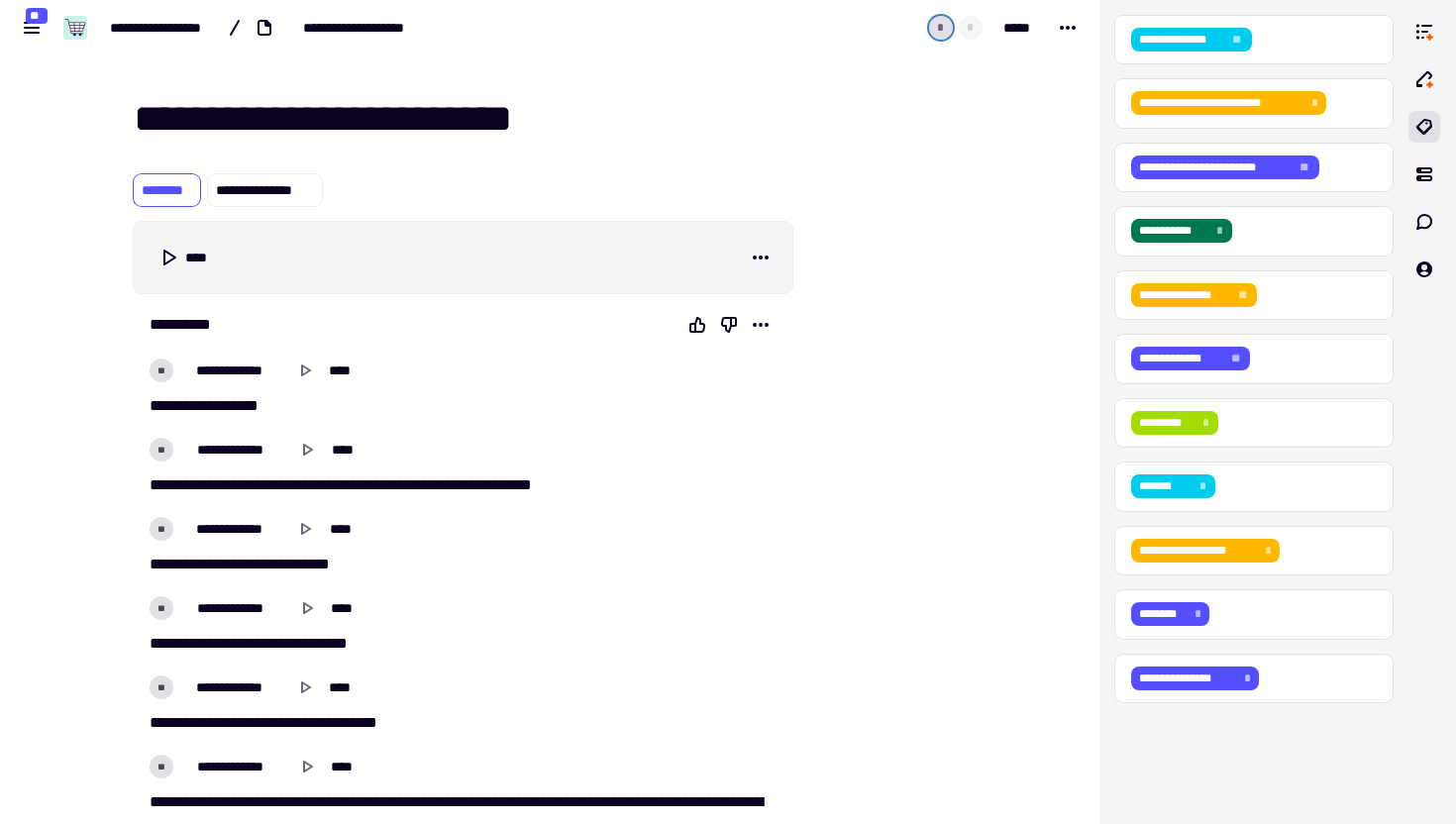 type on "**********" 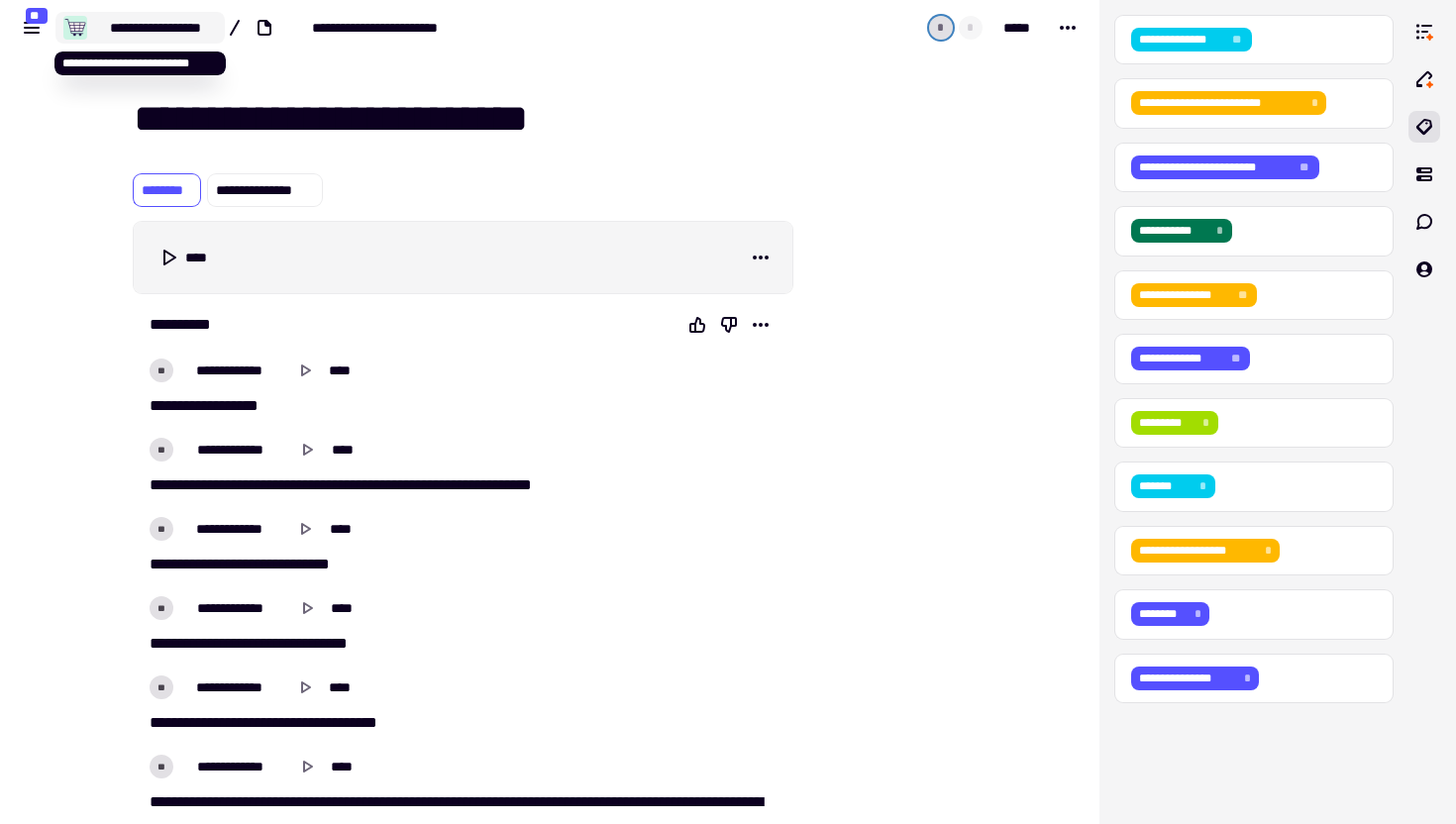 click on "**********" 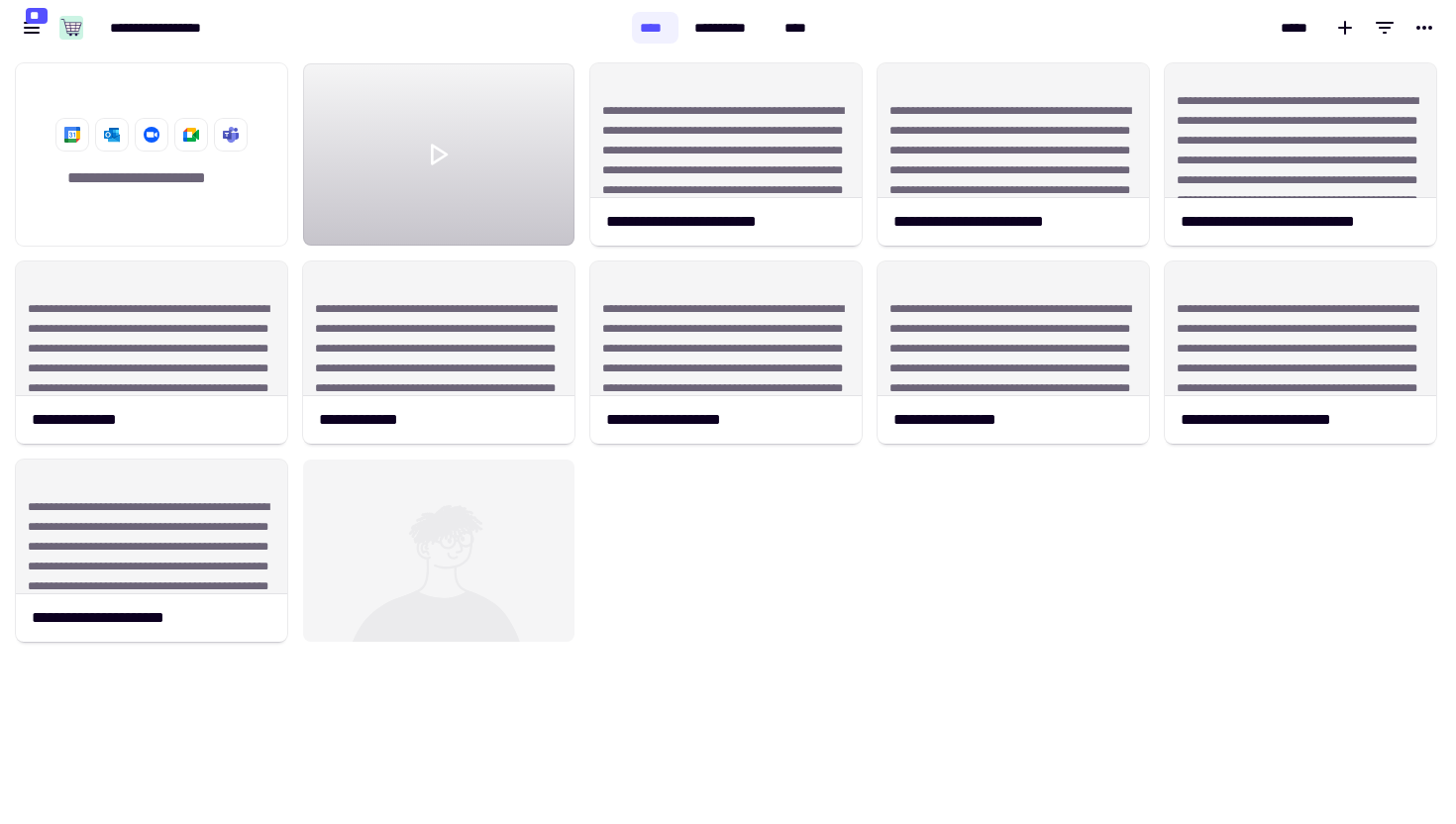 scroll, scrollTop: 1, scrollLeft: 1, axis: both 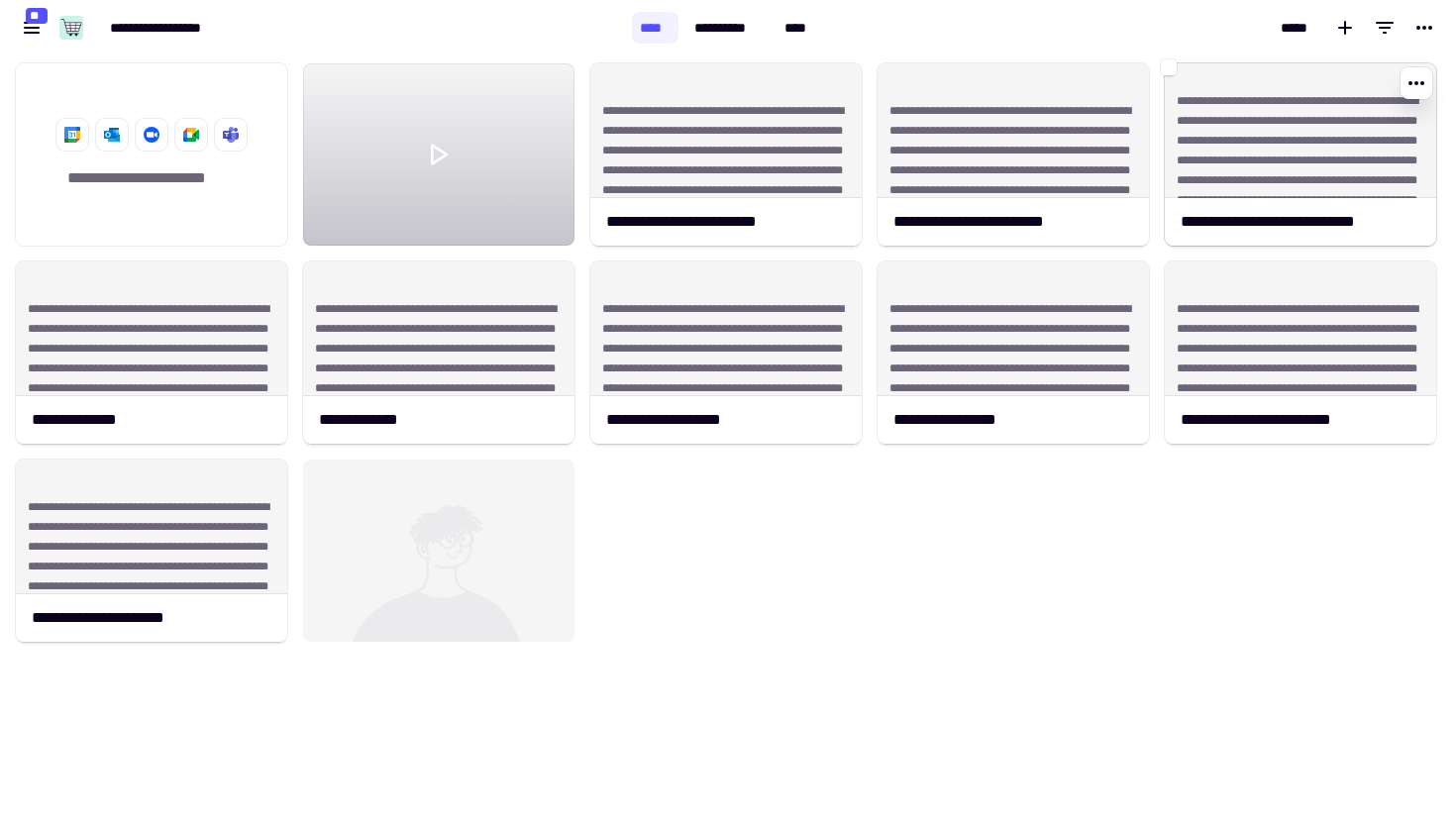 click on "**********" 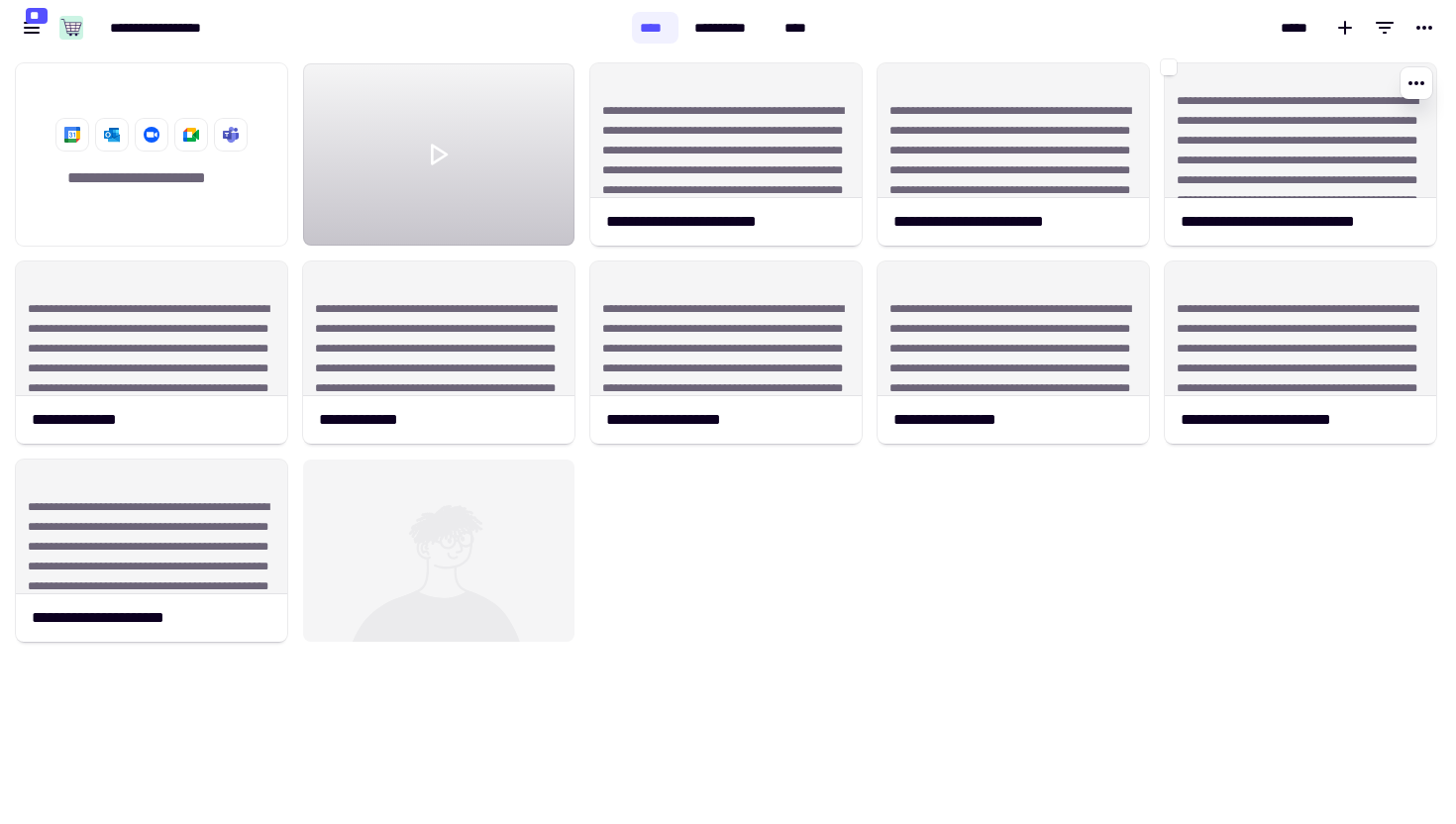 click at bounding box center (1241, 444) 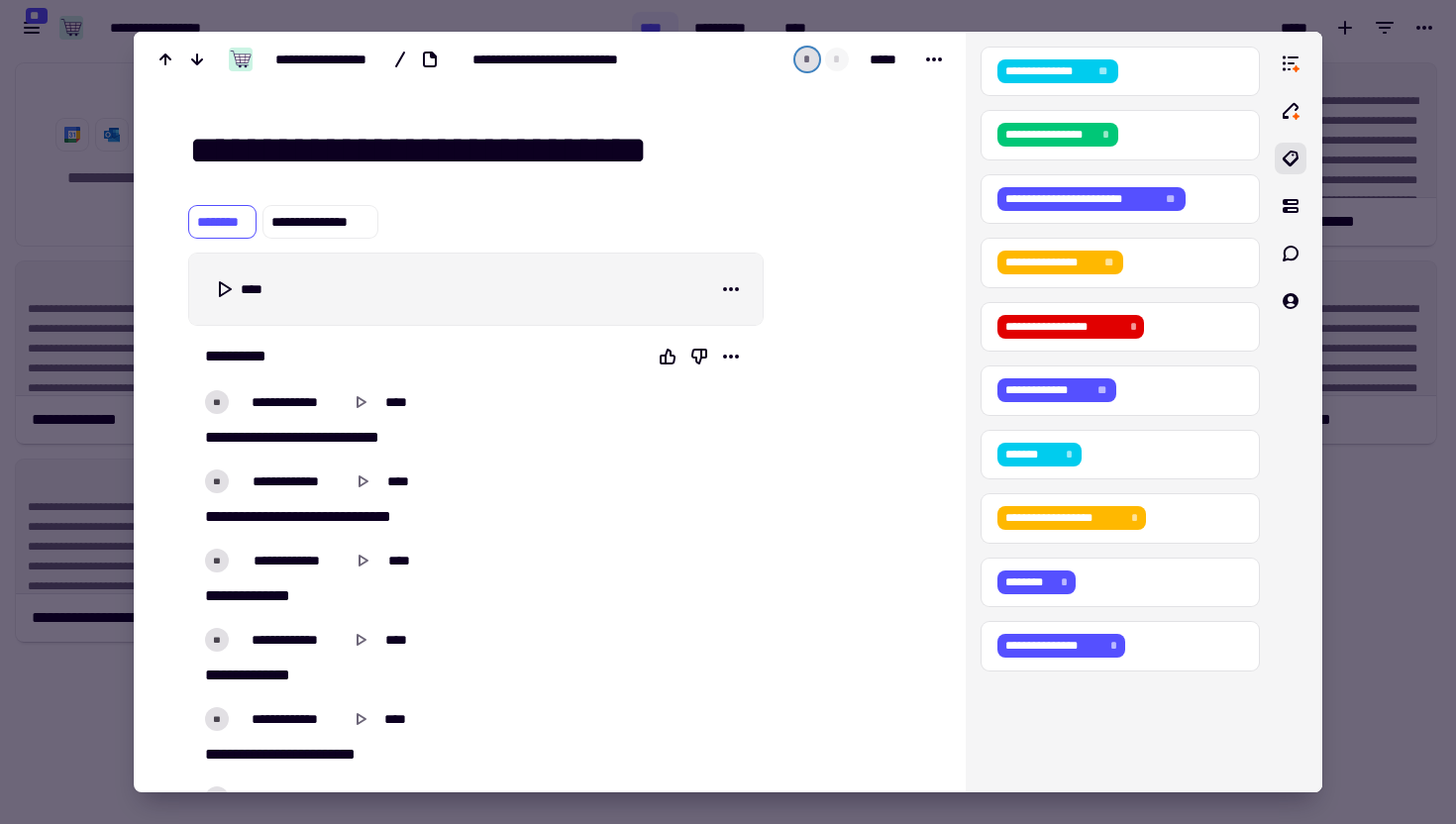 click on "**********" at bounding box center (562, 151) 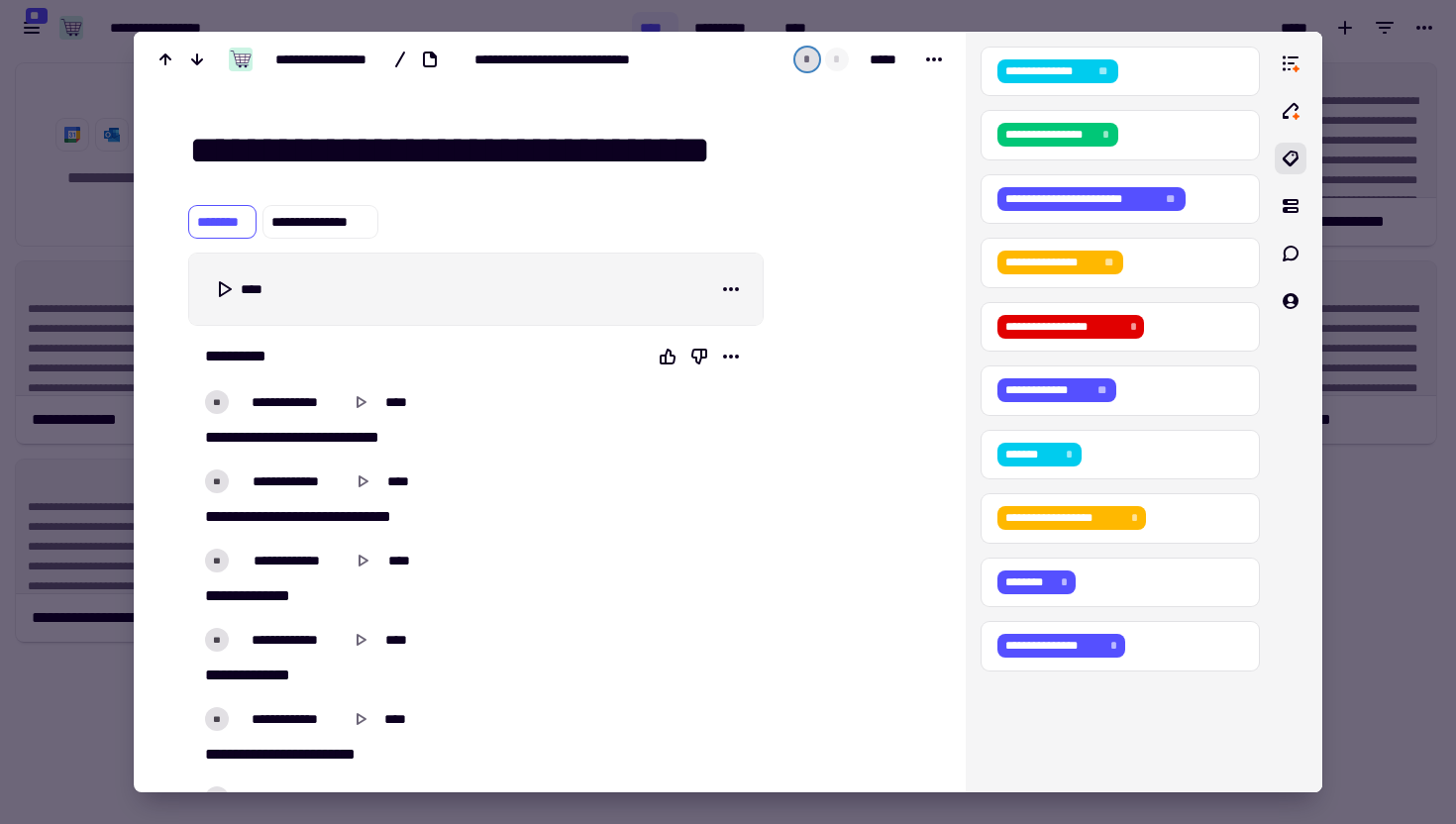 type on "**********" 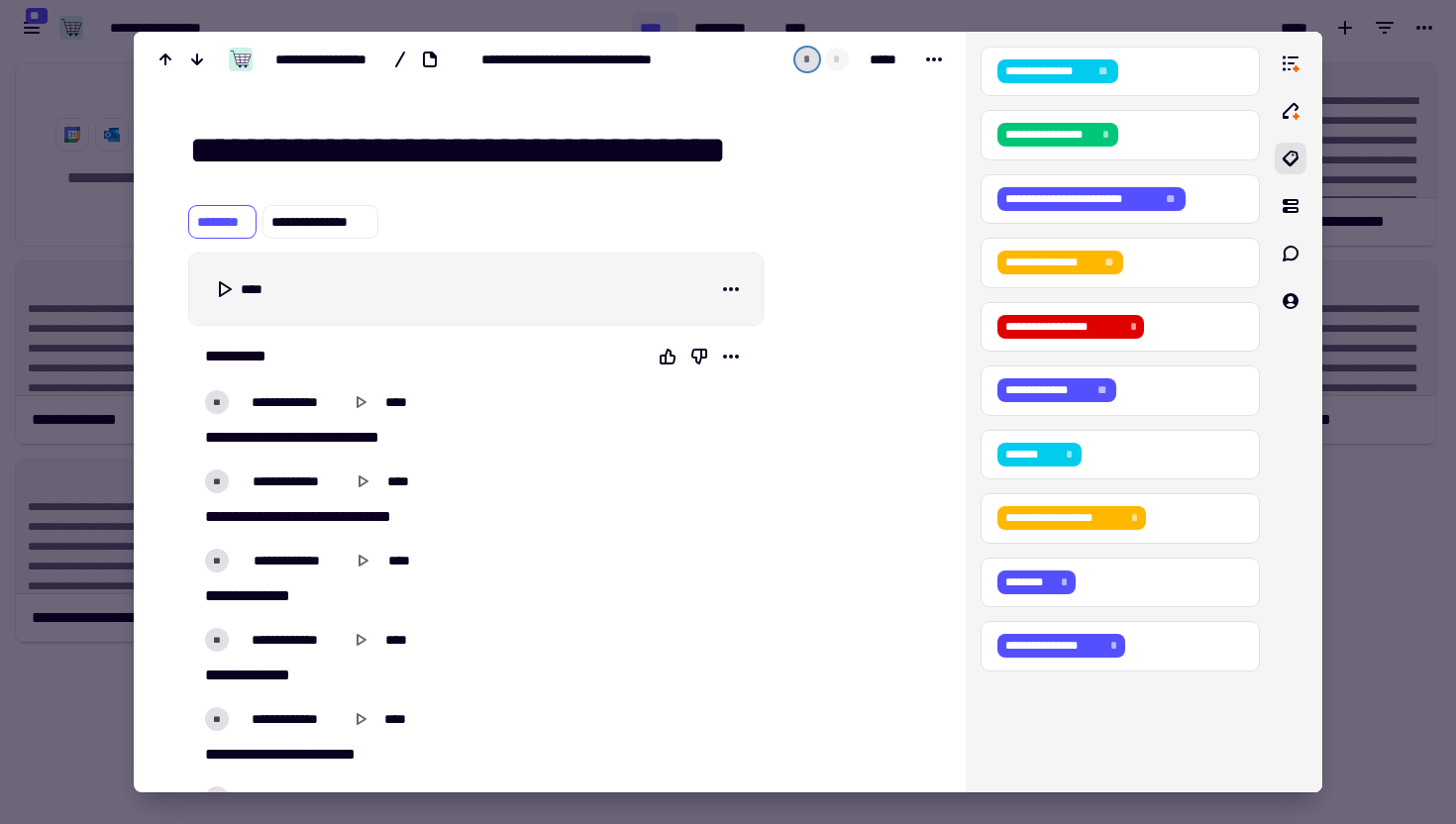 click at bounding box center (728, 412) 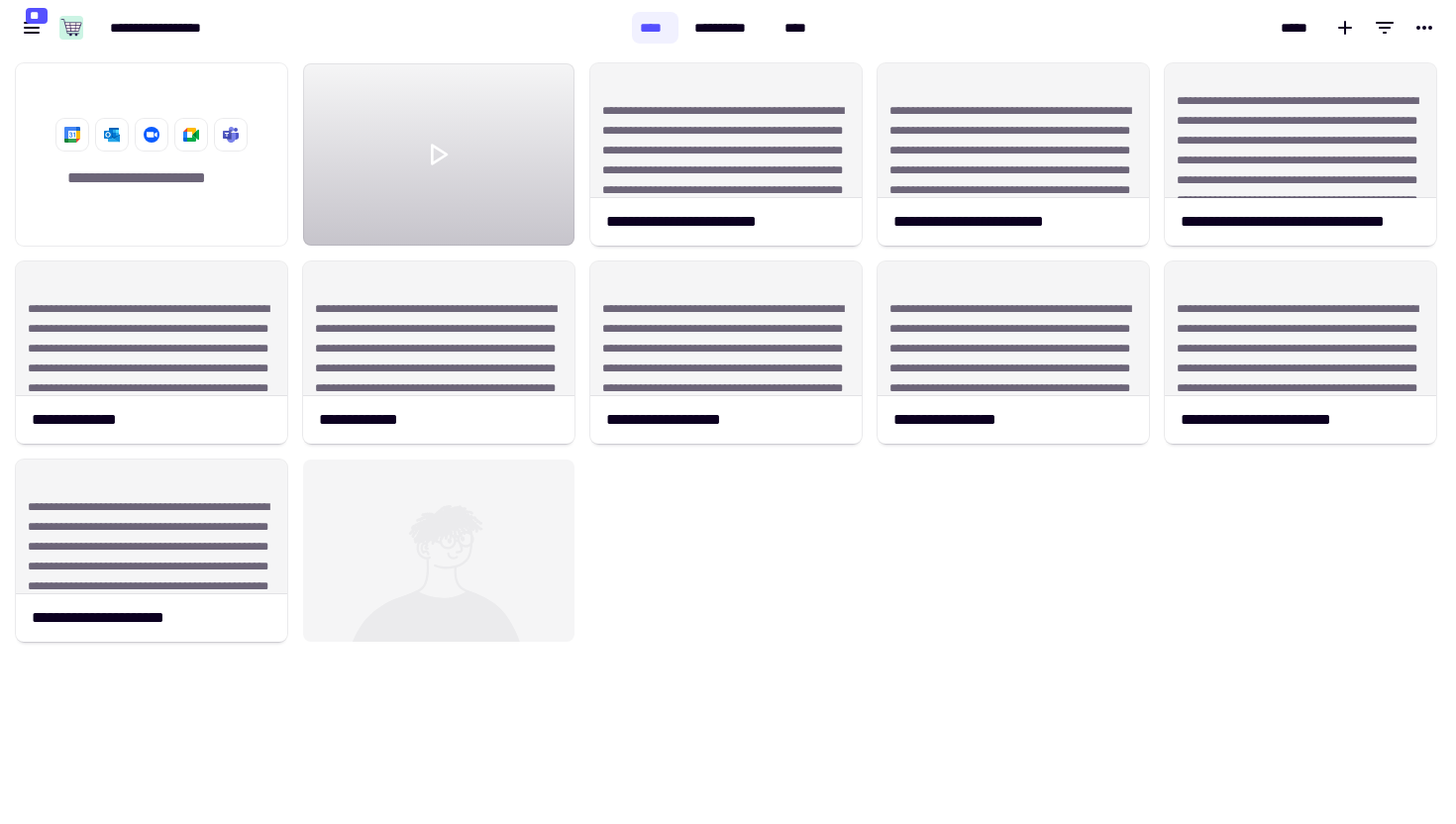 click on "[FIRST] [LAST] [CITY] [STATE] [POSTAL_CODE] [COUNTRY] [PHONE] [EMAIL]" 